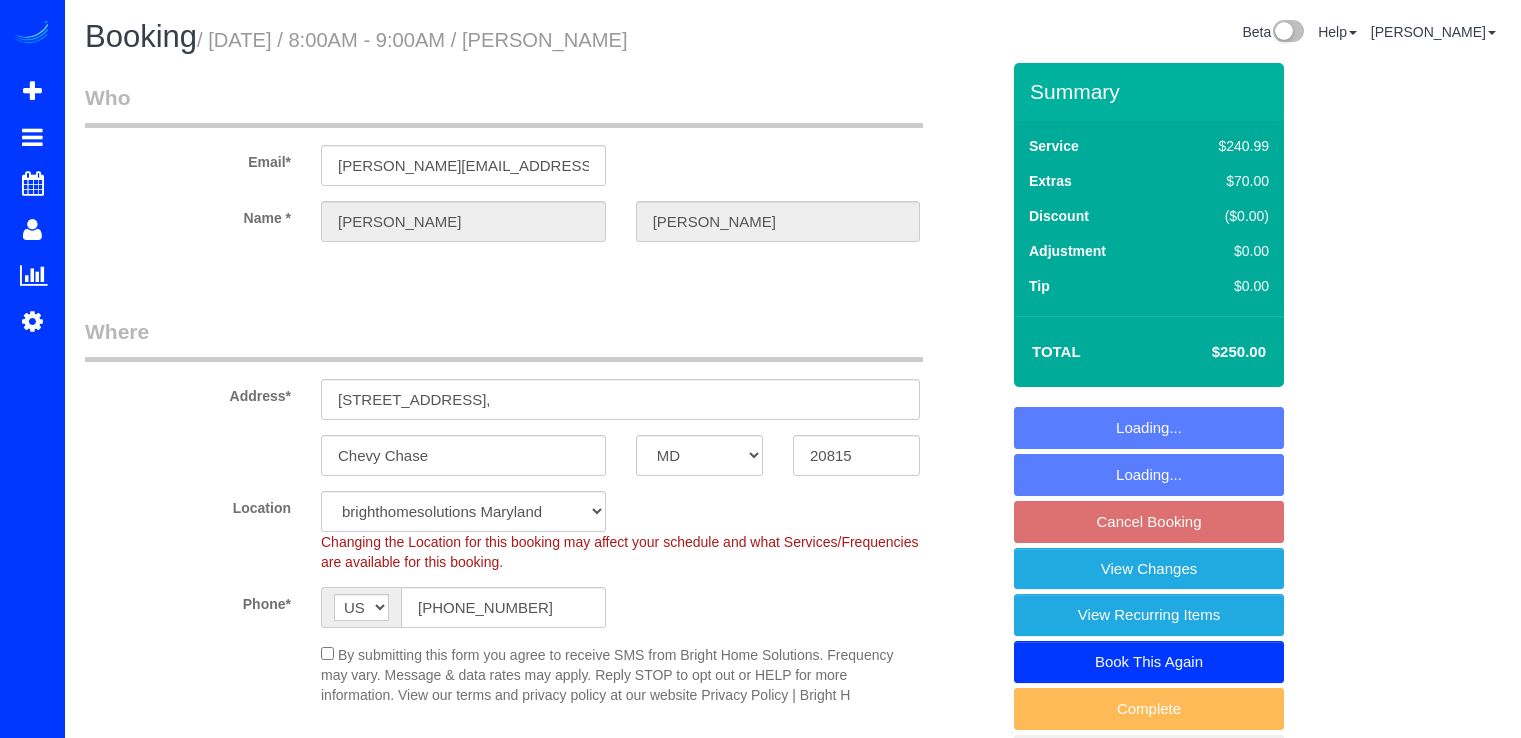 select on "MD" 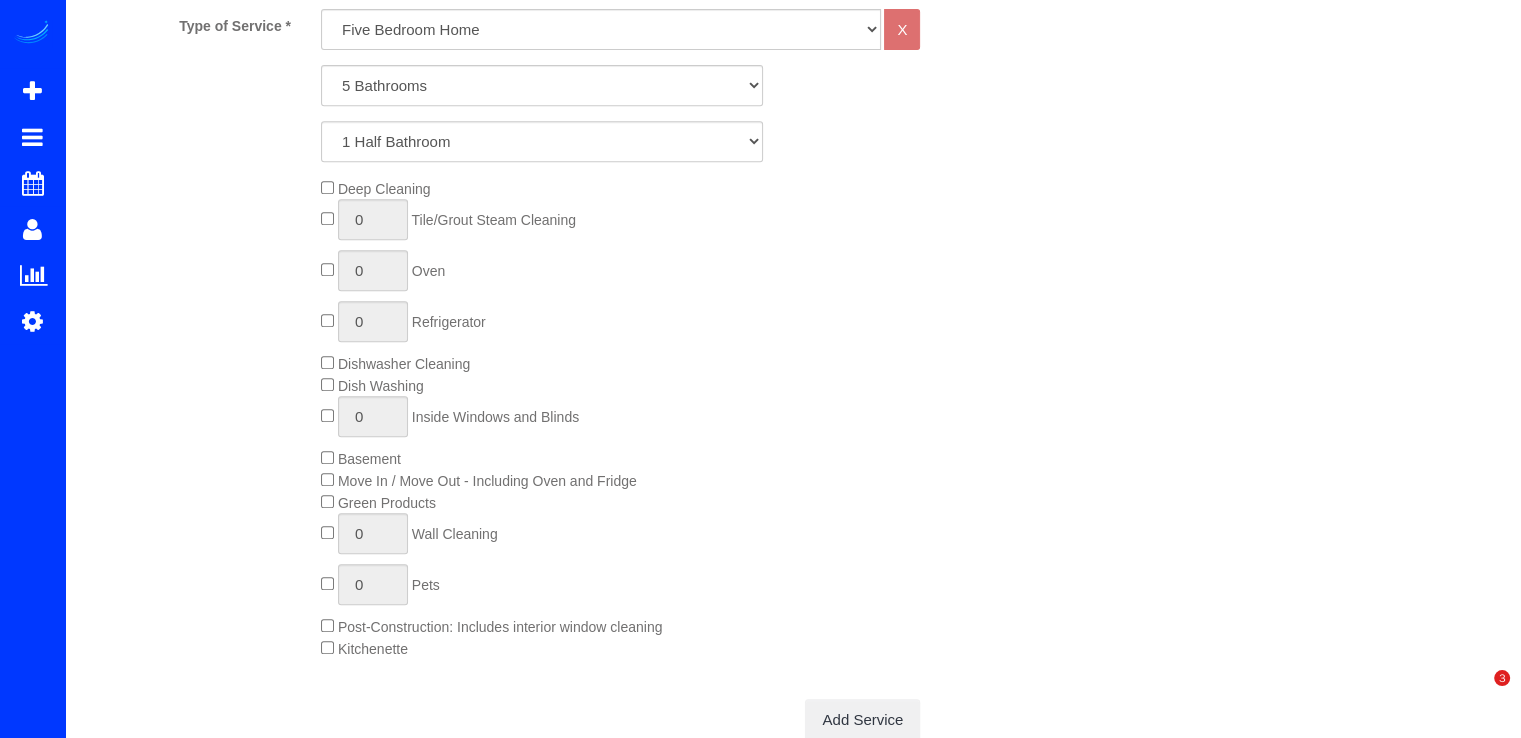 scroll, scrollTop: 800, scrollLeft: 0, axis: vertical 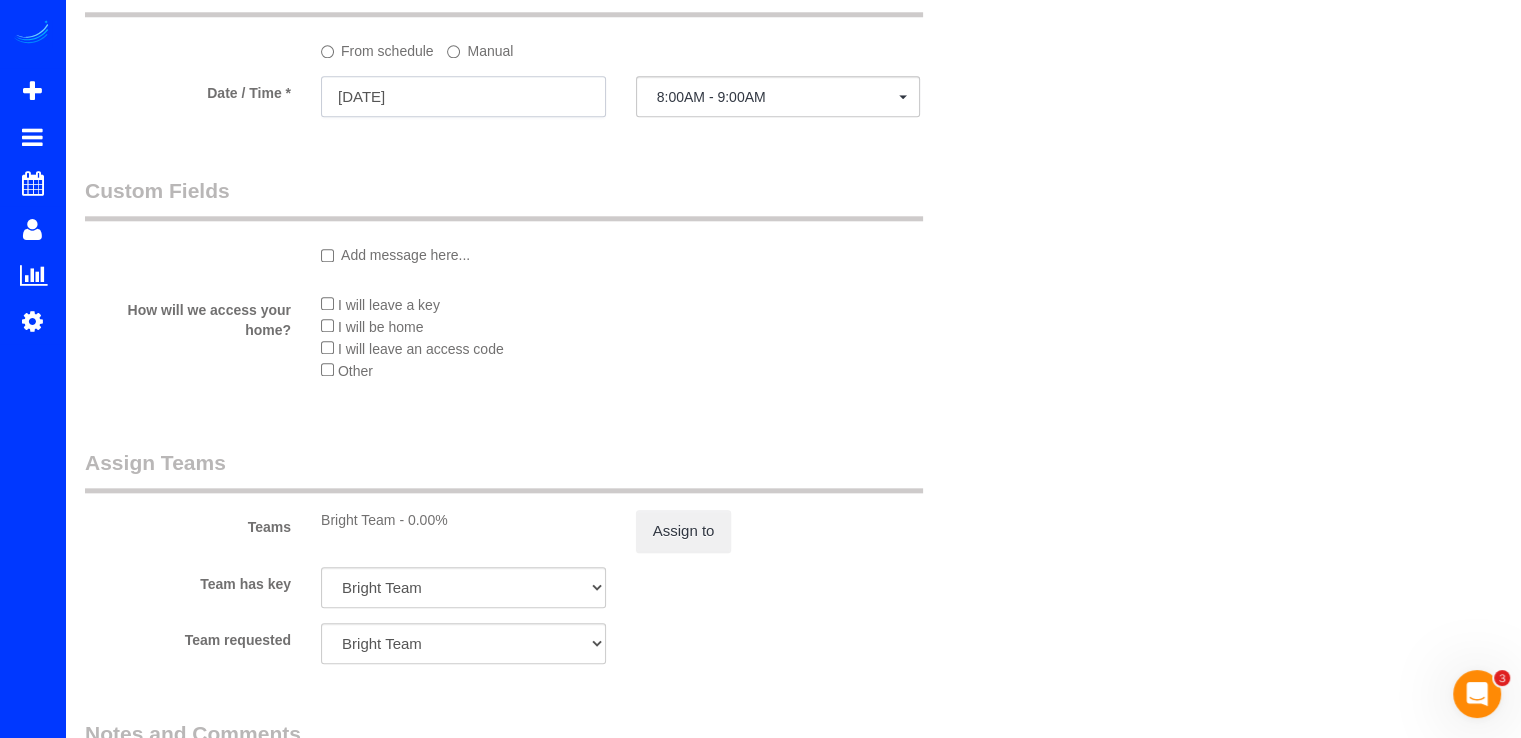 click on "07/05/2025" at bounding box center [463, 96] 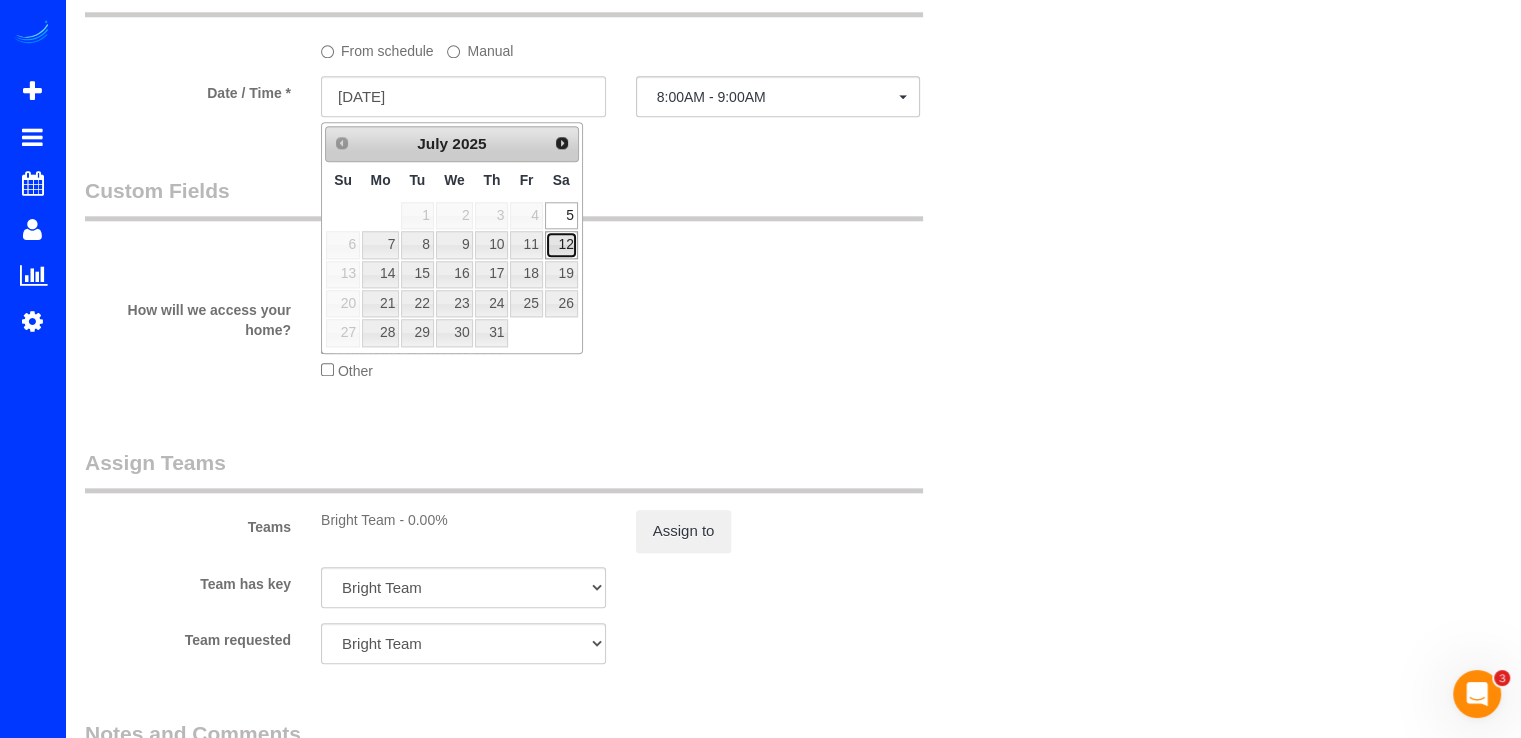 click on "12" at bounding box center [561, 244] 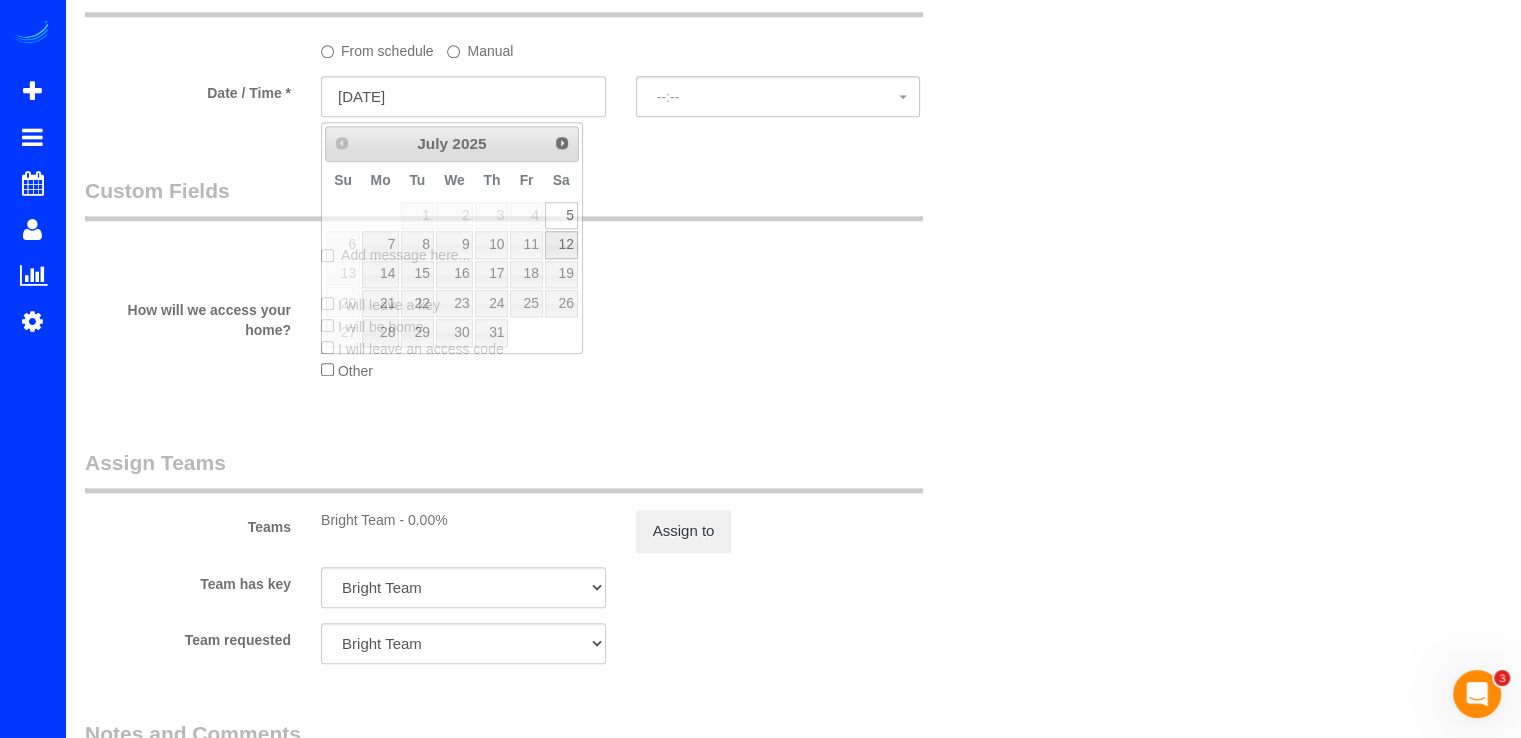 select on "spot37" 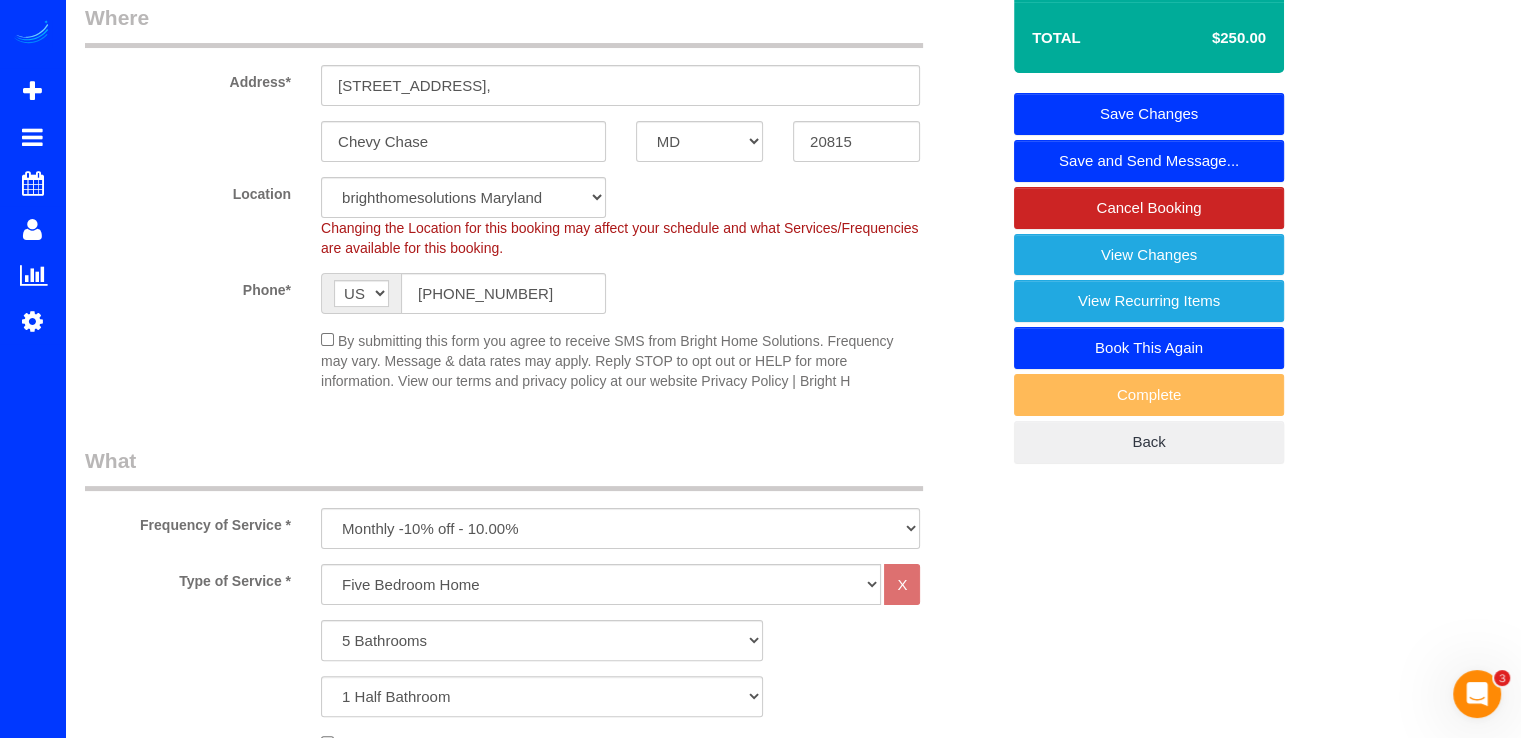 scroll, scrollTop: 0, scrollLeft: 0, axis: both 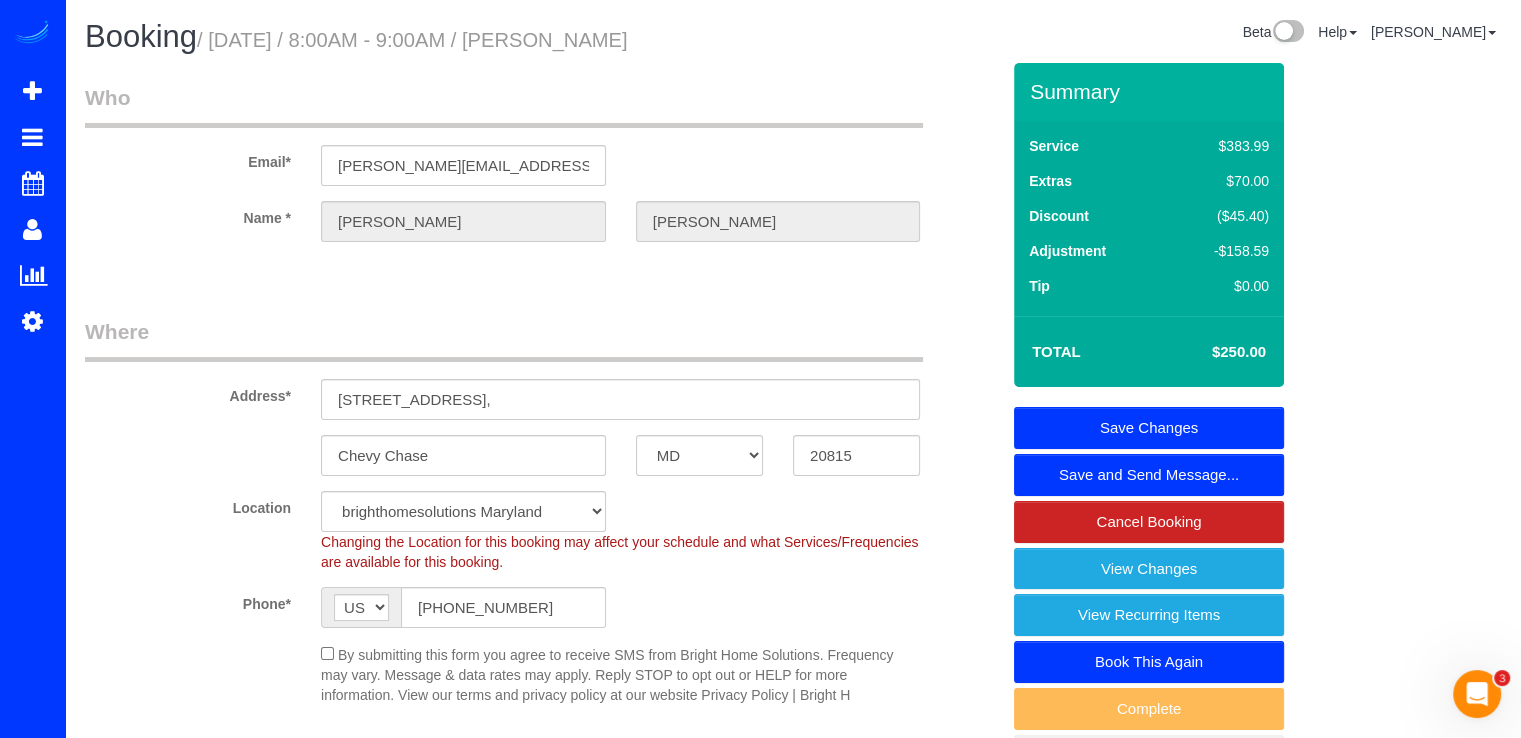 click on "Save Changes" at bounding box center [1149, 428] 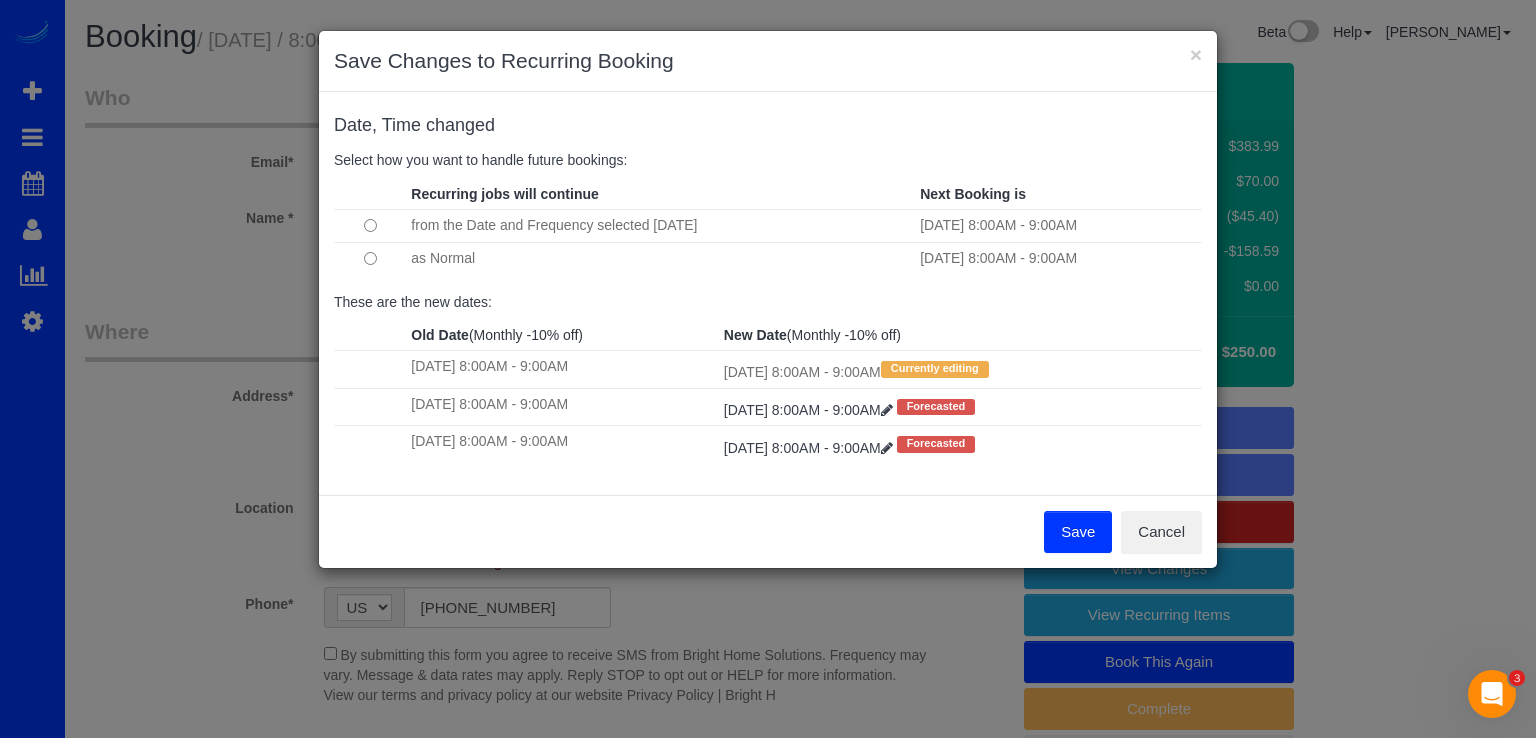 click on "Save" at bounding box center [1078, 532] 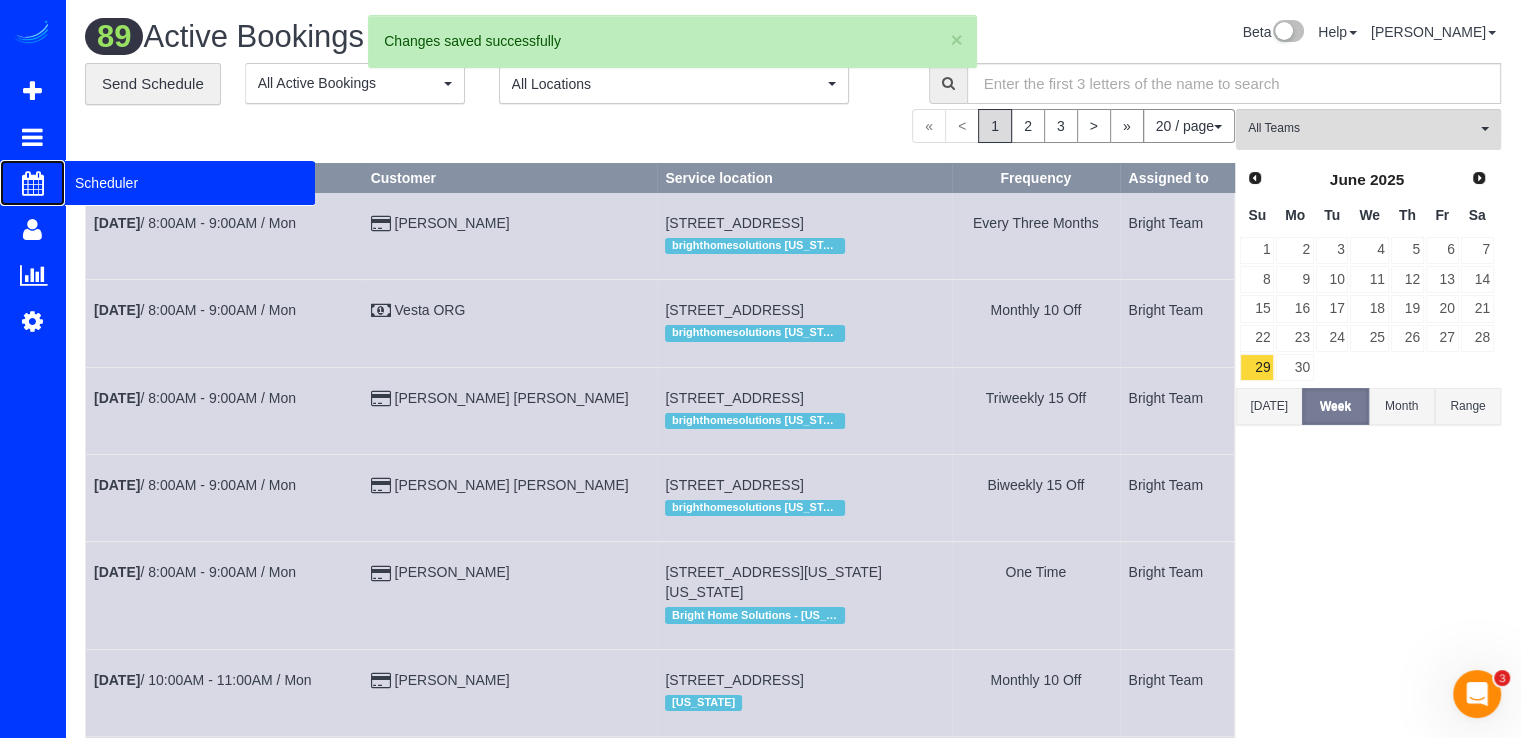 click on "Scheduler" at bounding box center [190, 183] 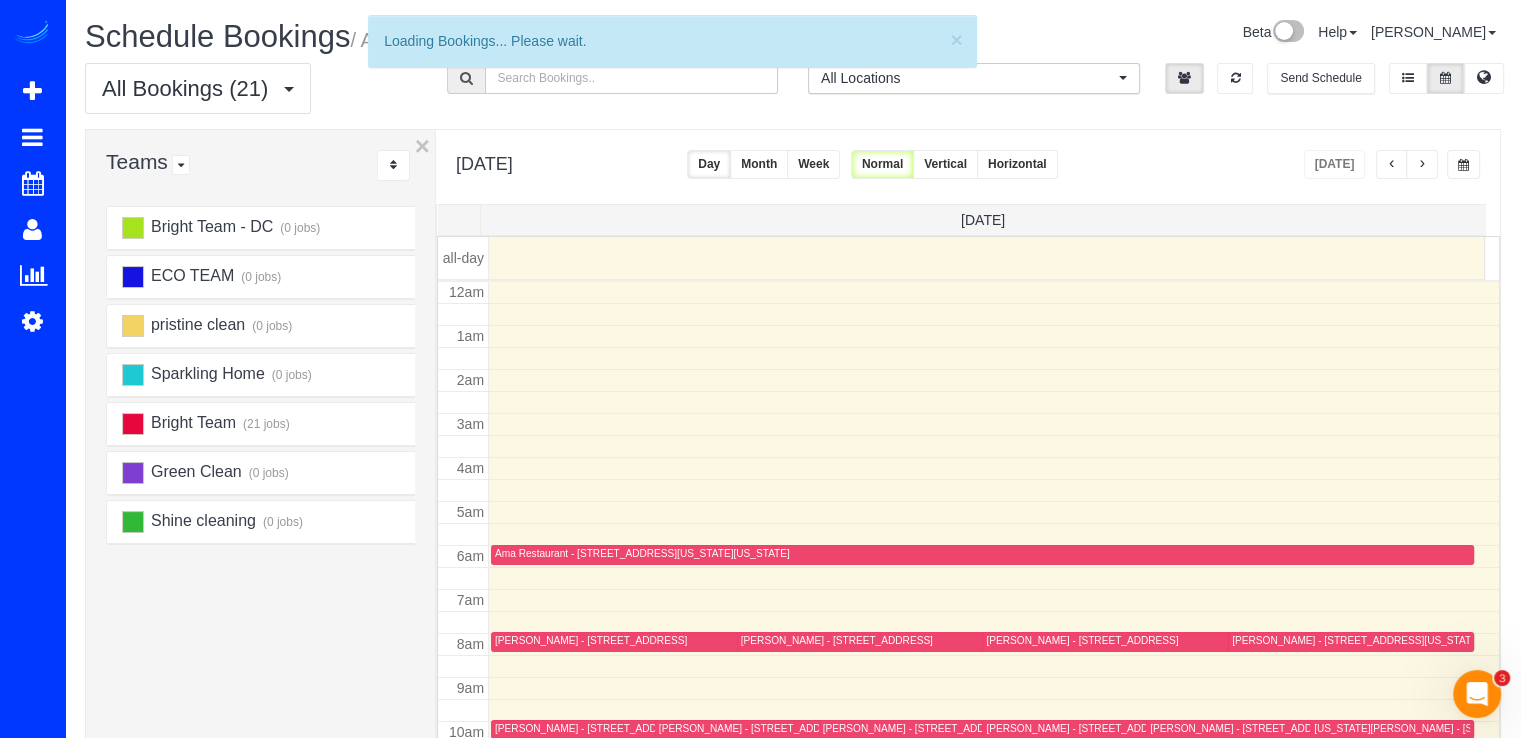 scroll, scrollTop: 263, scrollLeft: 0, axis: vertical 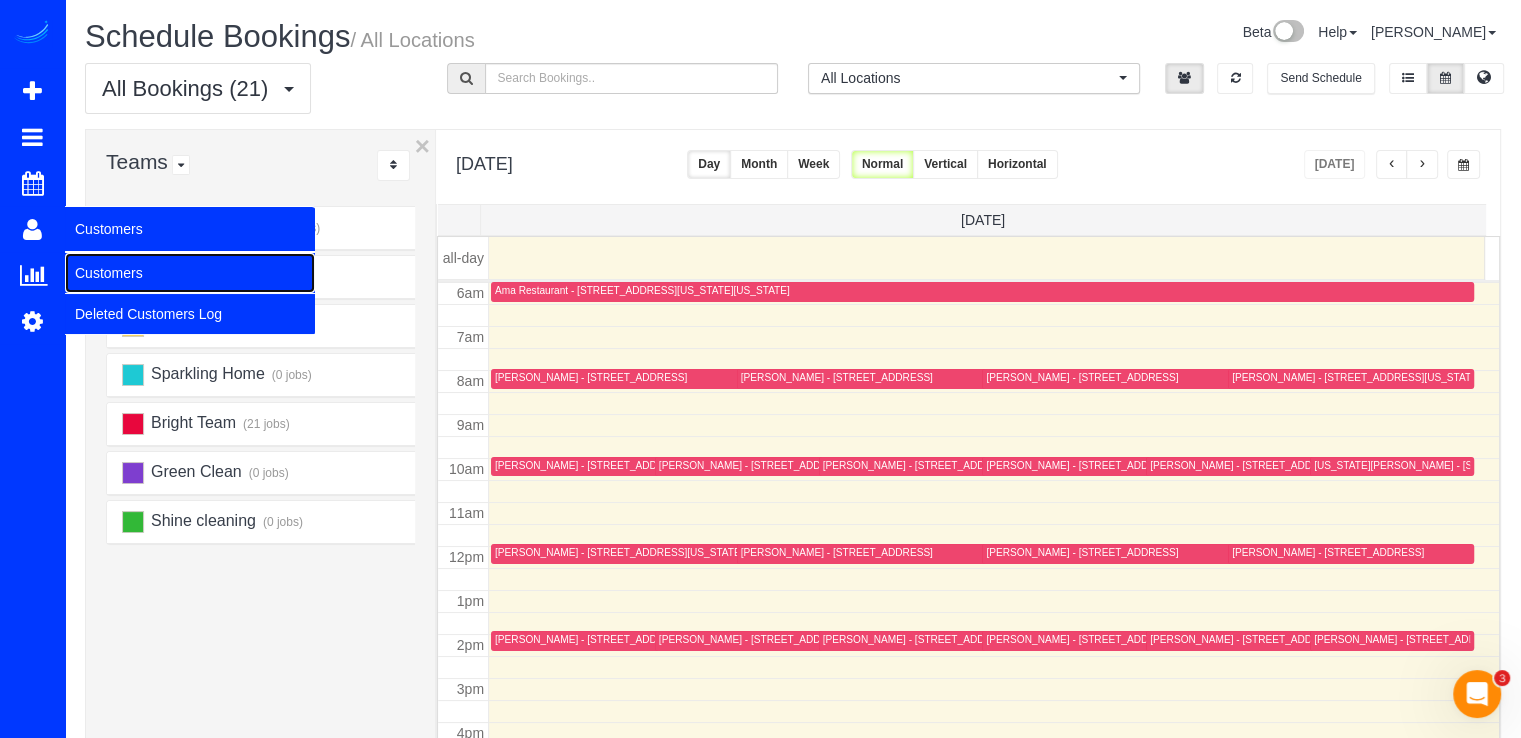 click on "Customers" at bounding box center (190, 273) 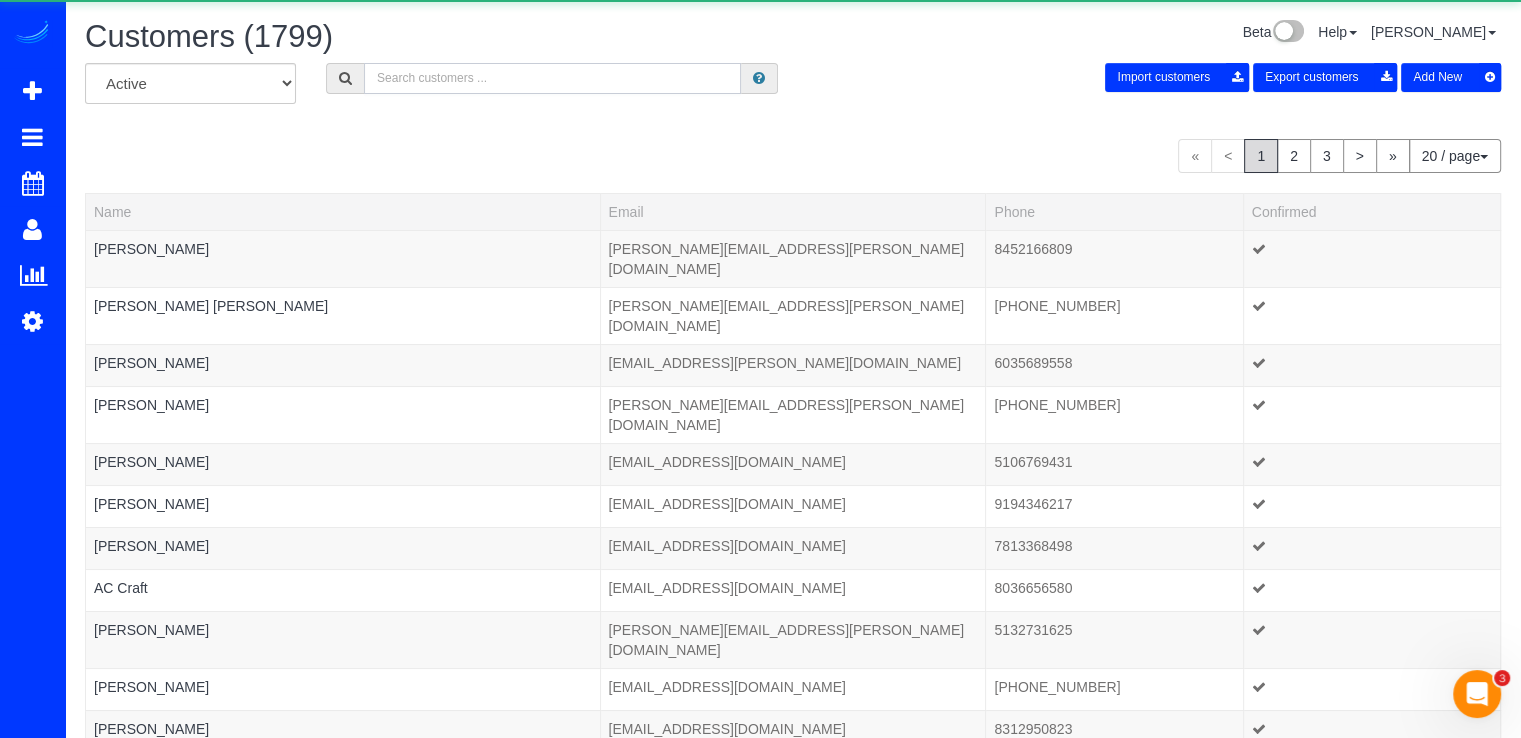click at bounding box center (552, 78) 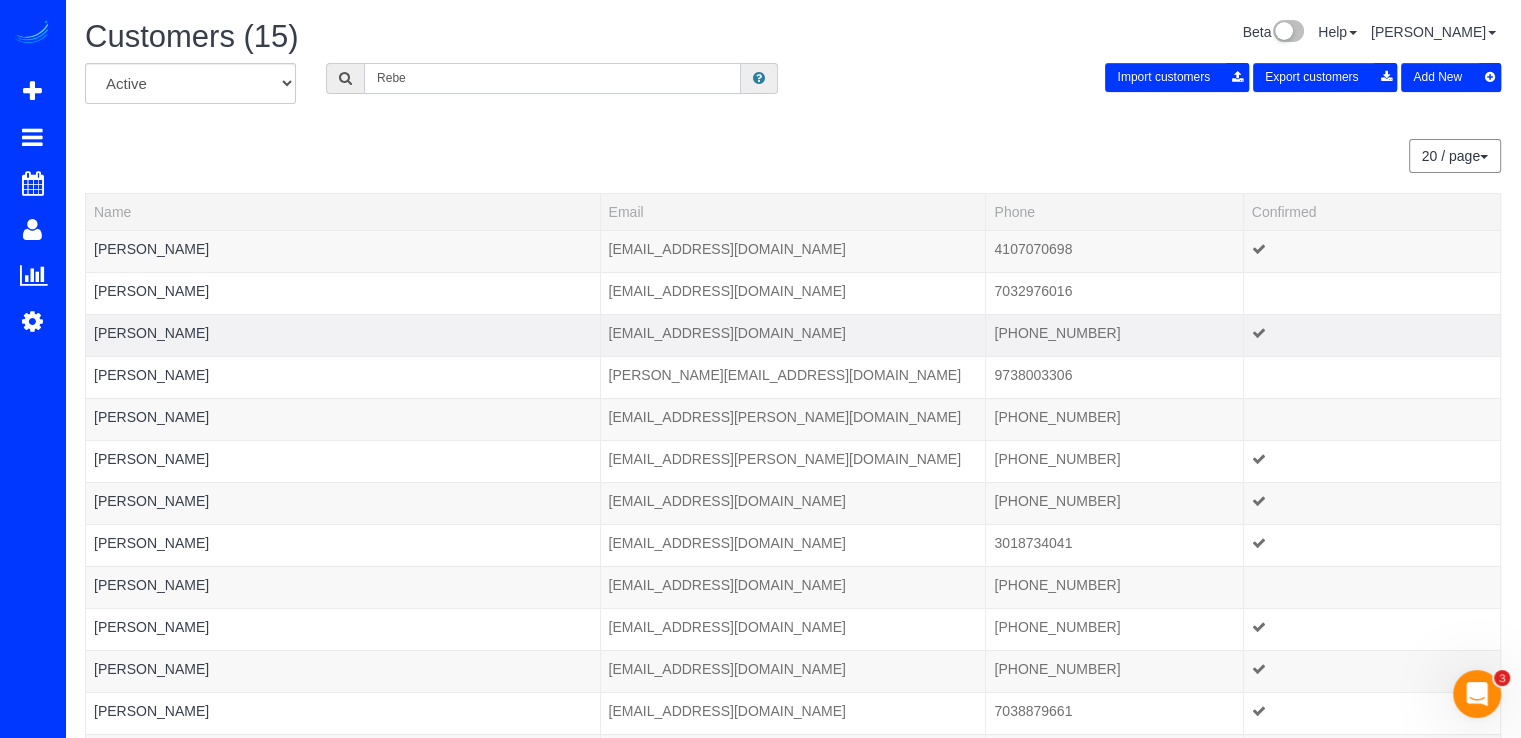 scroll, scrollTop: 200, scrollLeft: 0, axis: vertical 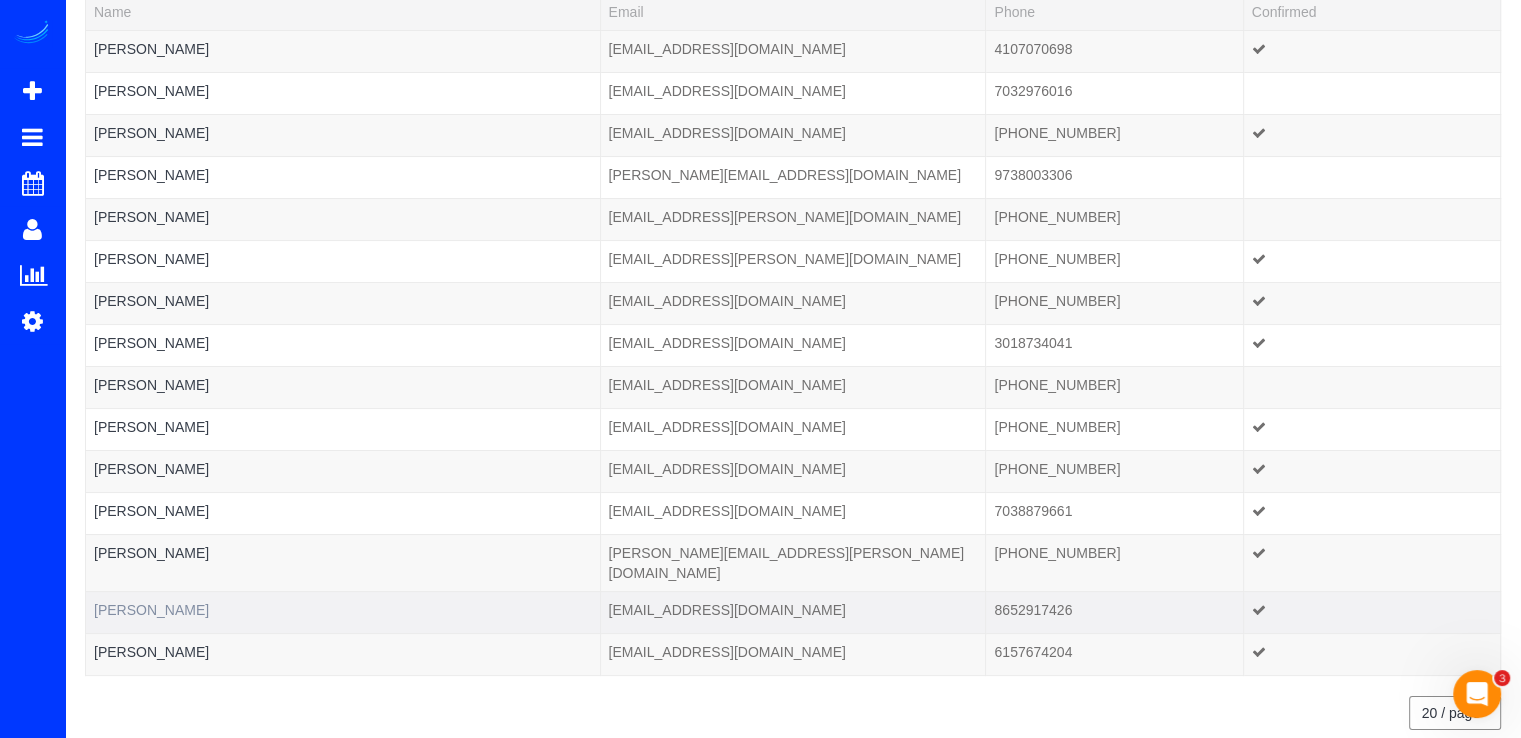 type on "Rebe" 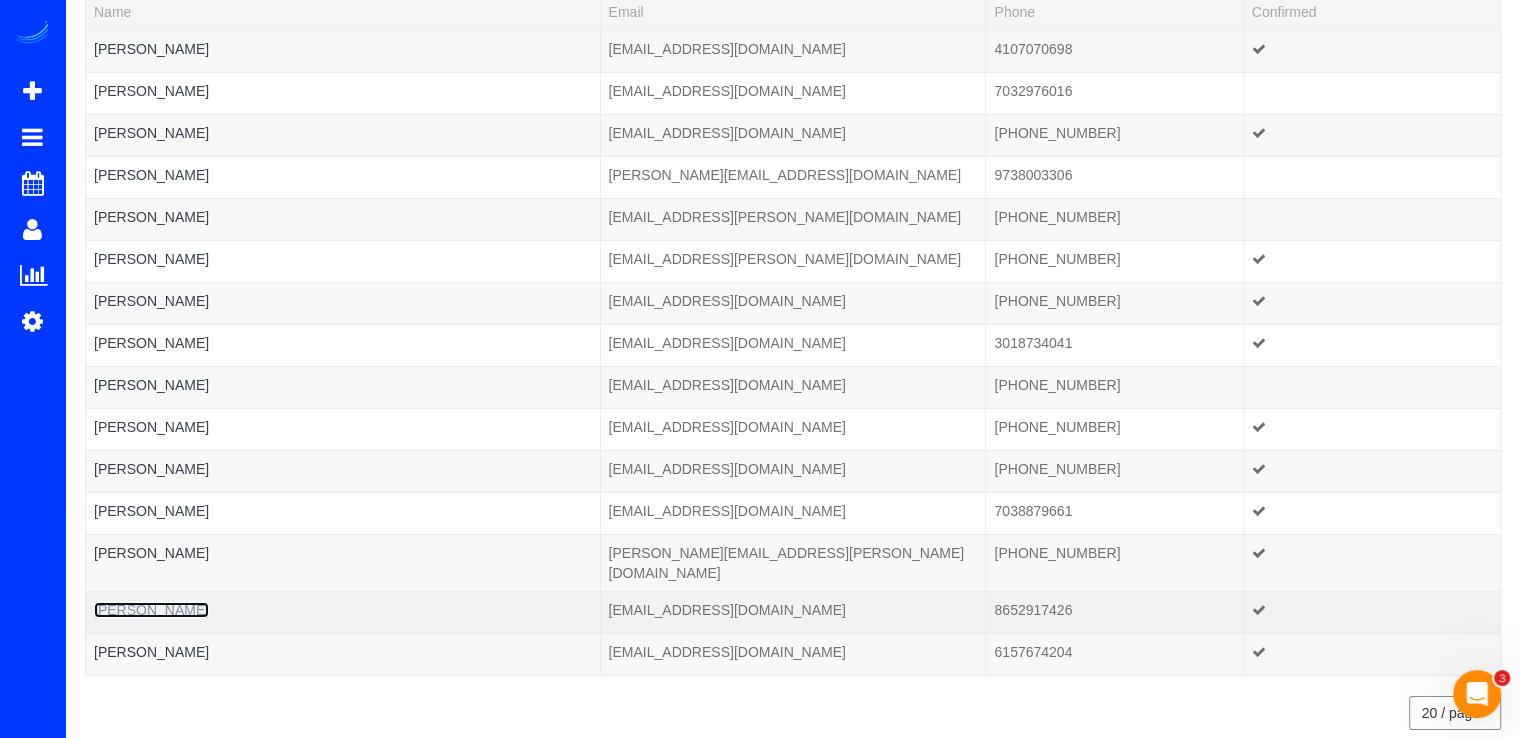 click on "Rebekah Garst" at bounding box center (151, 610) 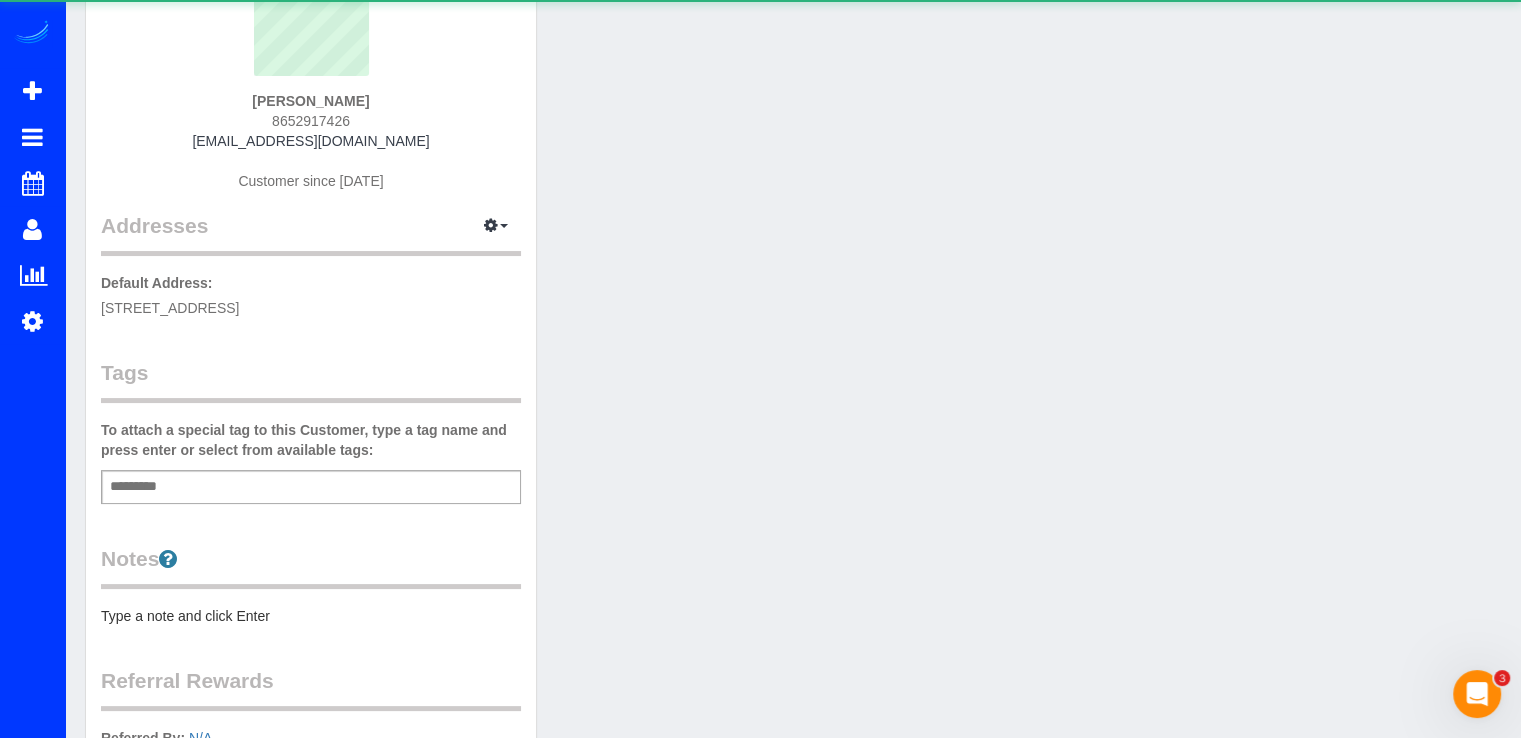 scroll, scrollTop: 0, scrollLeft: 0, axis: both 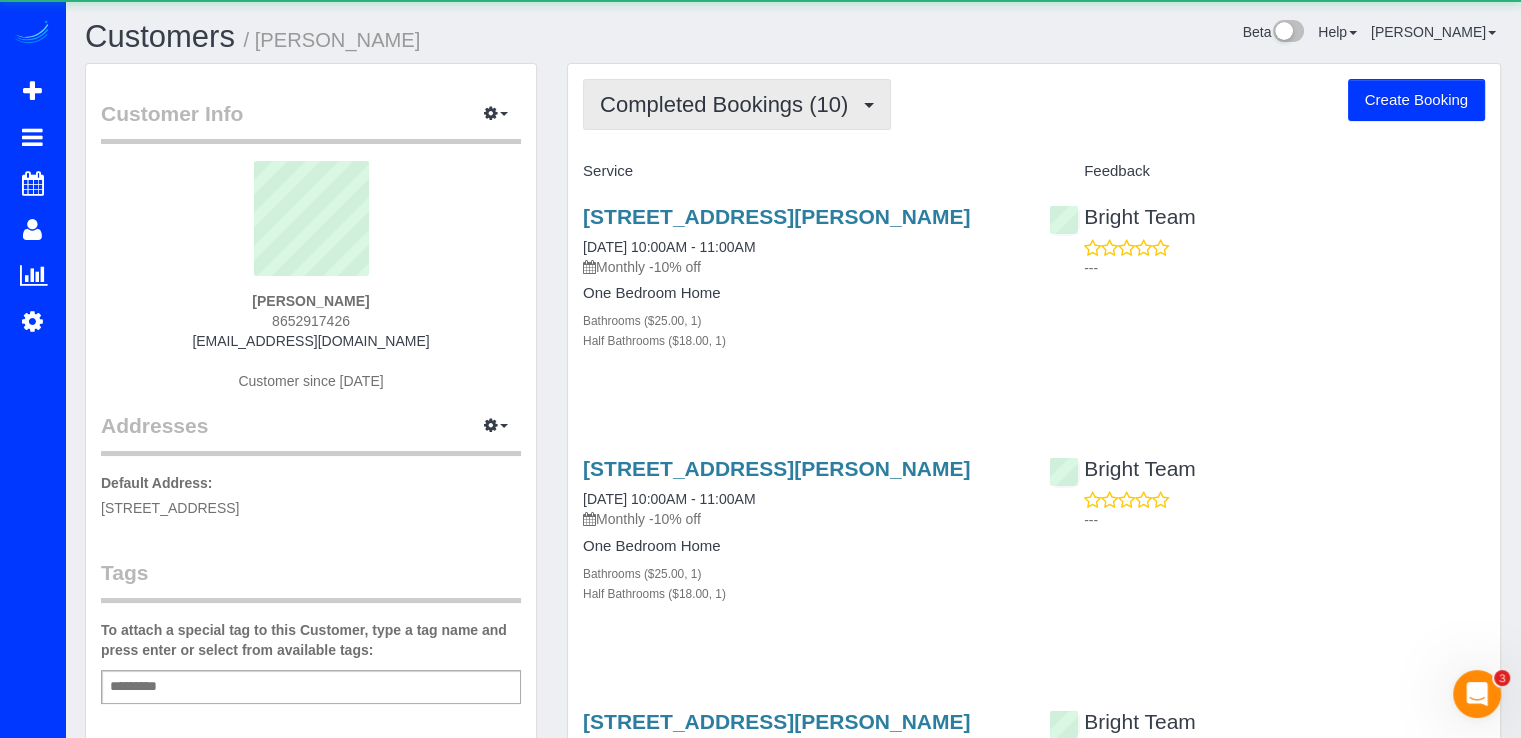 click on "Completed Bookings (10)" at bounding box center [737, 104] 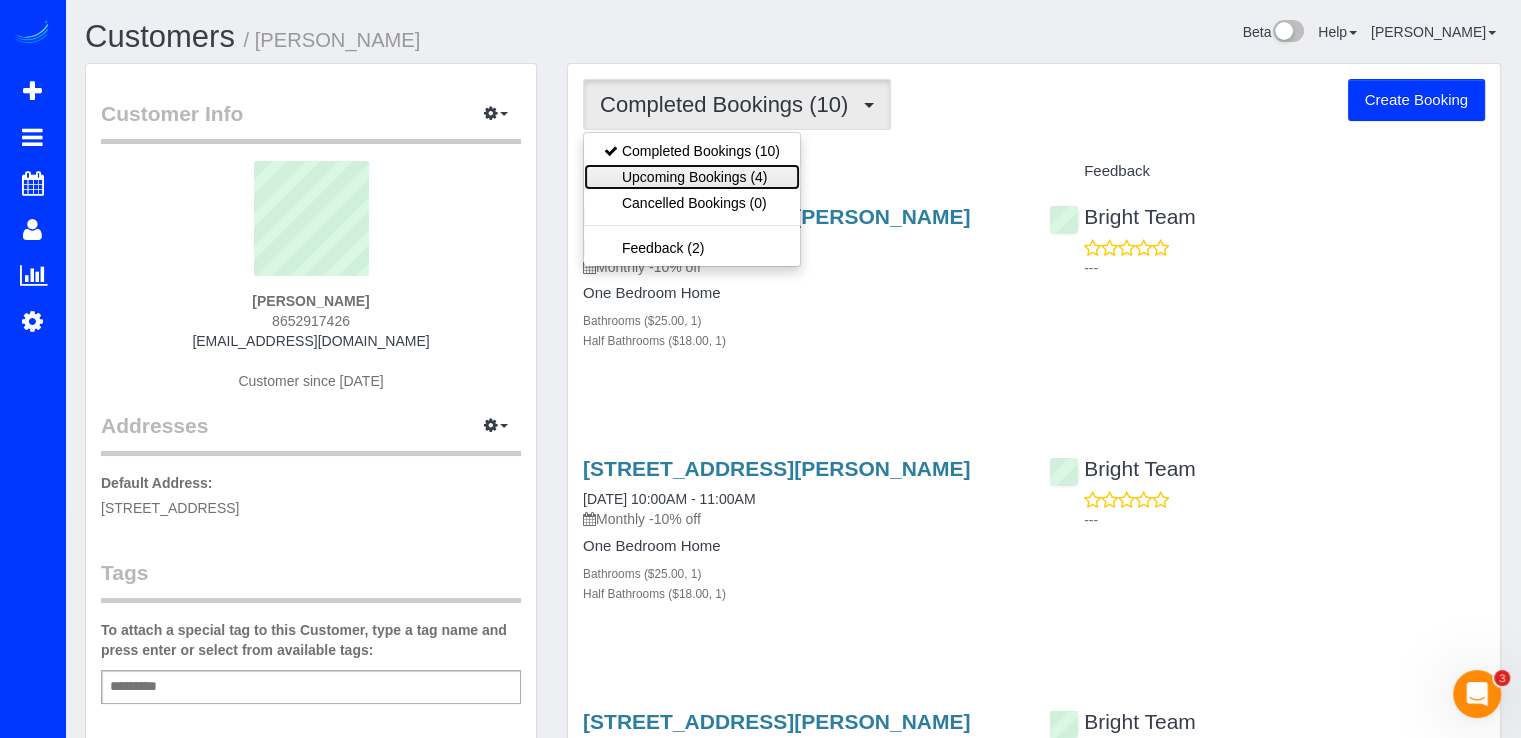 click on "Upcoming Bookings (4)" at bounding box center (692, 177) 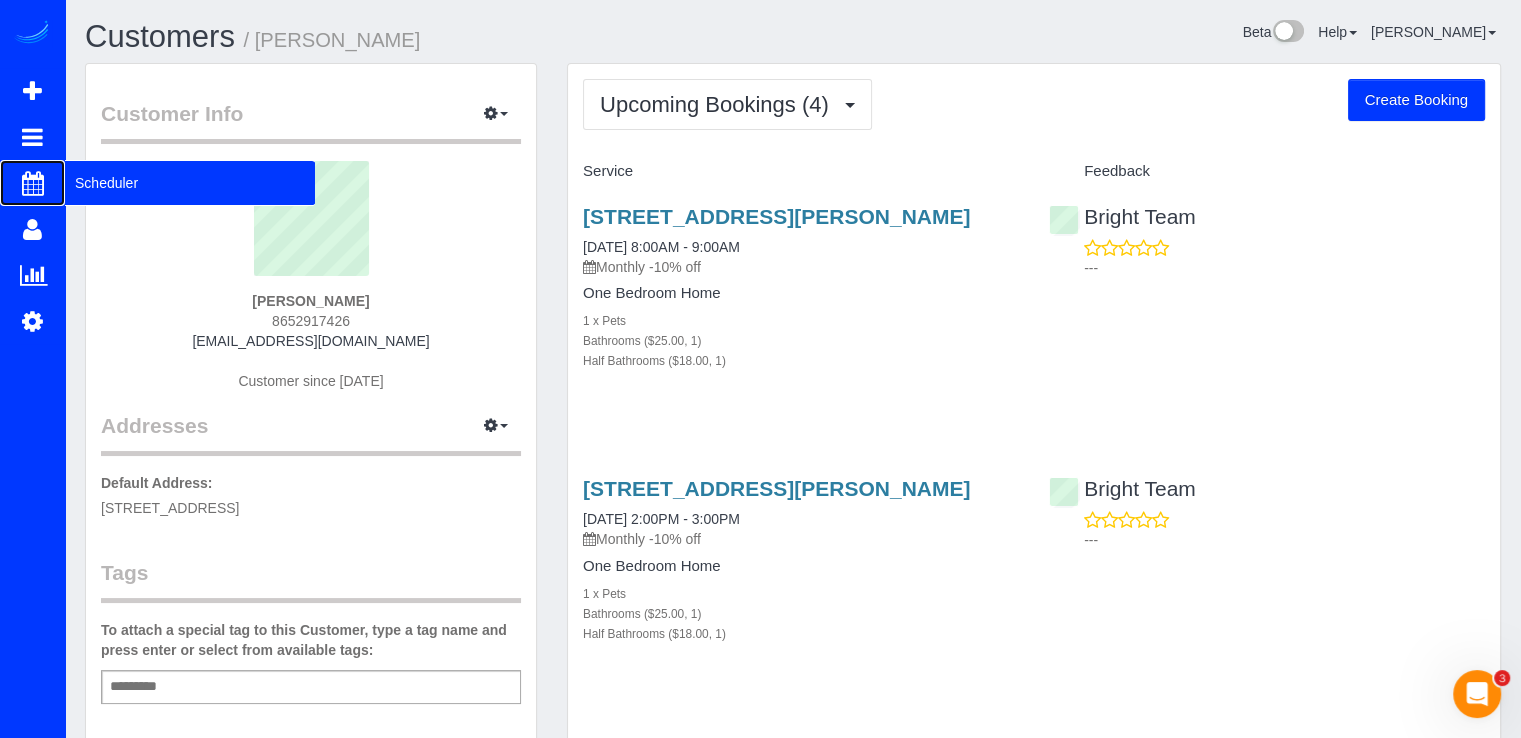 click on "Scheduler" at bounding box center [190, 183] 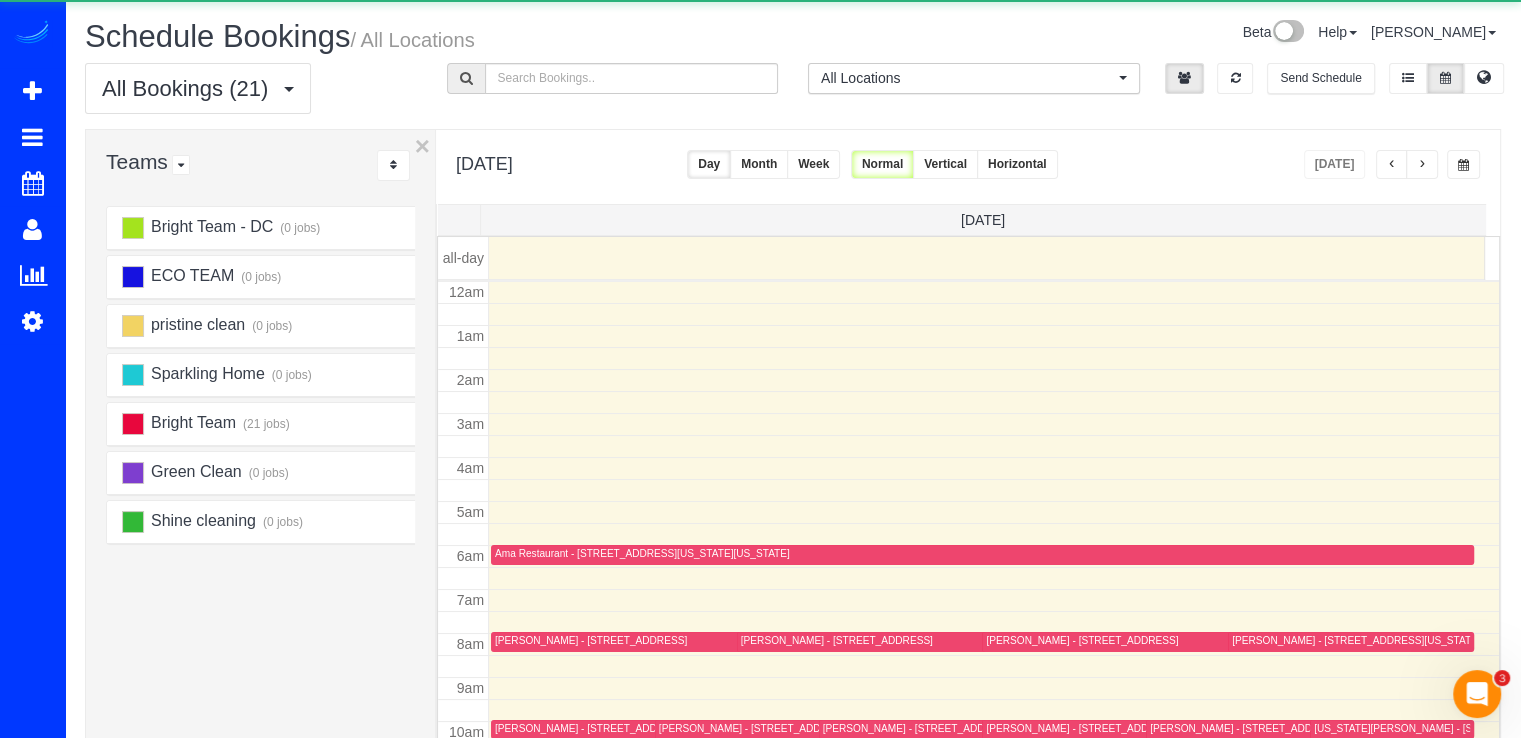 scroll, scrollTop: 263, scrollLeft: 0, axis: vertical 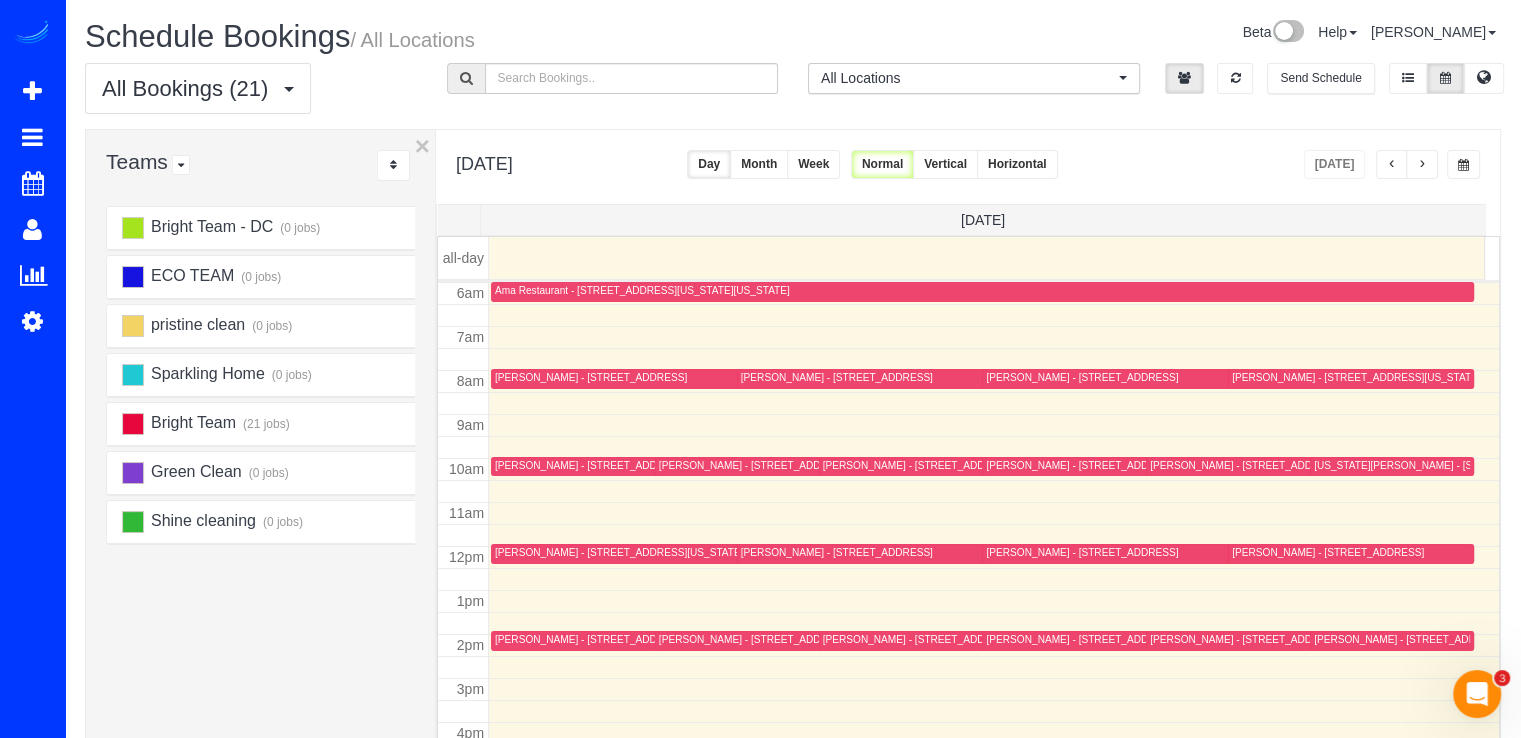 click at bounding box center [1422, 165] 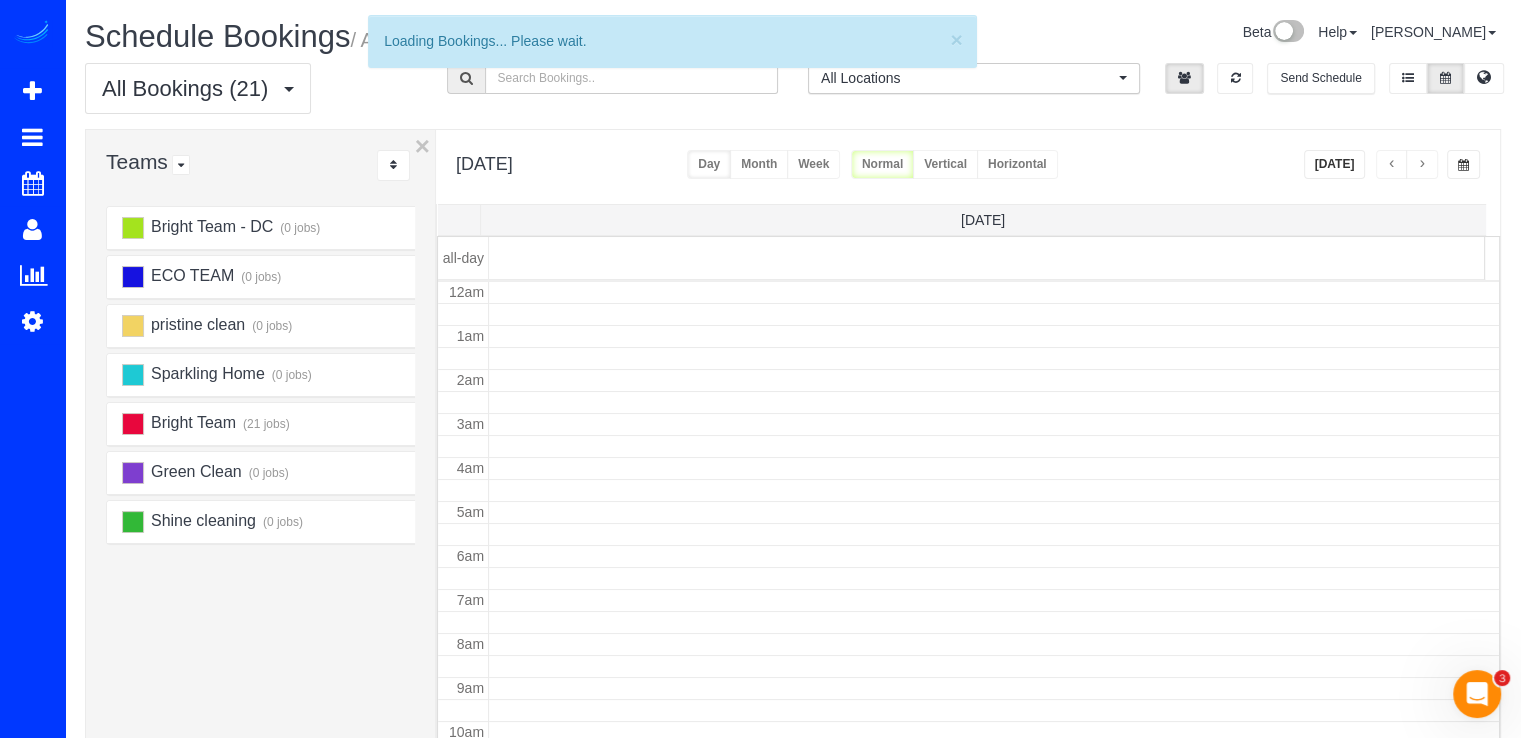 scroll, scrollTop: 263, scrollLeft: 0, axis: vertical 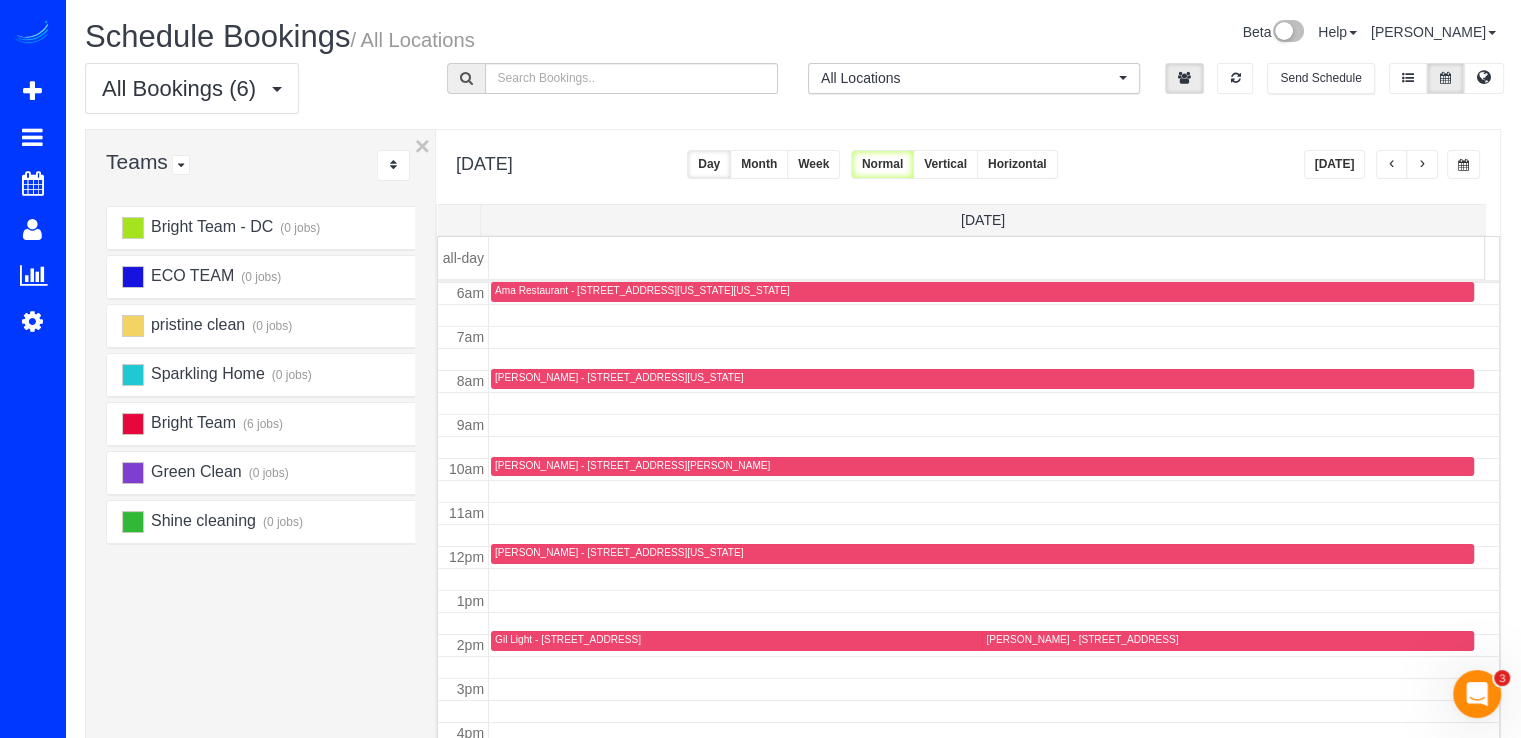 click at bounding box center [1422, 165] 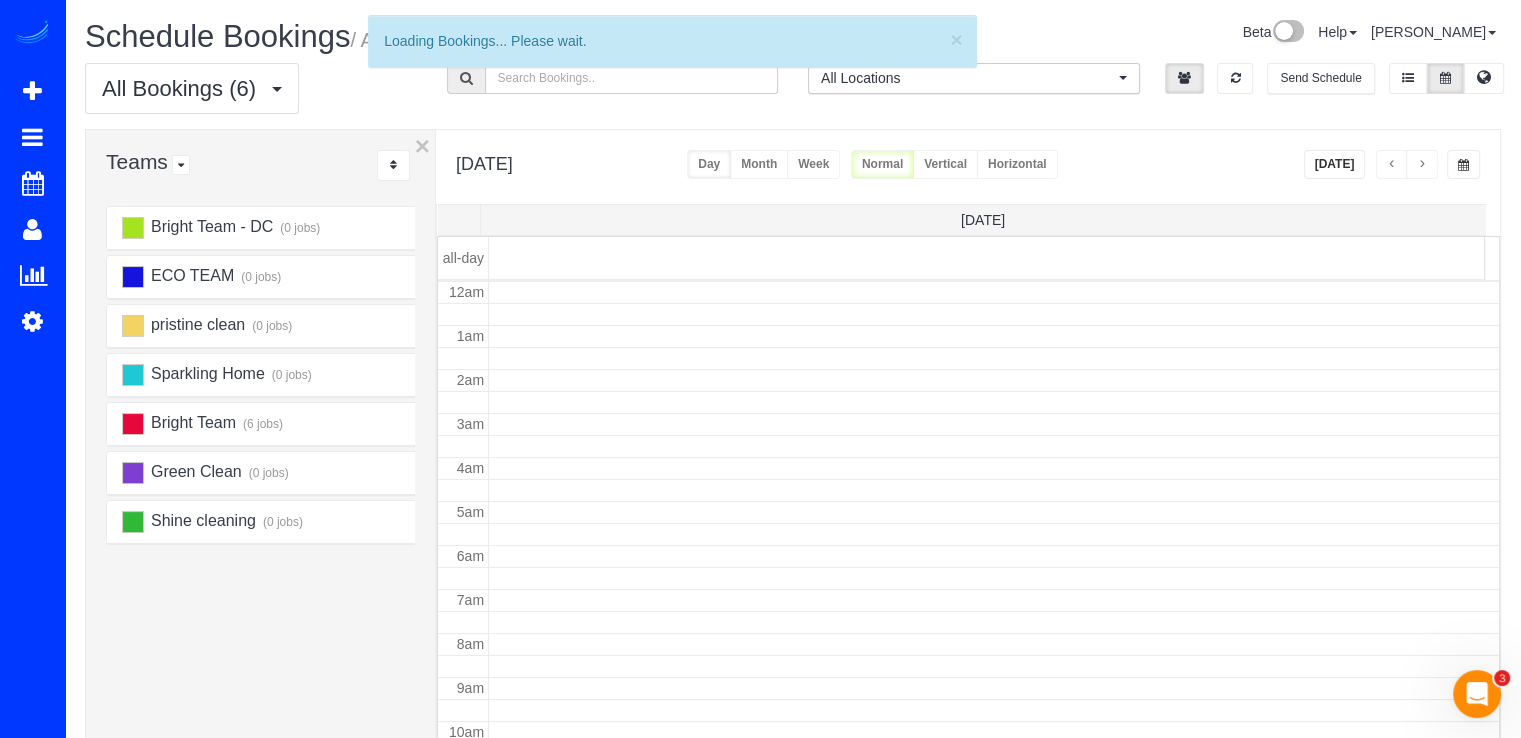 scroll, scrollTop: 263, scrollLeft: 0, axis: vertical 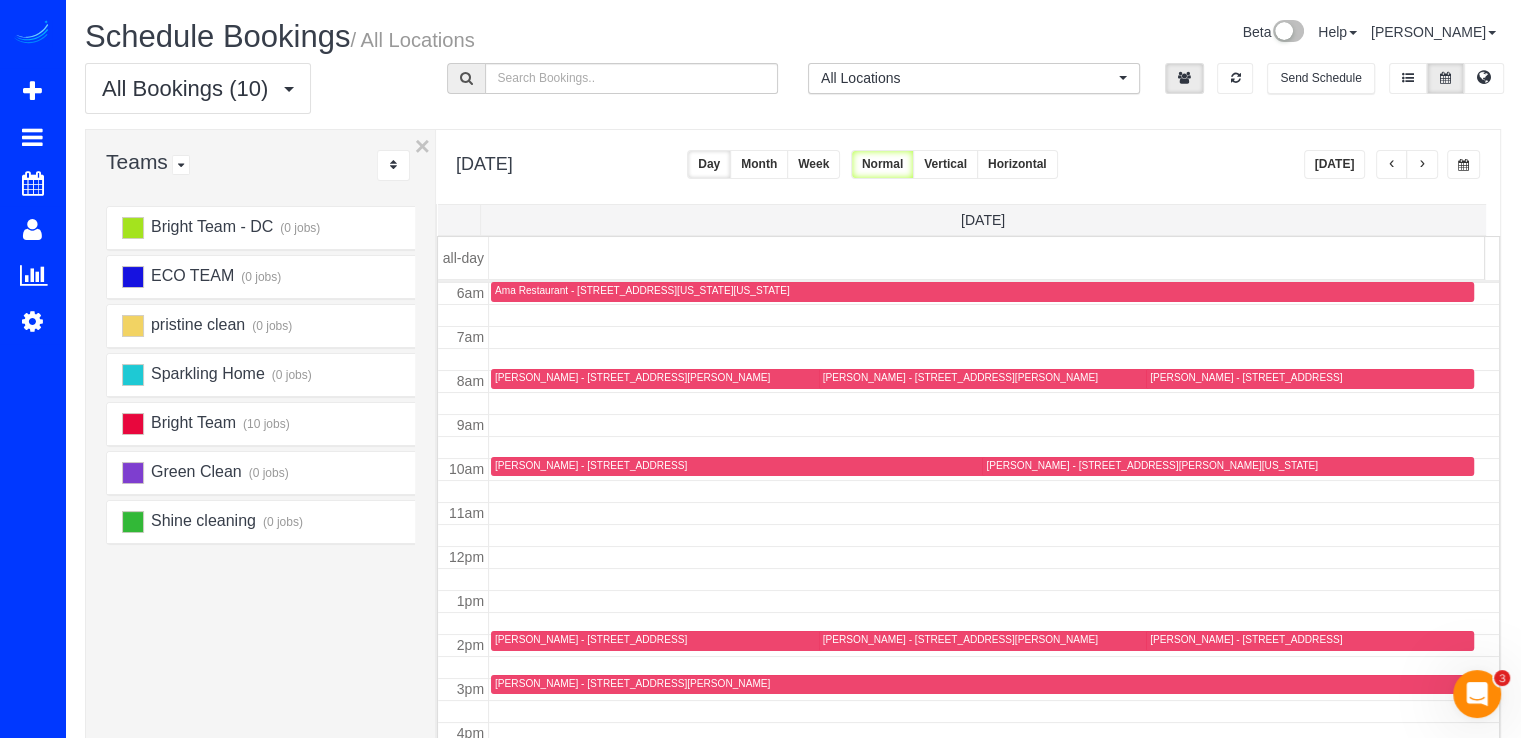 click at bounding box center [1422, 165] 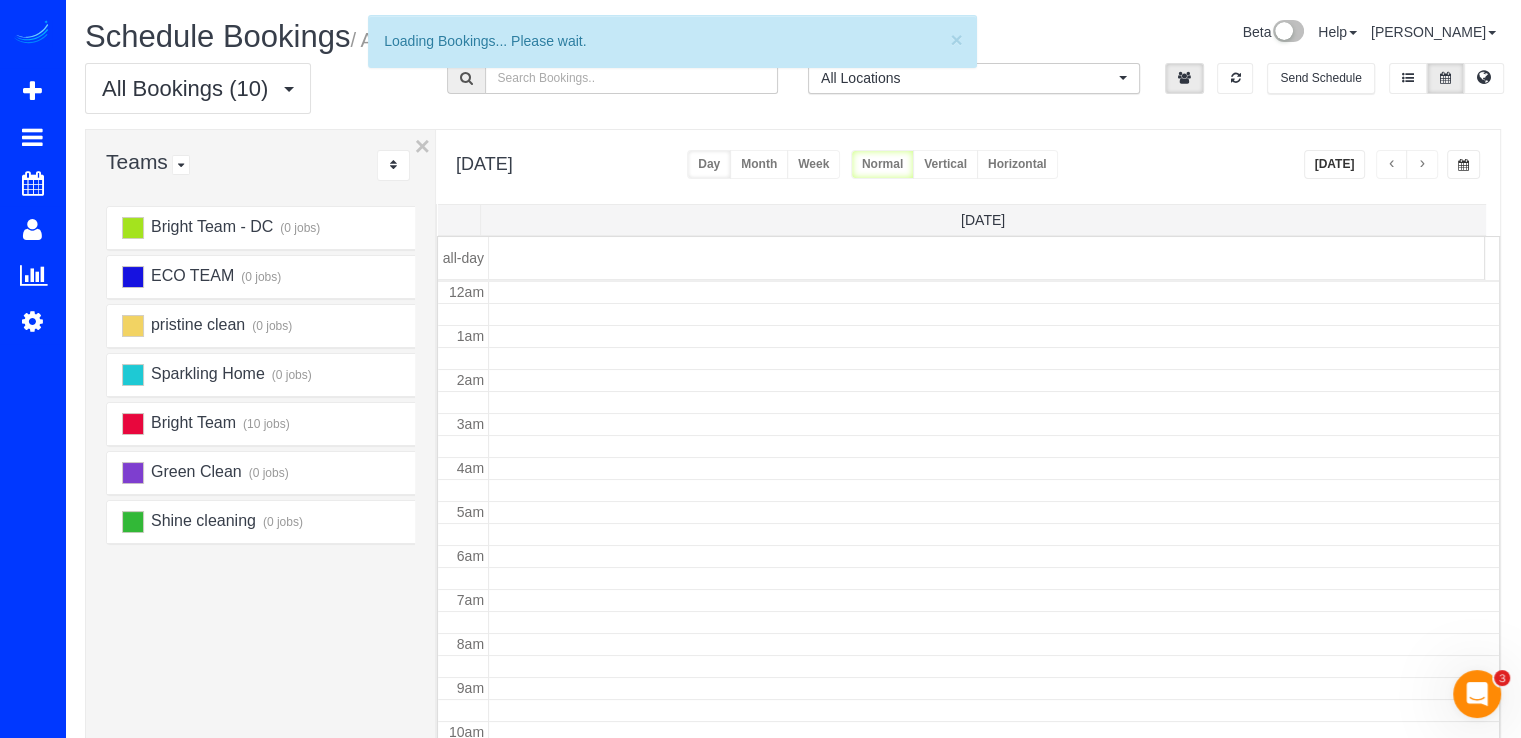 scroll, scrollTop: 263, scrollLeft: 0, axis: vertical 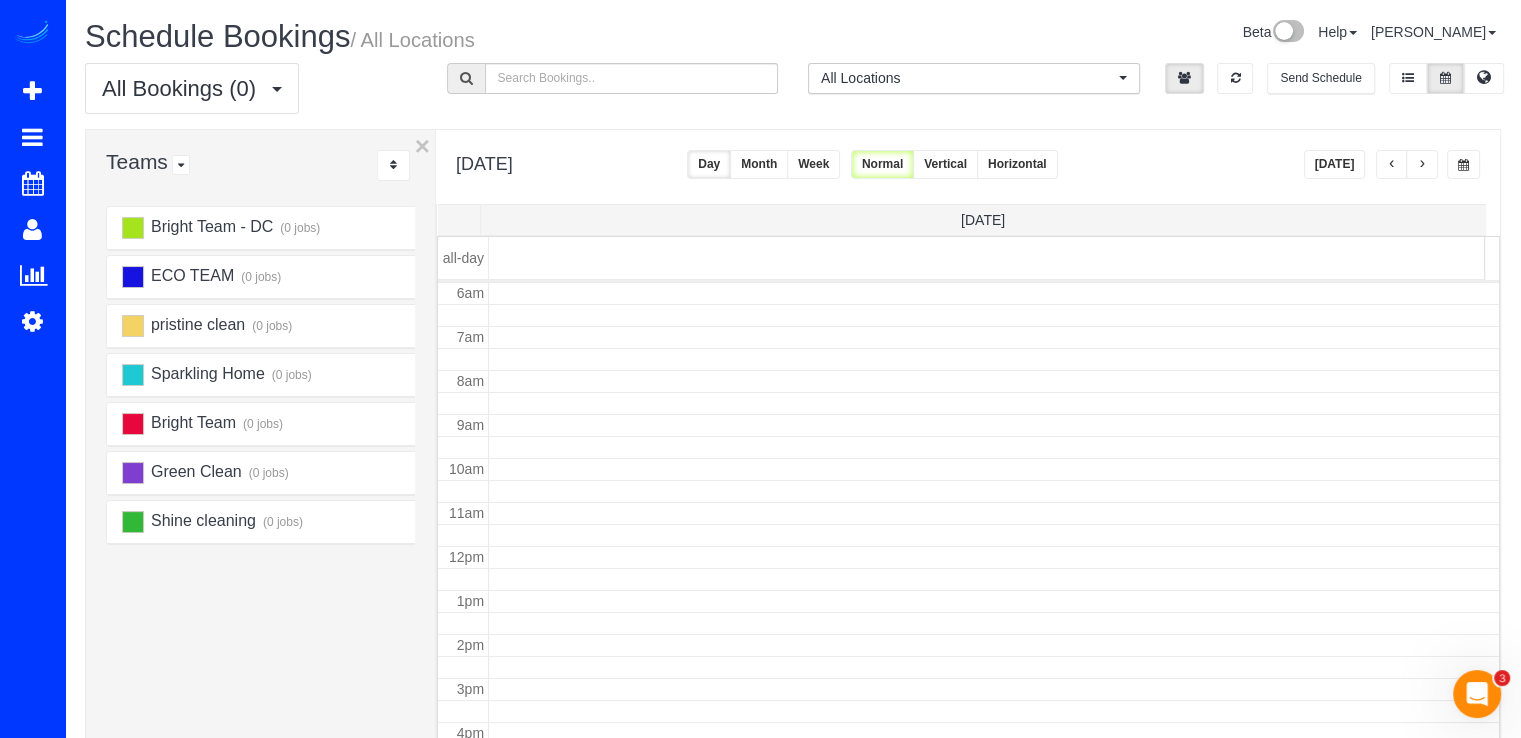 click at bounding box center (1422, 165) 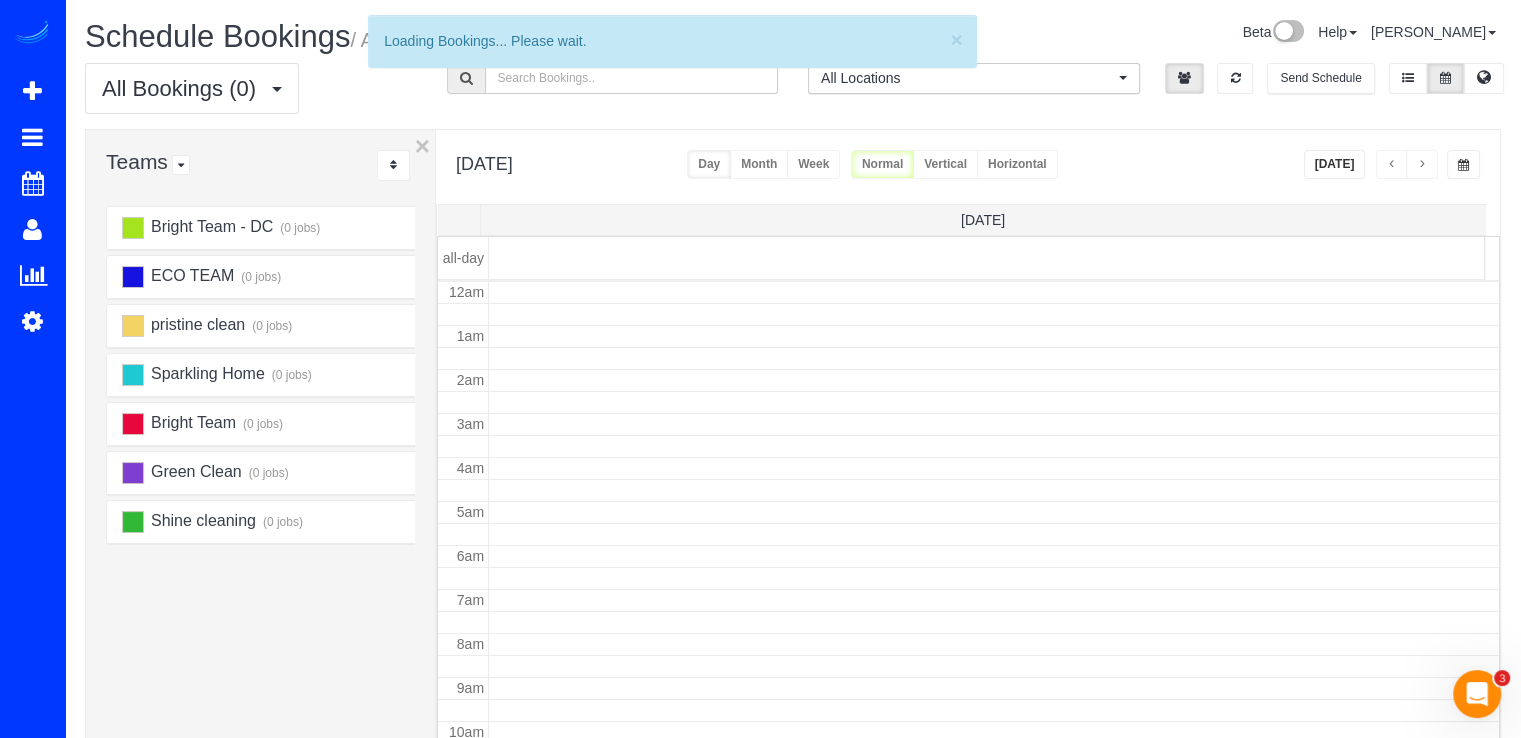 scroll, scrollTop: 263, scrollLeft: 0, axis: vertical 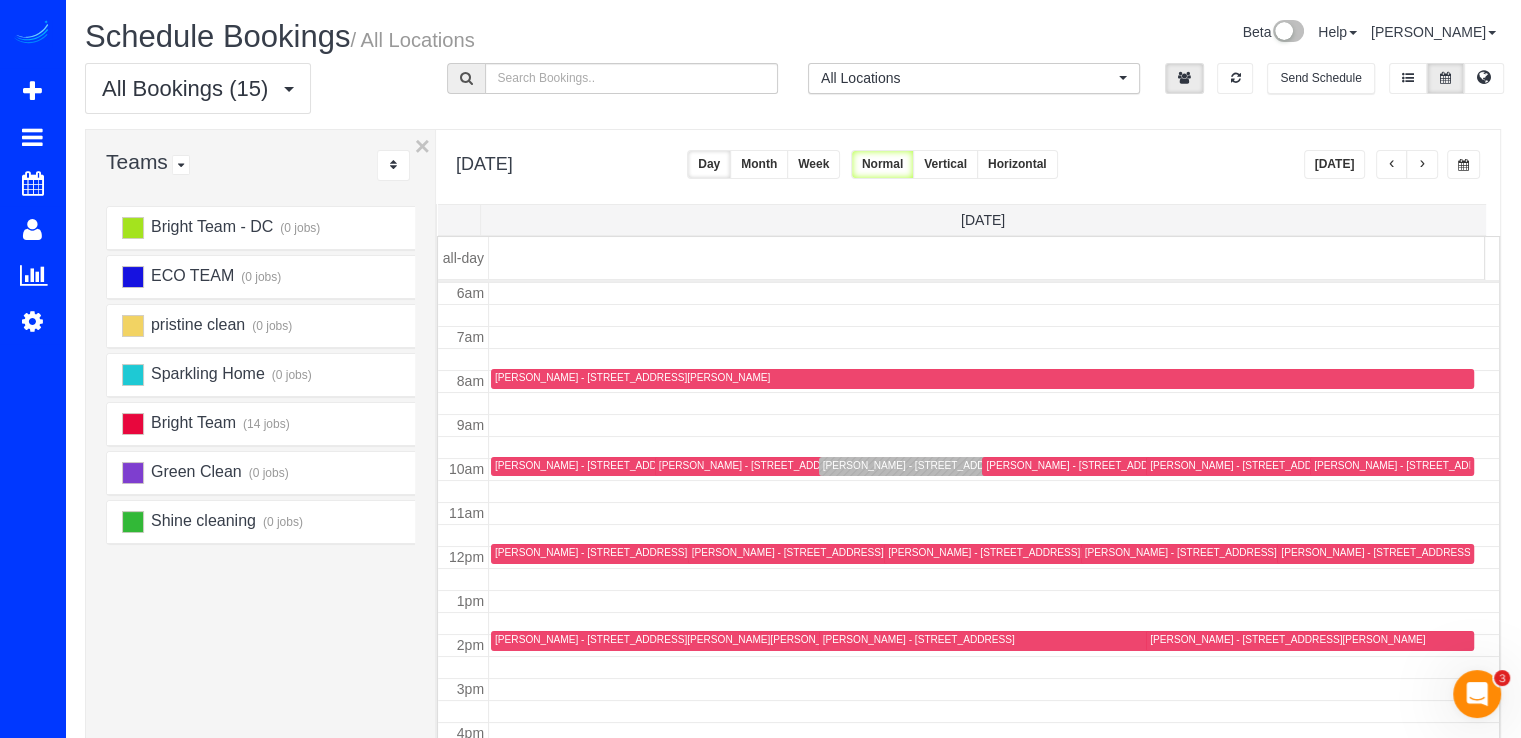 click at bounding box center (1392, 164) 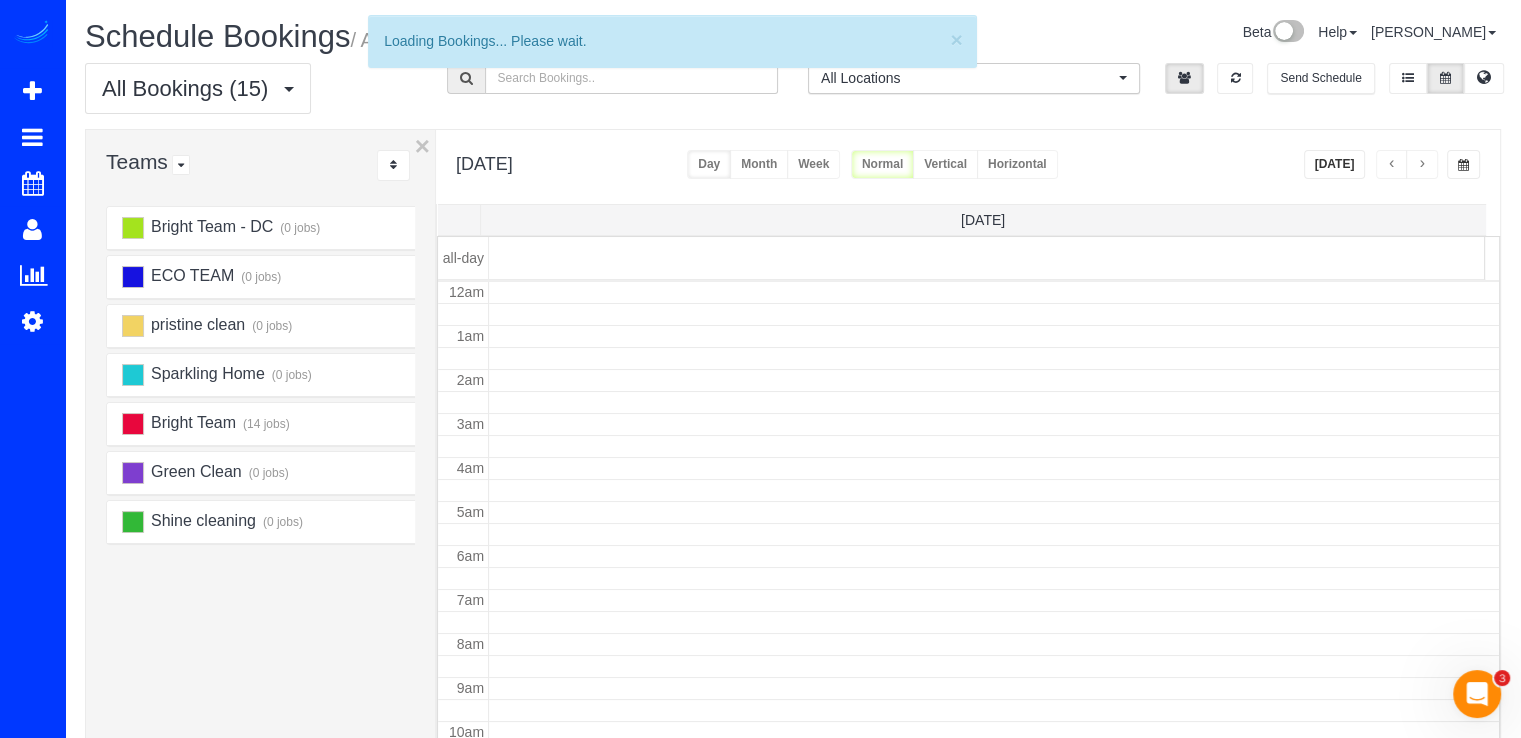 scroll, scrollTop: 263, scrollLeft: 0, axis: vertical 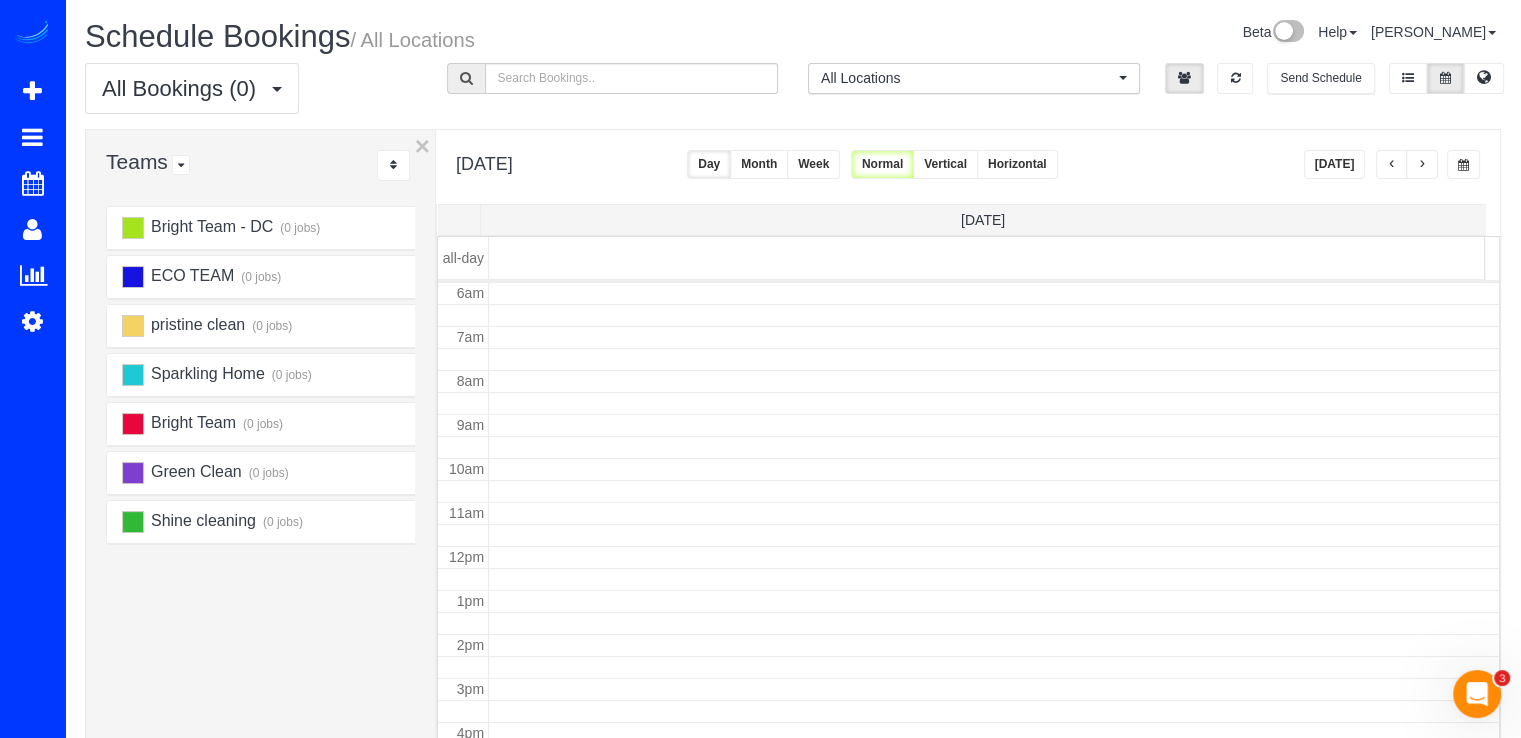 click at bounding box center (1392, 165) 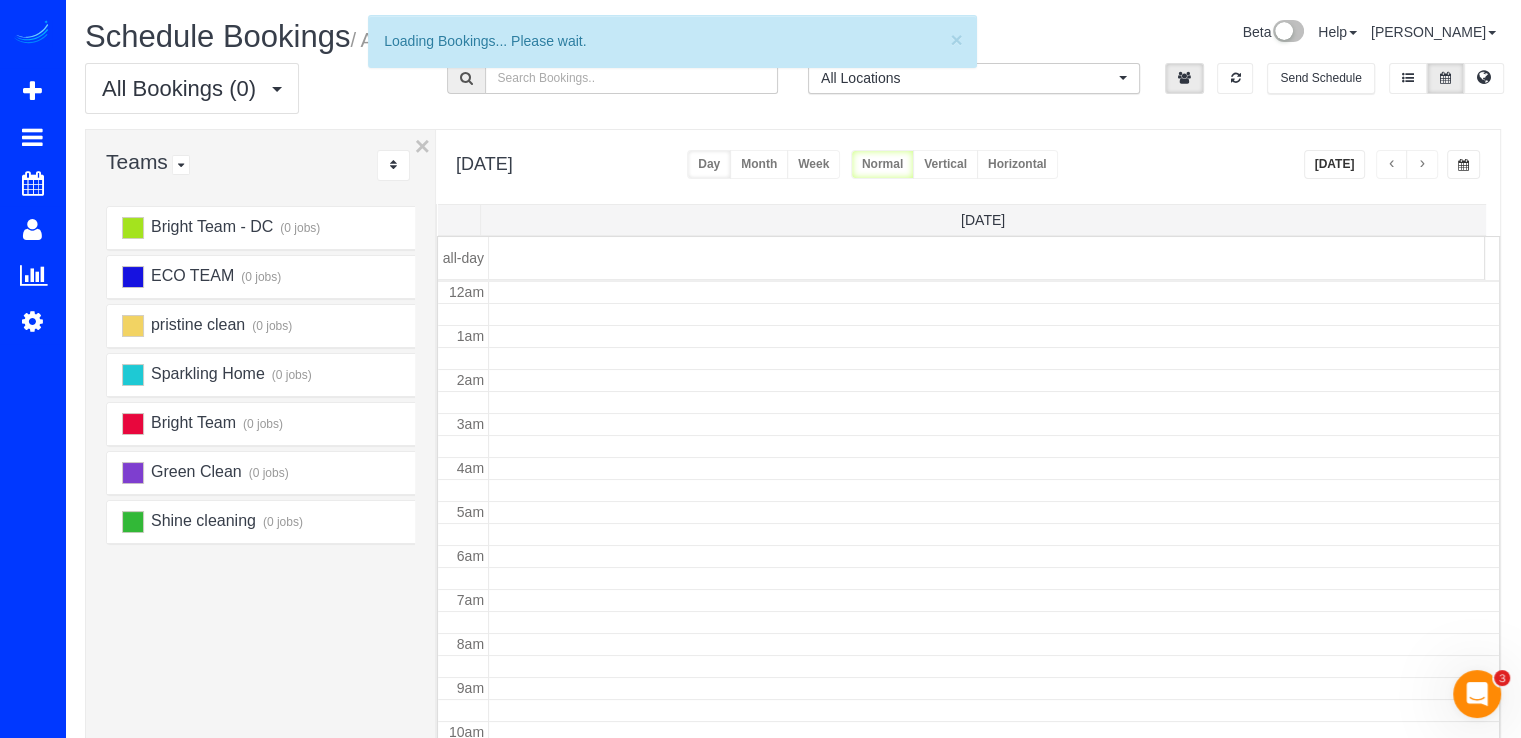 scroll, scrollTop: 263, scrollLeft: 0, axis: vertical 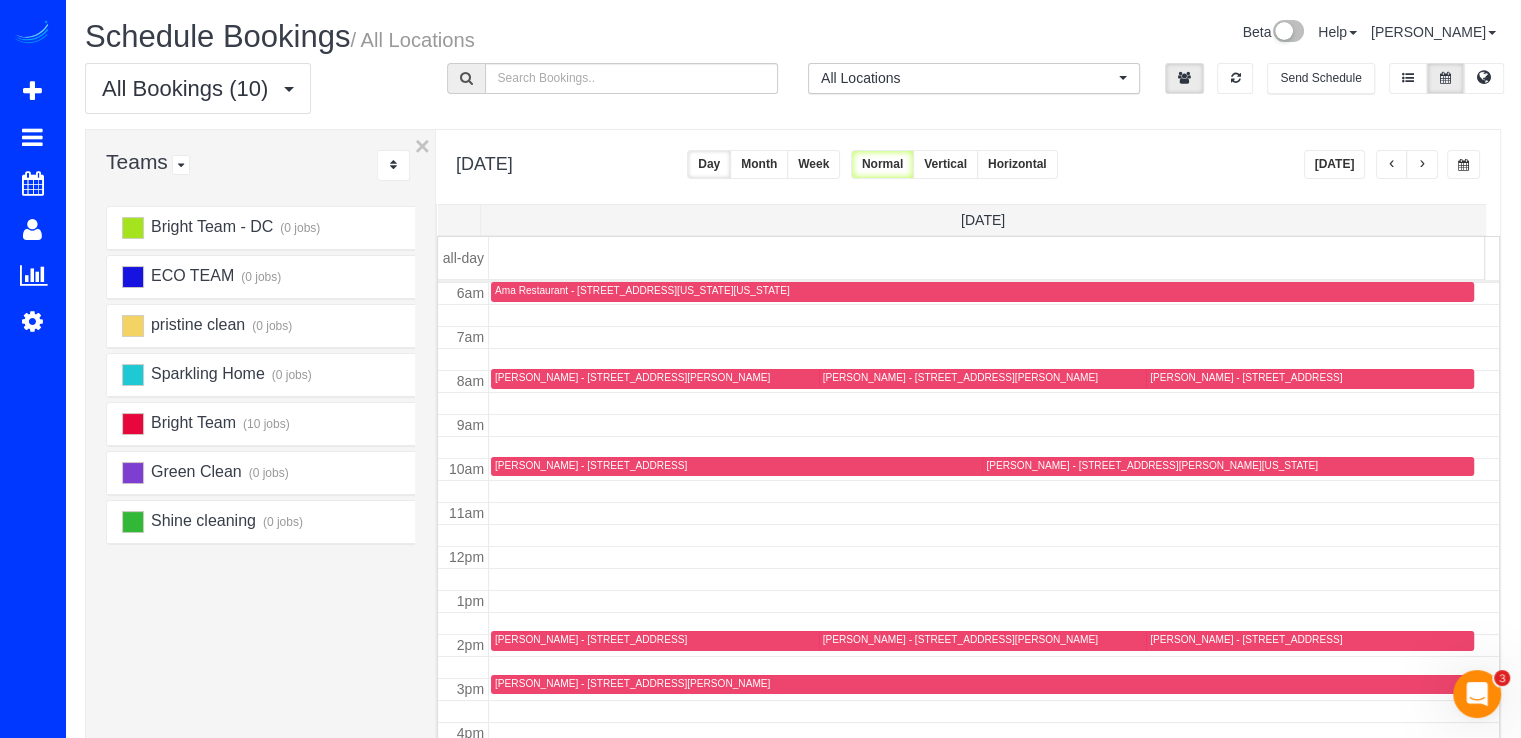 click at bounding box center (1422, 164) 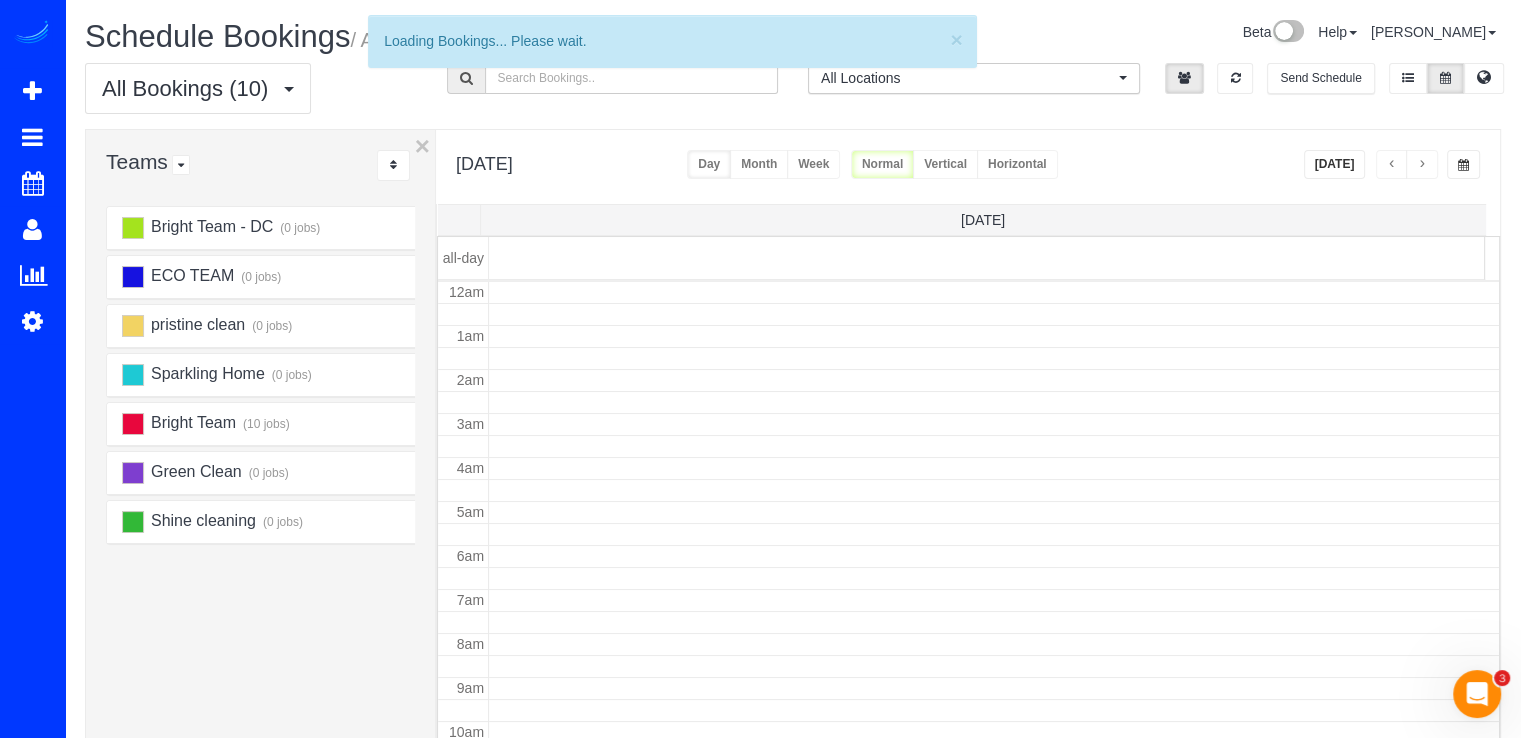 scroll, scrollTop: 263, scrollLeft: 0, axis: vertical 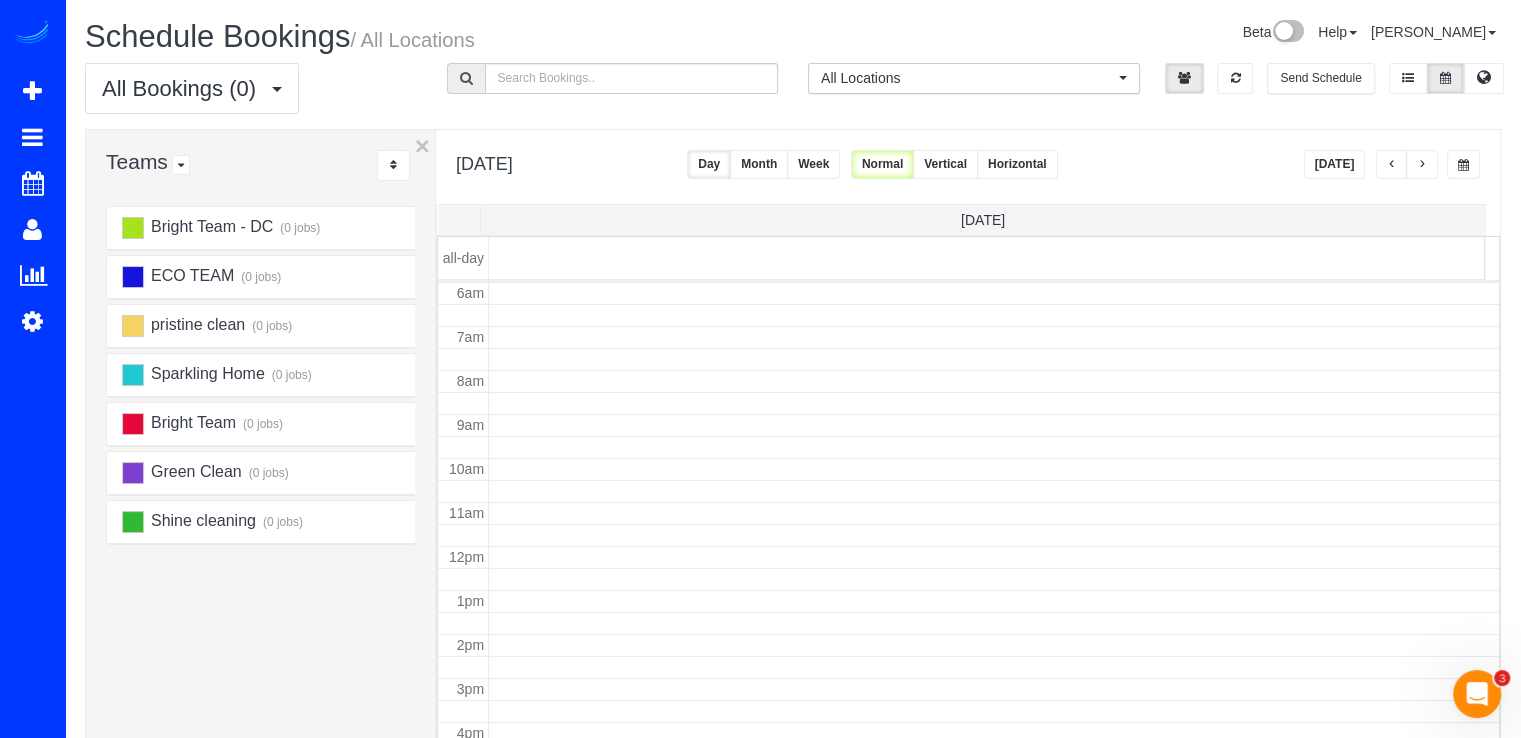 click at bounding box center (1422, 164) 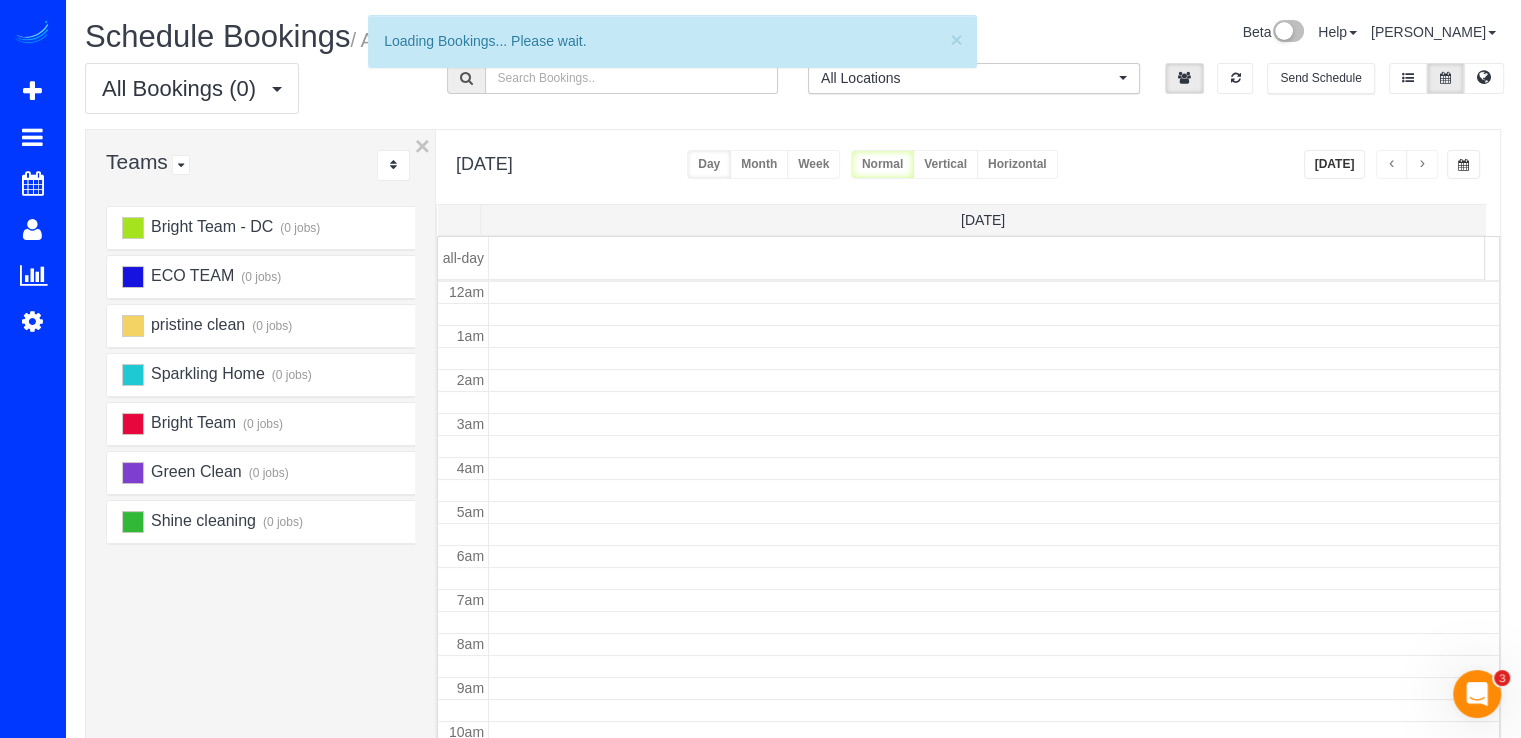scroll, scrollTop: 263, scrollLeft: 0, axis: vertical 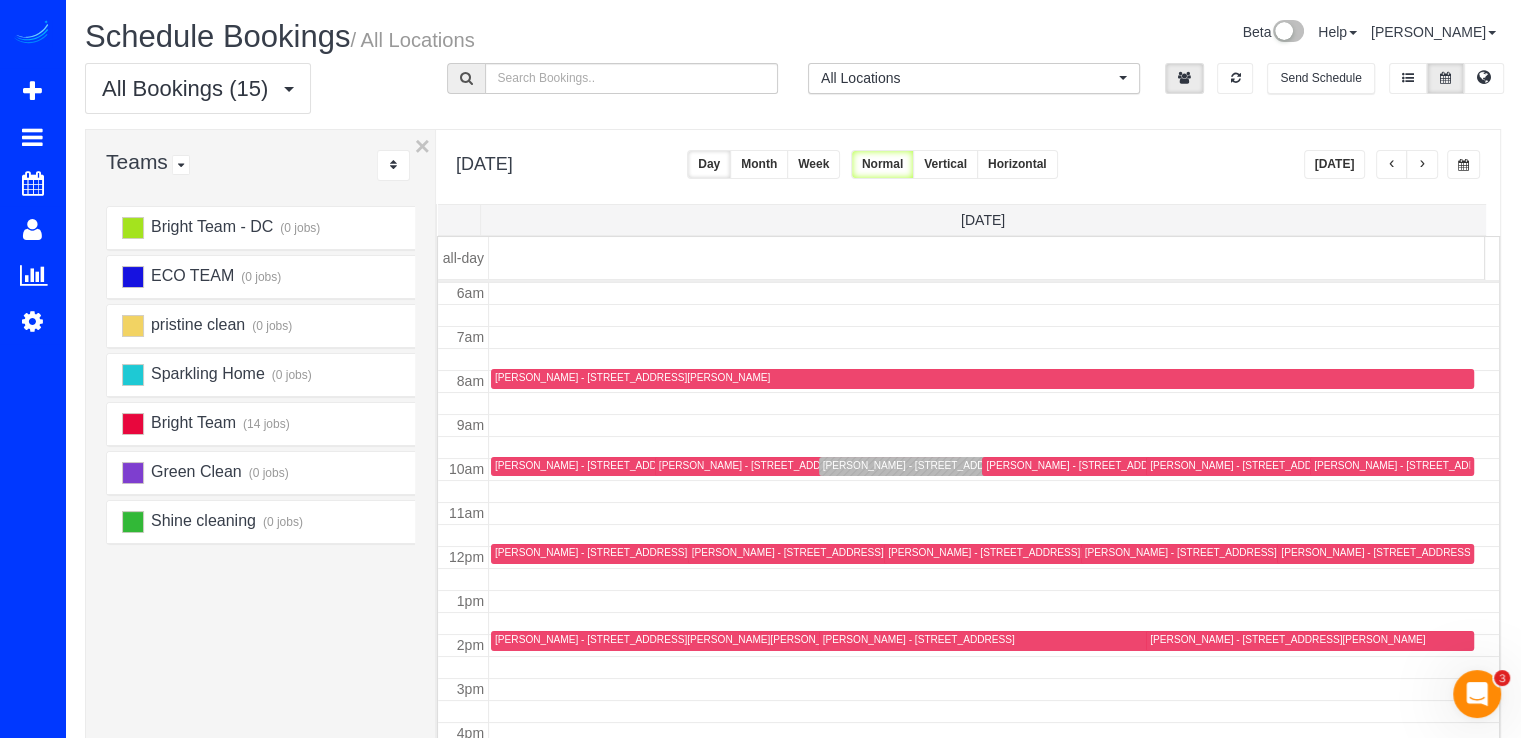 click at bounding box center (1422, 164) 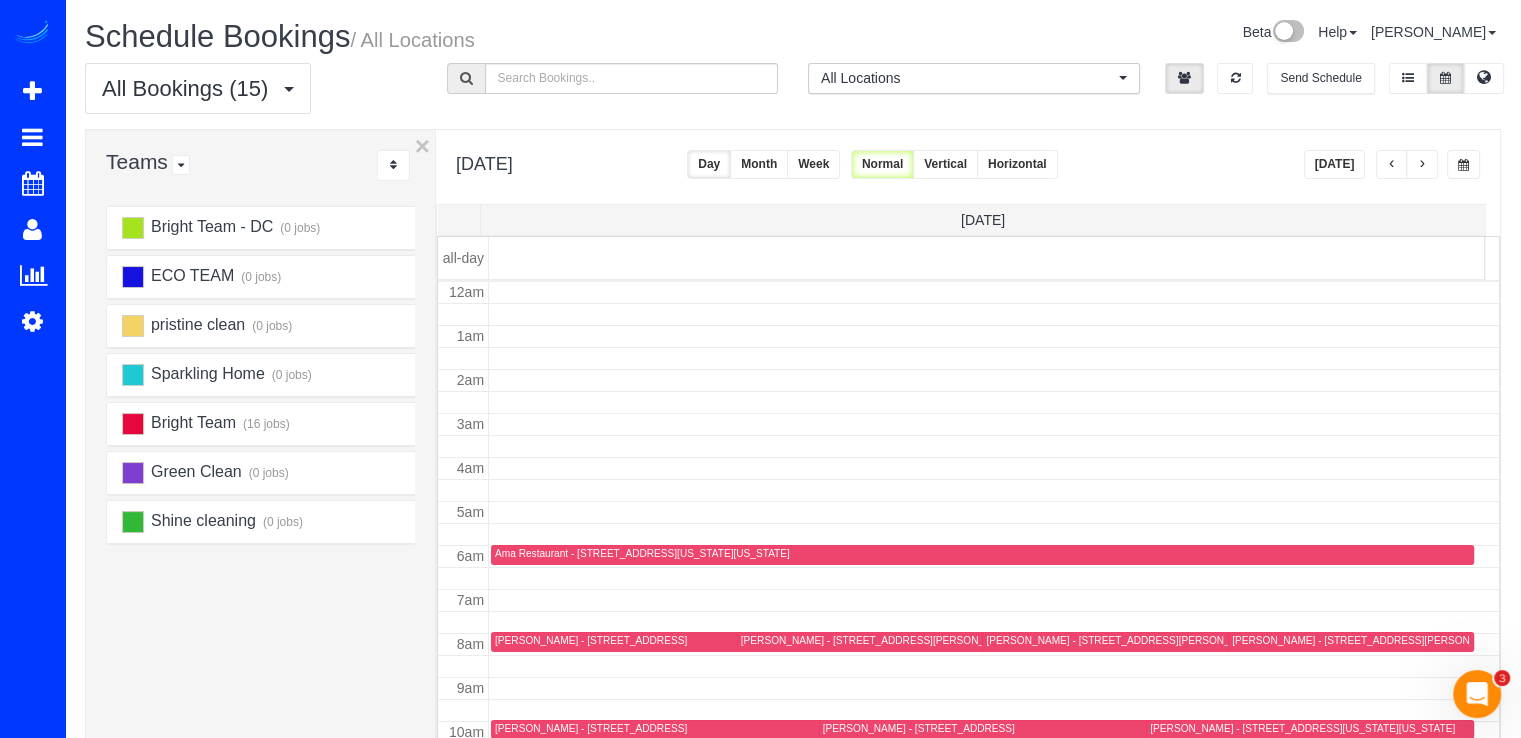 scroll, scrollTop: 263, scrollLeft: 0, axis: vertical 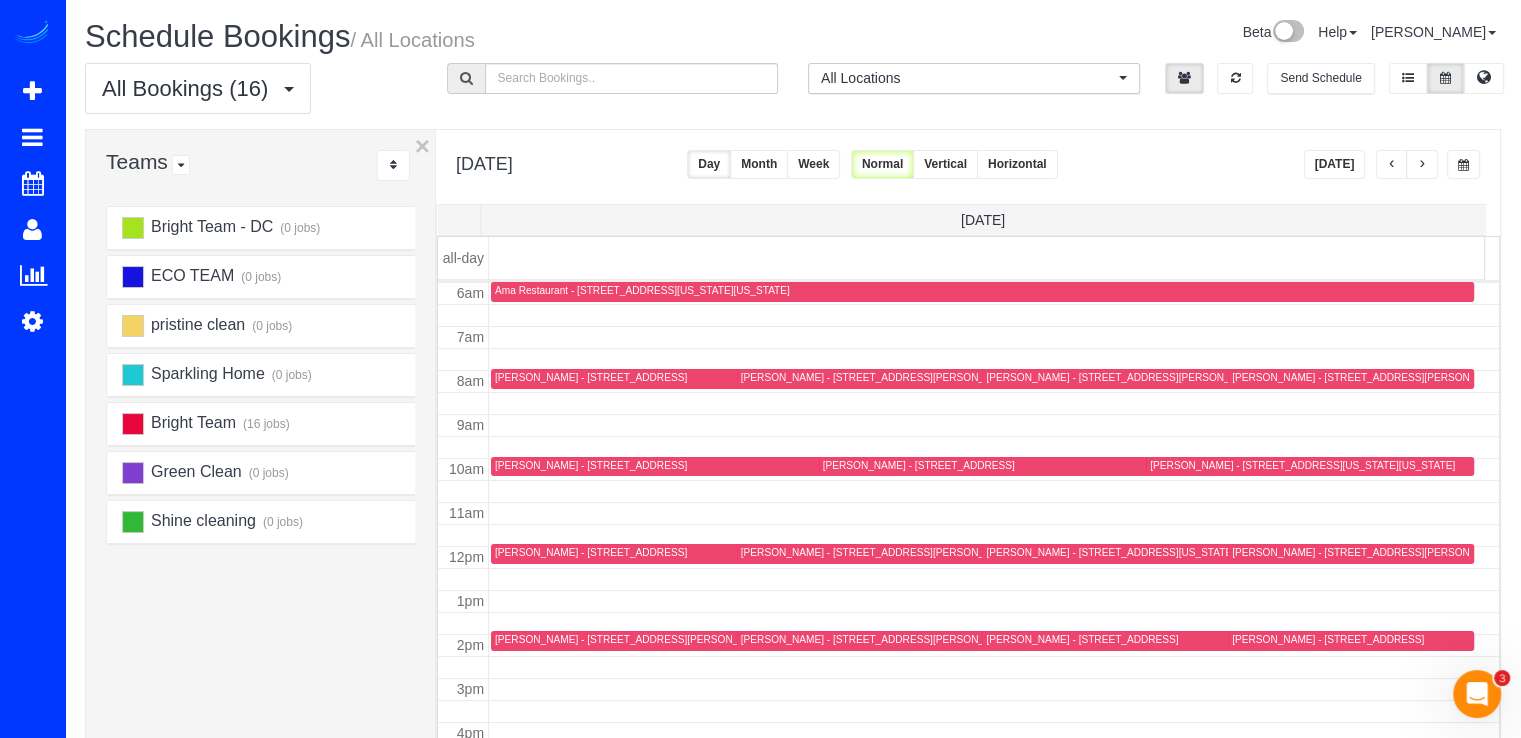 click at bounding box center [1422, 164] 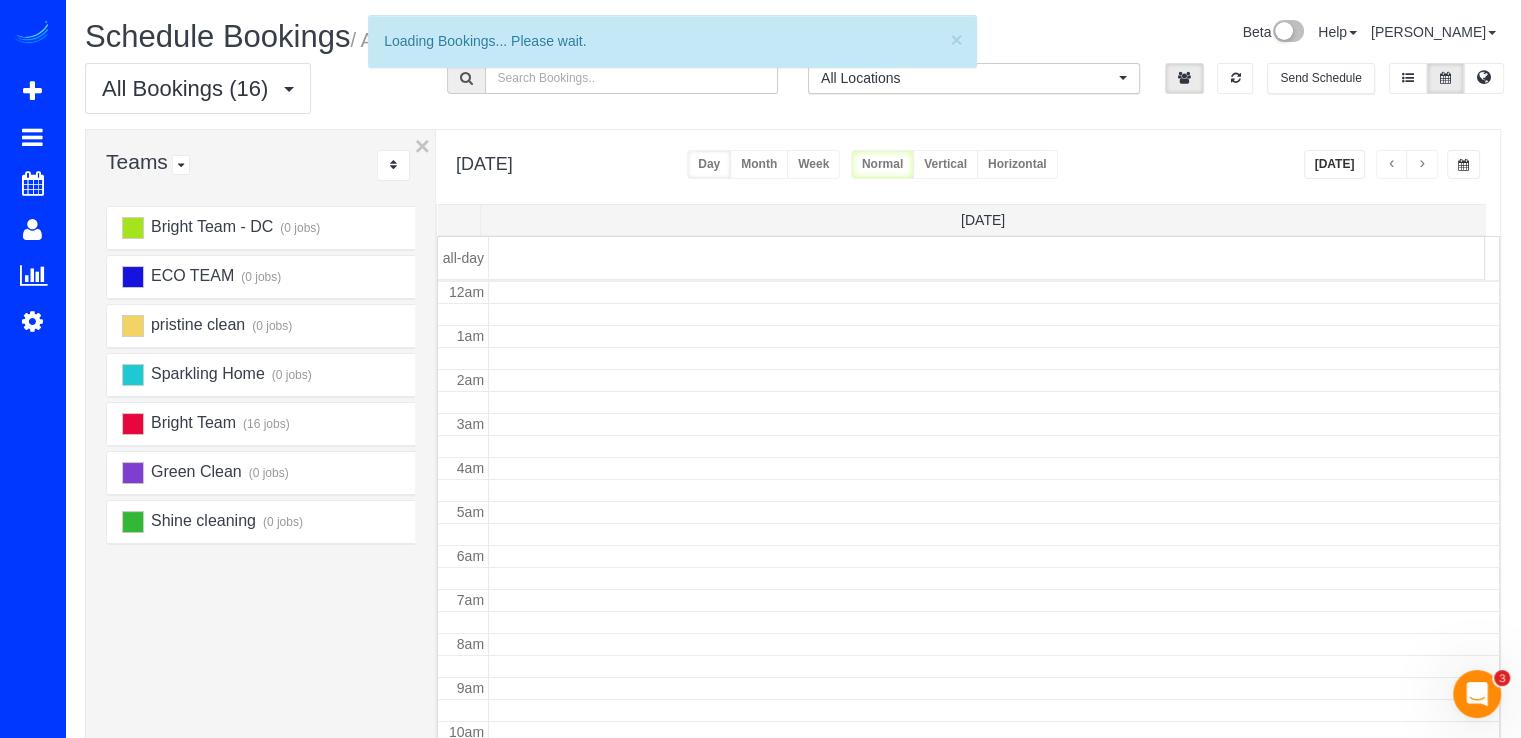 scroll, scrollTop: 263, scrollLeft: 0, axis: vertical 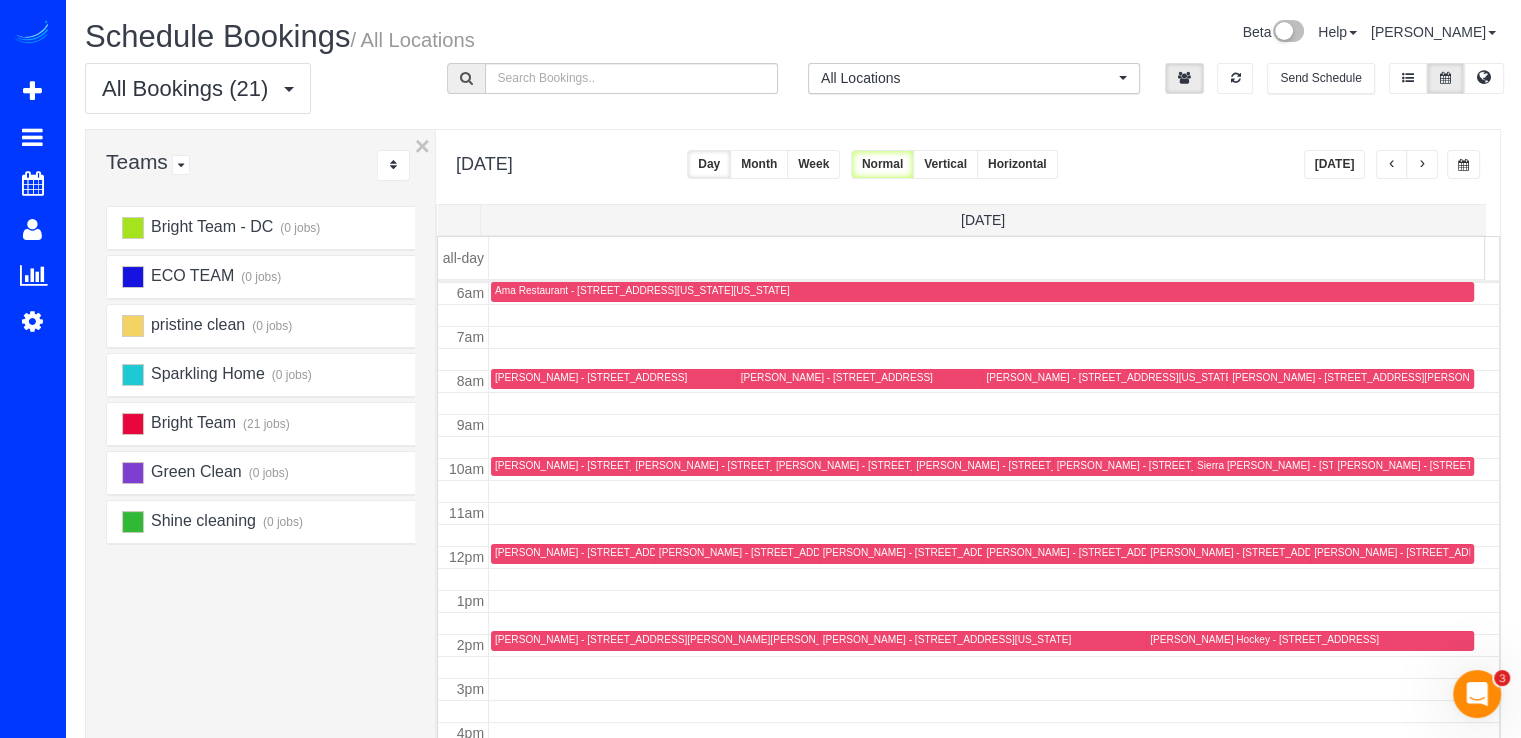 click at bounding box center [1422, 164] 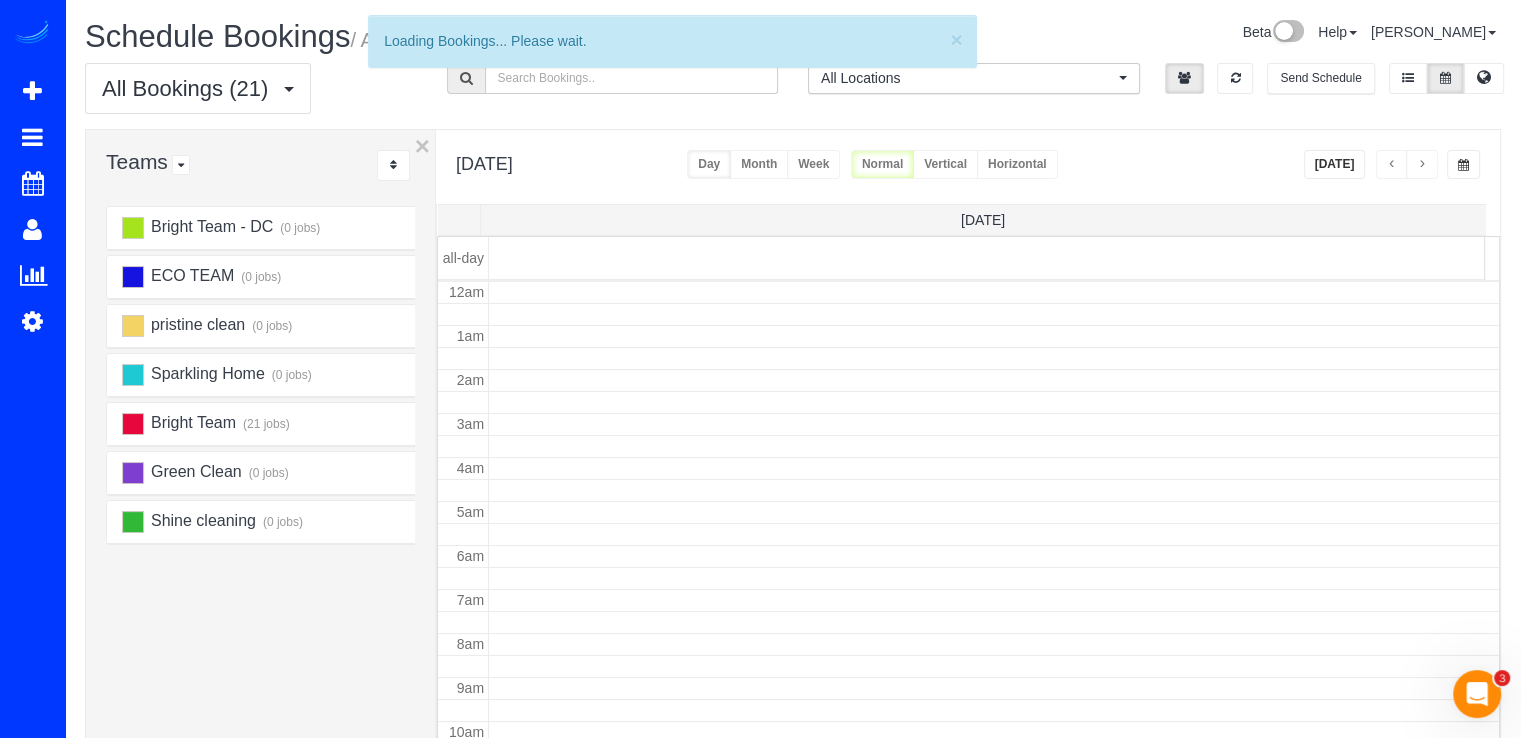 scroll, scrollTop: 263, scrollLeft: 0, axis: vertical 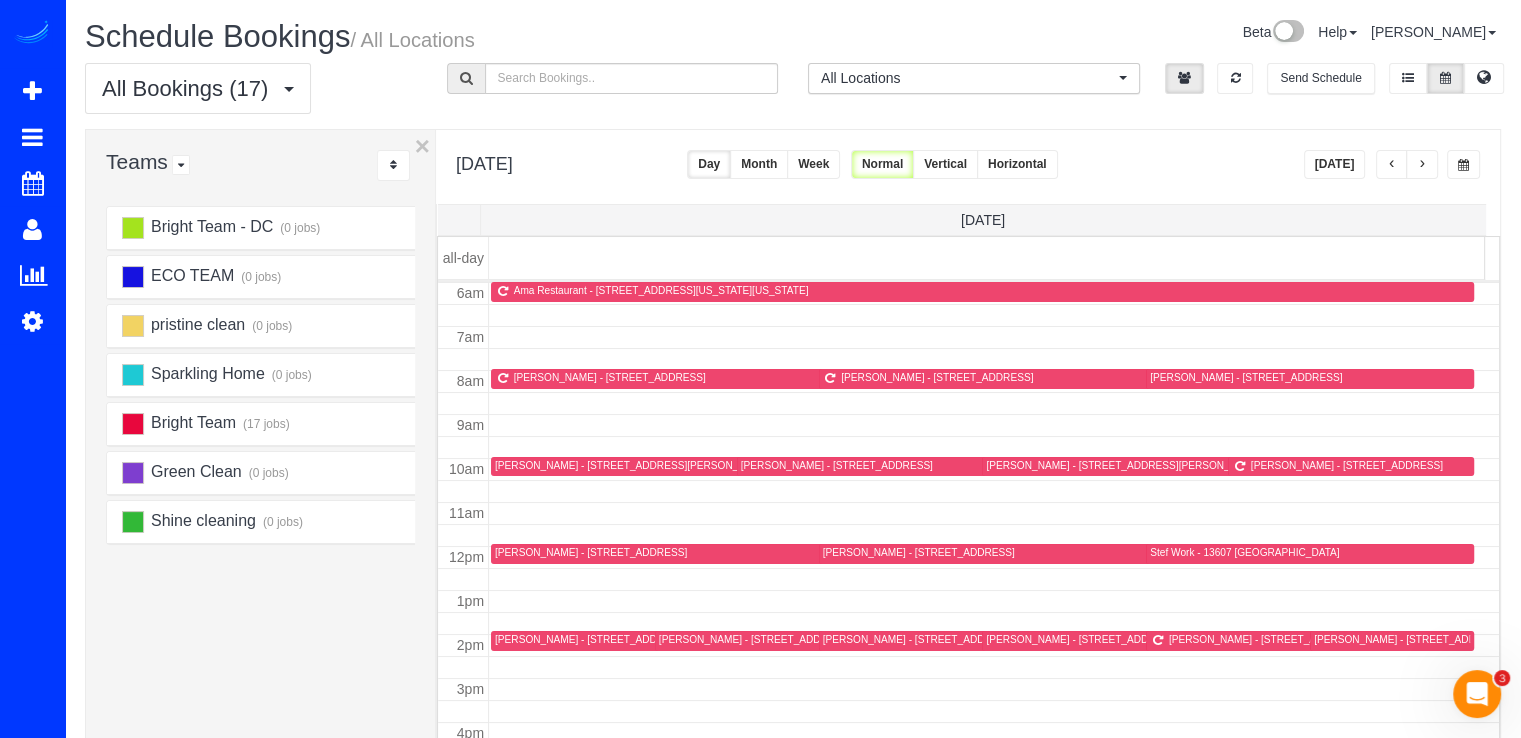 click at bounding box center [1422, 164] 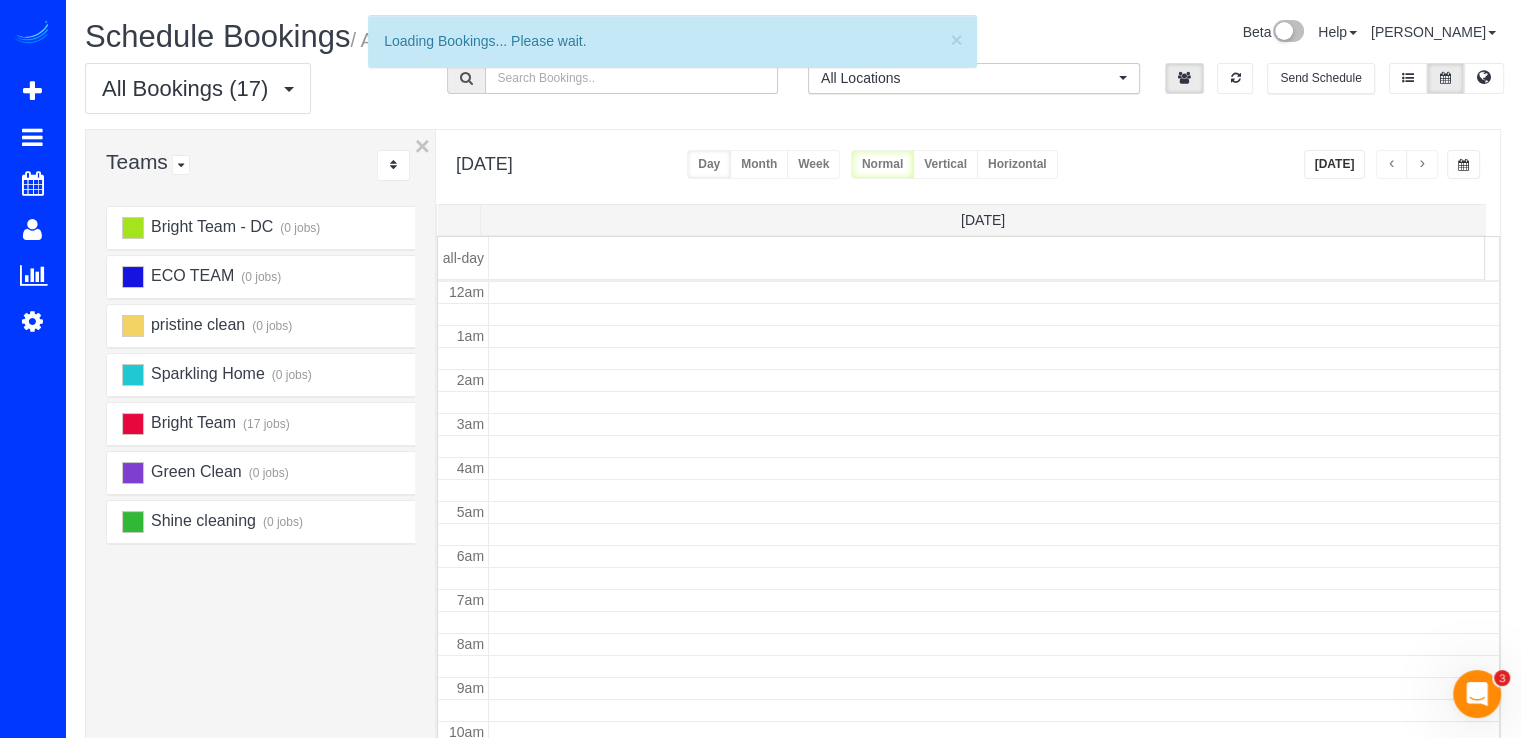scroll, scrollTop: 263, scrollLeft: 0, axis: vertical 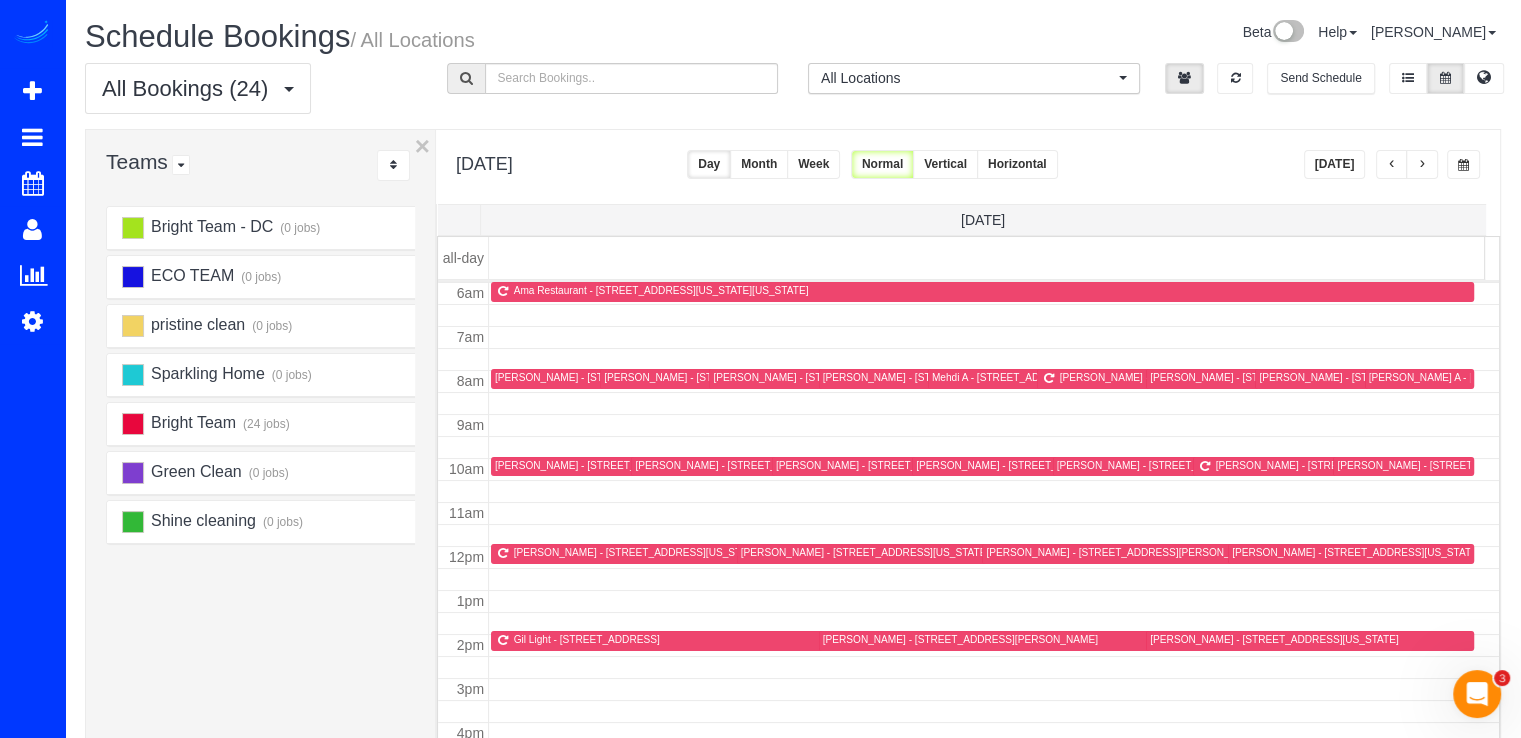 click at bounding box center [1392, 165] 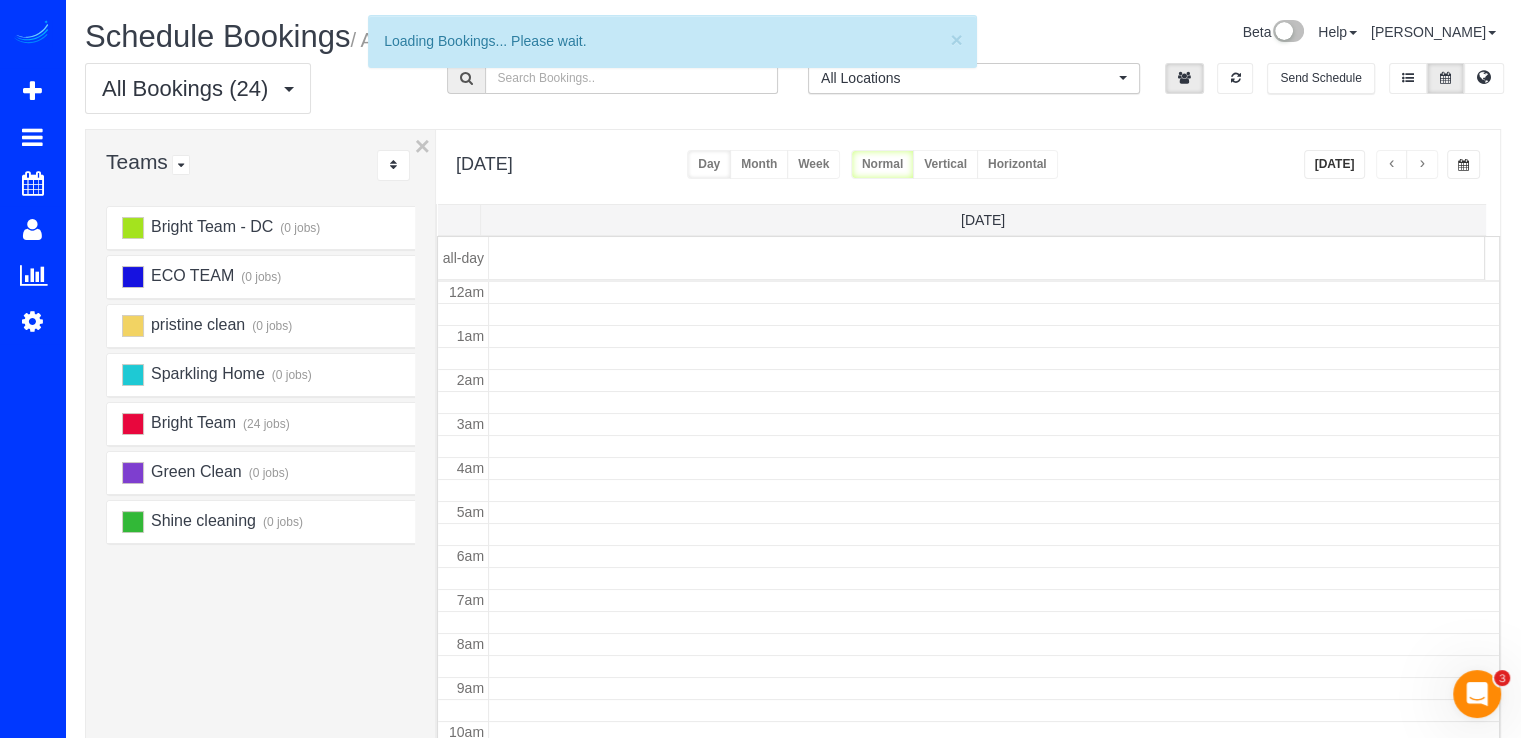 scroll, scrollTop: 263, scrollLeft: 0, axis: vertical 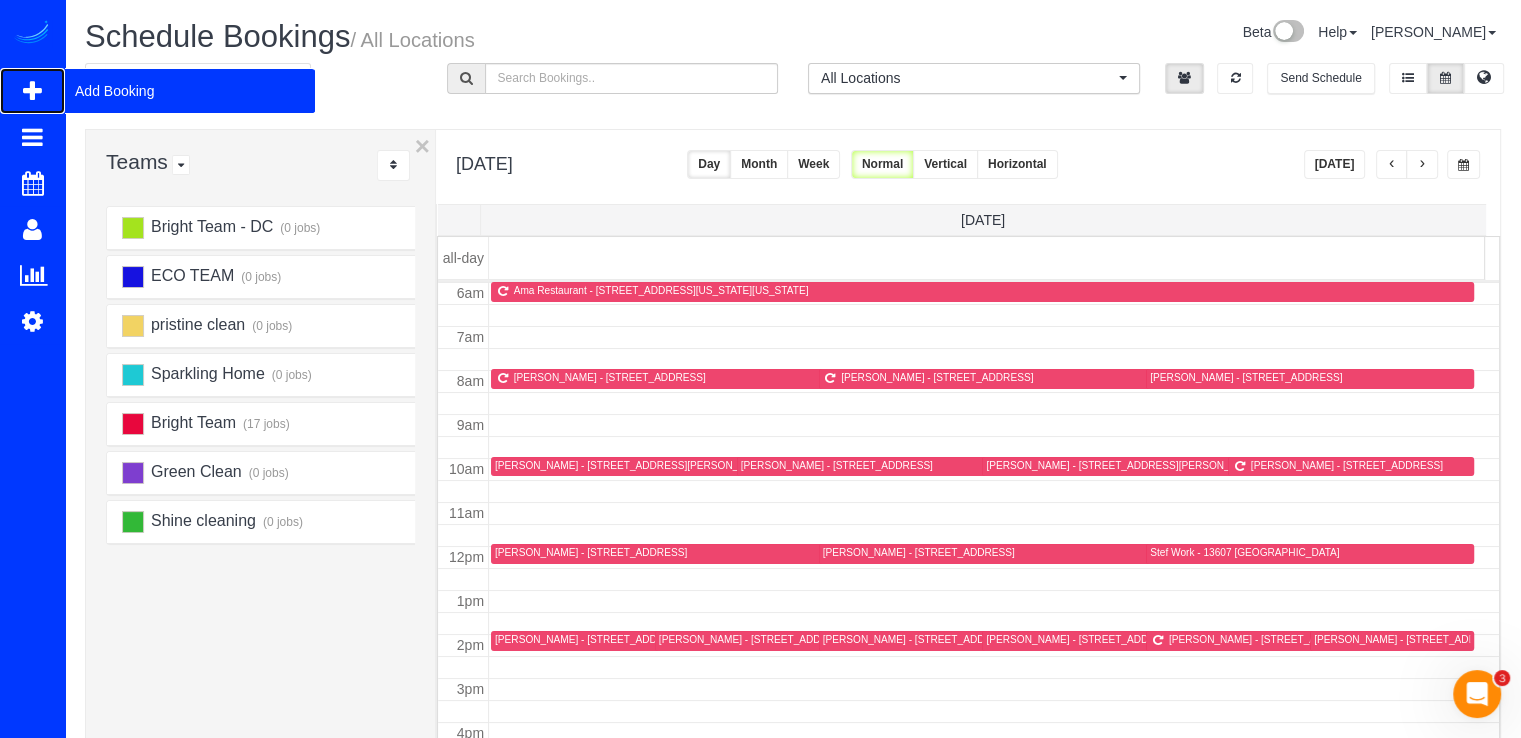 click on "Add Booking" at bounding box center (190, 91) 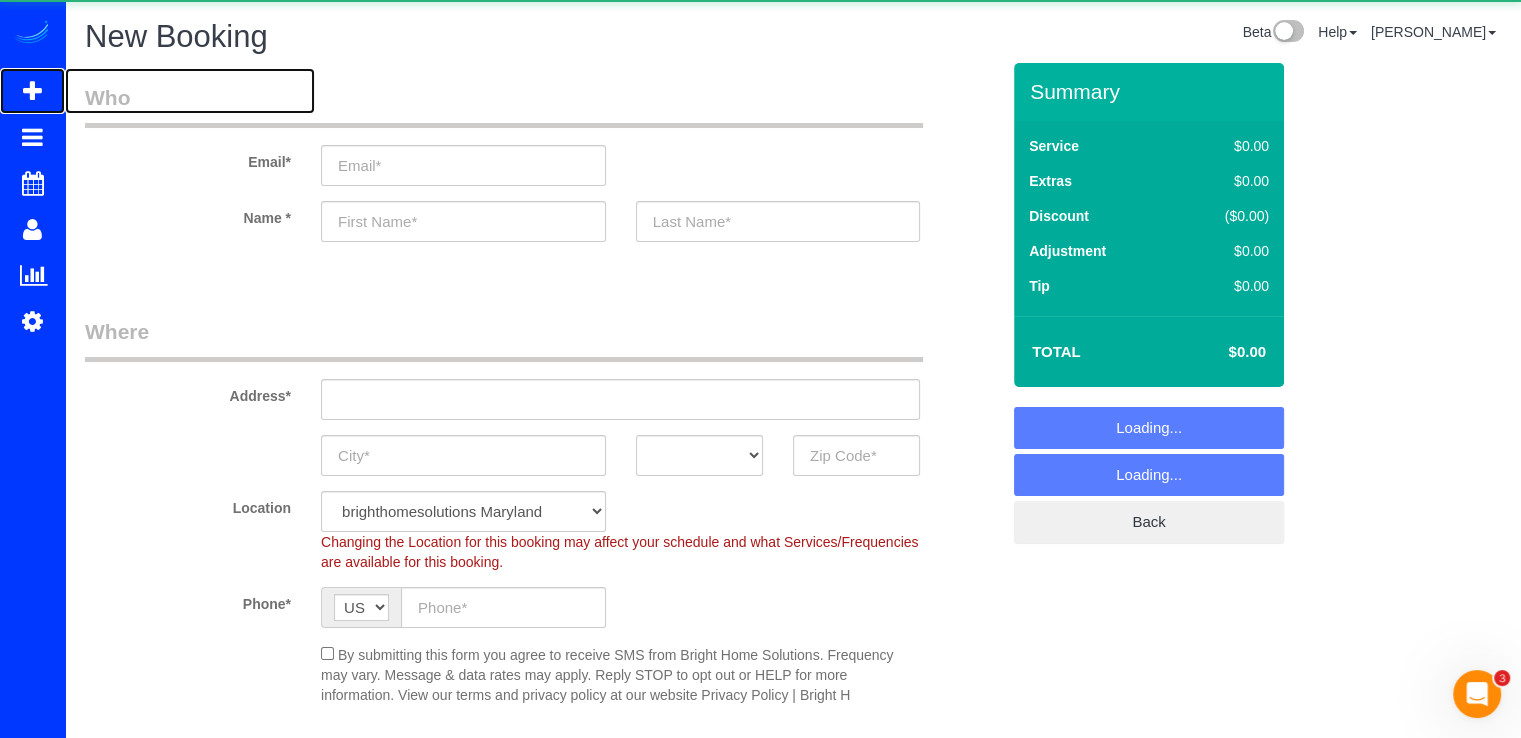 select on "object:3547" 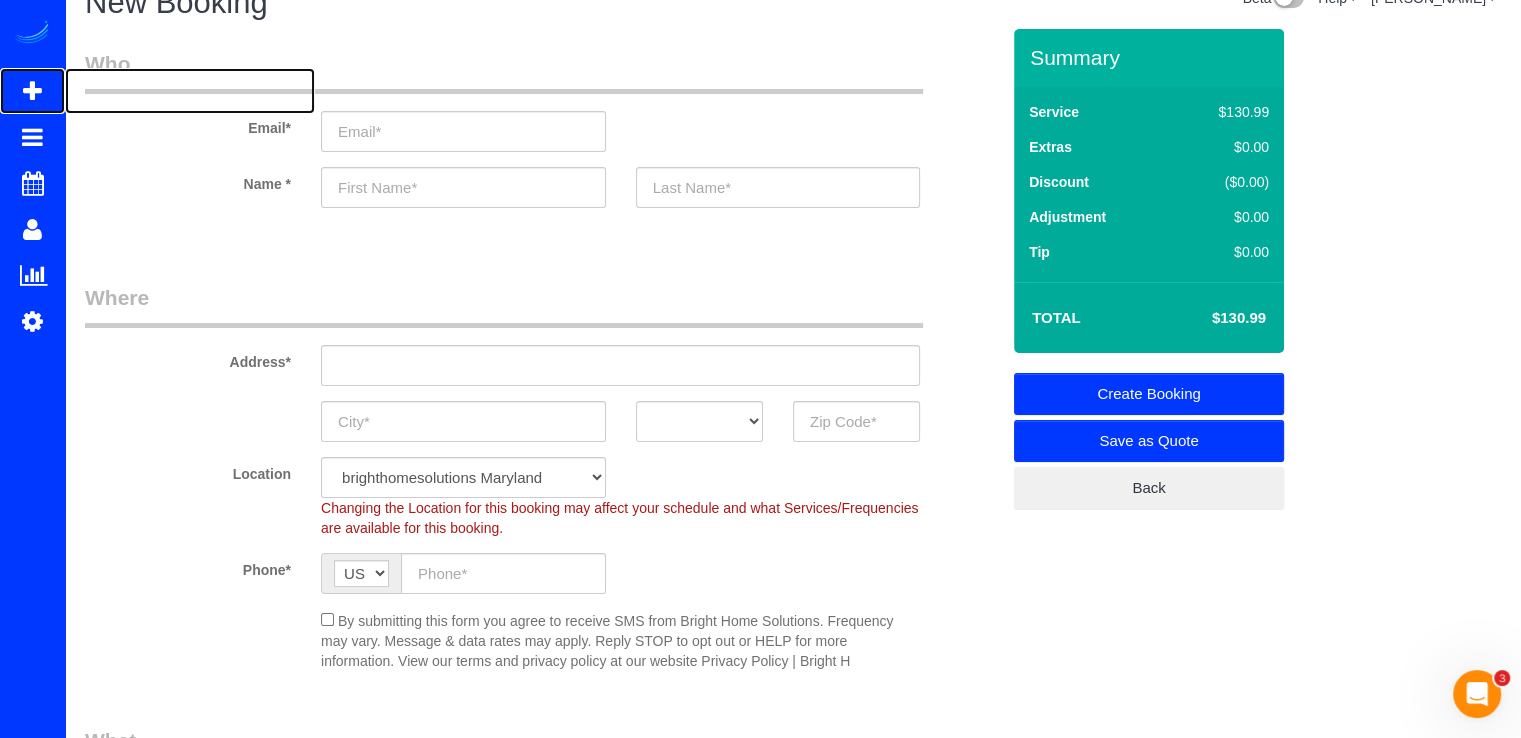 scroll, scrollTop: 0, scrollLeft: 0, axis: both 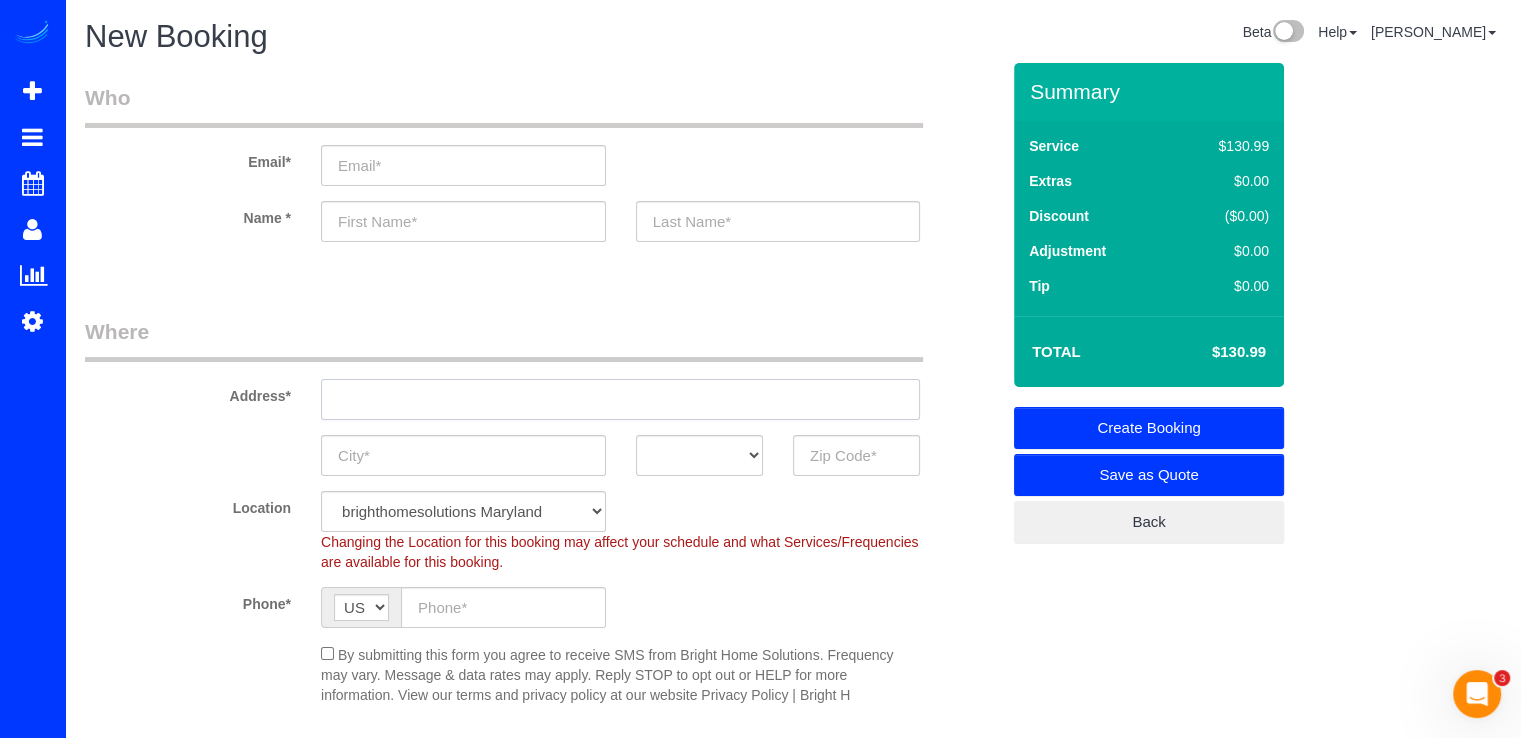 click at bounding box center (620, 399) 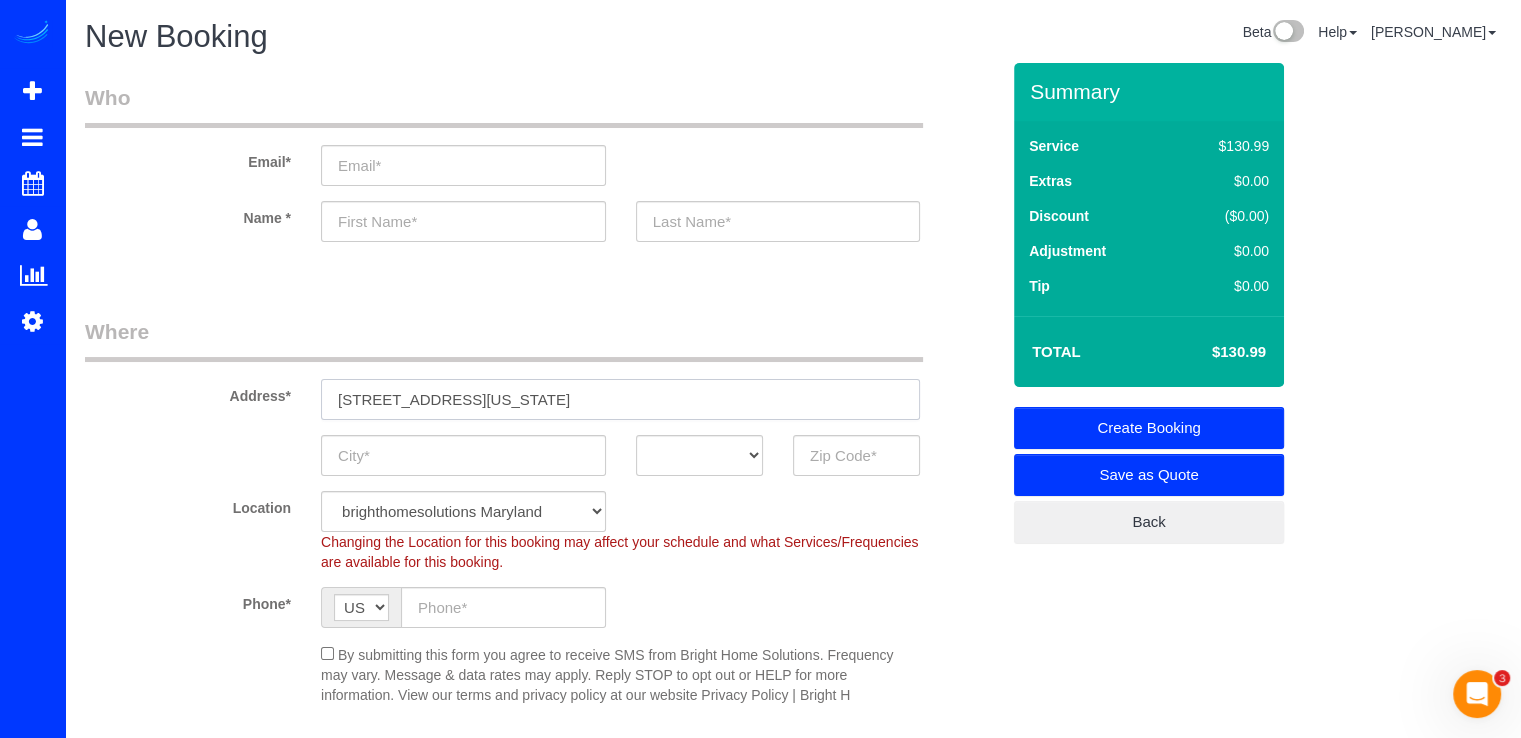 type on "2916 chesapeake st nw washington dc" 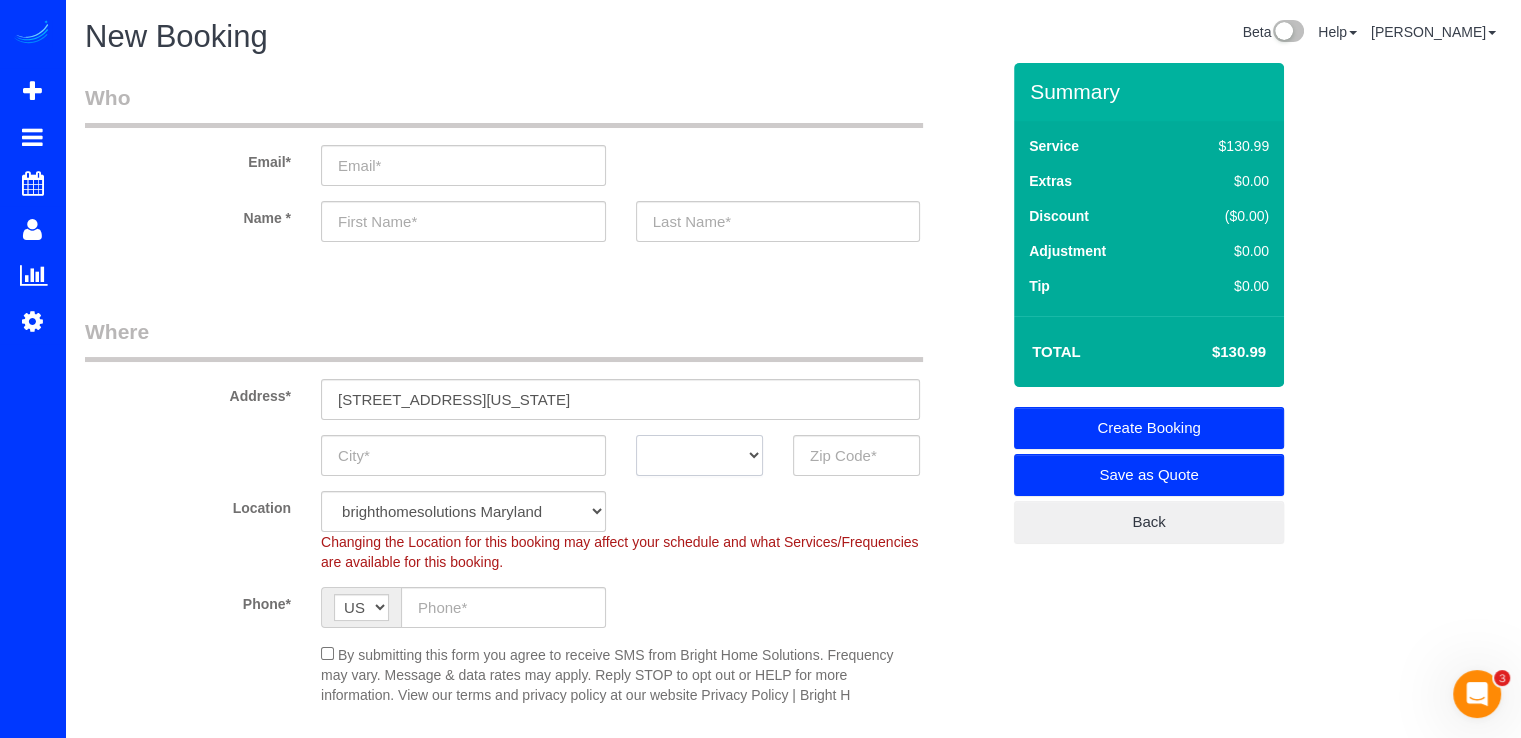 click on "AK
AL
AR
AZ
CA
CO
CT
DC
DE
FL
GA
HI
IA
ID
IL
IN
KS
KY
LA
MA
MD
ME
MI
MN
MO
MS
MT
NC
ND
NE
NH
NJ
NM
NV
NY
OH
OK
OR
PA
RI
SC
SD
TN
TX
UT
VA
VT
WA
WI
WV
WY" at bounding box center (699, 455) 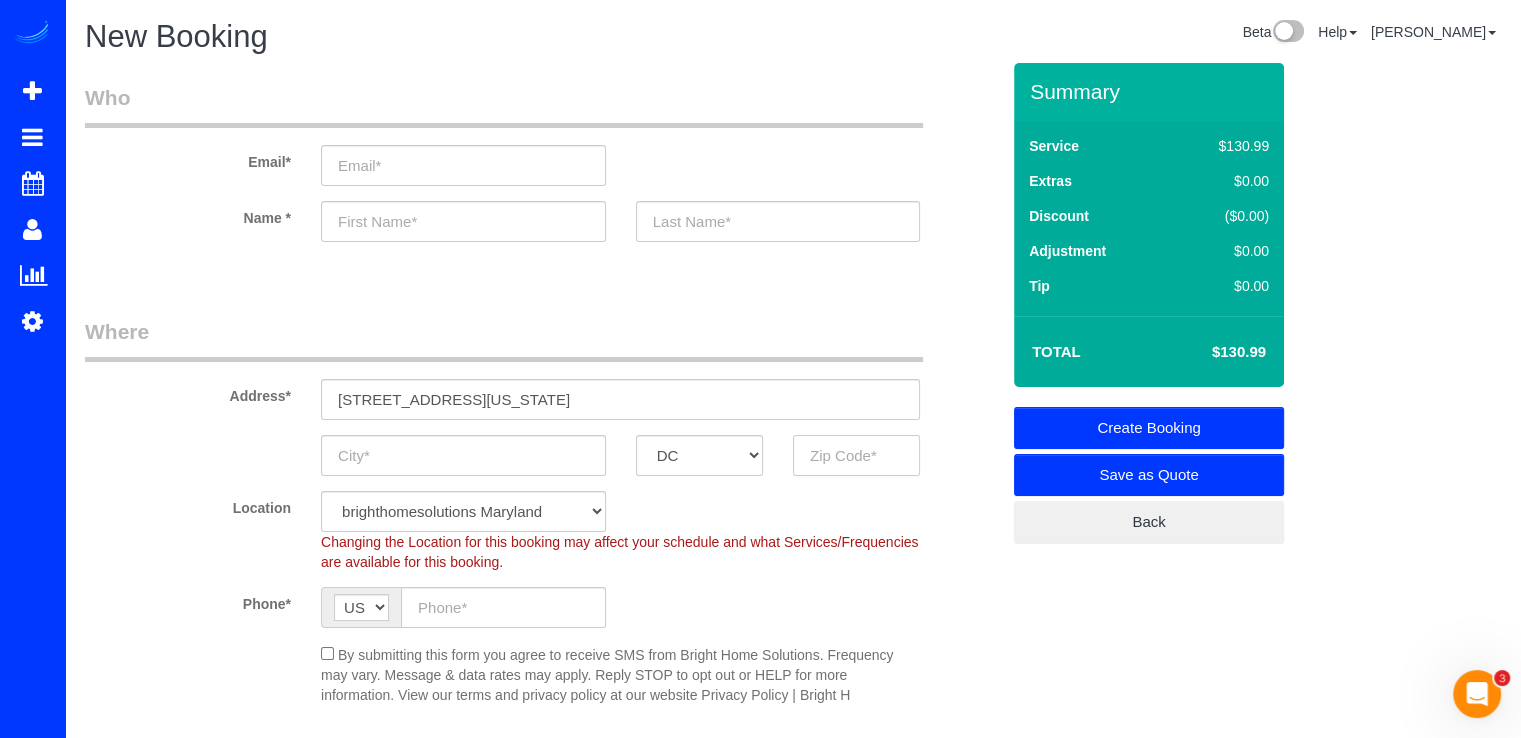 click at bounding box center (856, 455) 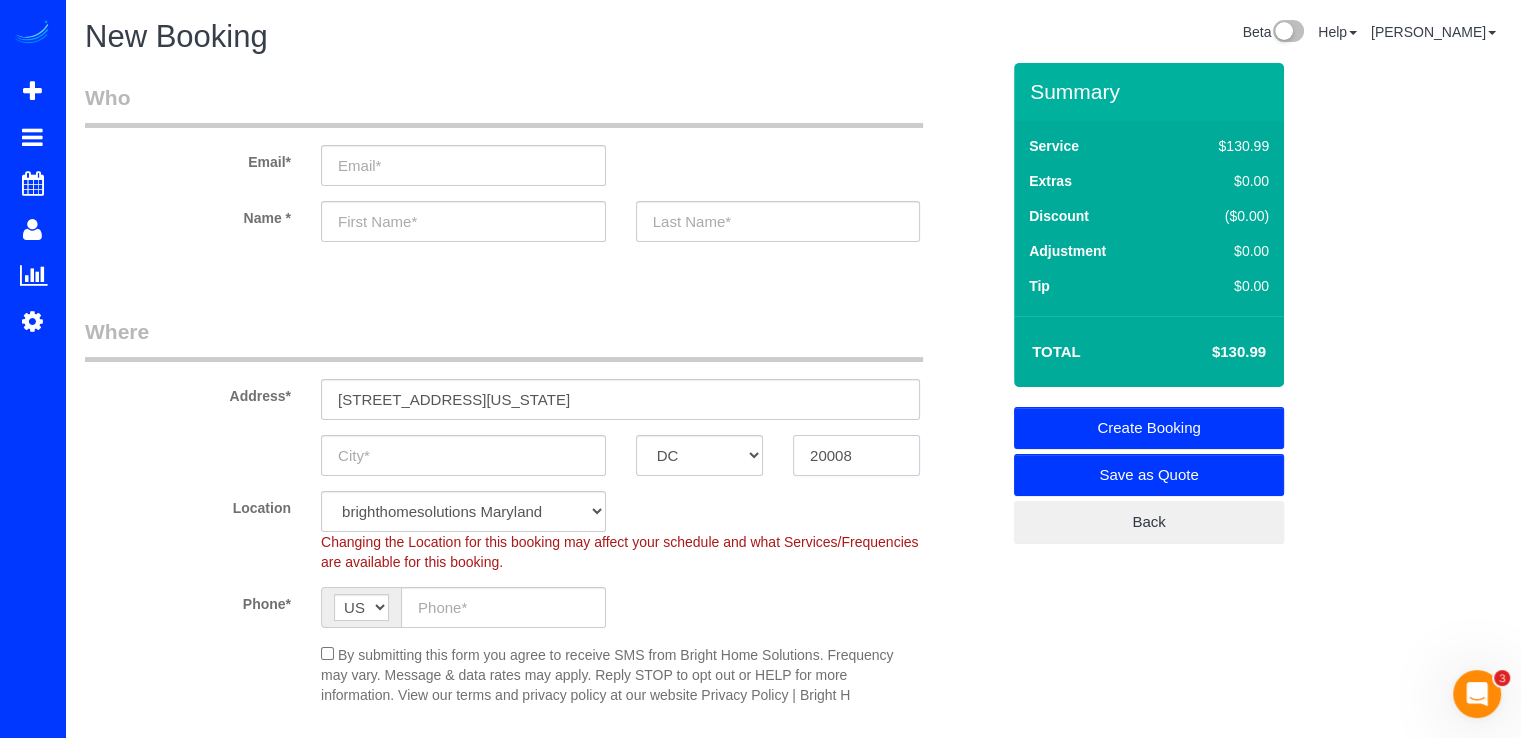type on "20008" 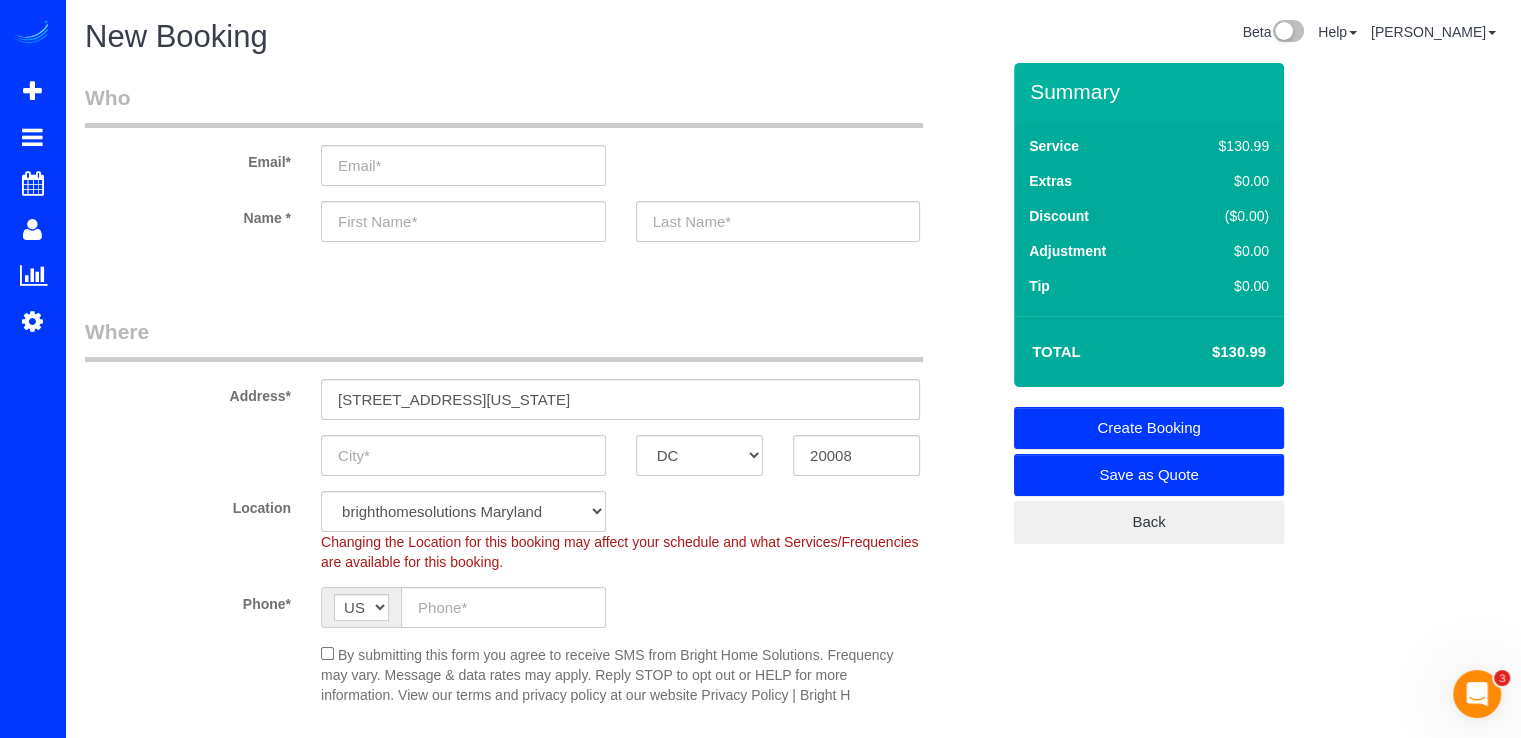select on "2" 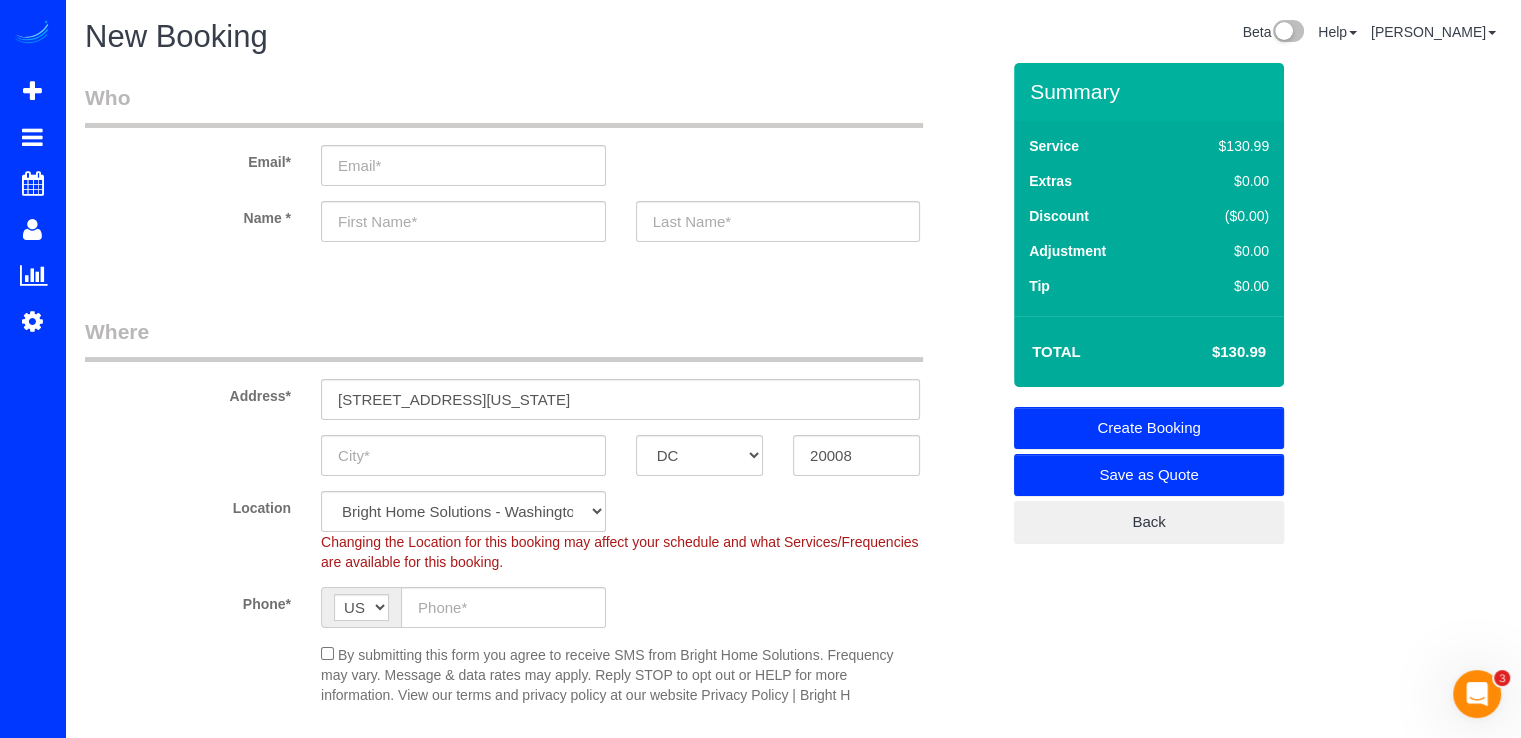 select on "object:3599" 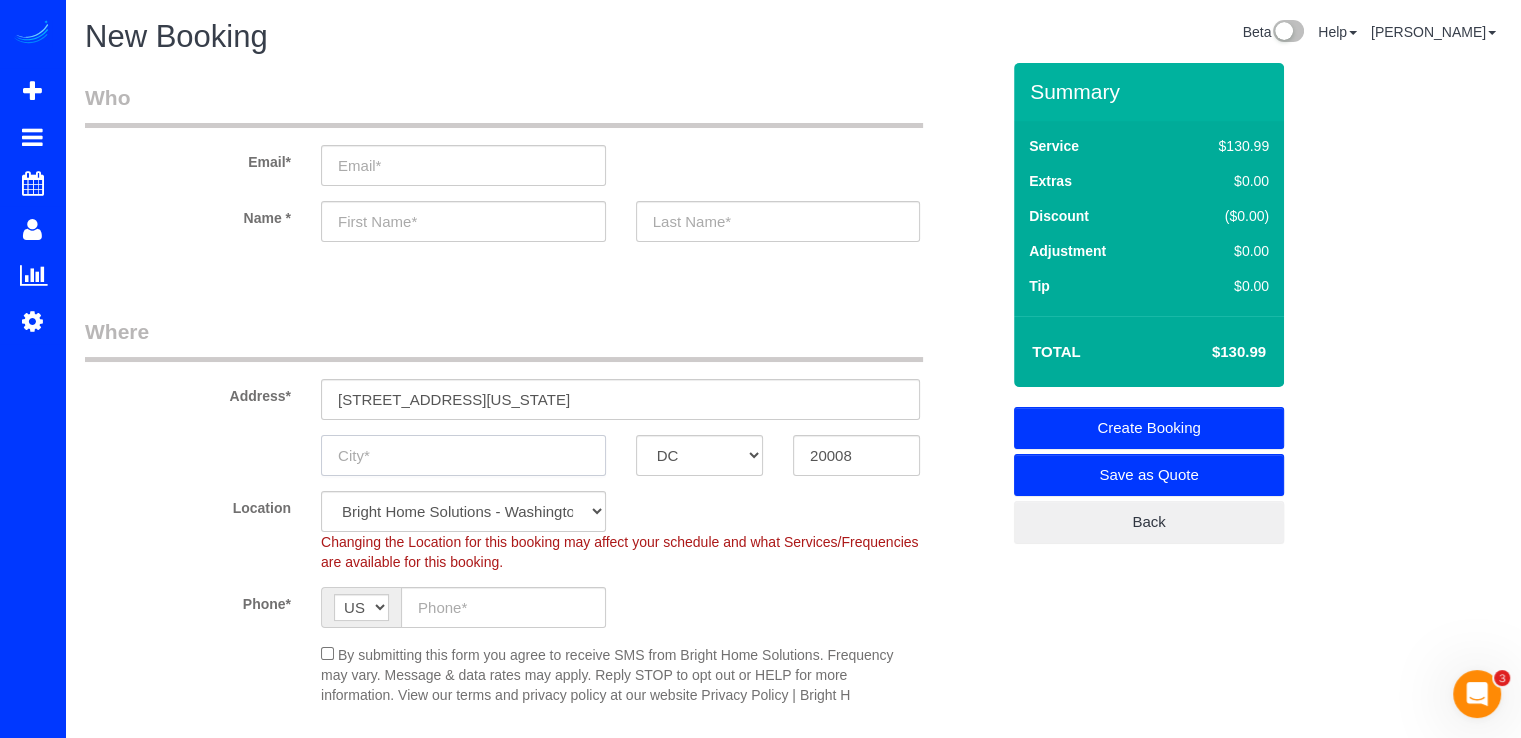 click at bounding box center [463, 455] 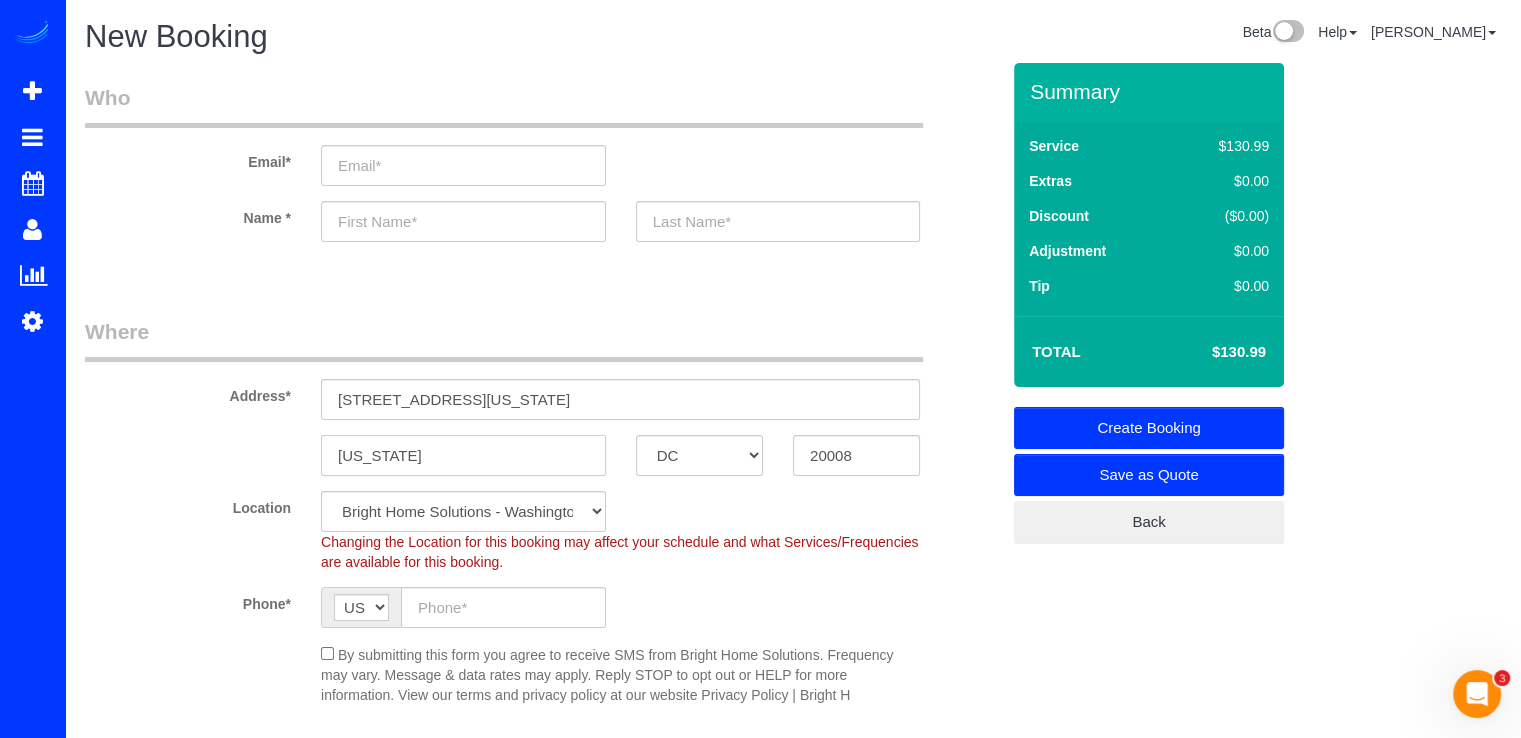 type on "[US_STATE]" 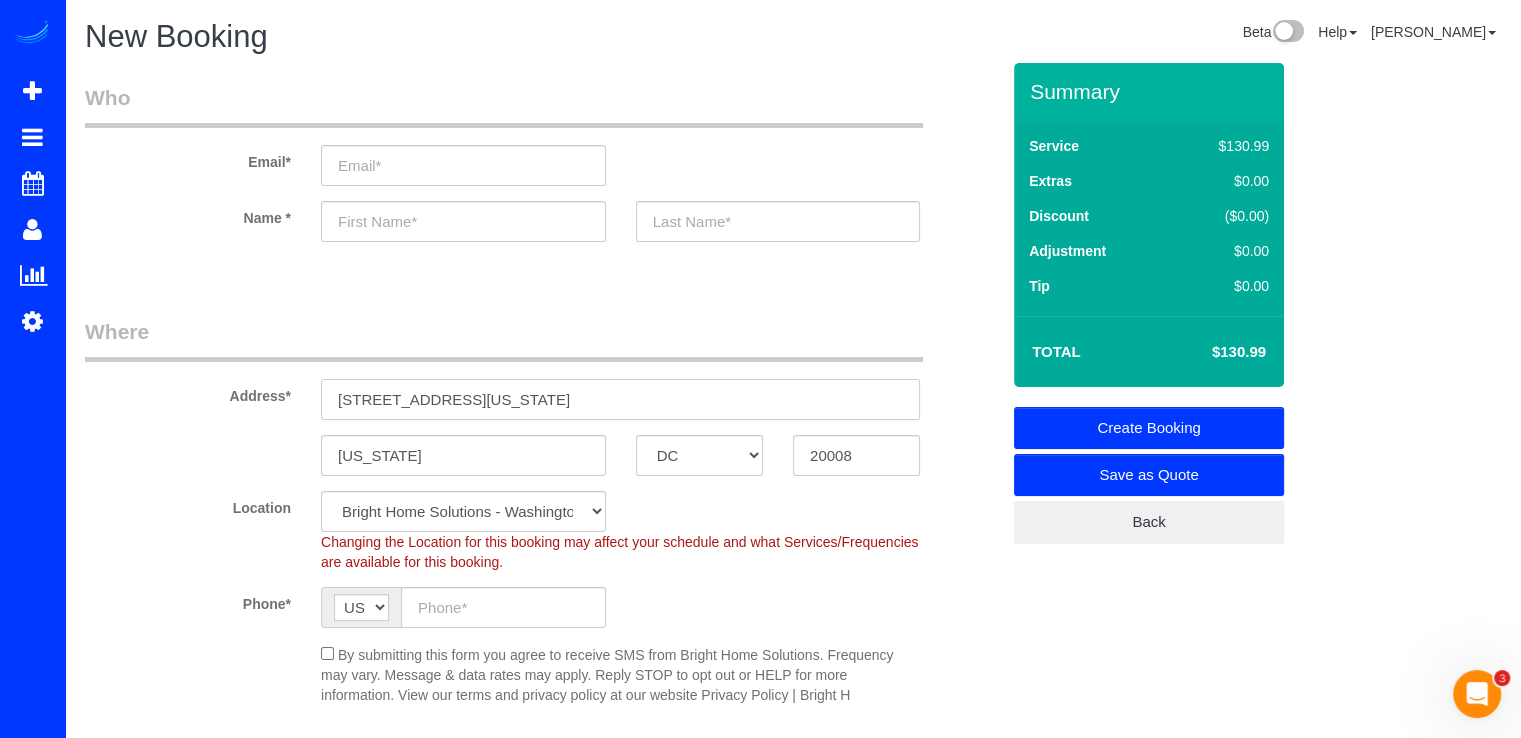 drag, startPoint x: 624, startPoint y: 393, endPoint x: 496, endPoint y: 401, distance: 128.24976 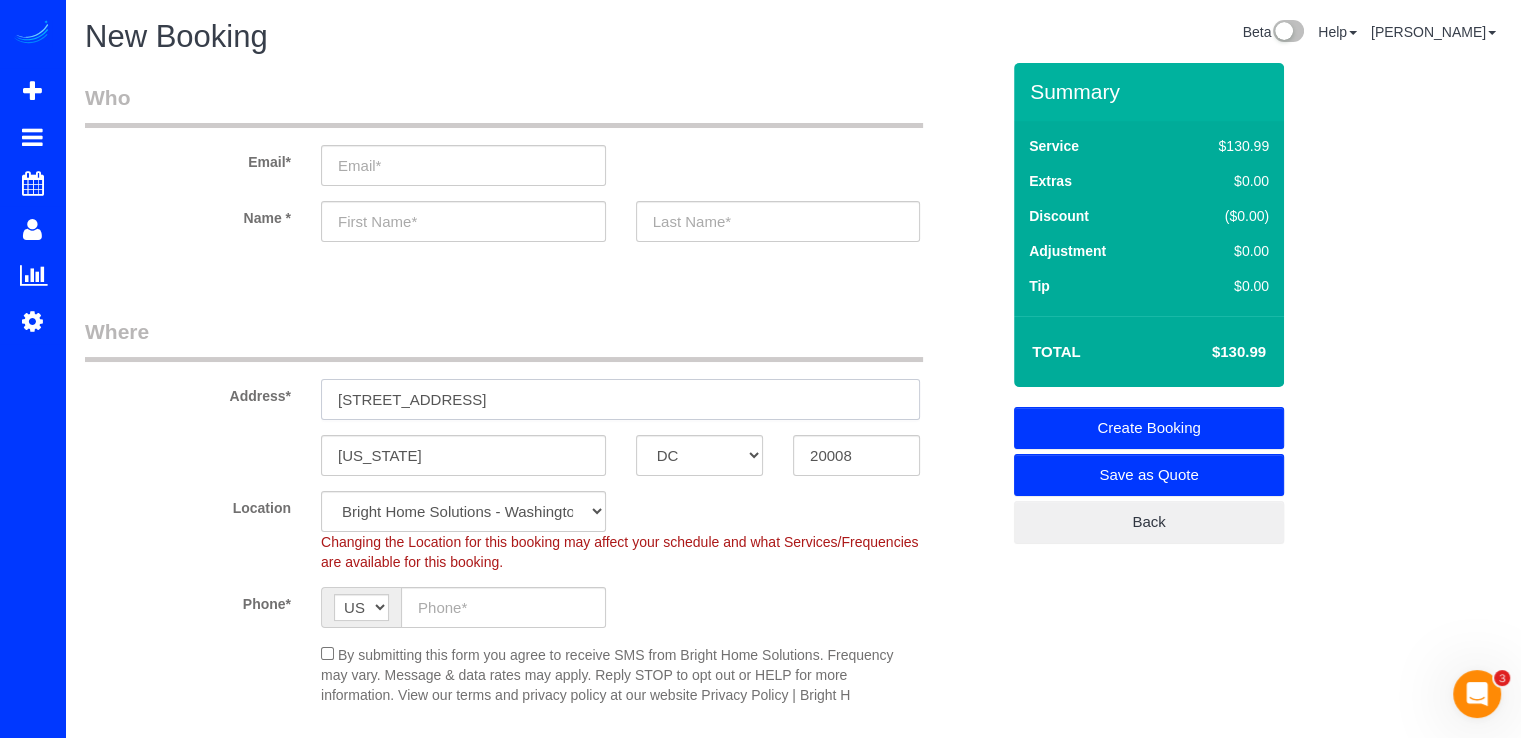 click on "2916 chesapeake st NW" at bounding box center [620, 399] 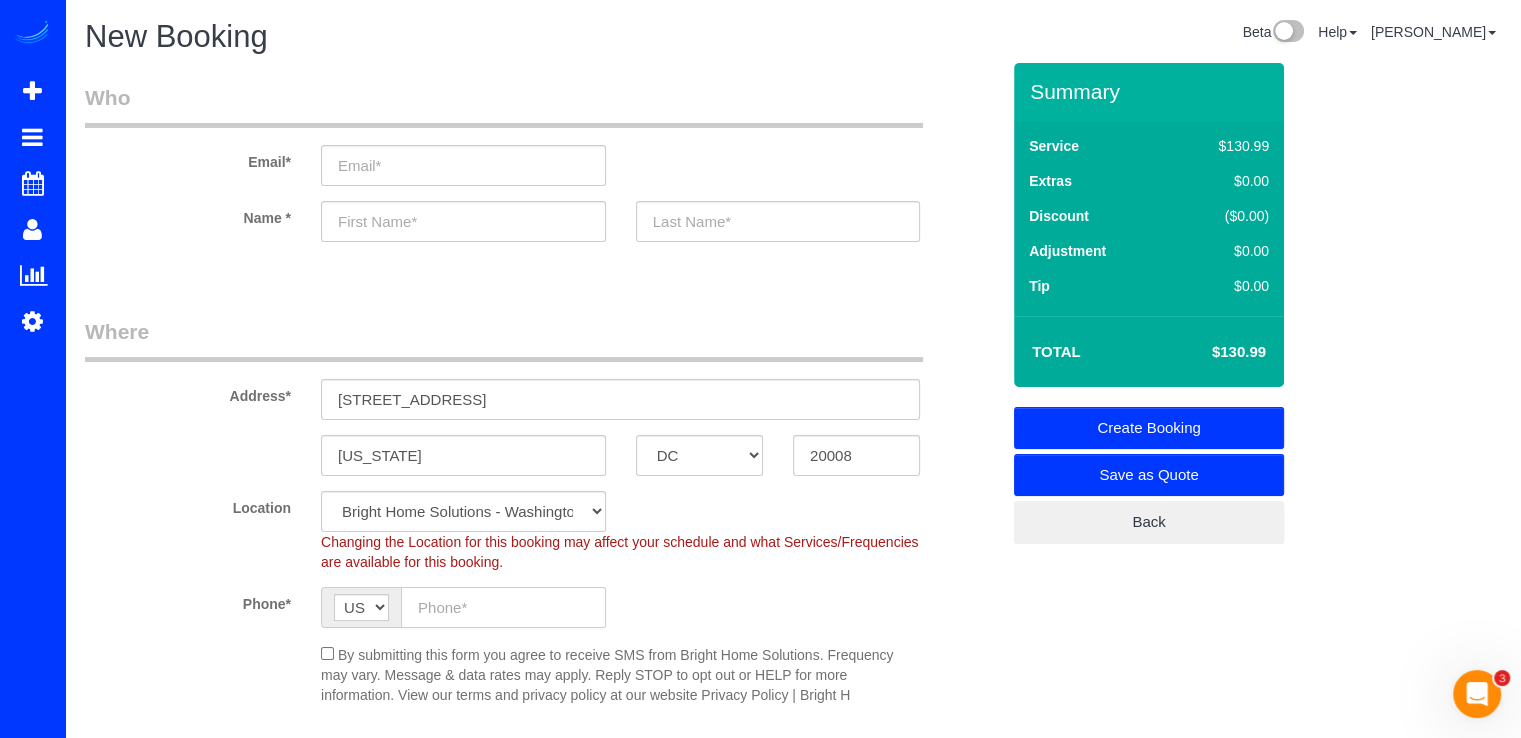 click 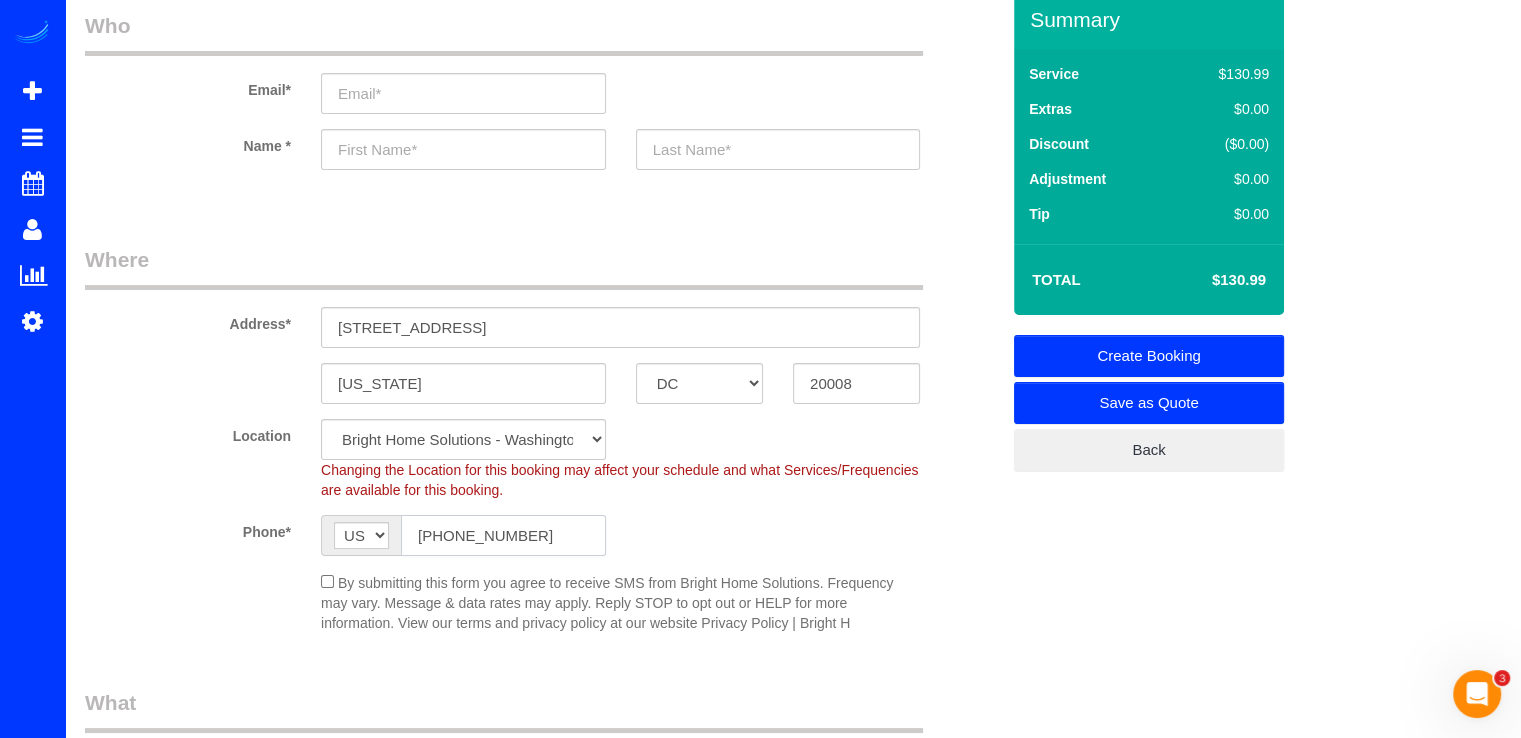 scroll, scrollTop: 0, scrollLeft: 0, axis: both 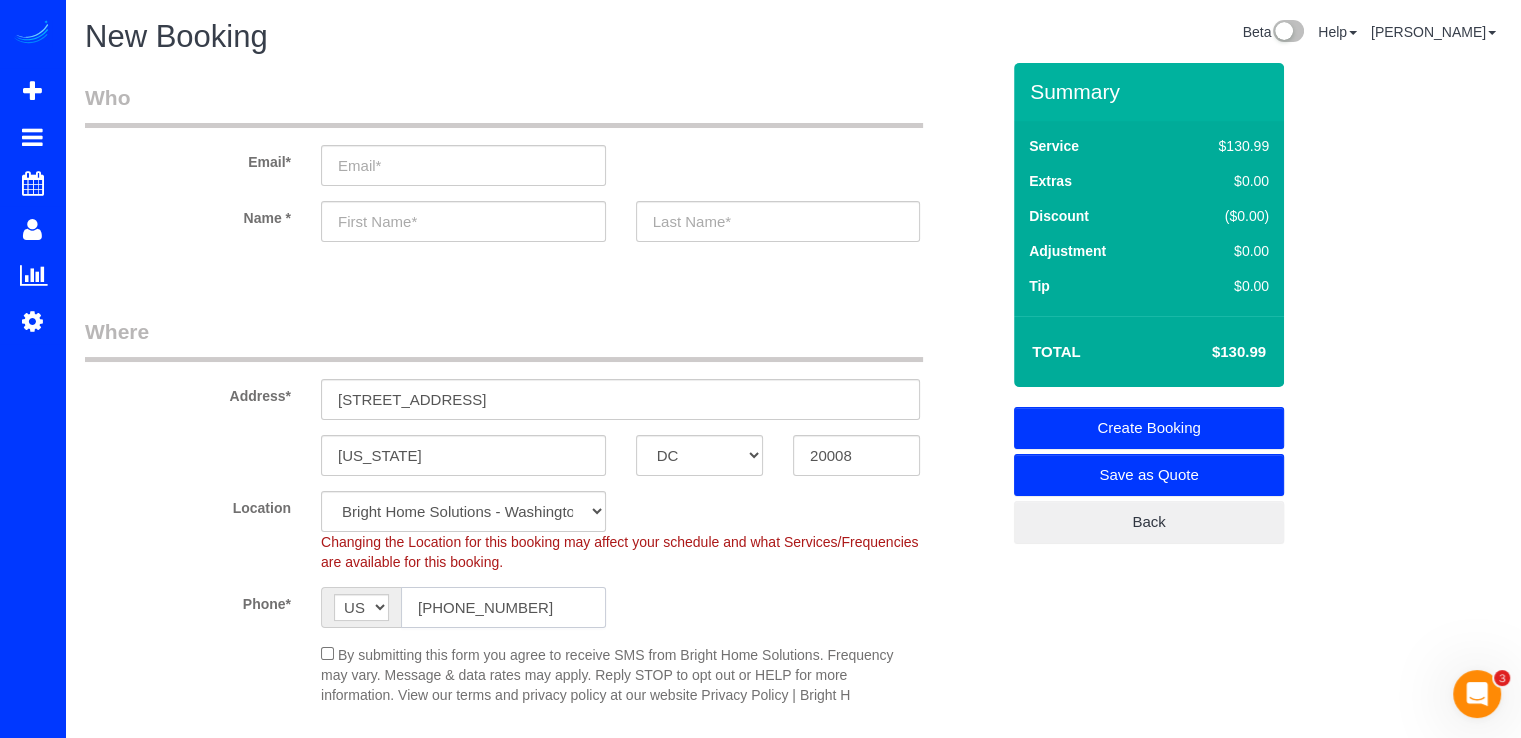type on "[PHONE_NUMBER]" 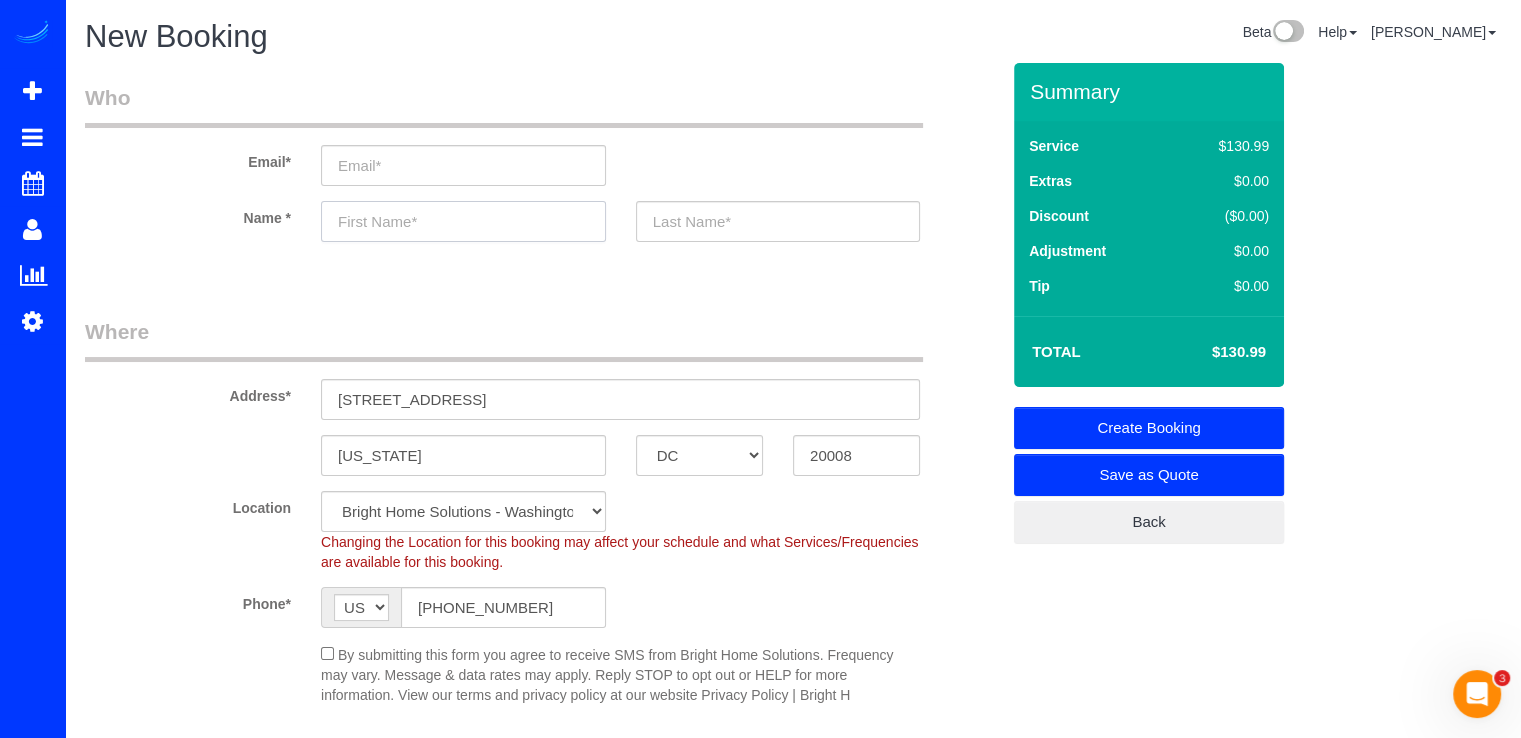 click at bounding box center (463, 221) 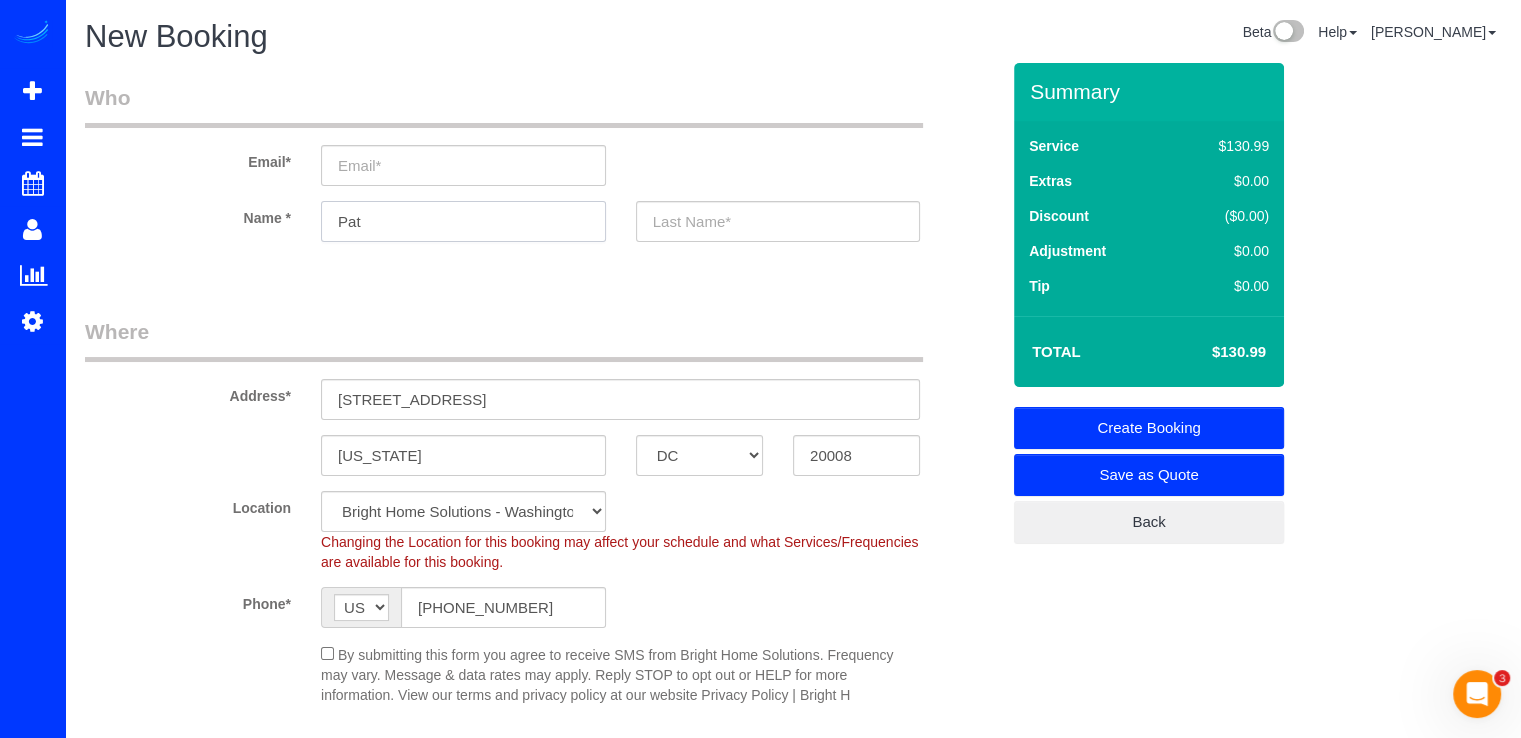 type on "Pat" 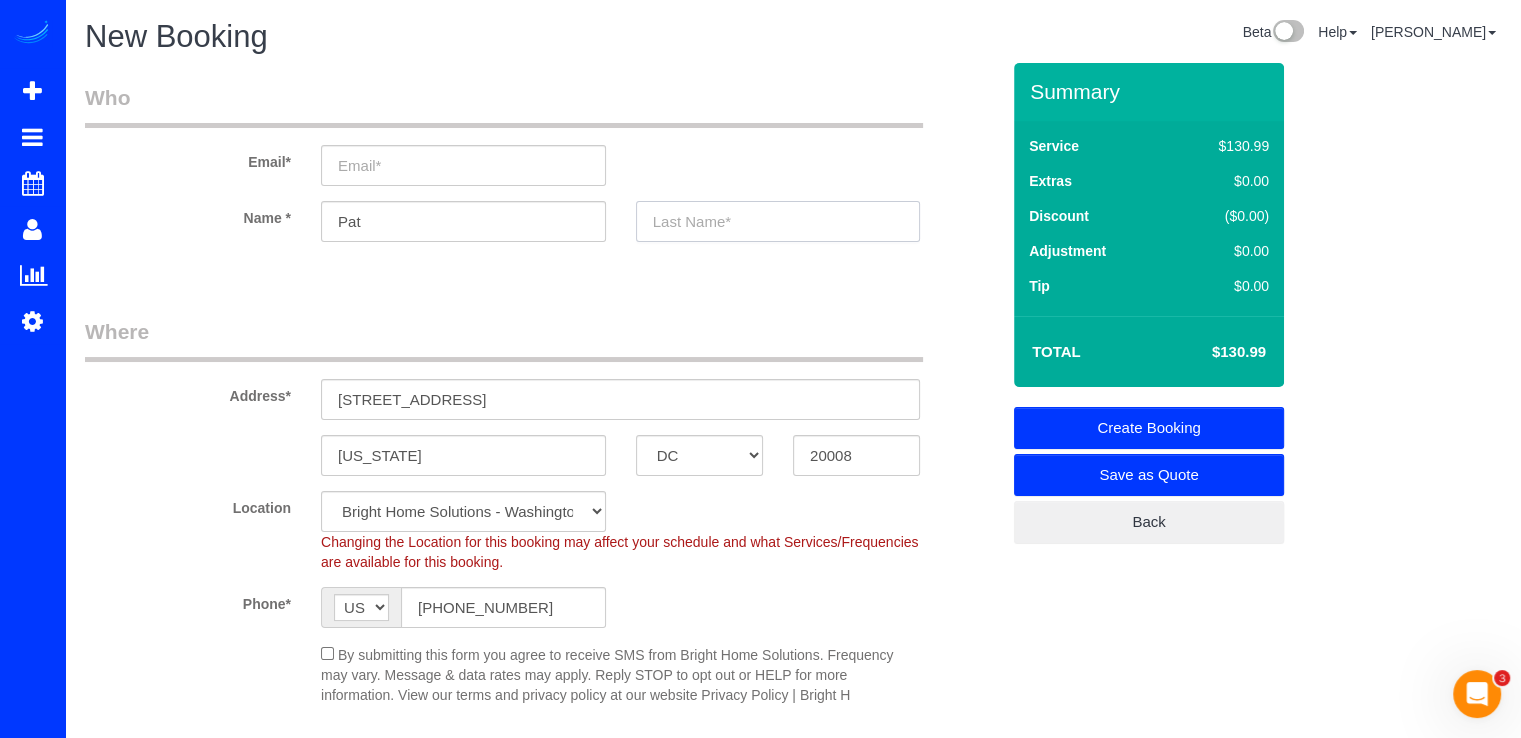 click at bounding box center [778, 221] 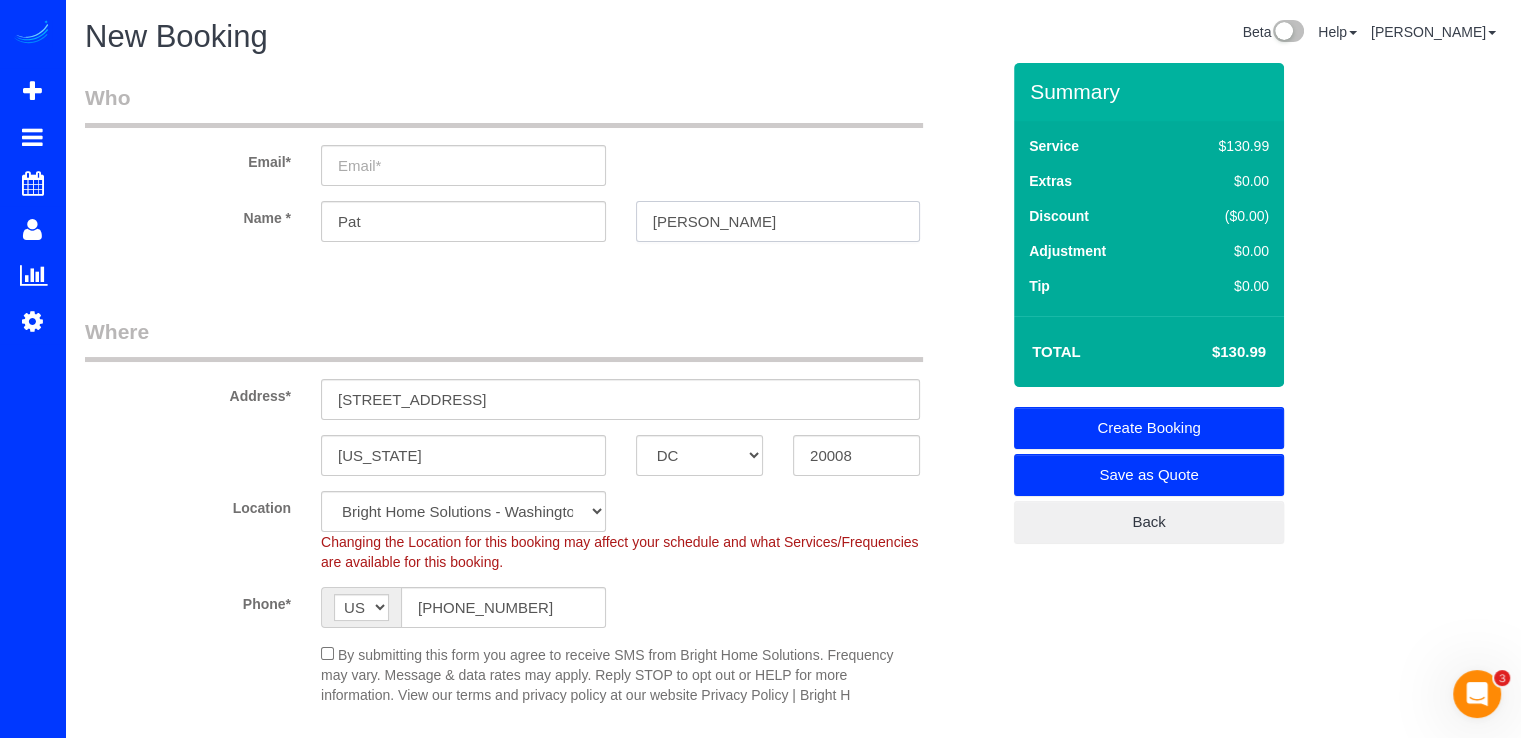 type on "[PERSON_NAME]" 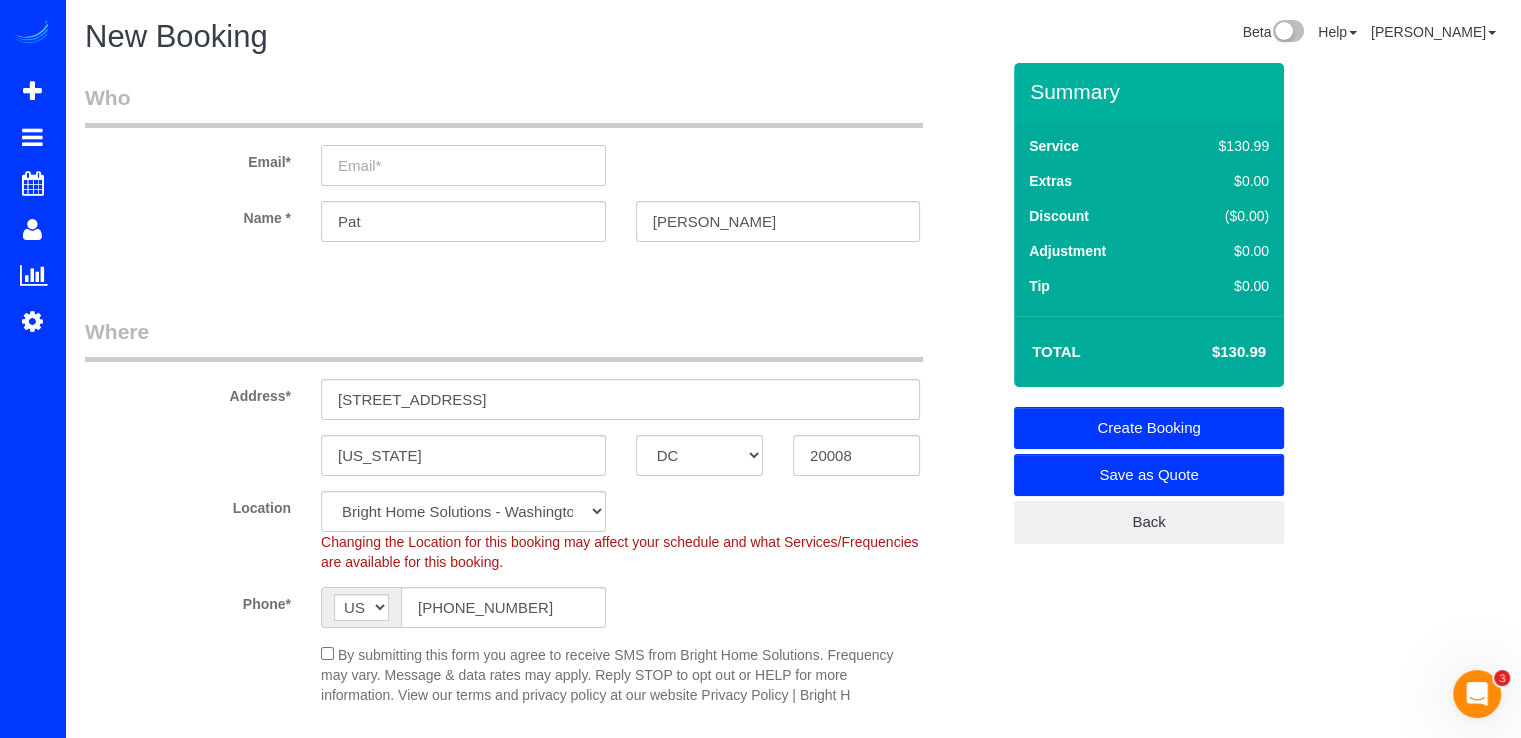 click at bounding box center (463, 165) 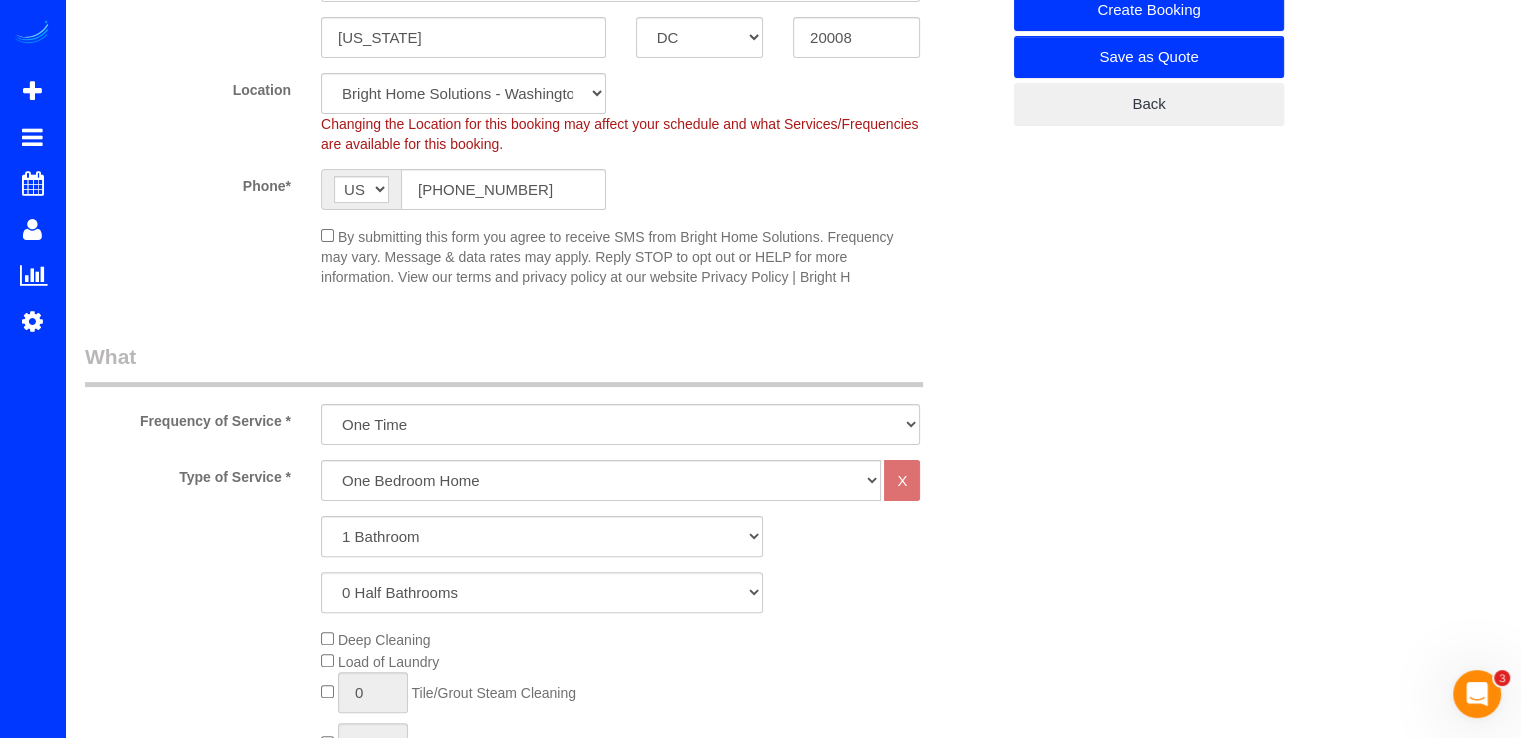 scroll, scrollTop: 500, scrollLeft: 0, axis: vertical 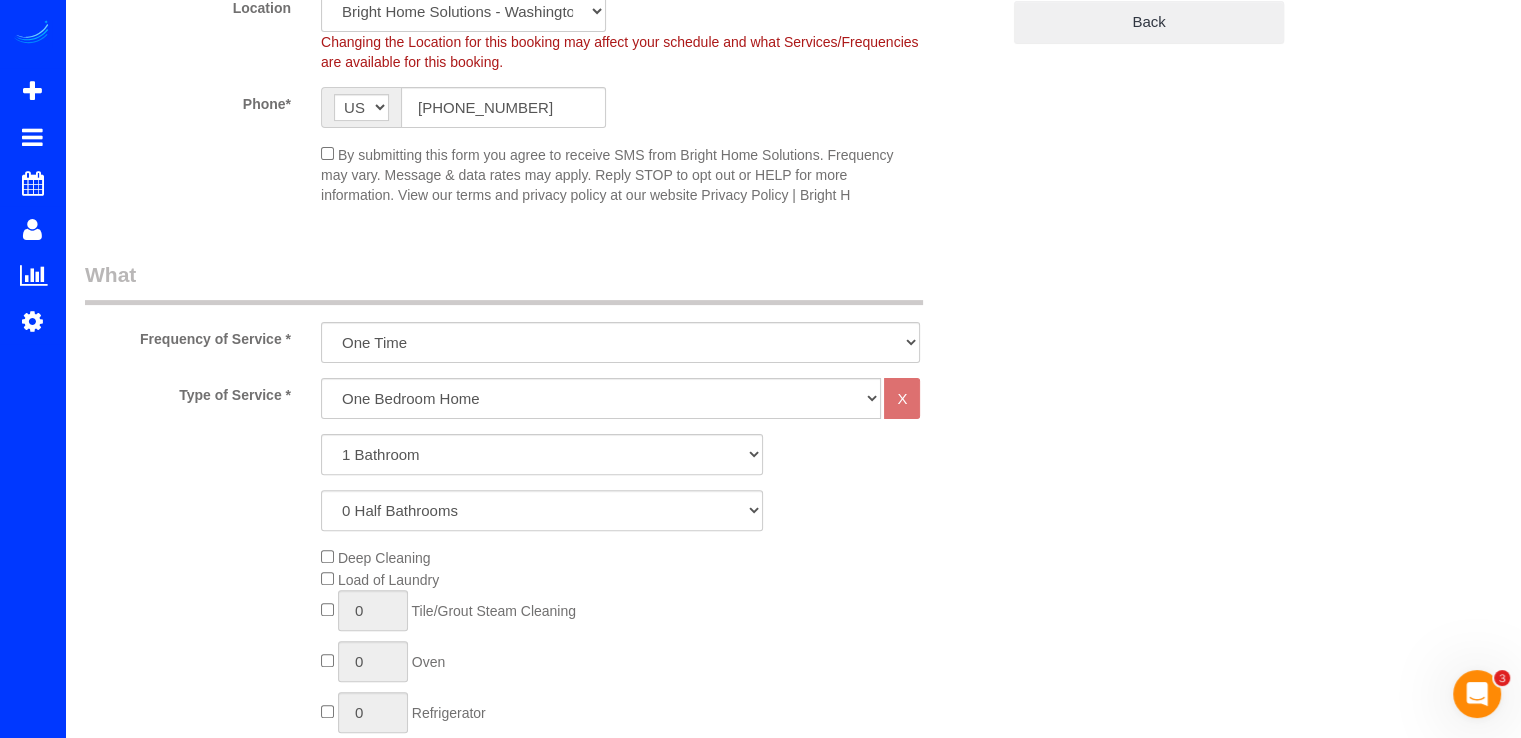 type on "pcunningham@churillahome.com" 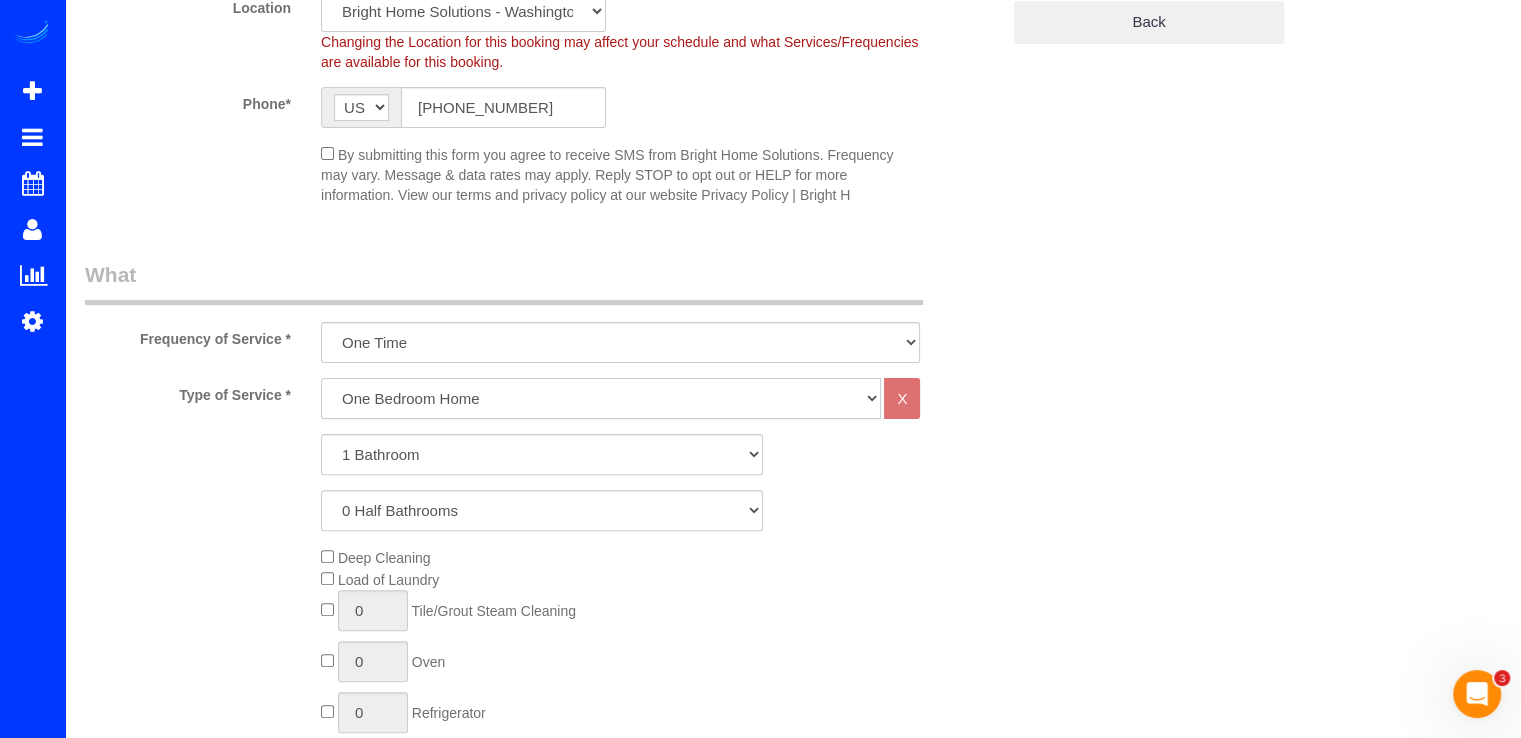 drag, startPoint x: 436, startPoint y: 390, endPoint x: 446, endPoint y: 391, distance: 10.049875 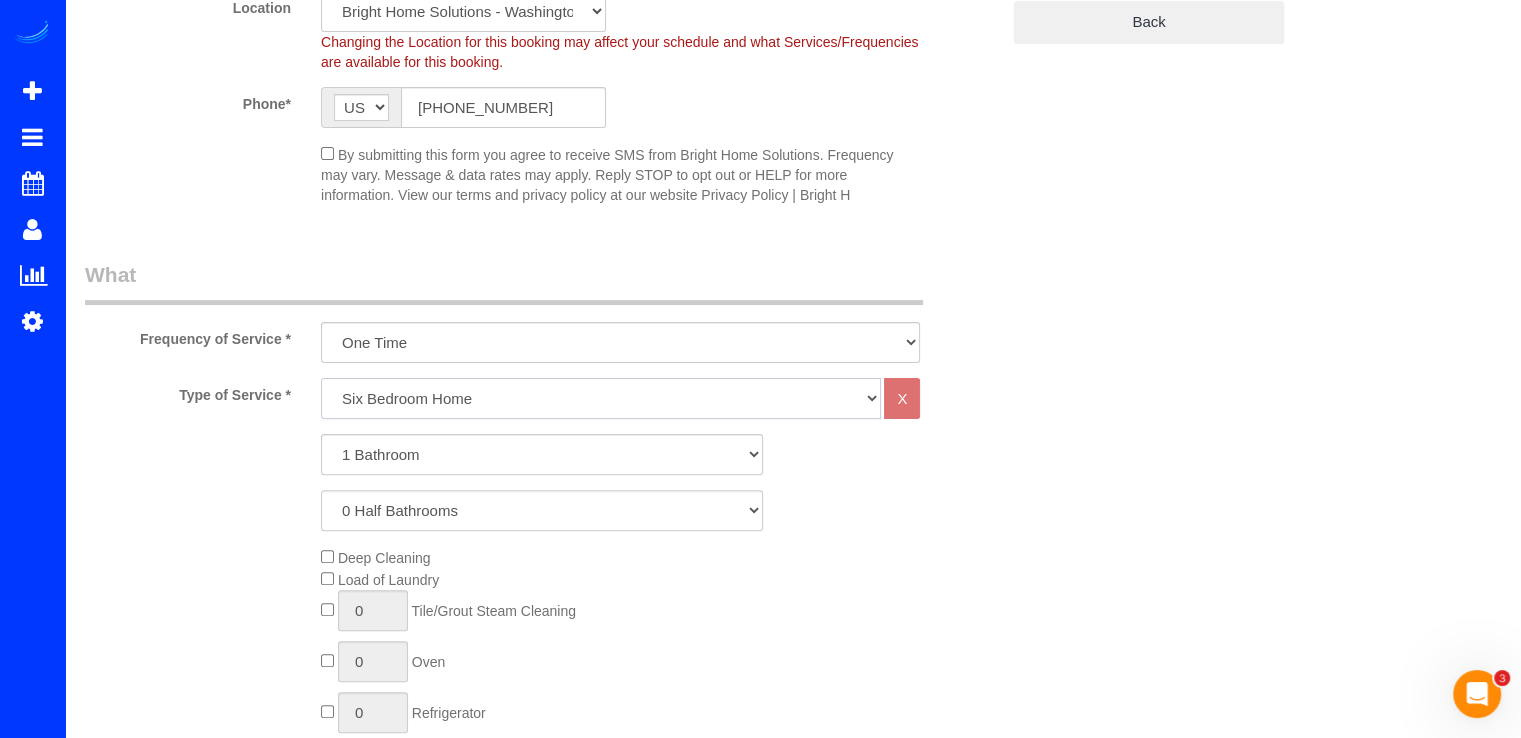 click on "One Bedroom Home Two Bedroom Home Three Bedroom Home Four Bedroom Home Five Bedroom Home Six Bedroom Home COMMERCIAL FACILITY Seven Bedroom Home Eight Bedrooms Nine Bedrooms Ten Bedrooms Office Cleaning Garage Cleaning CARPET SHAMPOO Post-construction Cleaning Exterior Windows Cleaning" 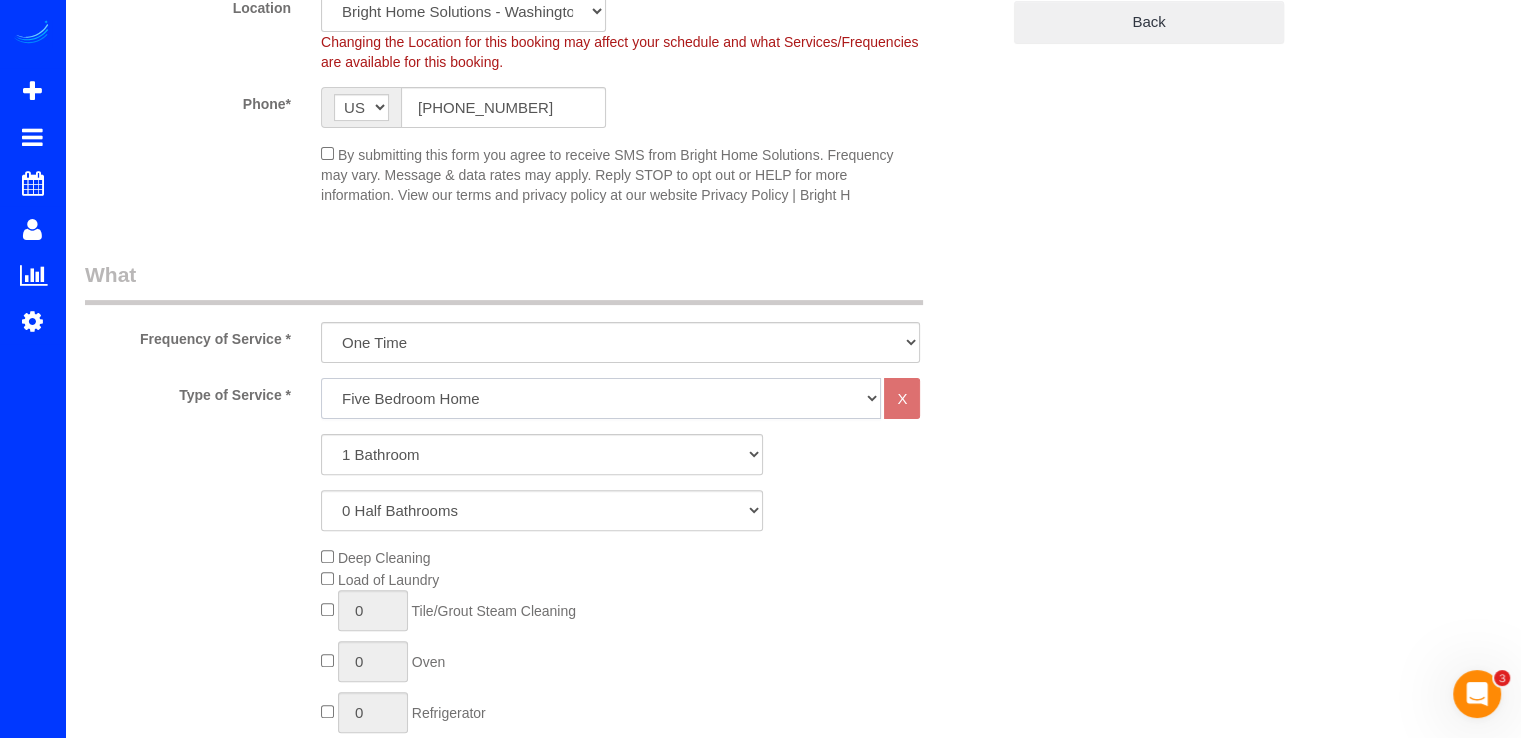 click on "One Bedroom Home Two Bedroom Home Three Bedroom Home Four Bedroom Home Five Bedroom Home Six Bedroom Home COMMERCIAL FACILITY Seven Bedroom Home Eight Bedrooms Nine Bedrooms Ten Bedrooms Office Cleaning Garage Cleaning CARPET SHAMPOO Post-construction Cleaning Exterior Windows Cleaning" 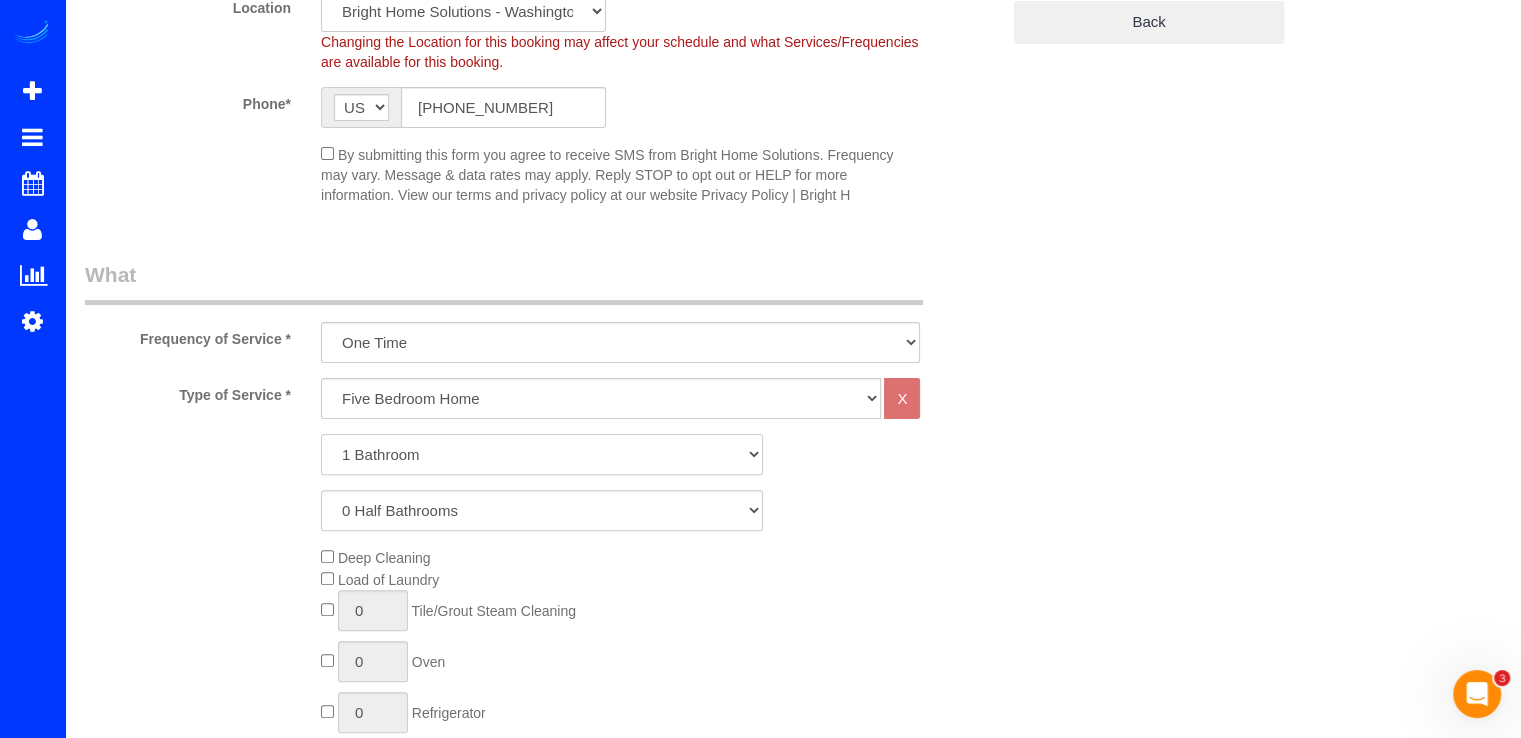 click on "1 Bathroom
2 Bathrooms
3 Bathrooms
4 Bathrooms
5 Bathrooms
6 Bathrooms
7 Bathrooms
8 Bathrooms
9 Bathrooms
10 Bathrooms" 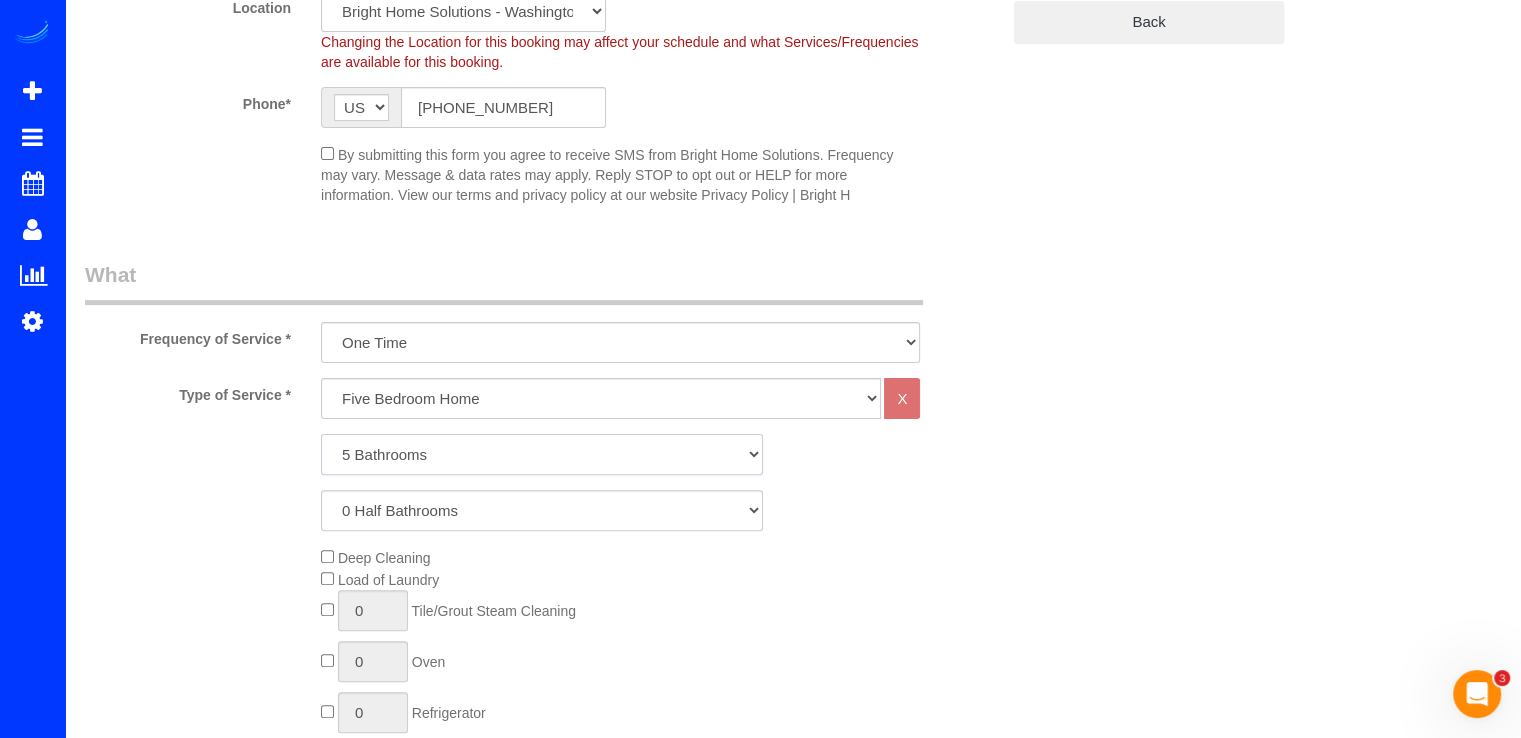 click on "1 Bathroom
2 Bathrooms
3 Bathrooms
4 Bathrooms
5 Bathrooms
6 Bathrooms
7 Bathrooms
8 Bathrooms
9 Bathrooms
10 Bathrooms" 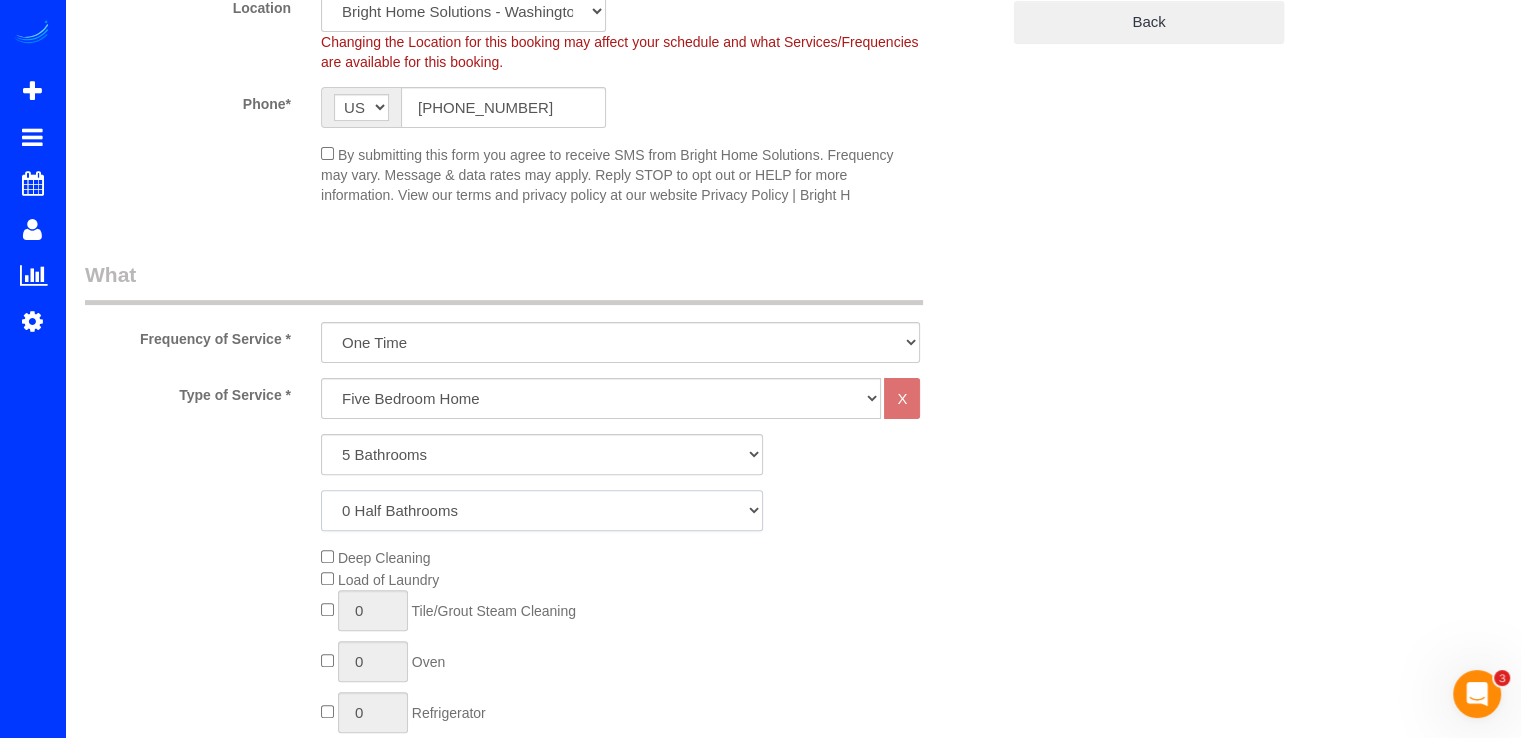 click on "0 Half Bathrooms
1 Half Bathroom
2 Half Bathrooms
3 Half Bathrooms
4 Half Bathrooms
5 Half Bathrooms" 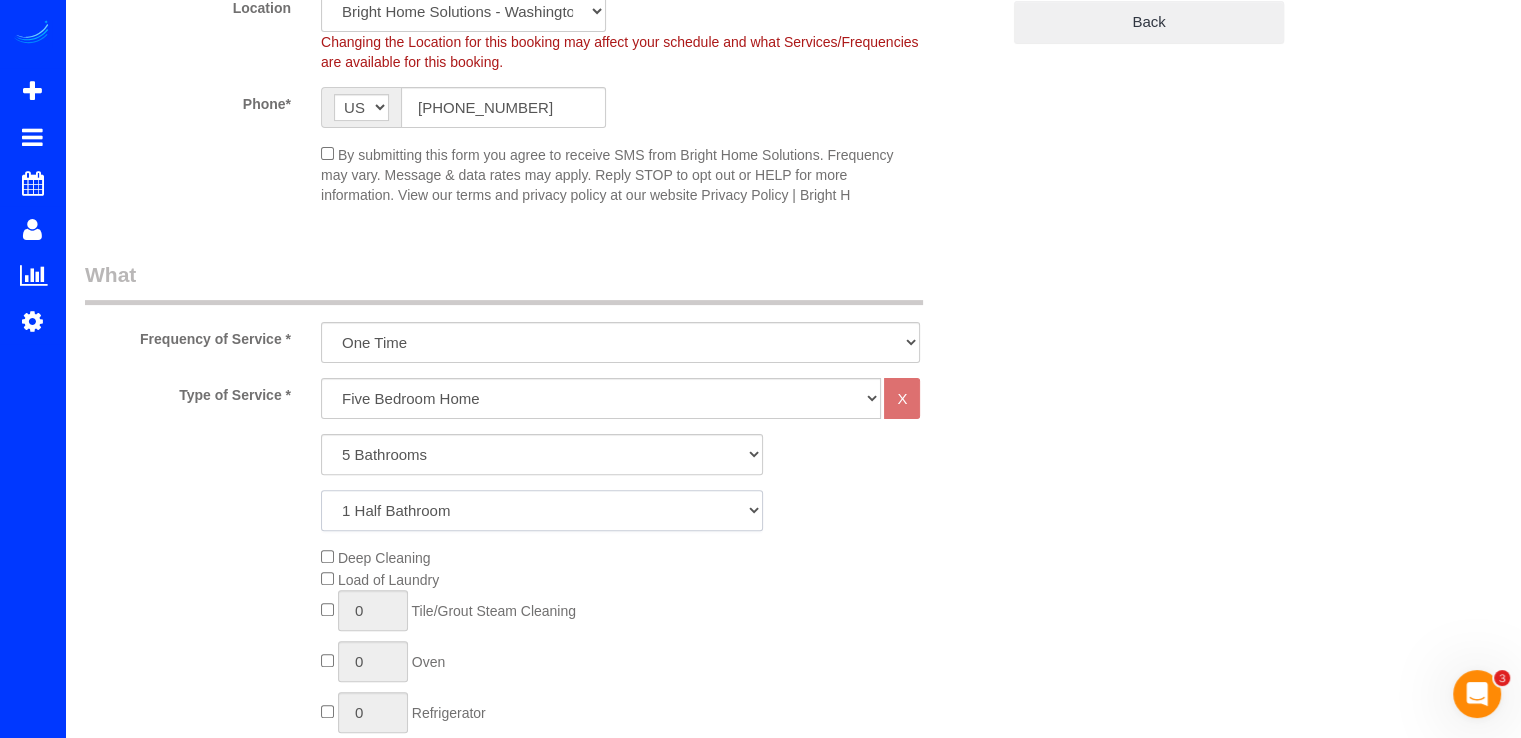 click on "0 Half Bathrooms
1 Half Bathroom
2 Half Bathrooms
3 Half Bathrooms
4 Half Bathrooms
5 Half Bathrooms" 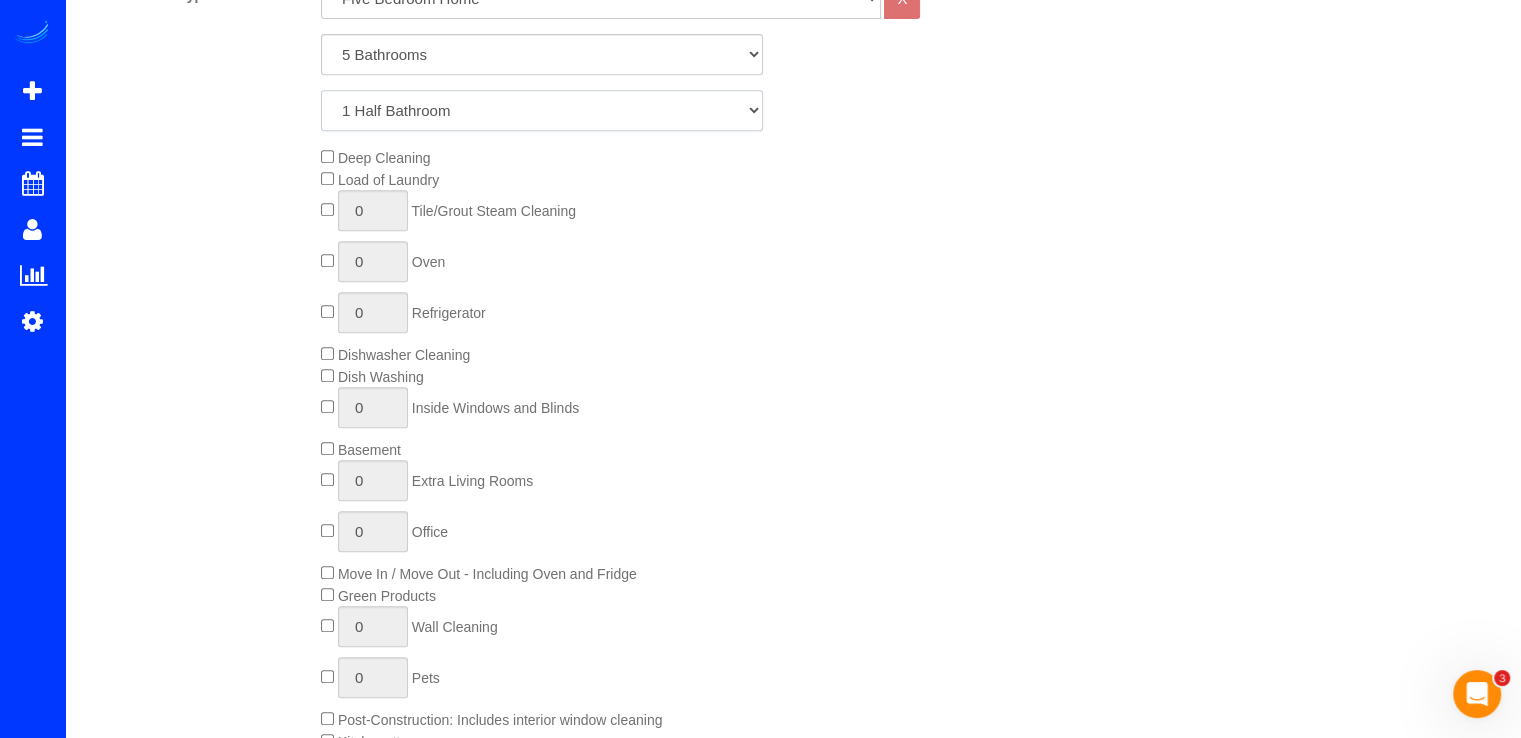 scroll, scrollTop: 1000, scrollLeft: 0, axis: vertical 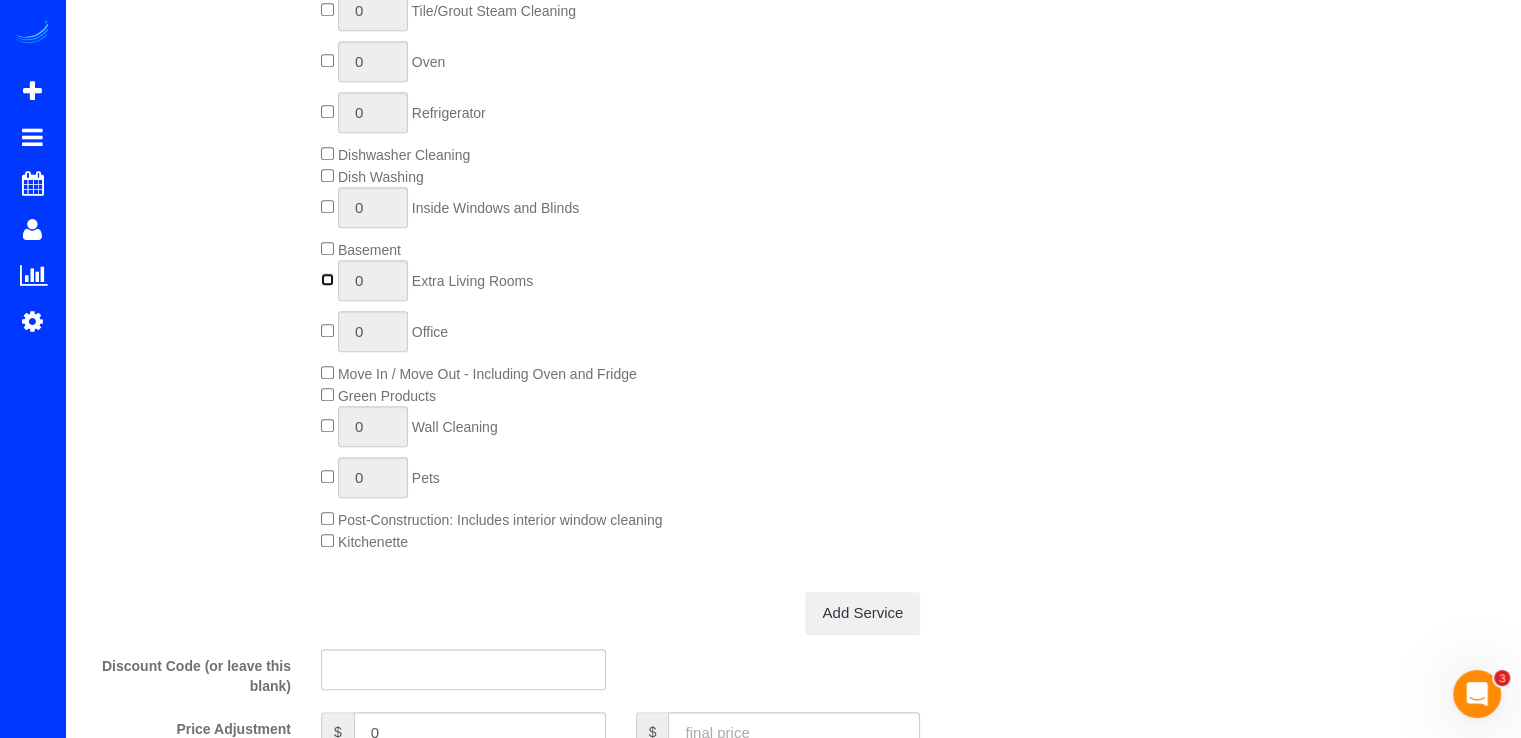 type on "1" 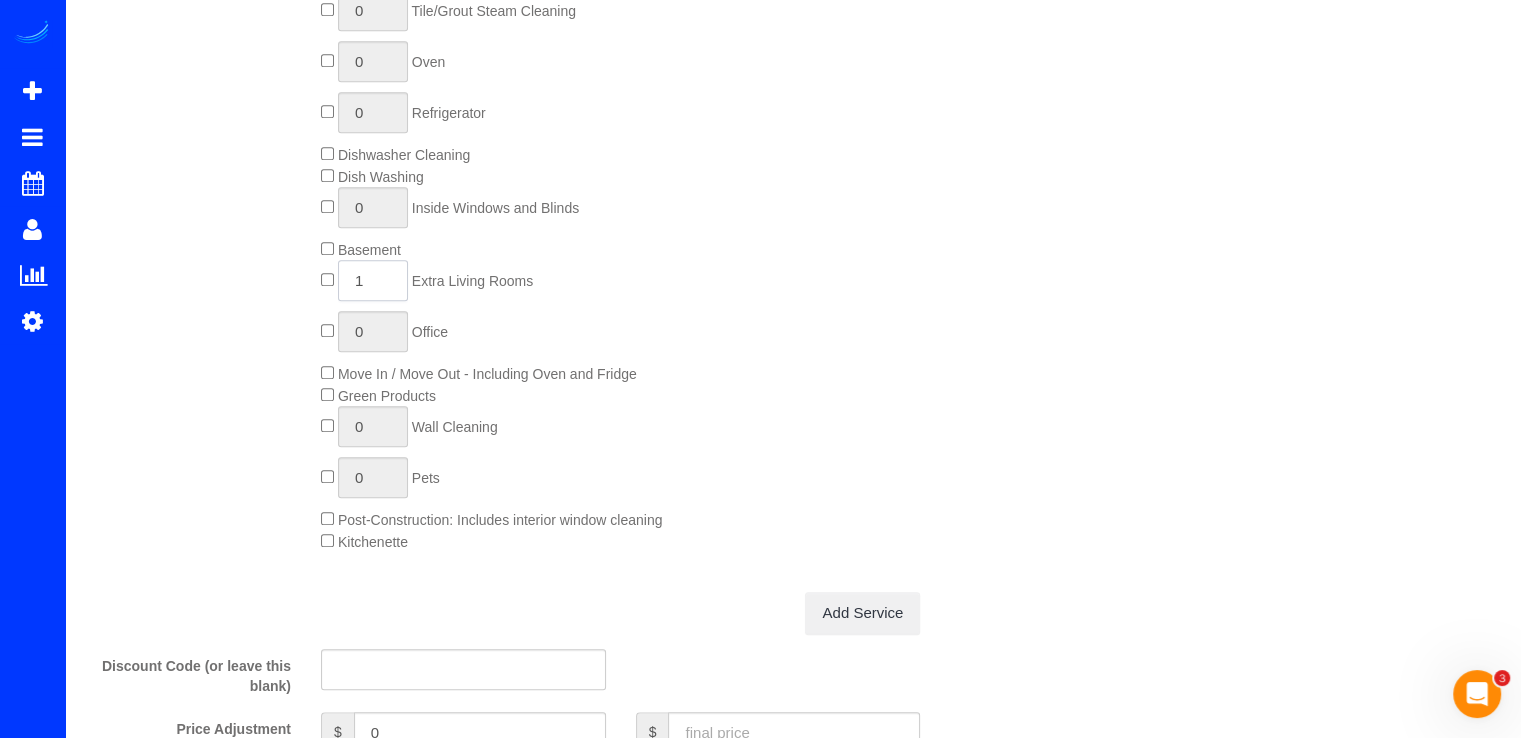 click on "1" 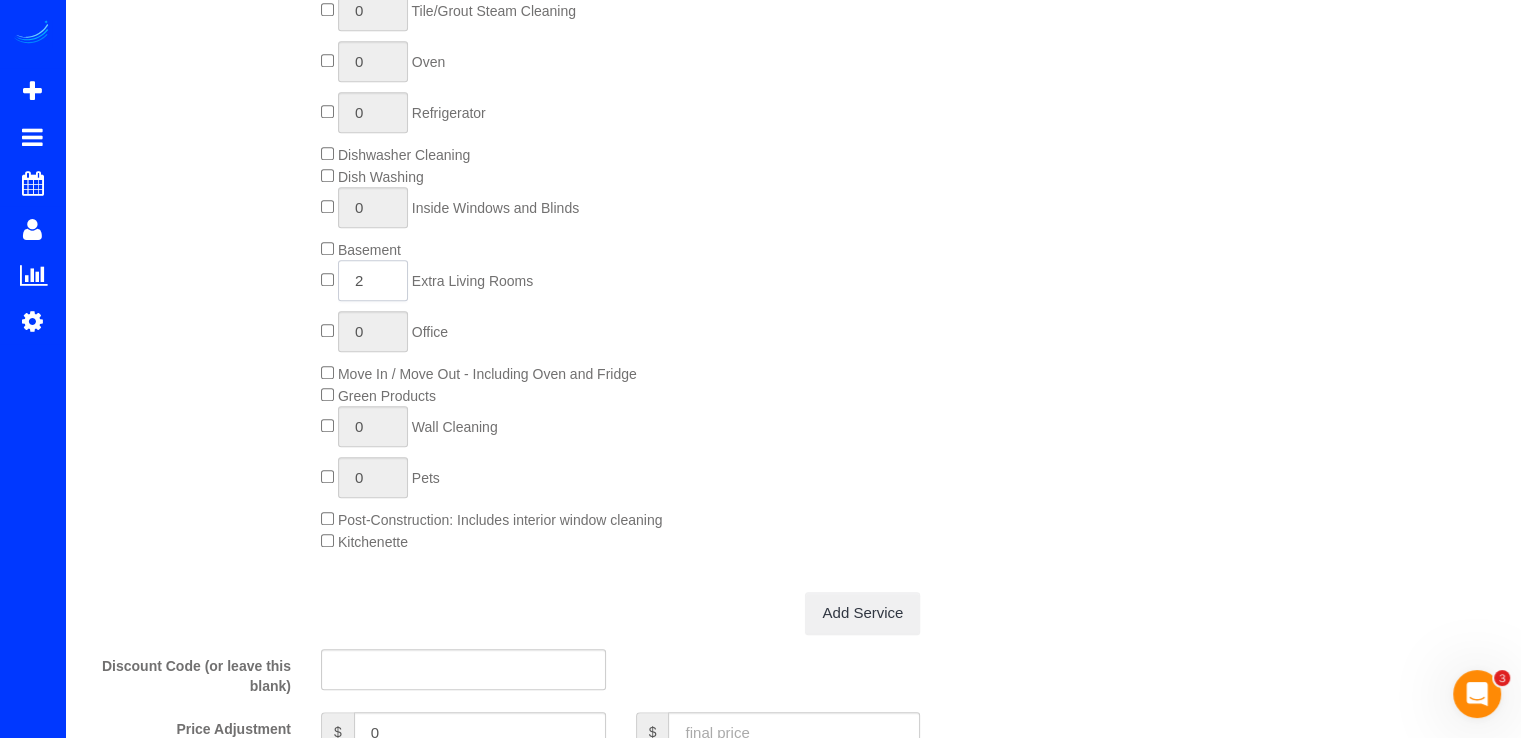 type on "2" 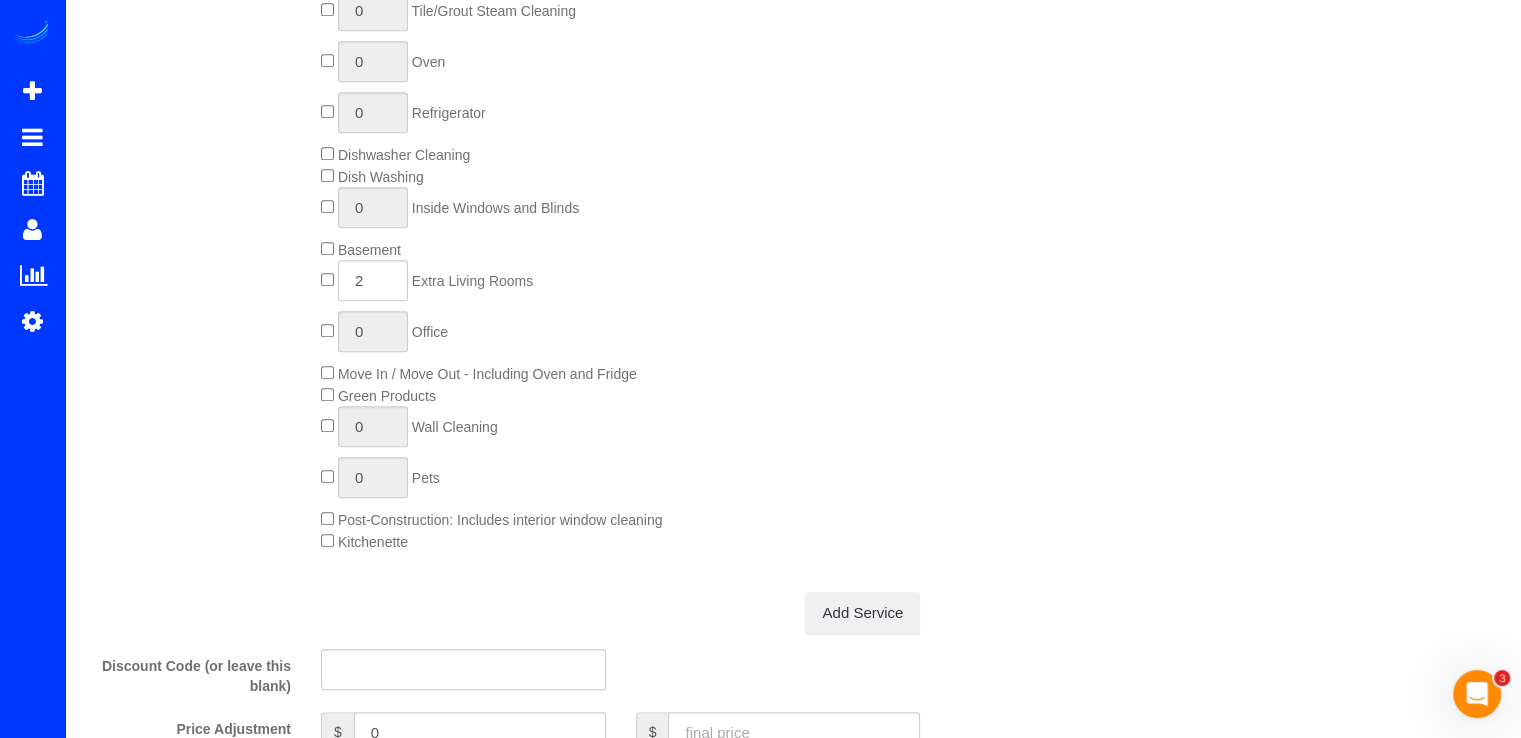 click on "Deep Cleaning
Load of Laundry
0
Tile/Grout Steam Cleaning
0
Oven
0
Refrigerator
Dishwasher Cleaning
Dish Washing
0
Inside Windows and Blinds
Basement
2" 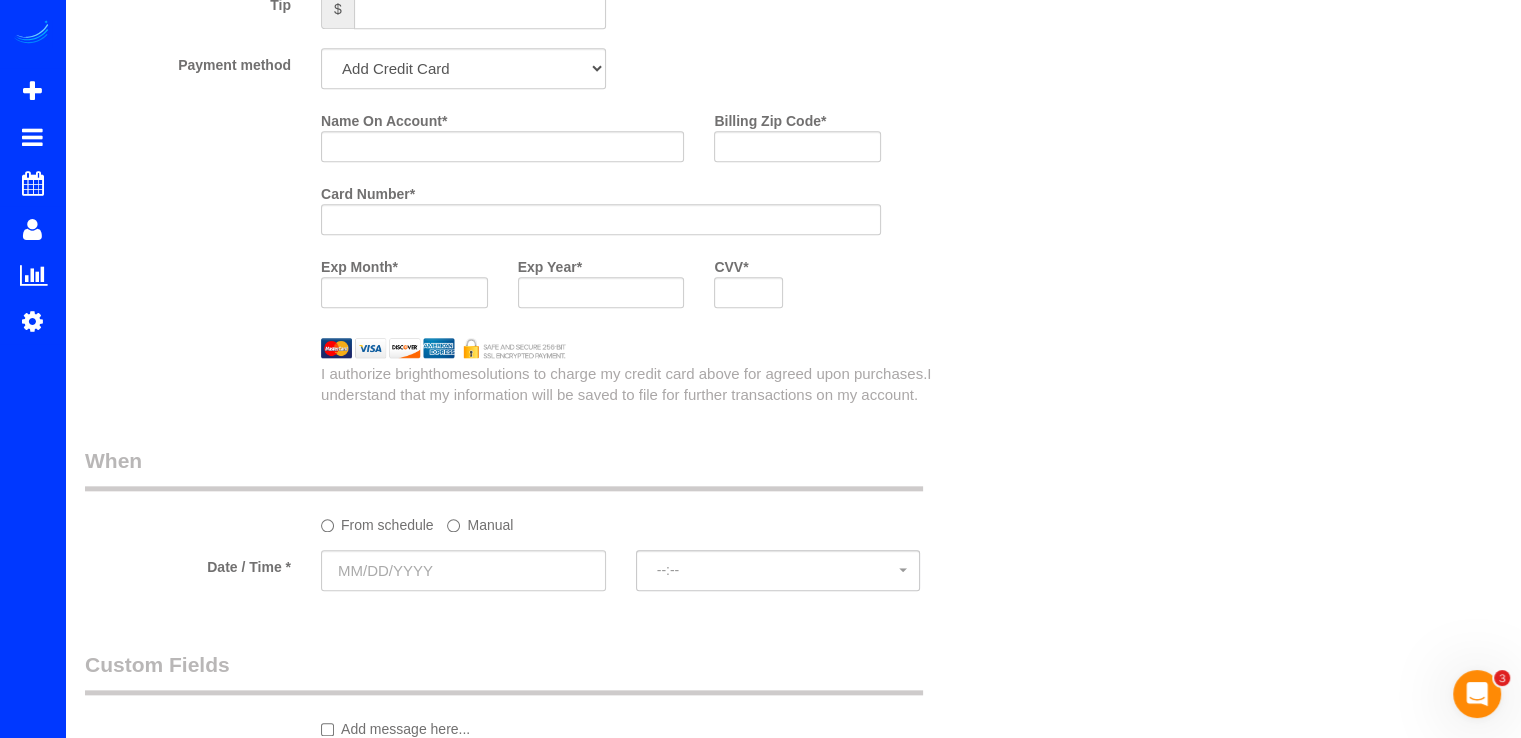 scroll, scrollTop: 1900, scrollLeft: 0, axis: vertical 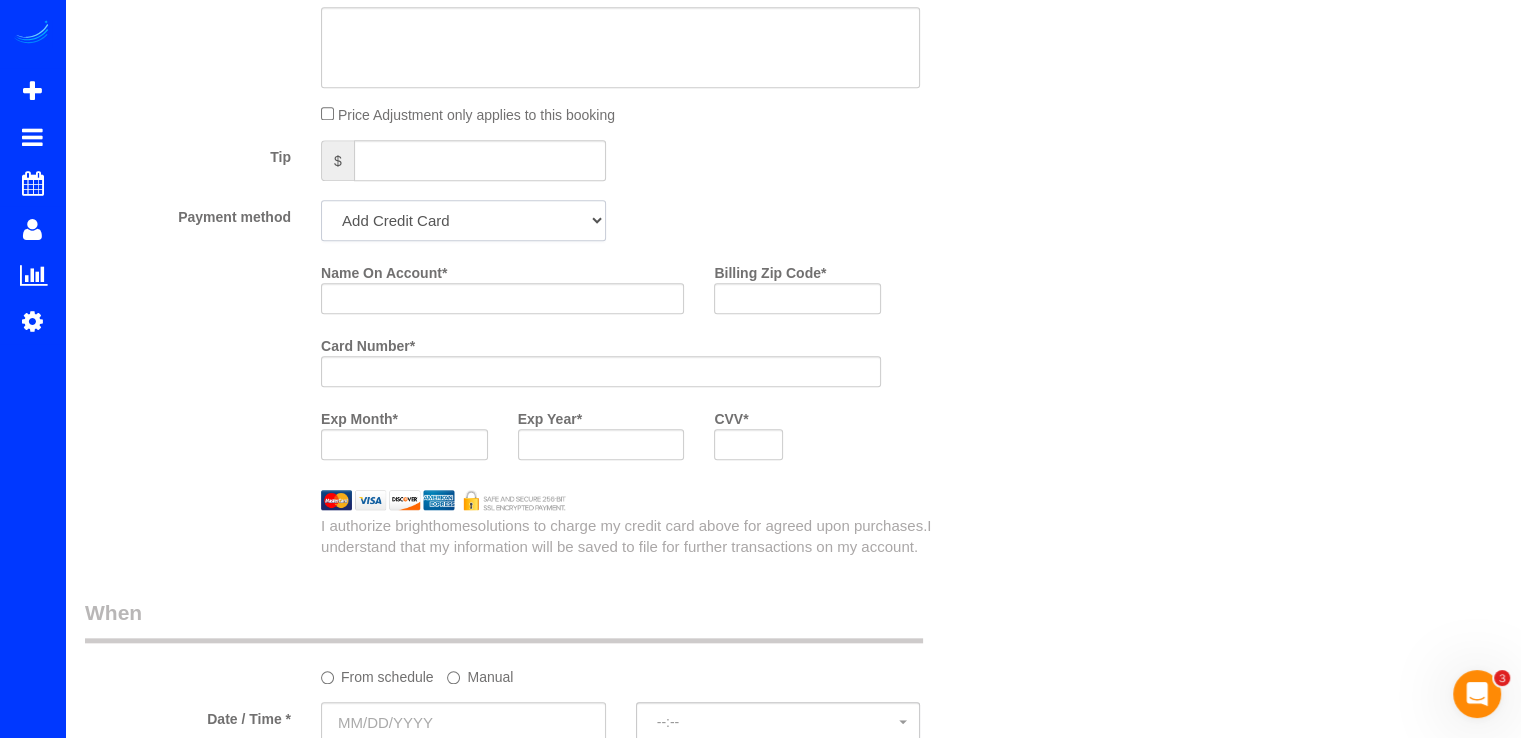 click on "Add Credit Card Cash Check Paypal" 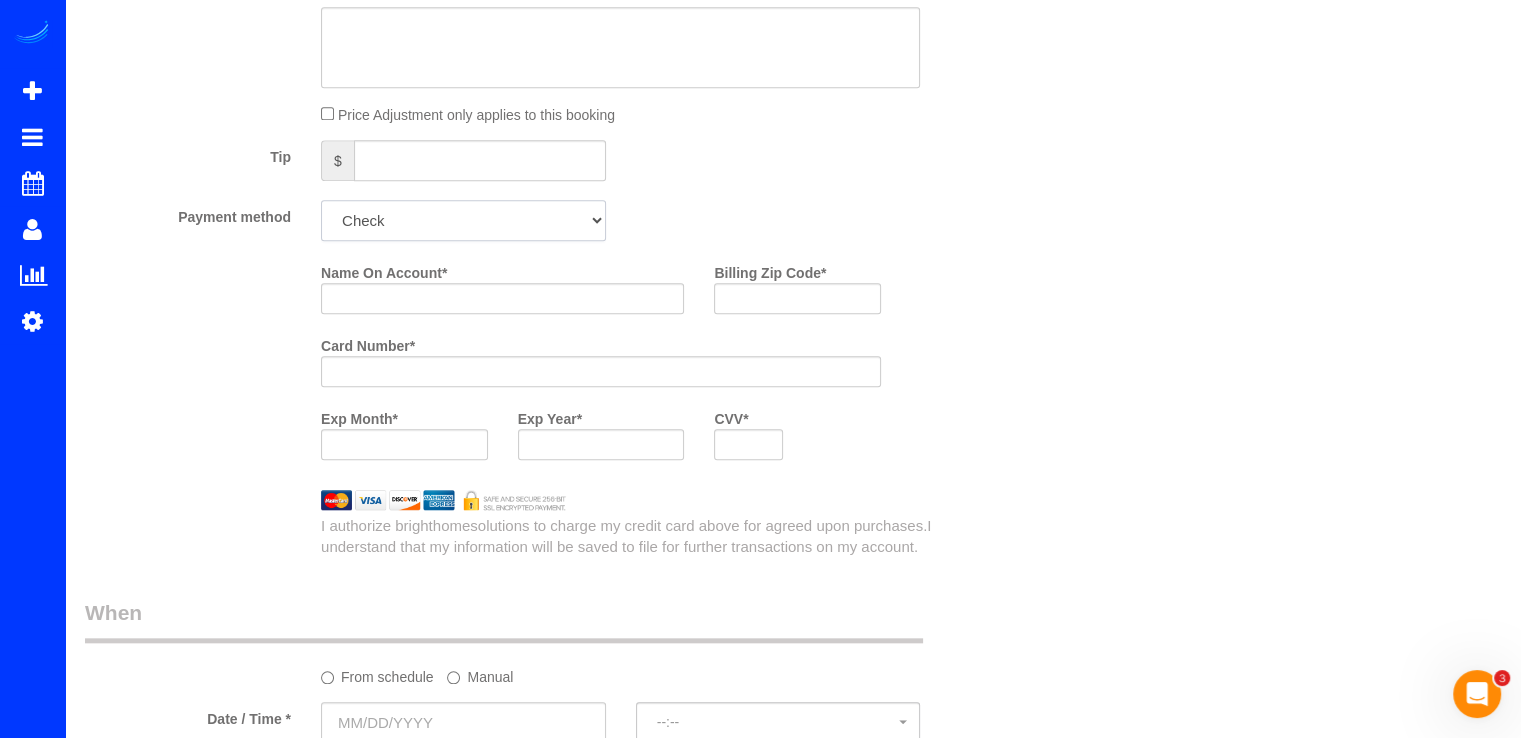 click on "Add Credit Card Cash Check Paypal" 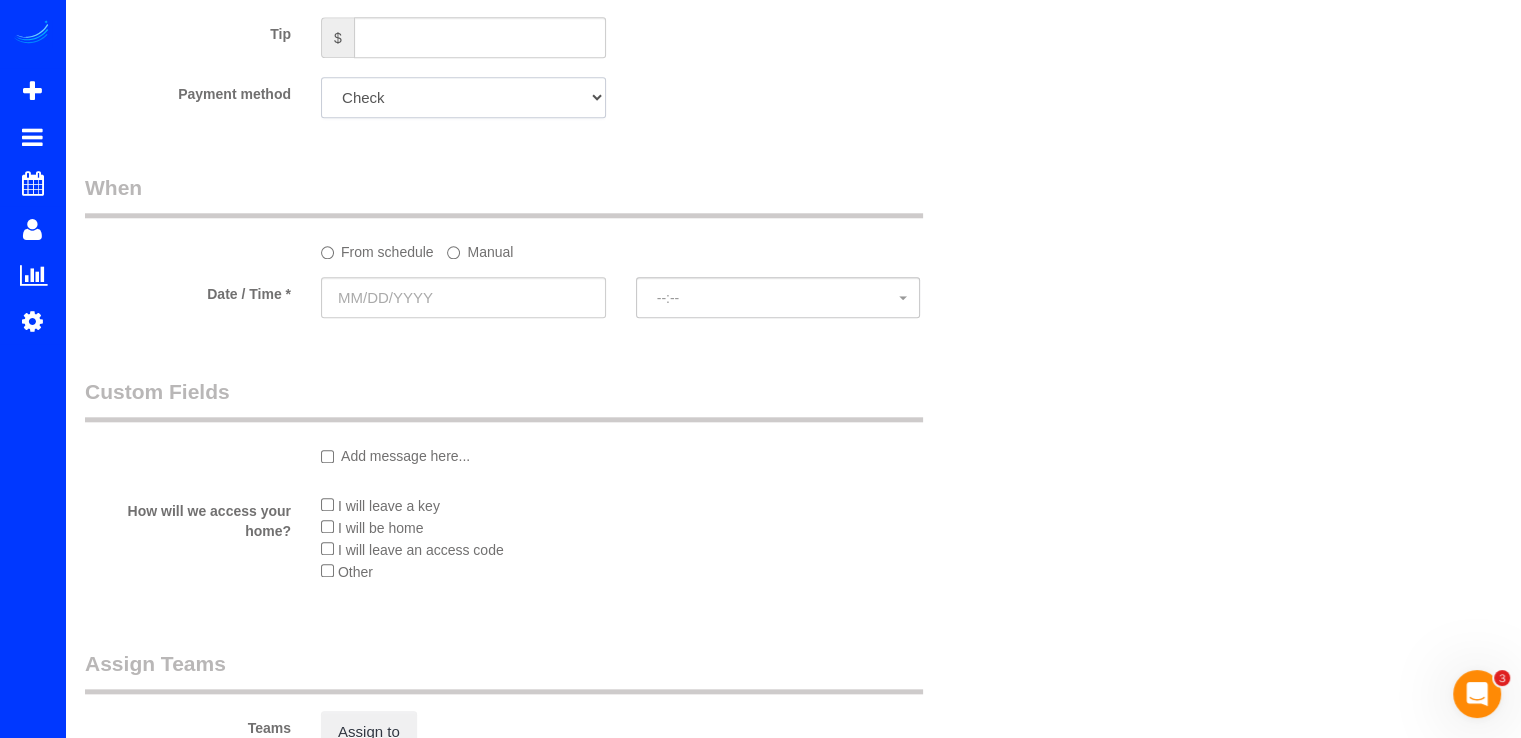 scroll, scrollTop: 2300, scrollLeft: 0, axis: vertical 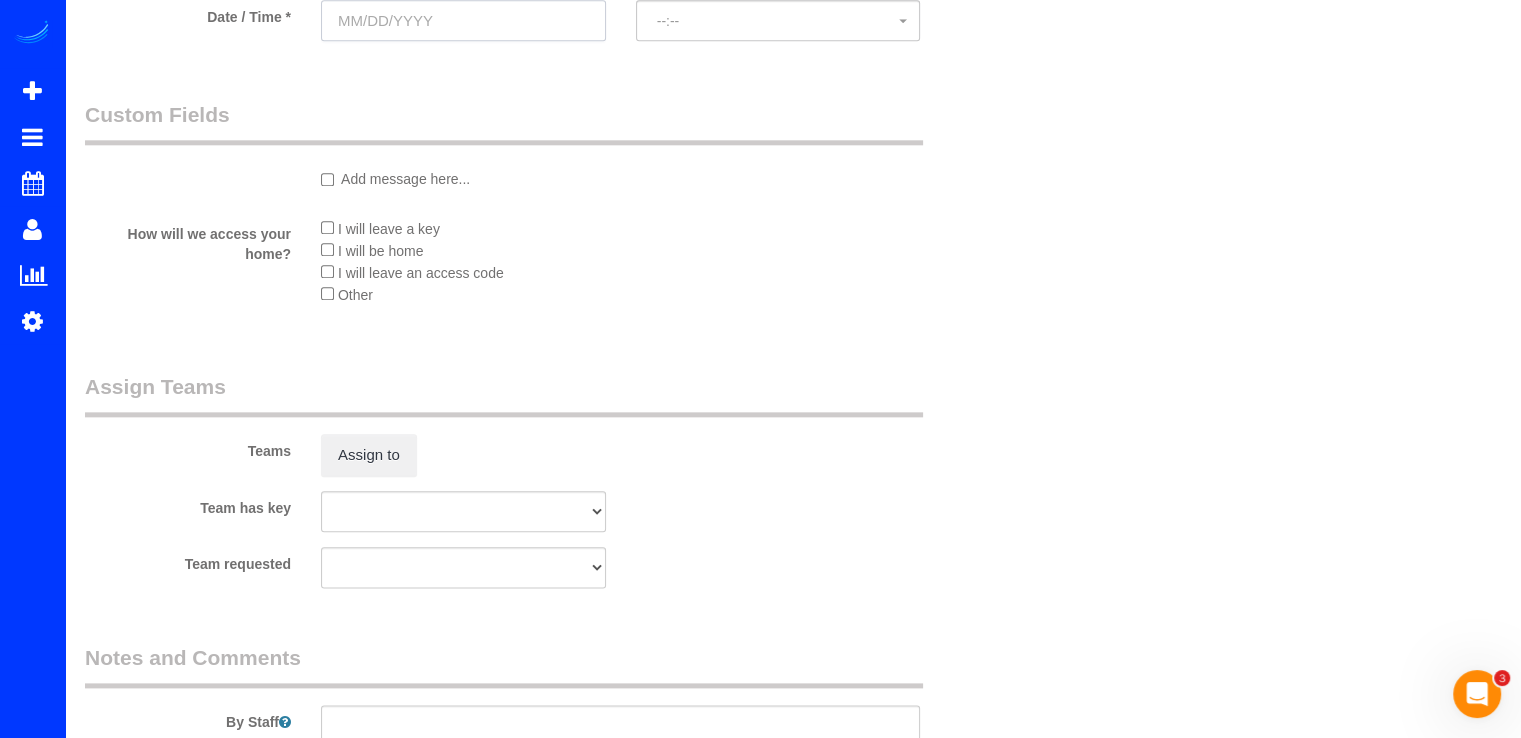 click at bounding box center [463, 20] 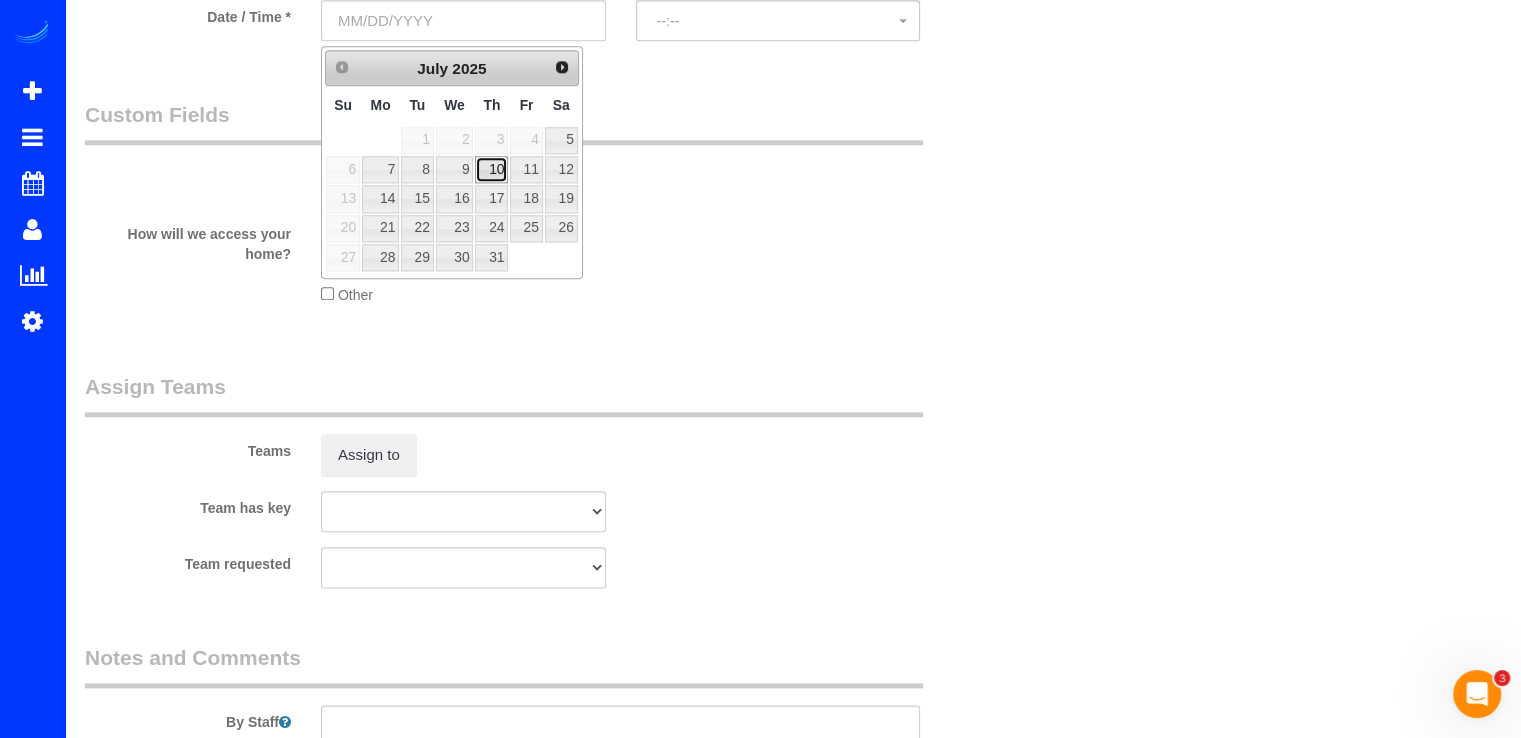 click on "10" at bounding box center [491, 169] 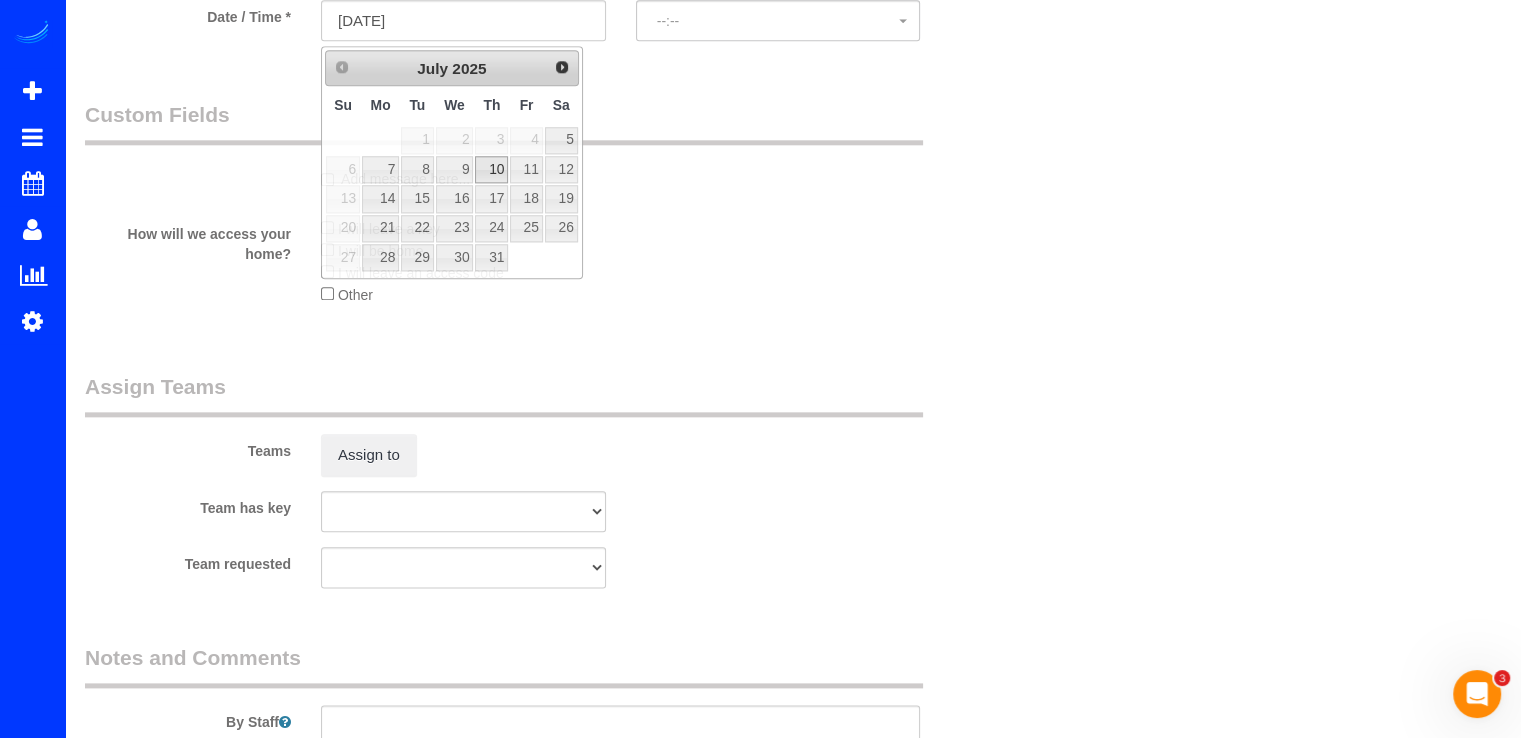 select on "spot55" 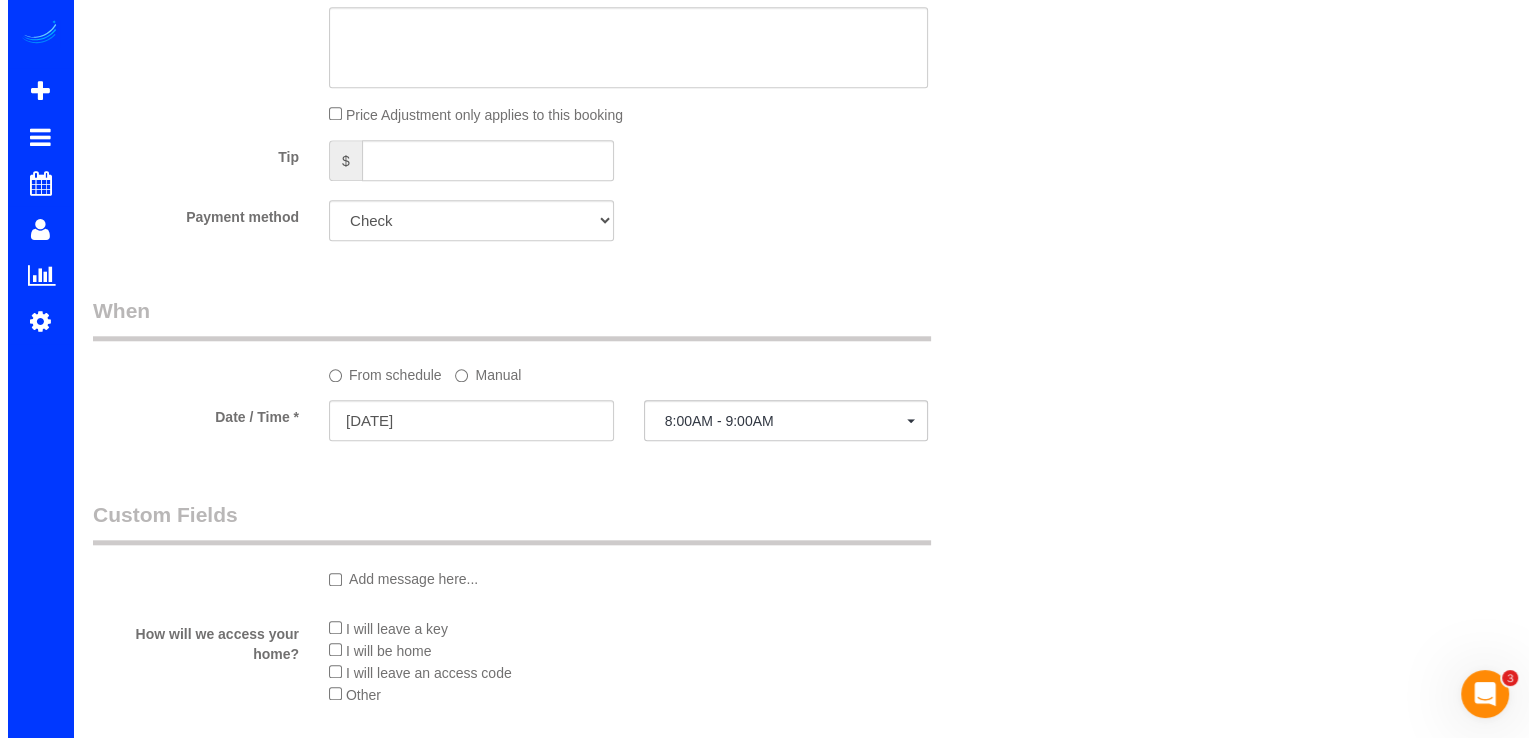 scroll, scrollTop: 2400, scrollLeft: 0, axis: vertical 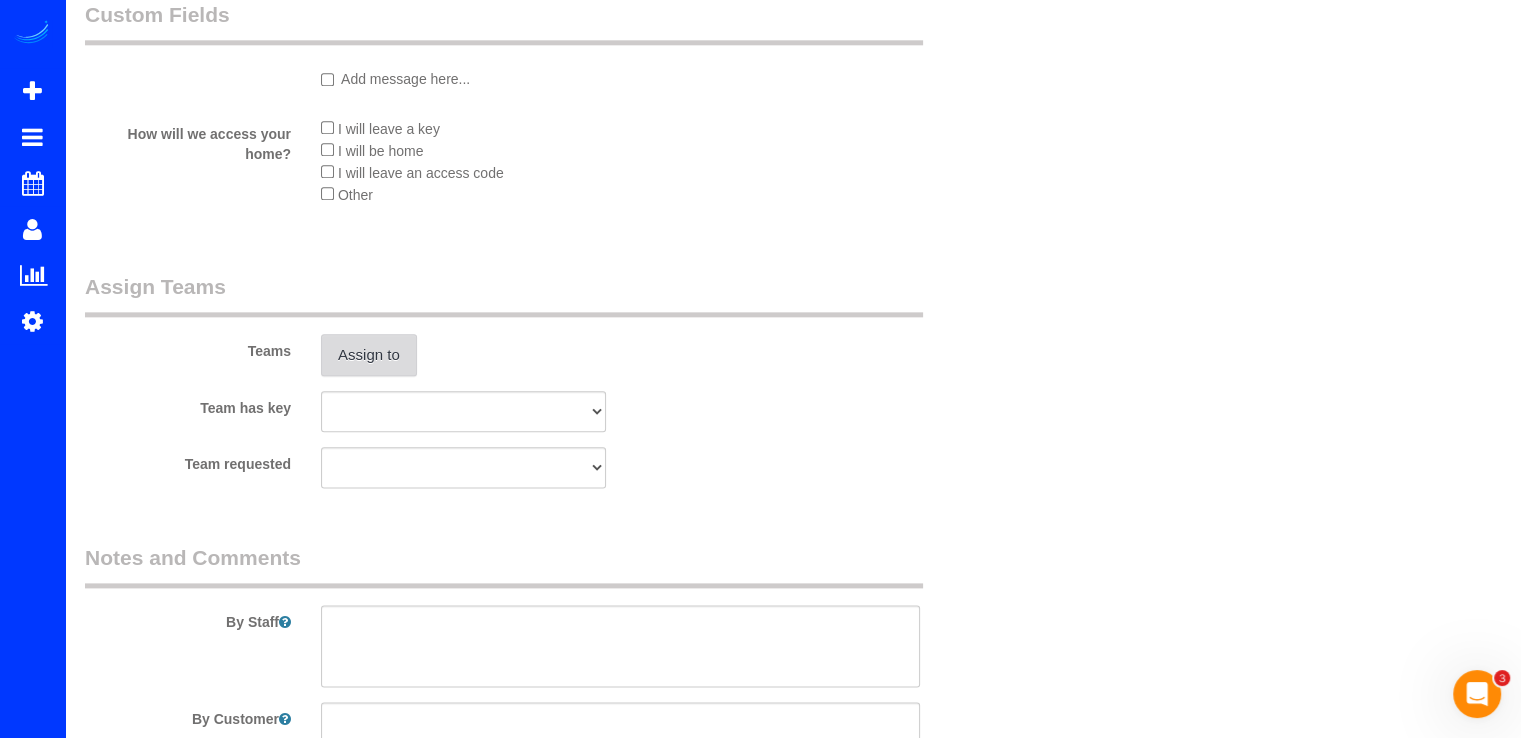 click on "Assign to" at bounding box center (369, 355) 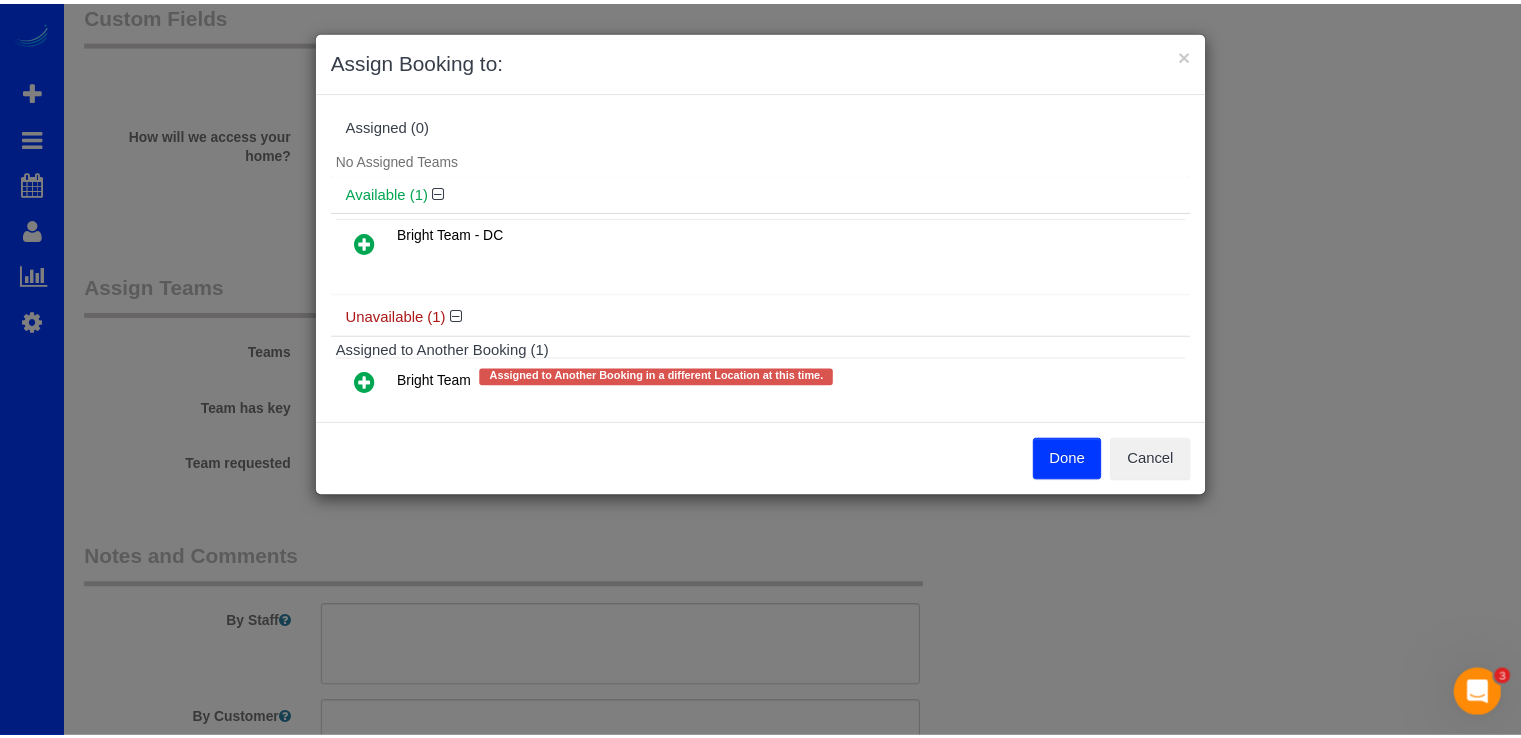 scroll, scrollTop: 39, scrollLeft: 0, axis: vertical 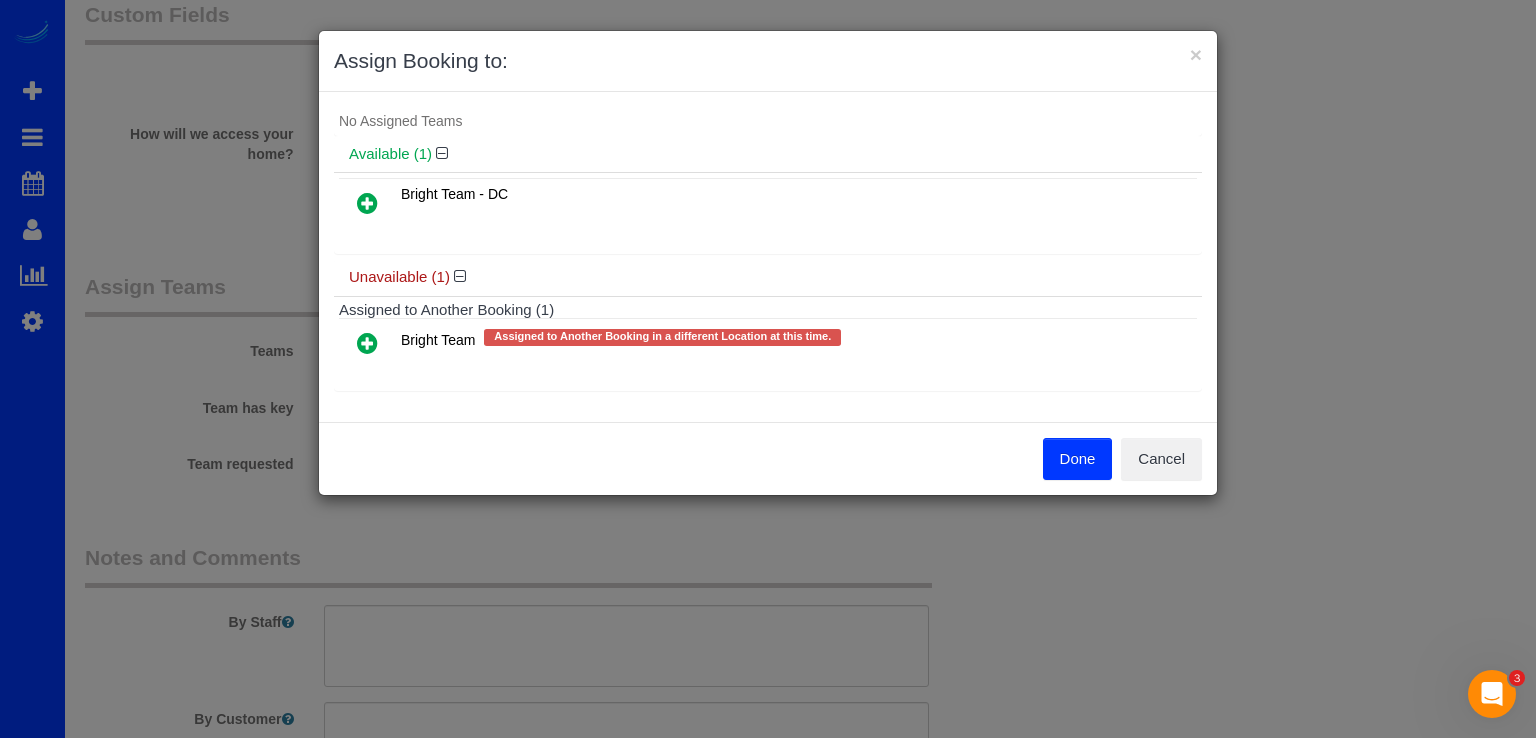 click at bounding box center (367, 343) 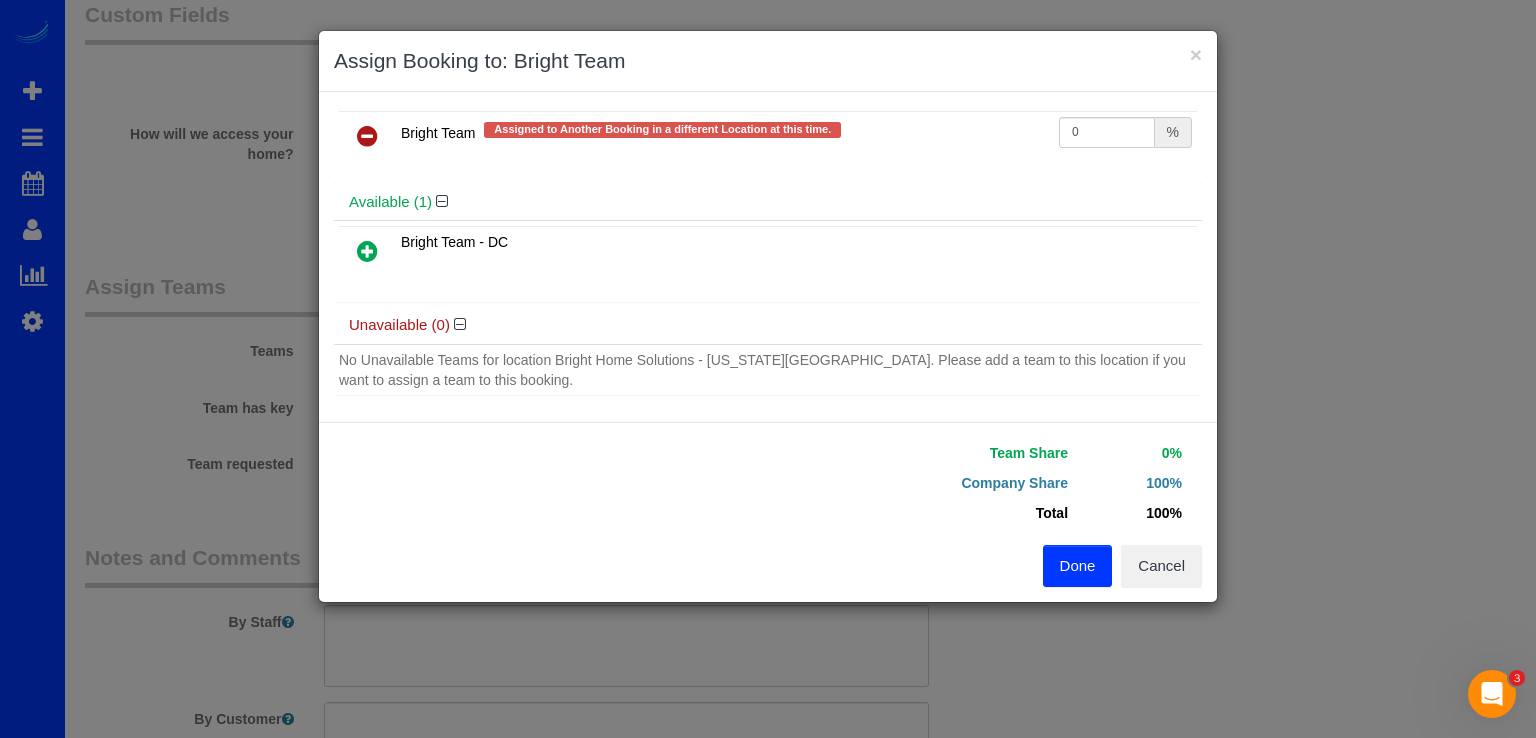 click on "Done" at bounding box center [1078, 566] 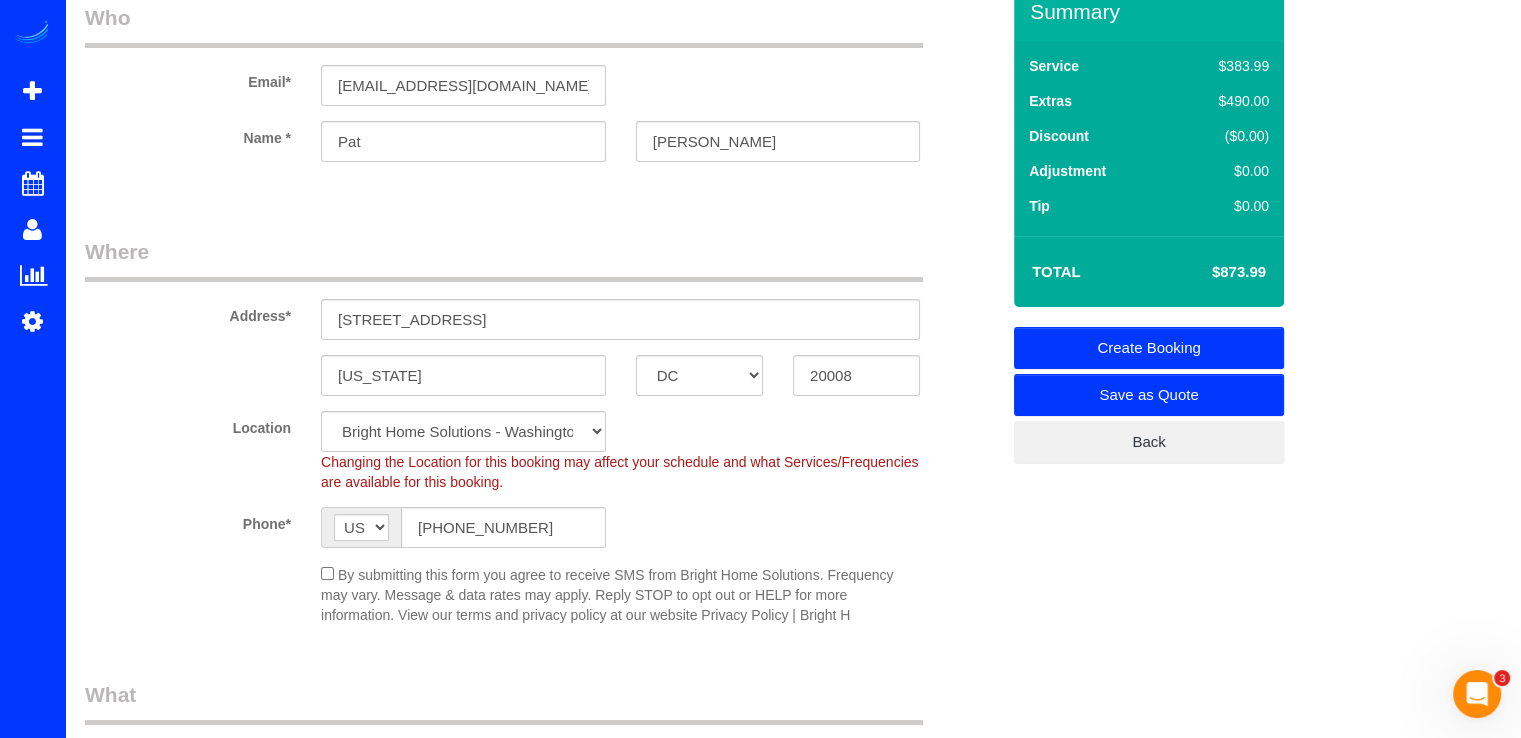 scroll, scrollTop: 0, scrollLeft: 0, axis: both 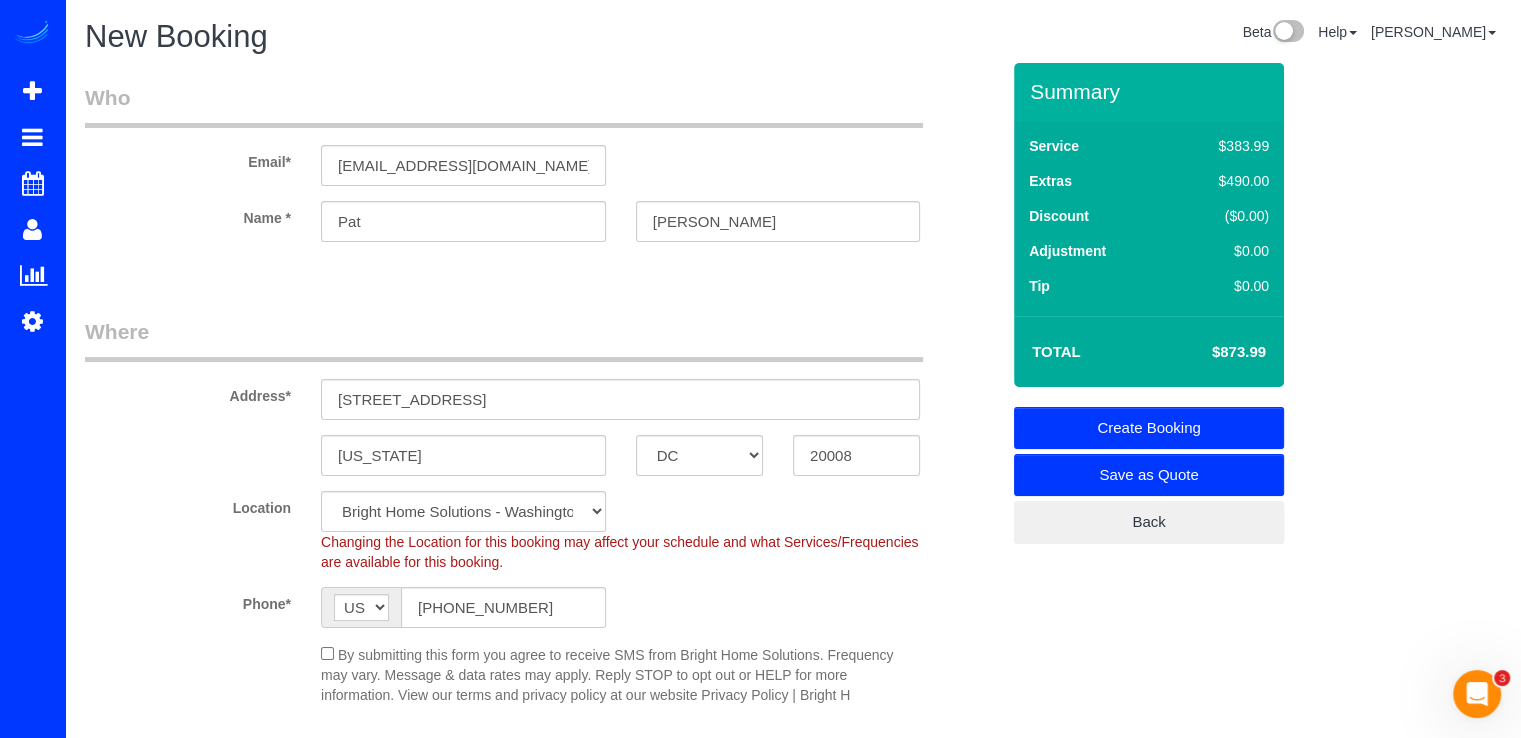 click on "Create Booking" at bounding box center (1149, 428) 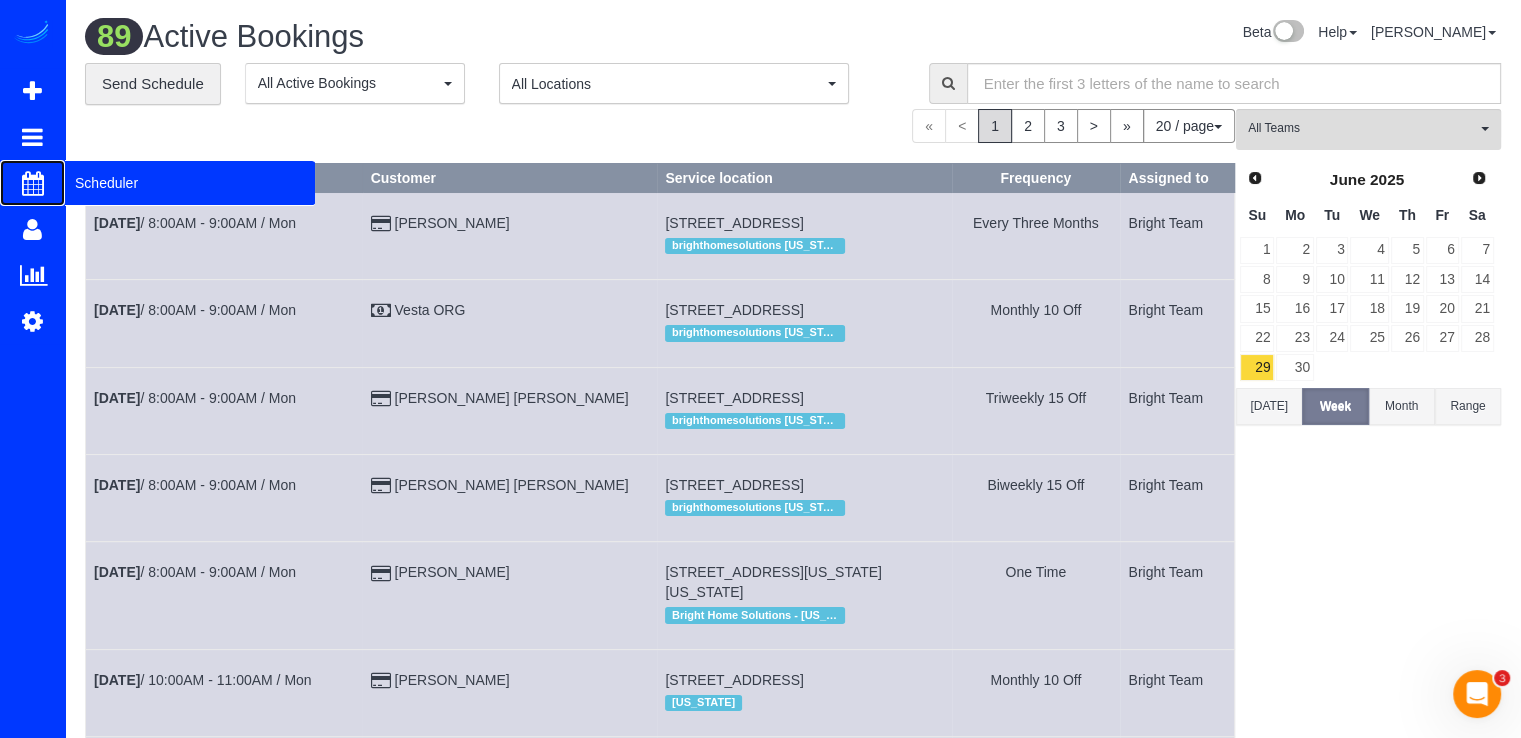 click on "Scheduler" at bounding box center (190, 183) 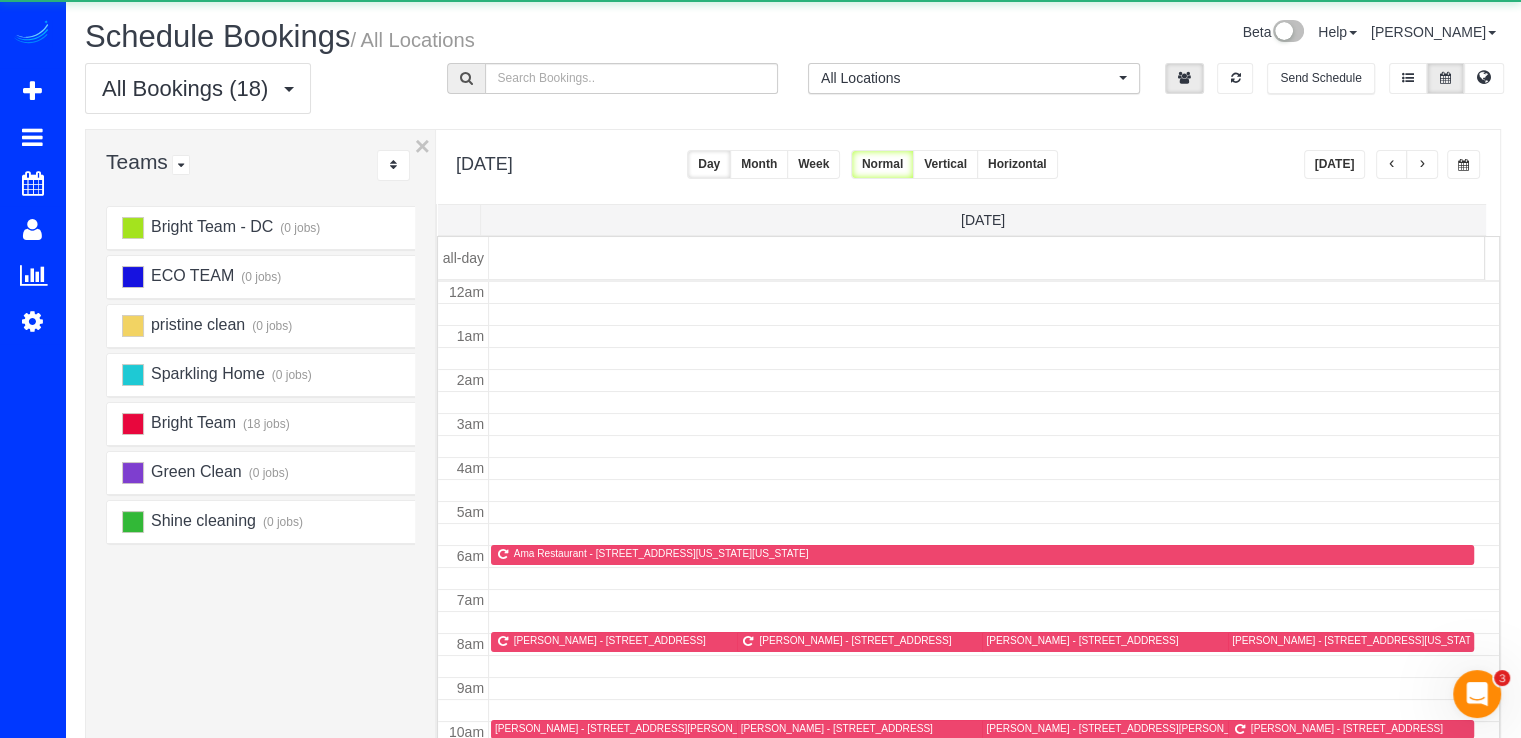 scroll, scrollTop: 263, scrollLeft: 0, axis: vertical 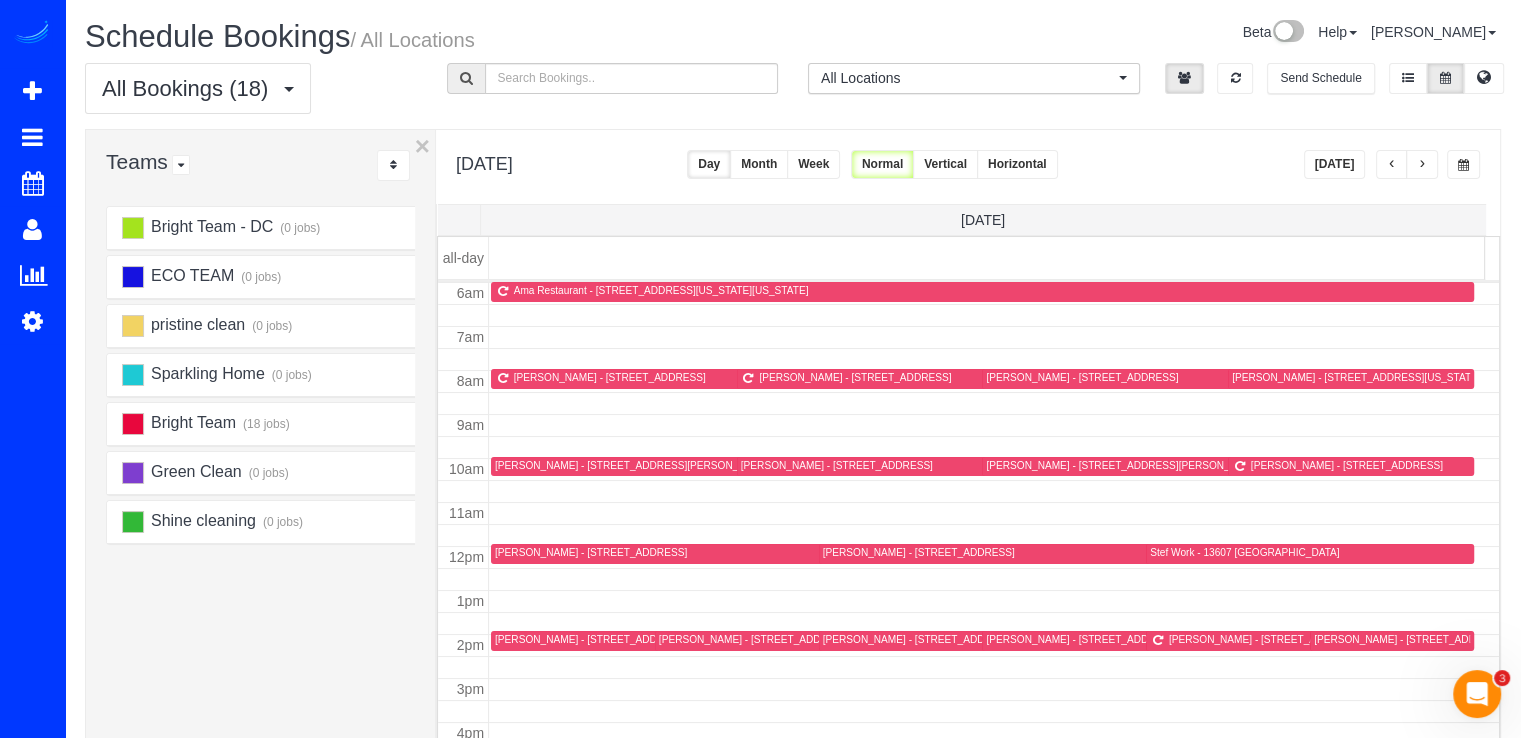 click at bounding box center [1422, 165] 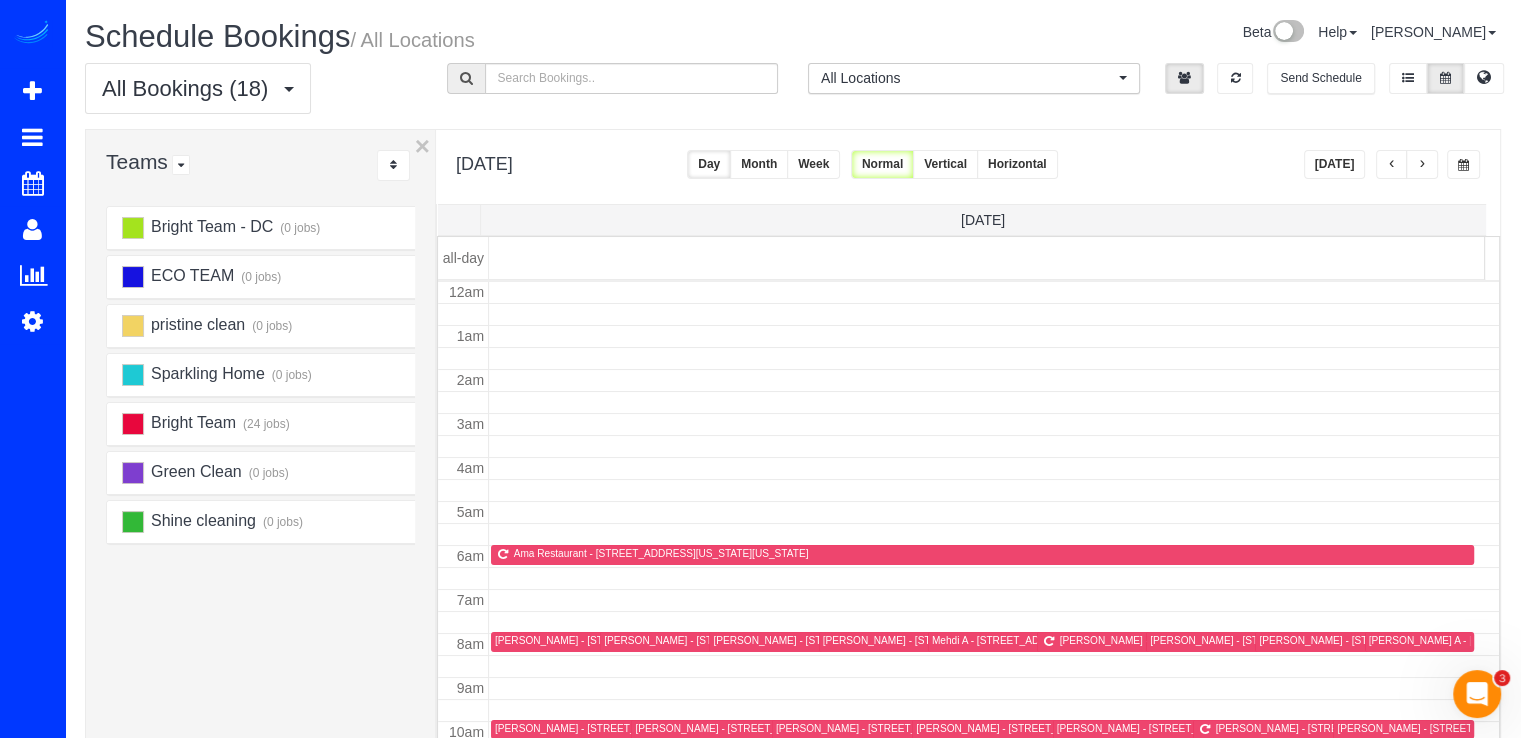 scroll, scrollTop: 263, scrollLeft: 0, axis: vertical 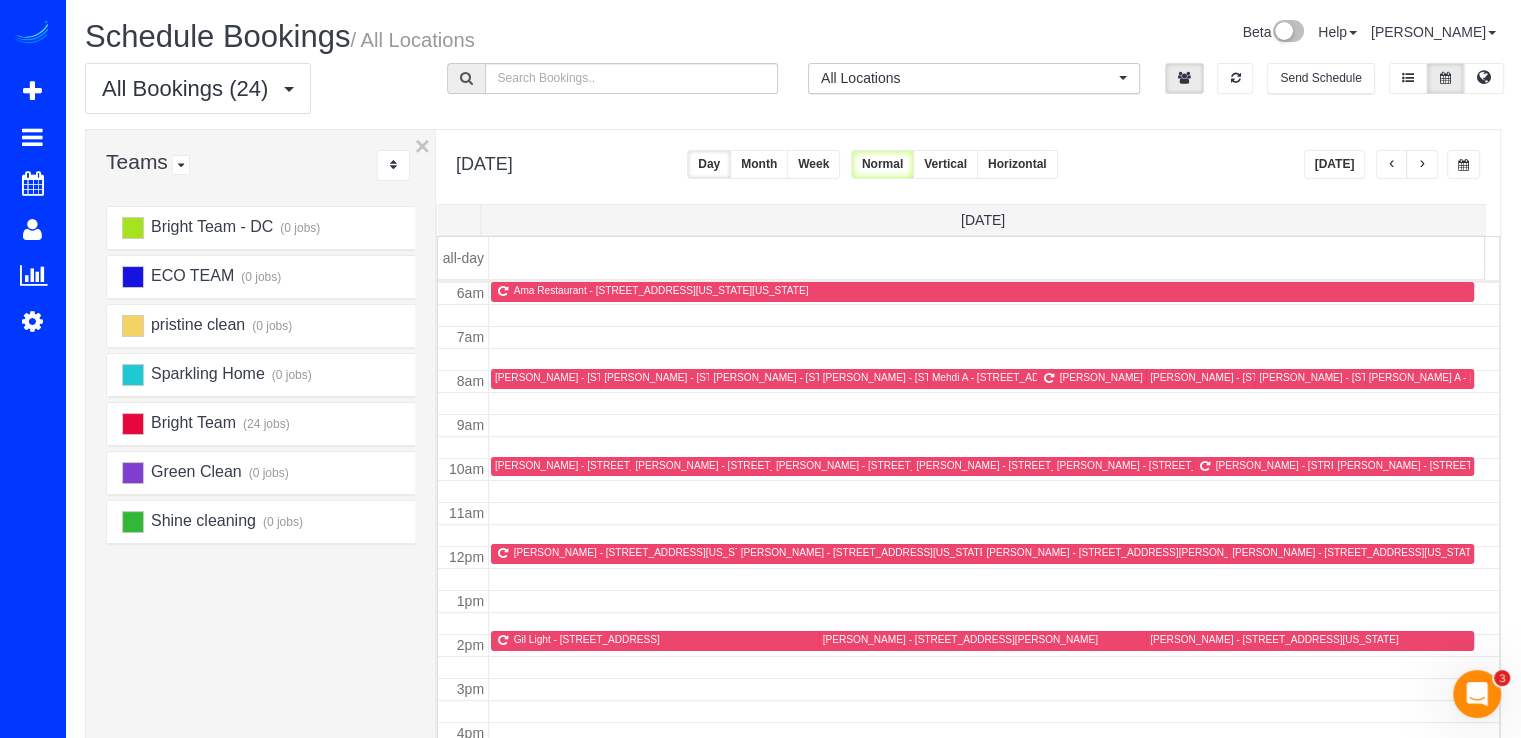 click at bounding box center [1392, 164] 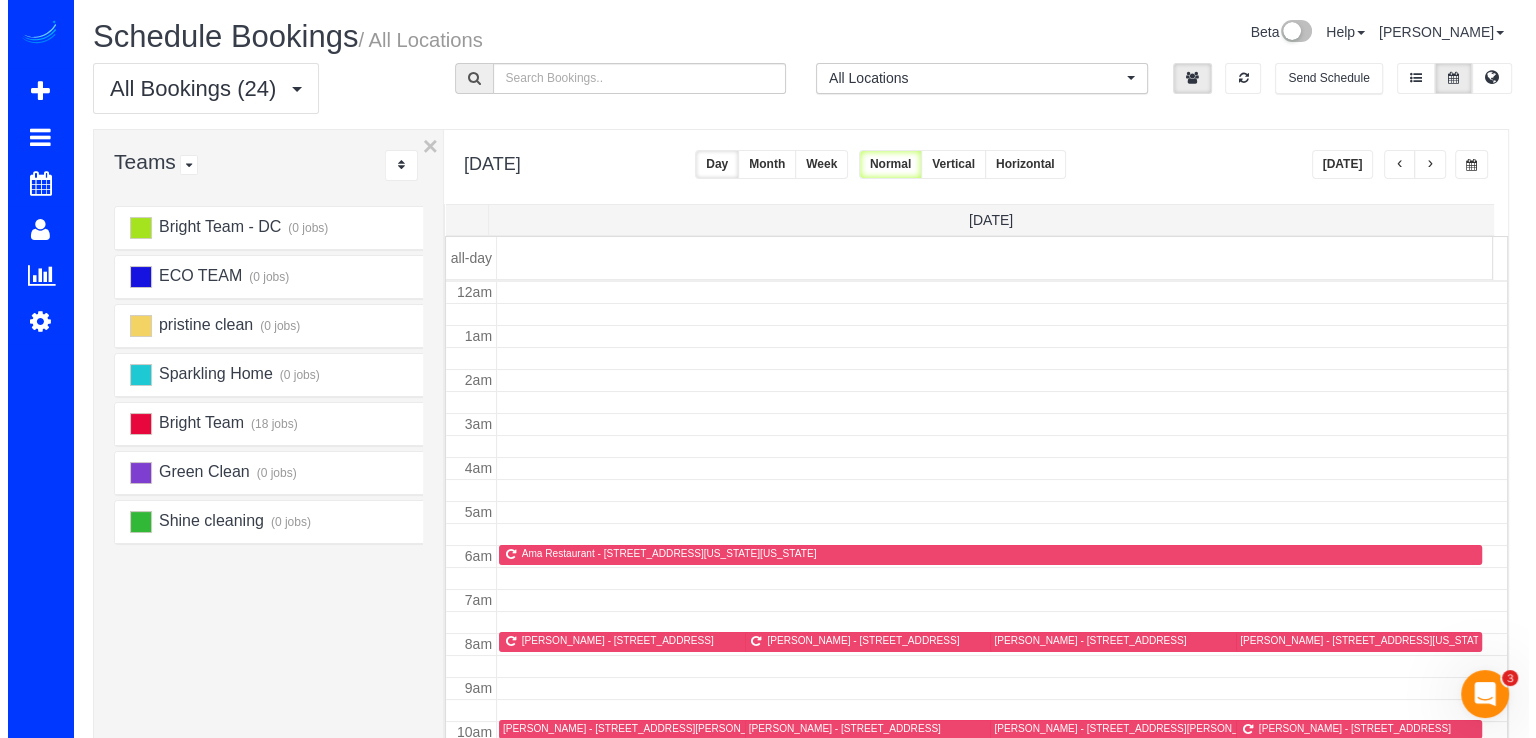 scroll, scrollTop: 263, scrollLeft: 0, axis: vertical 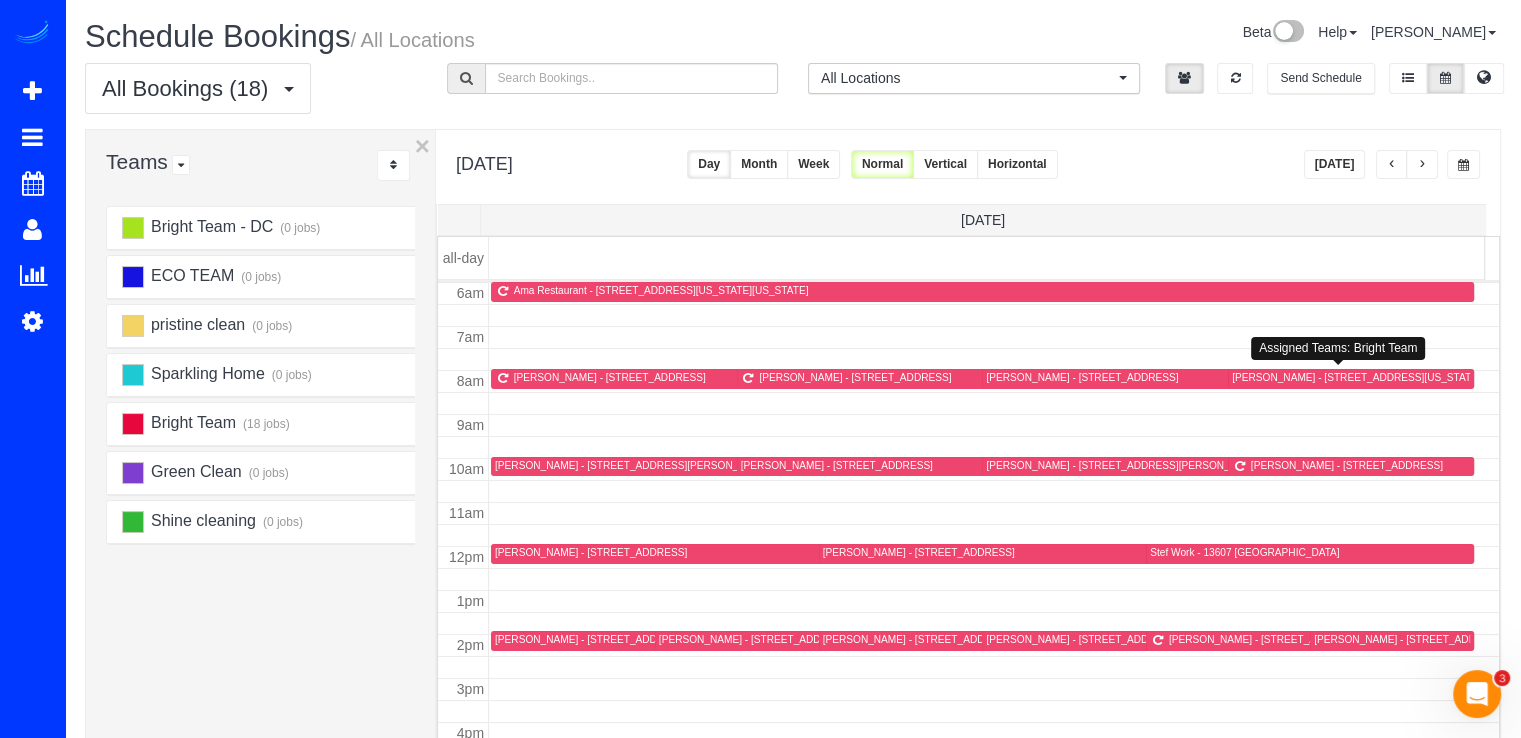 click on "[PERSON_NAME] - [STREET_ADDRESS][US_STATE]" at bounding box center (1356, 377) 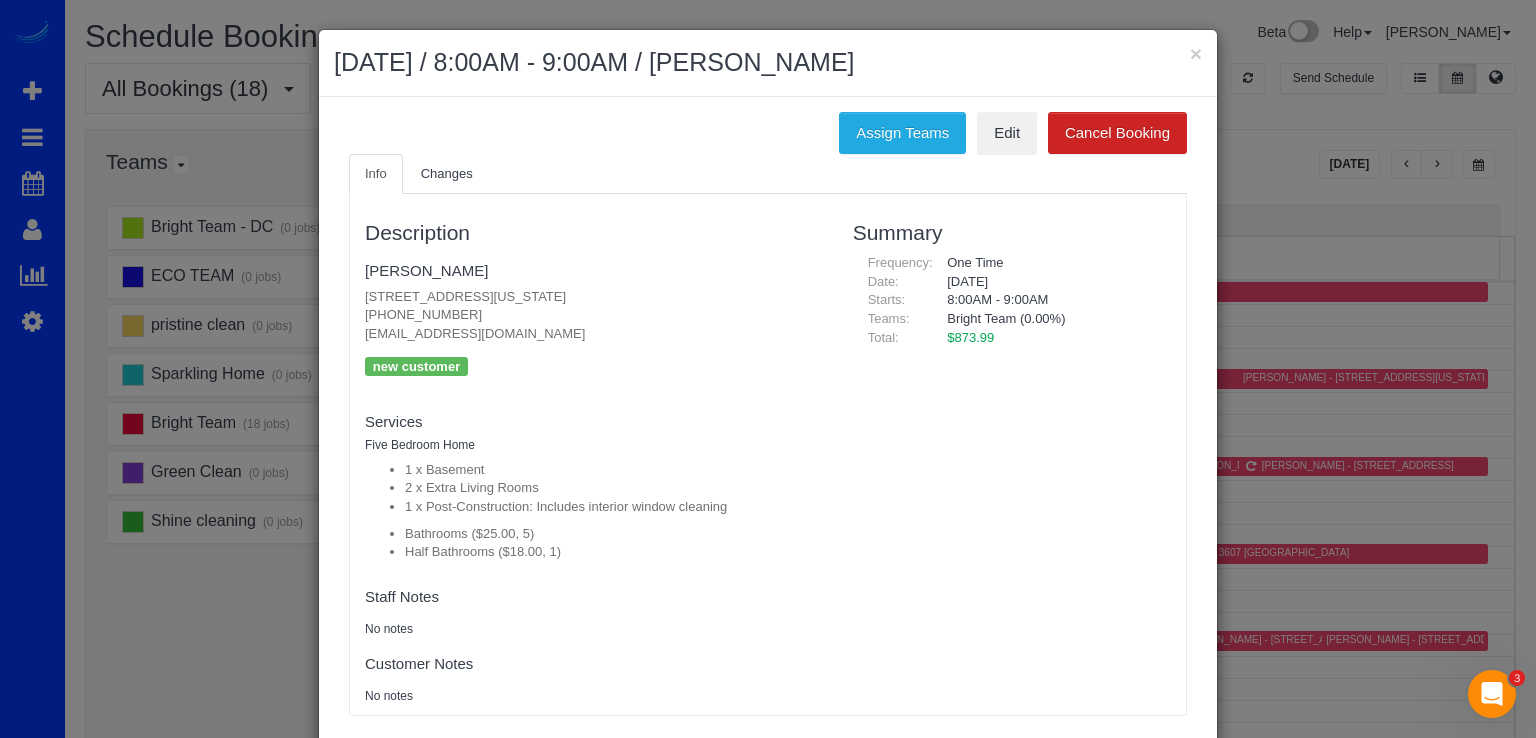 scroll, scrollTop: 0, scrollLeft: 0, axis: both 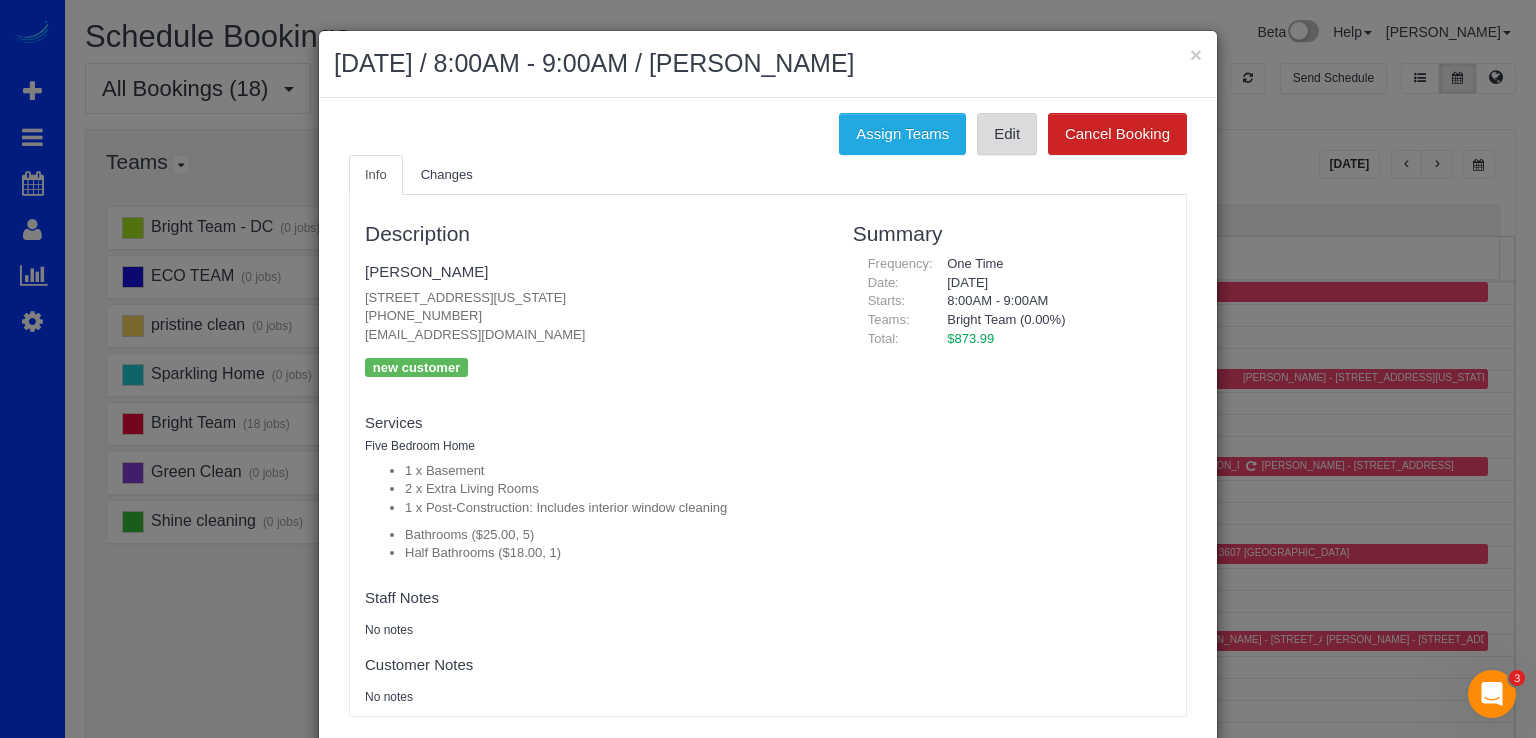 click on "Edit" at bounding box center [1007, 134] 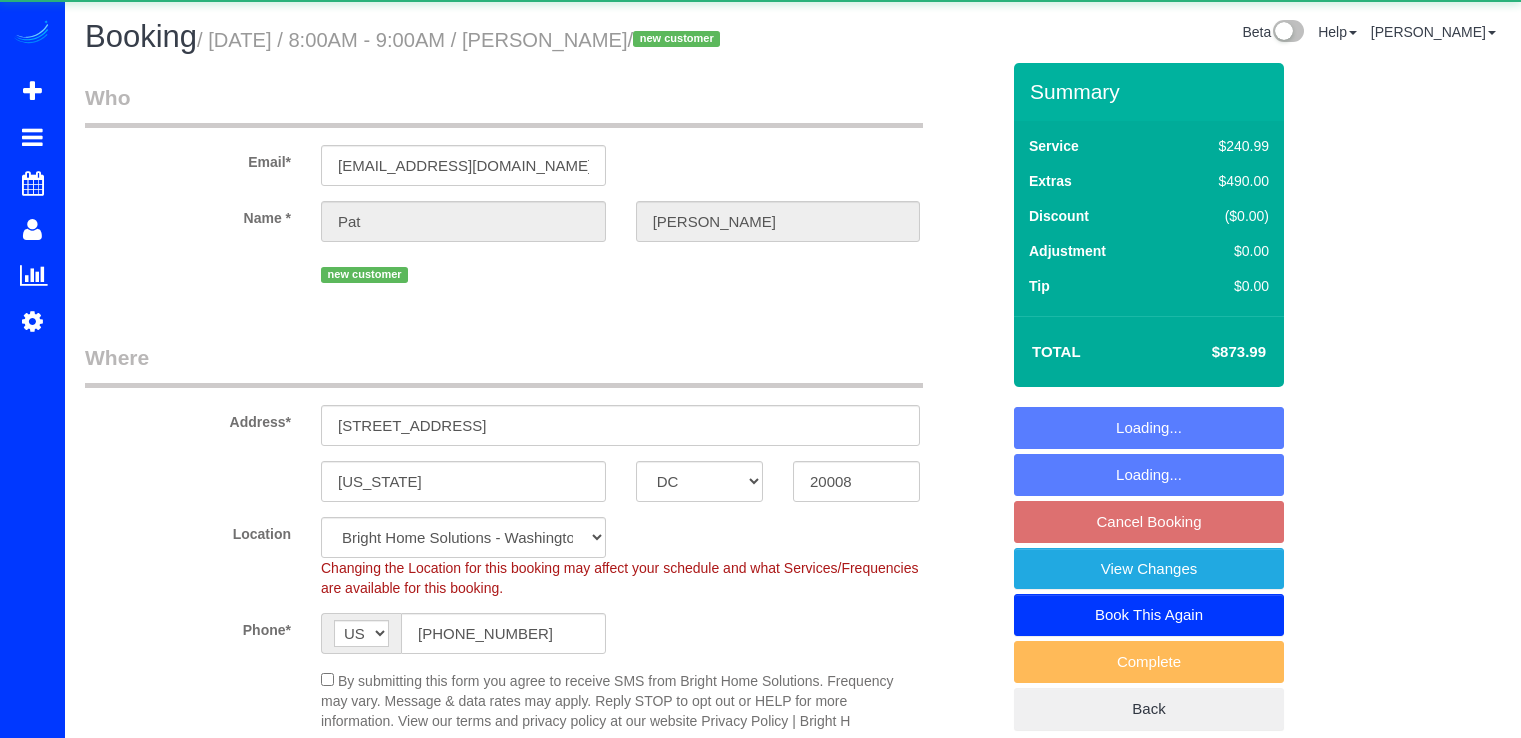 select on "DC" 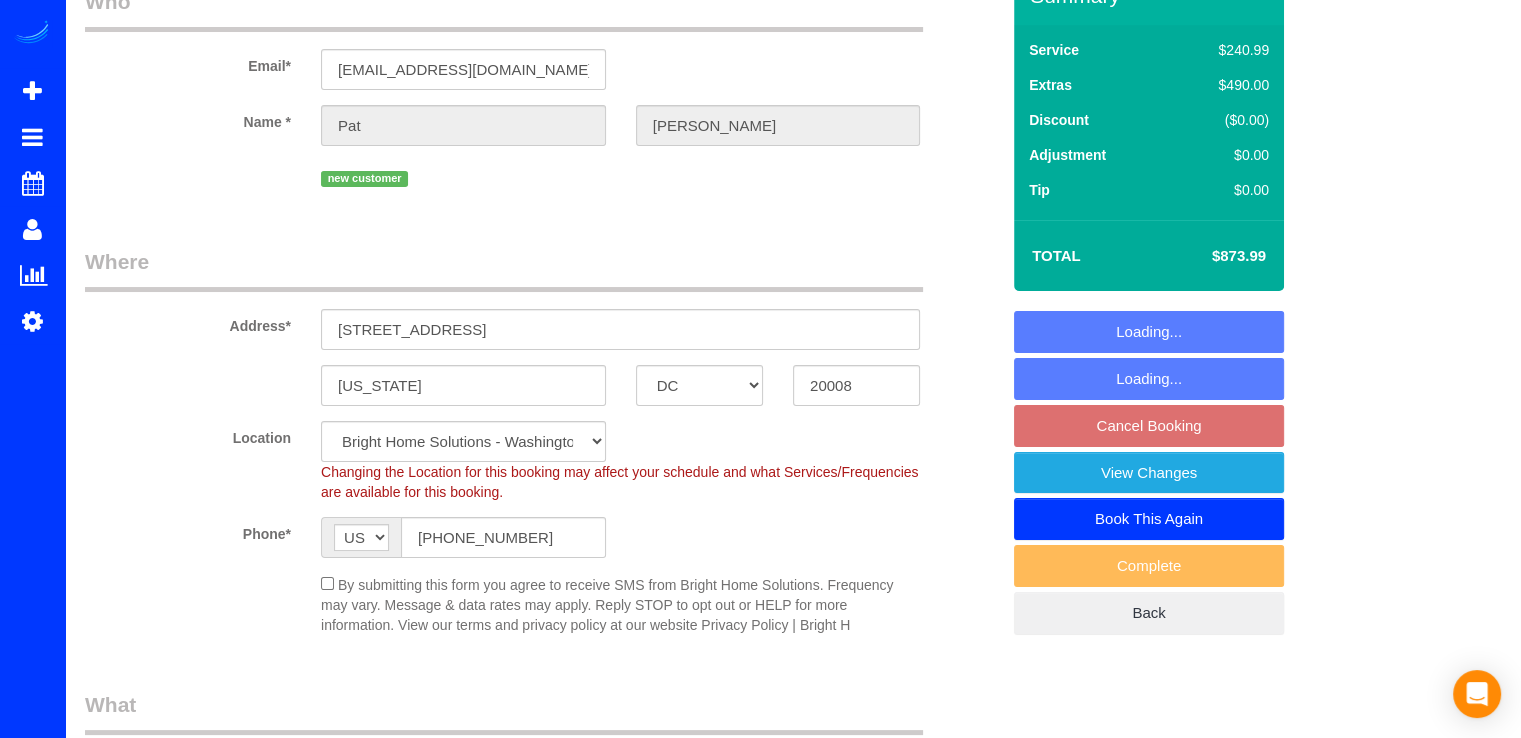 scroll, scrollTop: 100, scrollLeft: 0, axis: vertical 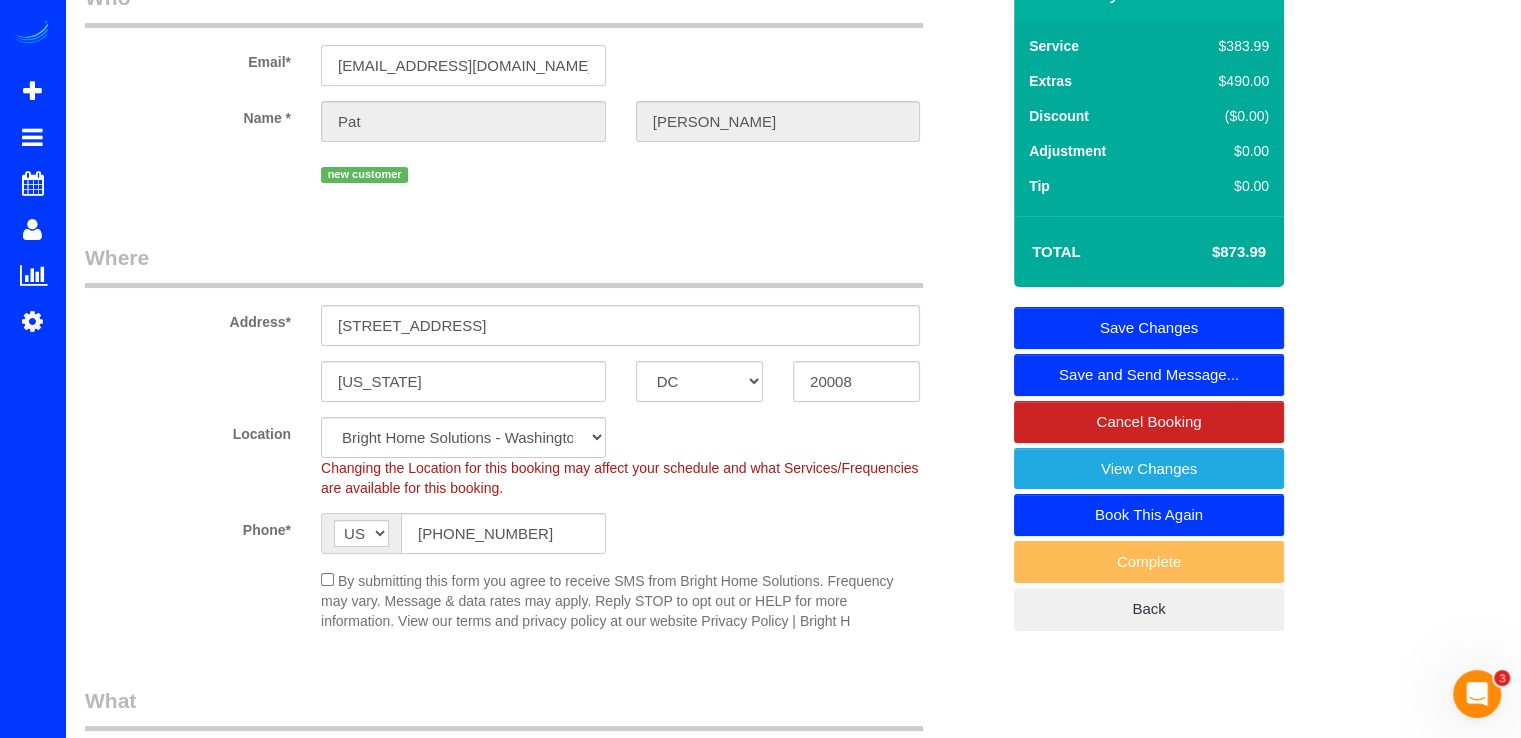 click on "pcunningham@churillahome.com" at bounding box center [463, 65] 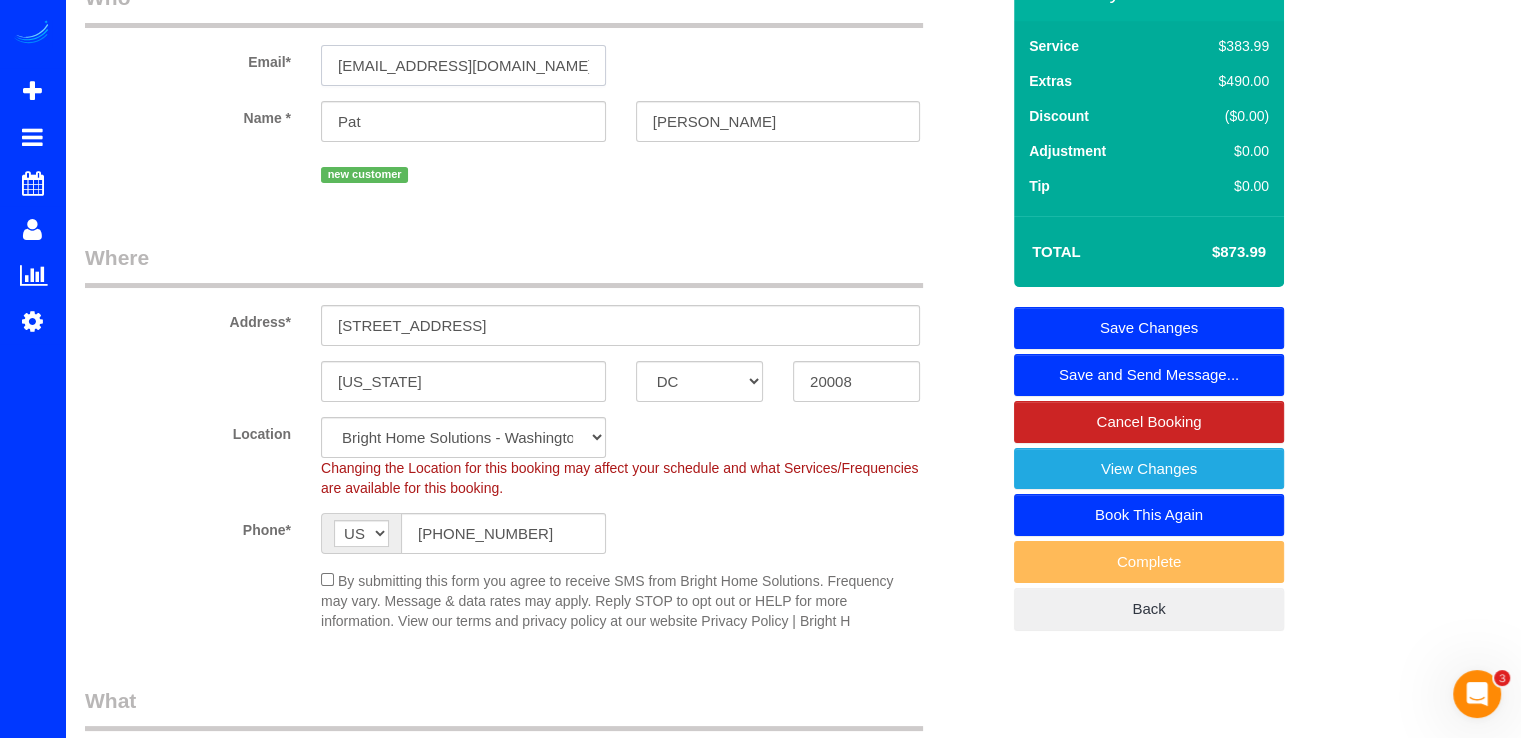 type on "[EMAIL_ADDRESS][DOMAIN_NAME]" 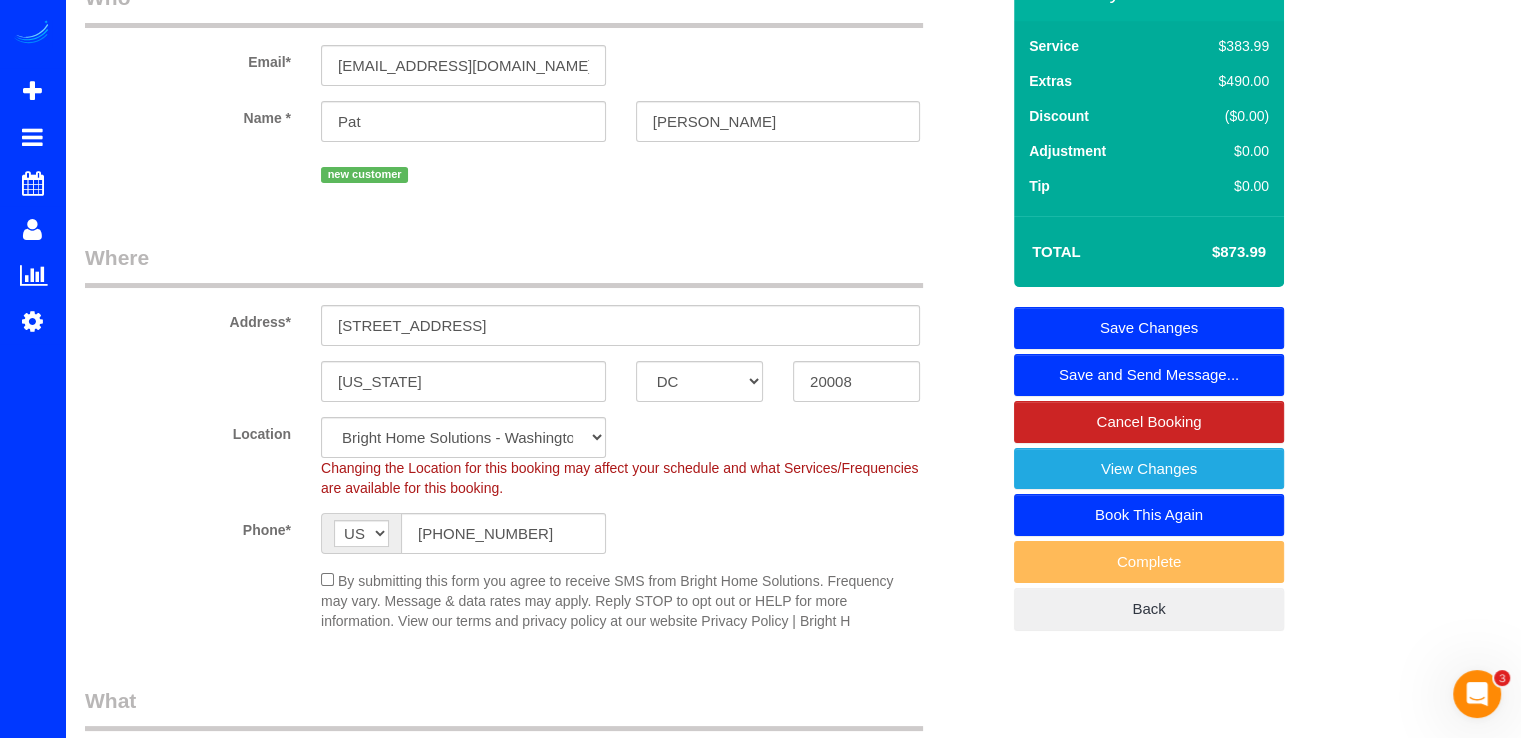 select on "string:fspay" 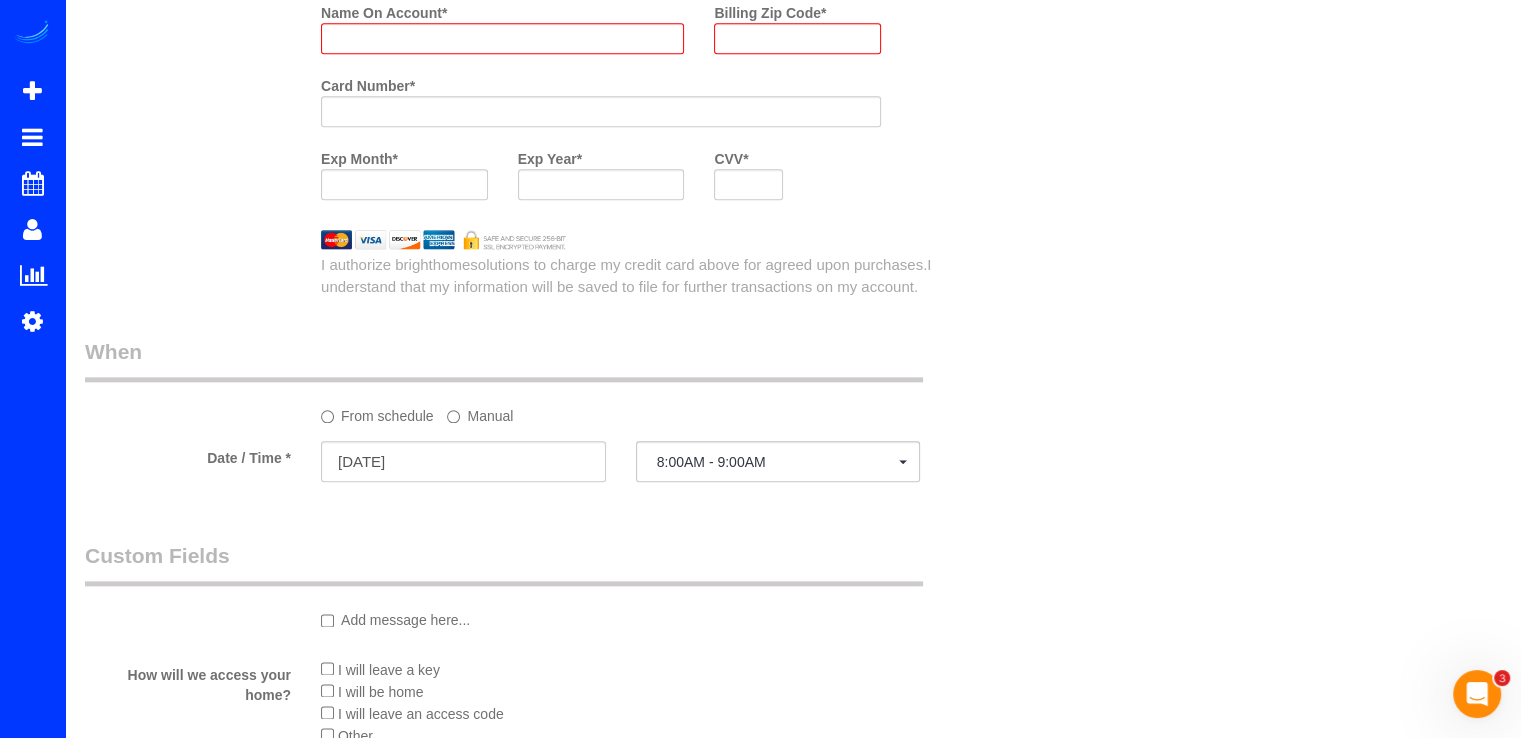 select on "spot35" 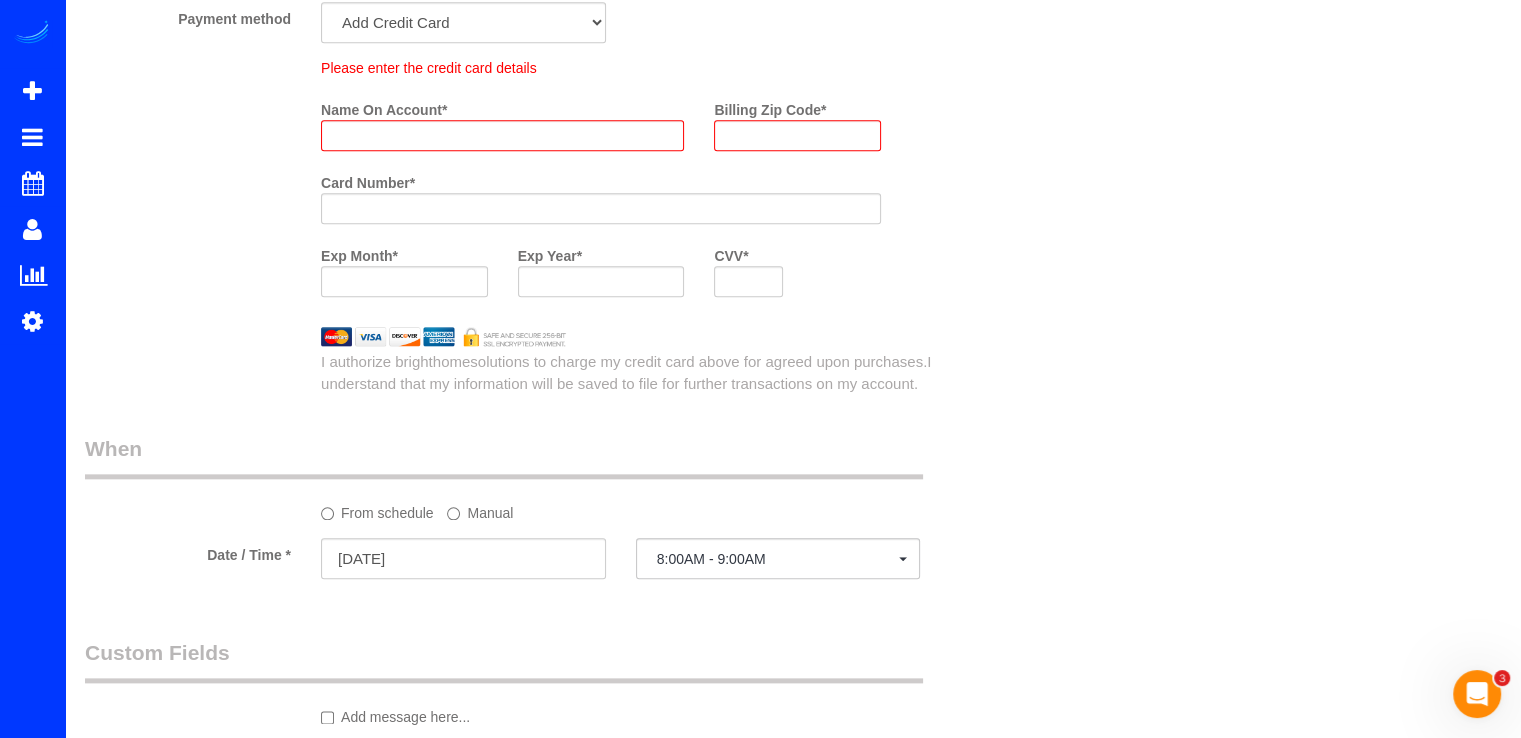 scroll, scrollTop: 2094, scrollLeft: 0, axis: vertical 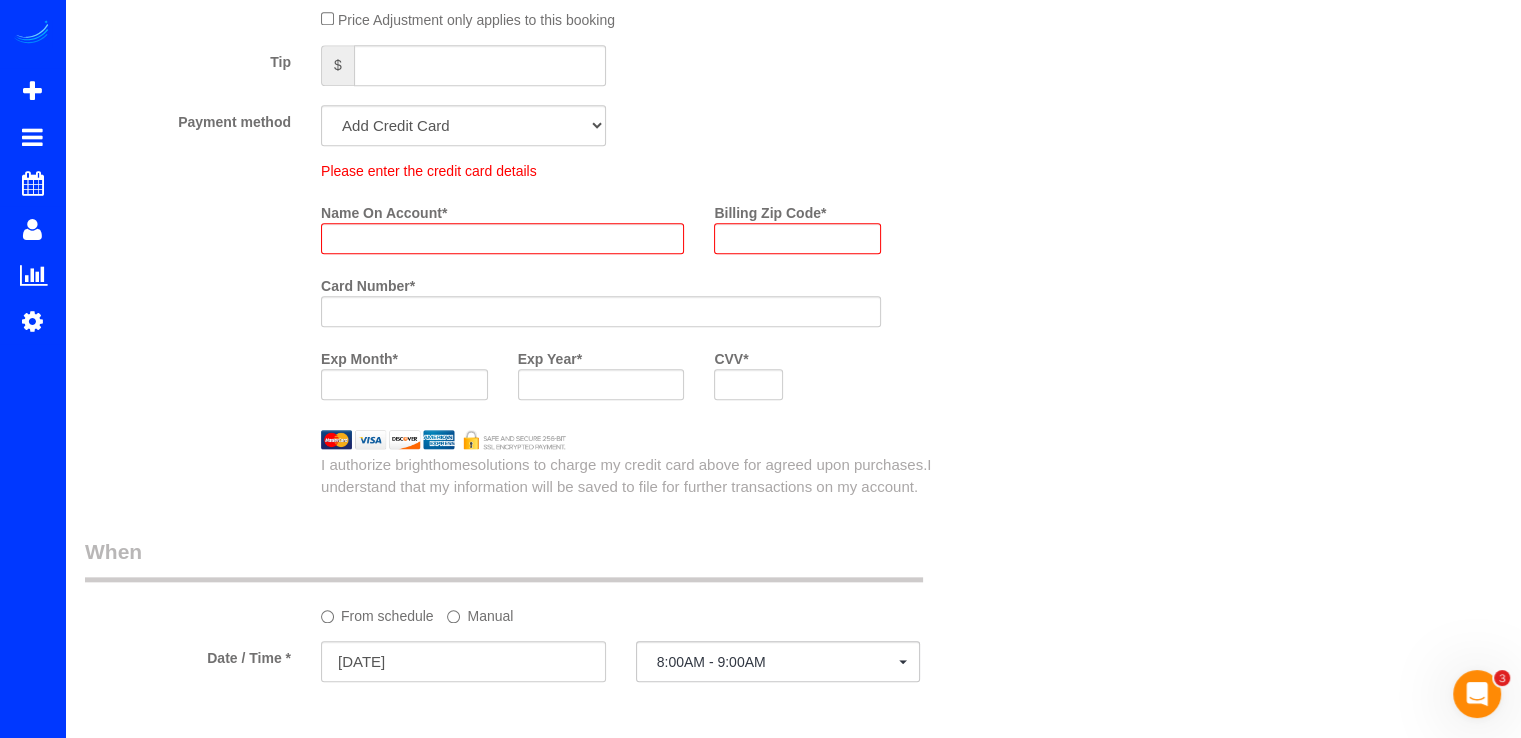 click on "What
Frequency of Service *
triweekly -15% off - 15.00% Biweekly -20% off - 20.00% Monthly -10% off - 10.00% One Time Weekly -30% OFF - 30.00%
Type of Service *
One Bedroom Home Two Bedroom Home Three Bedroom Home Four Bedroom Home Five Bedroom Home Six Bedroom Home COMMERCIAL FACILITY Seven Bedroom Home Eight Bedrooms Nine Bedrooms Ten Bedrooms Office Cleaning Garage Cleaning CARPET SHAMPOO Post-construction Cleaning Exterior Windows Cleaning
X
1 Bathroom
2 Bathrooms
0" at bounding box center [542, -370] 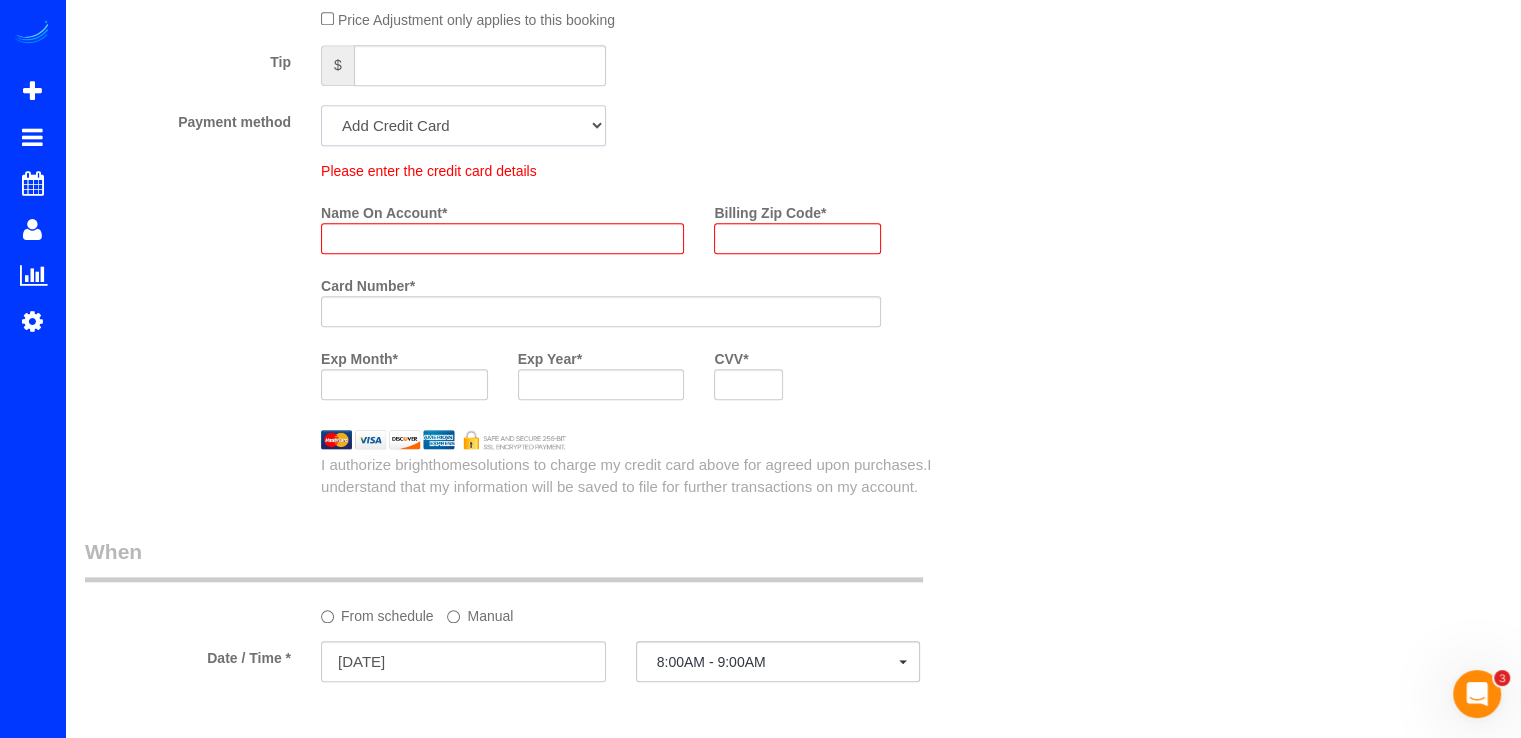click on "Add Credit Card Cash Check Paypal" 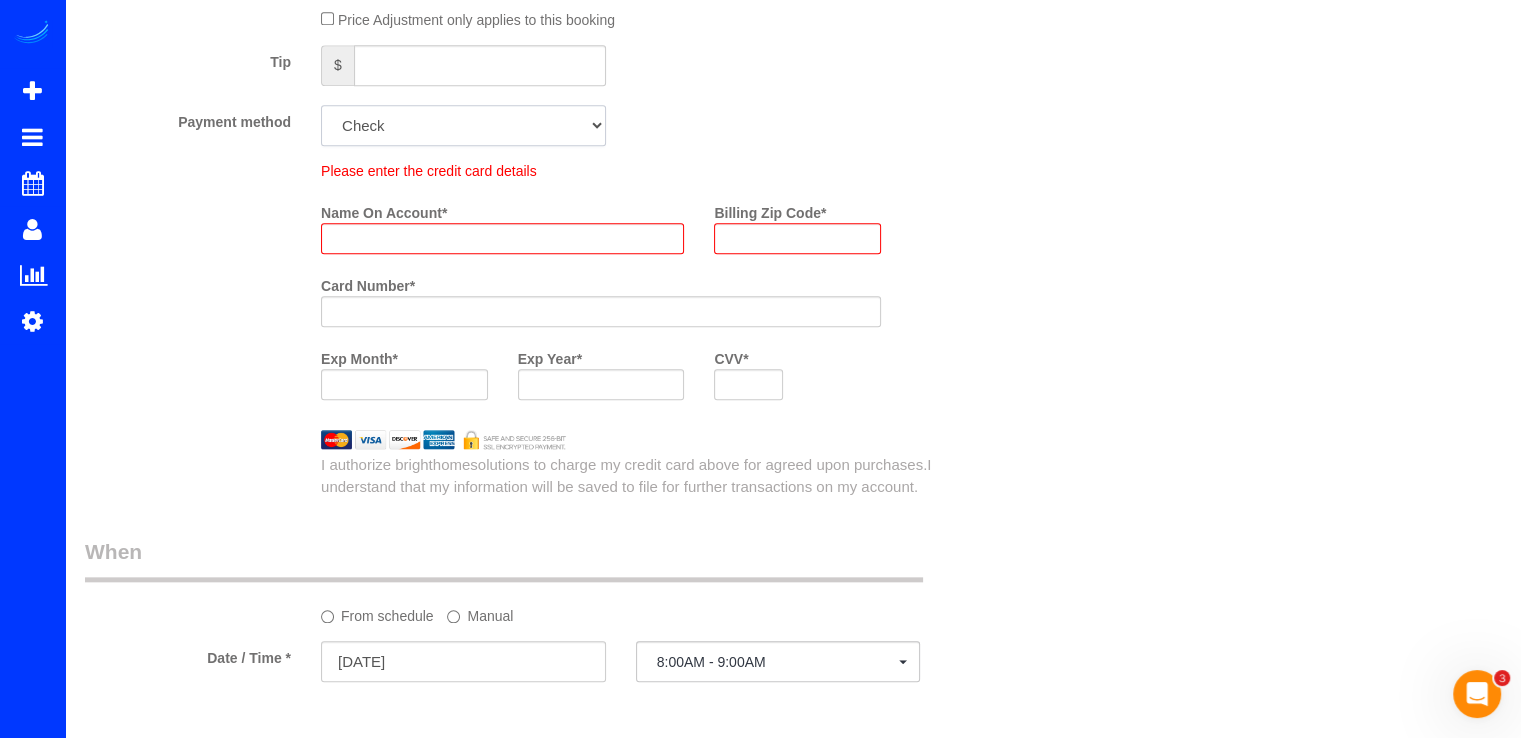 click on "Add Credit Card Cash Check Paypal" 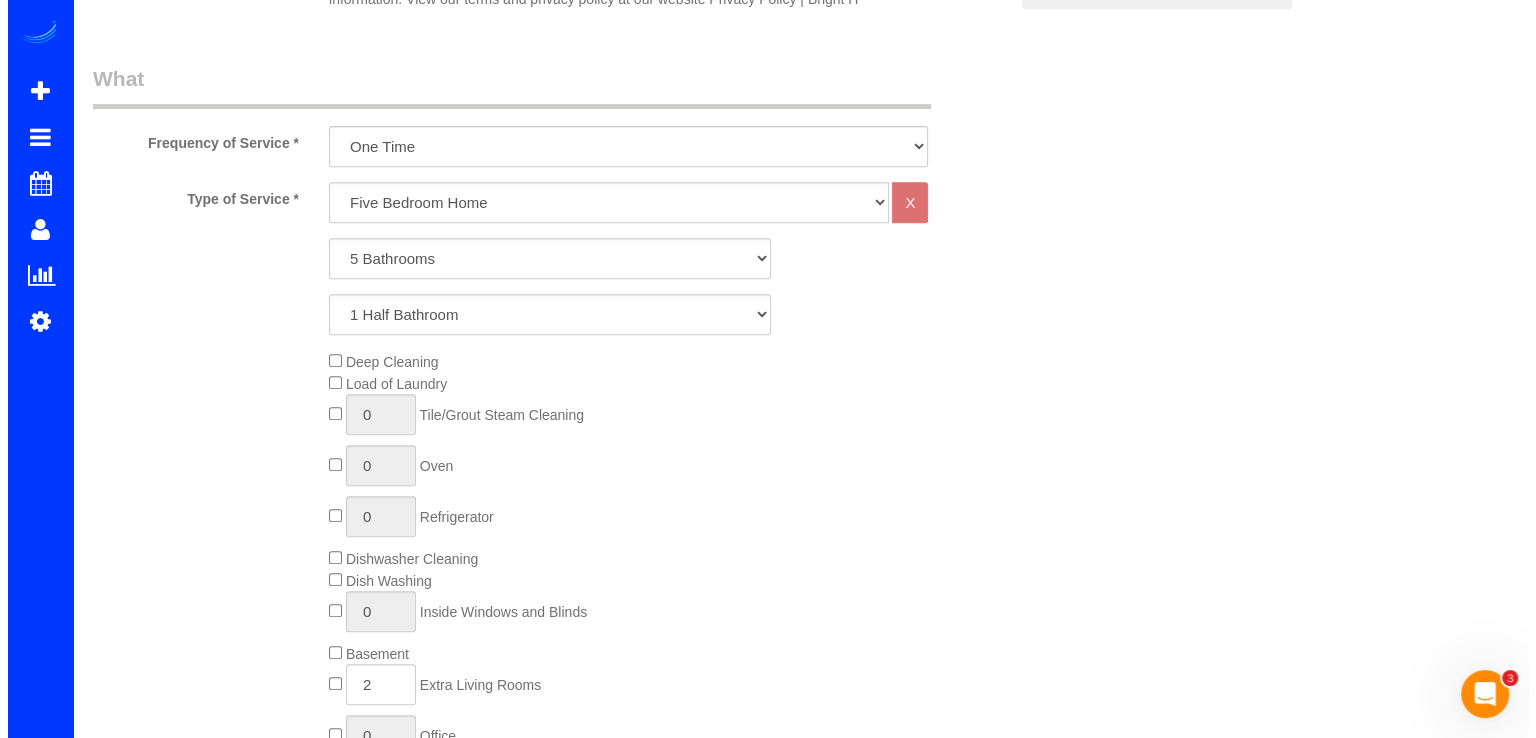 scroll, scrollTop: 94, scrollLeft: 0, axis: vertical 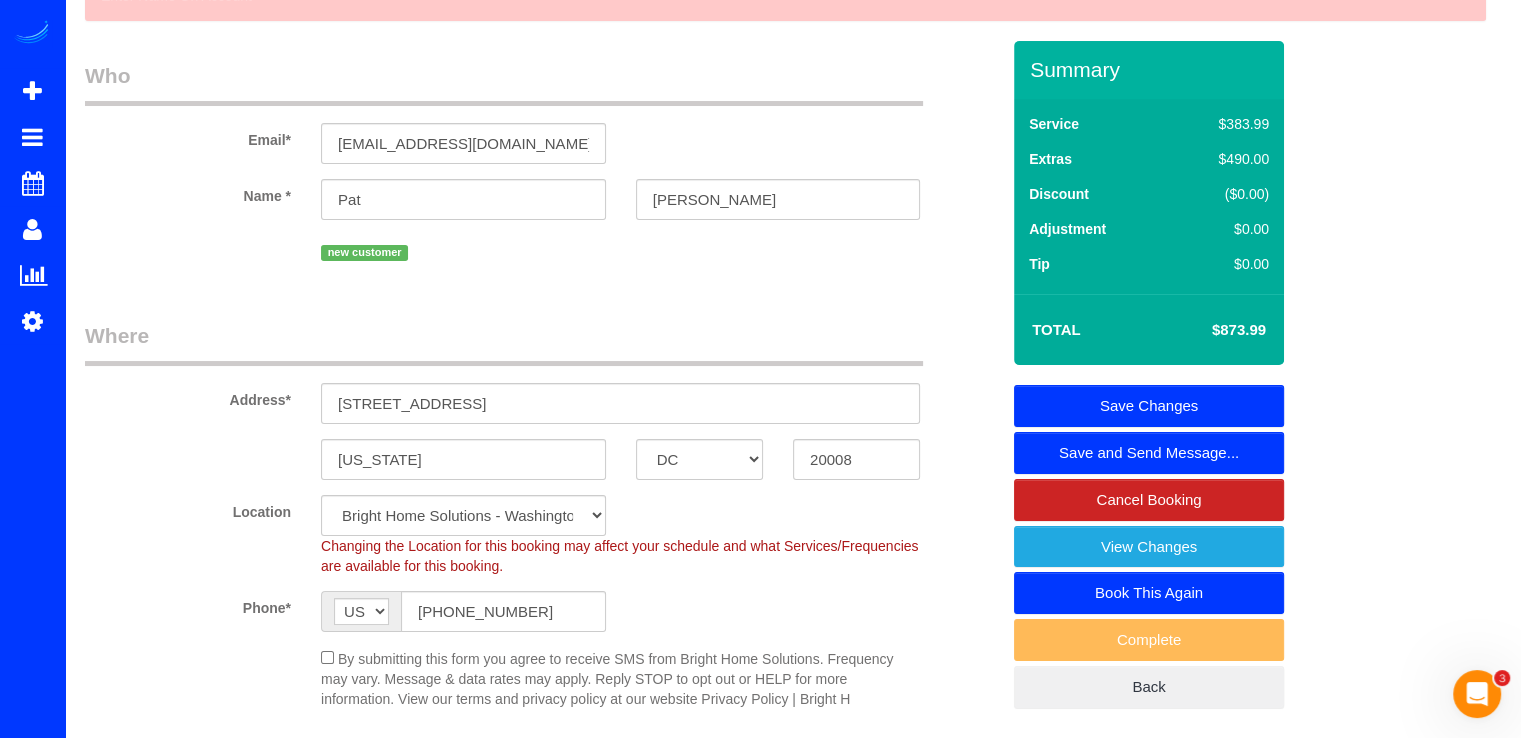 click on "Save and Send Message..." at bounding box center (1149, 453) 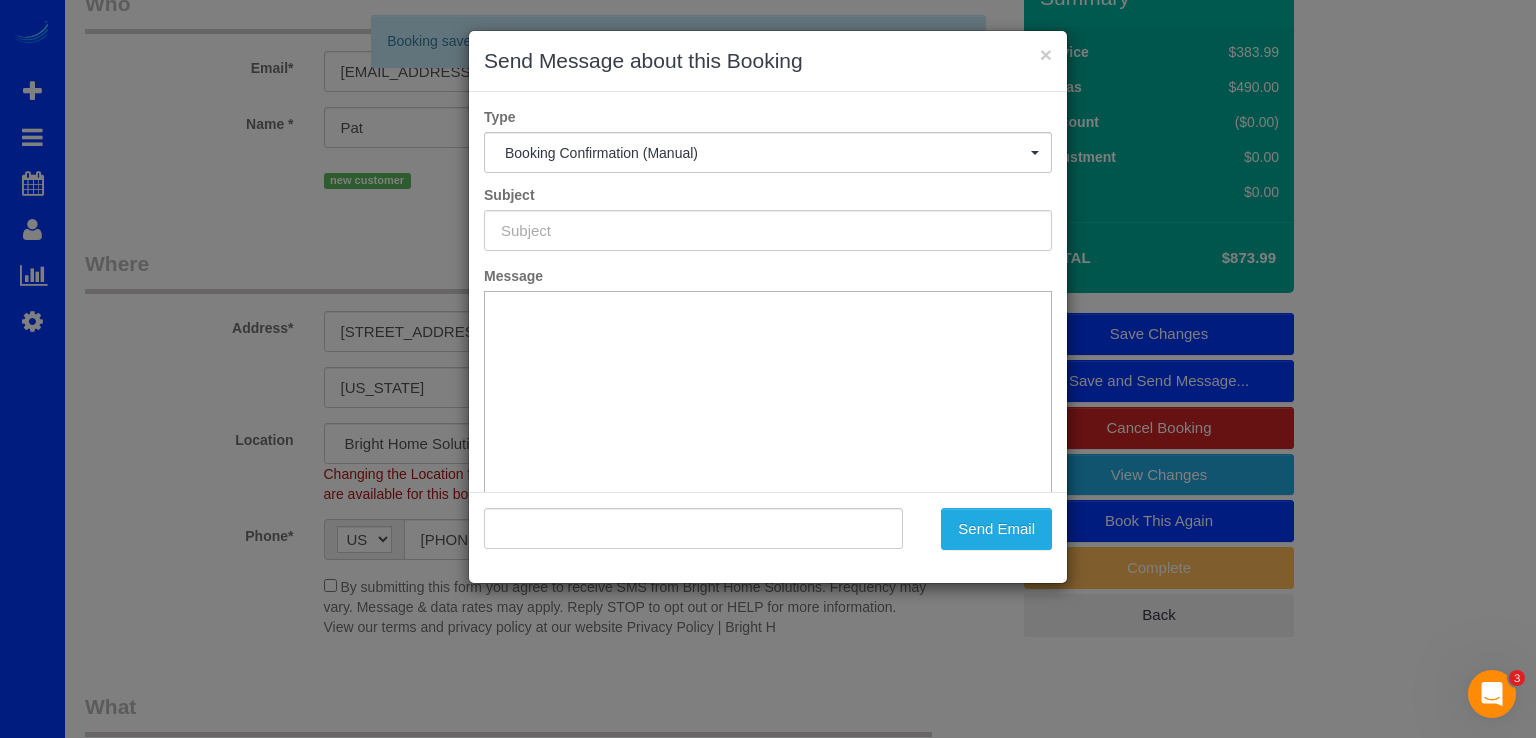 type on "Booking Confirmed!" 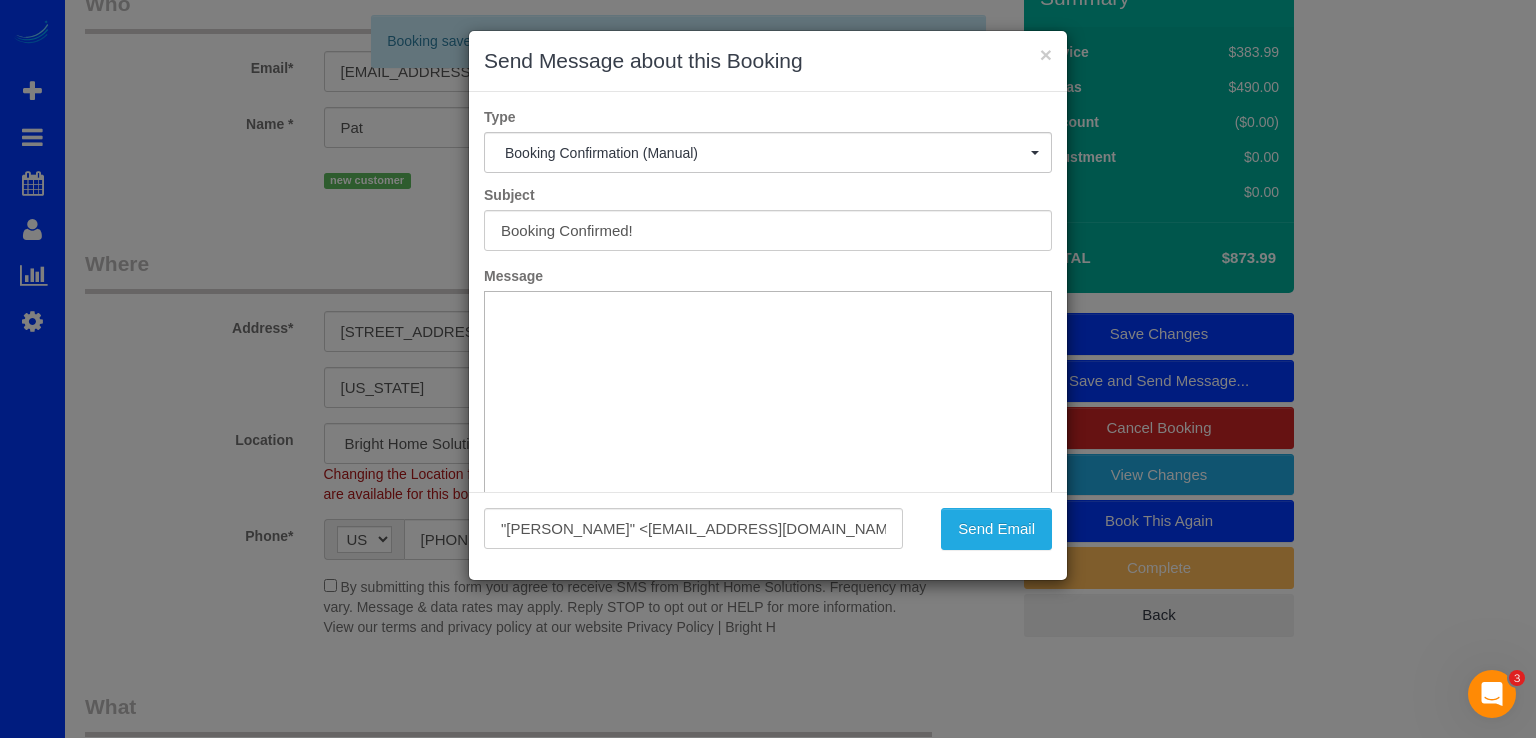 scroll, scrollTop: 0, scrollLeft: 0, axis: both 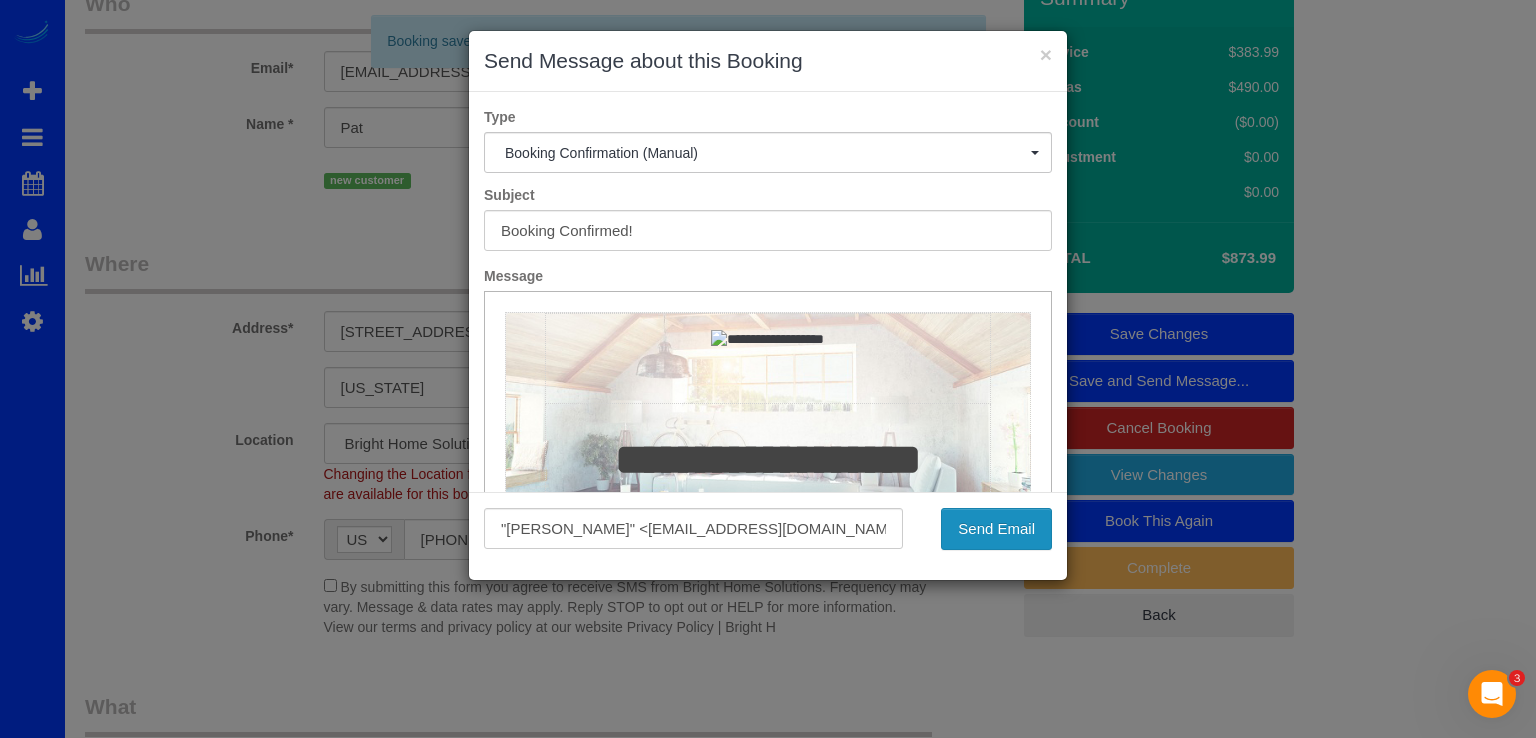 click on "Send Email" at bounding box center [996, 529] 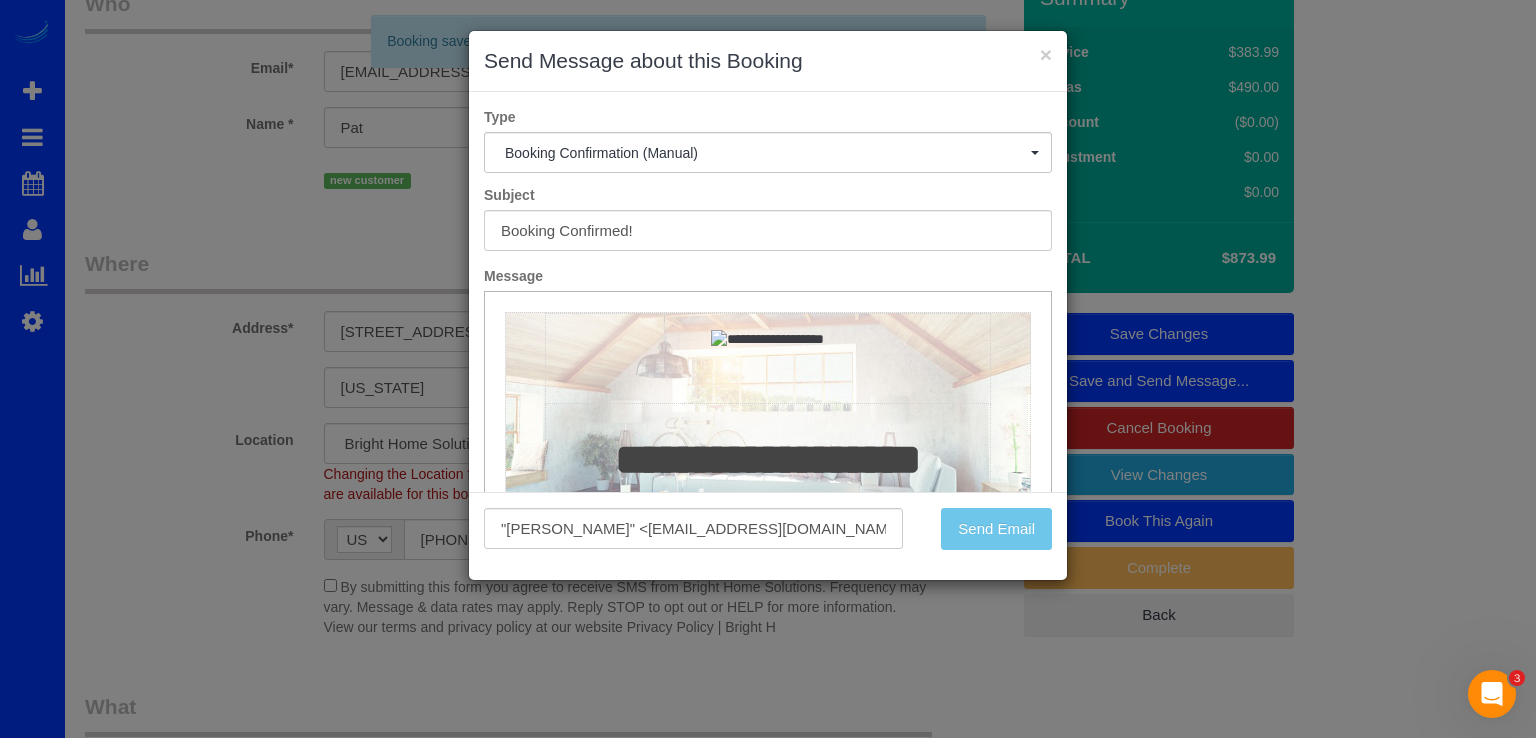 select on "DC" 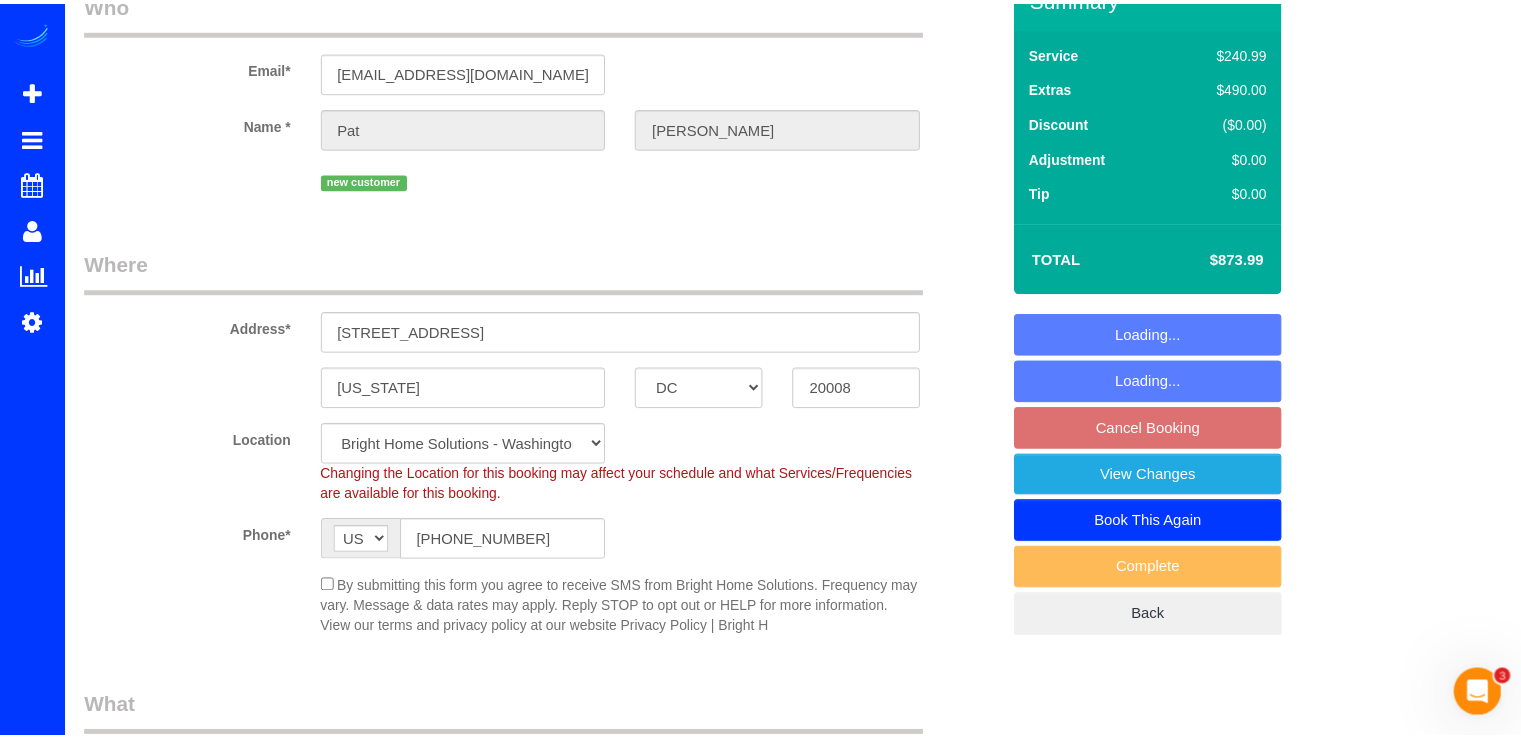 scroll, scrollTop: 0, scrollLeft: 0, axis: both 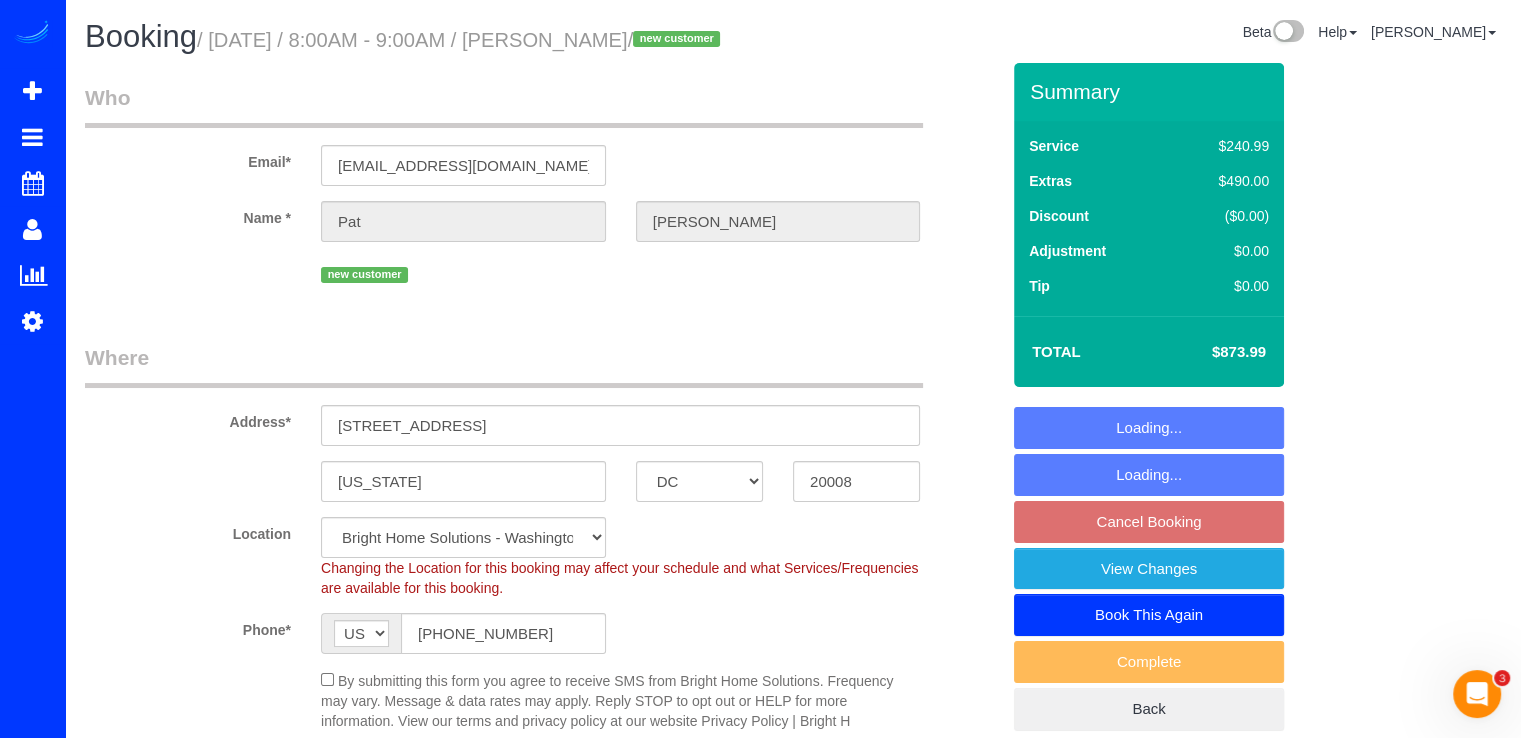 select on "object:1425" 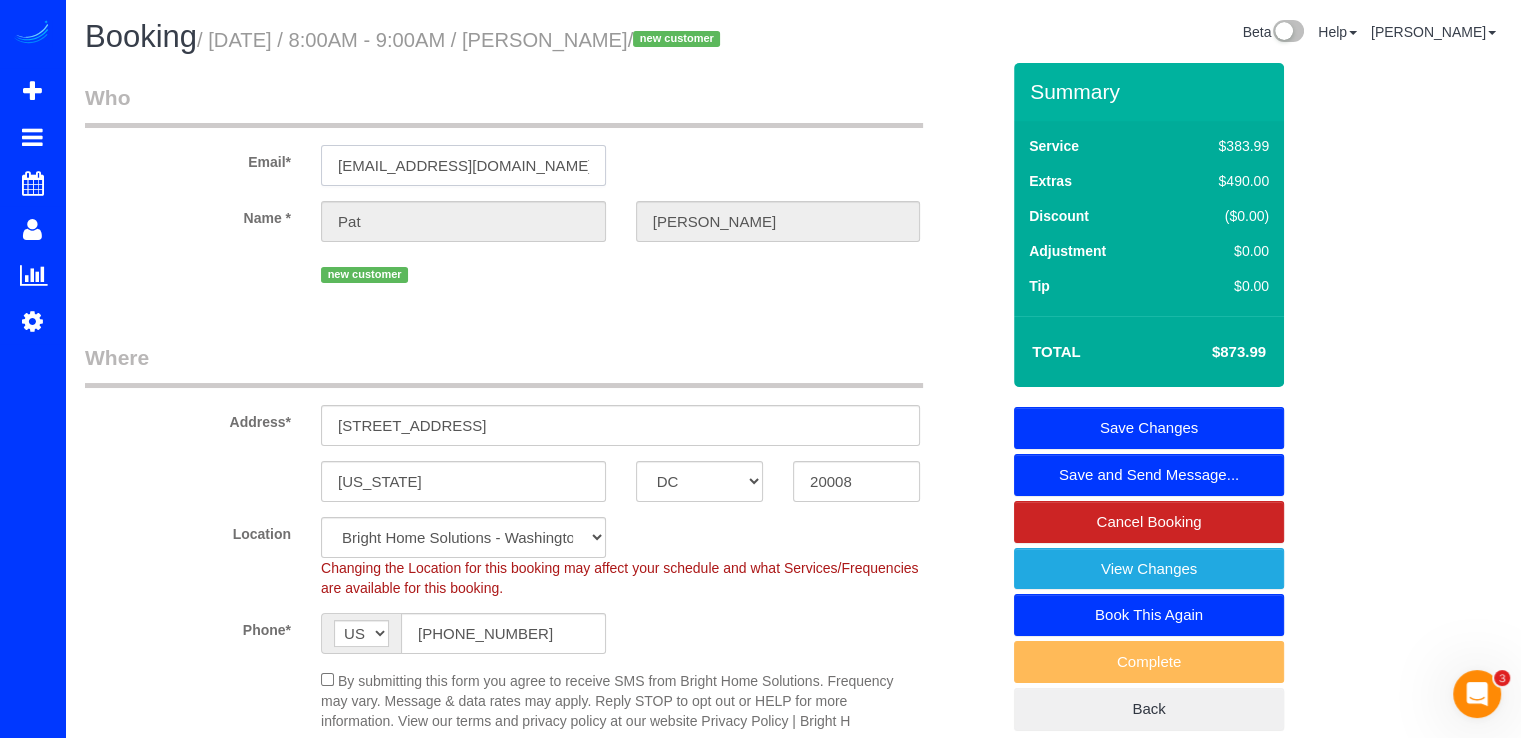 click on "pcunningham@churillahome.com" at bounding box center (463, 165) 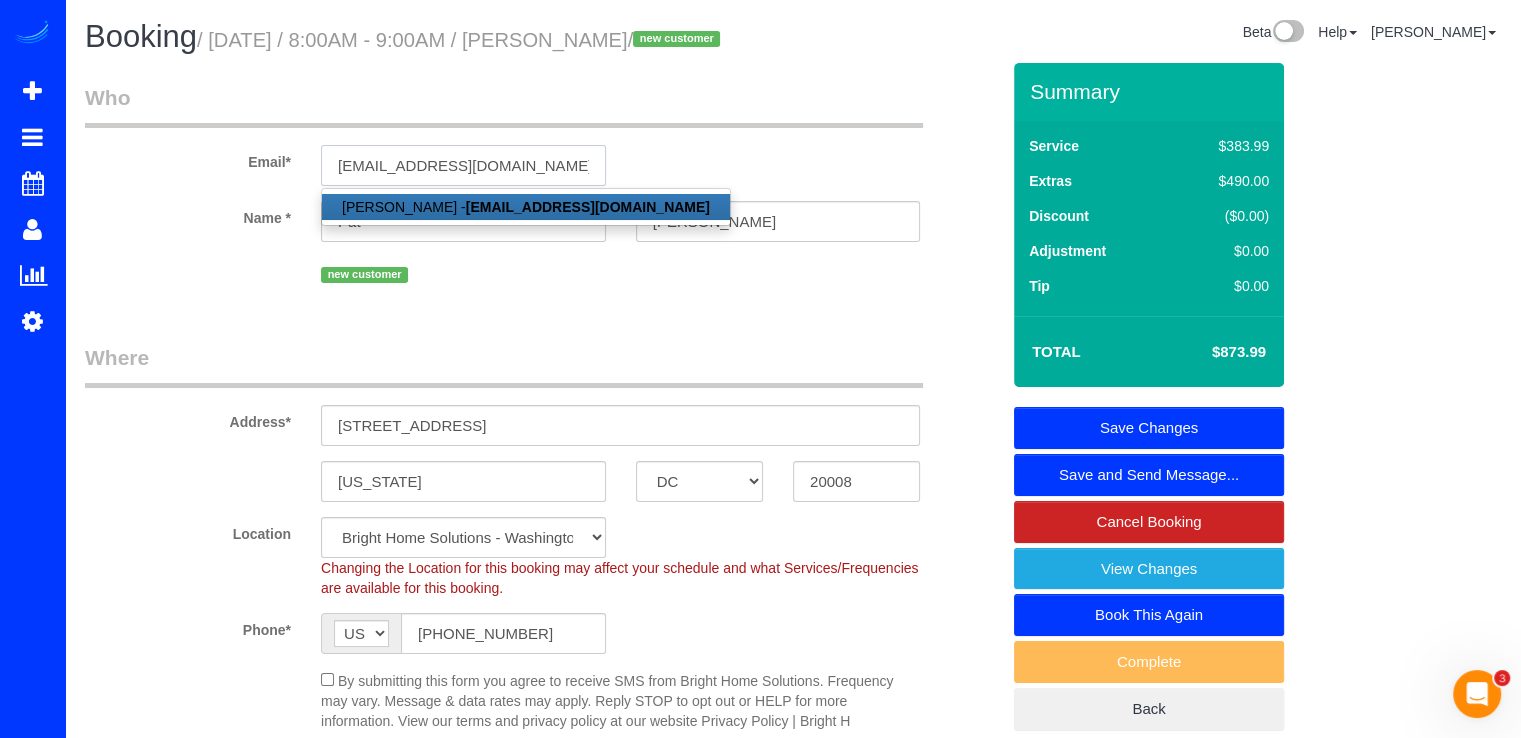 type on "[EMAIL_ADDRESS][DOMAIN_NAME]" 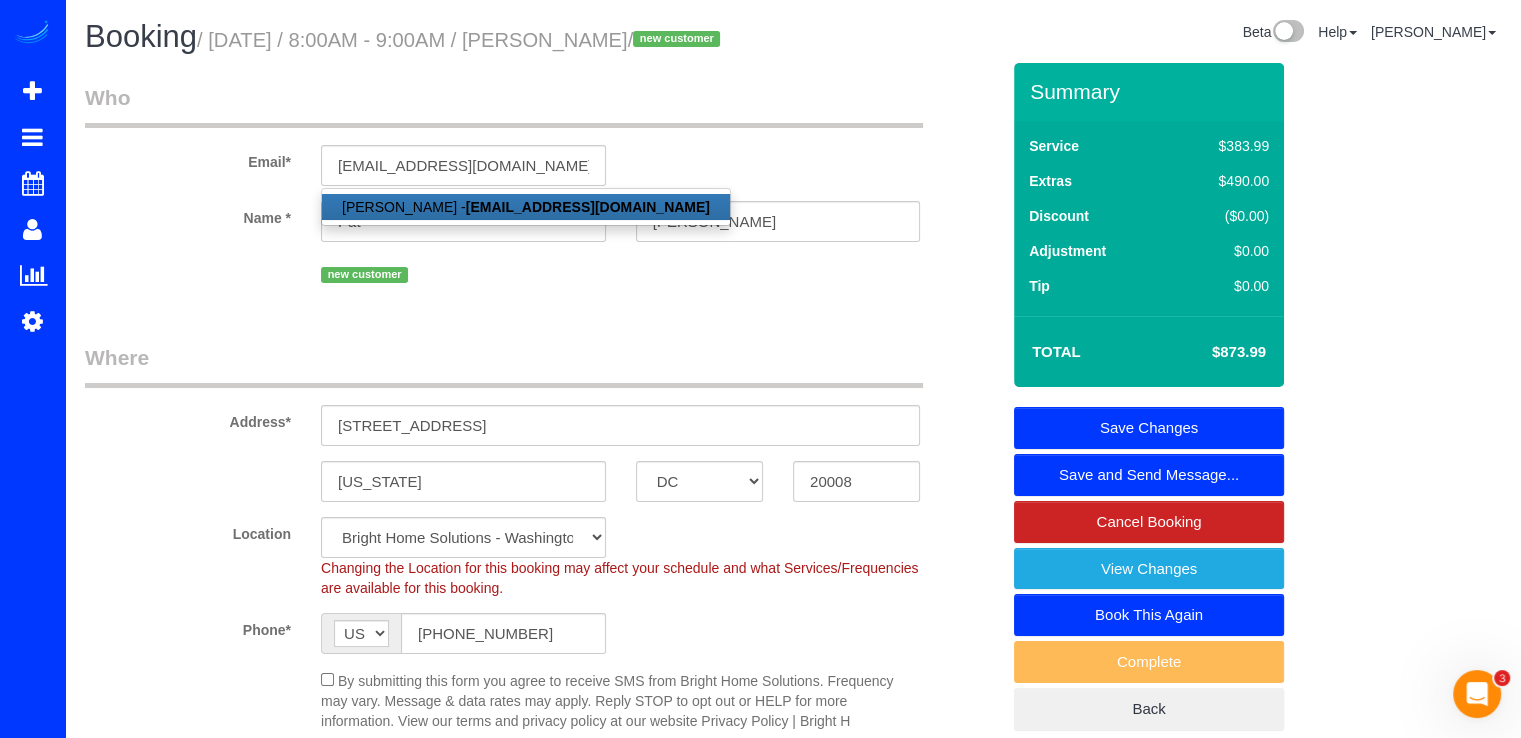 select on "string:fspay" 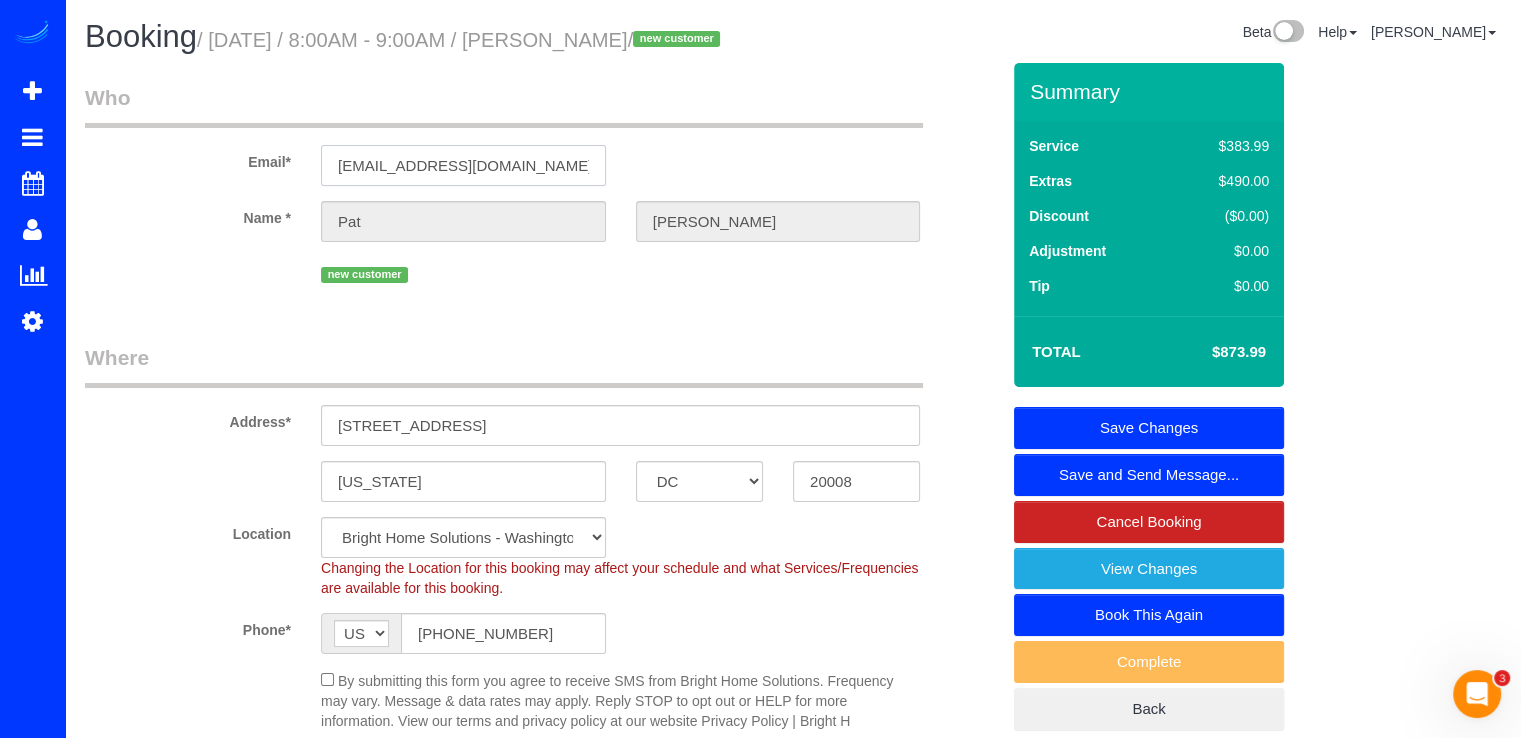 select on "spot120" 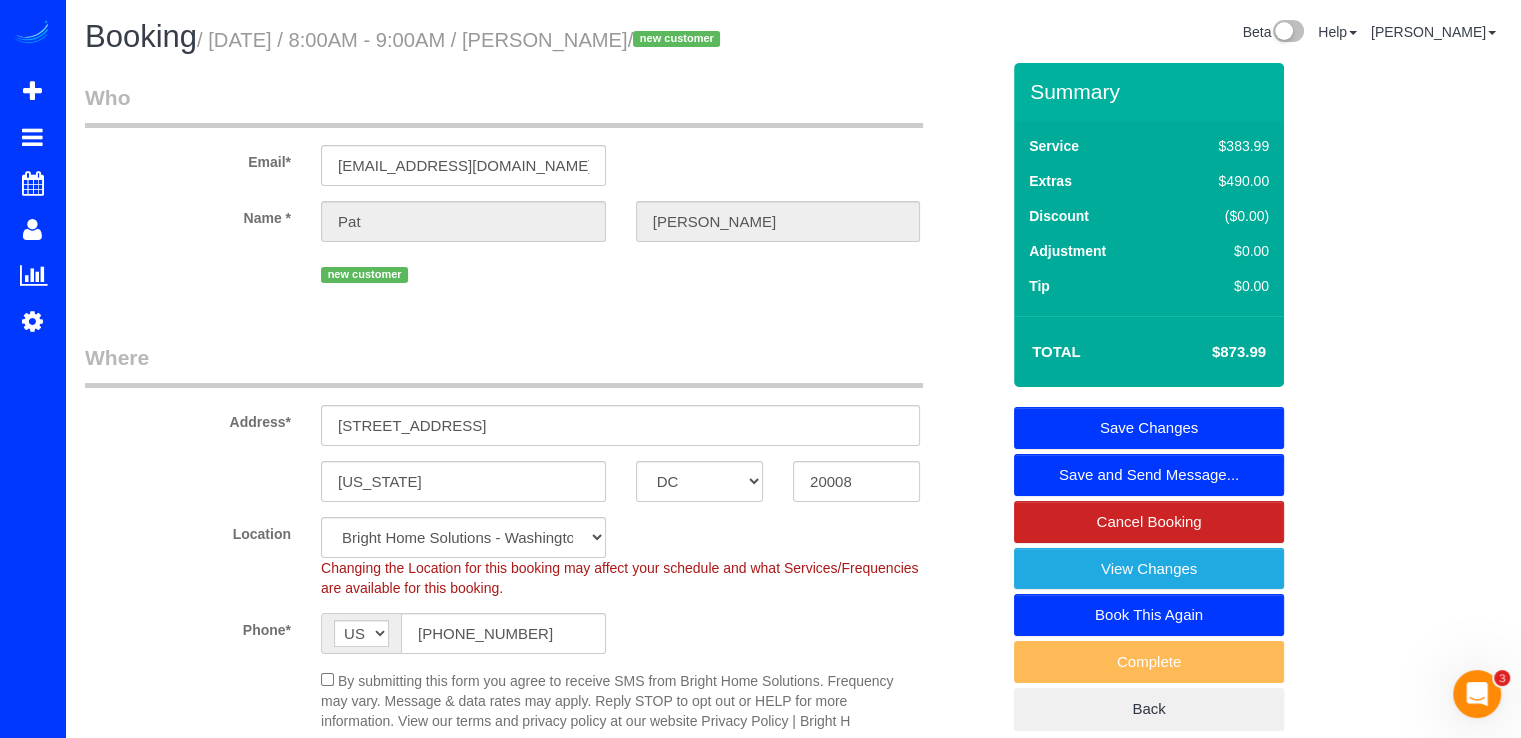 click on "Save Changes" at bounding box center (1149, 428) 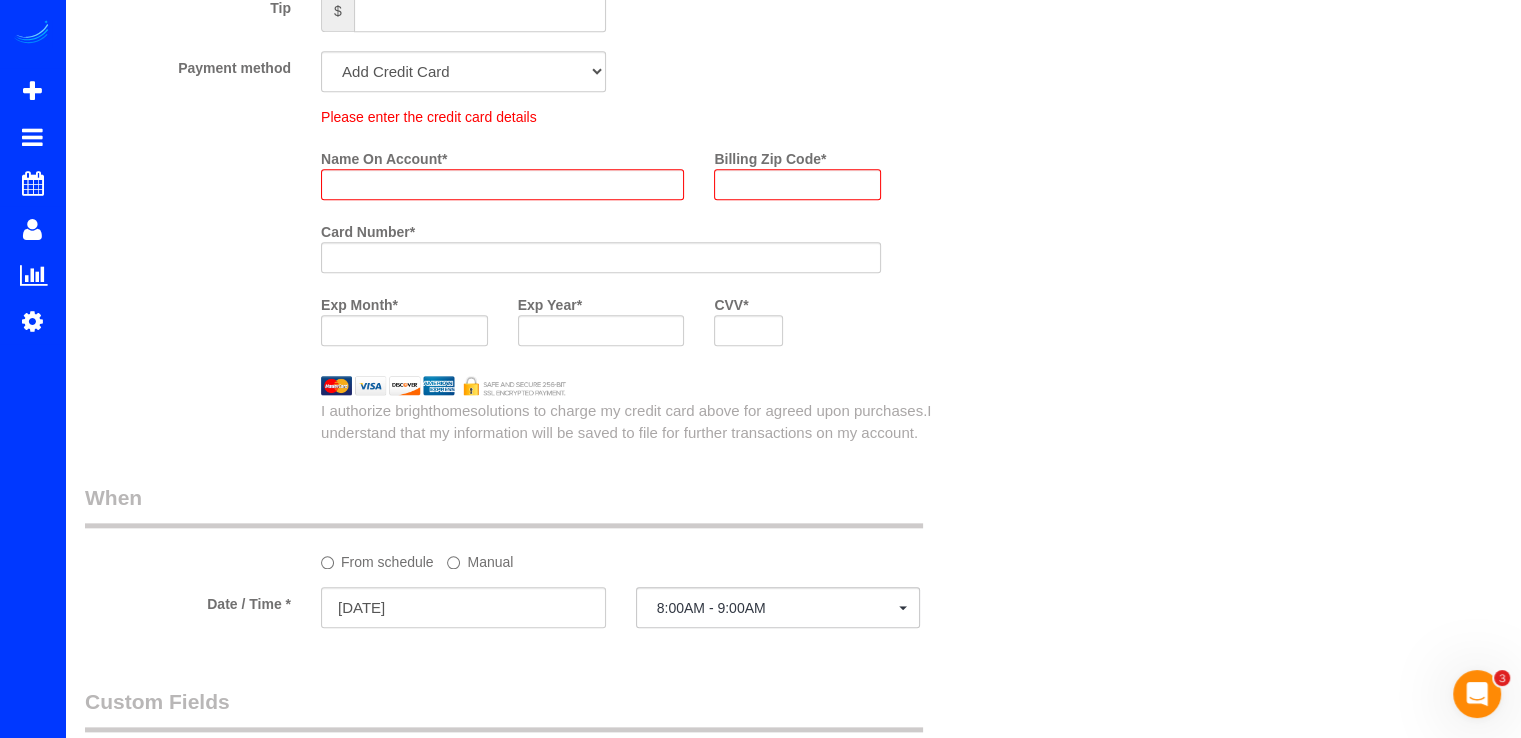 scroll, scrollTop: 1894, scrollLeft: 0, axis: vertical 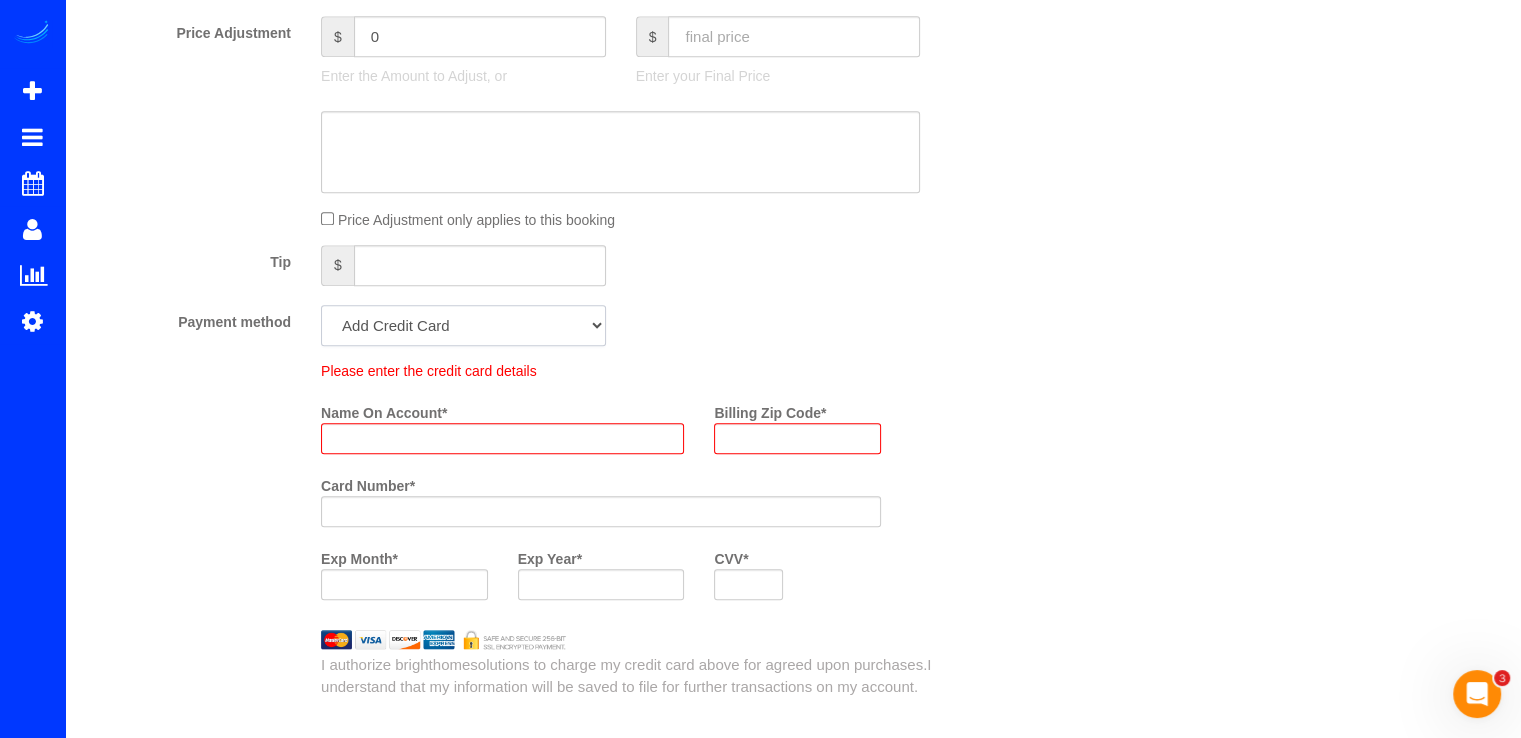 drag, startPoint x: 516, startPoint y: 368, endPoint x: 534, endPoint y: 369, distance: 18.027756 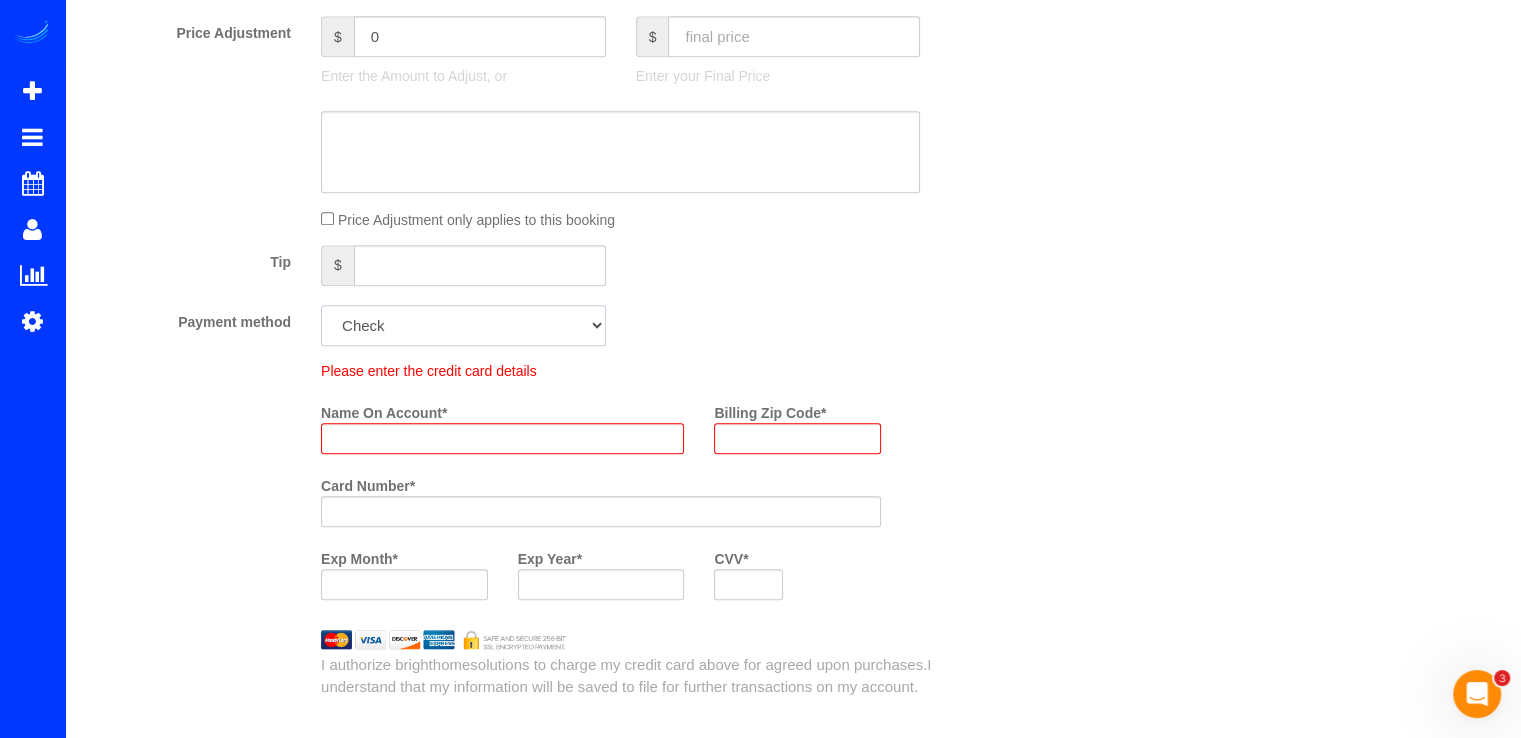 click on "Add Credit Card Cash Check Paypal" 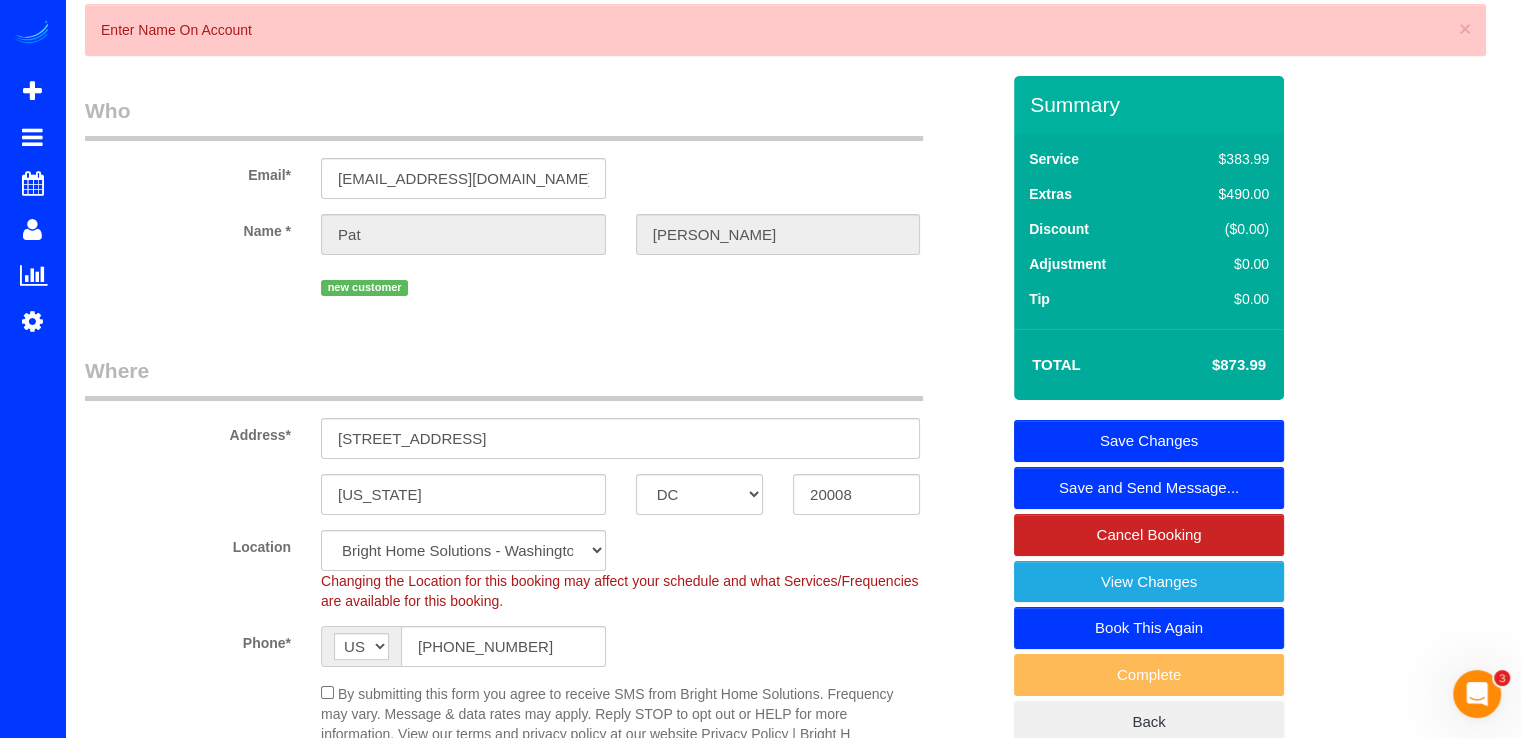 scroll, scrollTop: 0, scrollLeft: 0, axis: both 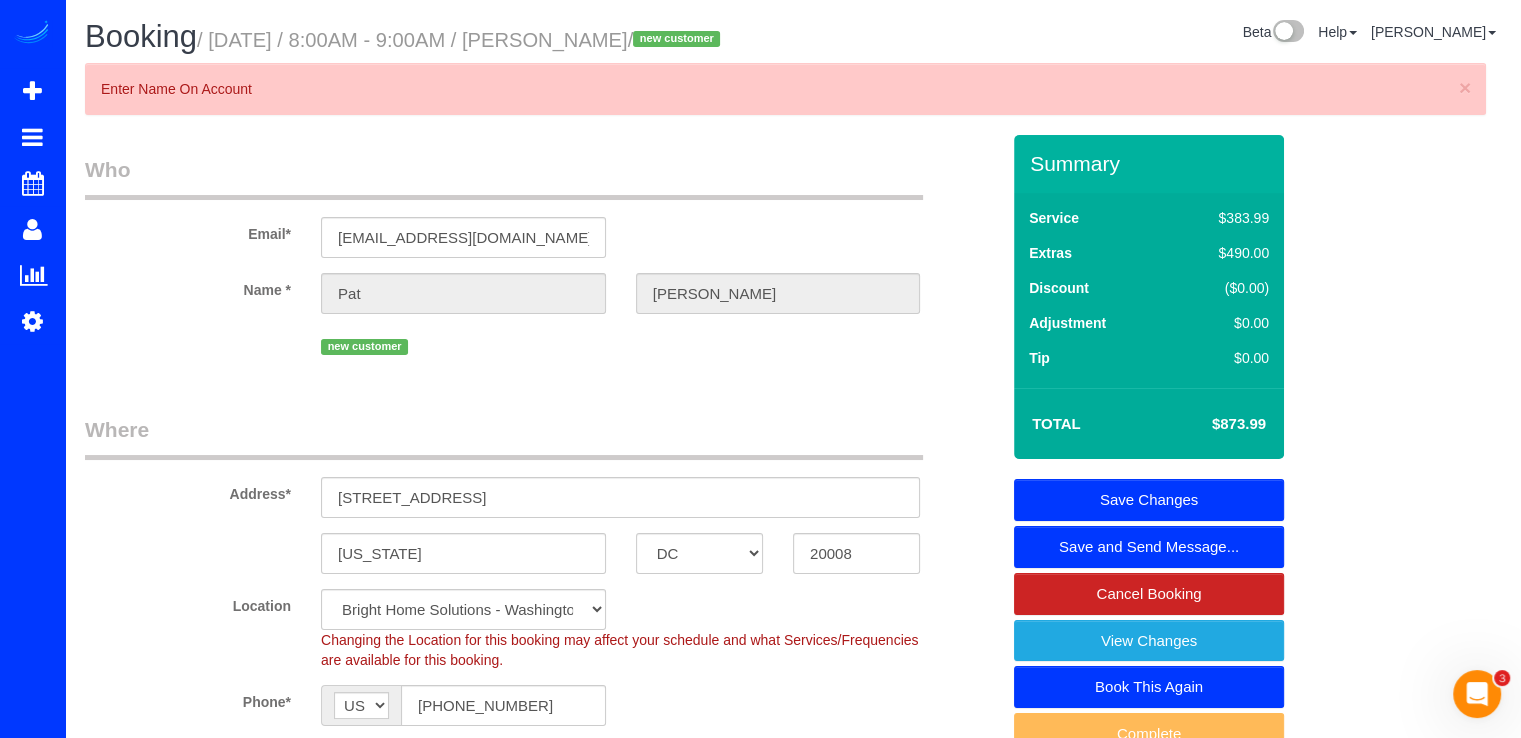 click on "Save Changes" at bounding box center [1149, 500] 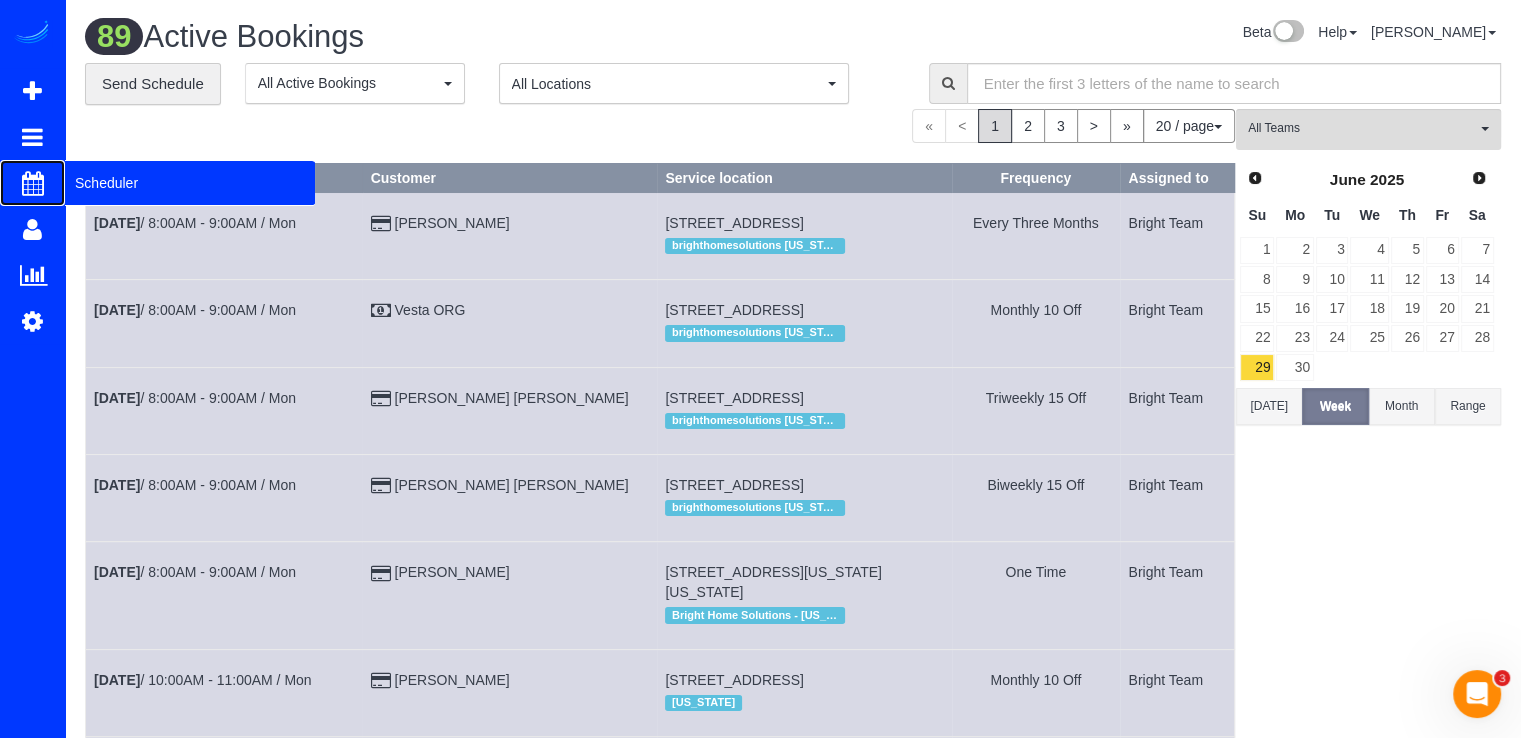 click on "Scheduler" at bounding box center [190, 183] 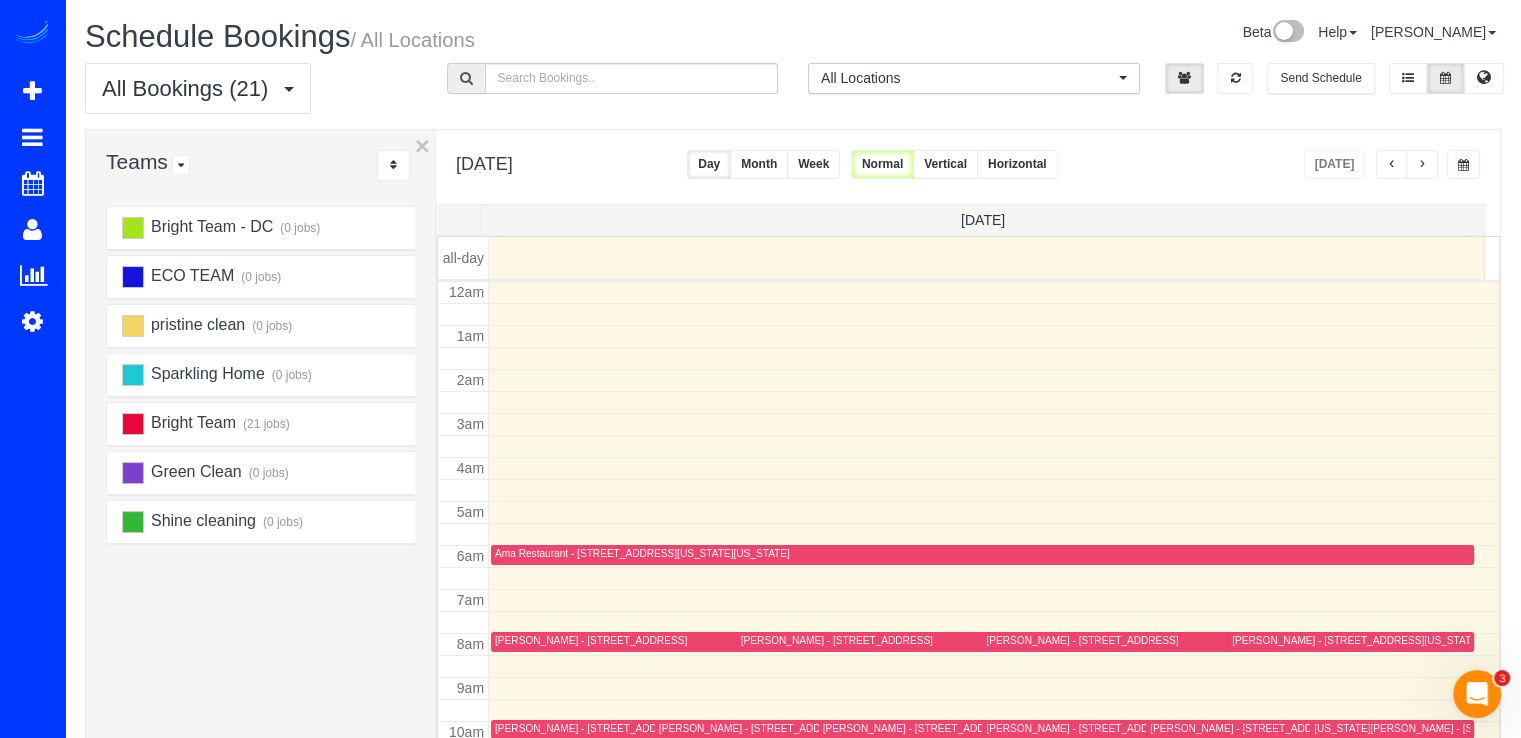 scroll, scrollTop: 263, scrollLeft: 0, axis: vertical 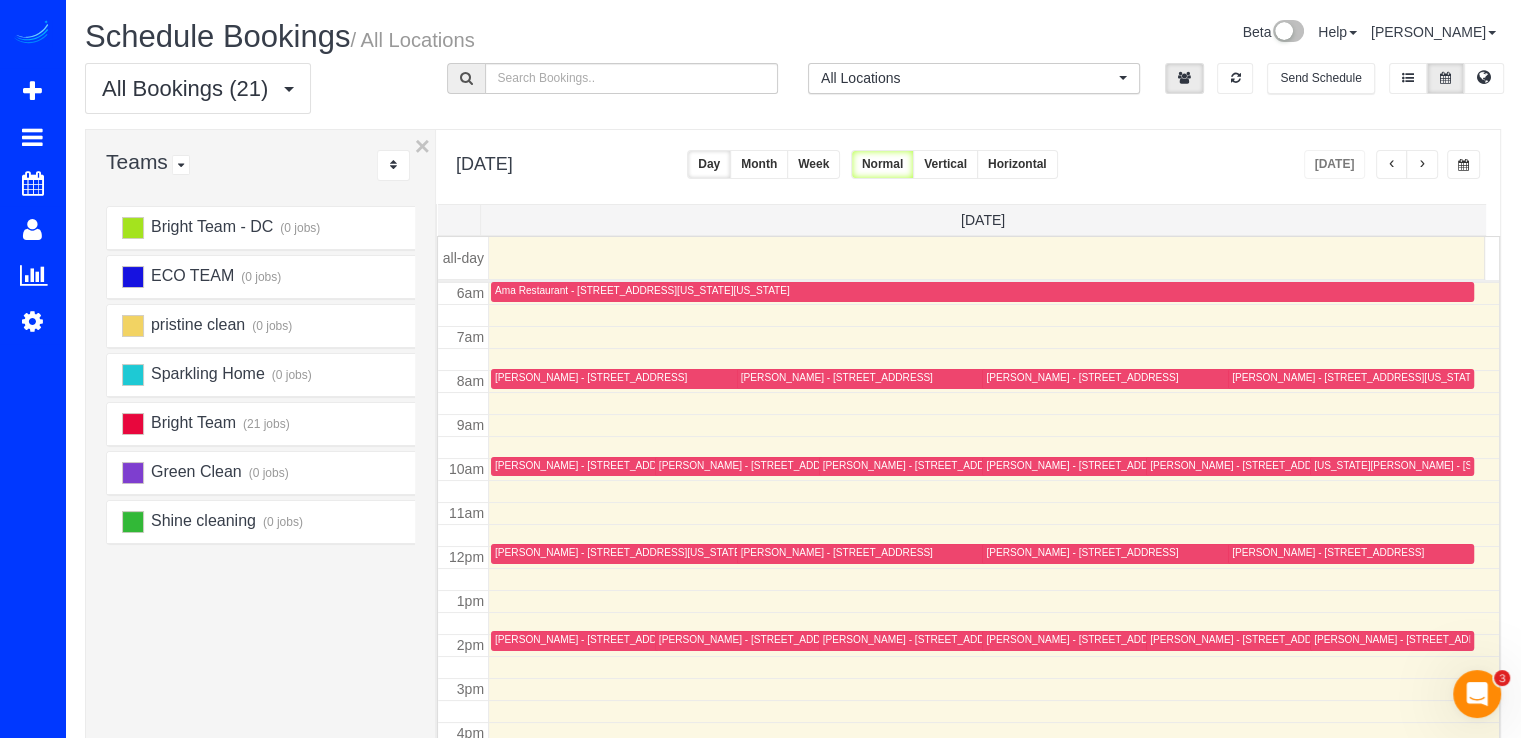 click at bounding box center (1422, 164) 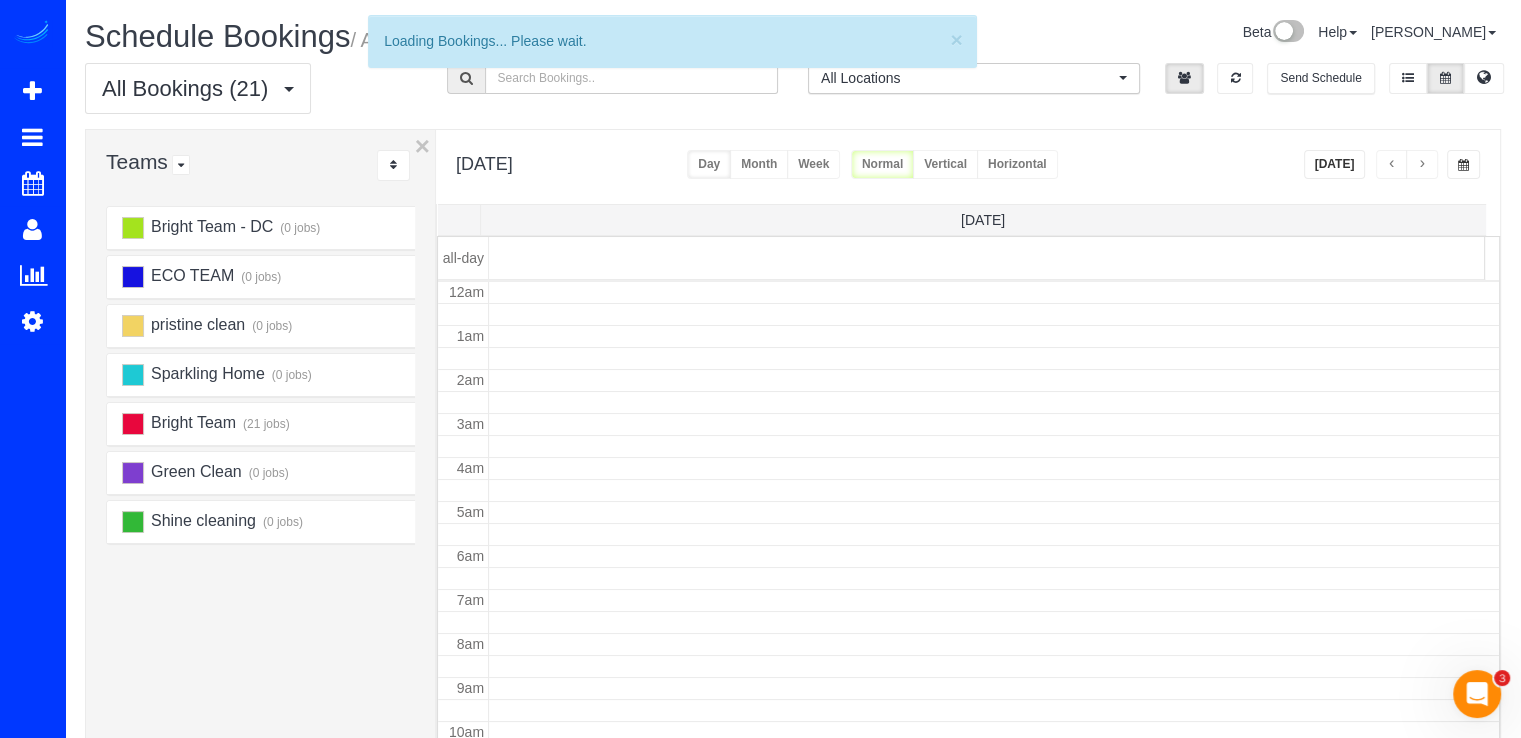 scroll, scrollTop: 263, scrollLeft: 0, axis: vertical 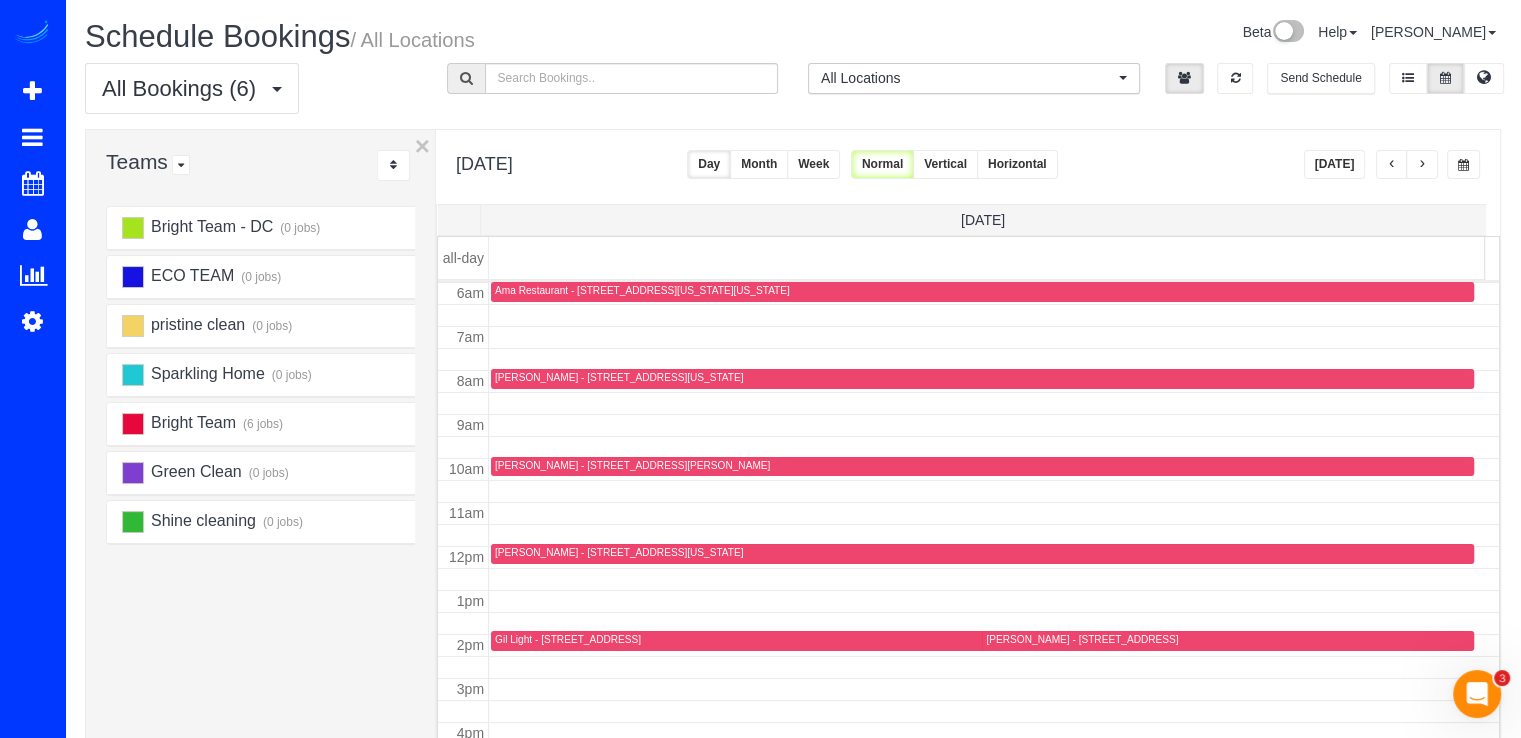 click at bounding box center (1422, 164) 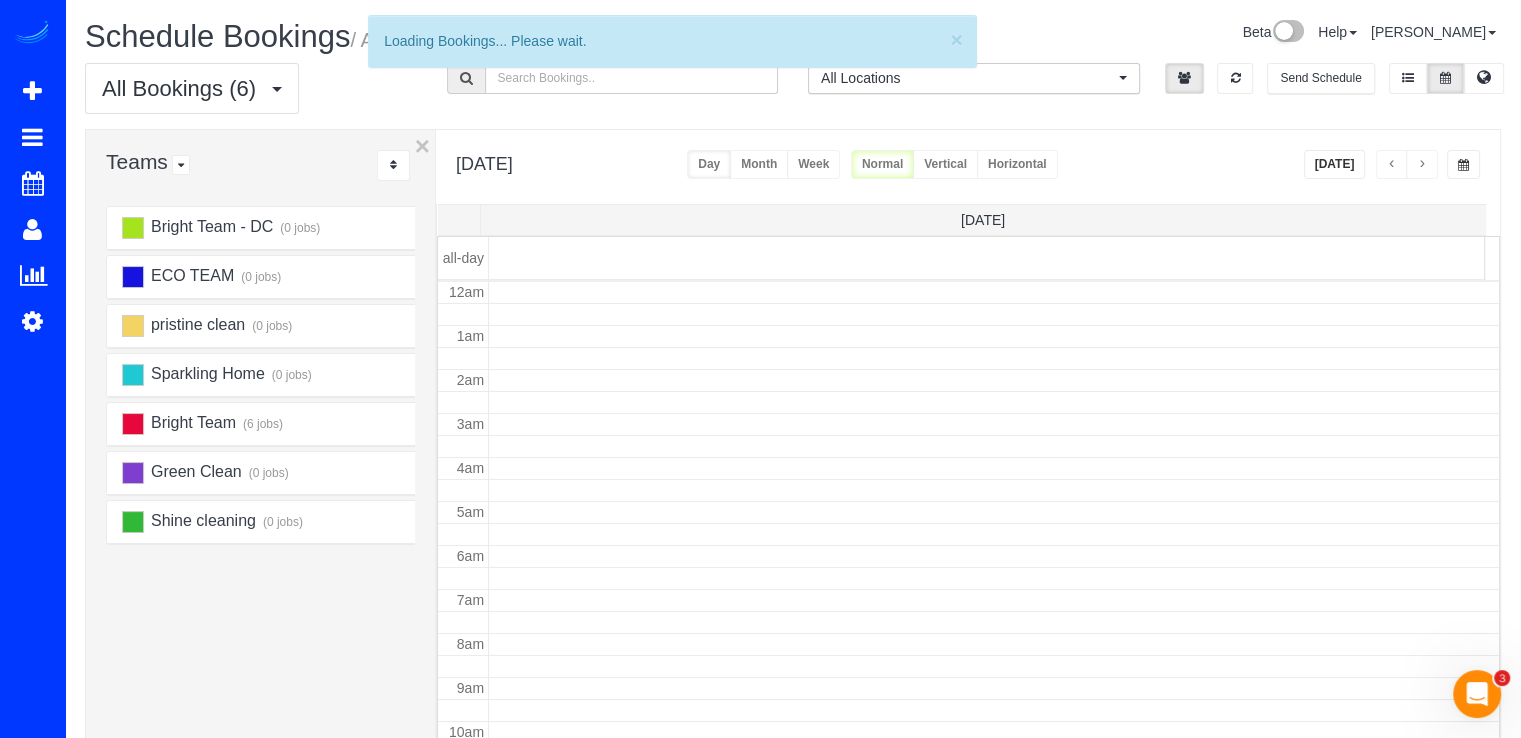 scroll, scrollTop: 263, scrollLeft: 0, axis: vertical 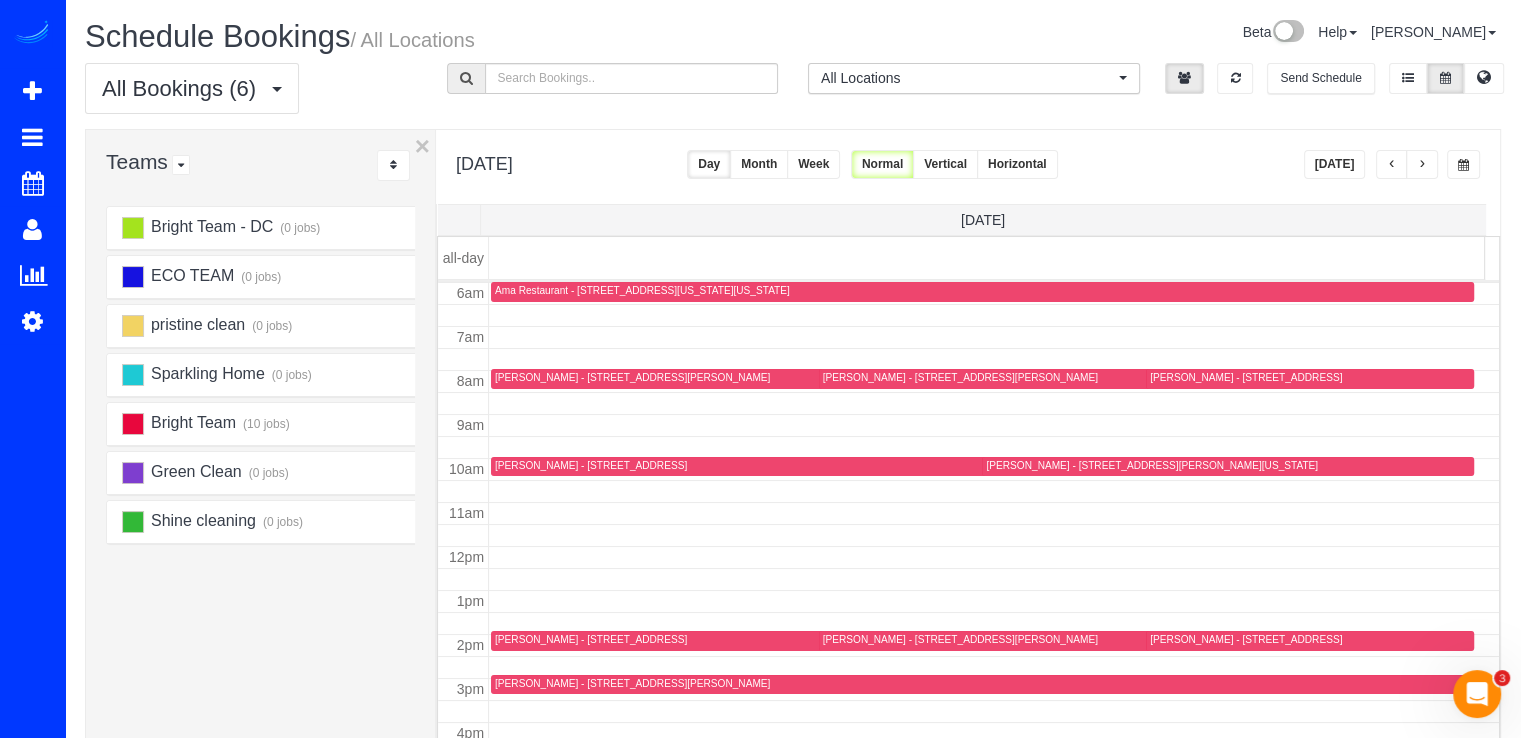 click at bounding box center (1422, 164) 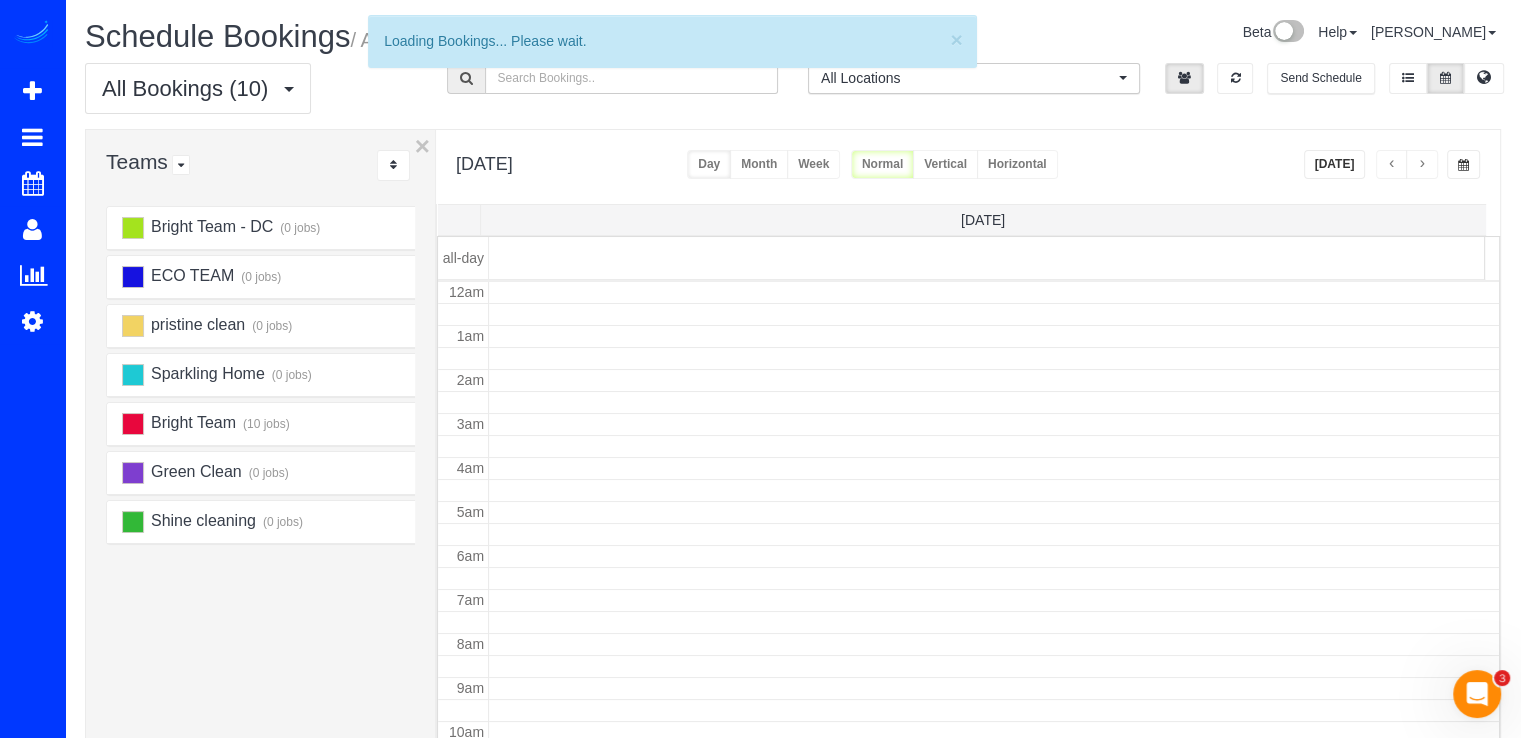 scroll, scrollTop: 263, scrollLeft: 0, axis: vertical 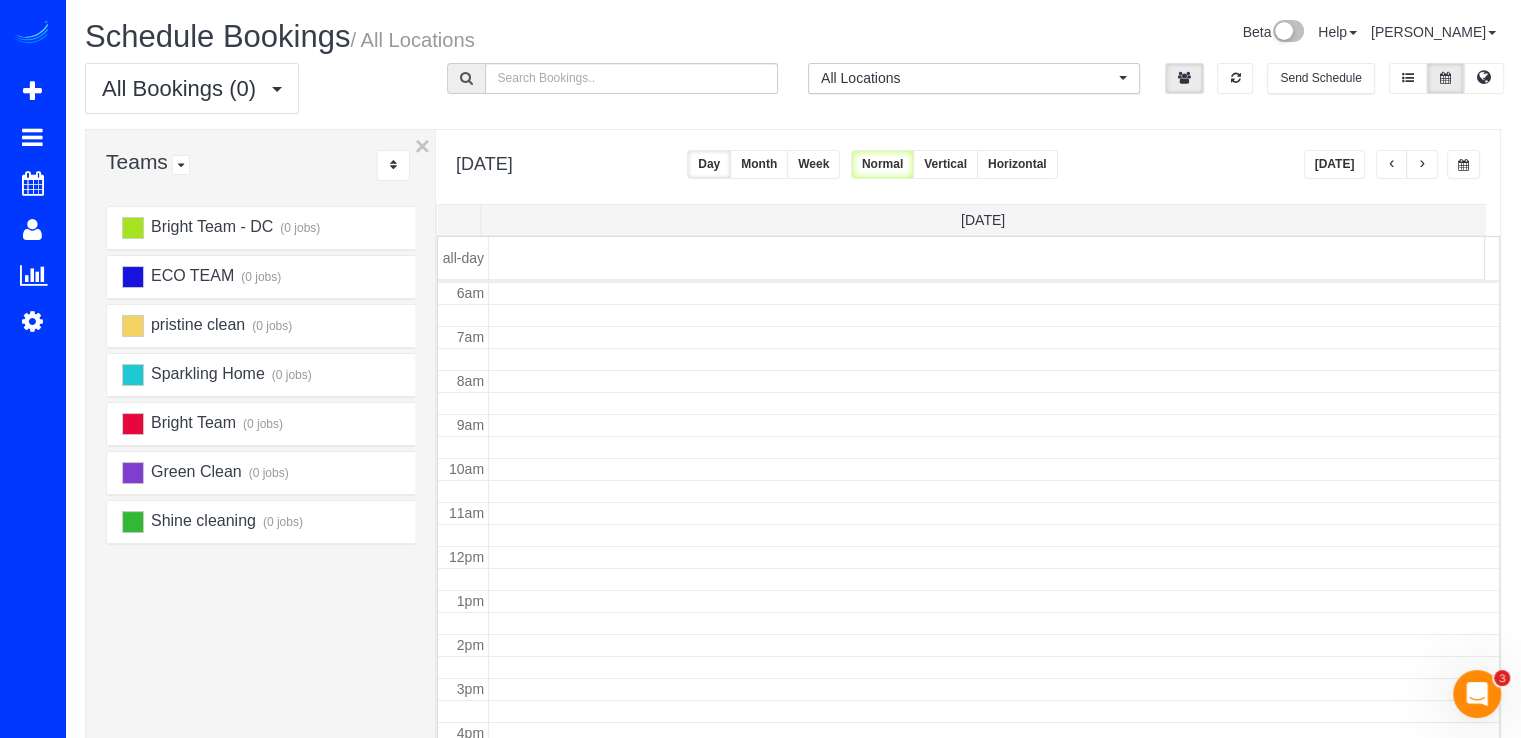 click at bounding box center [1422, 164] 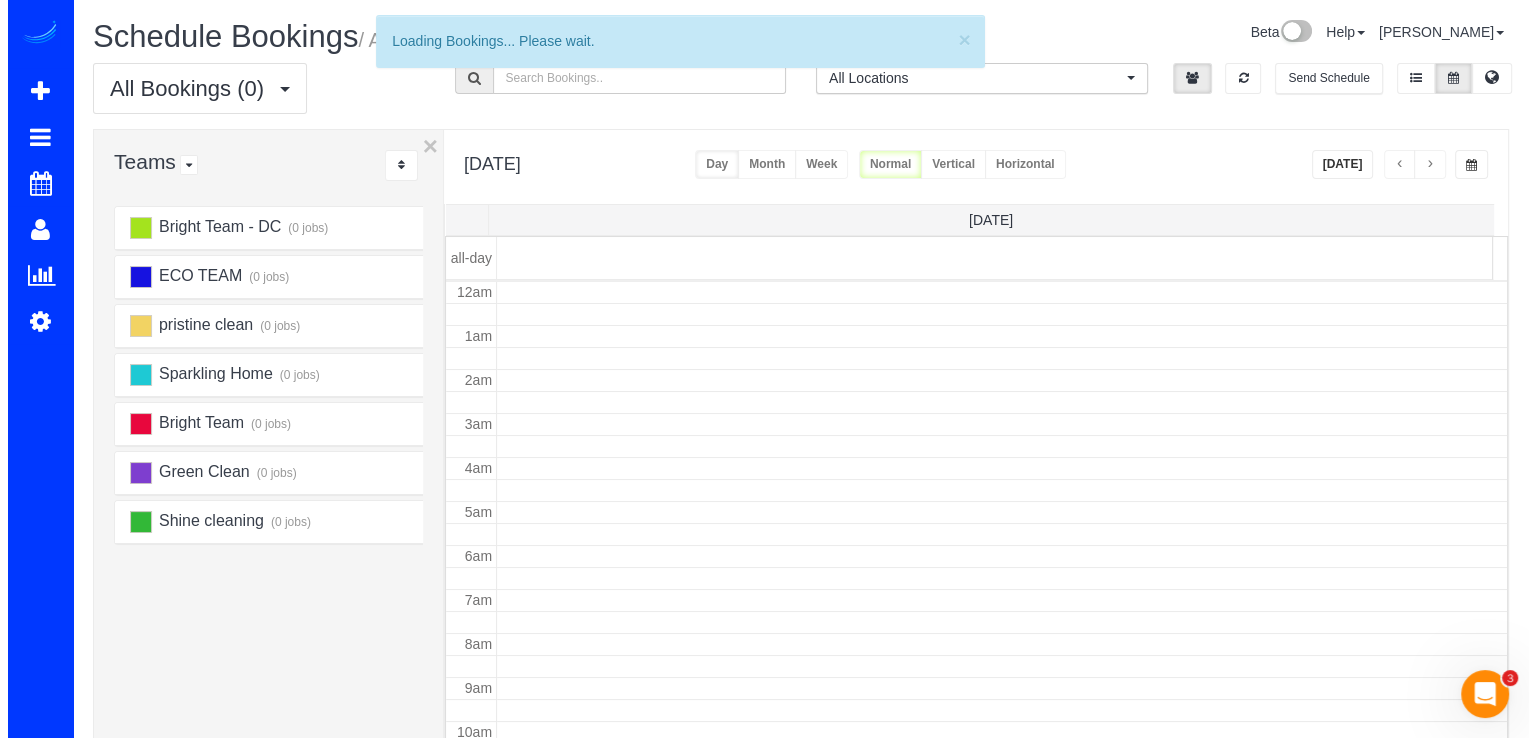 scroll, scrollTop: 263, scrollLeft: 0, axis: vertical 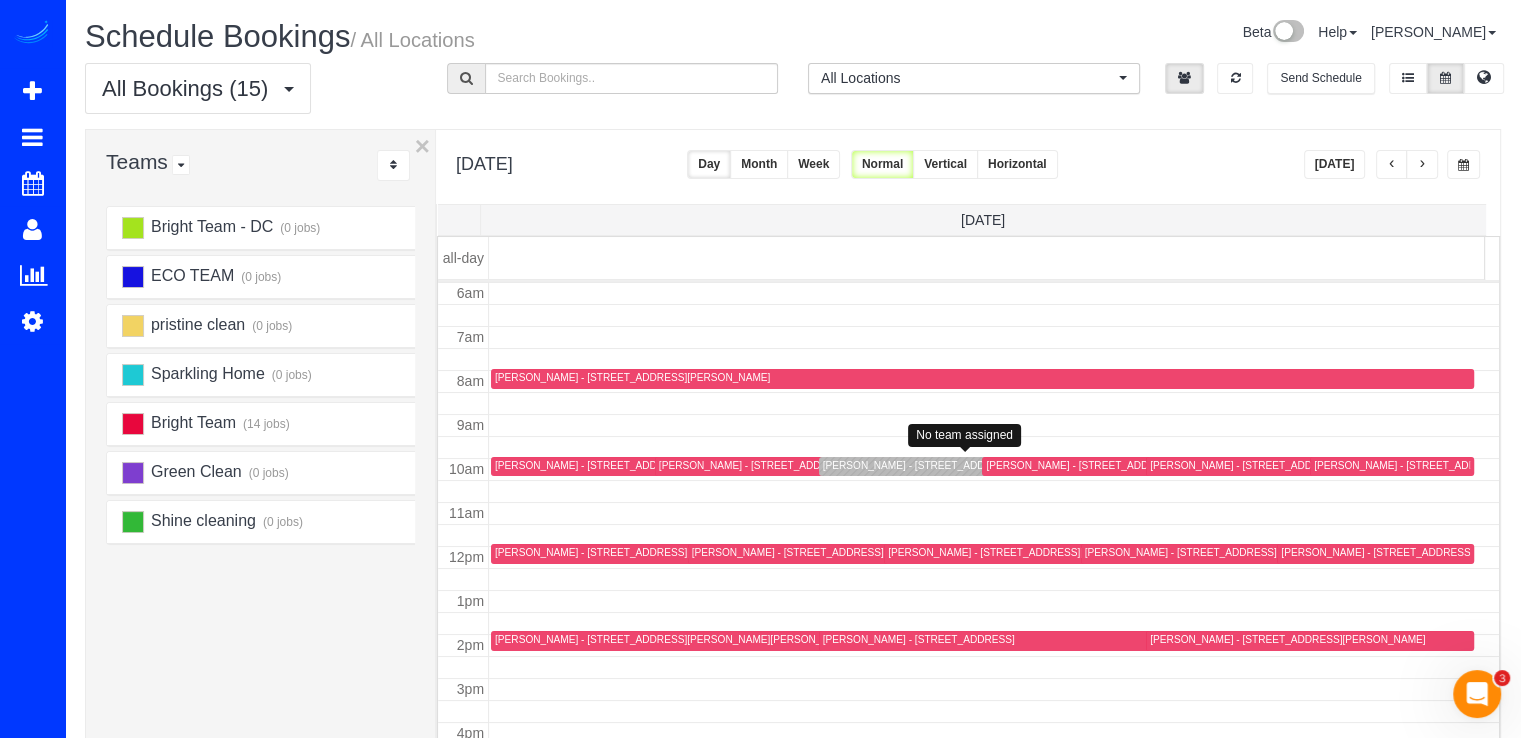 click on "[PERSON_NAME] - [STREET_ADDRESS]" at bounding box center [919, 465] 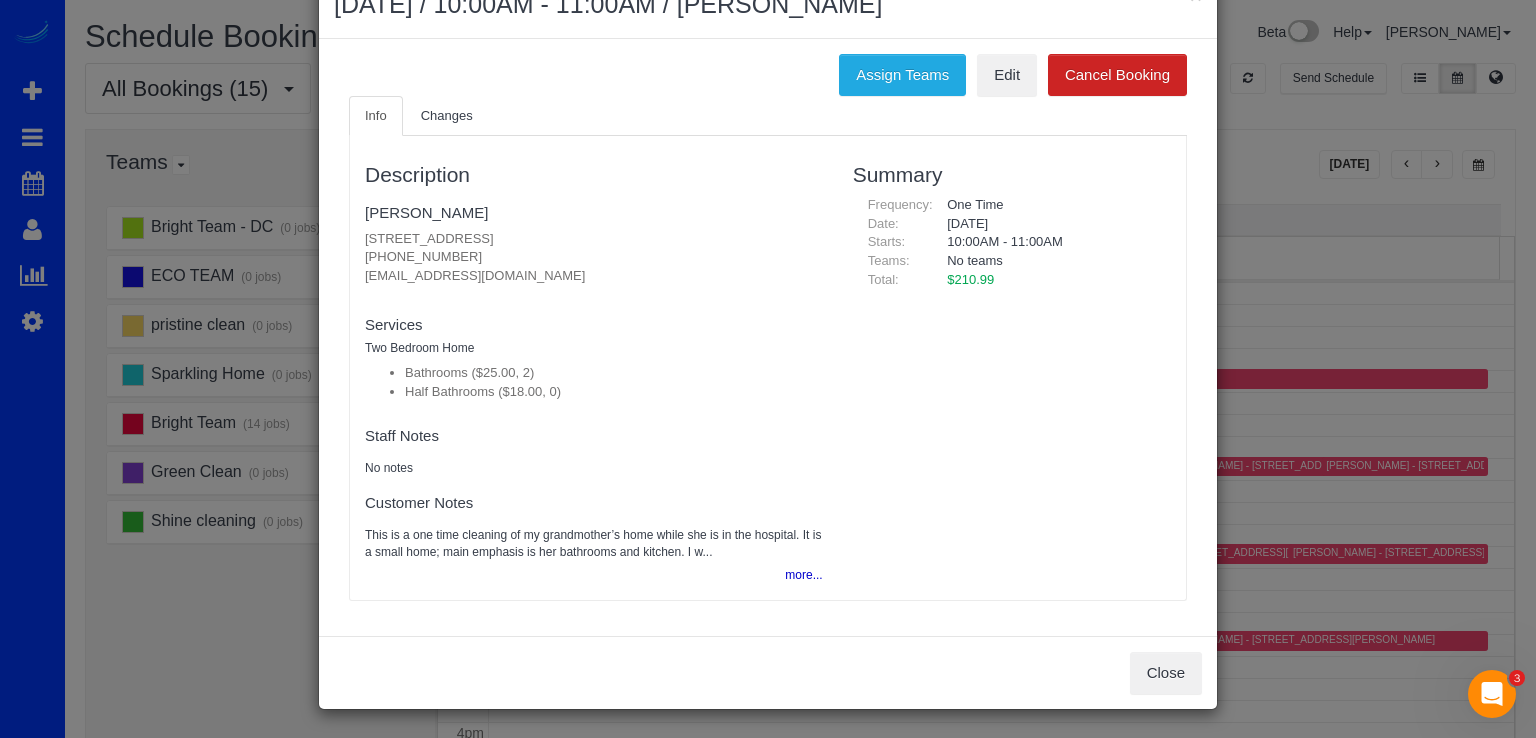 scroll, scrollTop: 0, scrollLeft: 0, axis: both 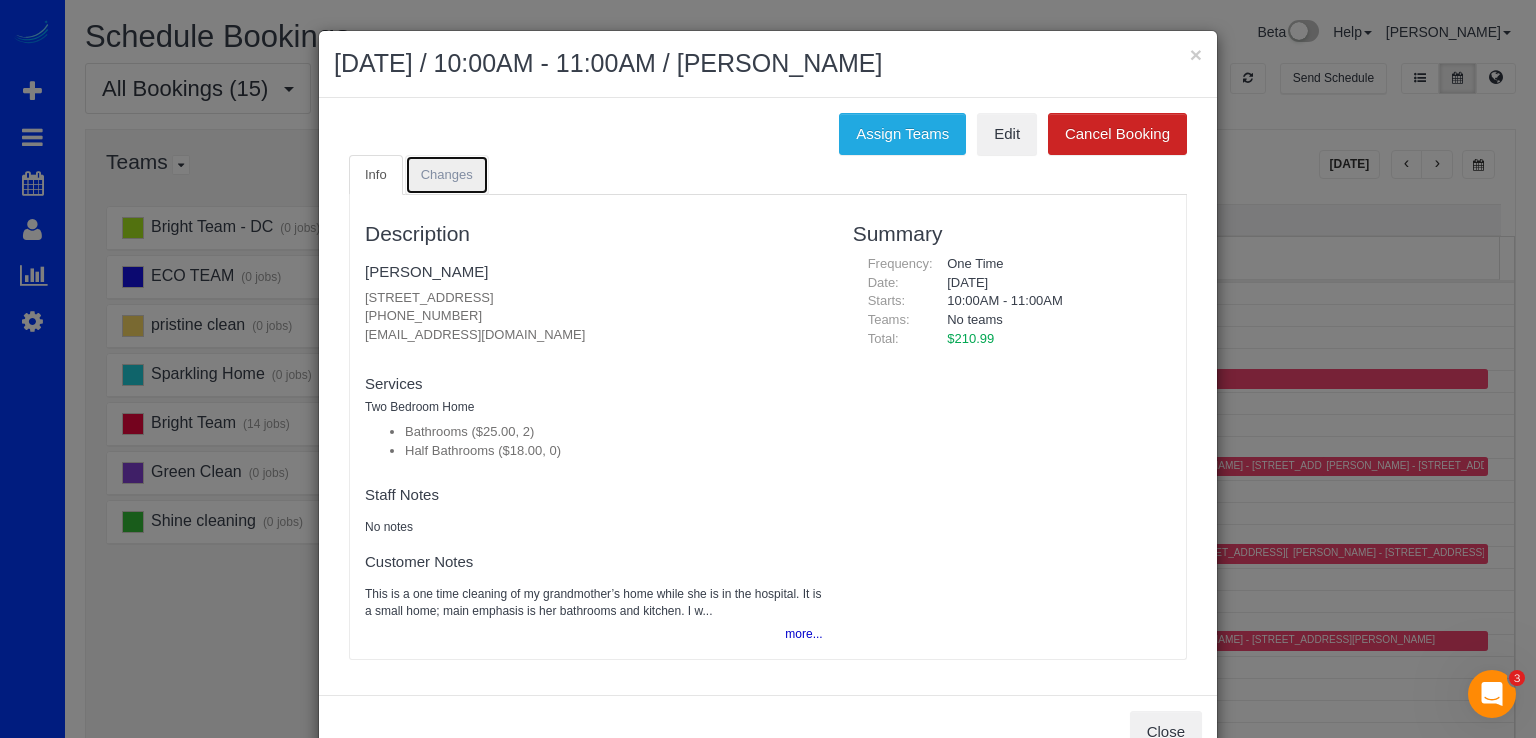 click on "Changes" at bounding box center (447, 175) 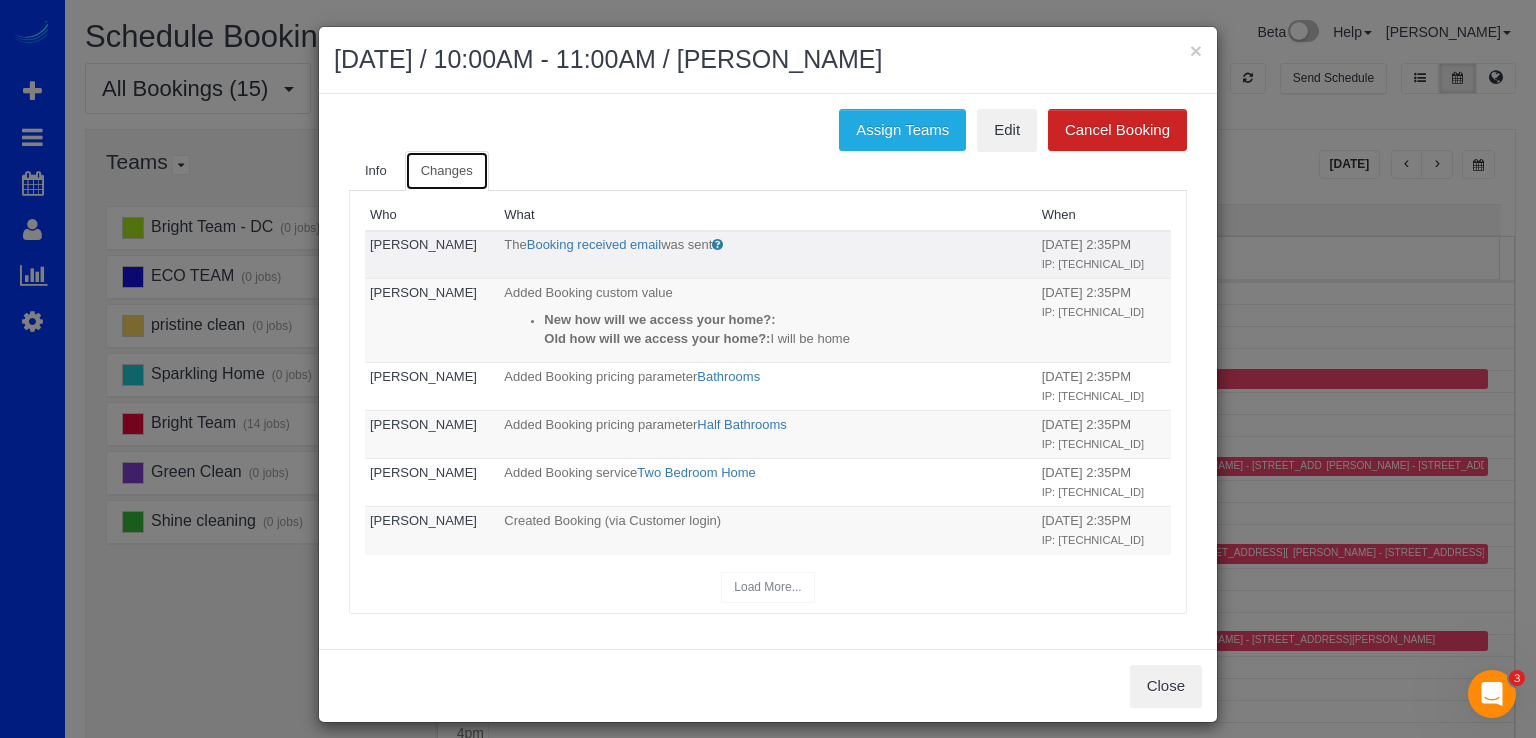 scroll, scrollTop: 0, scrollLeft: 0, axis: both 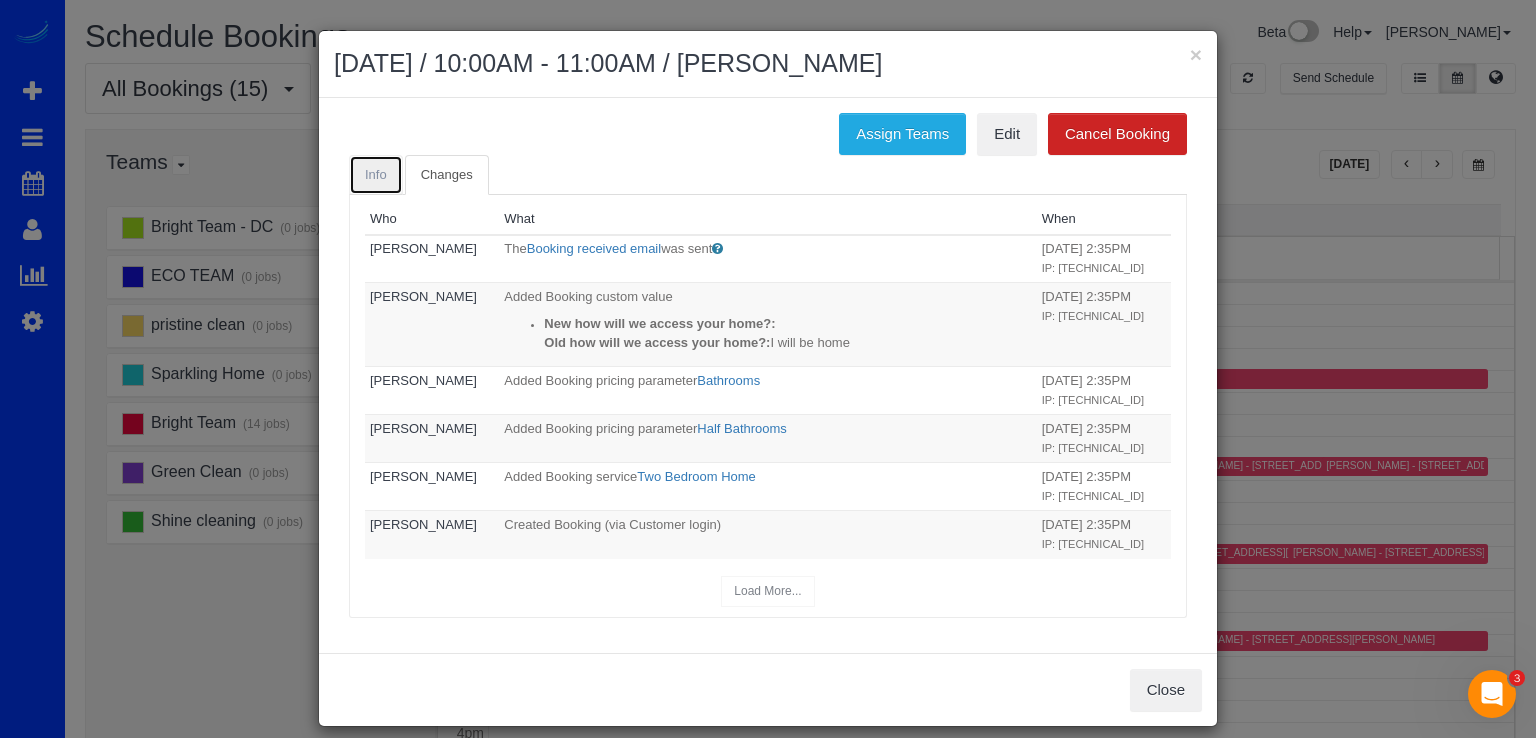click on "Info" at bounding box center [376, 175] 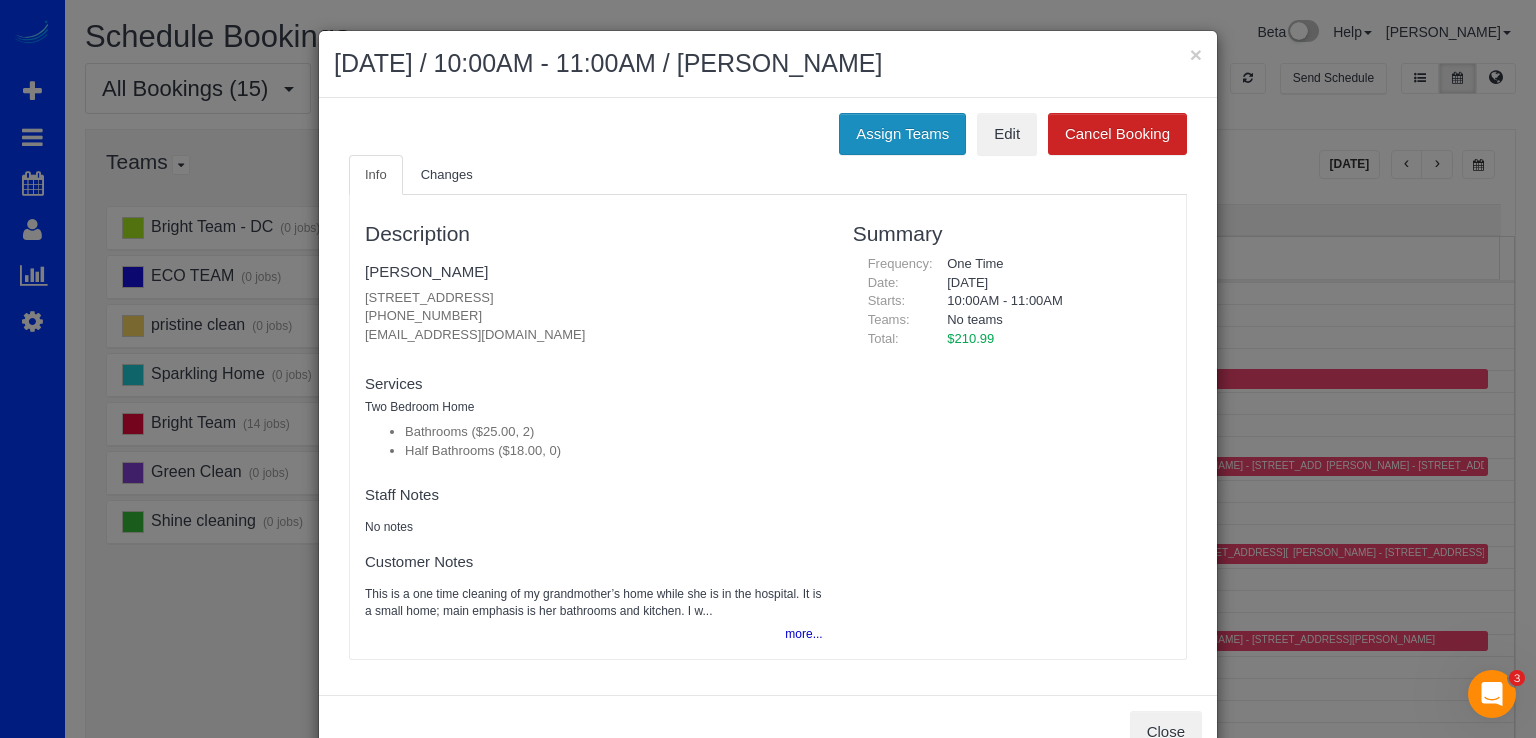 click on "Assign Teams" at bounding box center [902, 134] 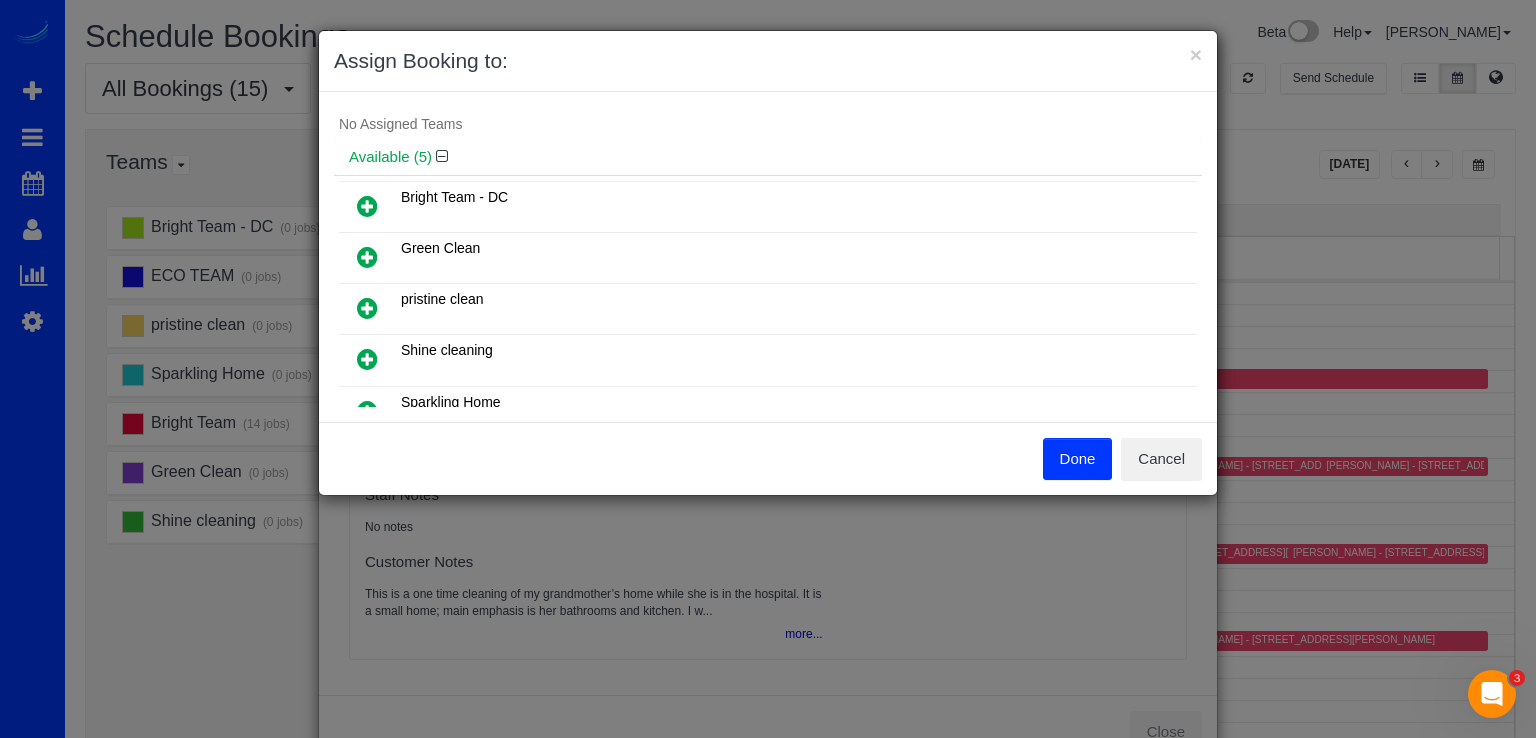 scroll, scrollTop: 320, scrollLeft: 0, axis: vertical 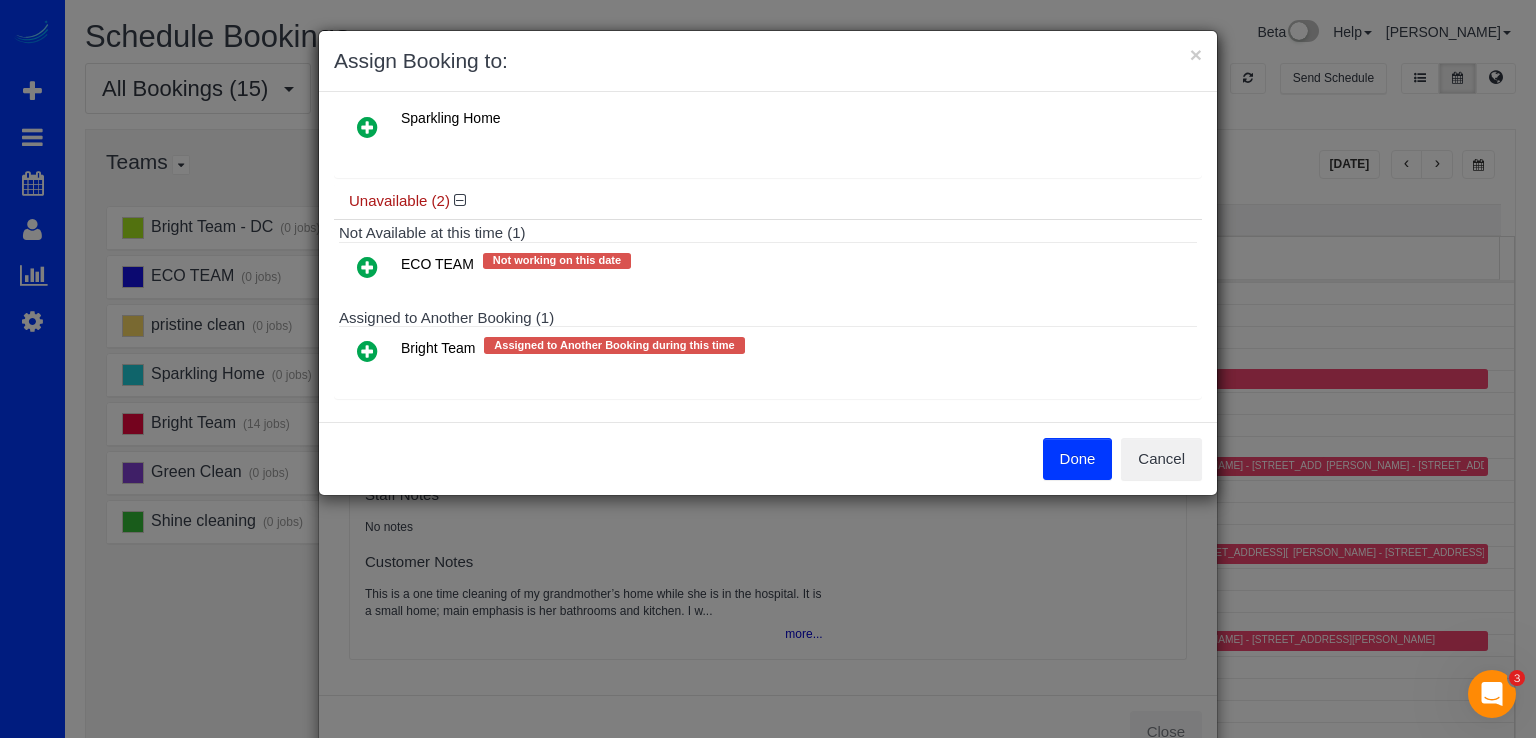 click at bounding box center [367, 351] 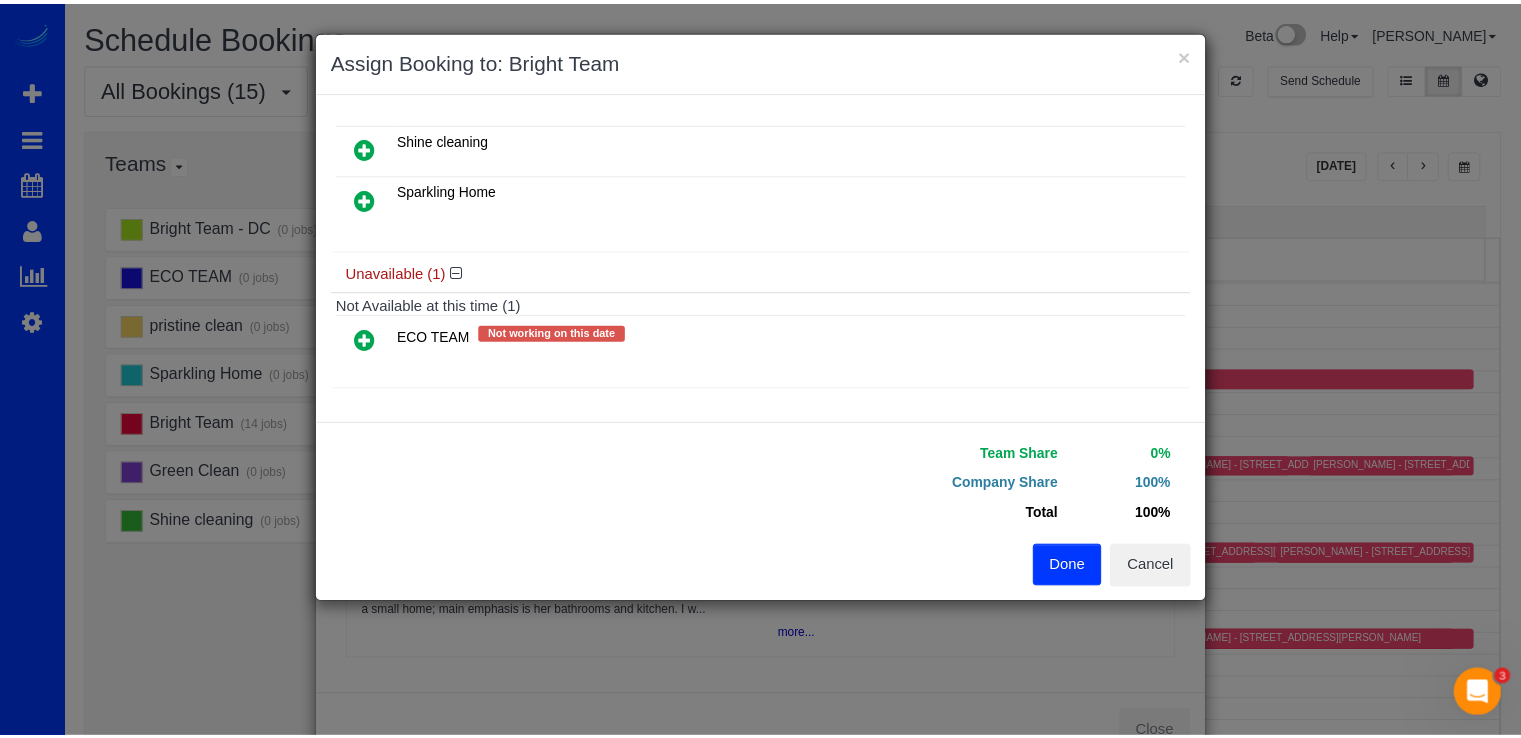 scroll, scrollTop: 284, scrollLeft: 0, axis: vertical 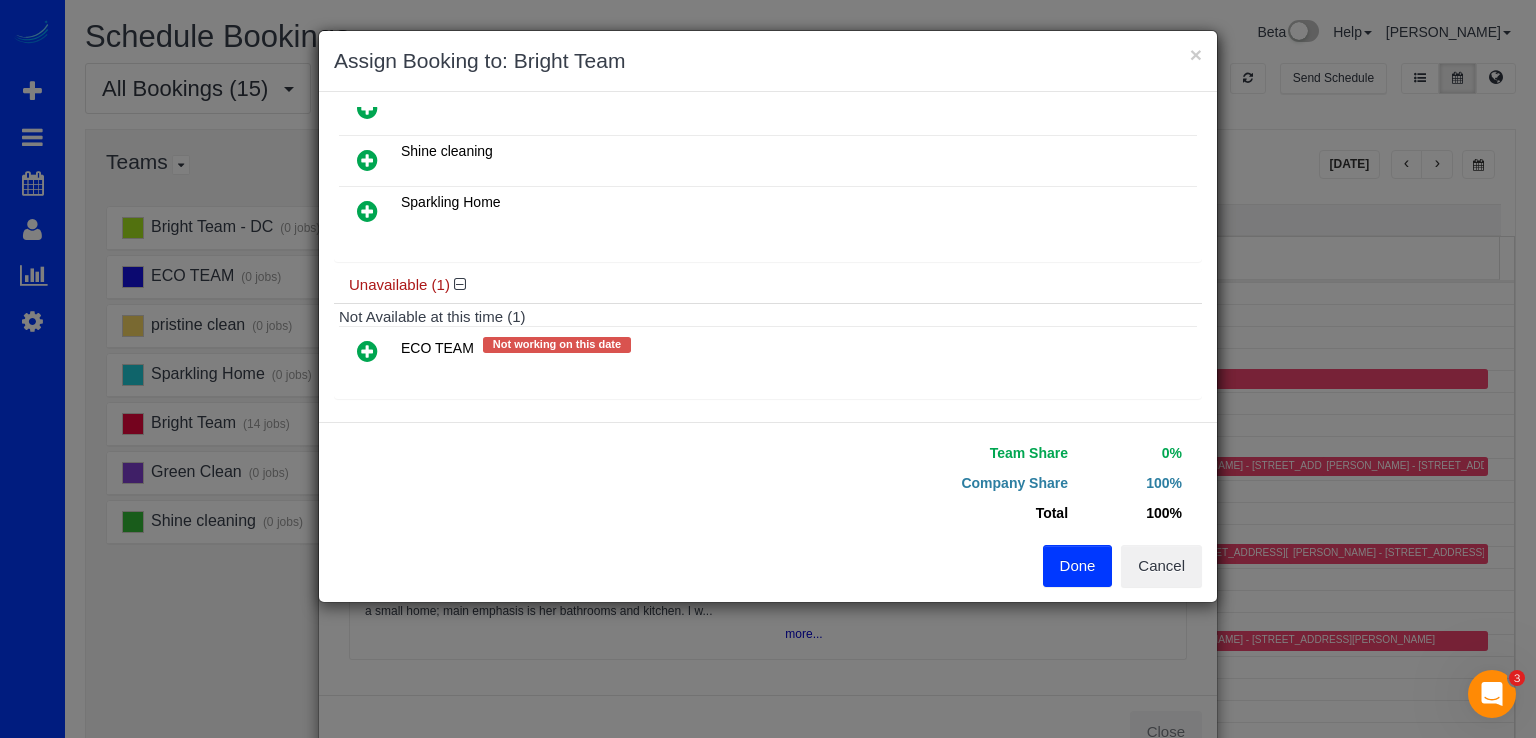 click on "Done" at bounding box center (1078, 566) 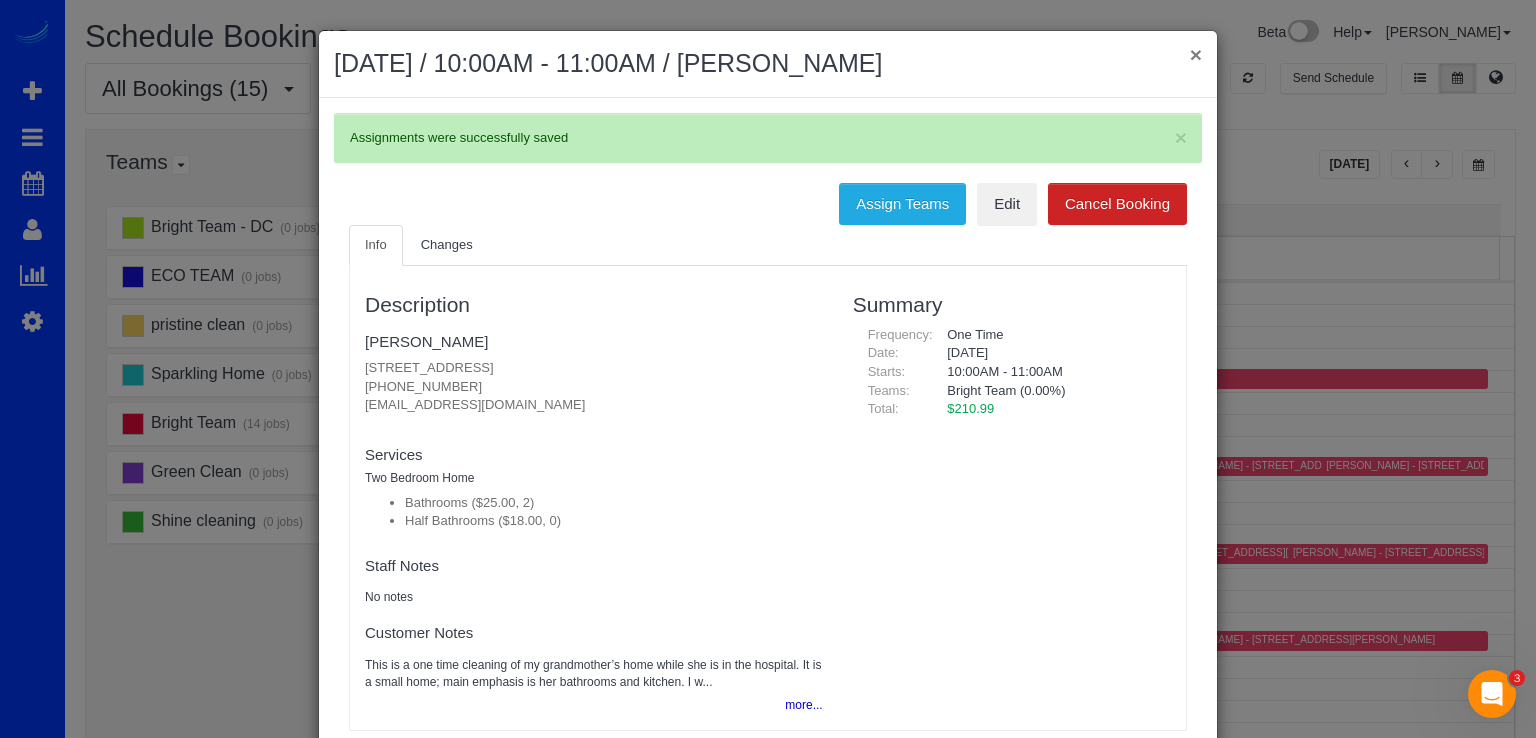 click on "×" at bounding box center (1196, 54) 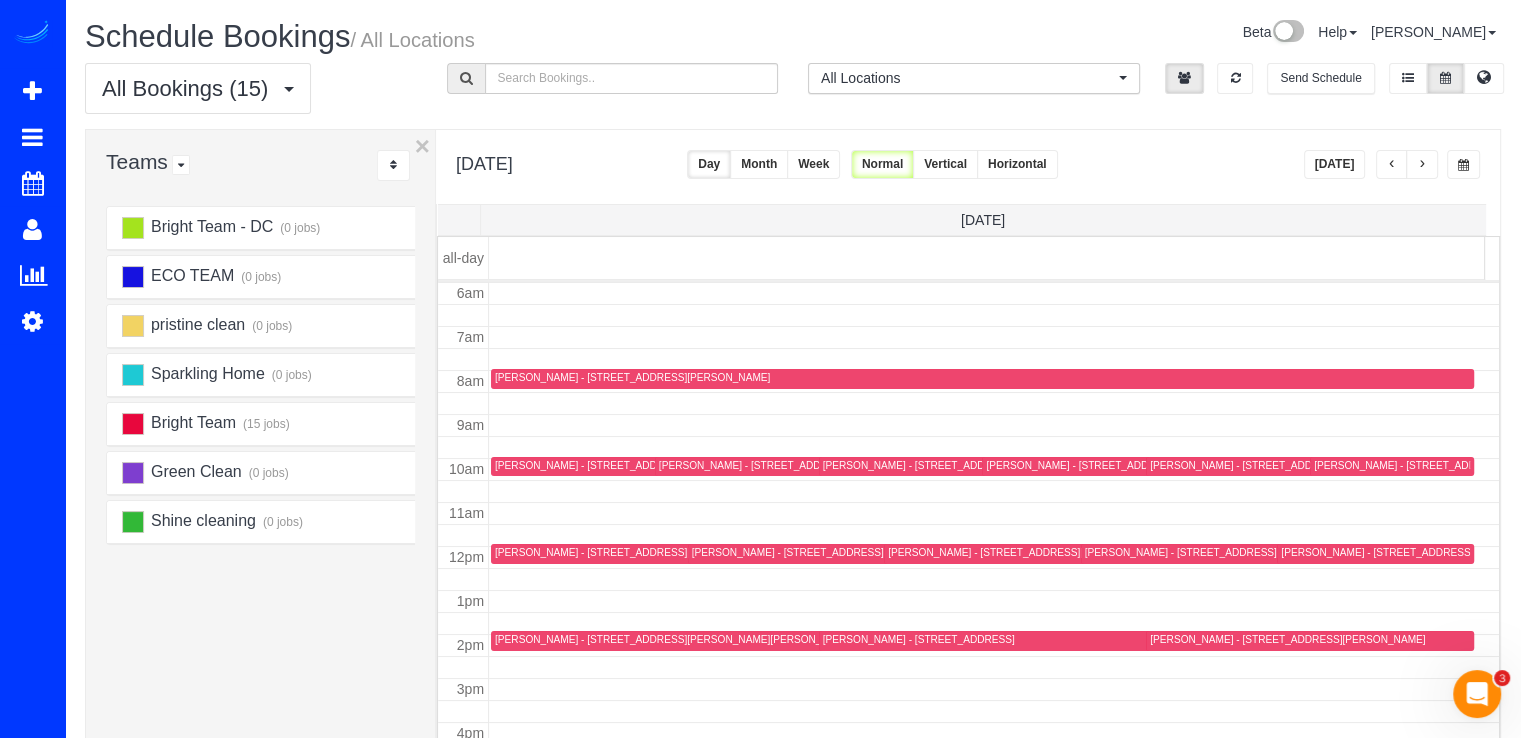 click at bounding box center (1422, 165) 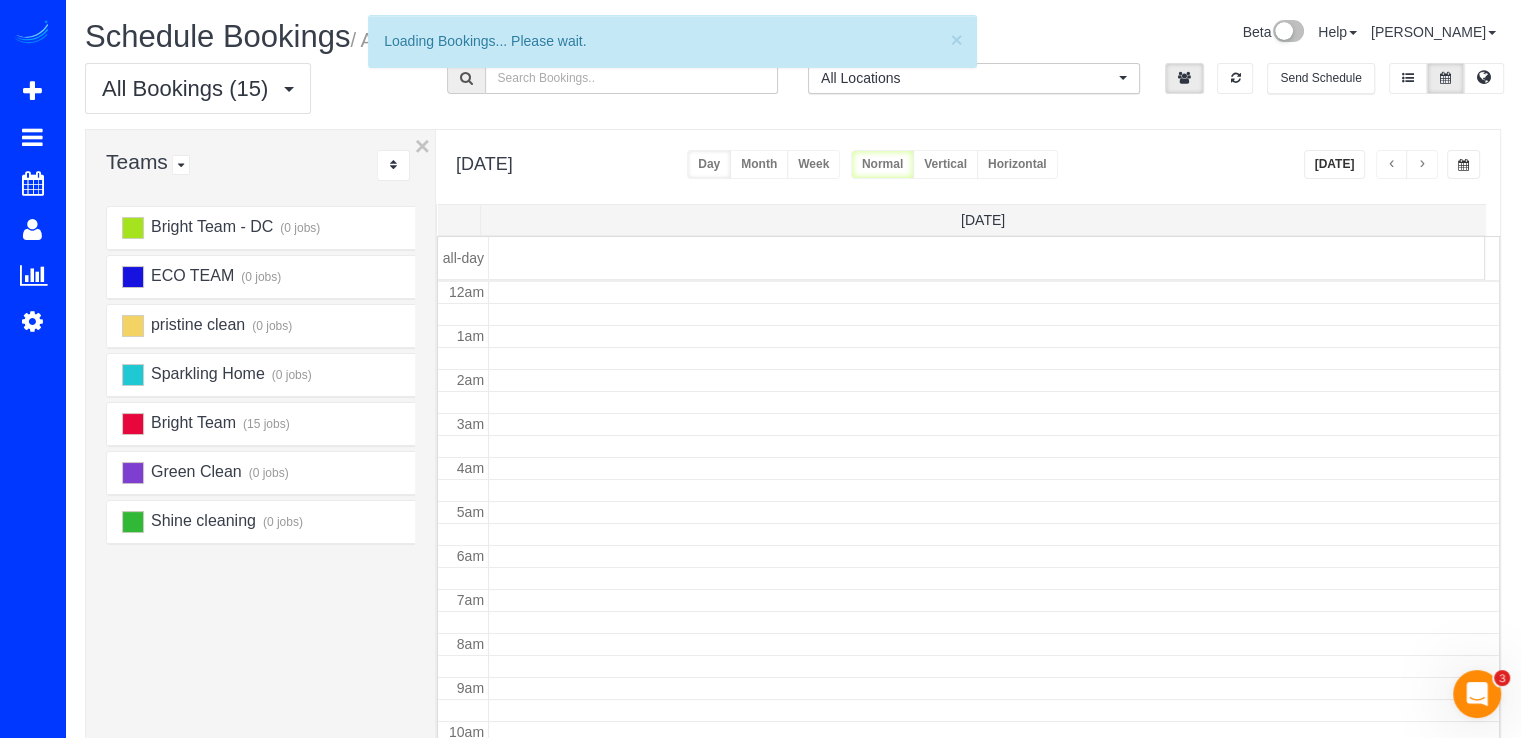 scroll, scrollTop: 263, scrollLeft: 0, axis: vertical 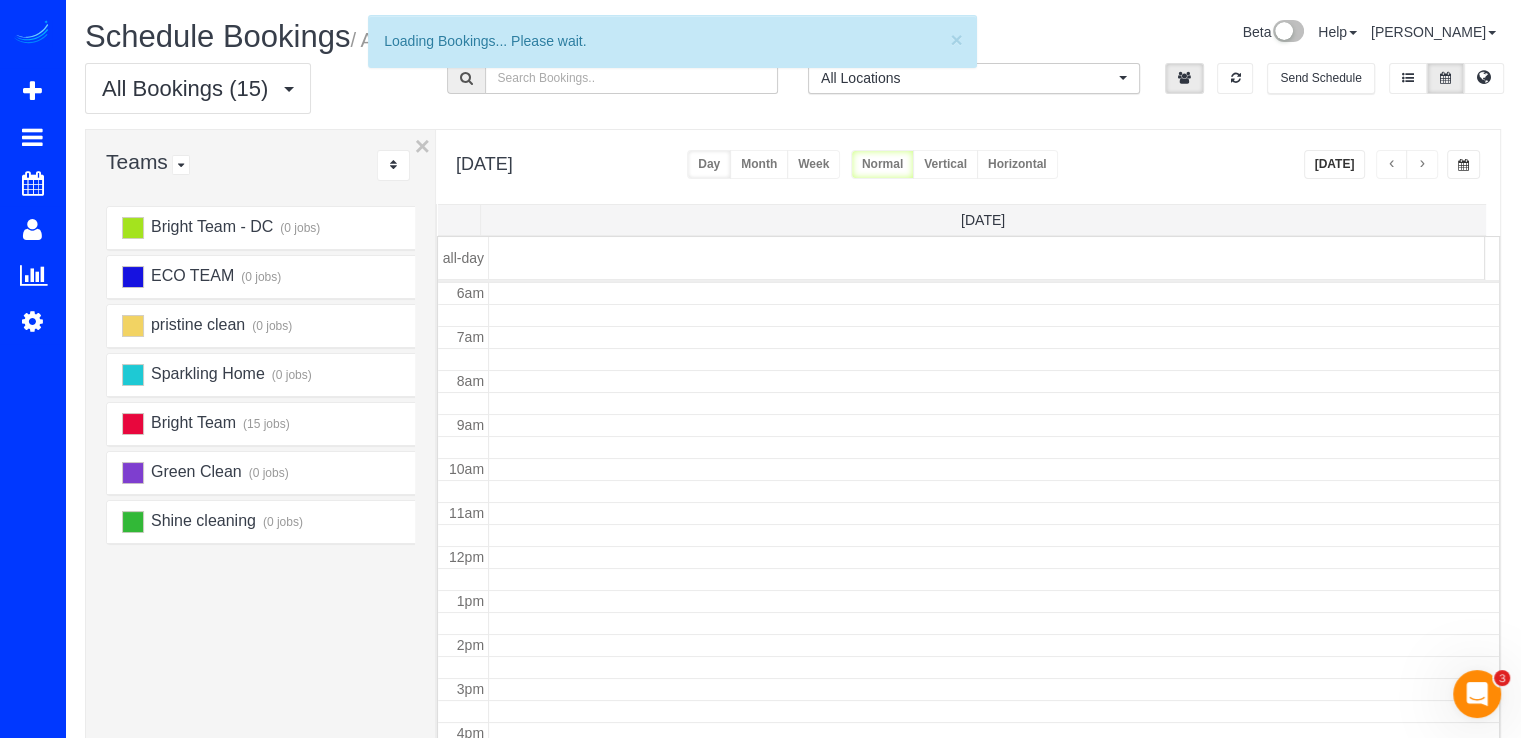 click at bounding box center [1422, 165] 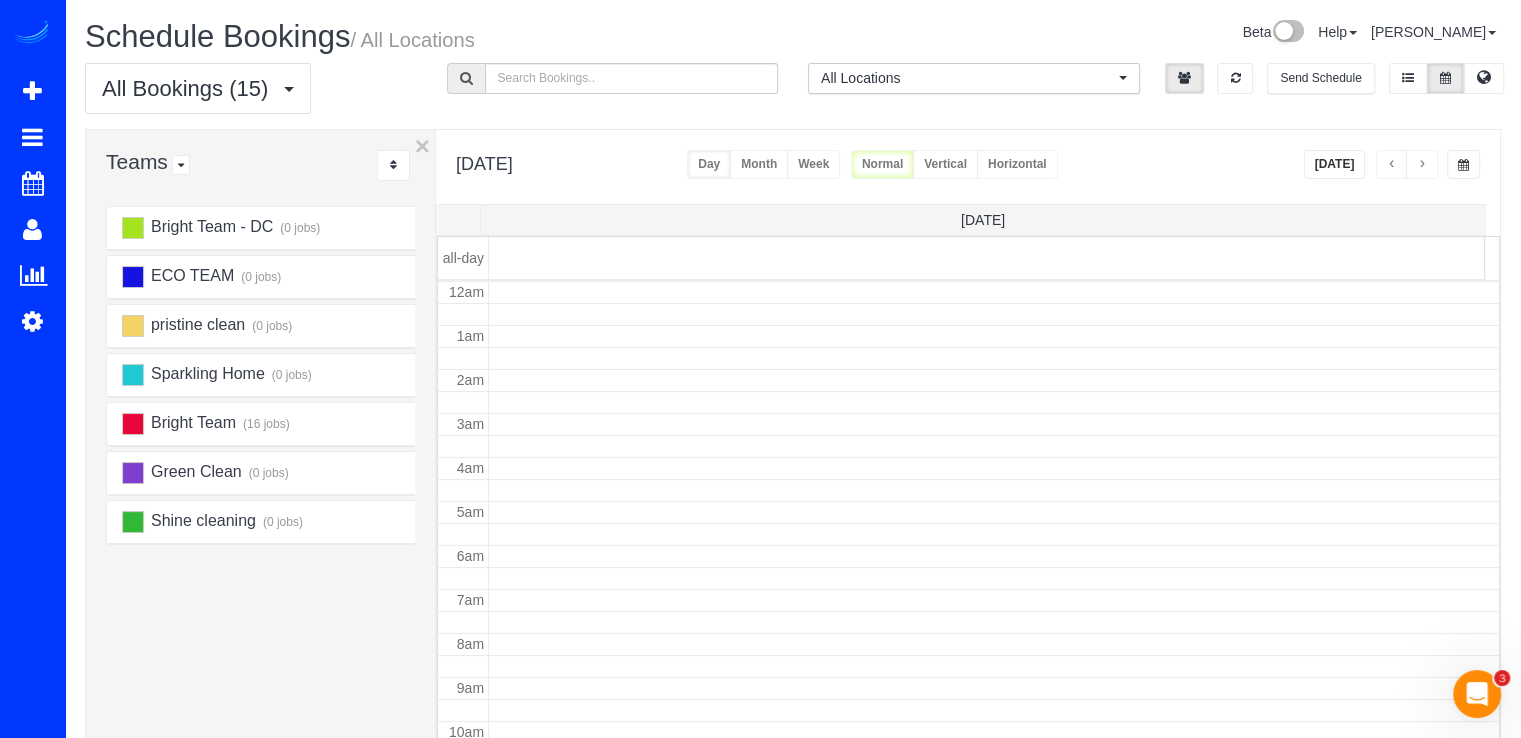 scroll, scrollTop: 263, scrollLeft: 0, axis: vertical 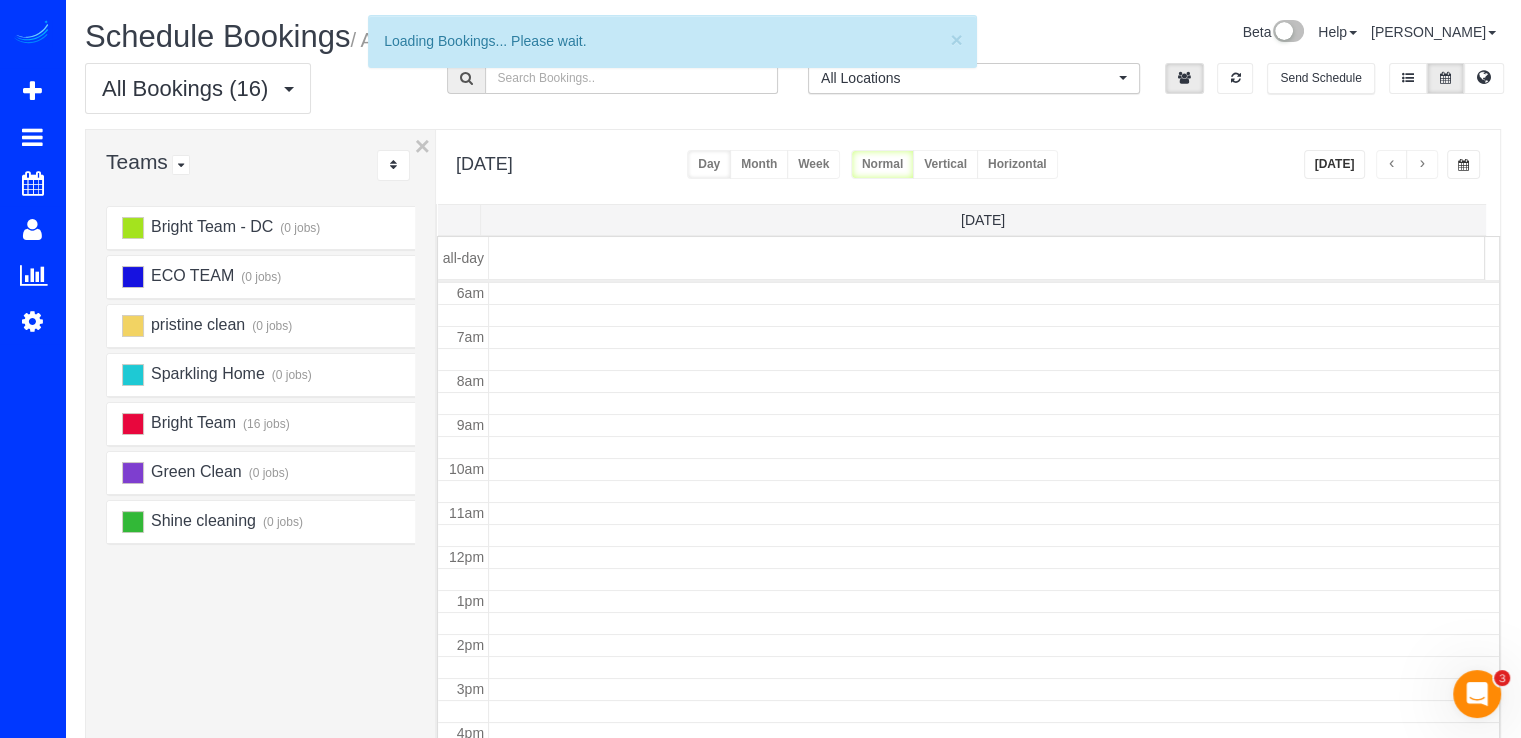 click at bounding box center [1422, 165] 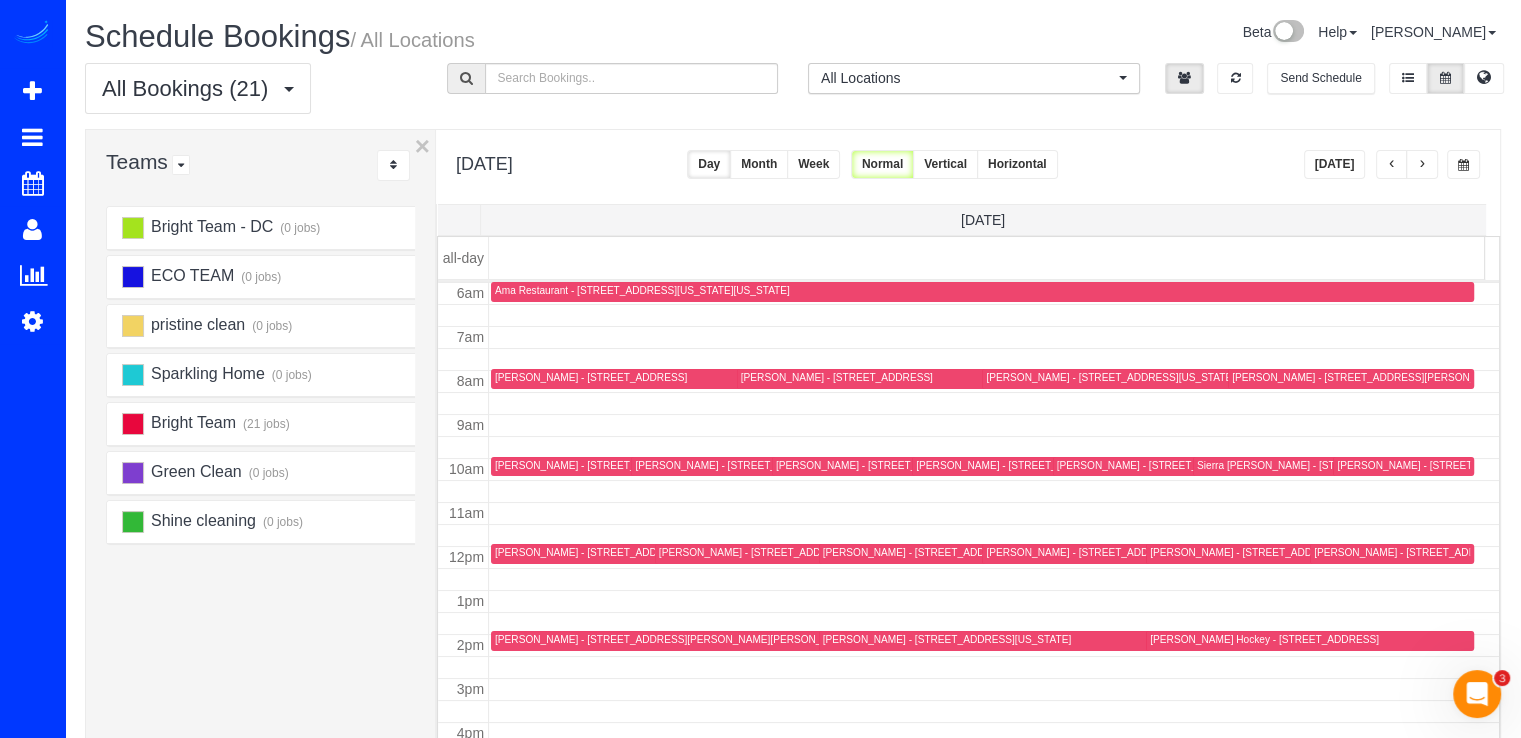 click at bounding box center (1422, 165) 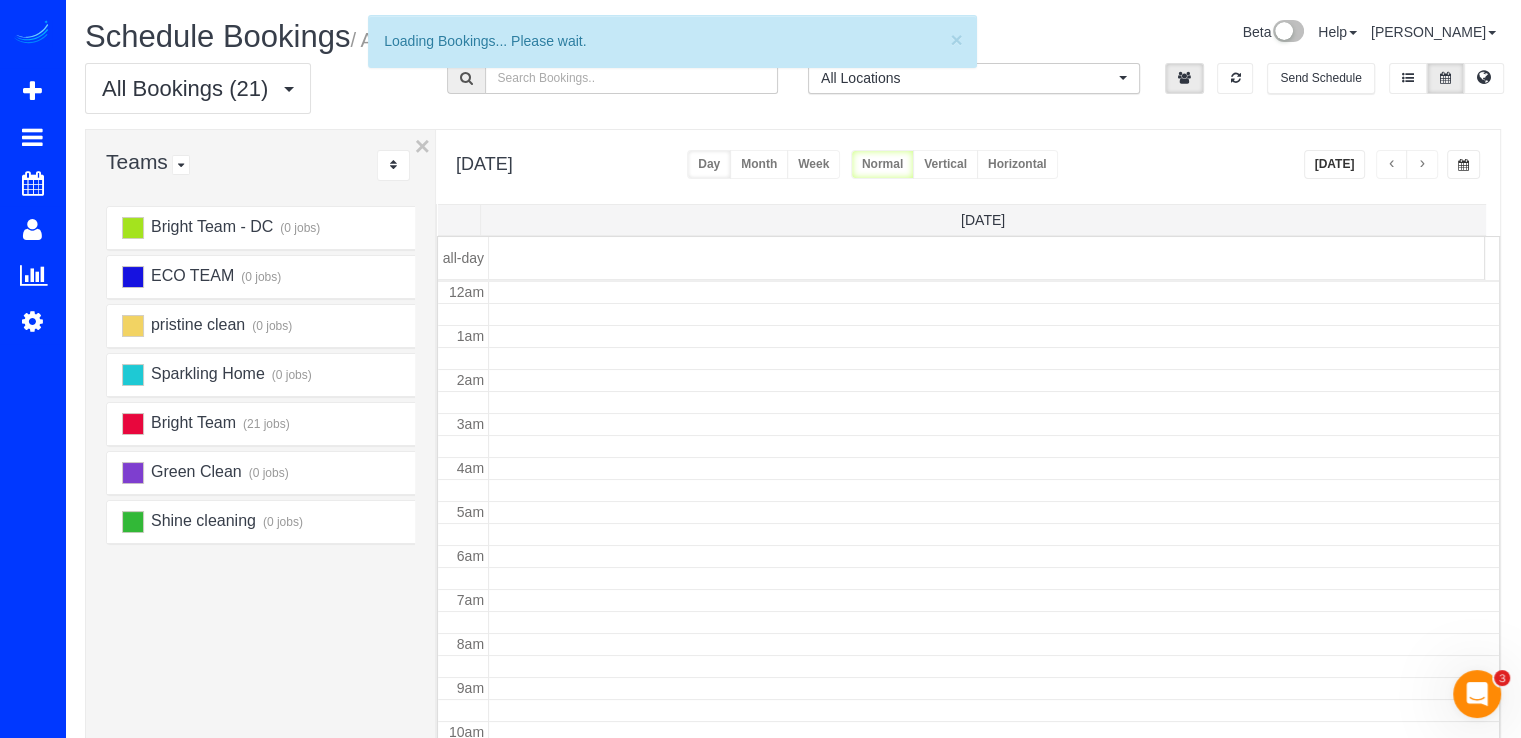 scroll, scrollTop: 263, scrollLeft: 0, axis: vertical 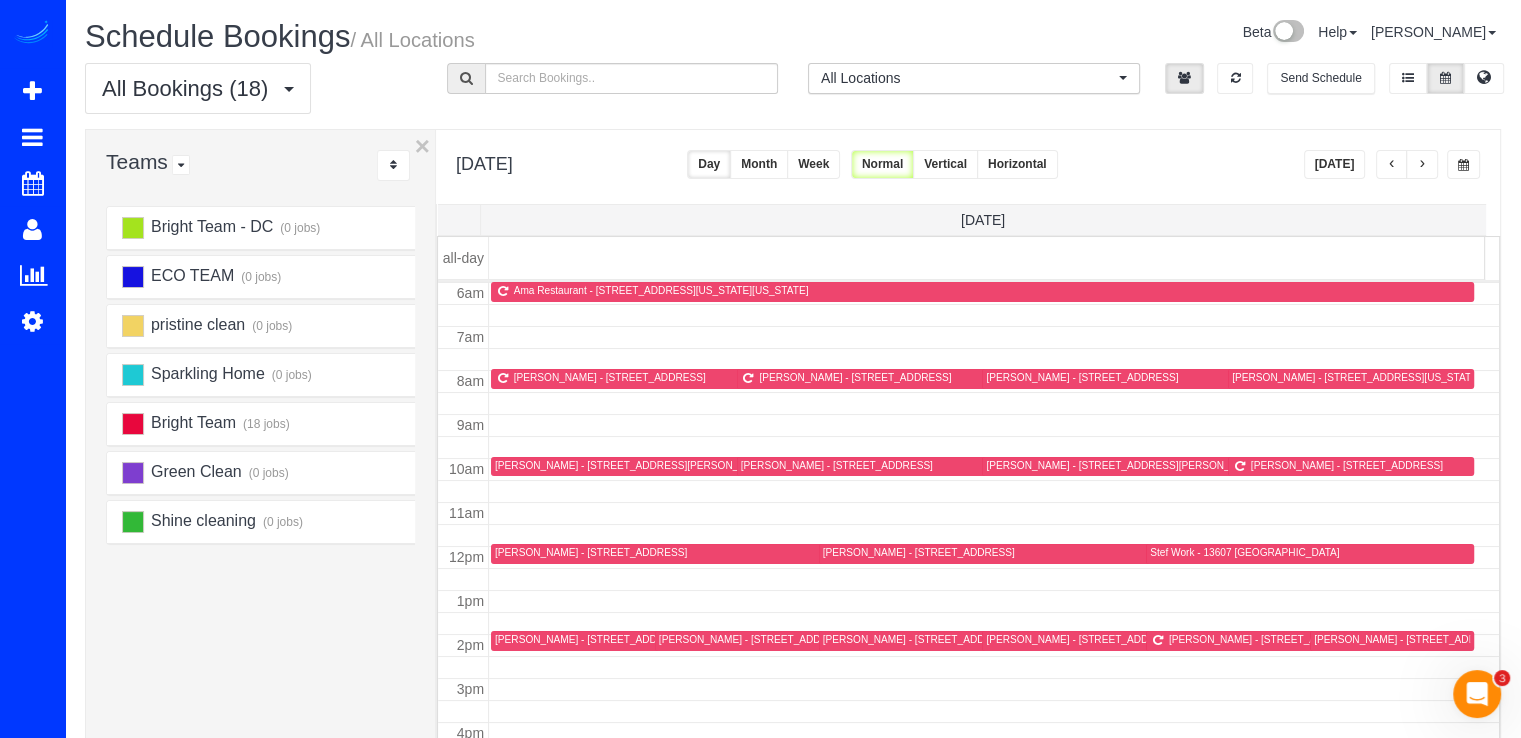 click on "[PERSON_NAME] - [STREET_ADDRESS][US_STATE]" at bounding box center [1356, 377] 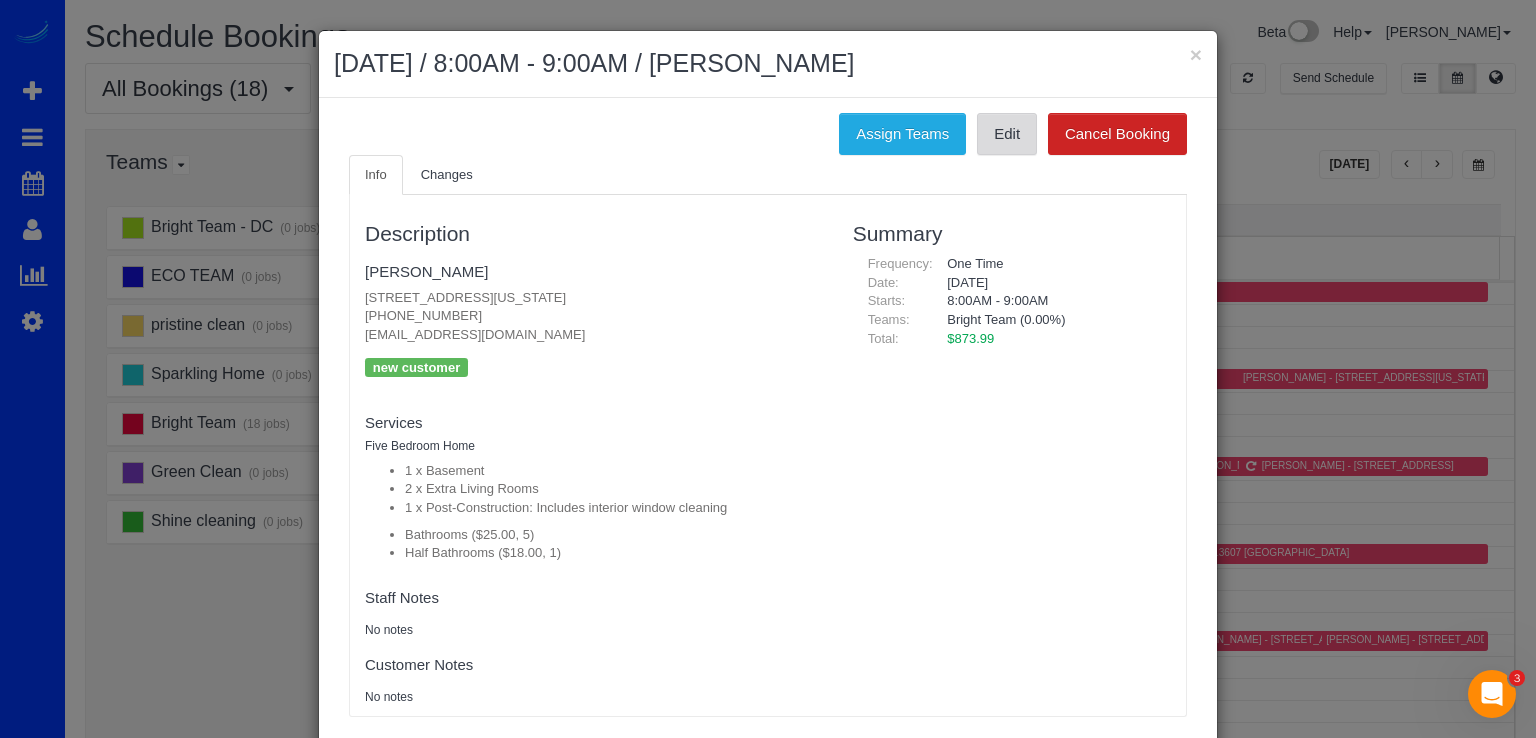 click on "Edit" at bounding box center (1007, 134) 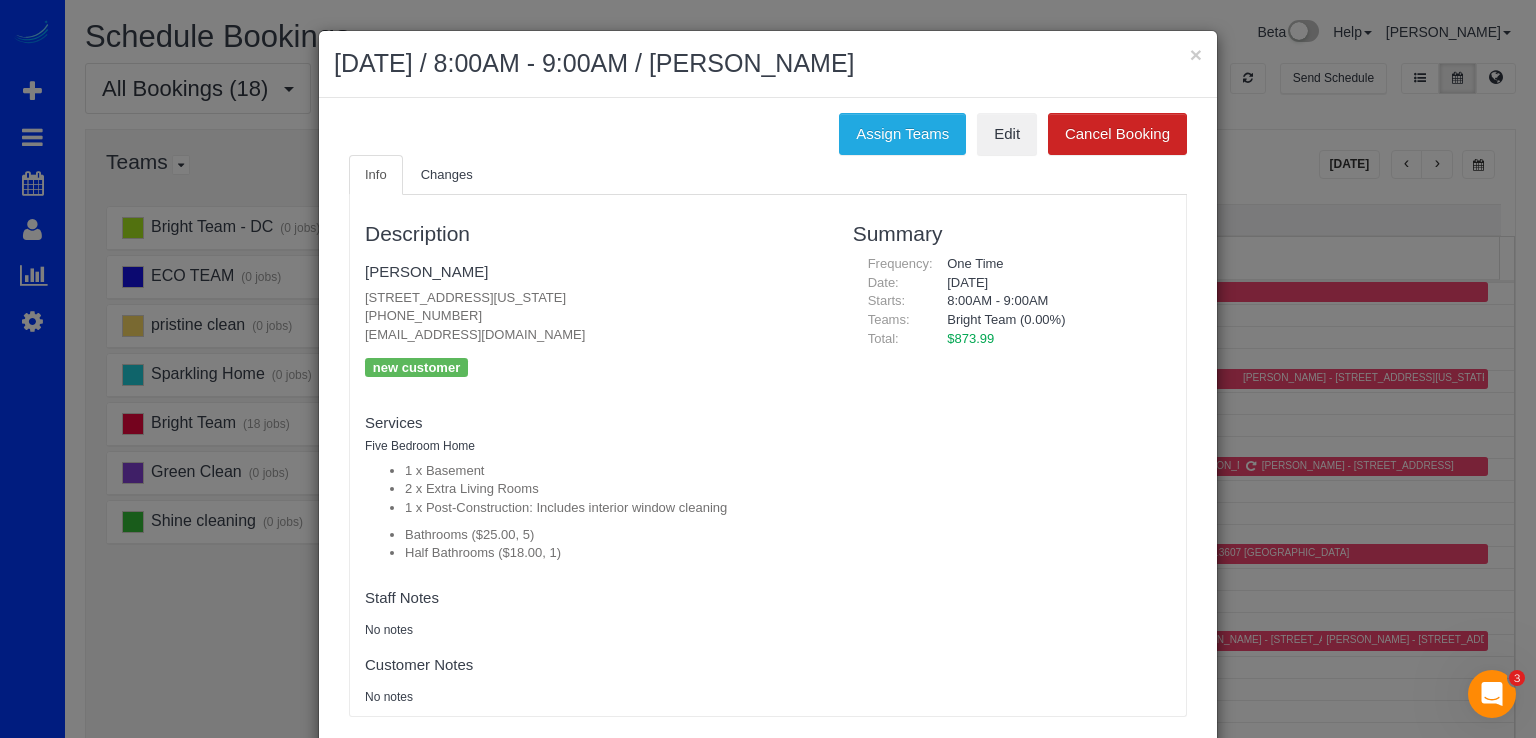 click on "×
July 10, 2025 /
8:00AM - 9:00AM /
Pat Cunningham" at bounding box center (768, 64) 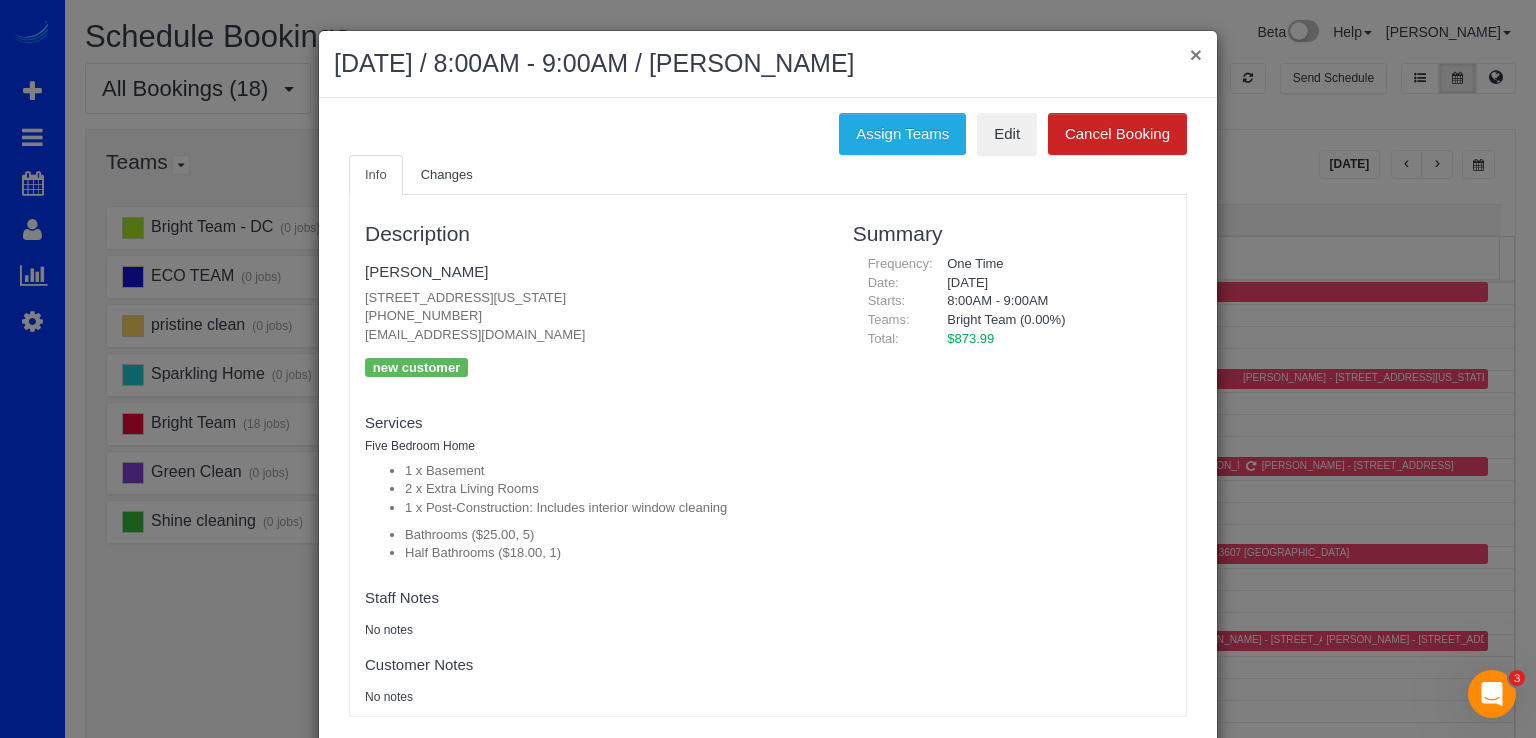 click on "×
July 10, 2025 /
8:00AM - 9:00AM /
Pat Cunningham" at bounding box center (768, 64) 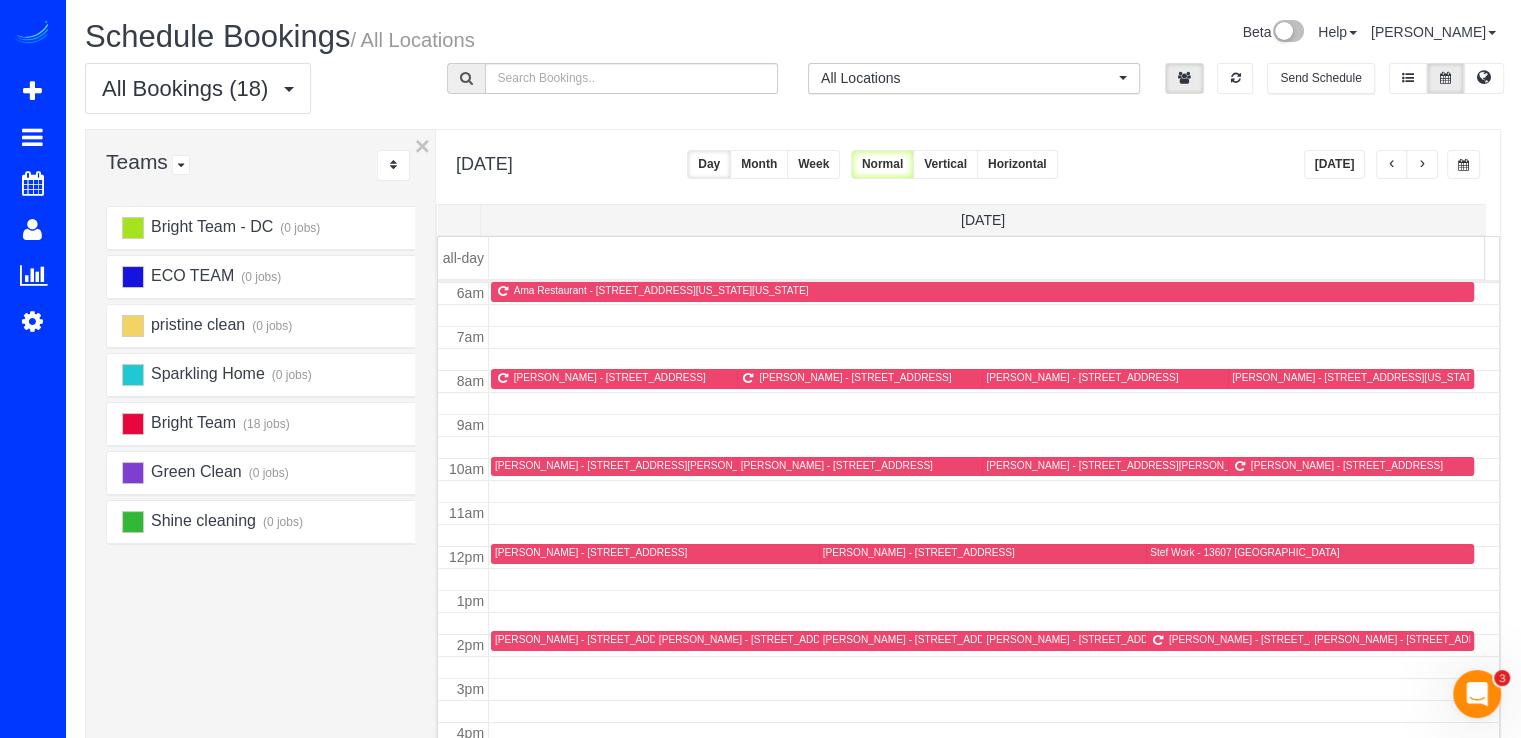 click on "[DATE]" at bounding box center (1335, 164) 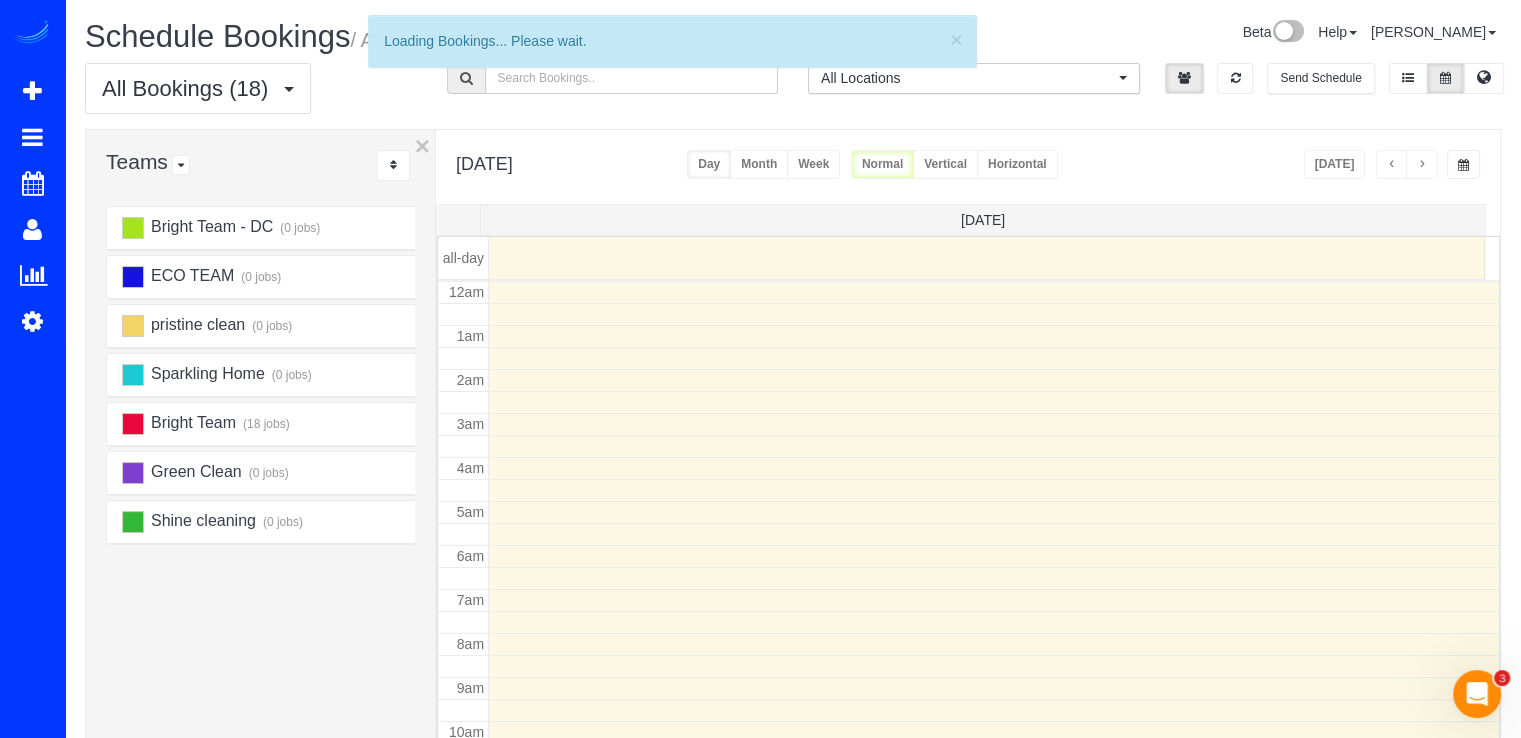 scroll, scrollTop: 263, scrollLeft: 0, axis: vertical 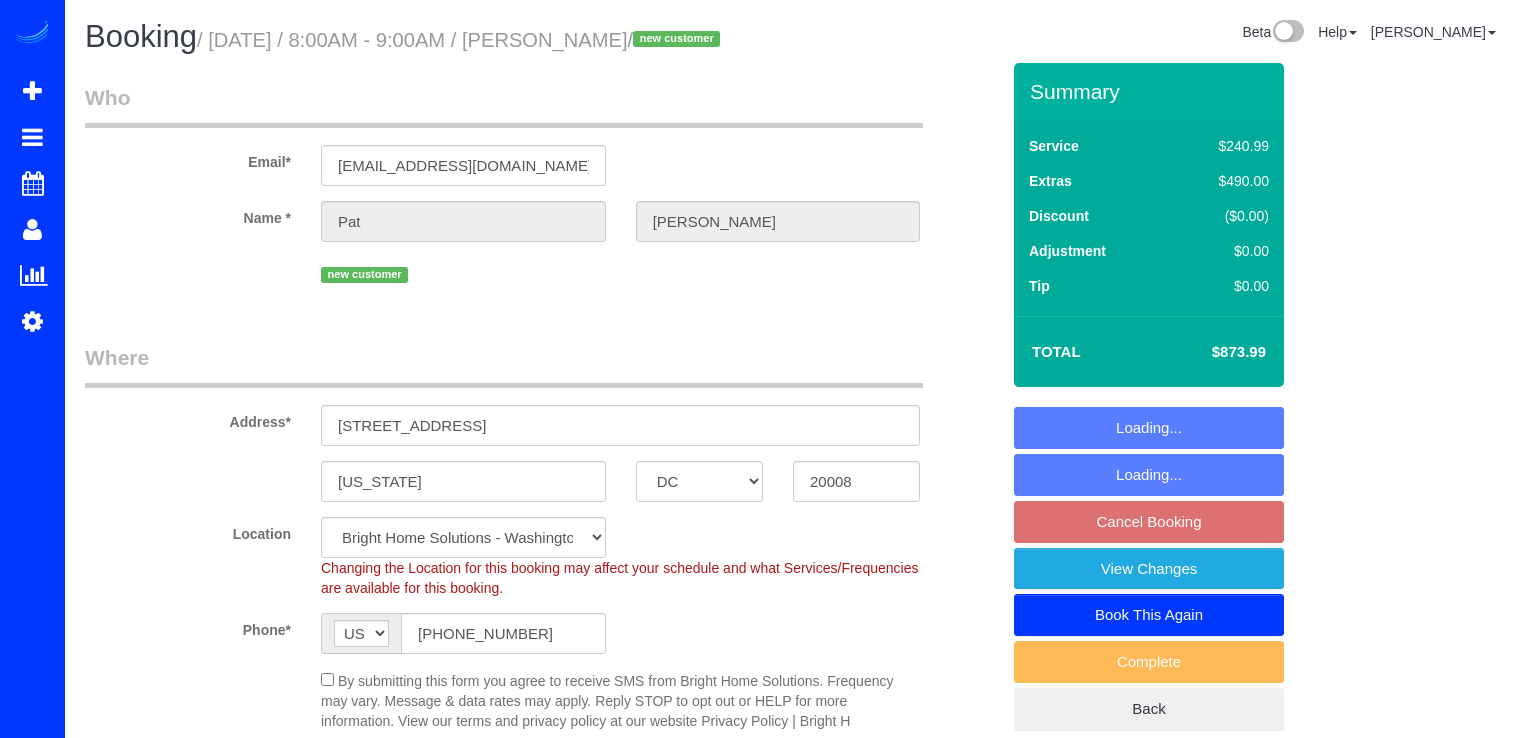 select on "DC" 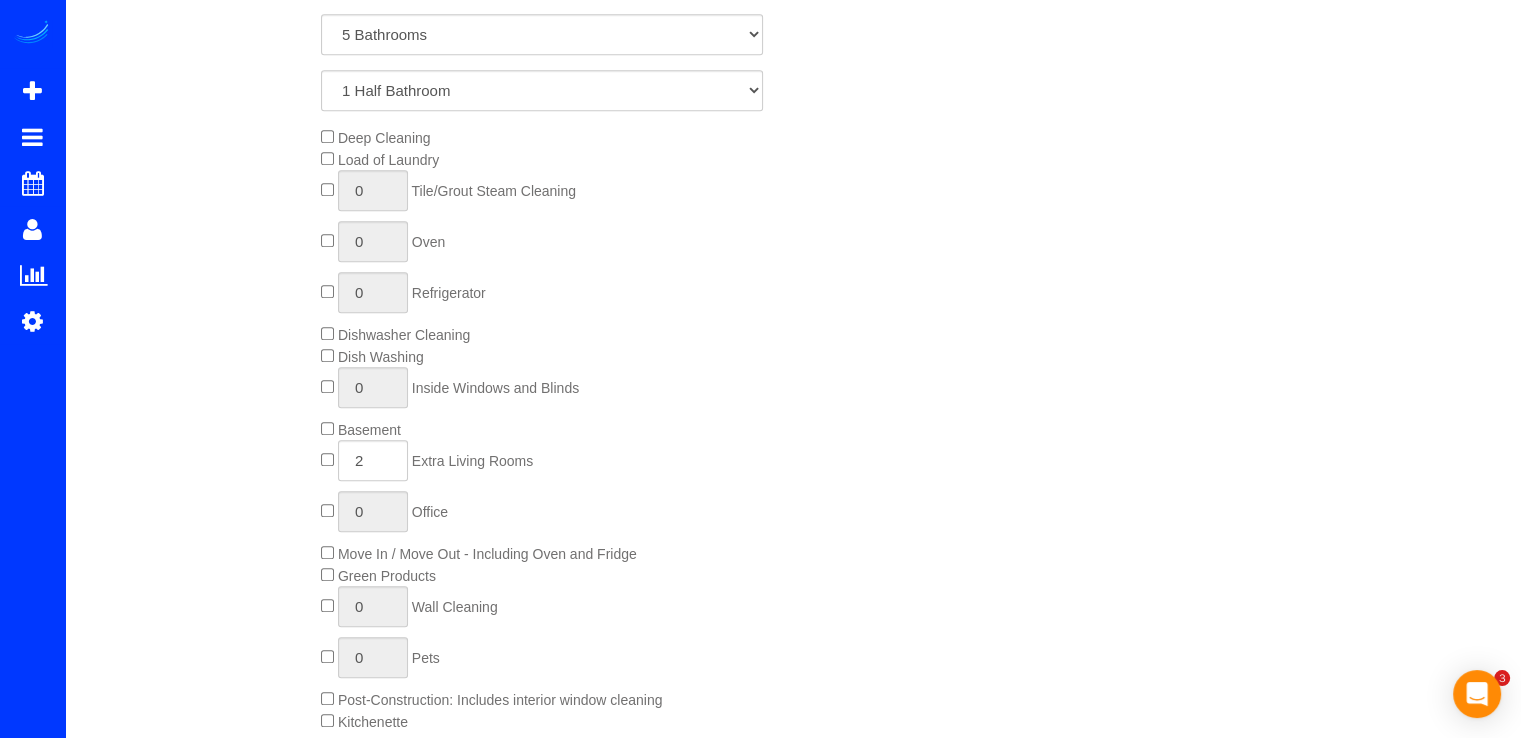 scroll, scrollTop: 1600, scrollLeft: 0, axis: vertical 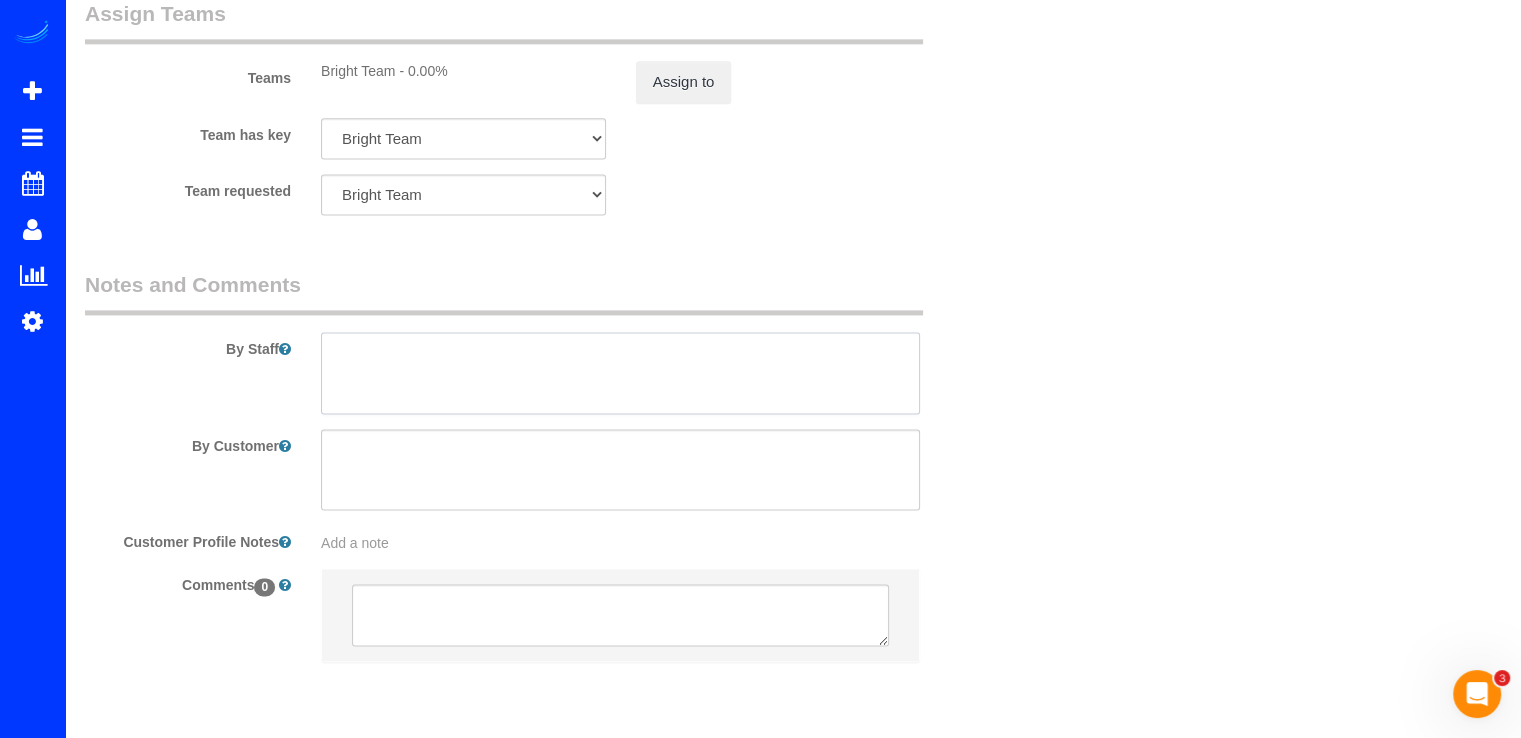 click at bounding box center [620, 373] 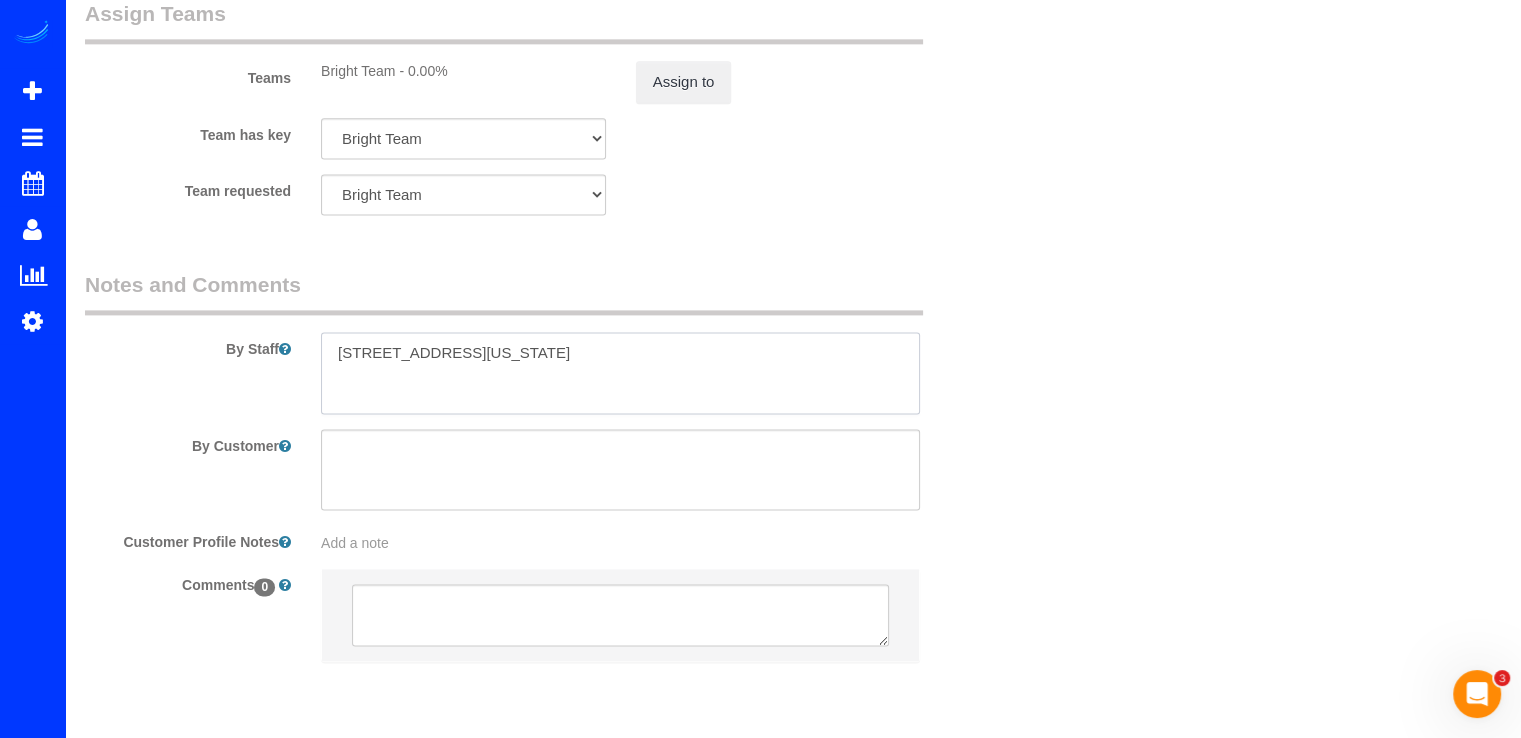 click at bounding box center (620, 373) 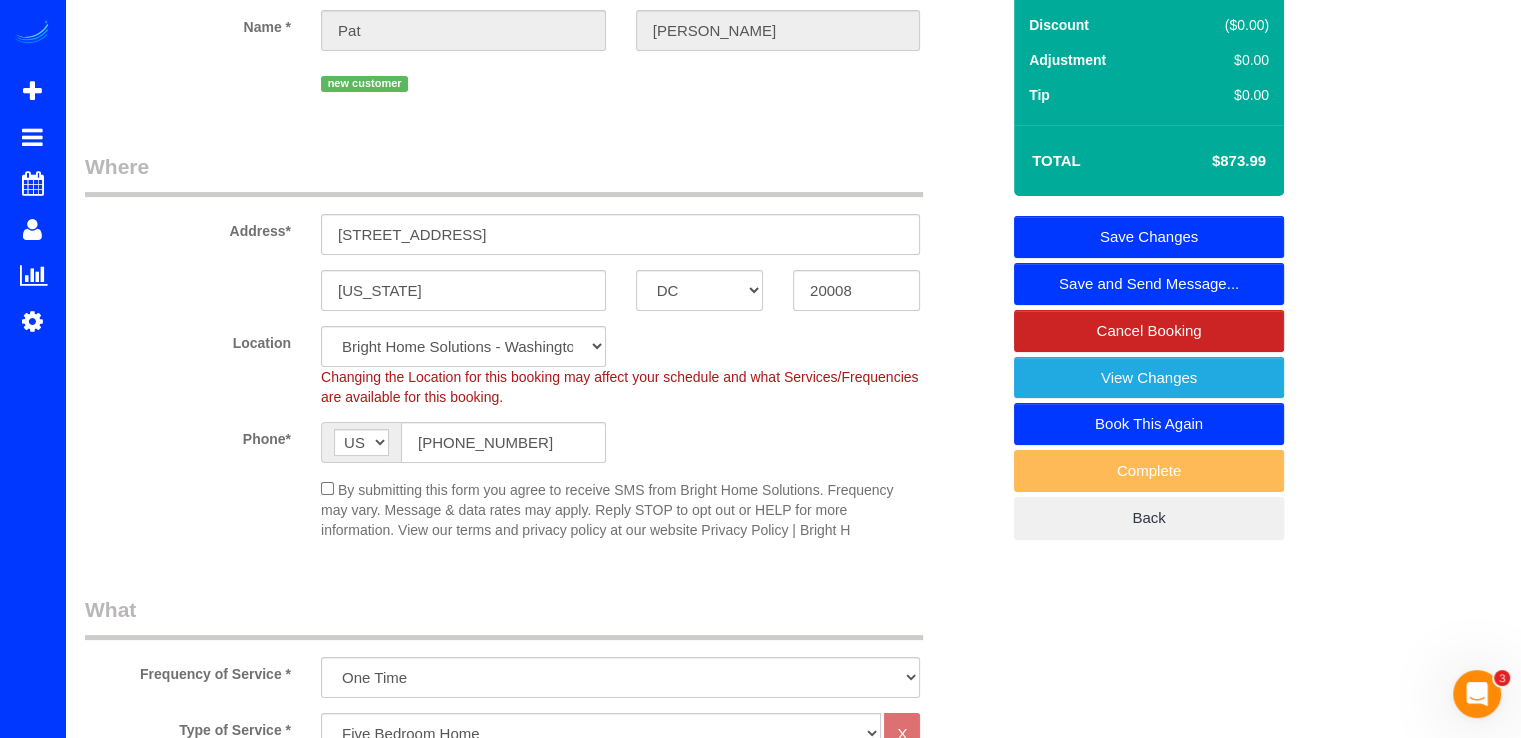 scroll, scrollTop: 0, scrollLeft: 0, axis: both 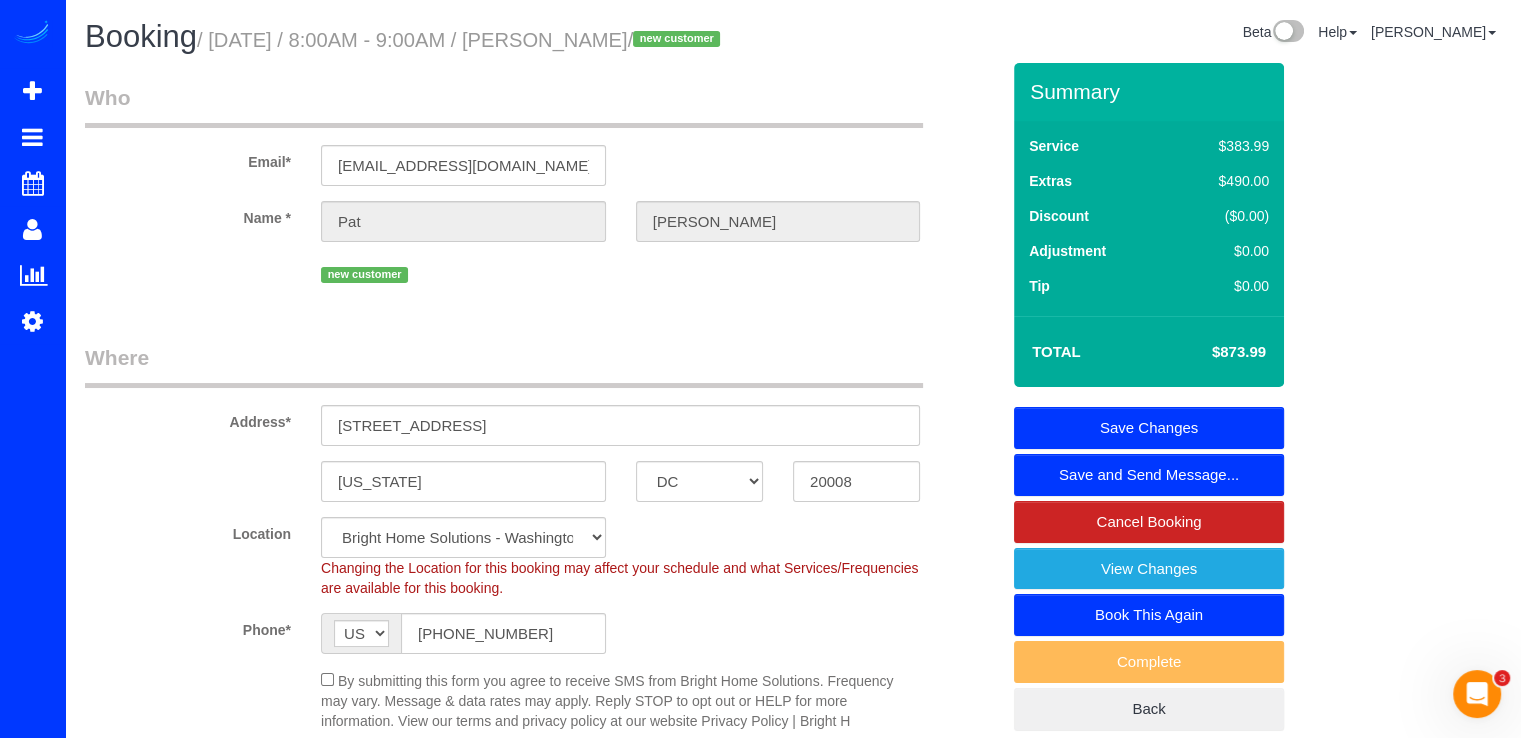 type on "[STREET_ADDRESS][US_STATE]- direccion correcta.
Devido a que la casa es nueva, la direccion (2916" 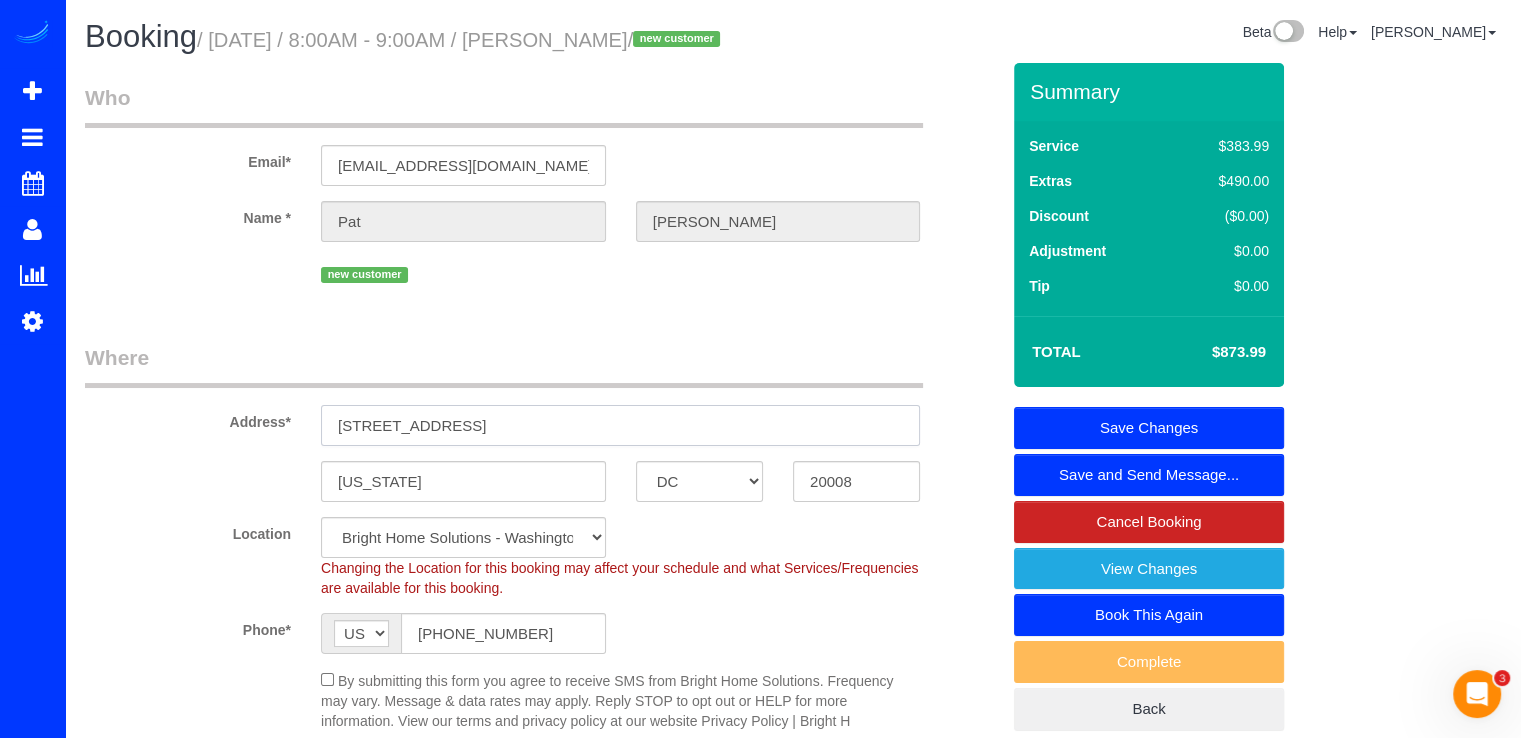 click on "[STREET_ADDRESS]" at bounding box center (620, 425) 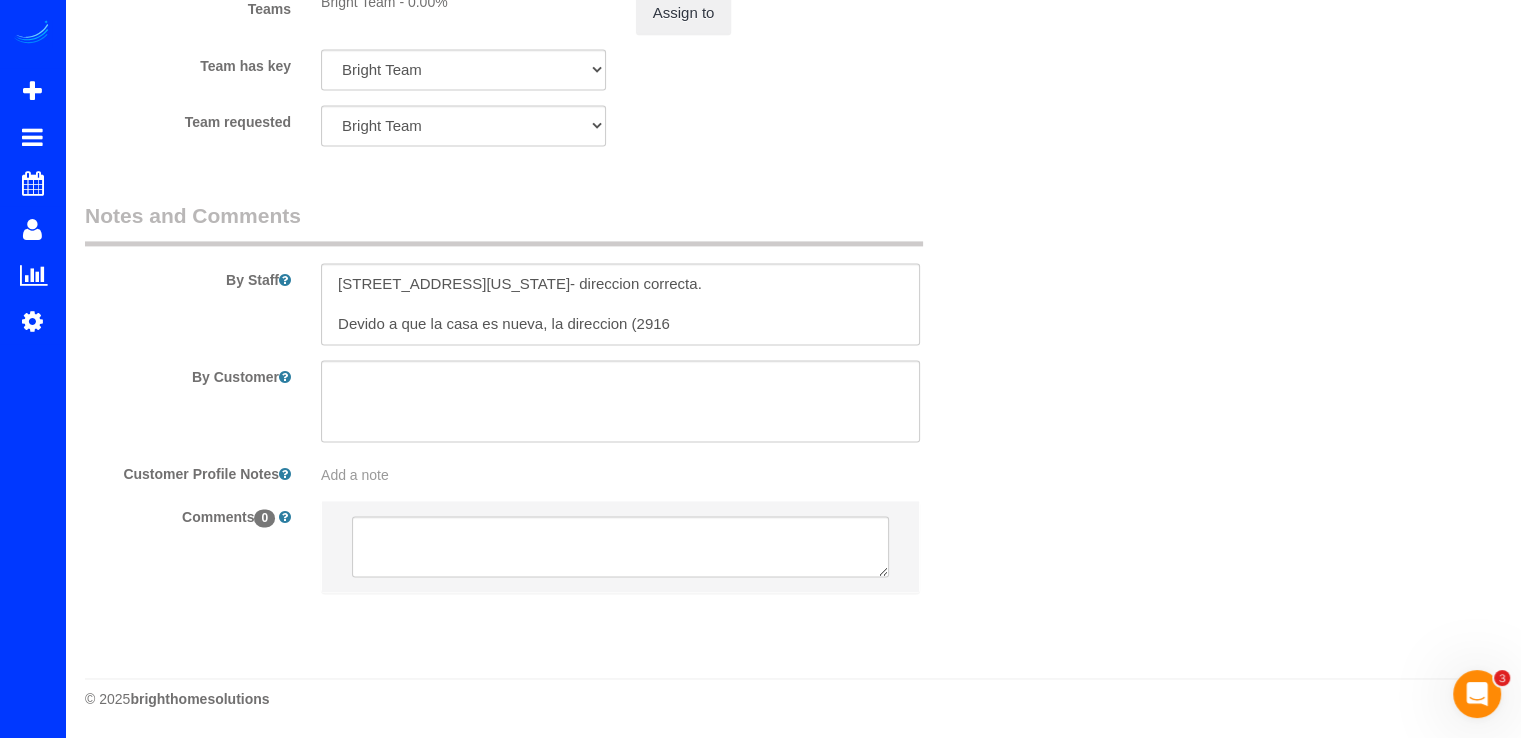 scroll, scrollTop: 2847, scrollLeft: 0, axis: vertical 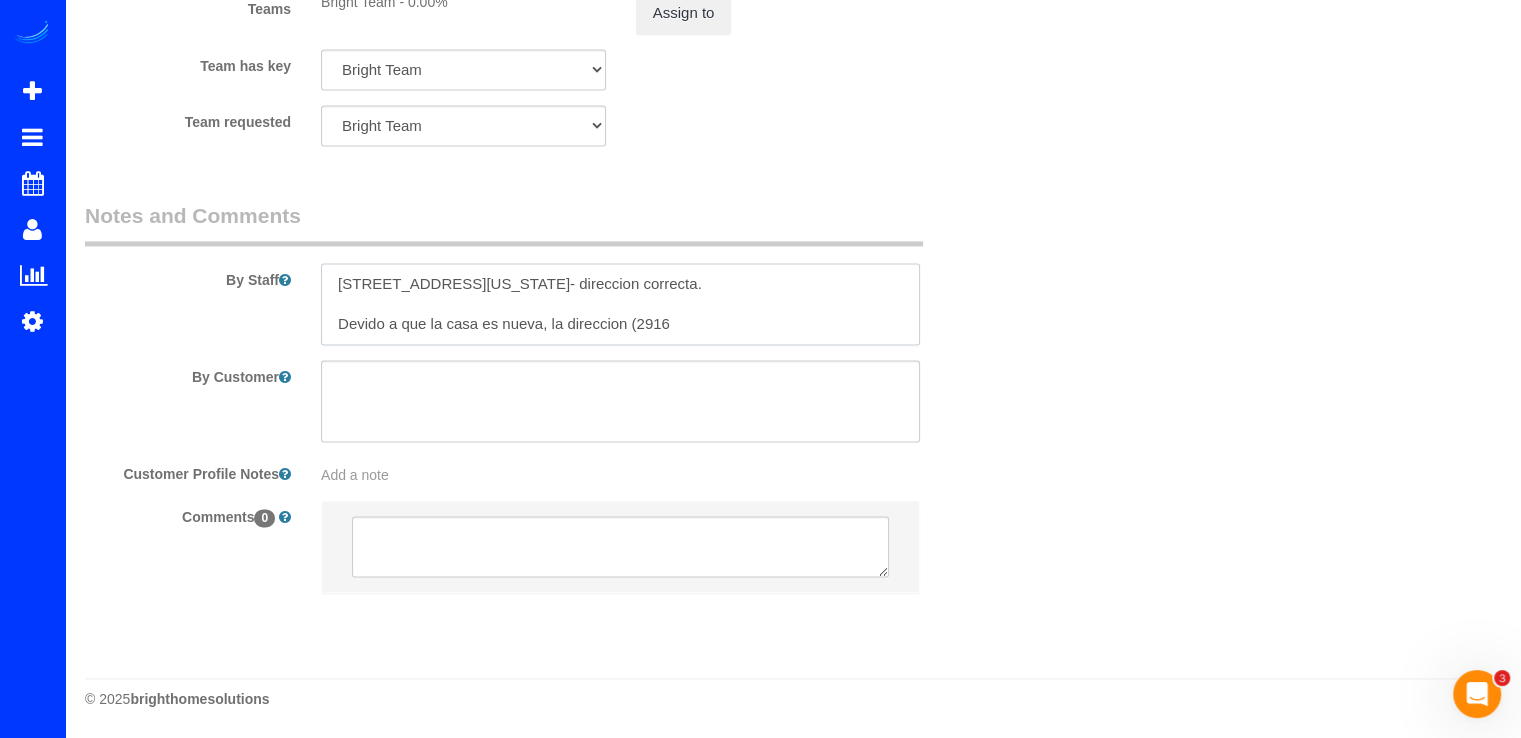click at bounding box center (620, 304) 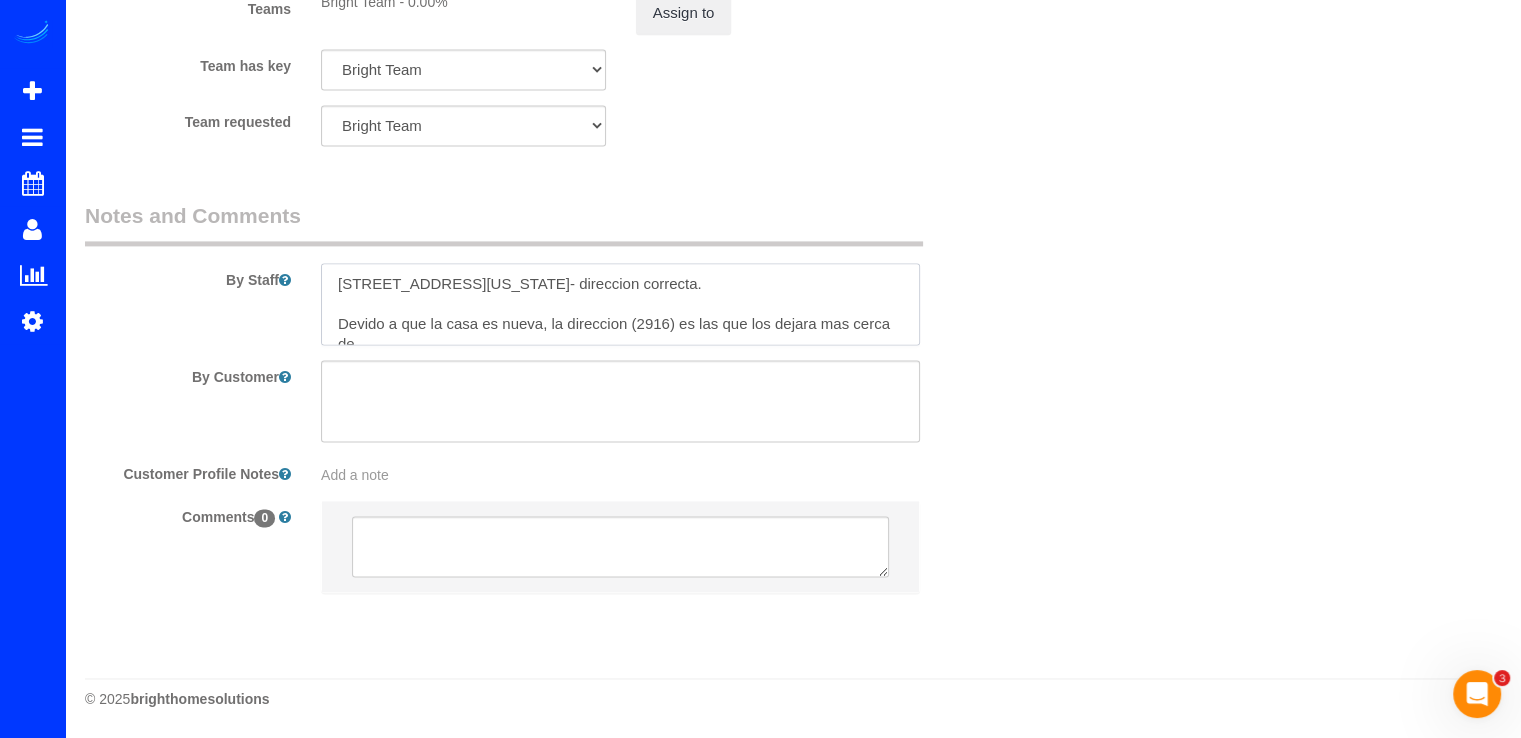 scroll, scrollTop: 8, scrollLeft: 0, axis: vertical 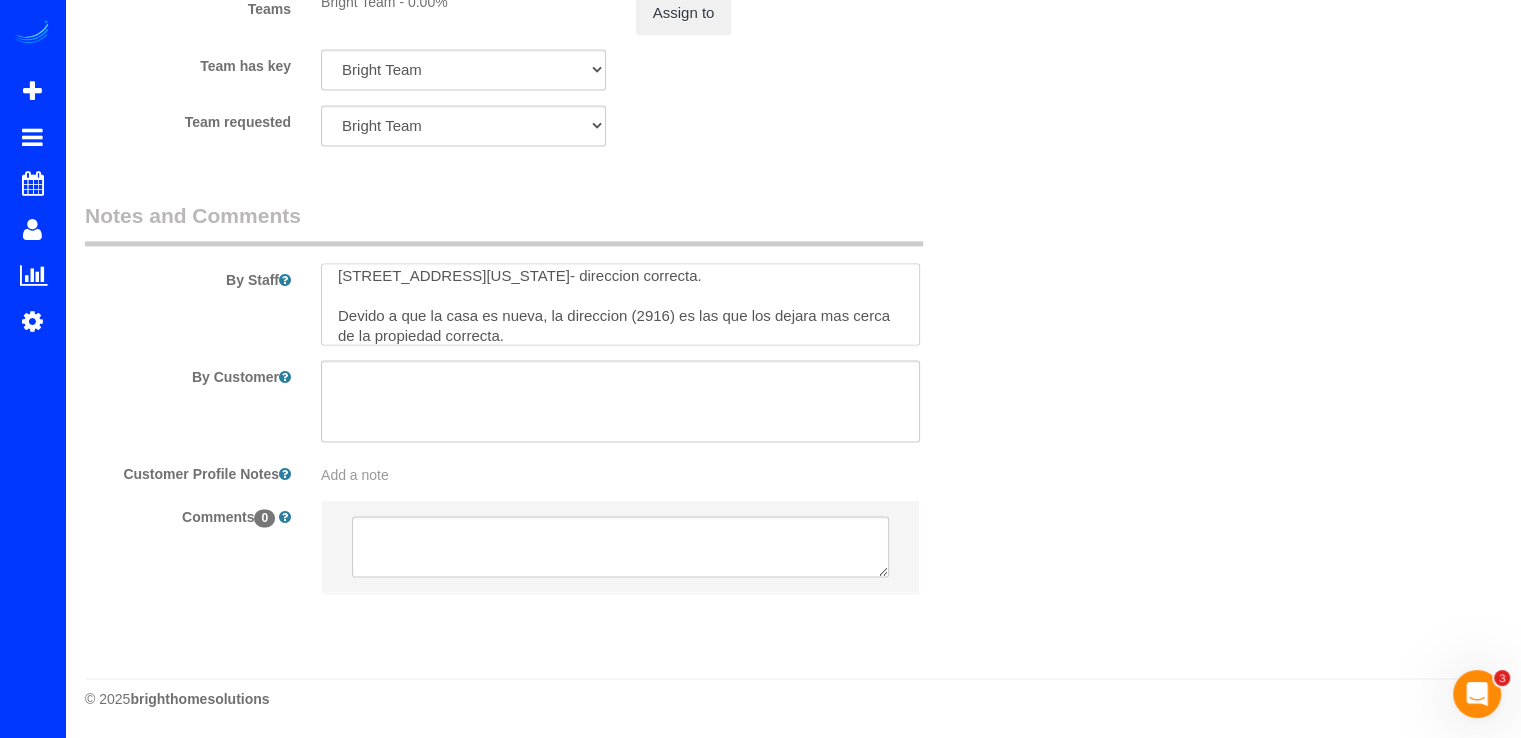 click at bounding box center (620, 304) 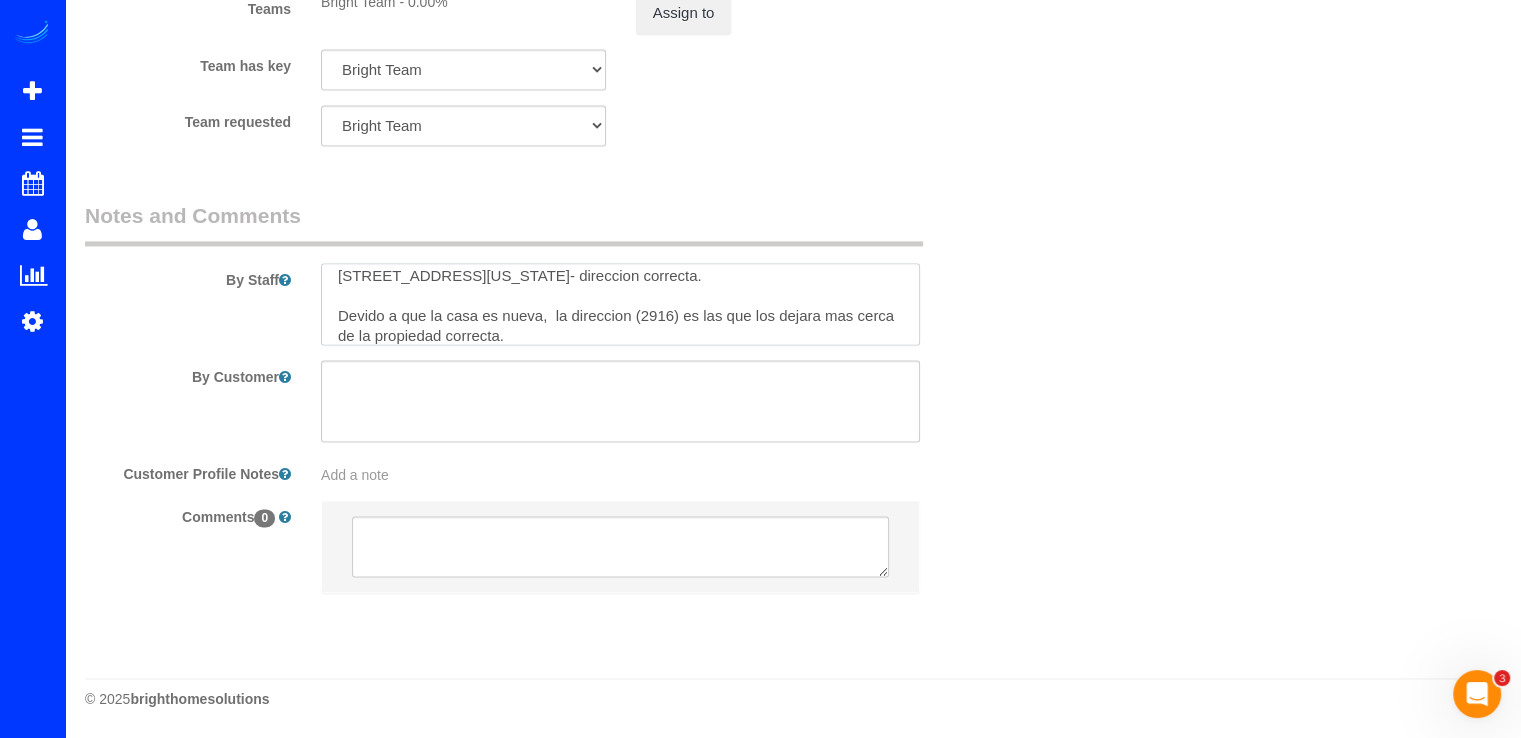 click at bounding box center (620, 304) 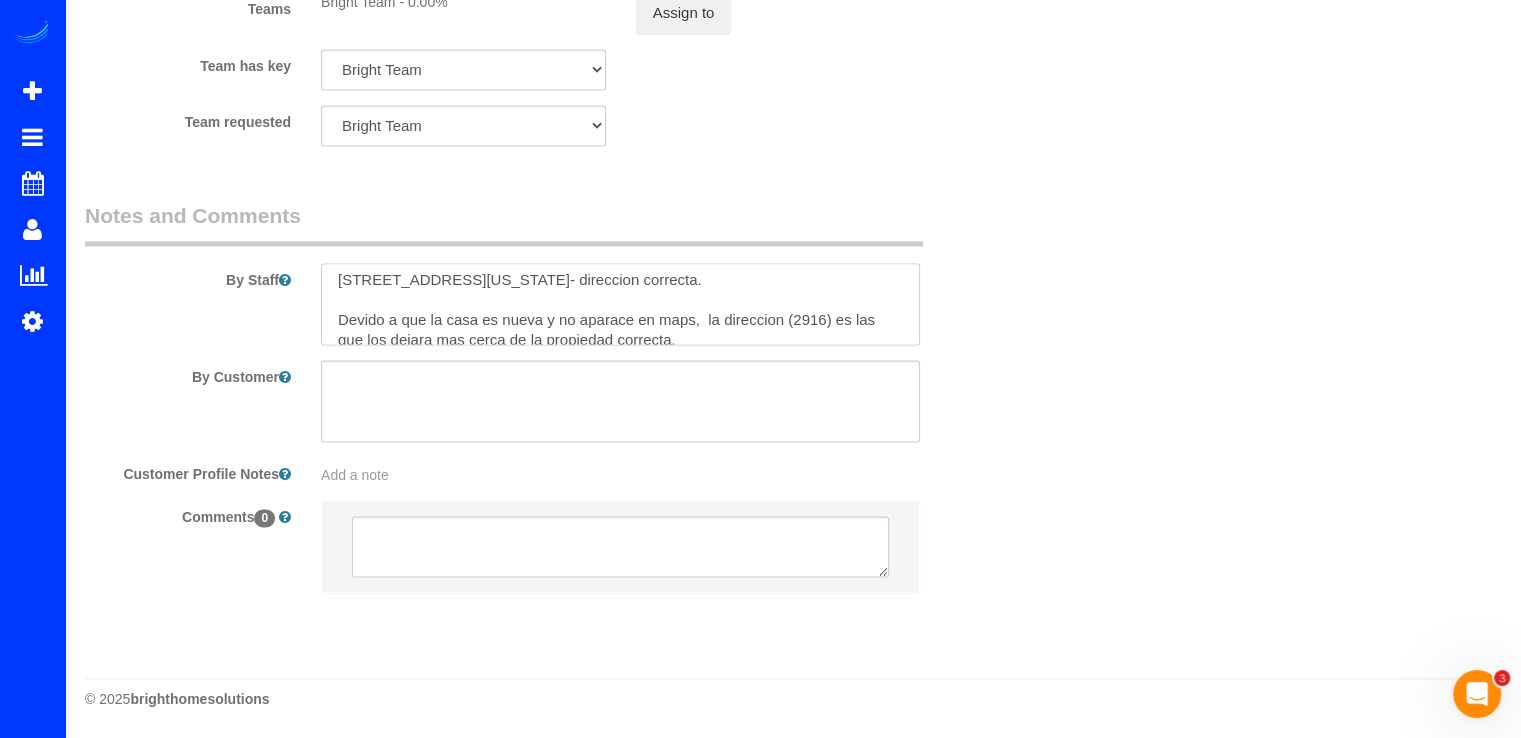 scroll, scrollTop: 0, scrollLeft: 0, axis: both 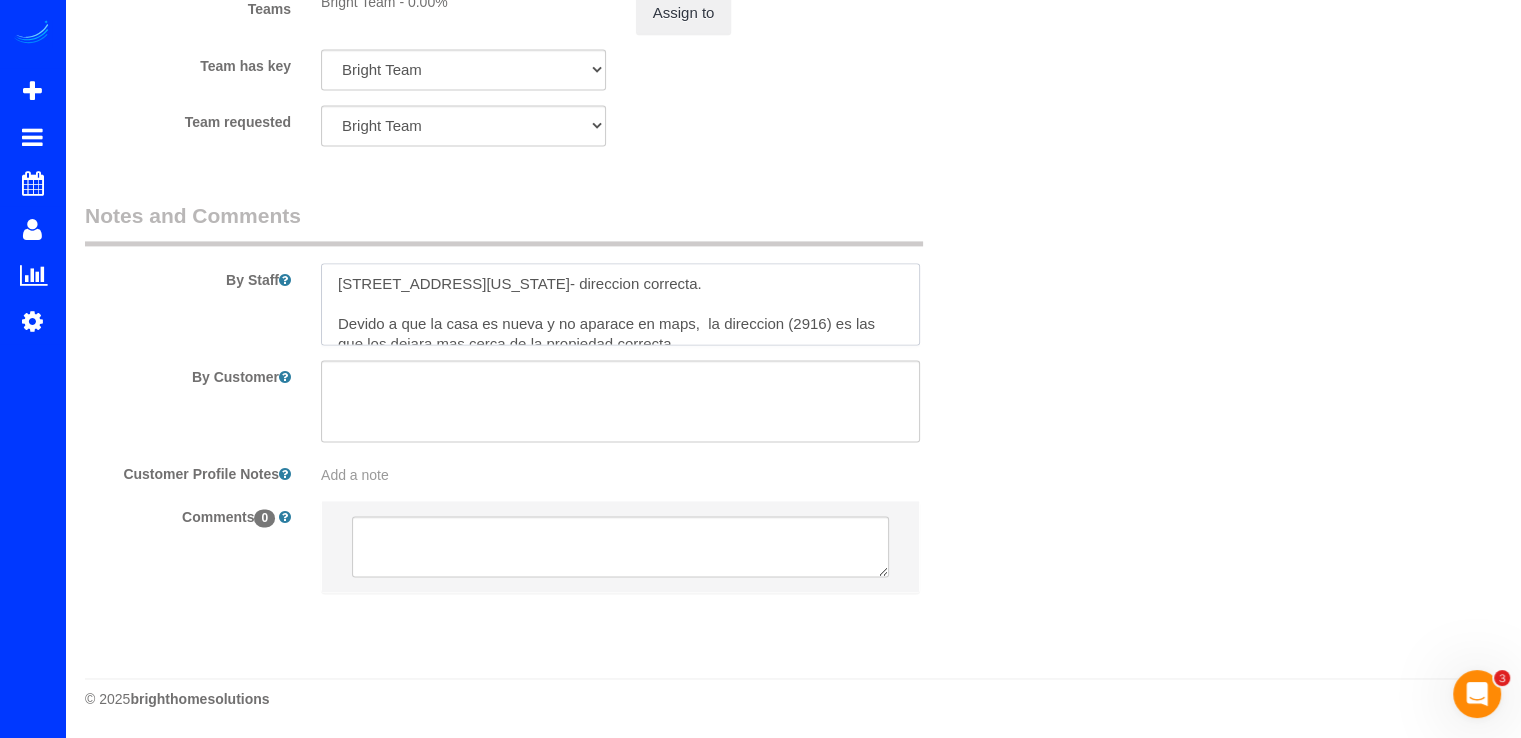 drag, startPoint x: 337, startPoint y: 286, endPoint x: 669, endPoint y: 282, distance: 332.0241 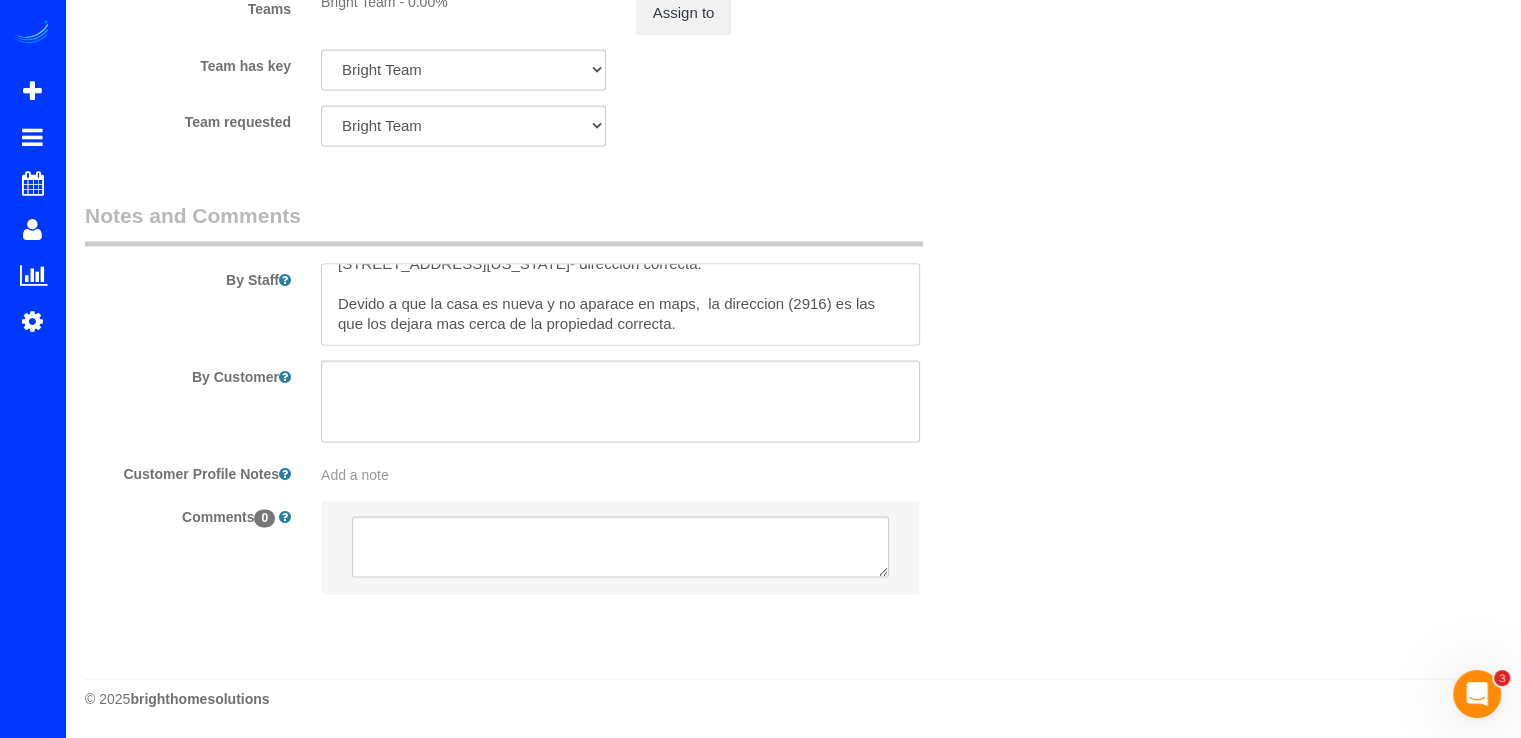 scroll, scrollTop: 0, scrollLeft: 0, axis: both 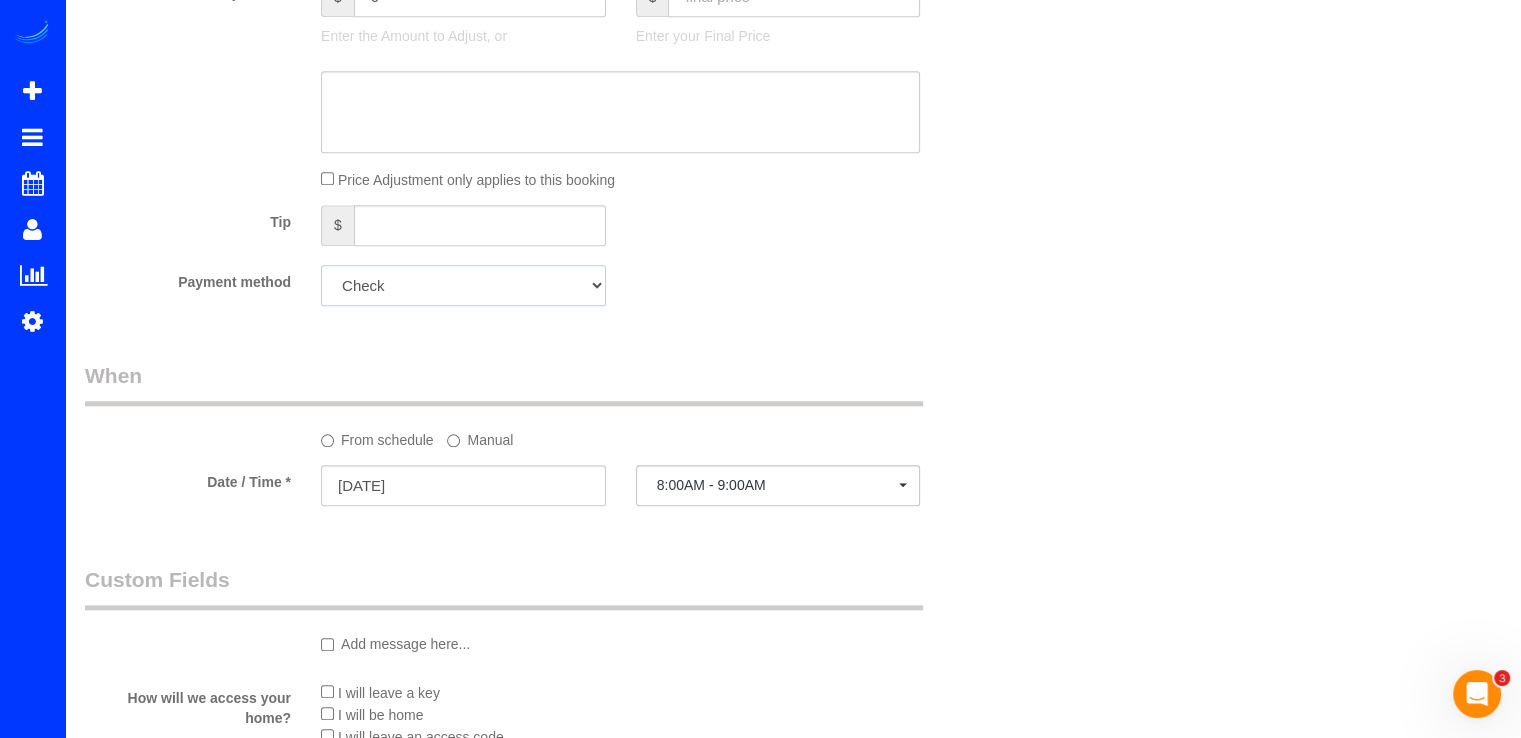 click on "What
Frequency of Service *
triweekly -15% off - 15.00% Biweekly -20% off - 20.00% Monthly -10% off - 10.00% One Time Weekly -30% OFF - 30.00%
Type of Service *
One Bedroom Home Two Bedroom Home Three Bedroom Home Four Bedroom Home Five Bedroom Home Six Bedroom Home COMMERCIAL FACILITY Seven Bedroom Home Eight Bedrooms Nine Bedrooms Ten Bedrooms Office Cleaning Garage Cleaning CARPET SHAMPOO Post-construction Cleaning Exterior Windows Cleaning
X
1 Bathroom
2 Bathrooms
0" at bounding box center (542, -378) 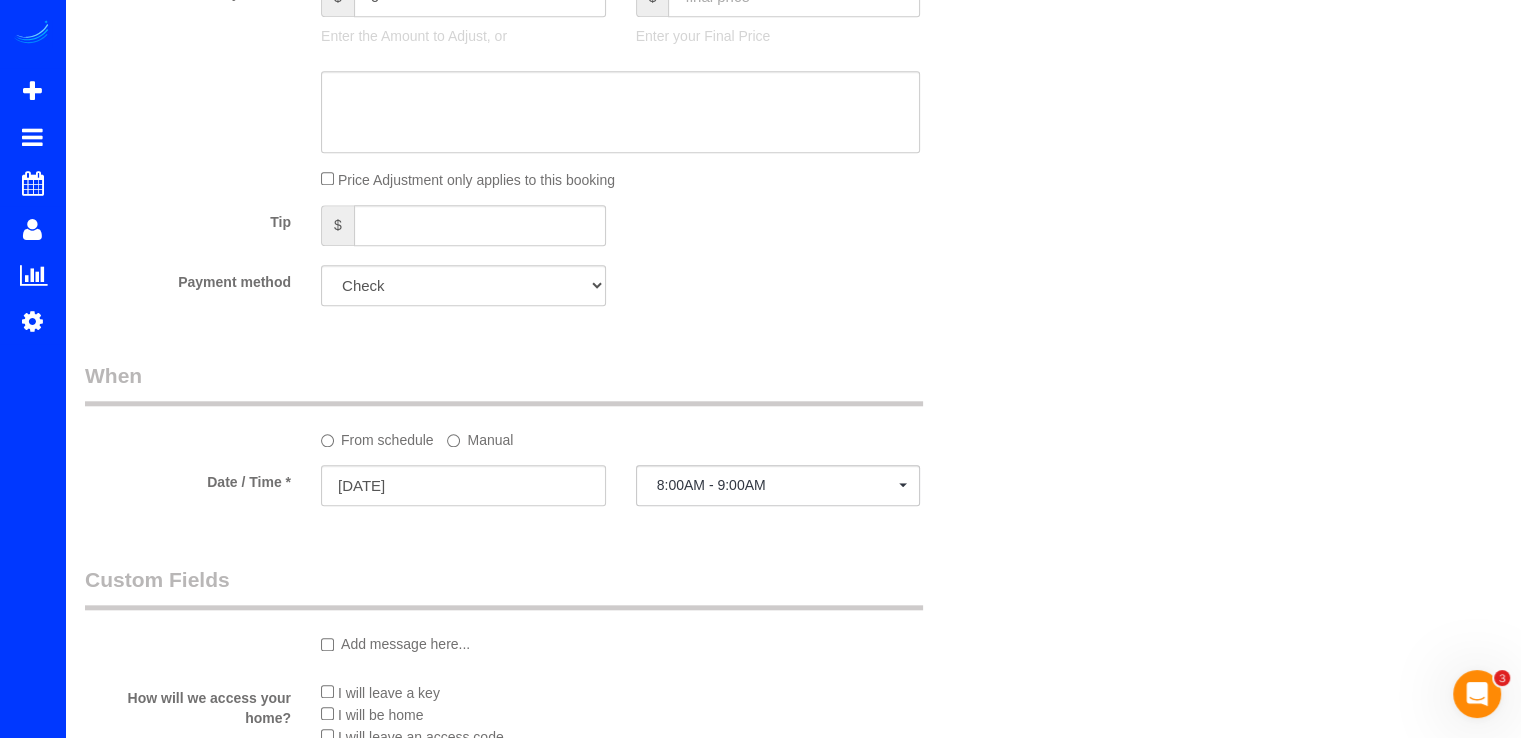 click on "What
Frequency of Service *
triweekly -15% off - 15.00% Biweekly -20% off - 20.00% Monthly -10% off - 10.00% One Time Weekly -30% OFF - 30.00%
Type of Service *
One Bedroom Home Two Bedroom Home Three Bedroom Home Four Bedroom Home Five Bedroom Home Six Bedroom Home COMMERCIAL FACILITY Seven Bedroom Home Eight Bedrooms Nine Bedrooms Ten Bedrooms Office Cleaning Garage Cleaning CARPET SHAMPOO Post-construction Cleaning Exterior Windows Cleaning
X
1 Bathroom
2 Bathrooms
0" at bounding box center [542, -378] 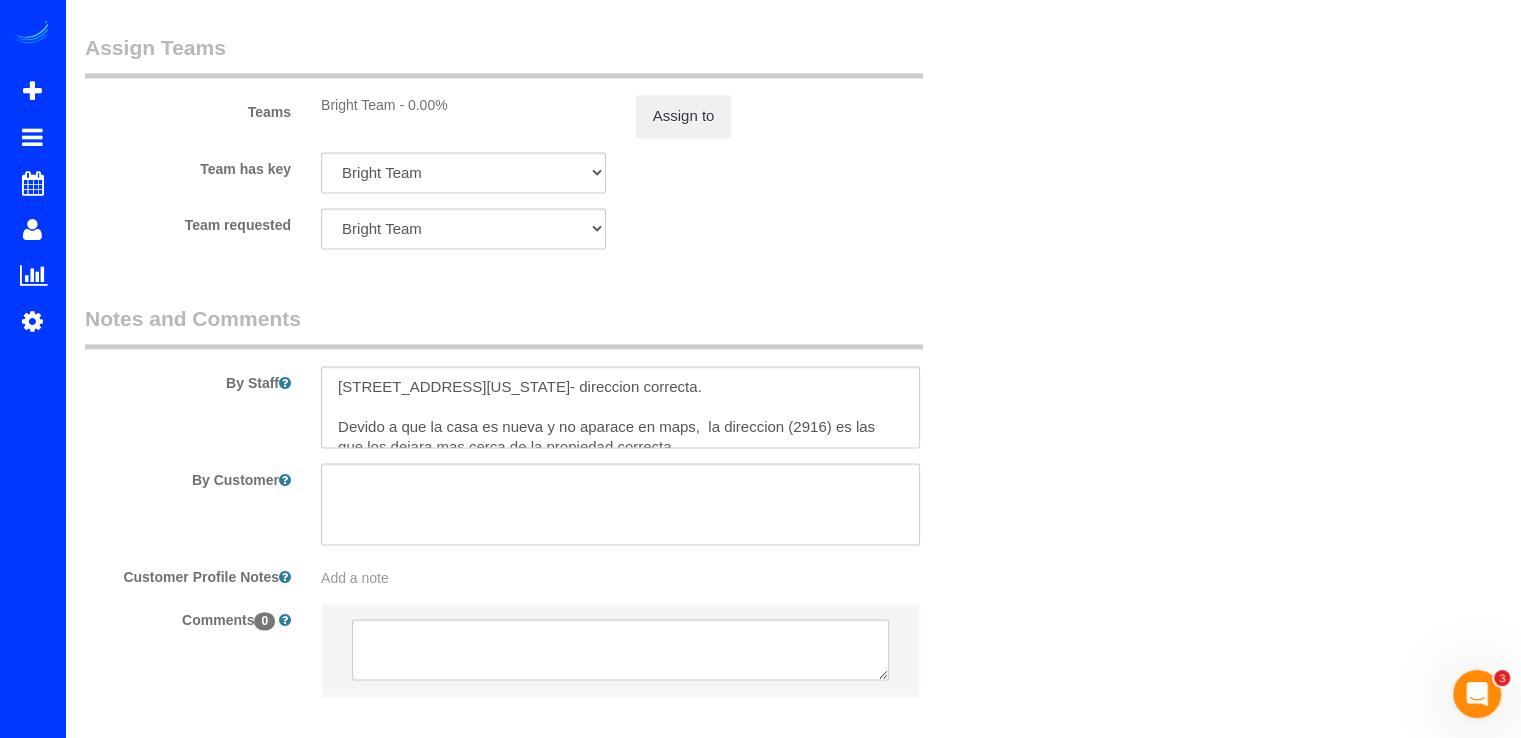 scroll, scrollTop: 2847, scrollLeft: 0, axis: vertical 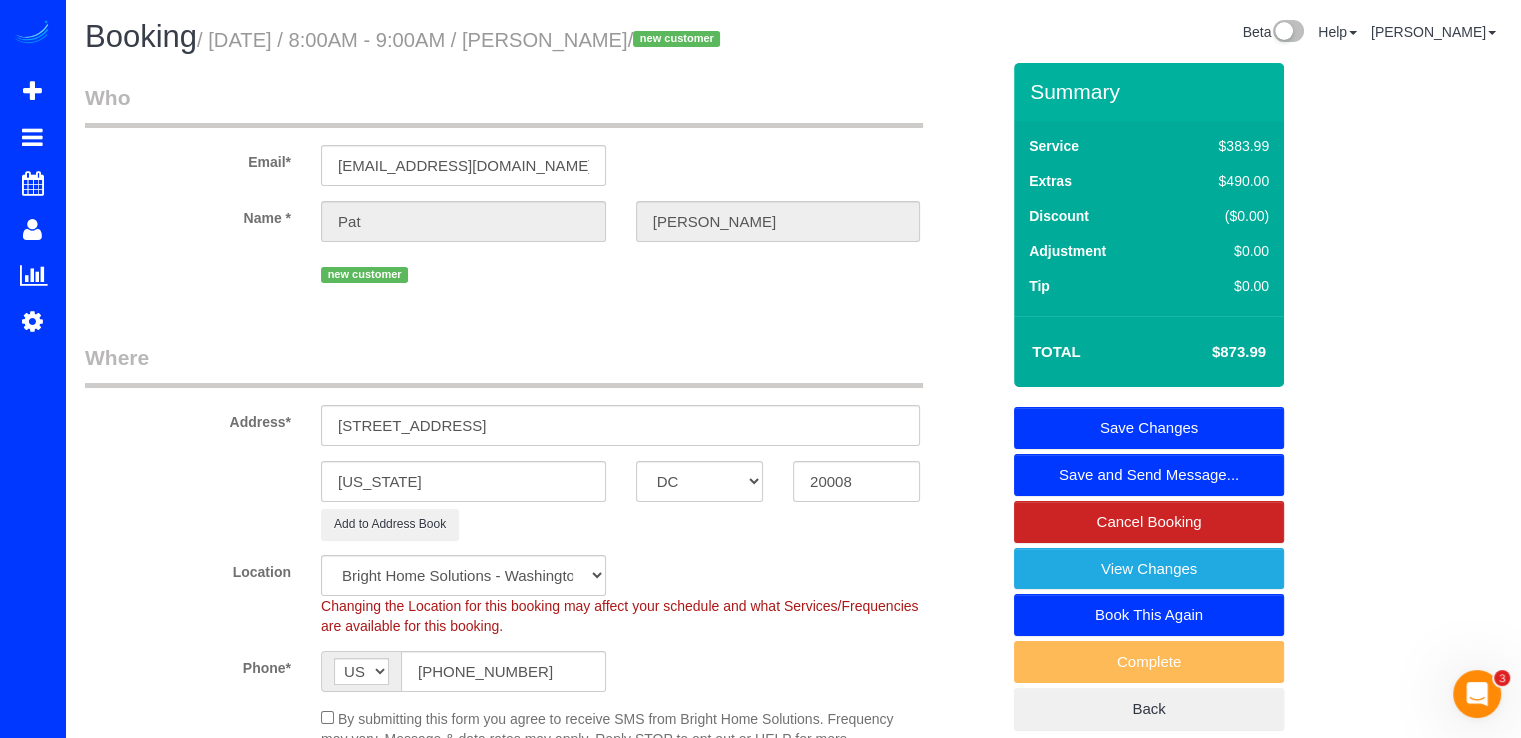 click on "Save Changes" at bounding box center [1149, 428] 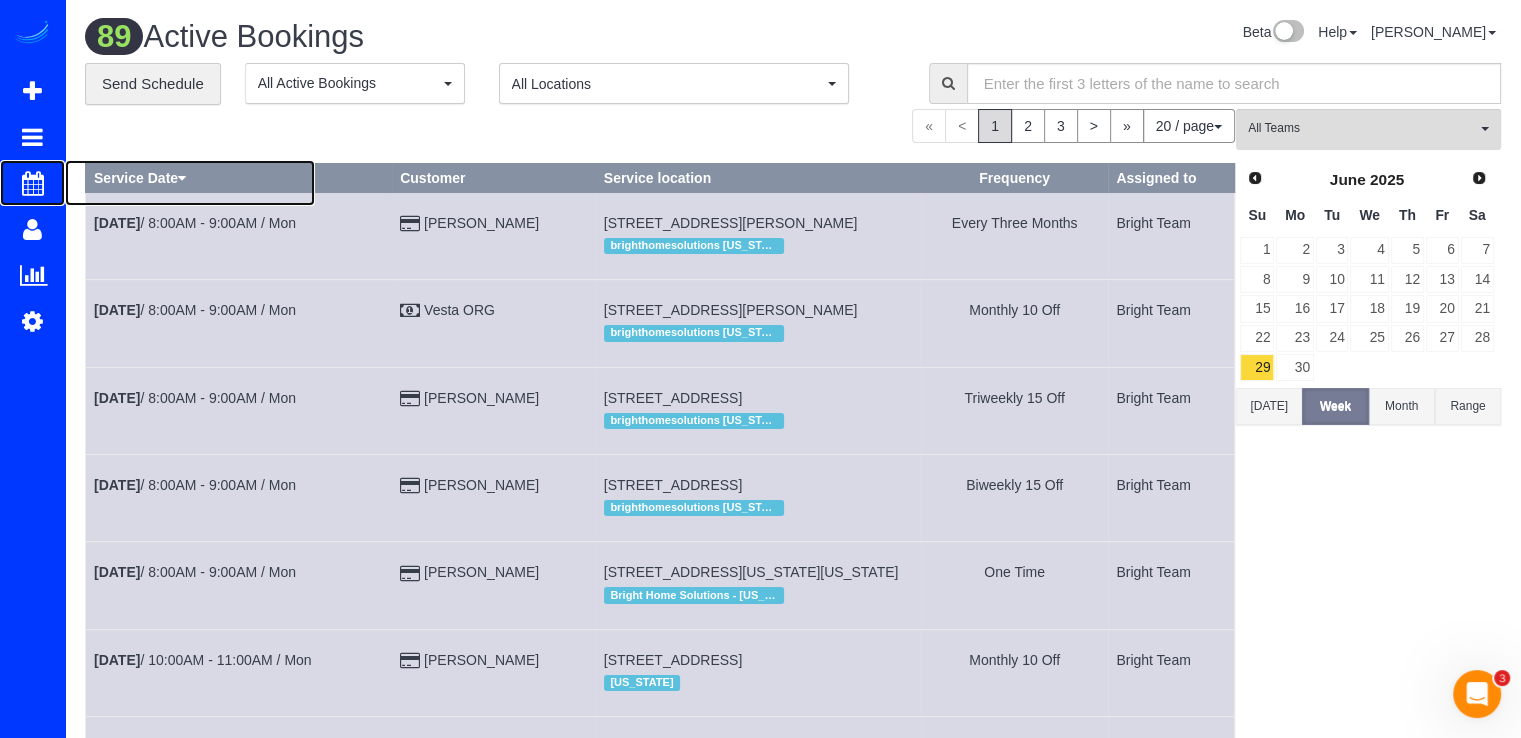 drag, startPoint x: 131, startPoint y: 177, endPoint x: 252, endPoint y: 197, distance: 122.641754 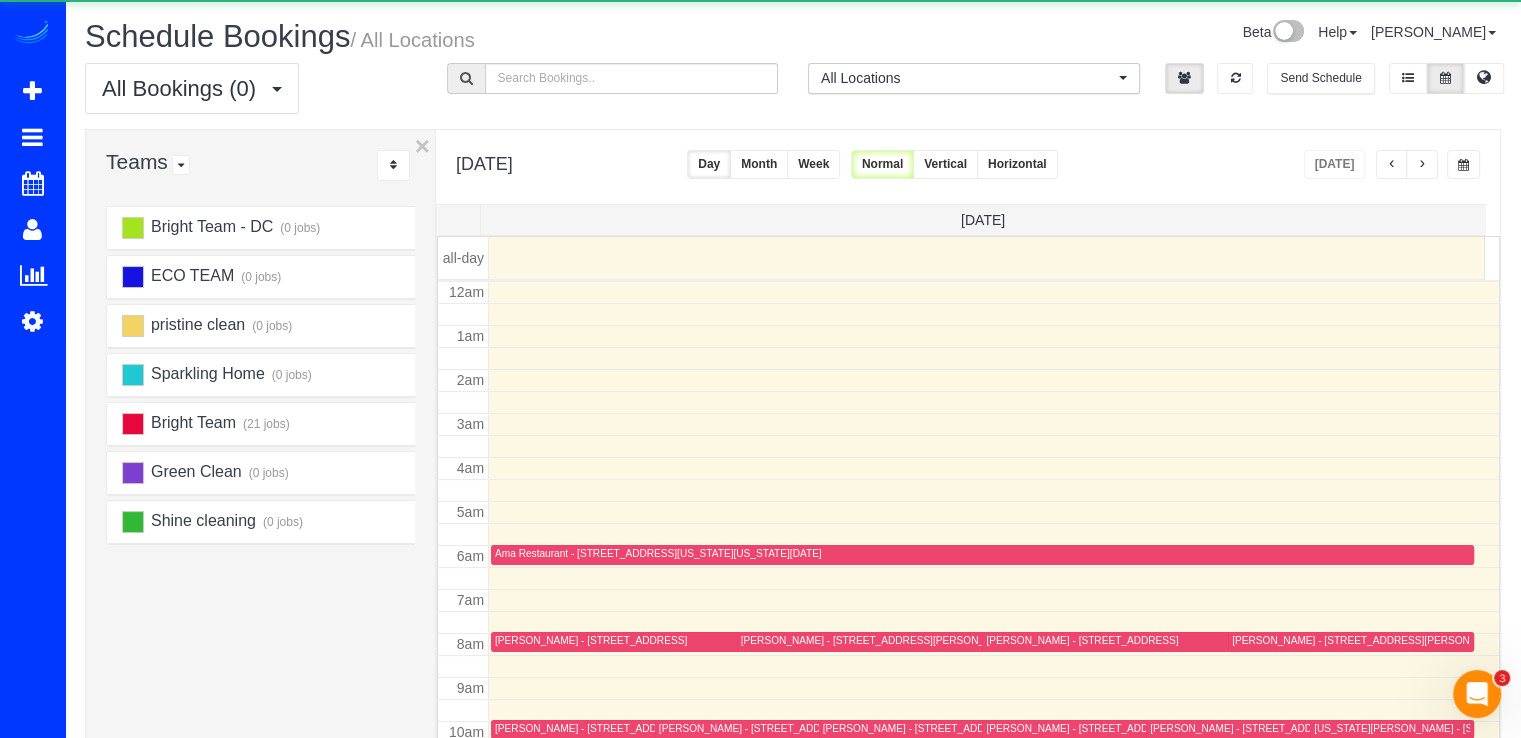 scroll, scrollTop: 263, scrollLeft: 0, axis: vertical 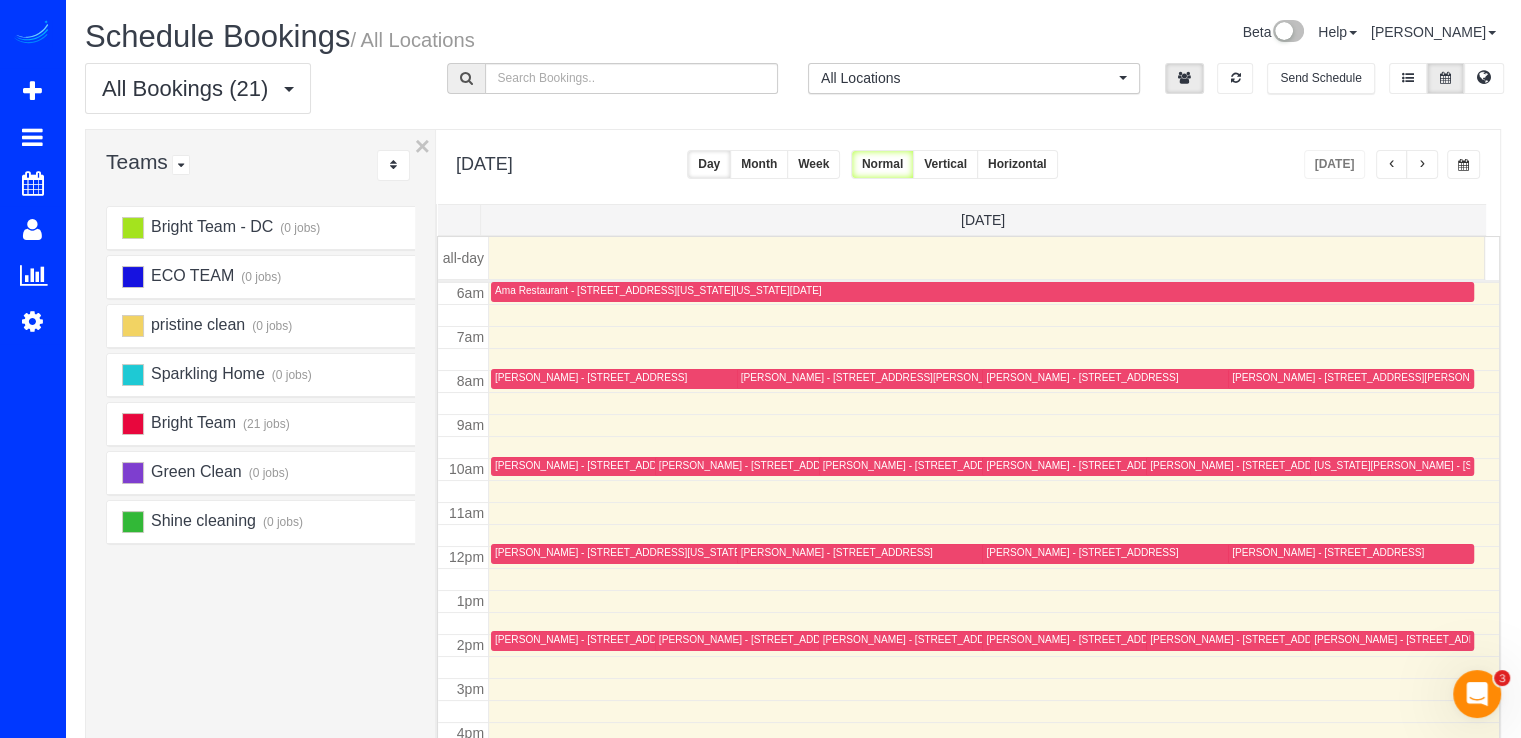 click on "[PERSON_NAME] - [STREET_ADDRESS][PERSON_NAME]" at bounding box center [591, 465] 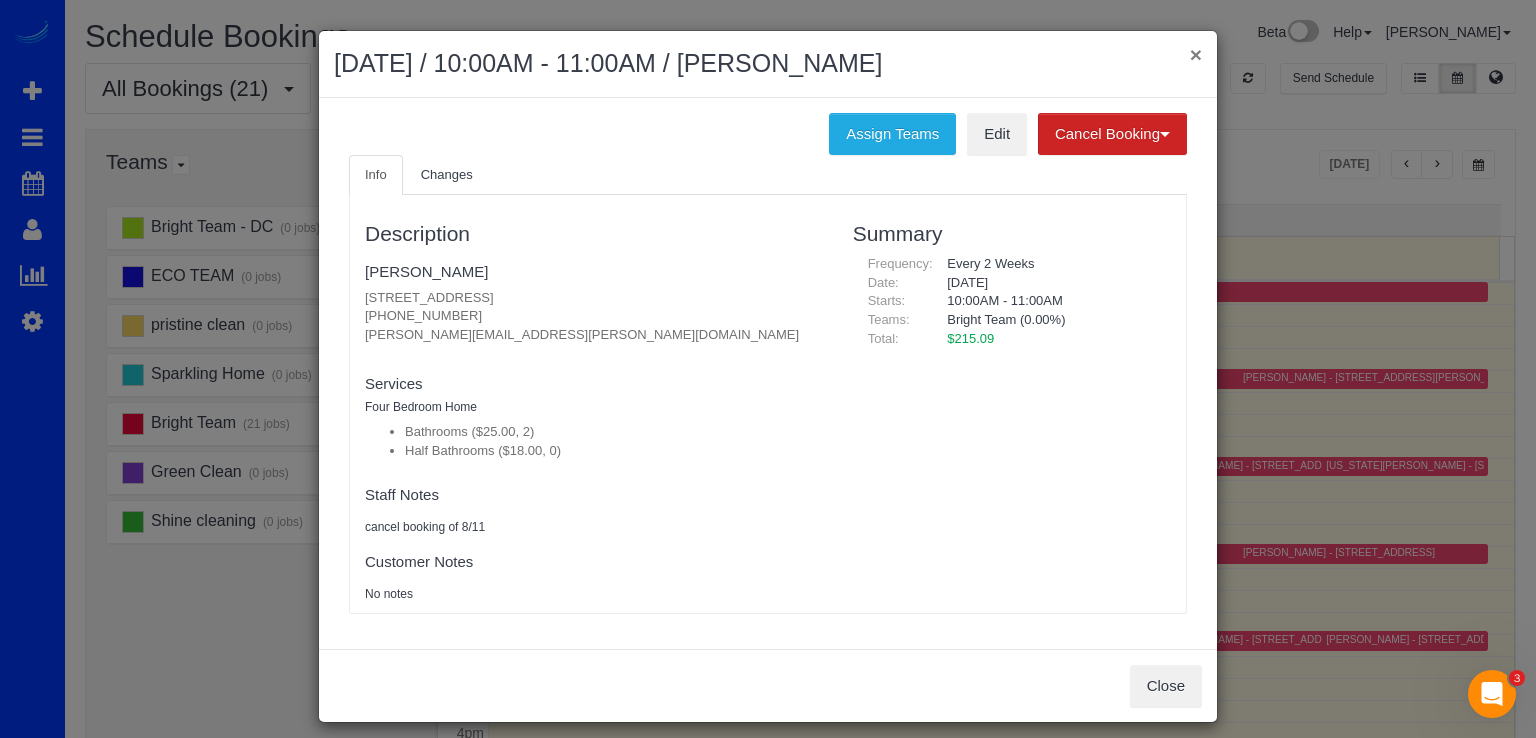 click on "×" at bounding box center (1196, 54) 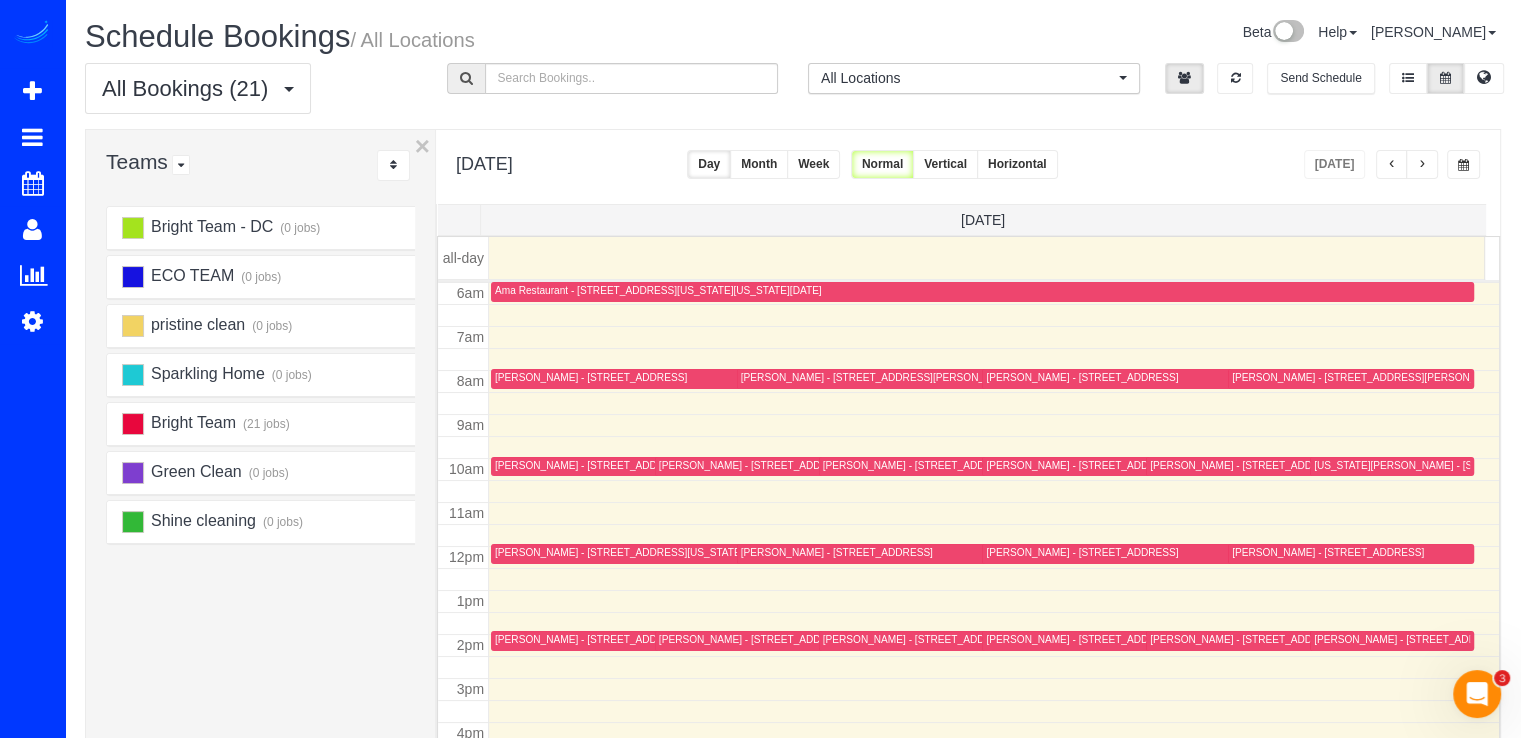 click at bounding box center (1422, 164) 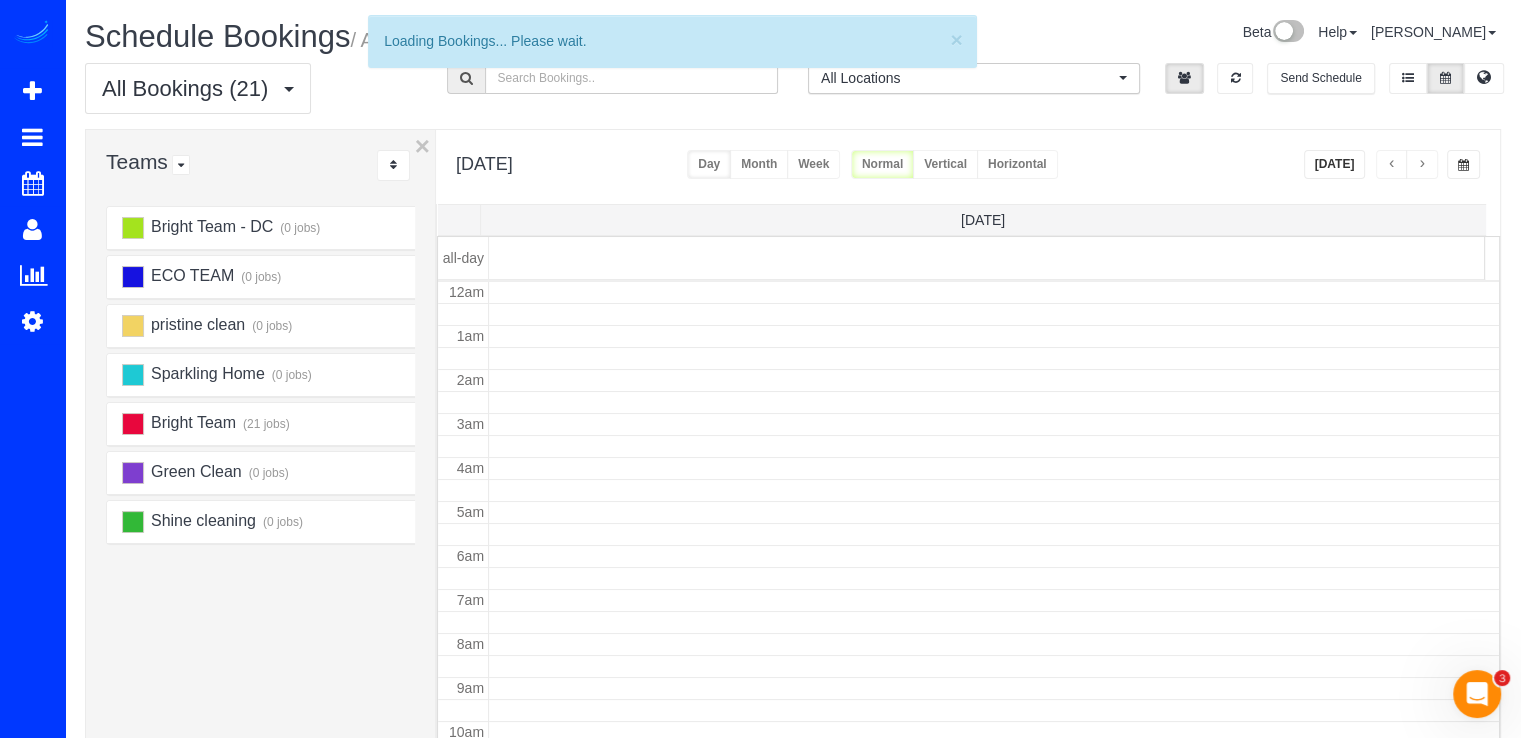 scroll, scrollTop: 263, scrollLeft: 0, axis: vertical 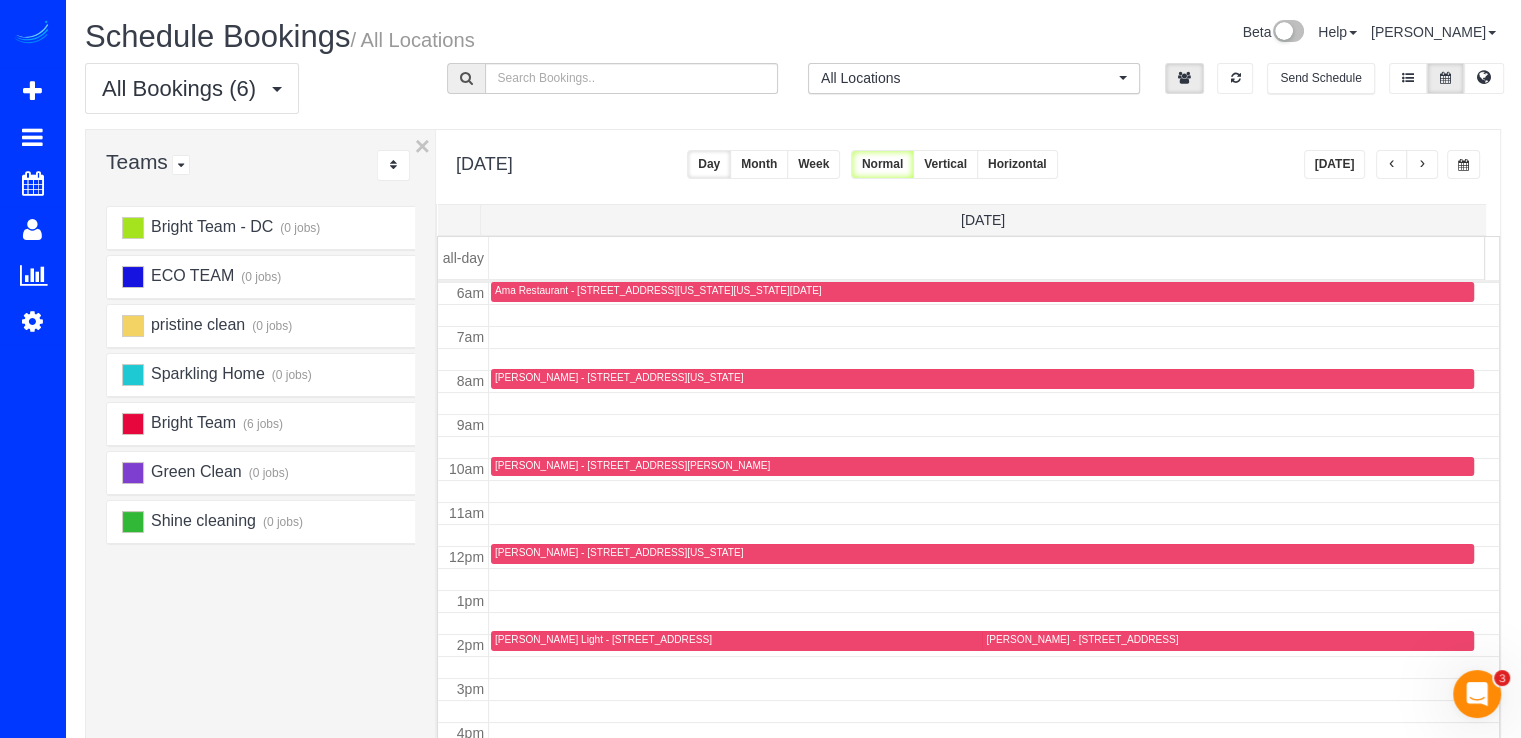 click at bounding box center (1422, 165) 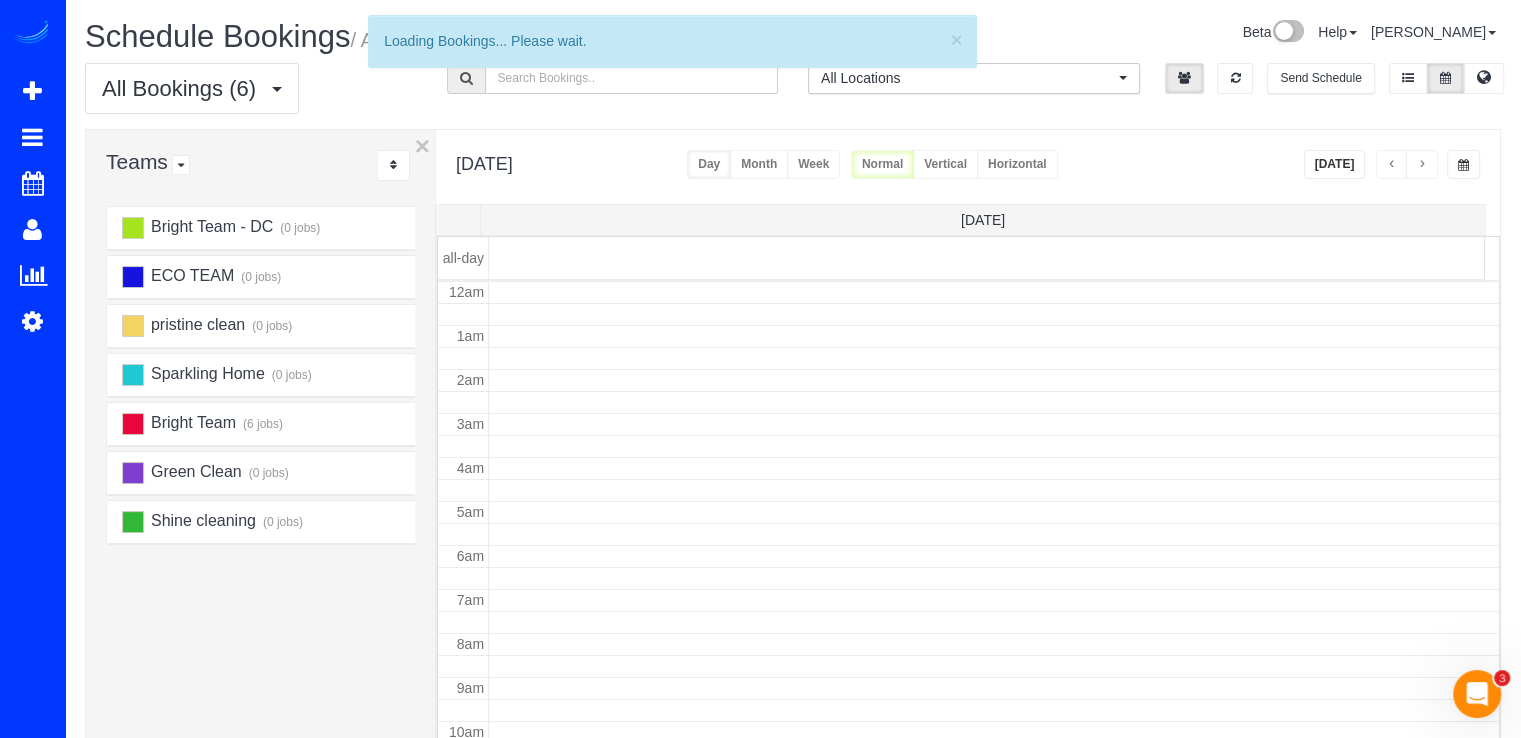 scroll, scrollTop: 263, scrollLeft: 0, axis: vertical 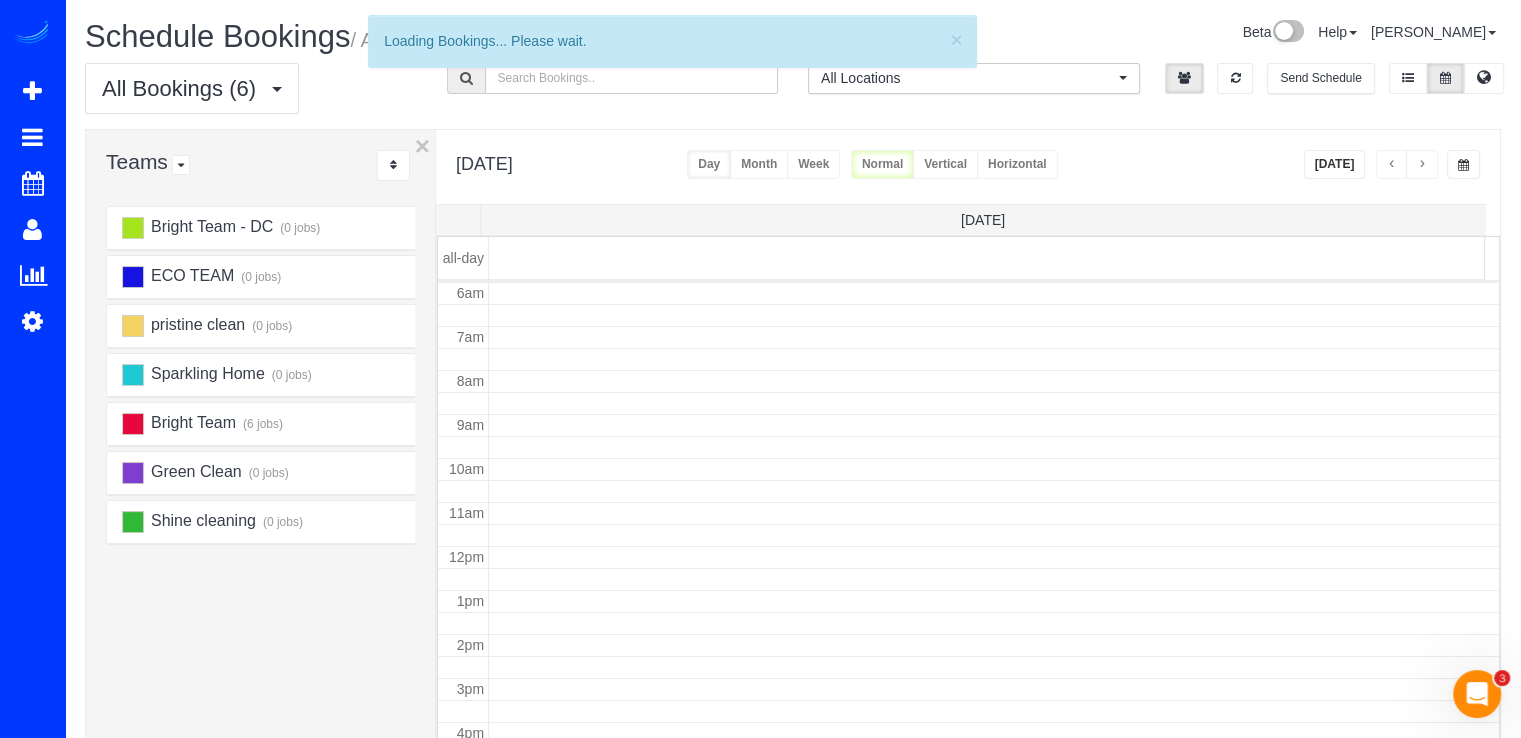 click at bounding box center [1422, 165] 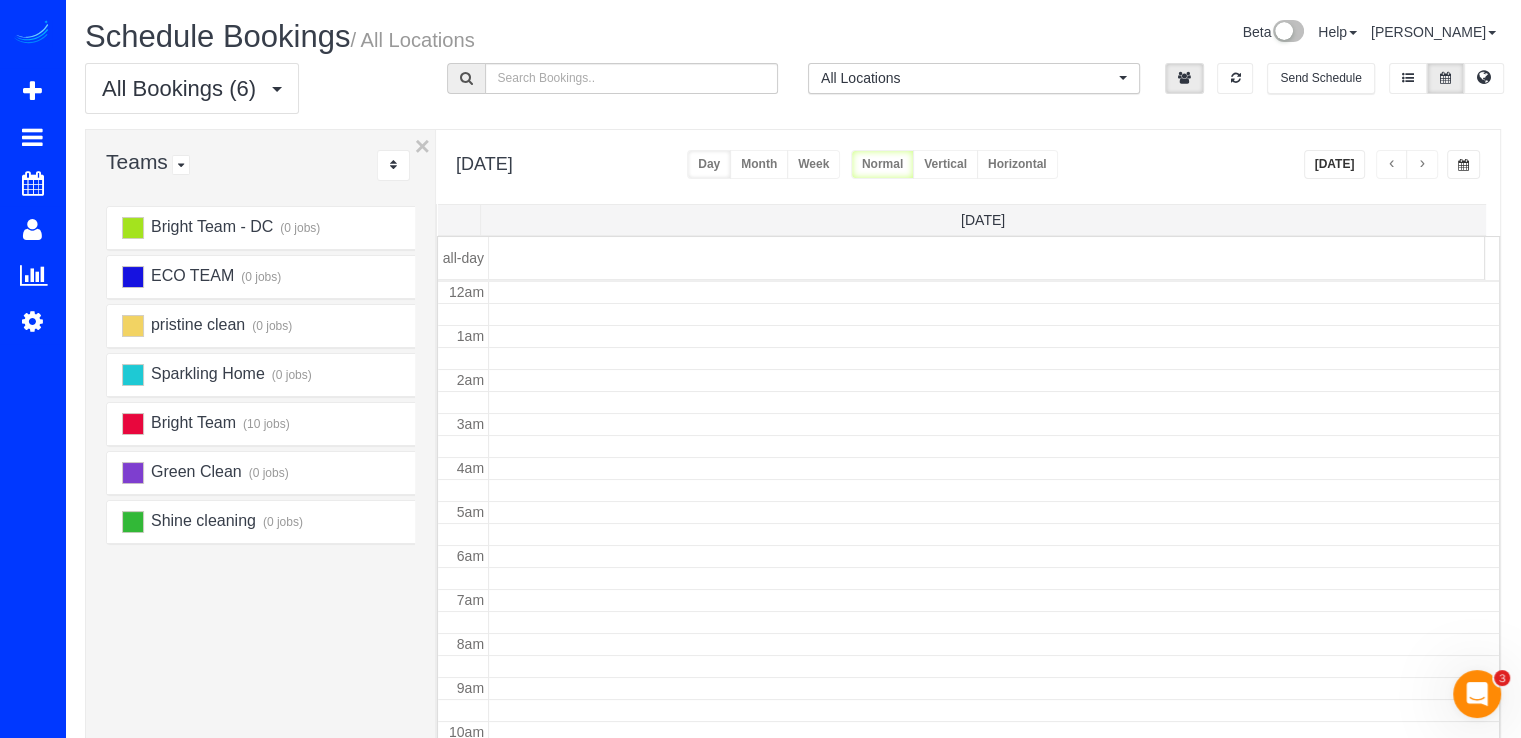 click at bounding box center (1422, 165) 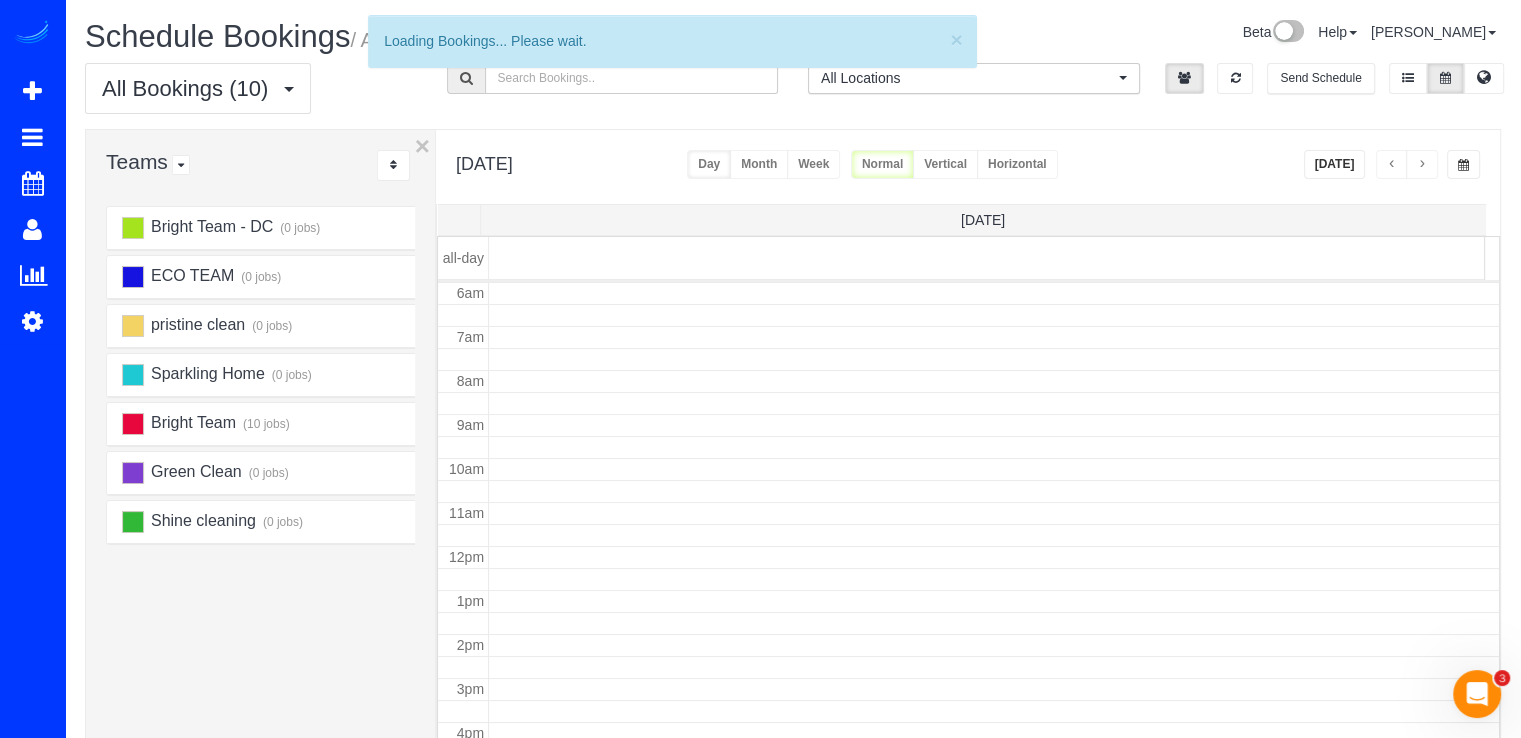 click at bounding box center (1422, 165) 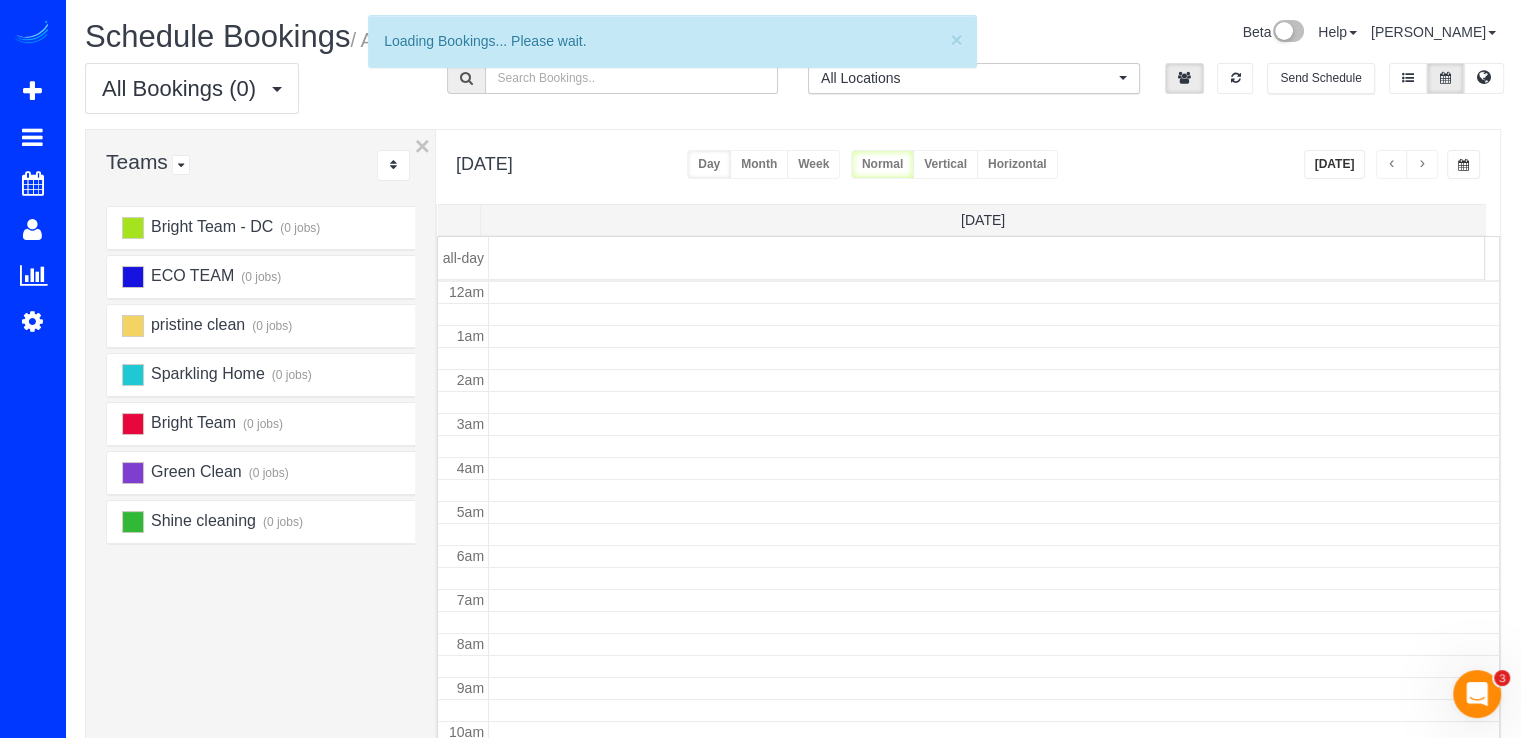 click at bounding box center (1422, 165) 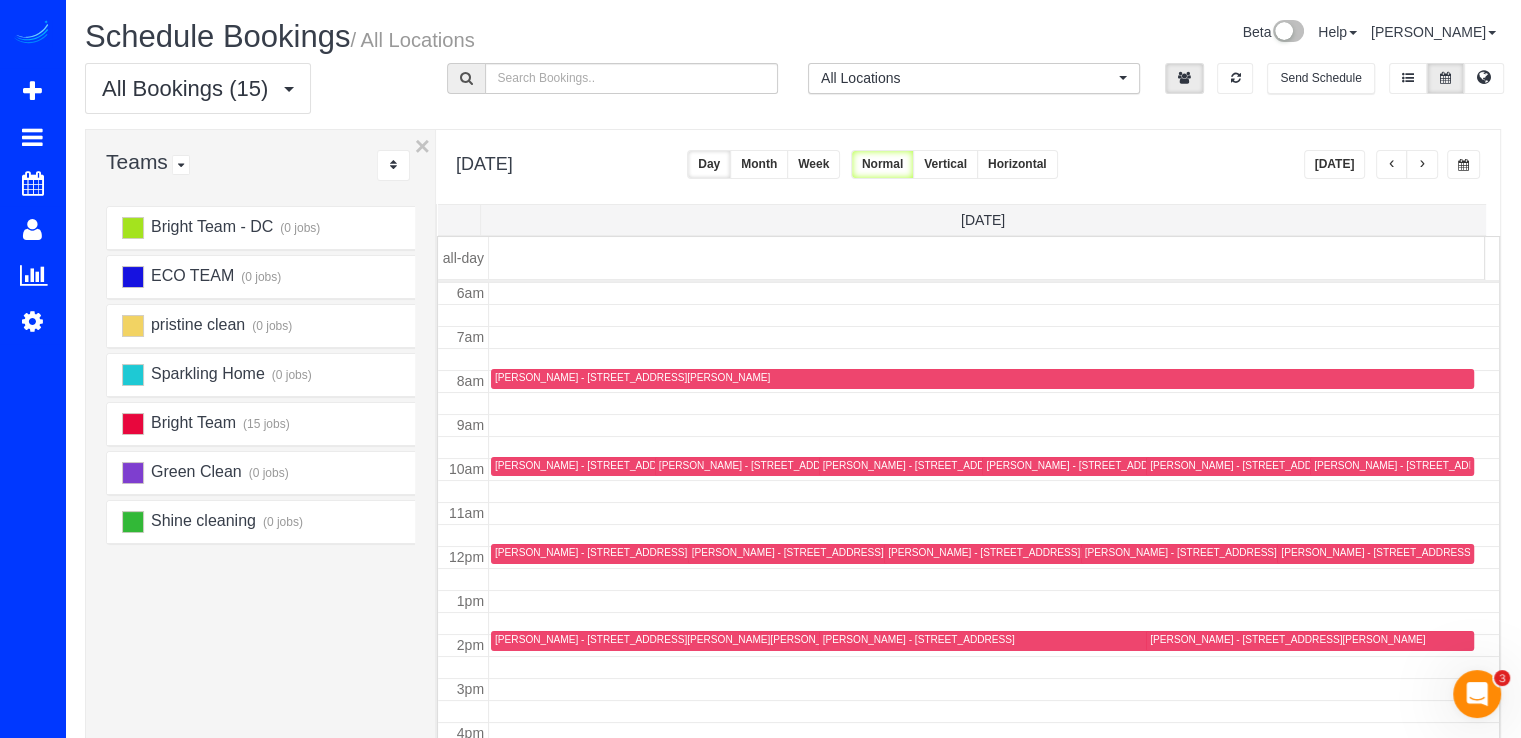click at bounding box center (1422, 165) 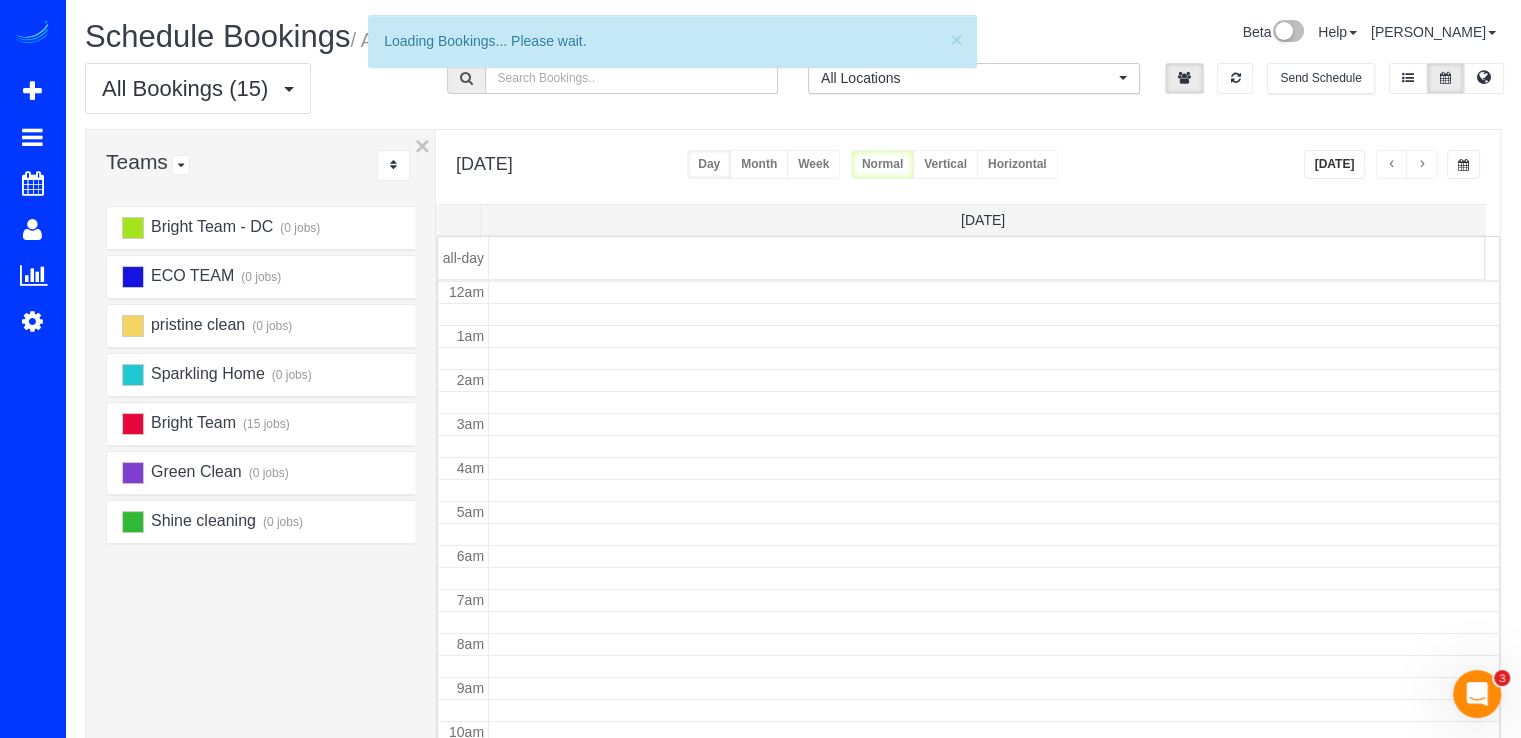 scroll, scrollTop: 263, scrollLeft: 0, axis: vertical 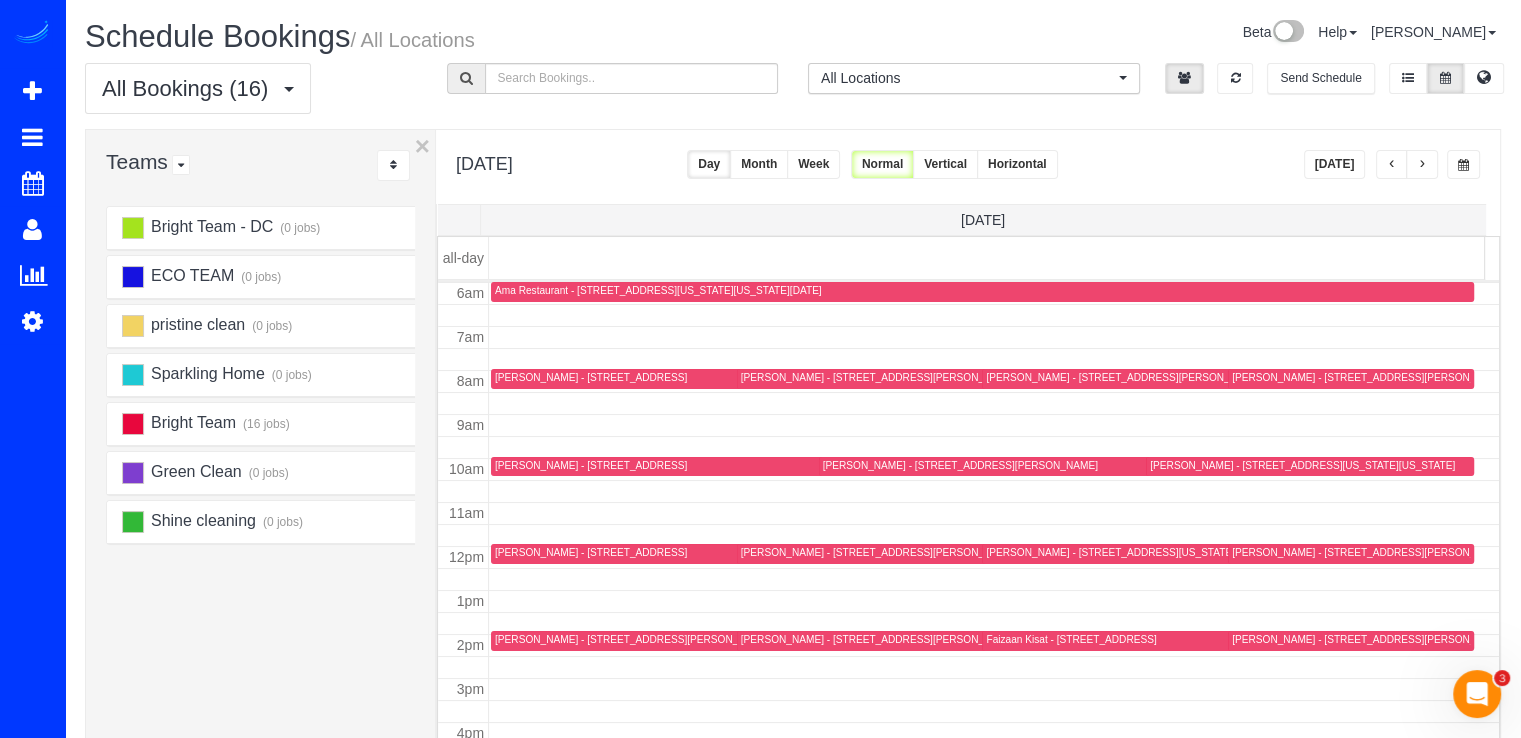 click at bounding box center (1422, 165) 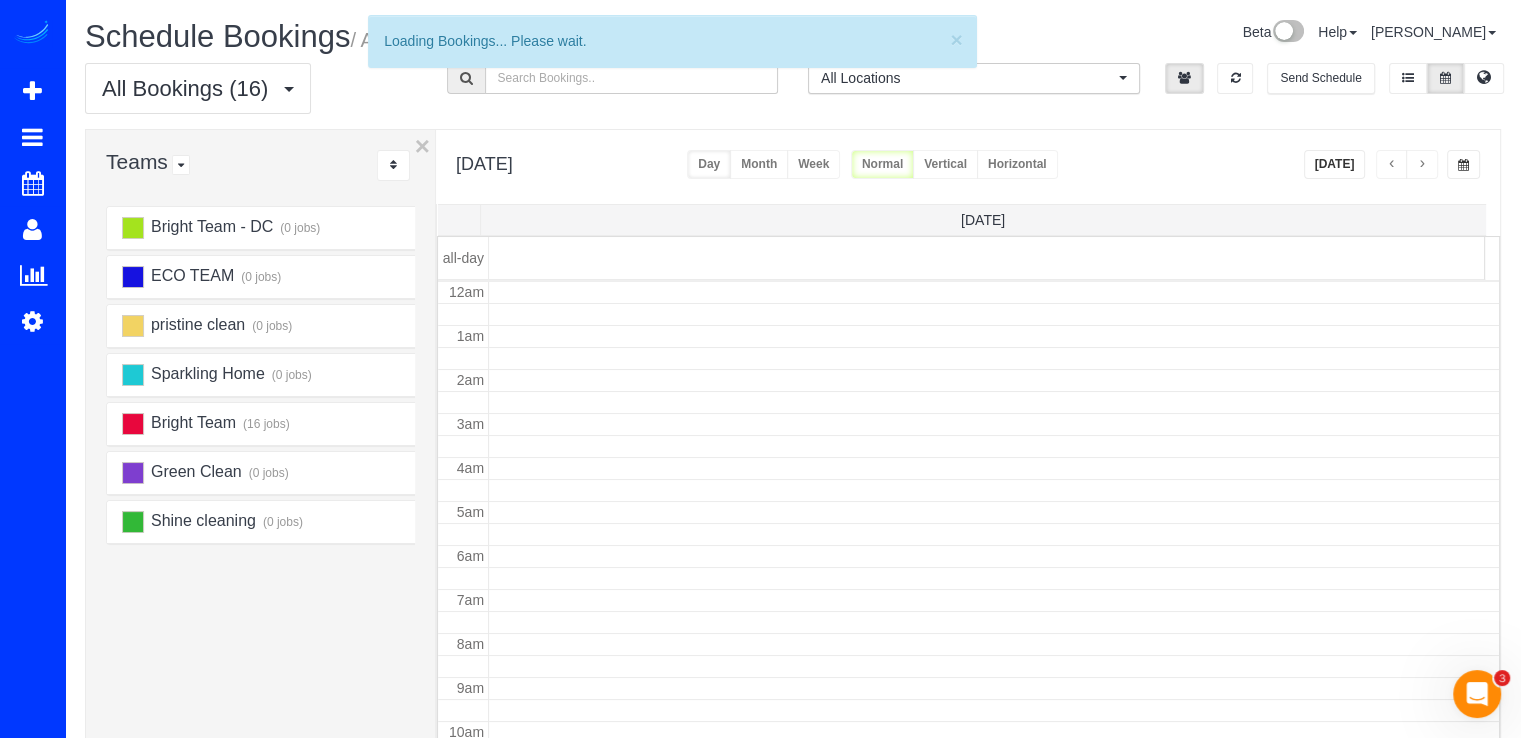 scroll, scrollTop: 263, scrollLeft: 0, axis: vertical 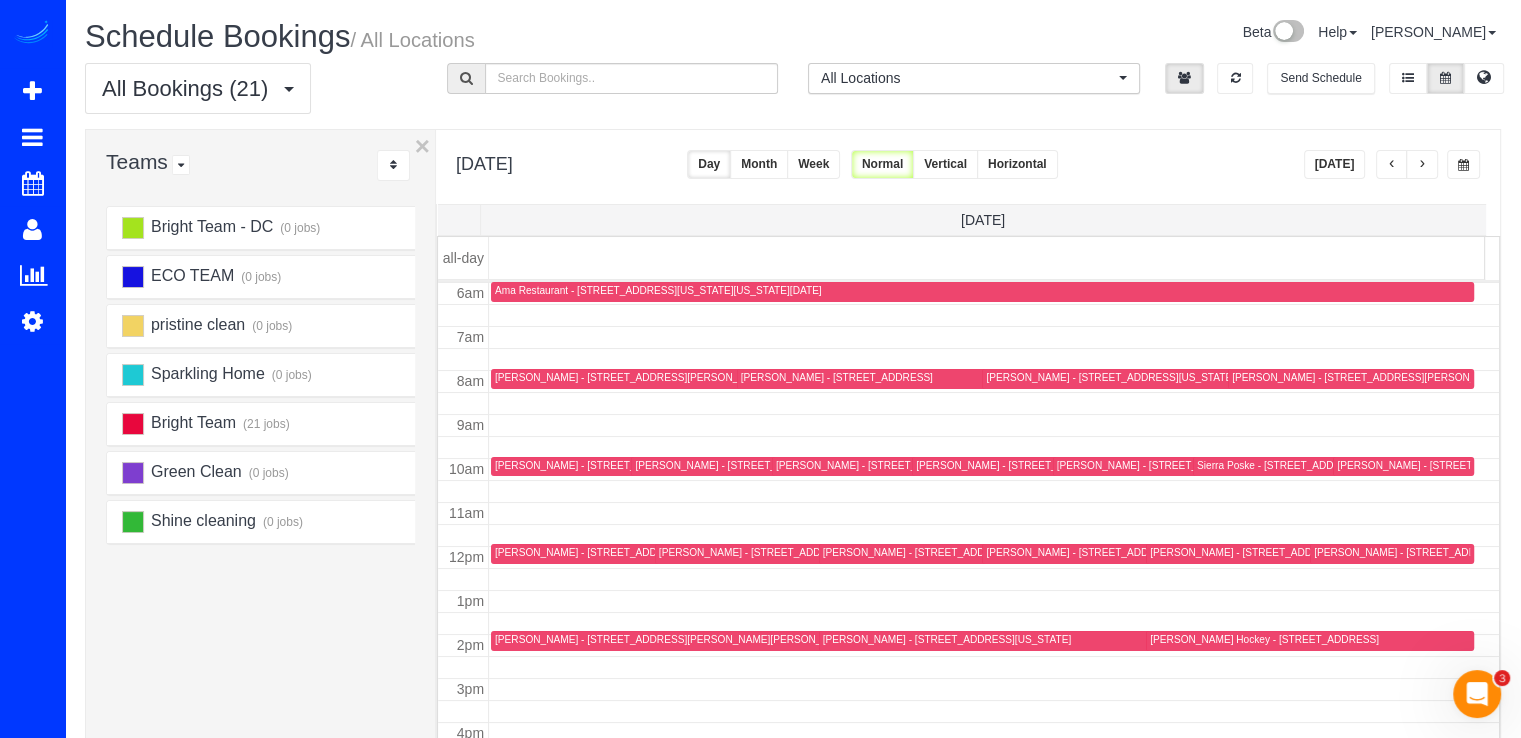 click at bounding box center (1422, 165) 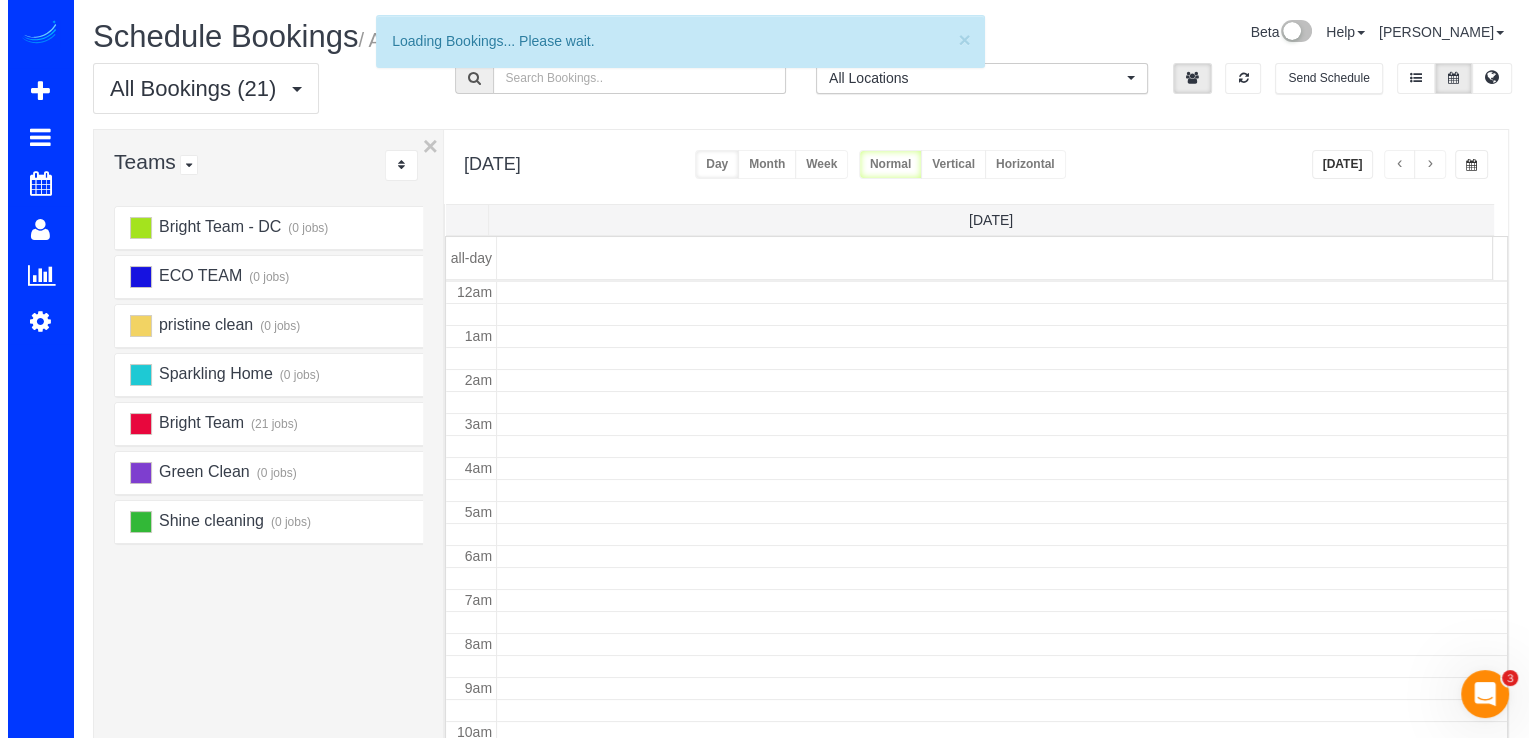 scroll, scrollTop: 263, scrollLeft: 0, axis: vertical 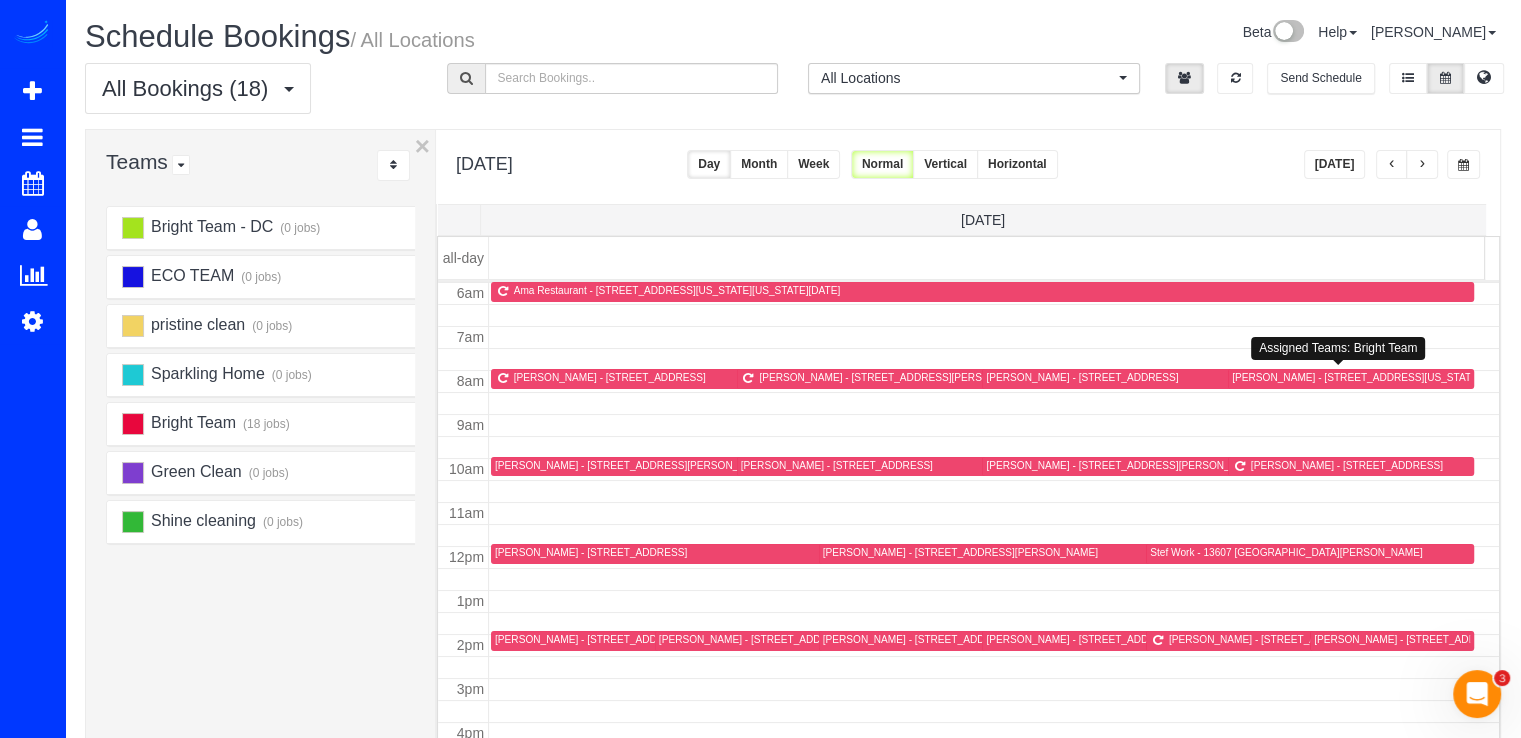 click on "Pat Cunningham - 2916 Chesapeake St Nw, Washington, DC 20008" at bounding box center [1356, 377] 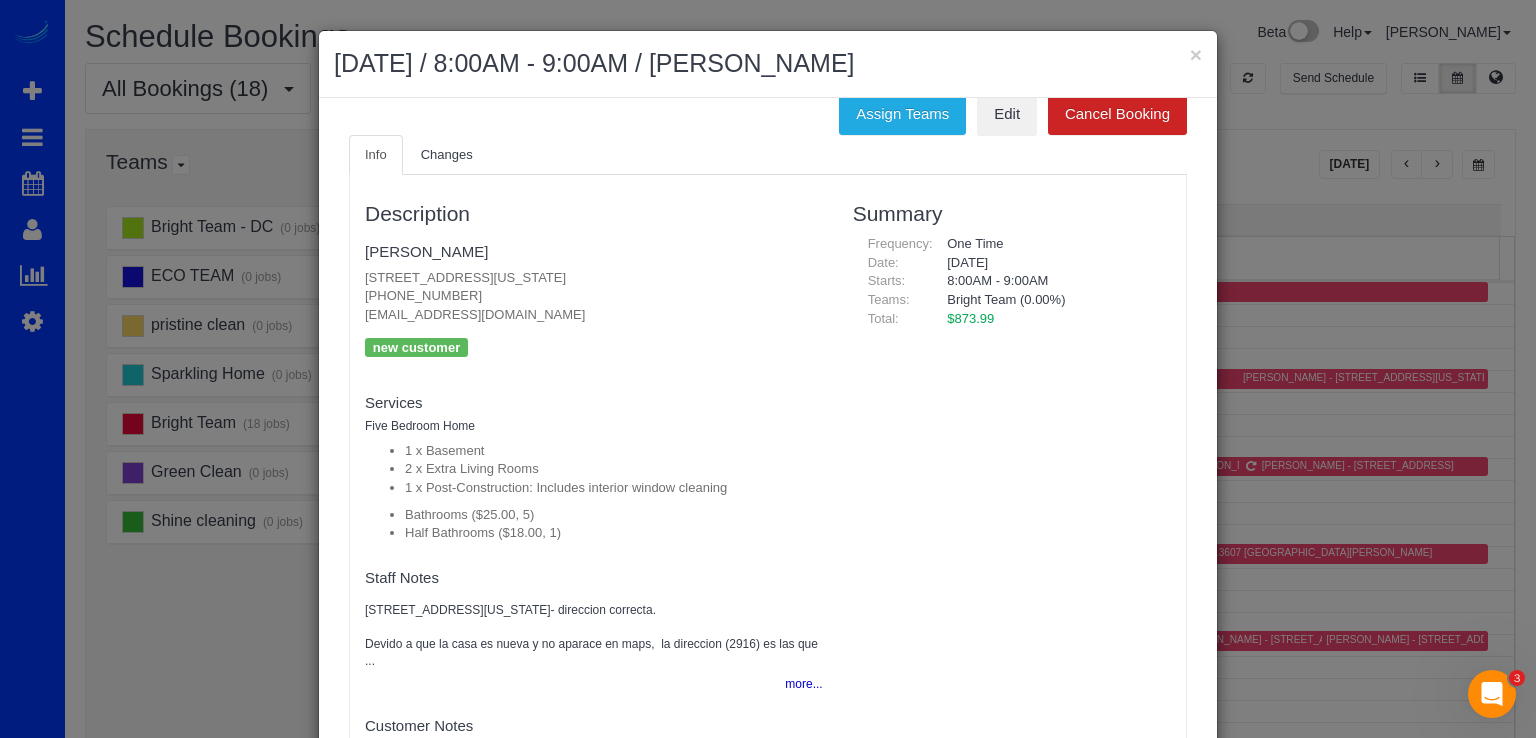 scroll, scrollTop: 32, scrollLeft: 0, axis: vertical 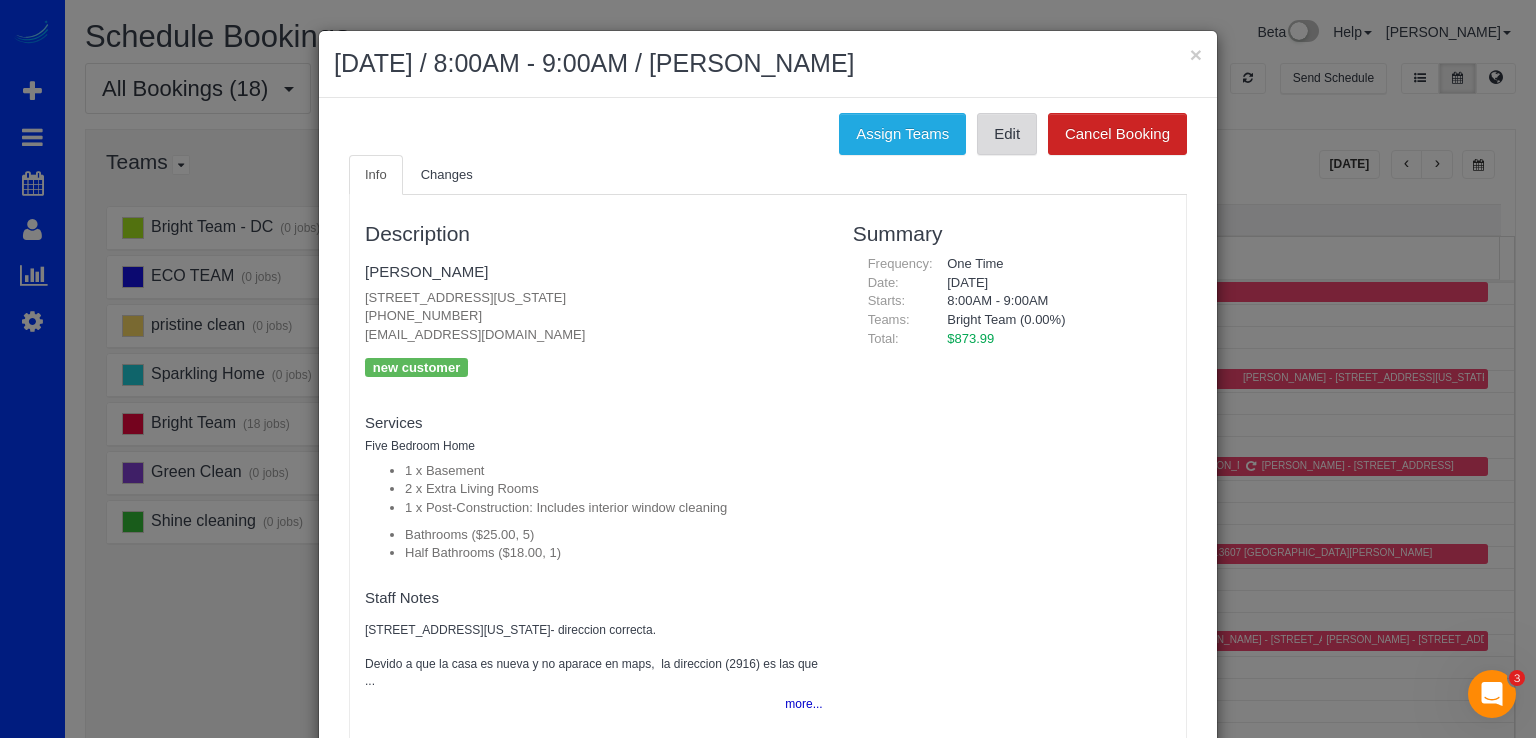 click on "Edit" at bounding box center (1007, 134) 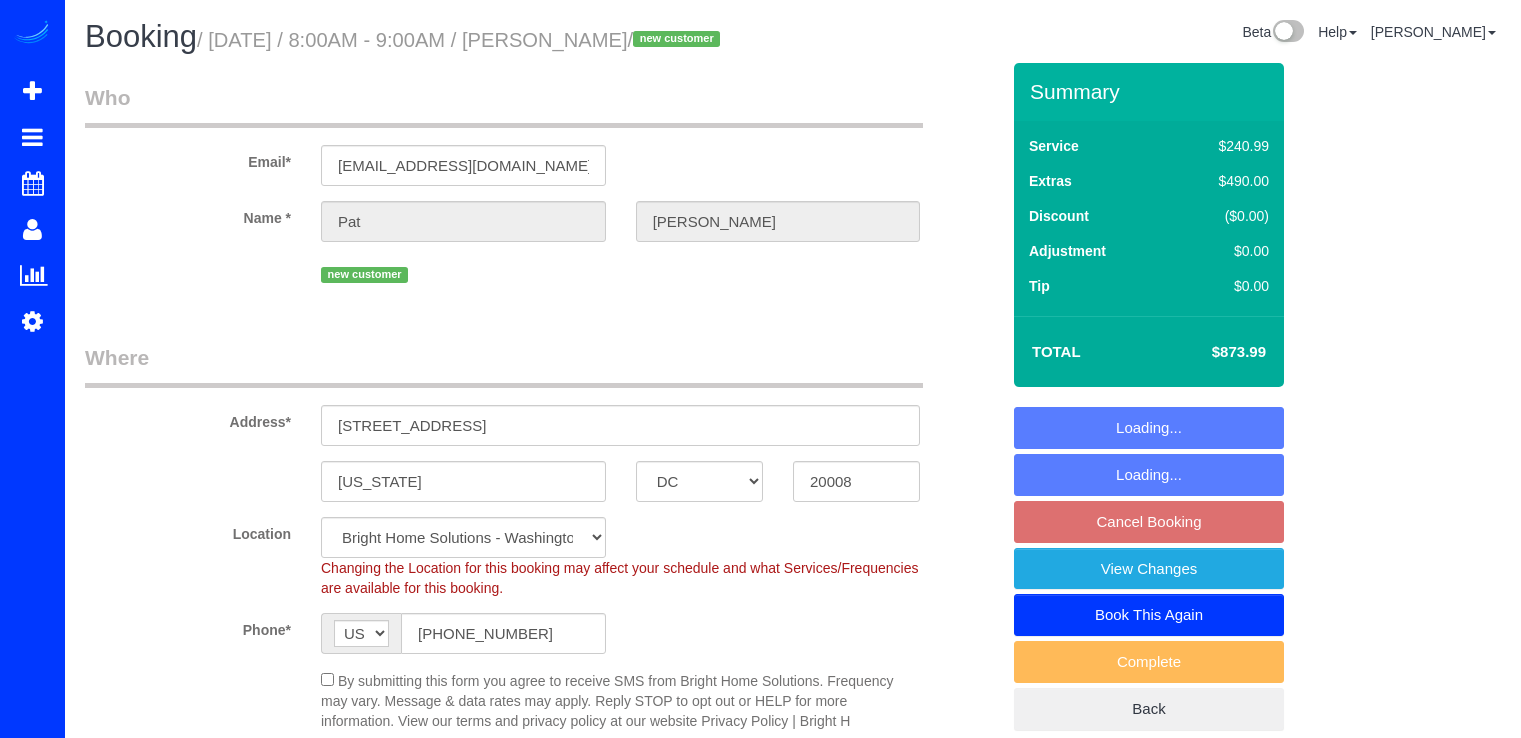 select on "DC" 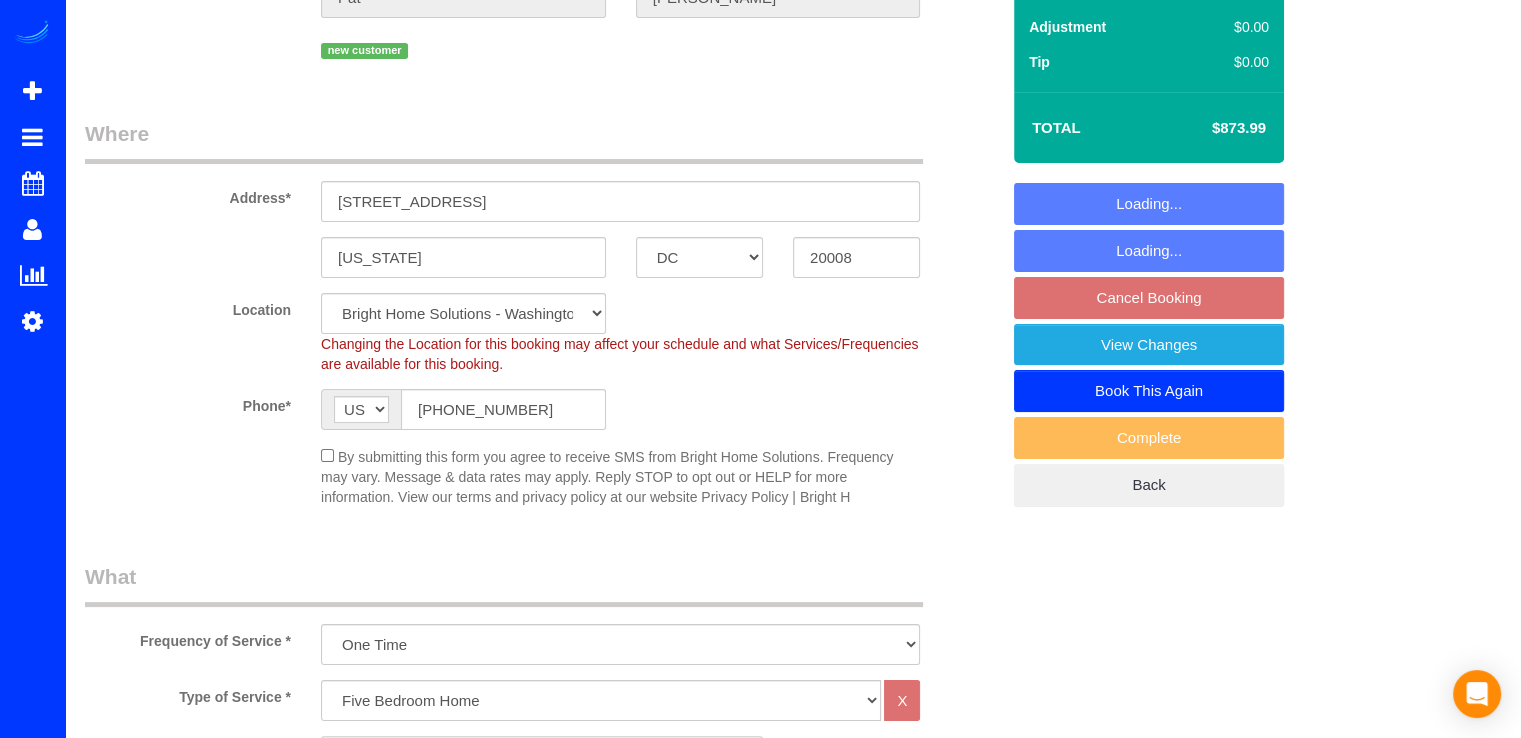 scroll, scrollTop: 300, scrollLeft: 0, axis: vertical 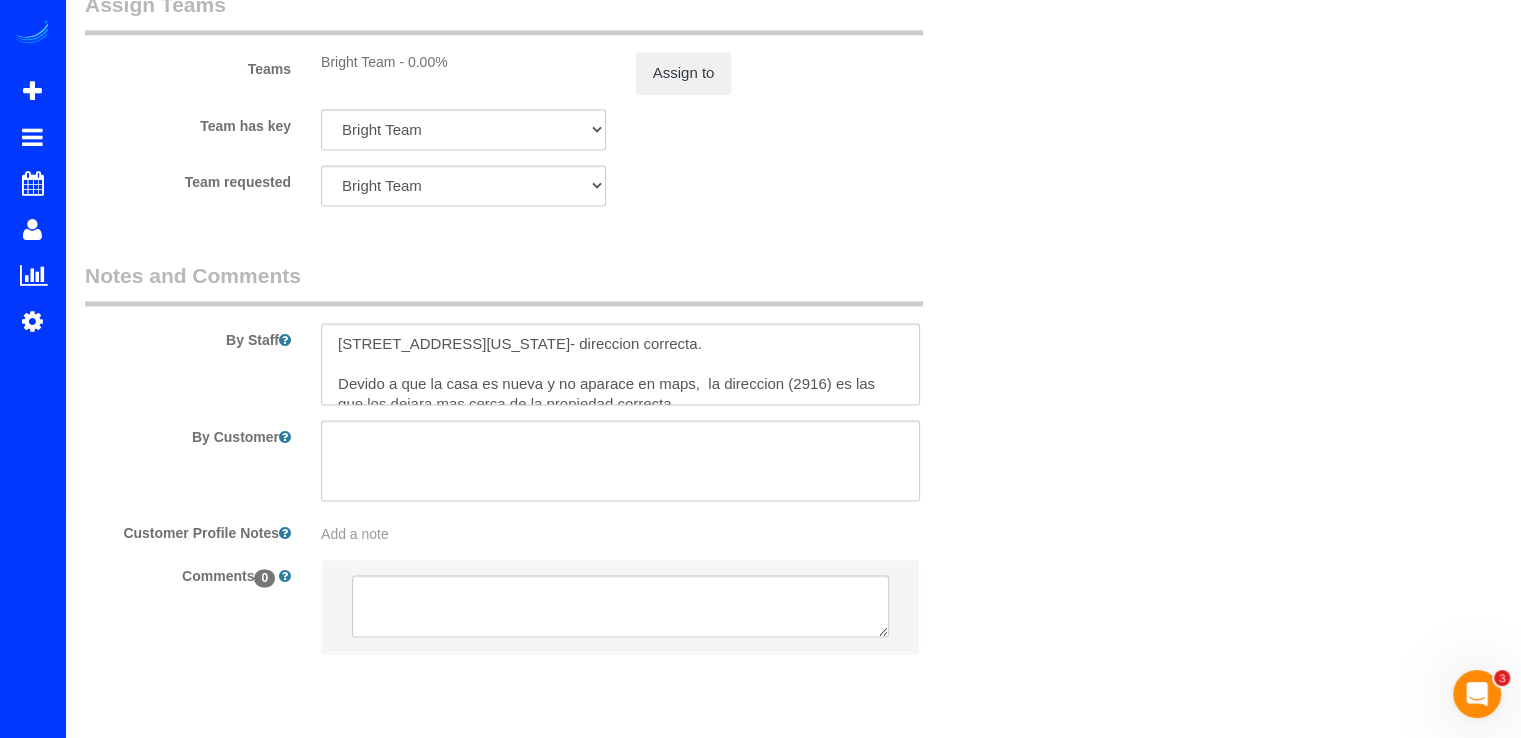 click on "Teams
Bright Team - 0.00%
Assign to
Team has key
Bright Team
Bright Team - DC
Team requested
Bright Team
Bright Team - DC" at bounding box center (542, 98) 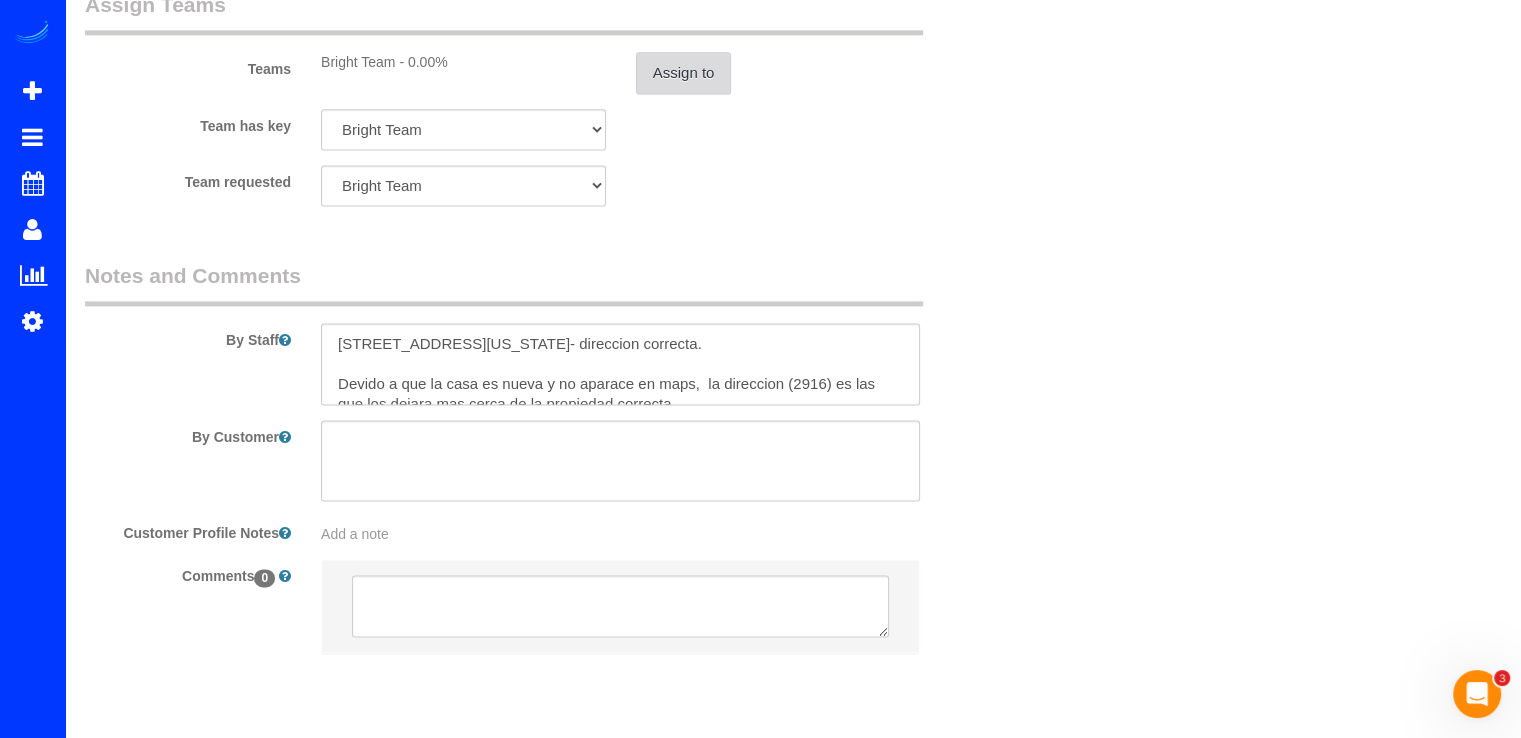 click on "Assign to" at bounding box center (684, 73) 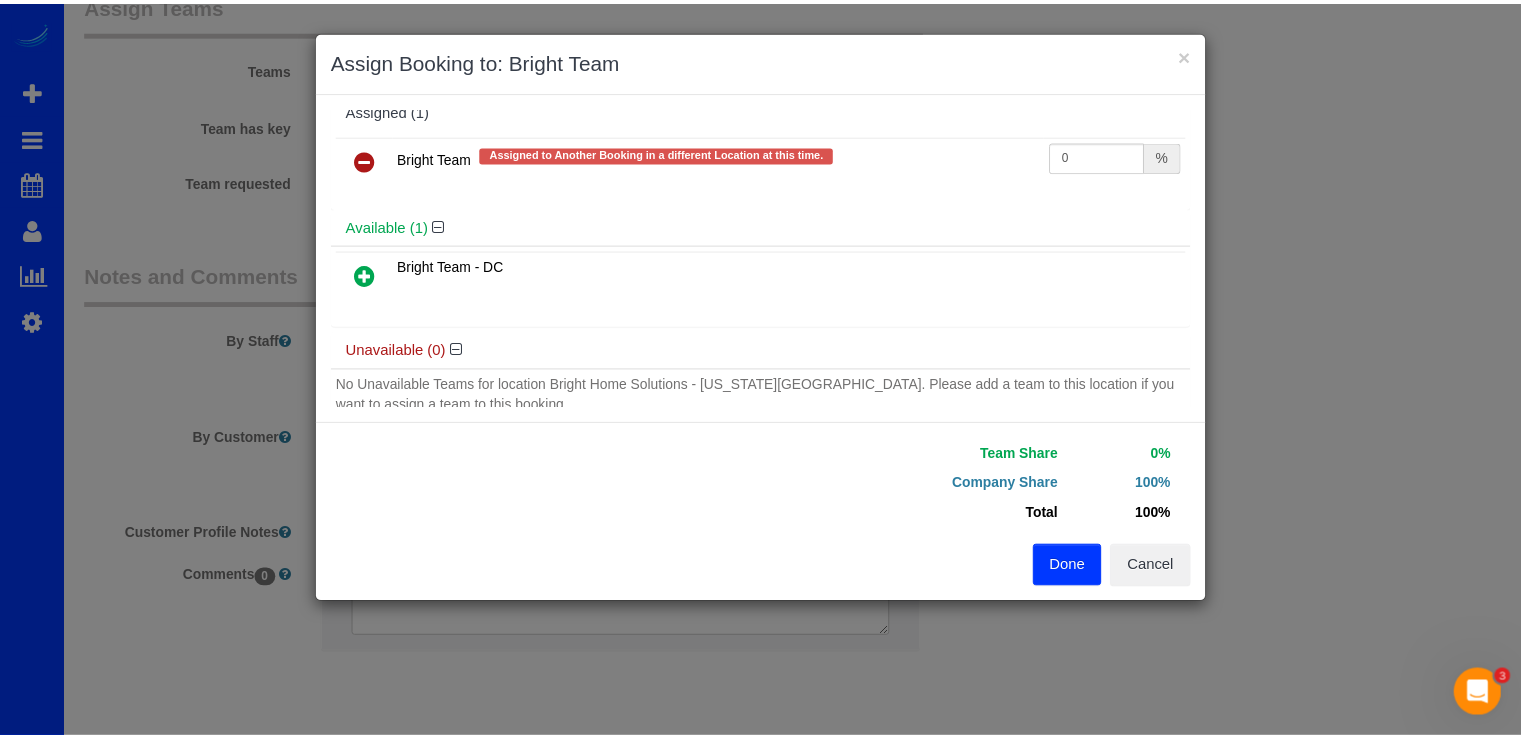scroll, scrollTop: 0, scrollLeft: 0, axis: both 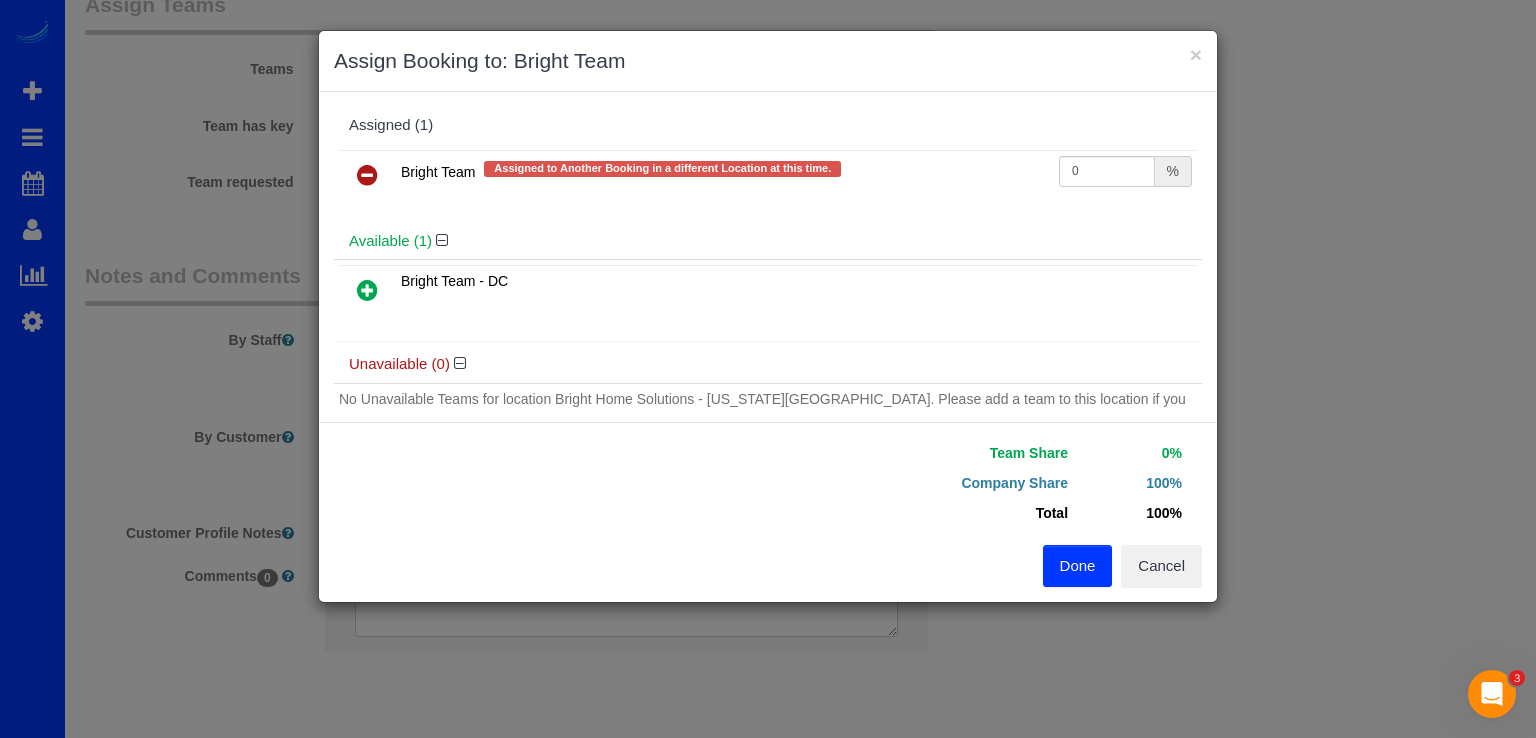 click at bounding box center (367, 290) 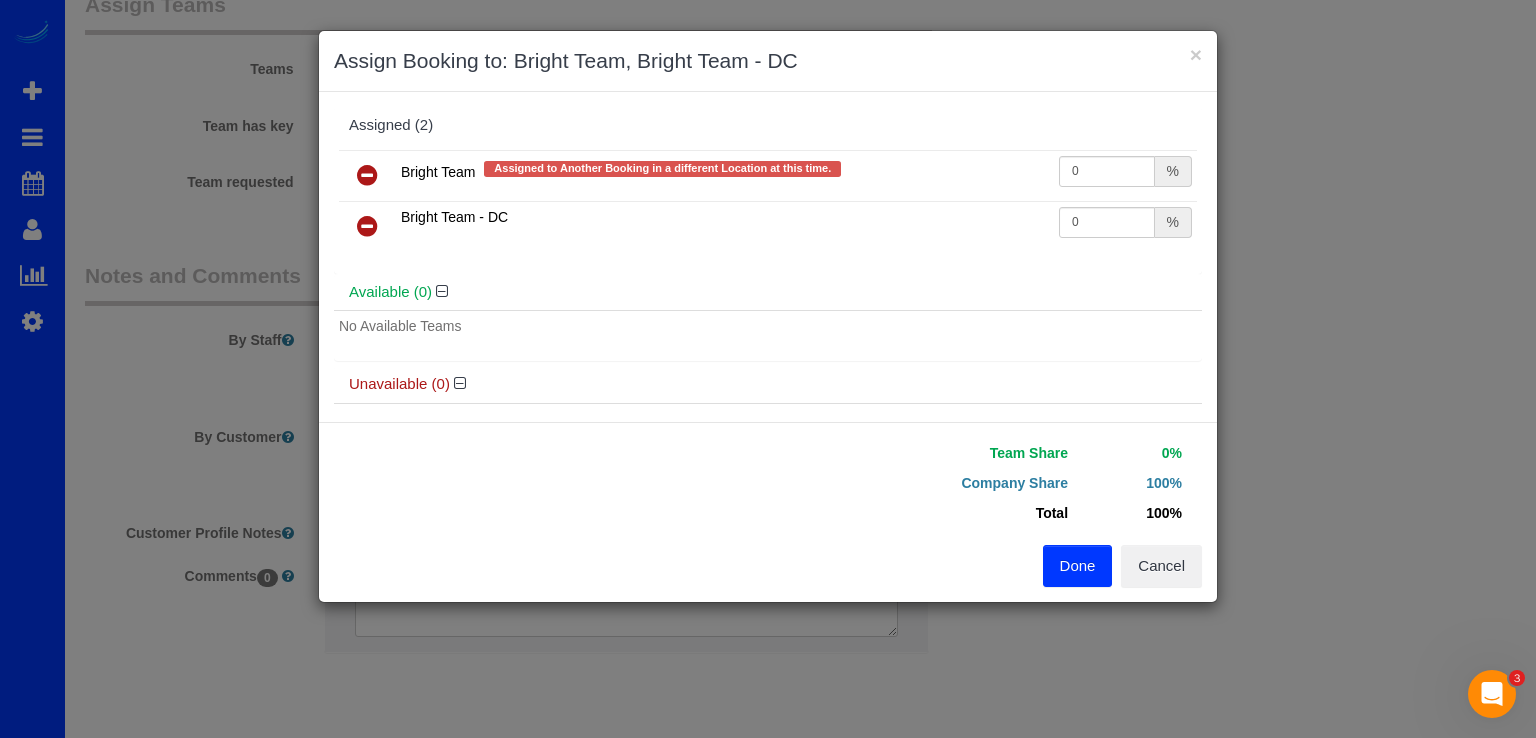 click on "Done" at bounding box center [1078, 566] 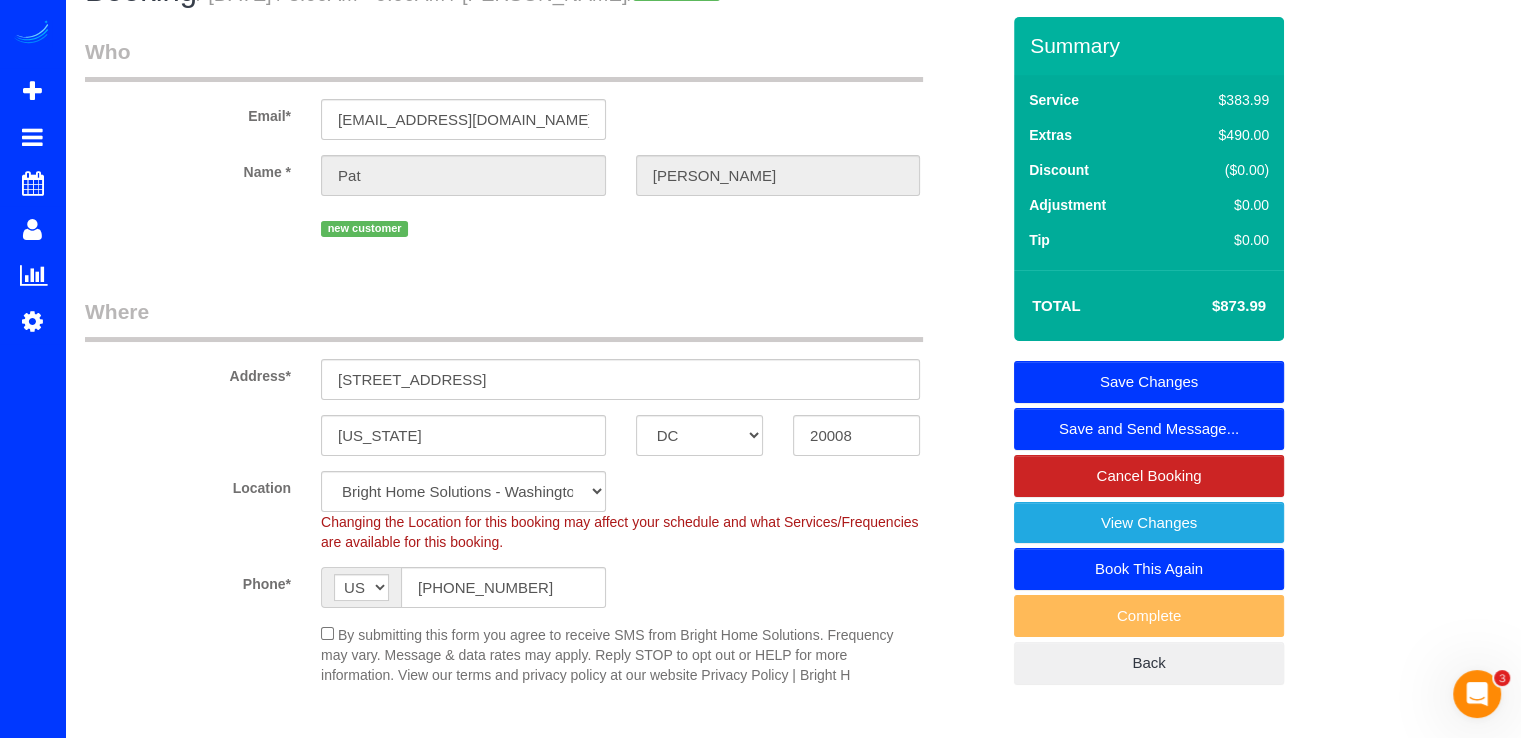 scroll, scrollTop: 9, scrollLeft: 0, axis: vertical 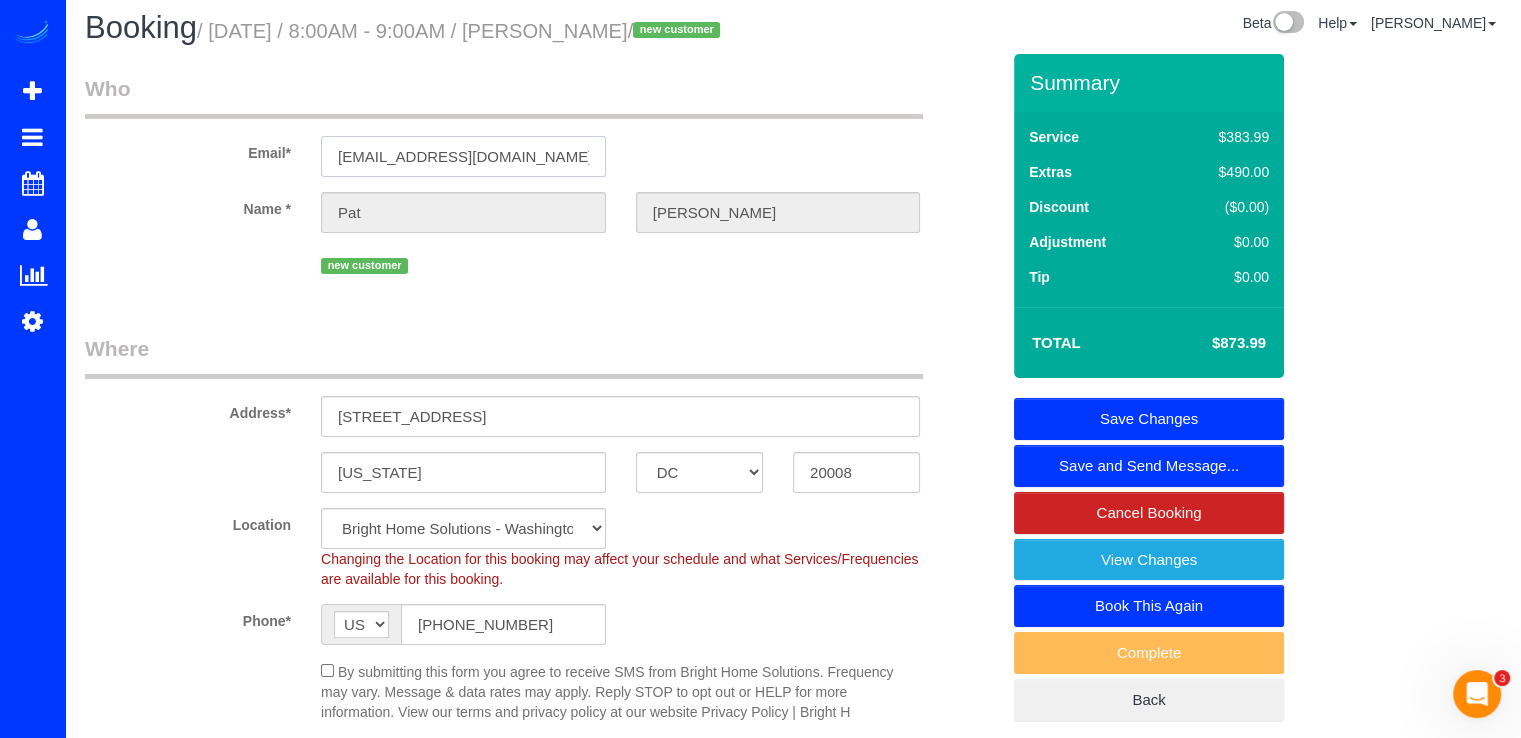 drag, startPoint x: 582, startPoint y: 193, endPoint x: 305, endPoint y: 204, distance: 277.21832 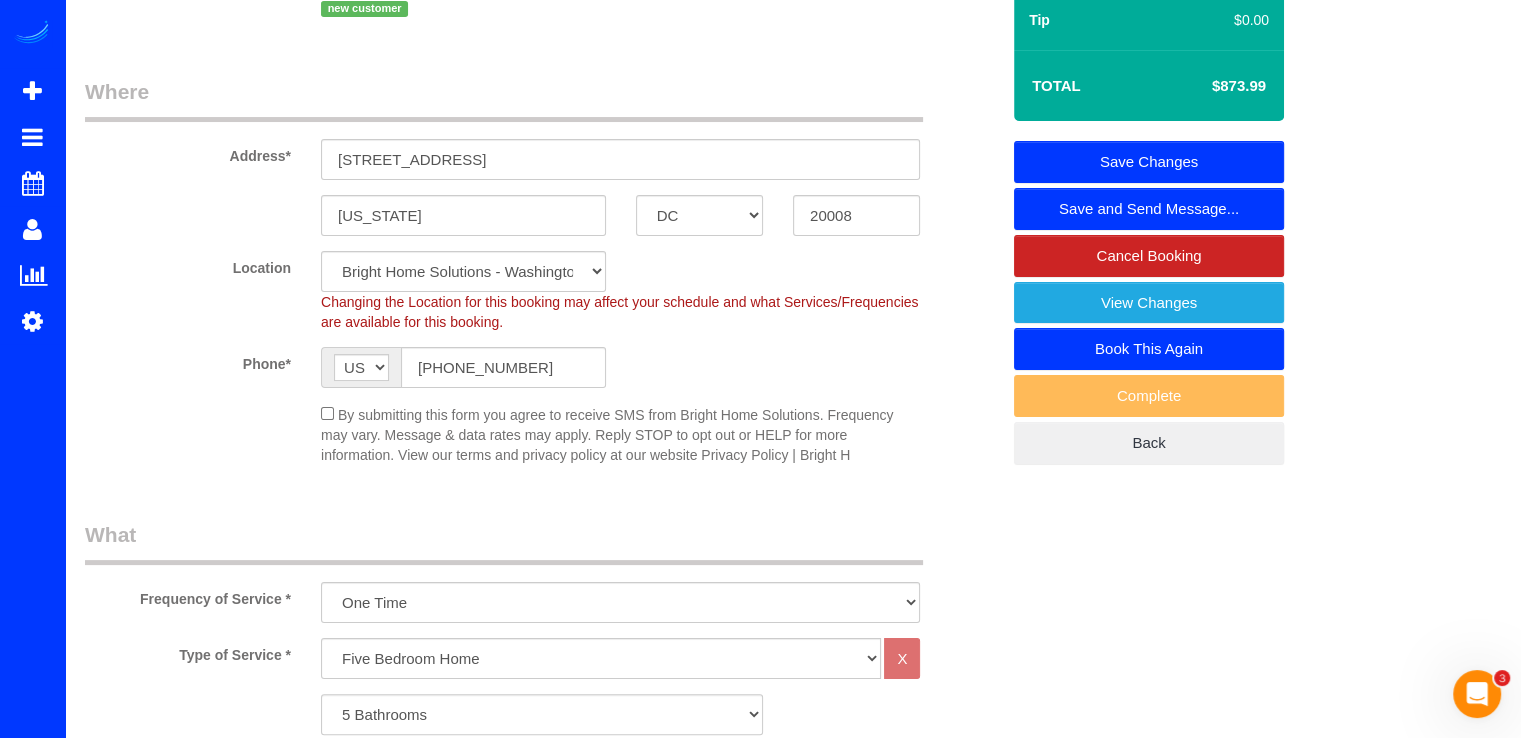scroll, scrollTop: 0, scrollLeft: 0, axis: both 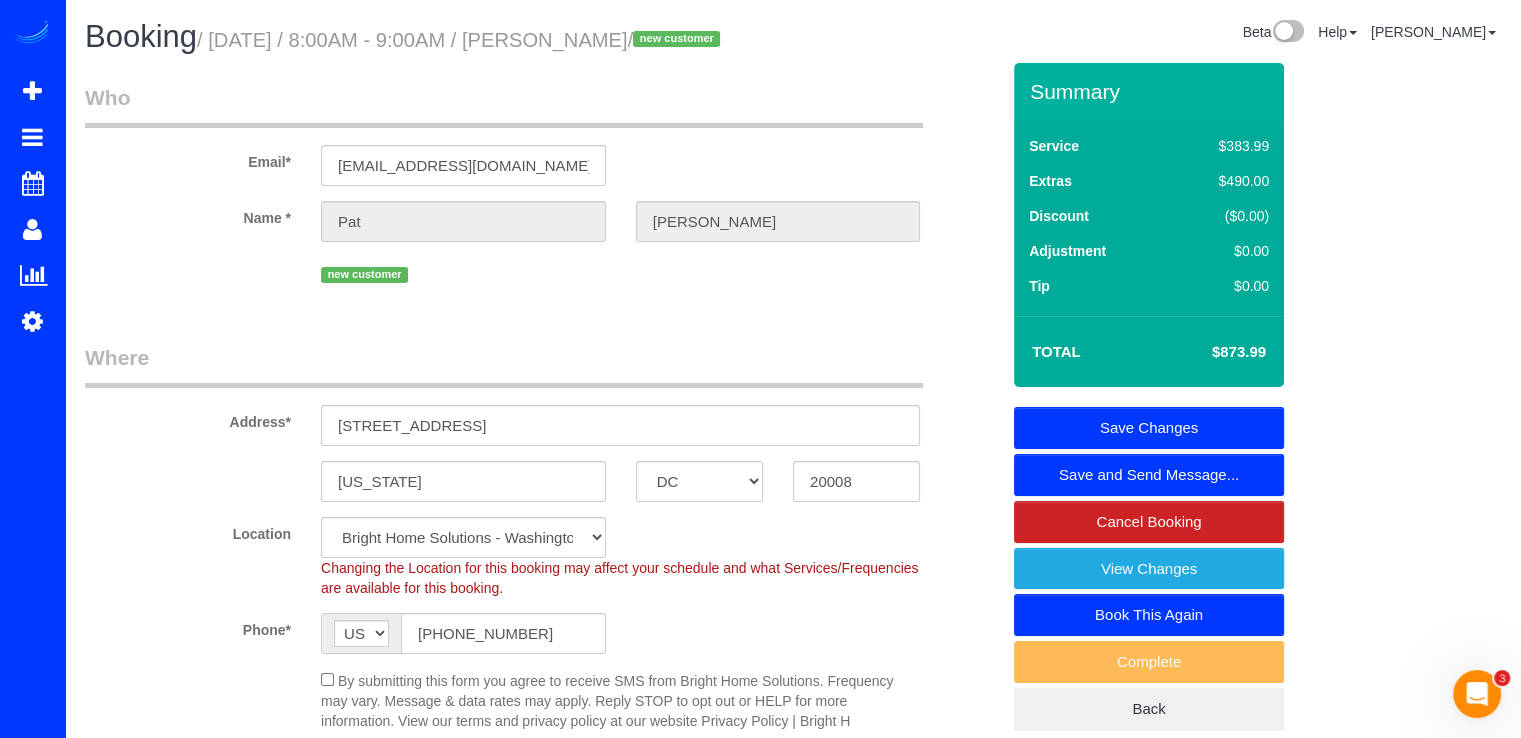 click on "Save Changes" at bounding box center [1149, 428] 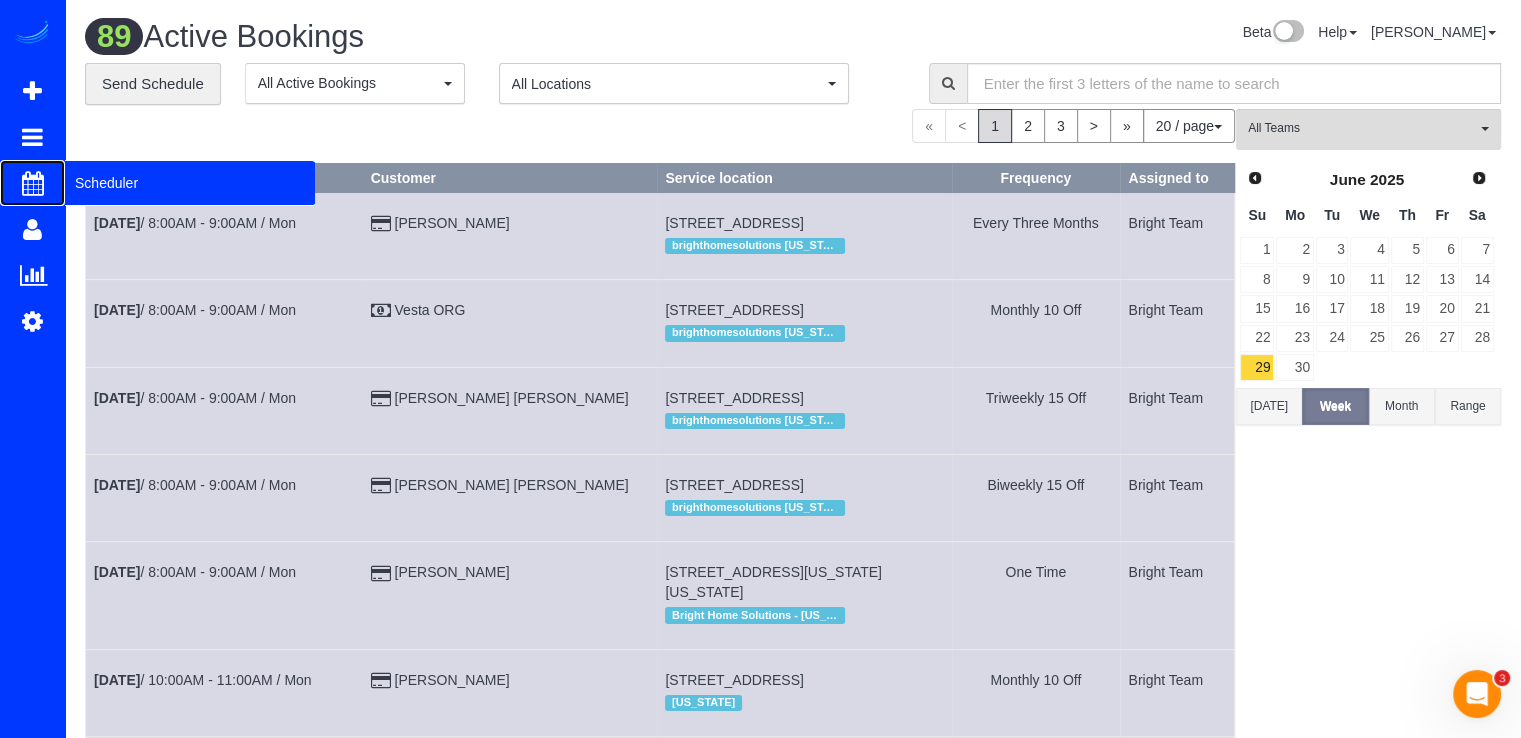 click on "Scheduler" at bounding box center (190, 183) 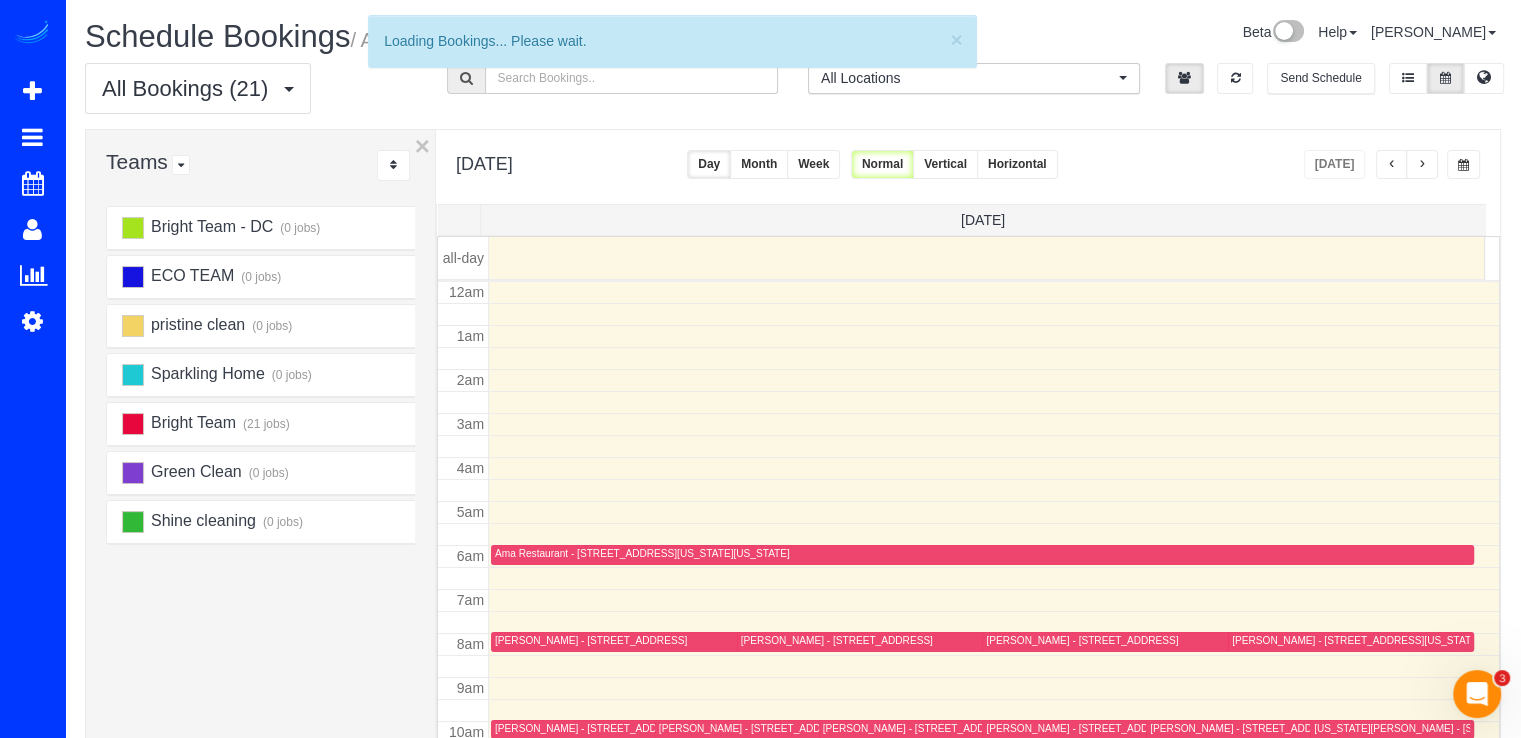 scroll, scrollTop: 263, scrollLeft: 0, axis: vertical 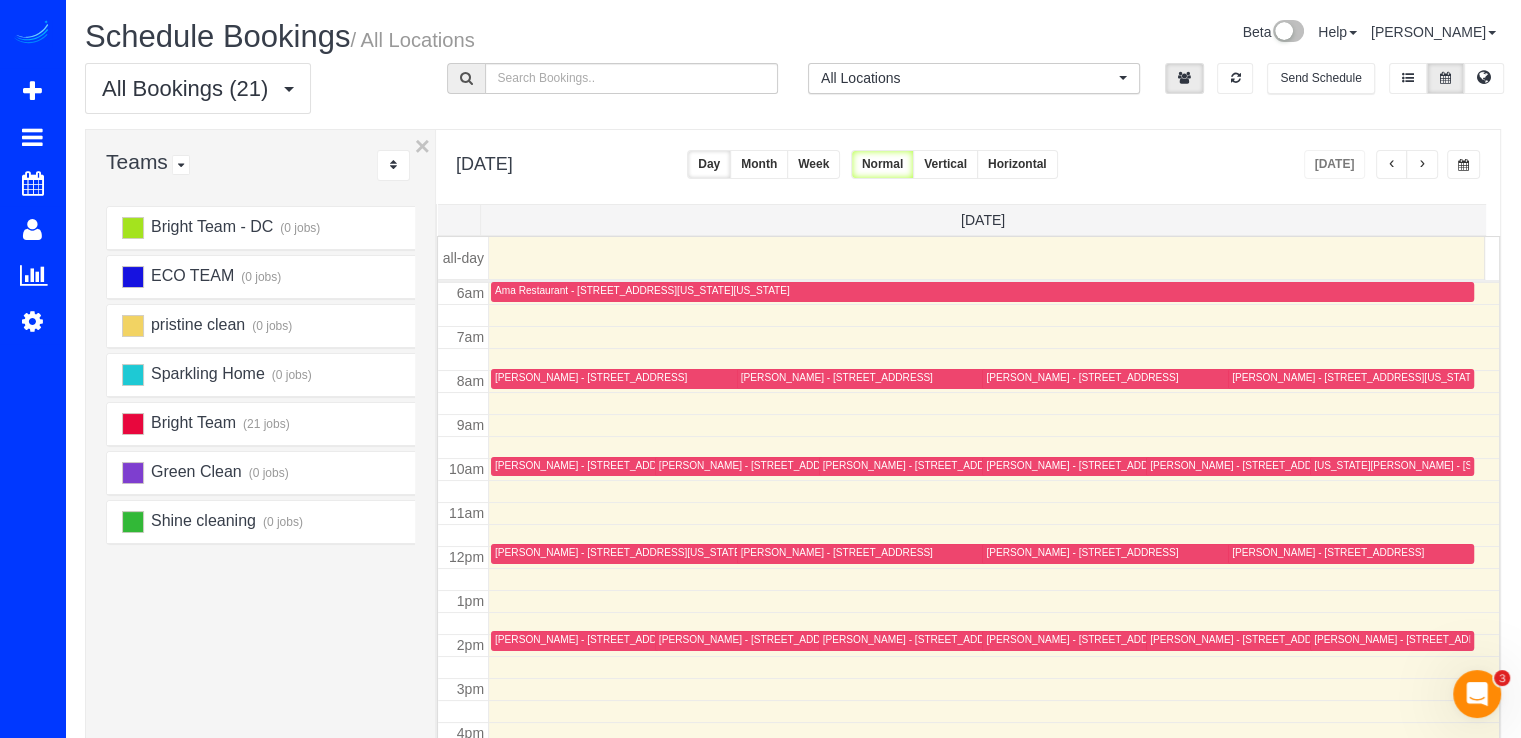 click at bounding box center (1422, 164) 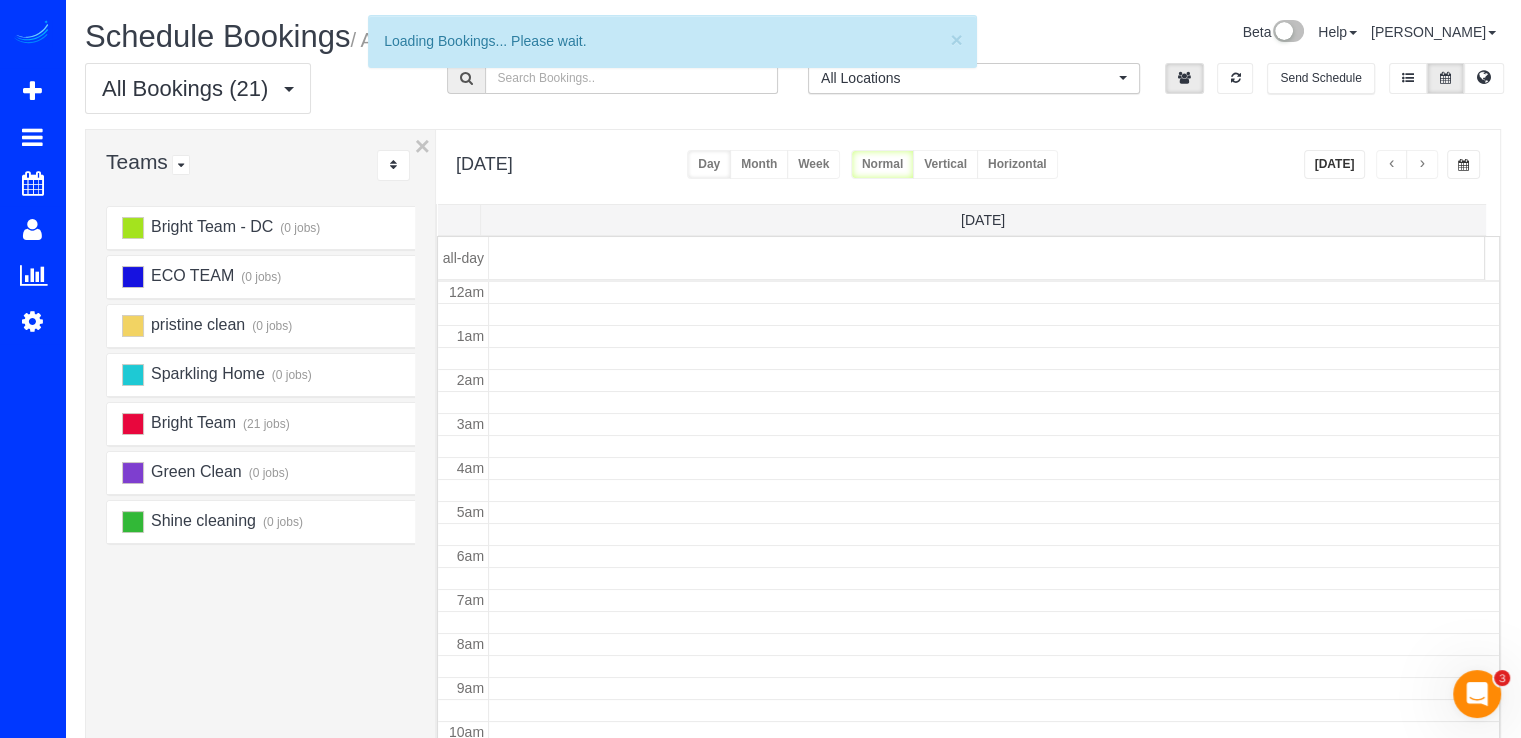 scroll, scrollTop: 263, scrollLeft: 0, axis: vertical 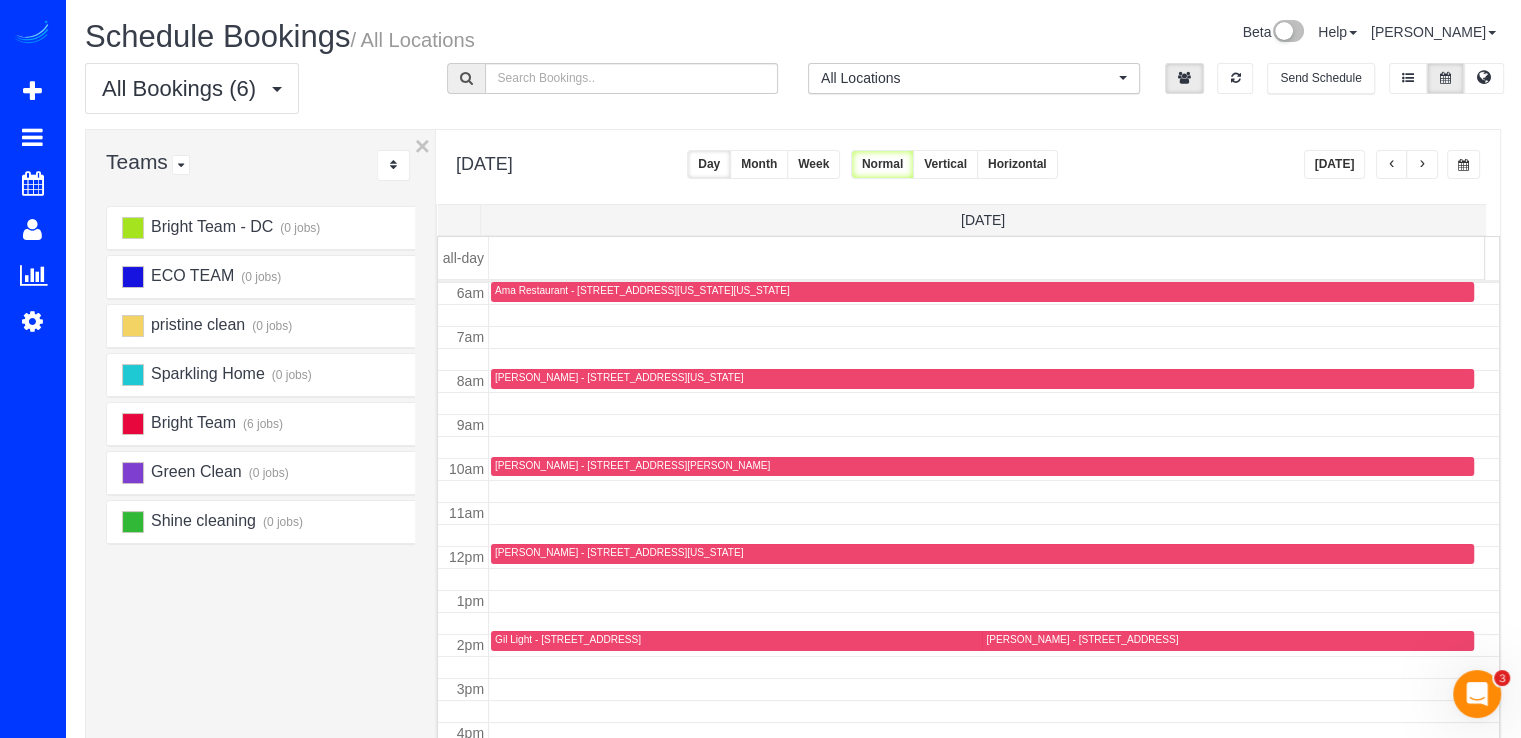 click at bounding box center (1422, 165) 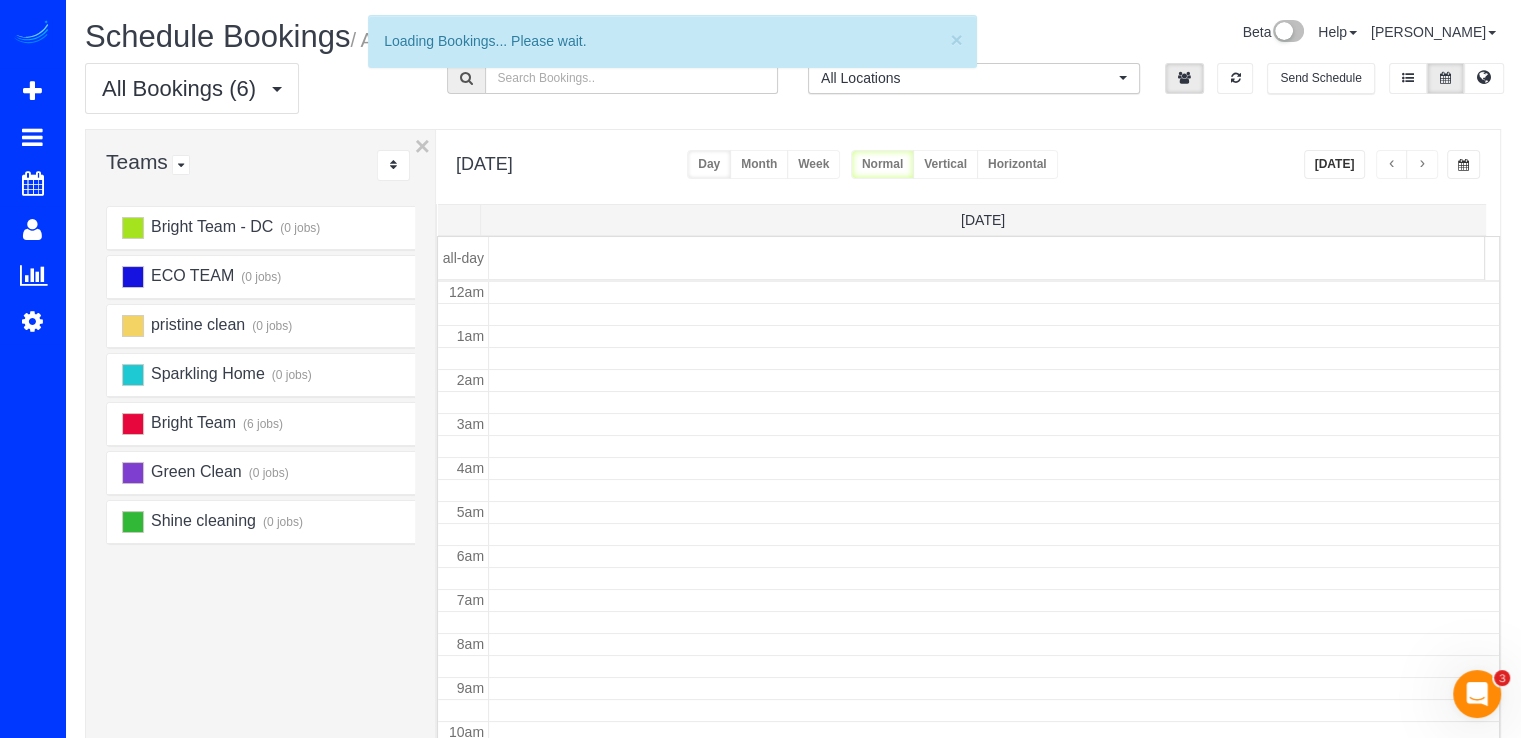 scroll, scrollTop: 263, scrollLeft: 0, axis: vertical 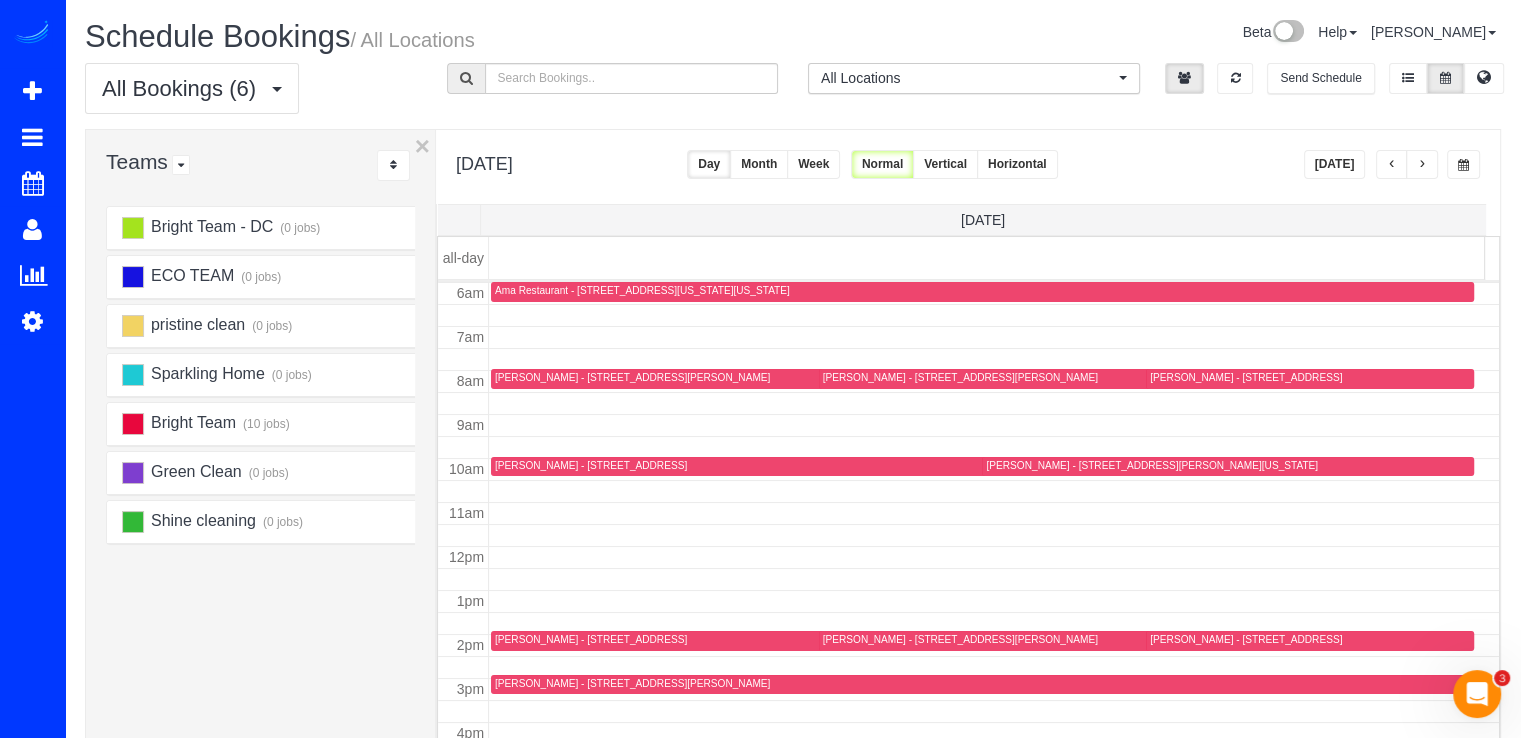click at bounding box center [1422, 165] 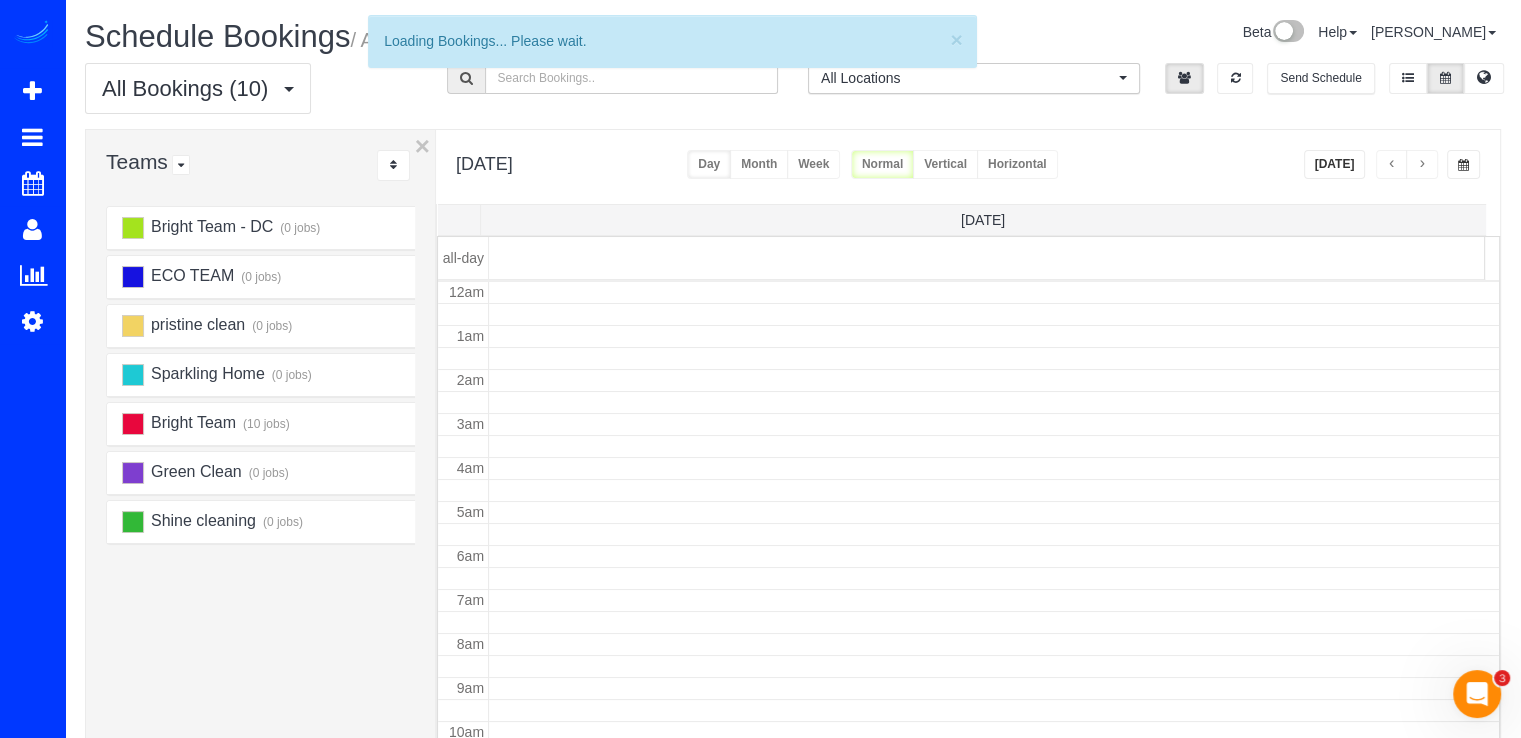 scroll, scrollTop: 263, scrollLeft: 0, axis: vertical 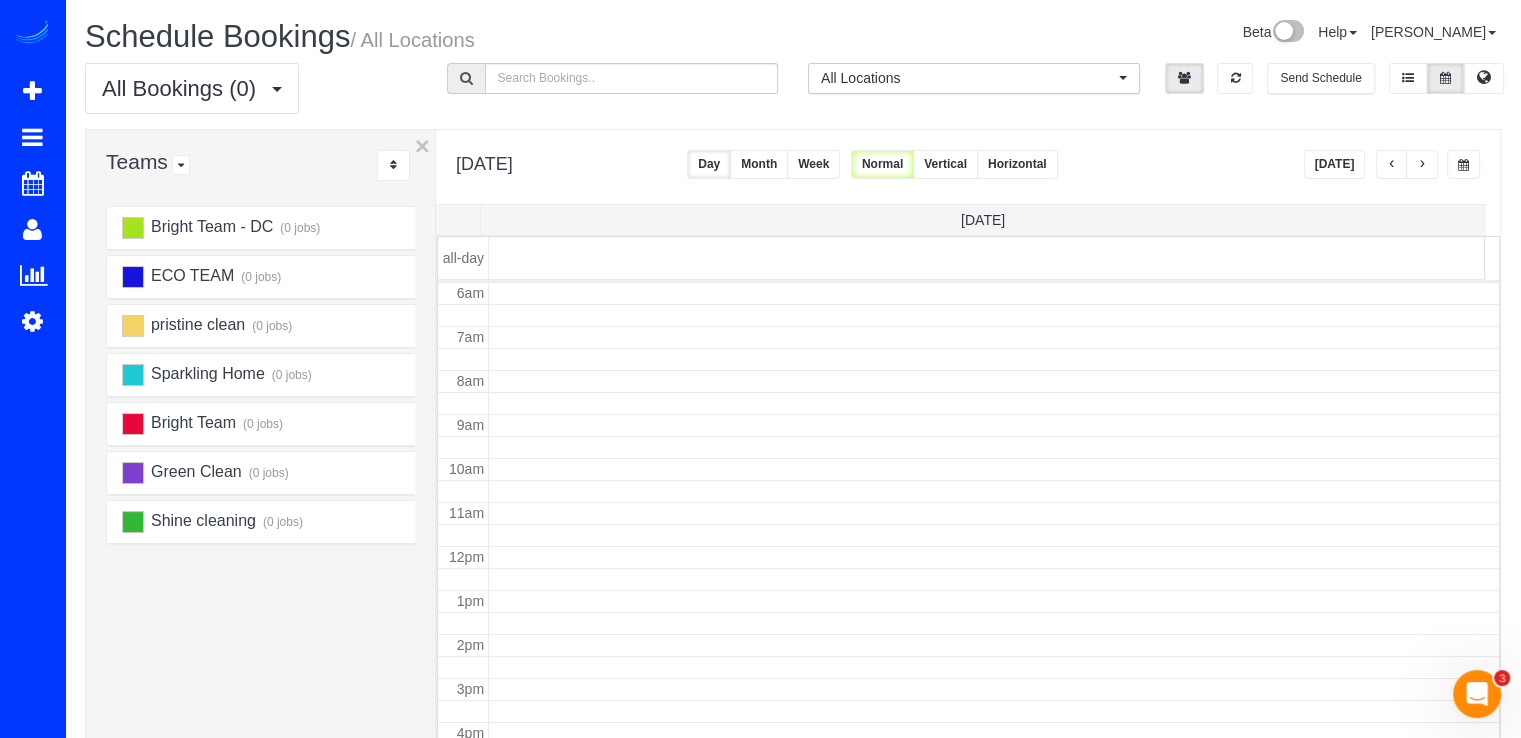 click at bounding box center [1422, 165] 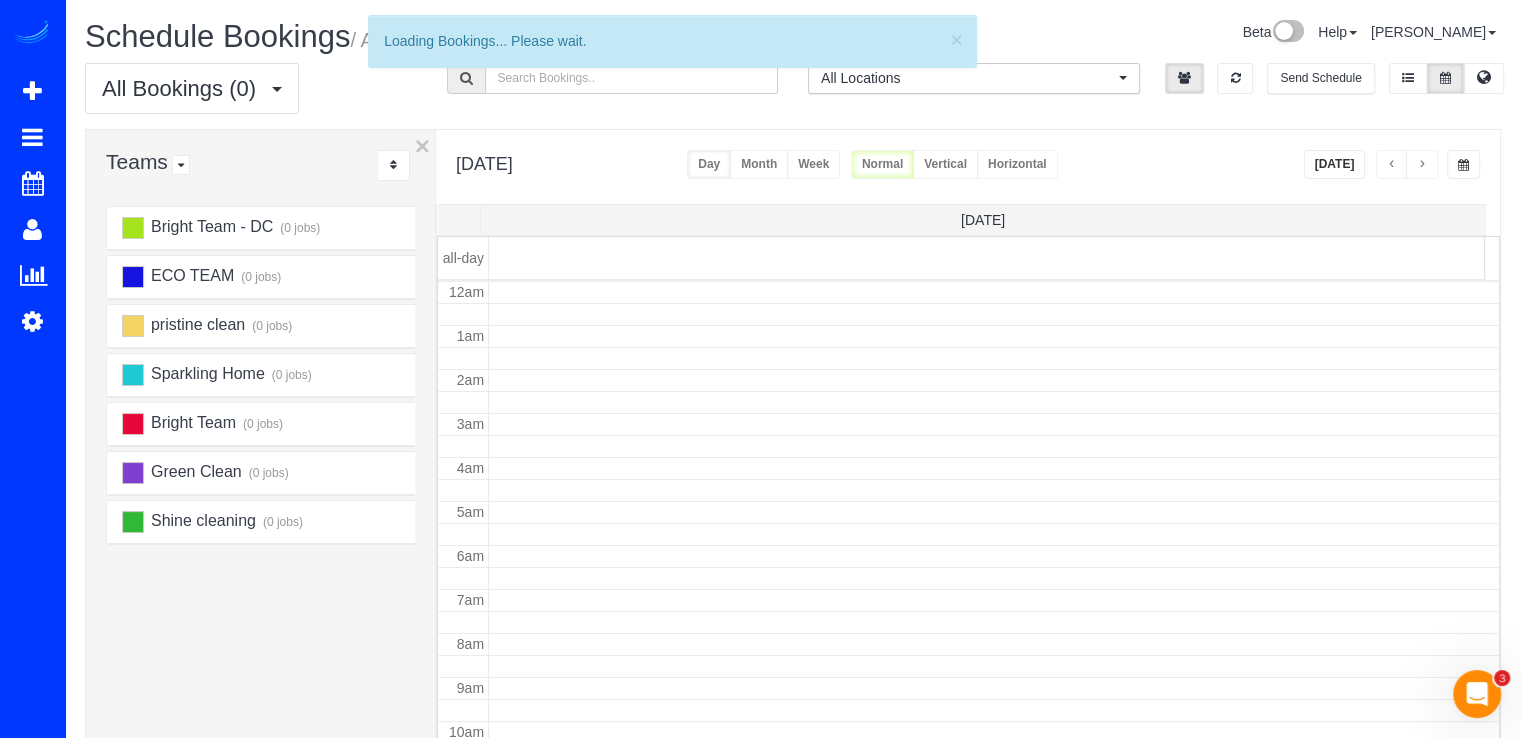click at bounding box center (1422, 165) 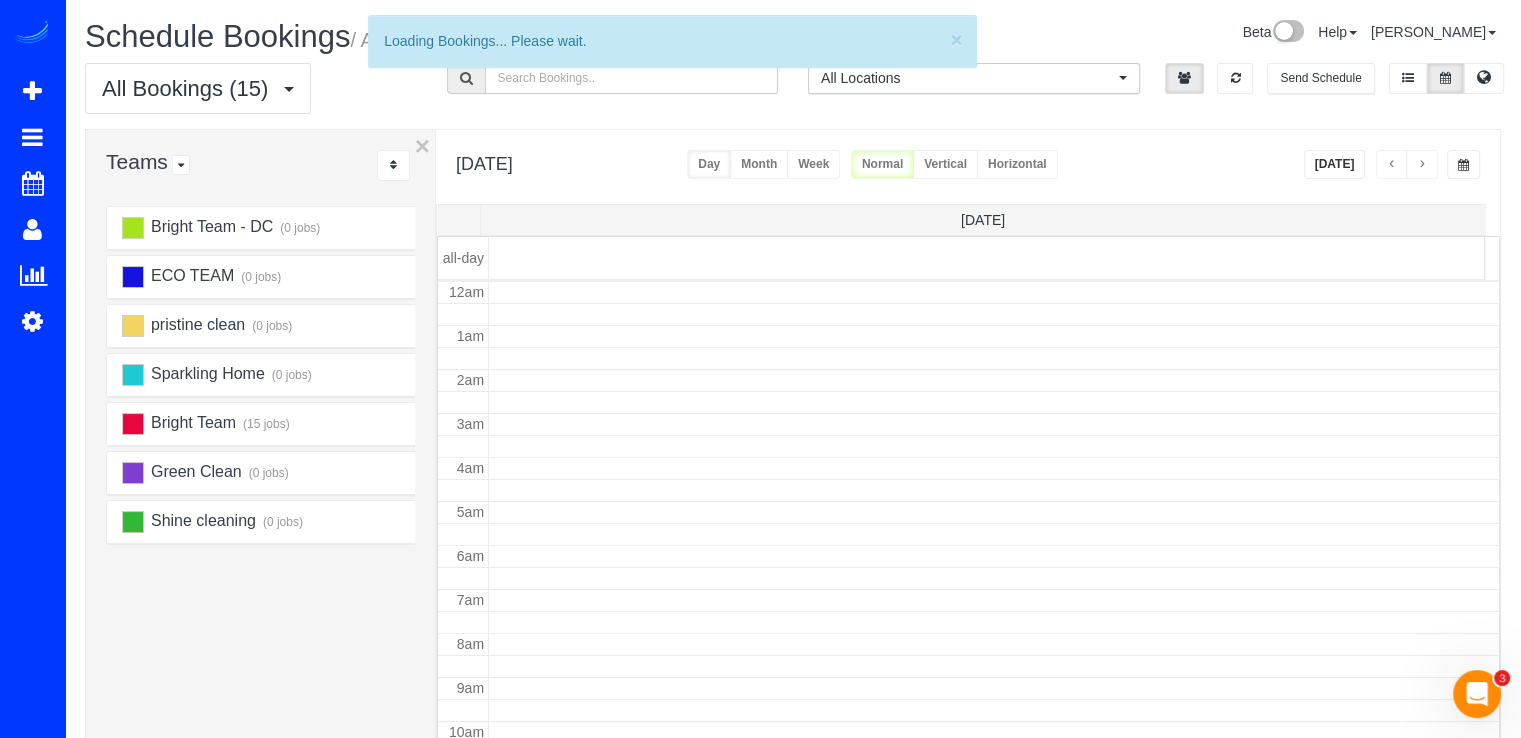 click at bounding box center [1422, 165] 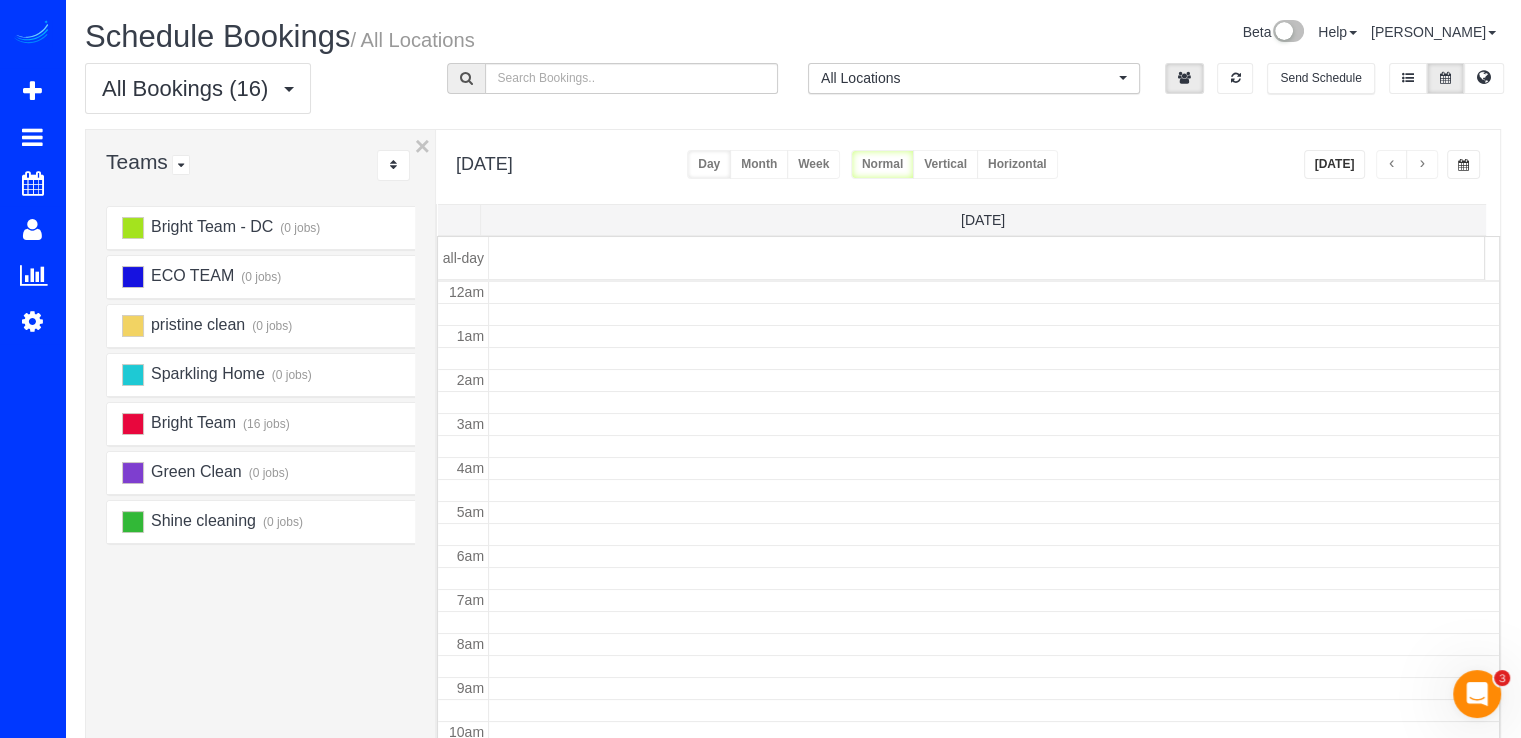 scroll, scrollTop: 263, scrollLeft: 0, axis: vertical 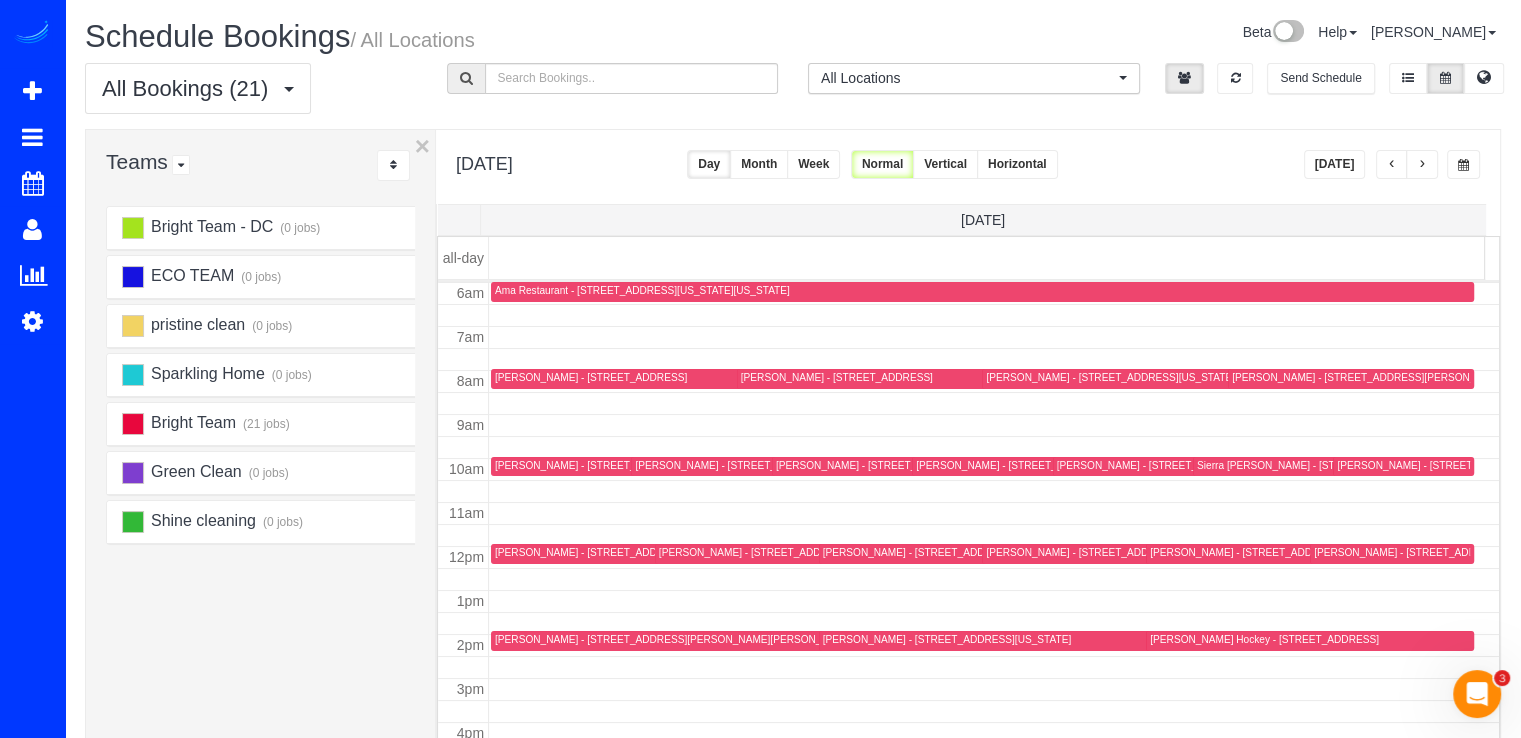click at bounding box center [1422, 165] 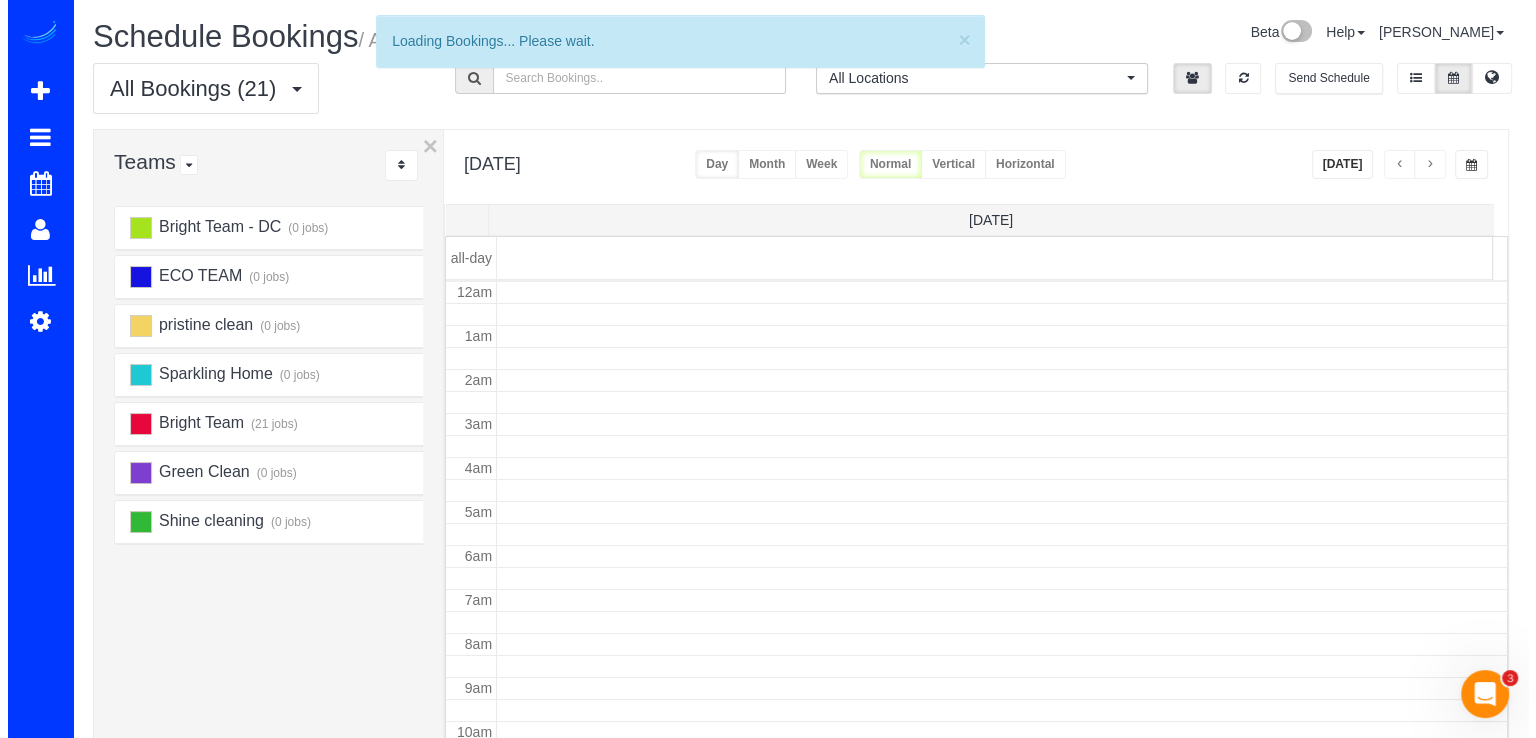 scroll, scrollTop: 263, scrollLeft: 0, axis: vertical 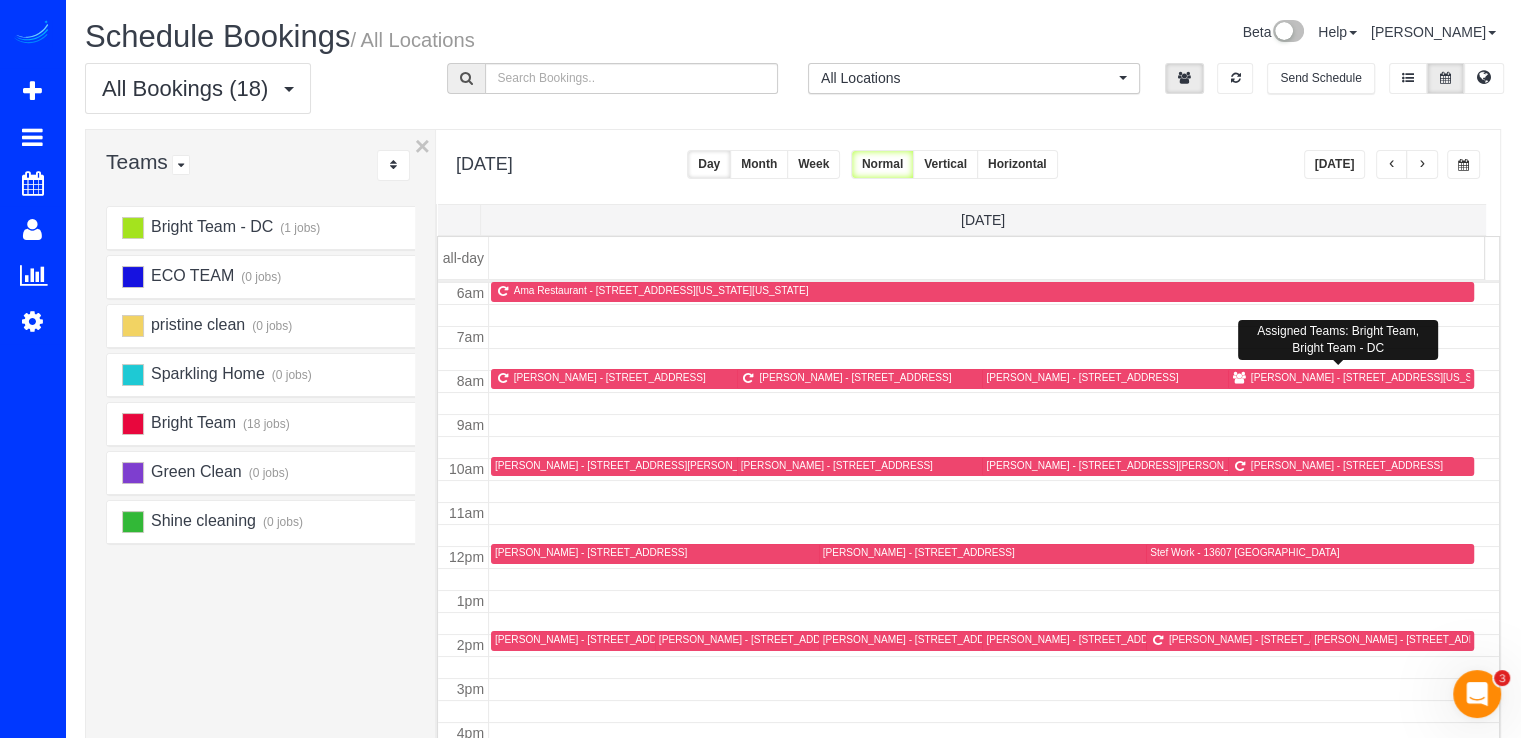 click on "[PERSON_NAME] - [STREET_ADDRESS][US_STATE]" at bounding box center [1375, 377] 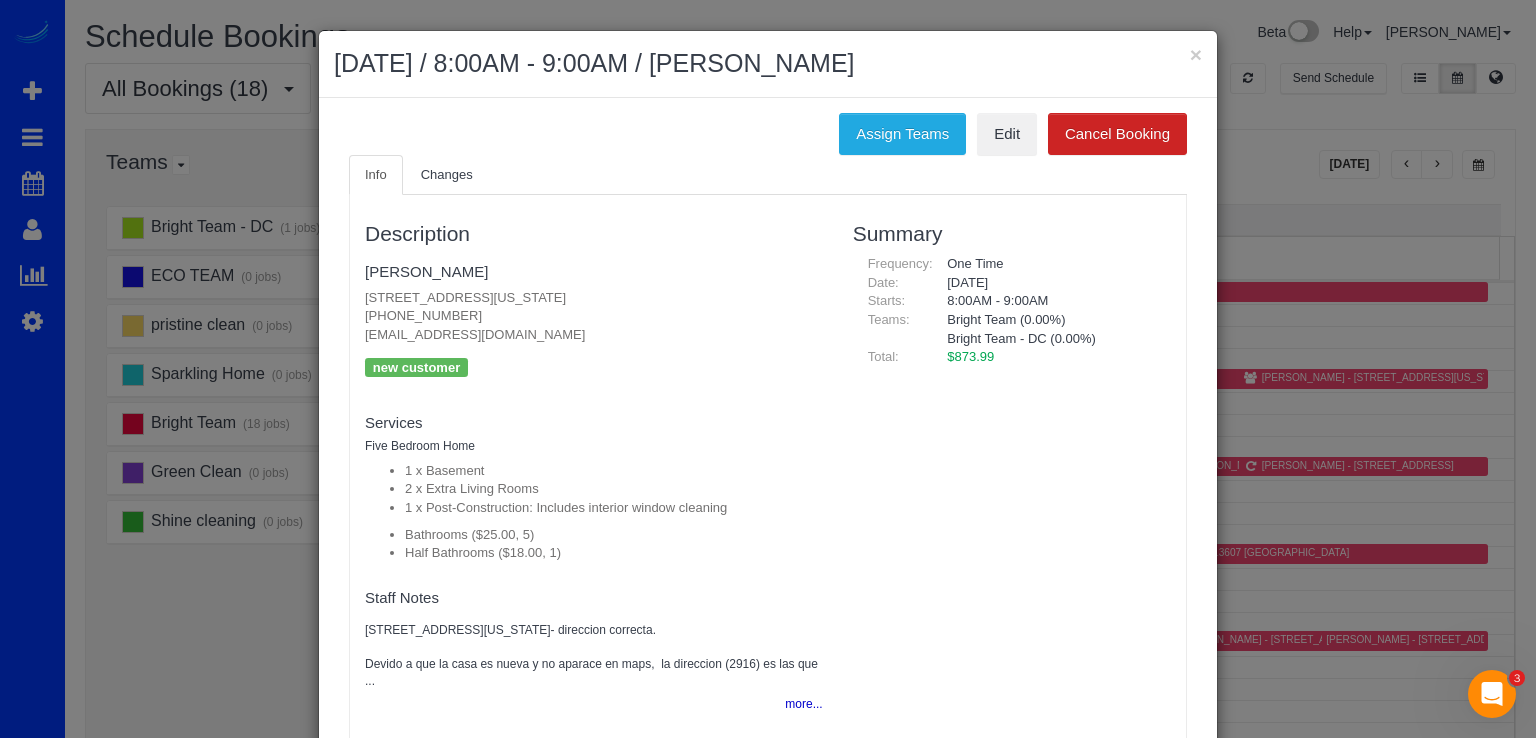 scroll, scrollTop: 32, scrollLeft: 0, axis: vertical 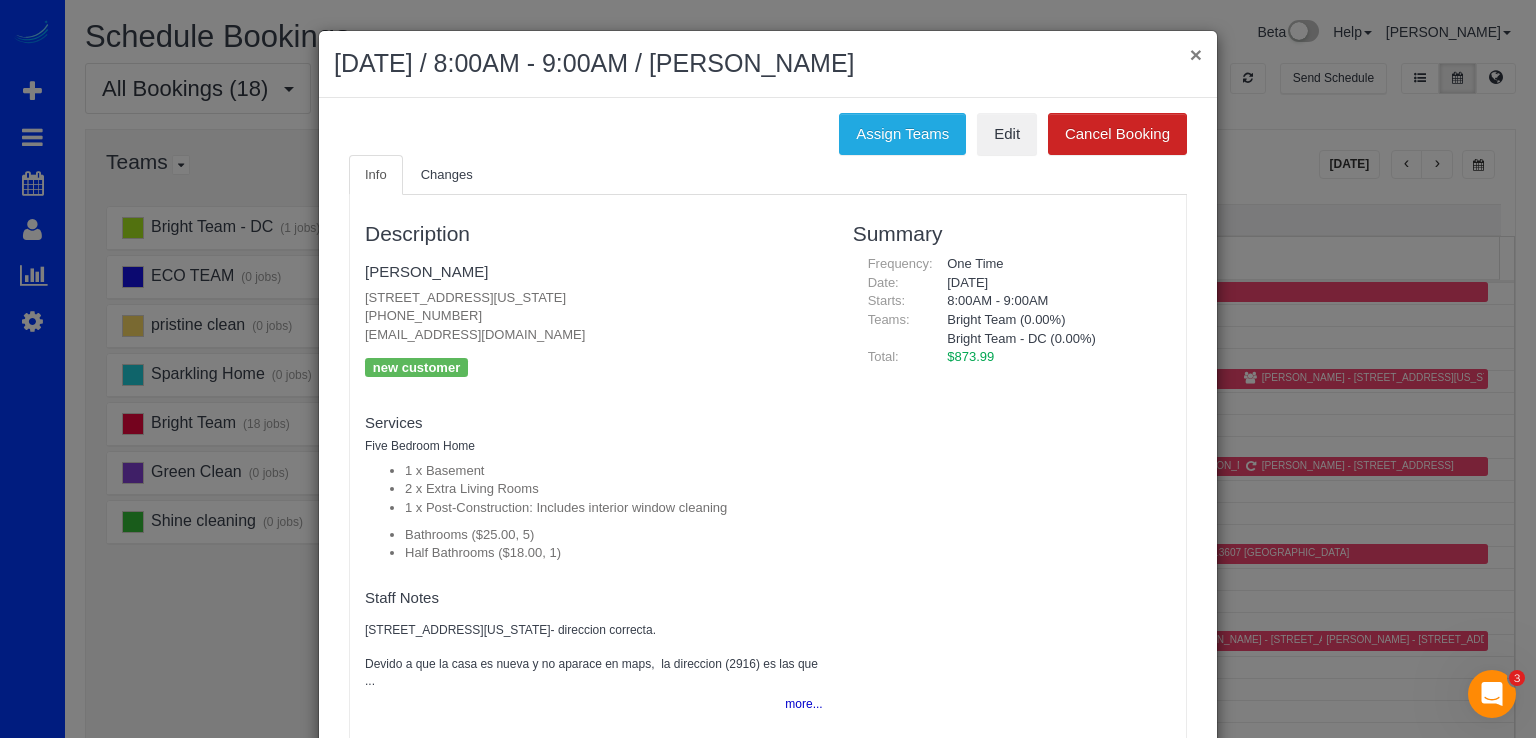 click on "×" at bounding box center (1196, 54) 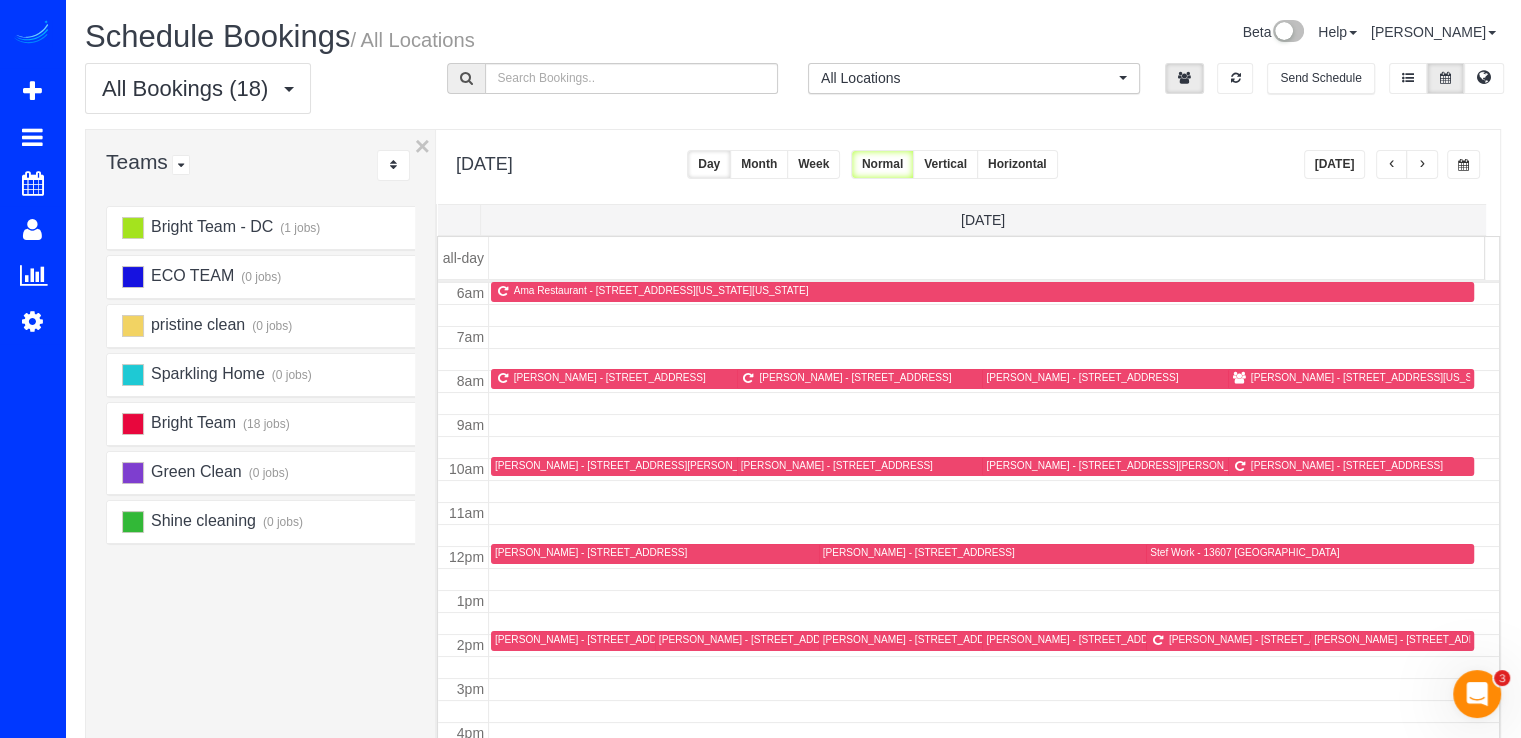 click on "[PERSON_NAME] - [STREET_ADDRESS][US_STATE]" at bounding box center (1375, 377) 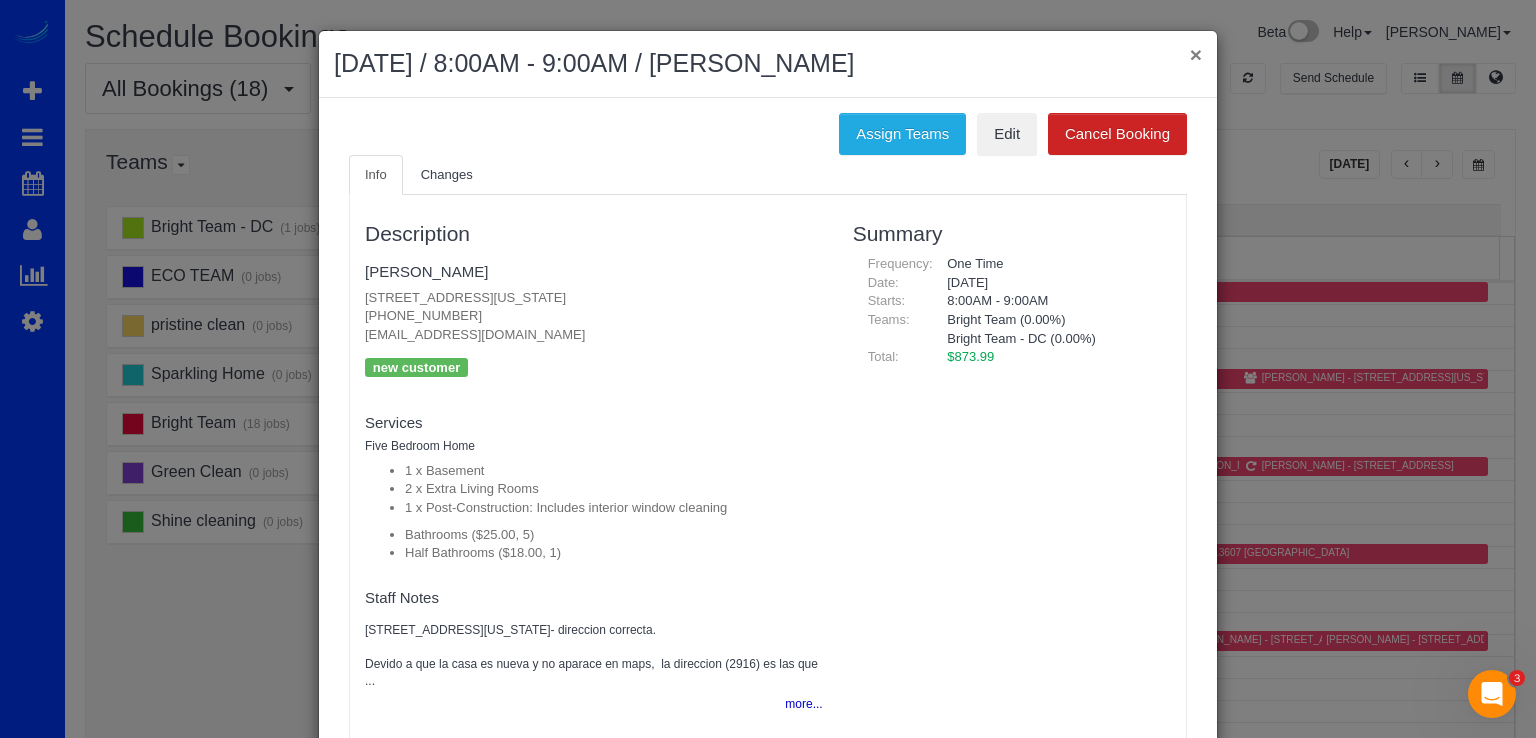 click on "×" at bounding box center (1196, 54) 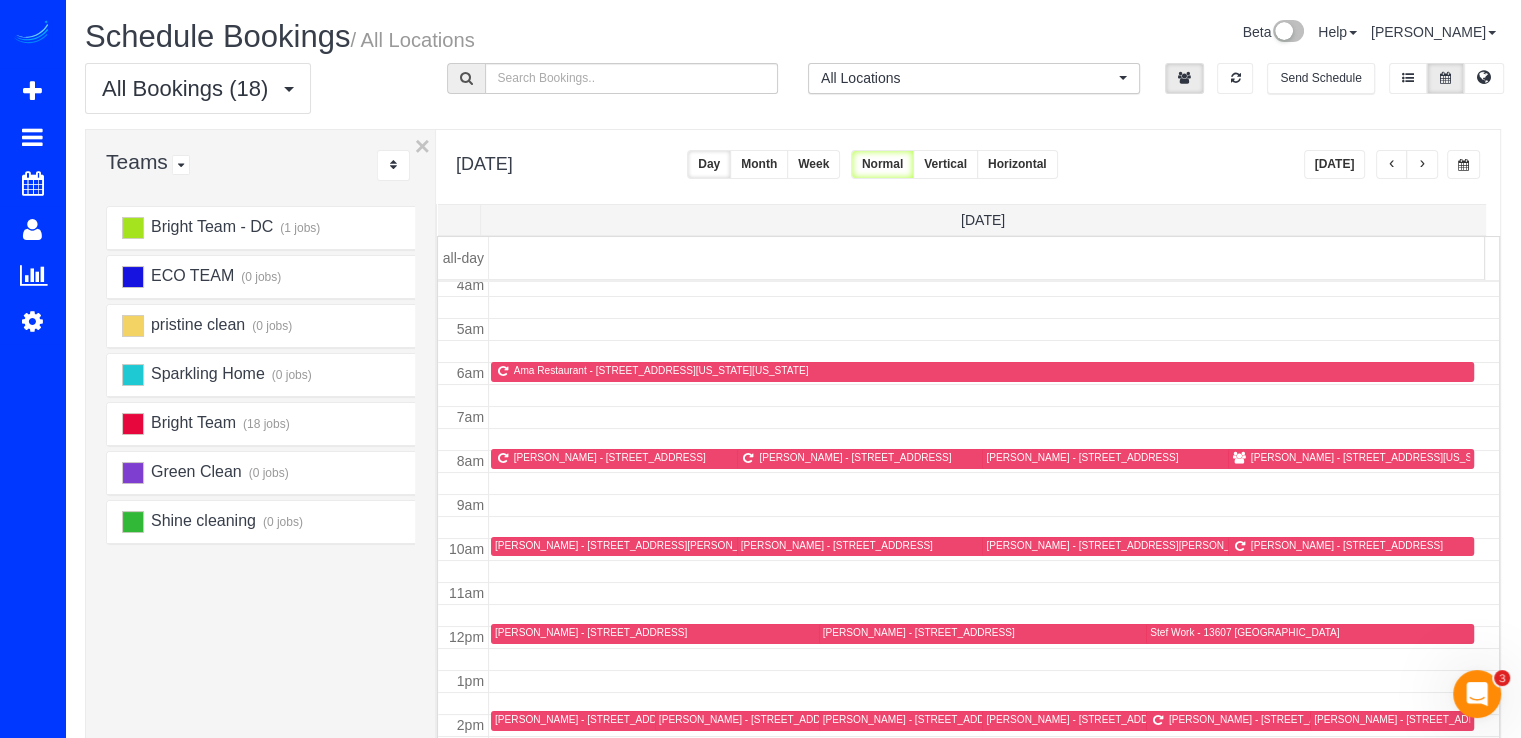 scroll, scrollTop: 0, scrollLeft: 0, axis: both 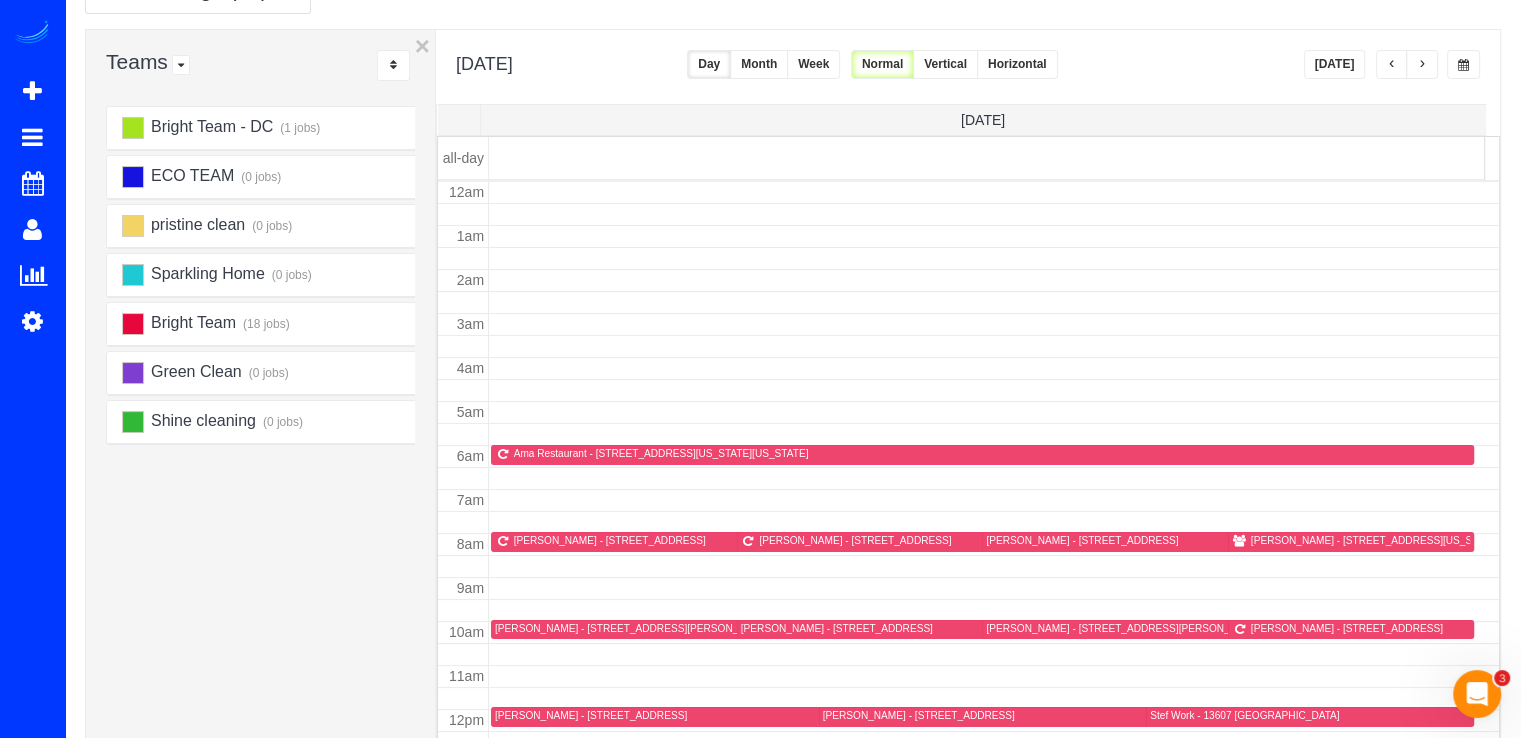 click on "[PERSON_NAME] - [STREET_ADDRESS][US_STATE]" at bounding box center [1375, 540] 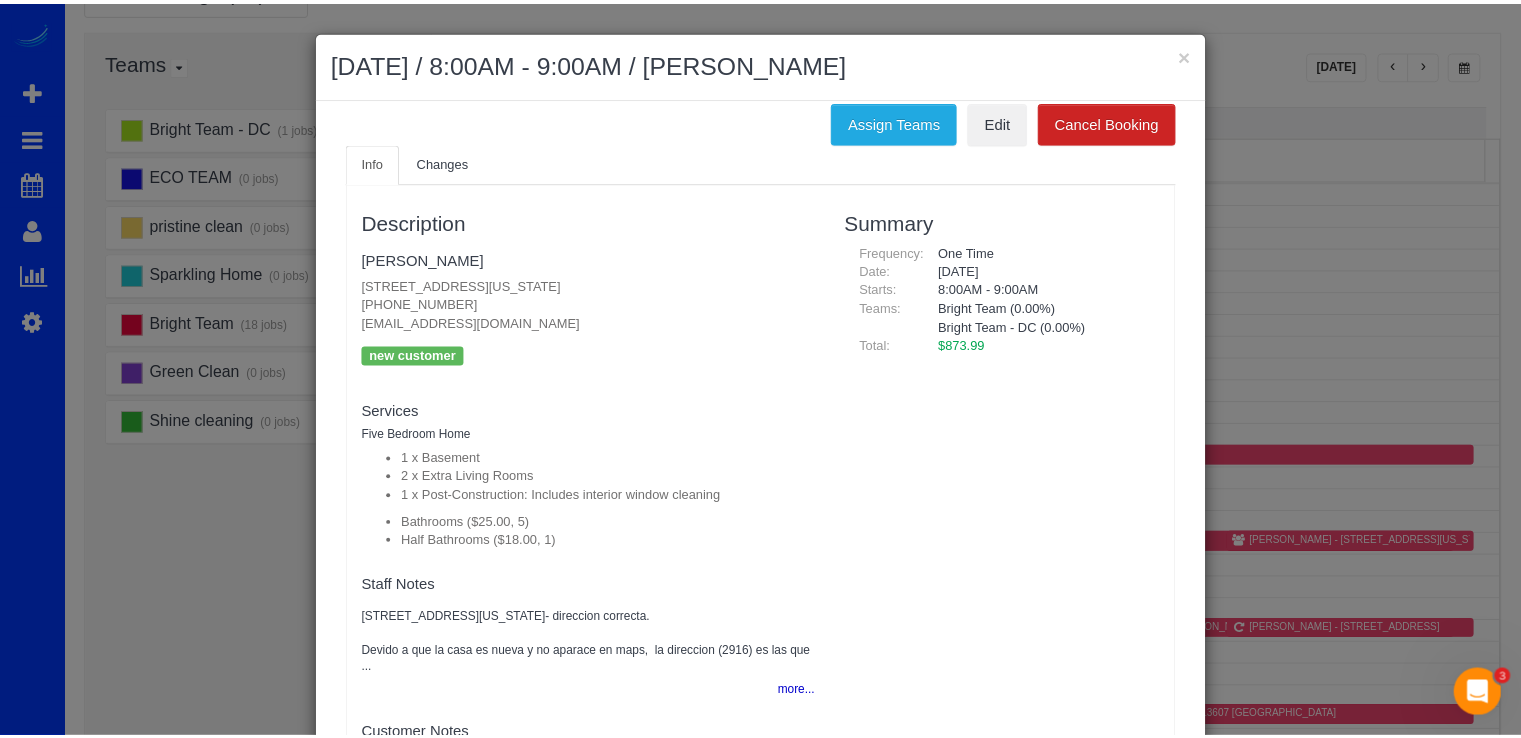 scroll, scrollTop: 0, scrollLeft: 0, axis: both 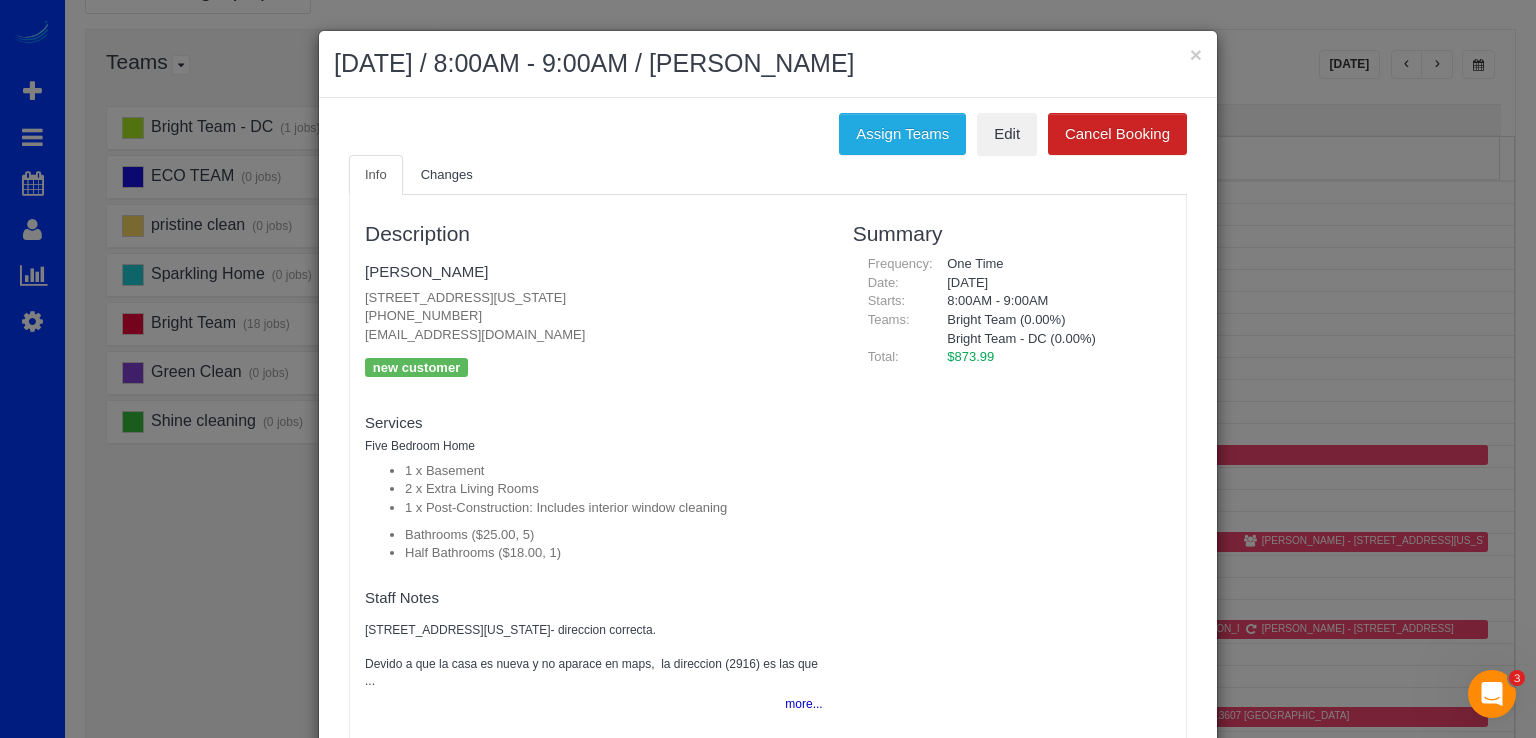 click on "×
July 10, 2025 /
8:00AM - 9:00AM /
Pat Cunningham" at bounding box center [768, 64] 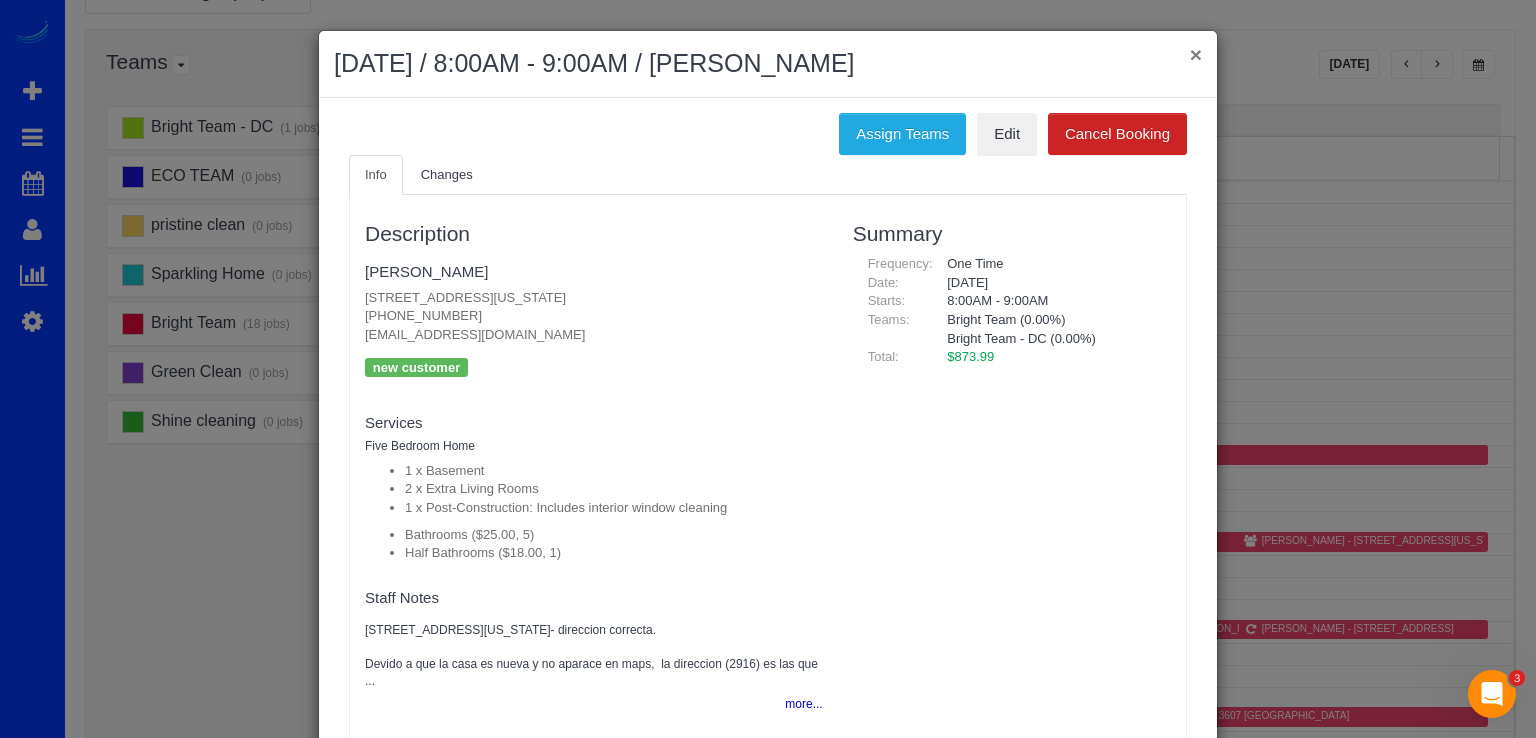 click on "×
July 10, 2025 /
8:00AM - 9:00AM /
Pat Cunningham" at bounding box center [768, 64] 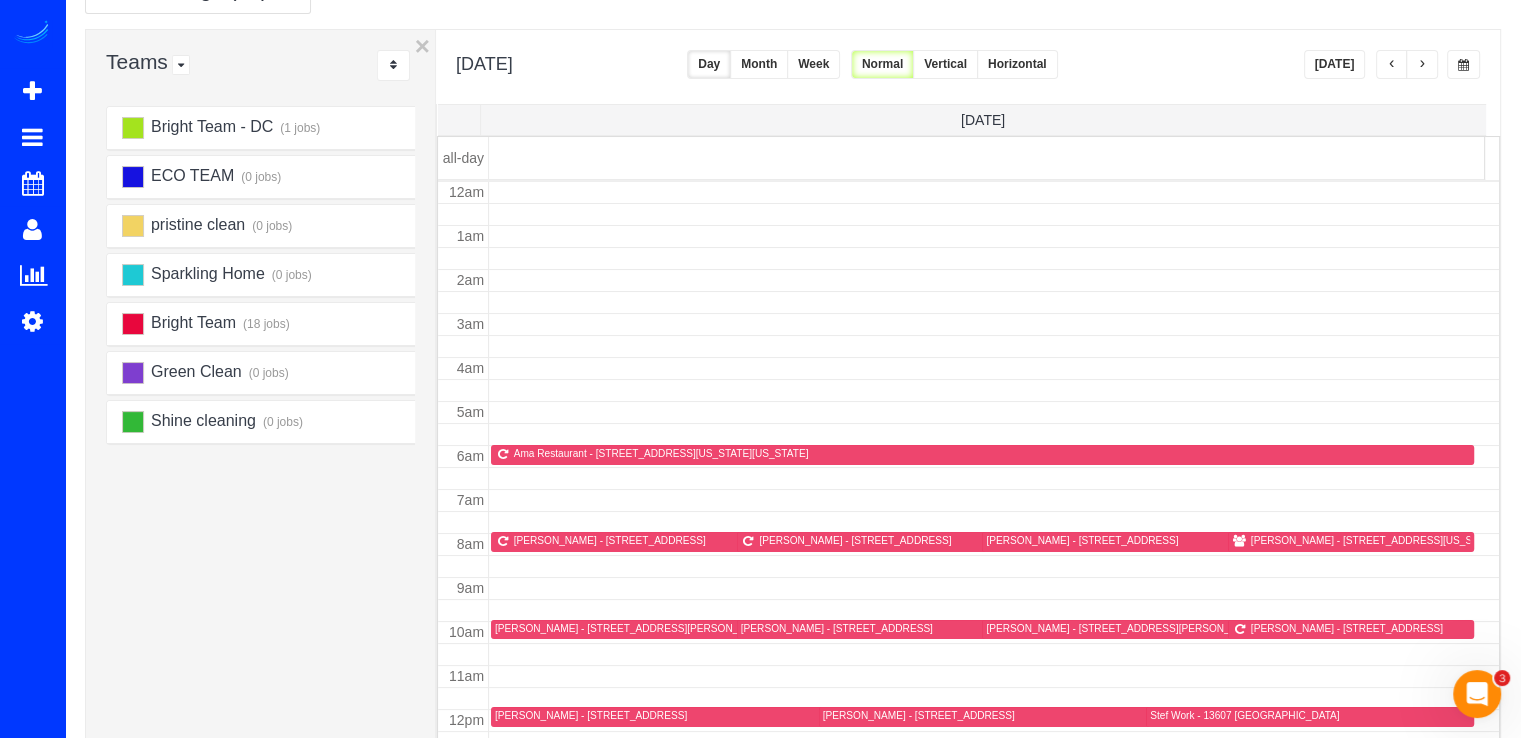 click on "Bright Team - DC
(1 jobs)
ECO TEAM
(0 jobs)
pristine clean
(0 jobs)
Sparkling Home
(0 jobs)" at bounding box center (260, 511) 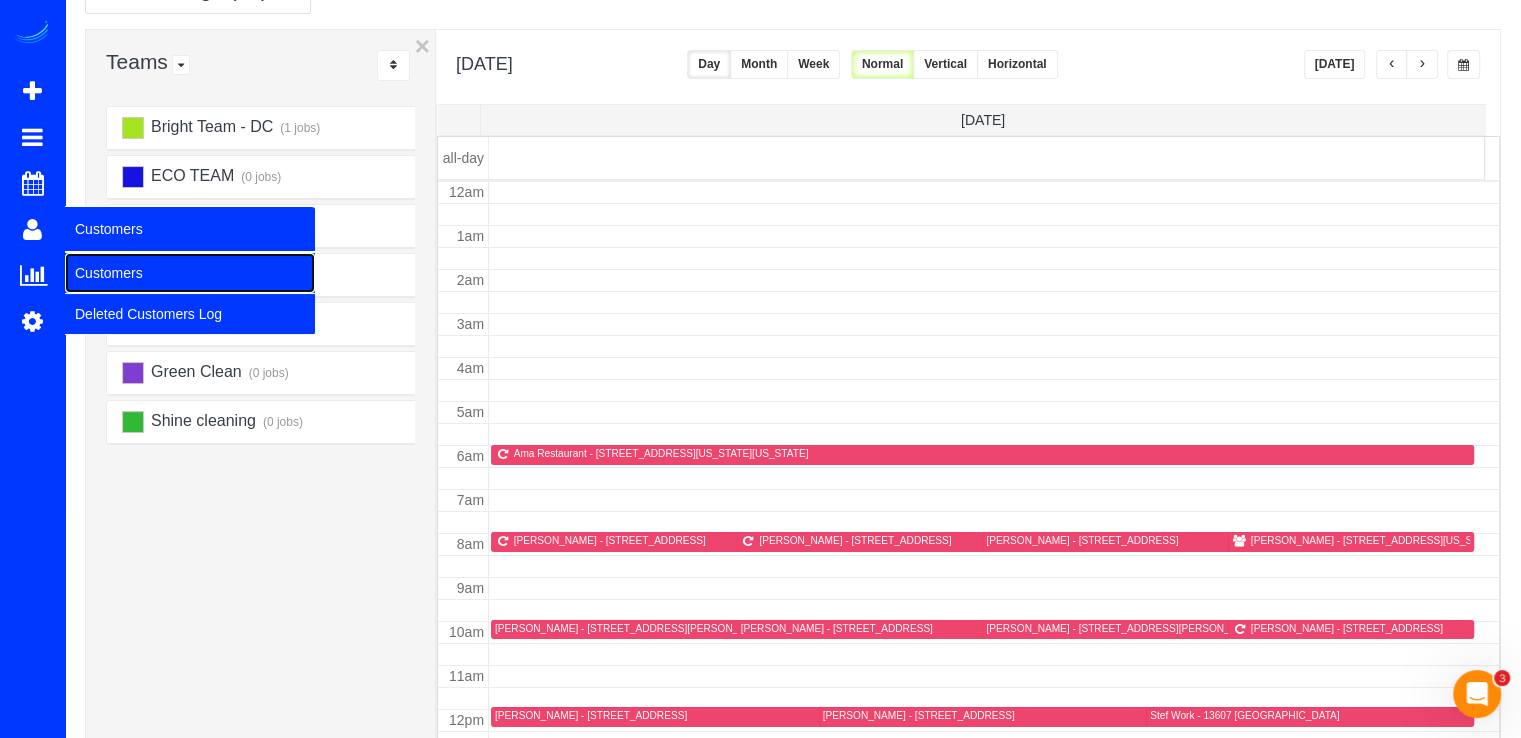 click on "Customers" at bounding box center (190, 273) 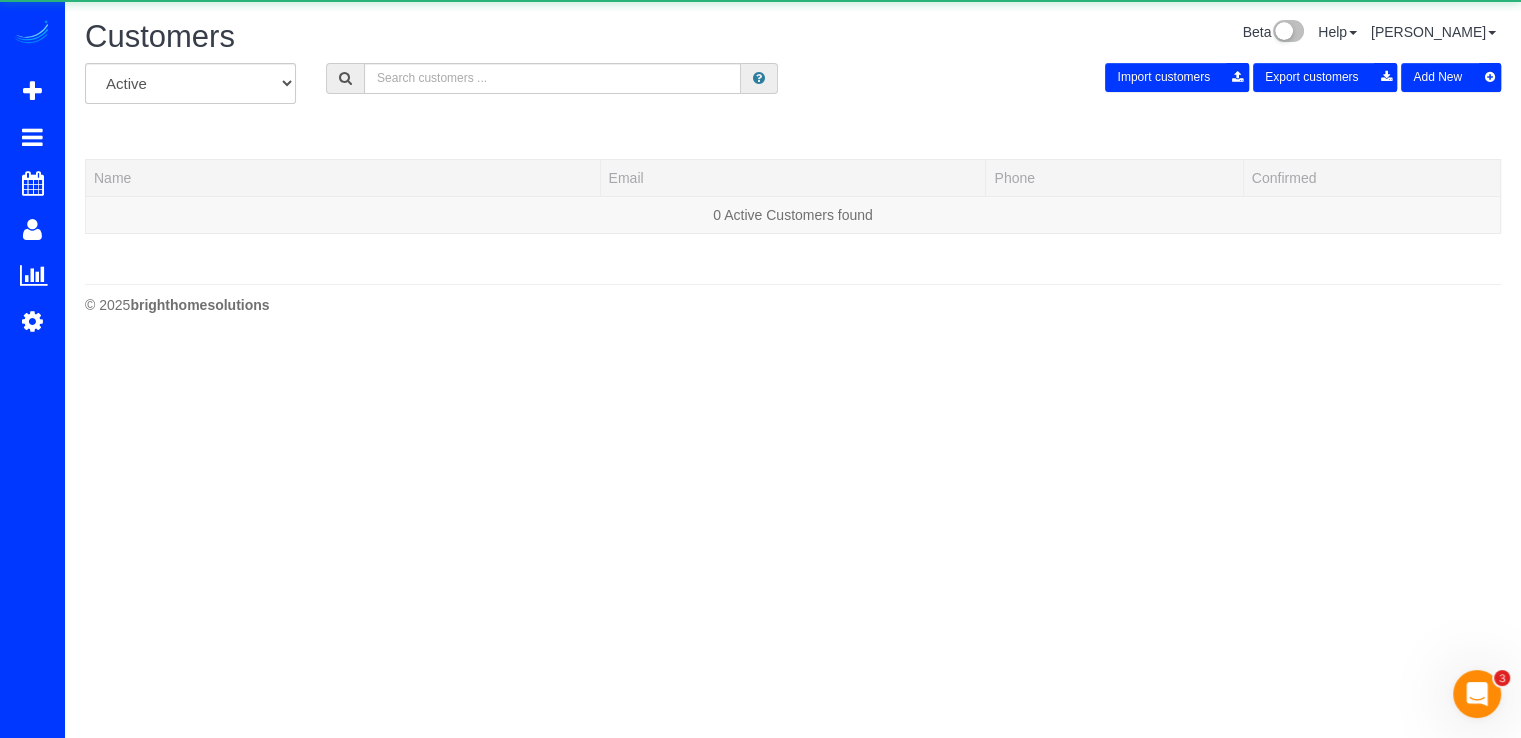 scroll, scrollTop: 0, scrollLeft: 0, axis: both 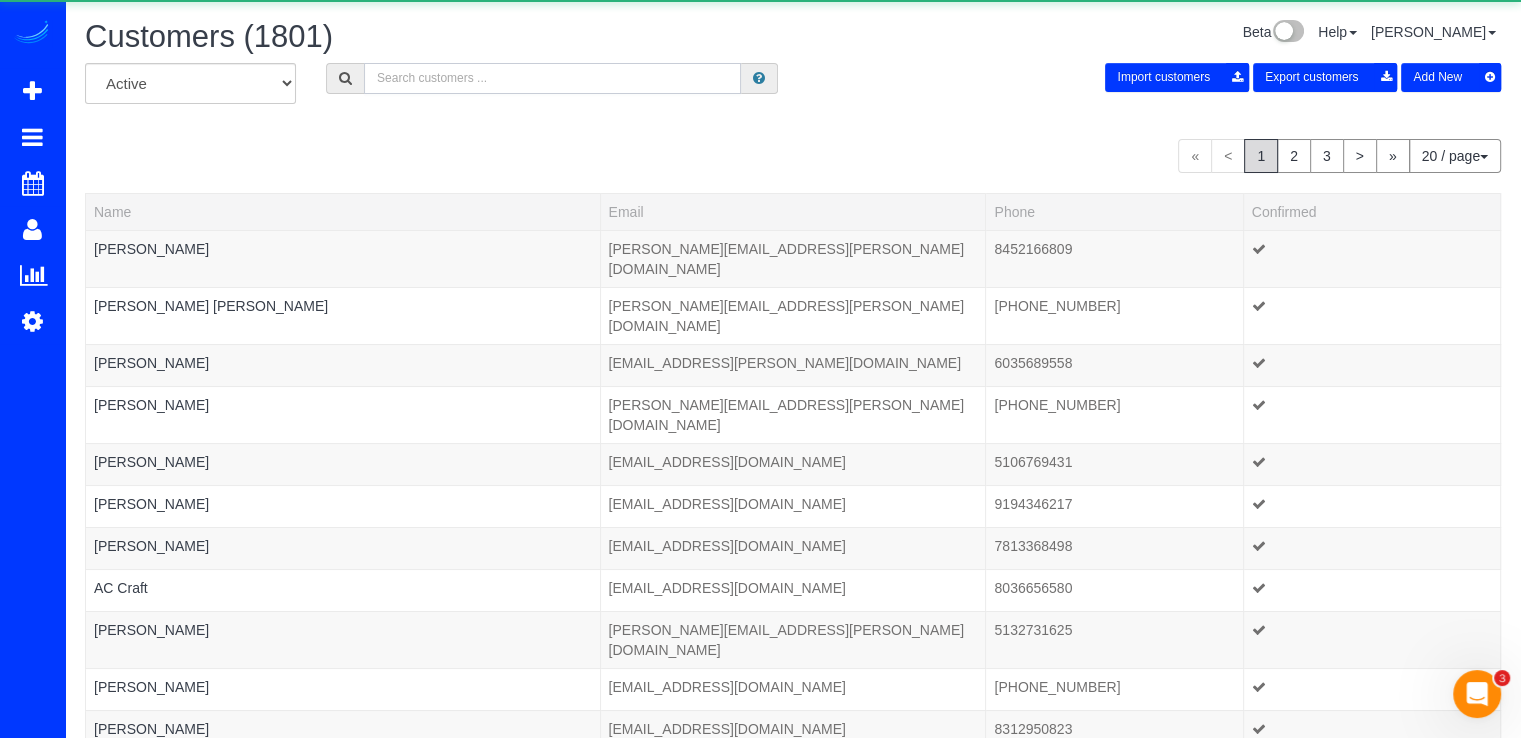 click at bounding box center [552, 78] 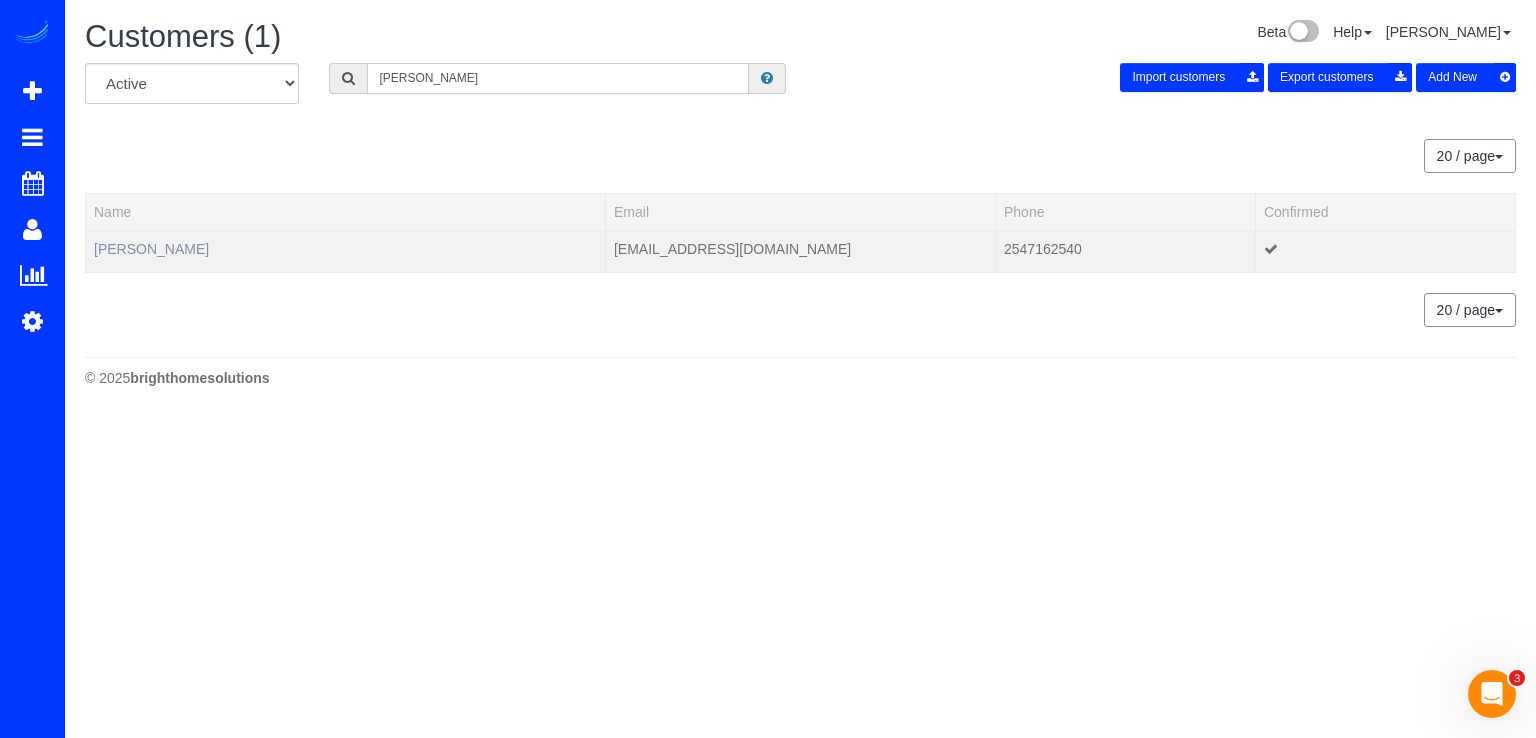 type on "Oneil" 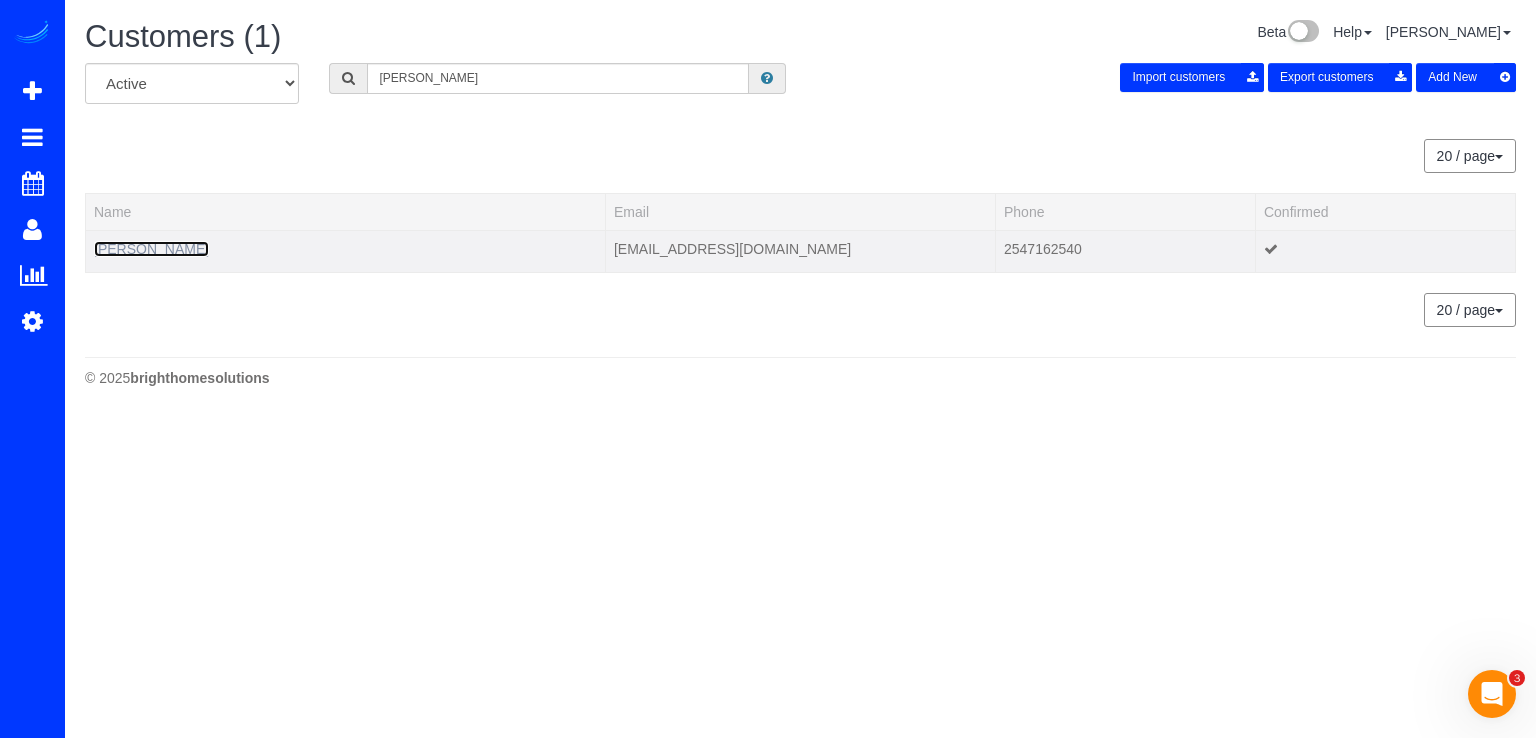 click on "Megan ONeill" at bounding box center (151, 249) 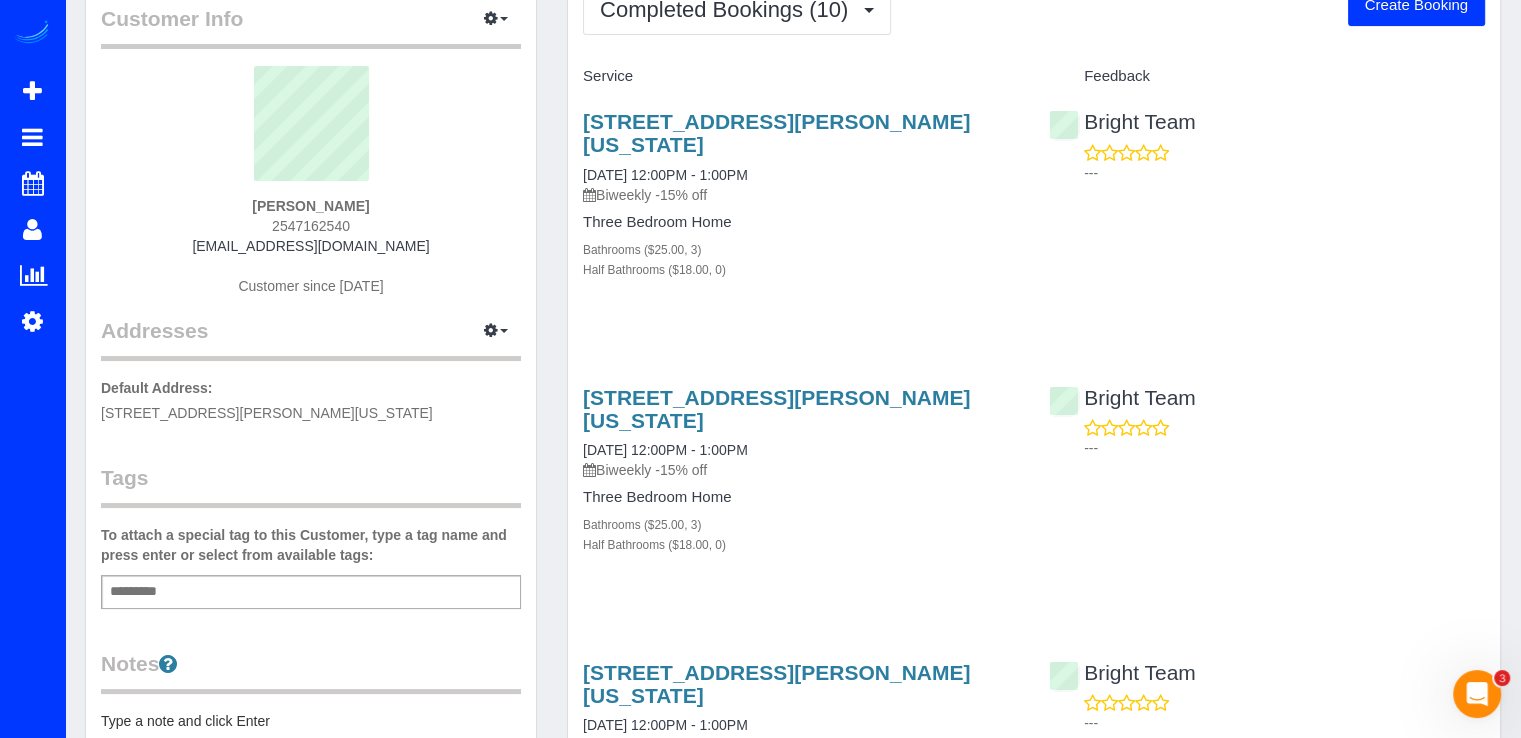 scroll, scrollTop: 0, scrollLeft: 0, axis: both 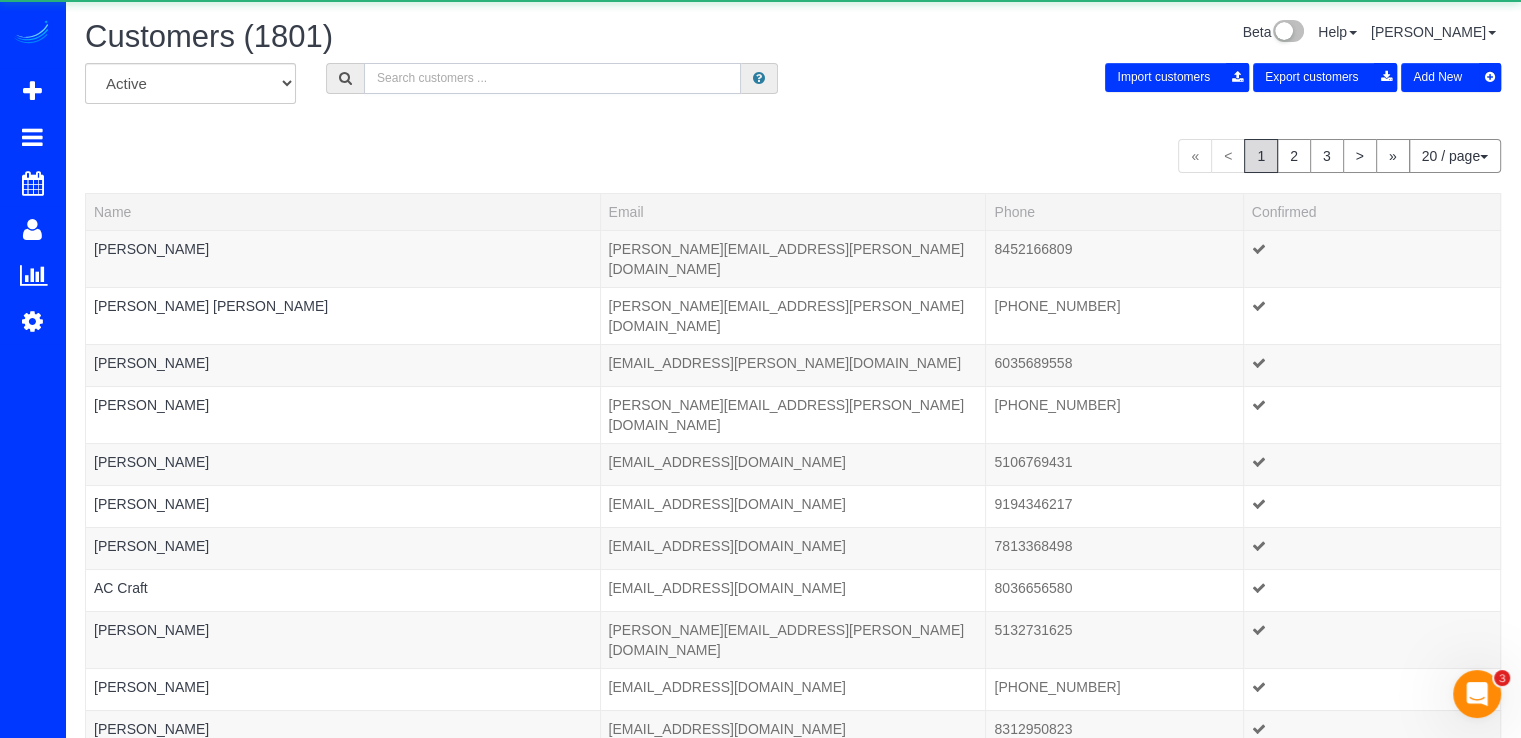 click at bounding box center [552, 78] 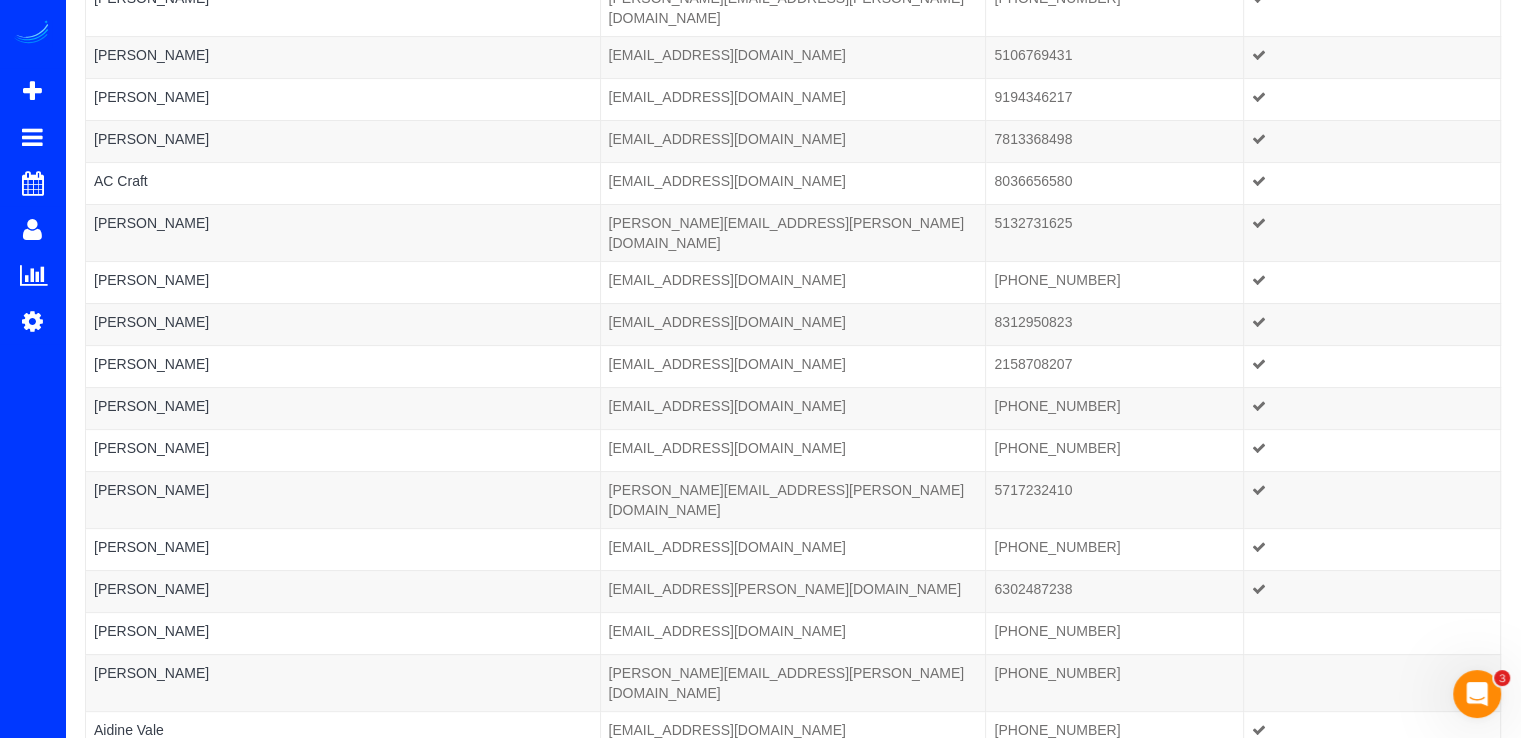 scroll, scrollTop: 372, scrollLeft: 0, axis: vertical 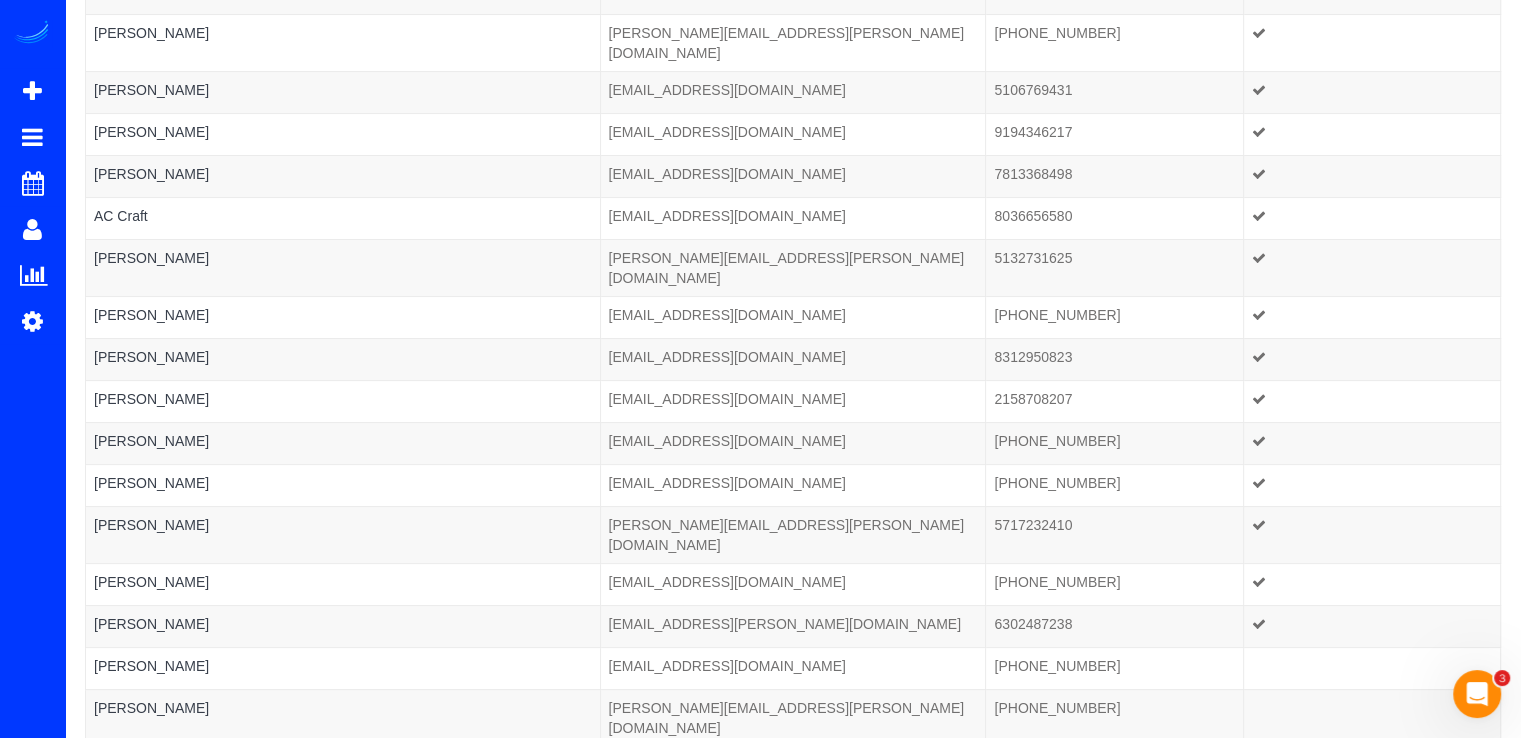 type on "Oneil" 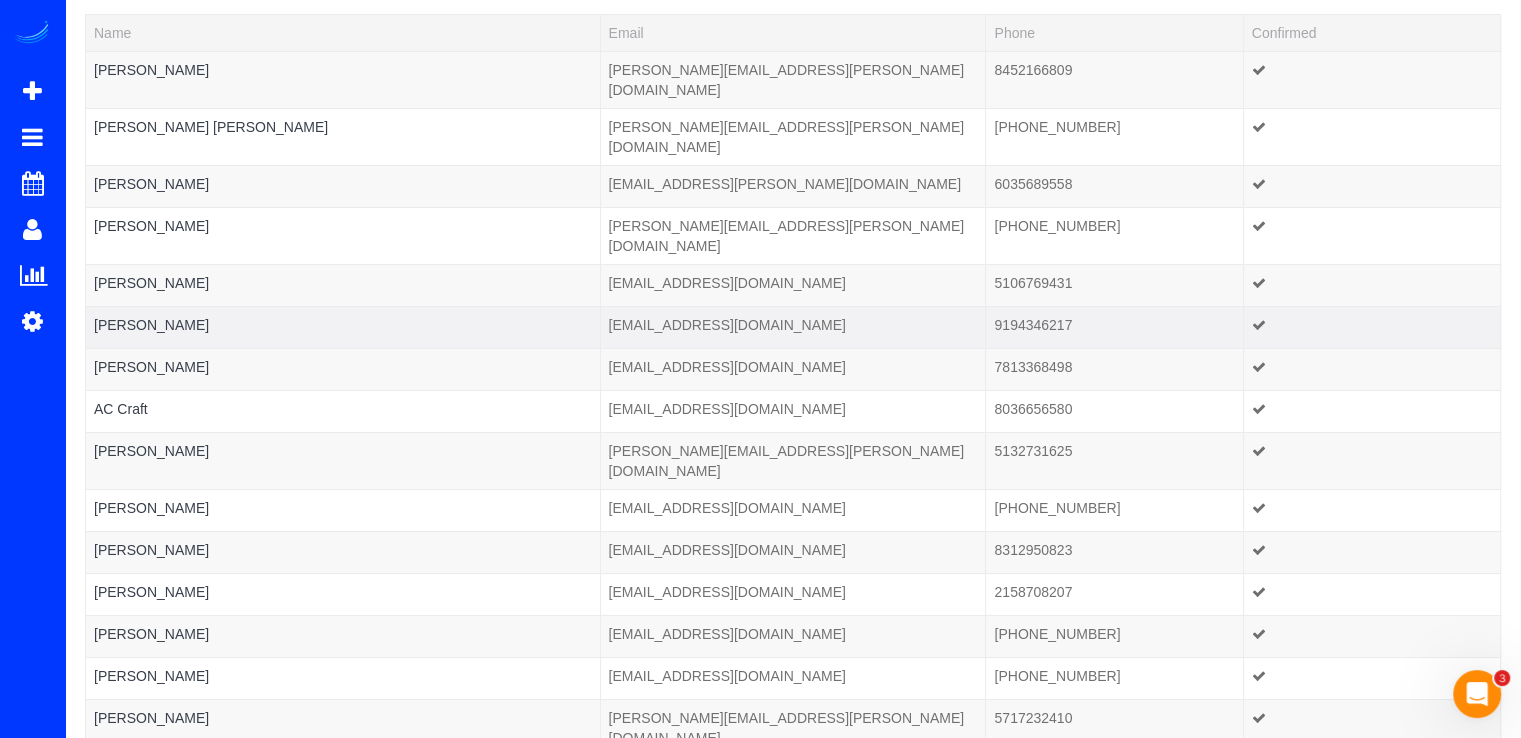scroll, scrollTop: 72, scrollLeft: 0, axis: vertical 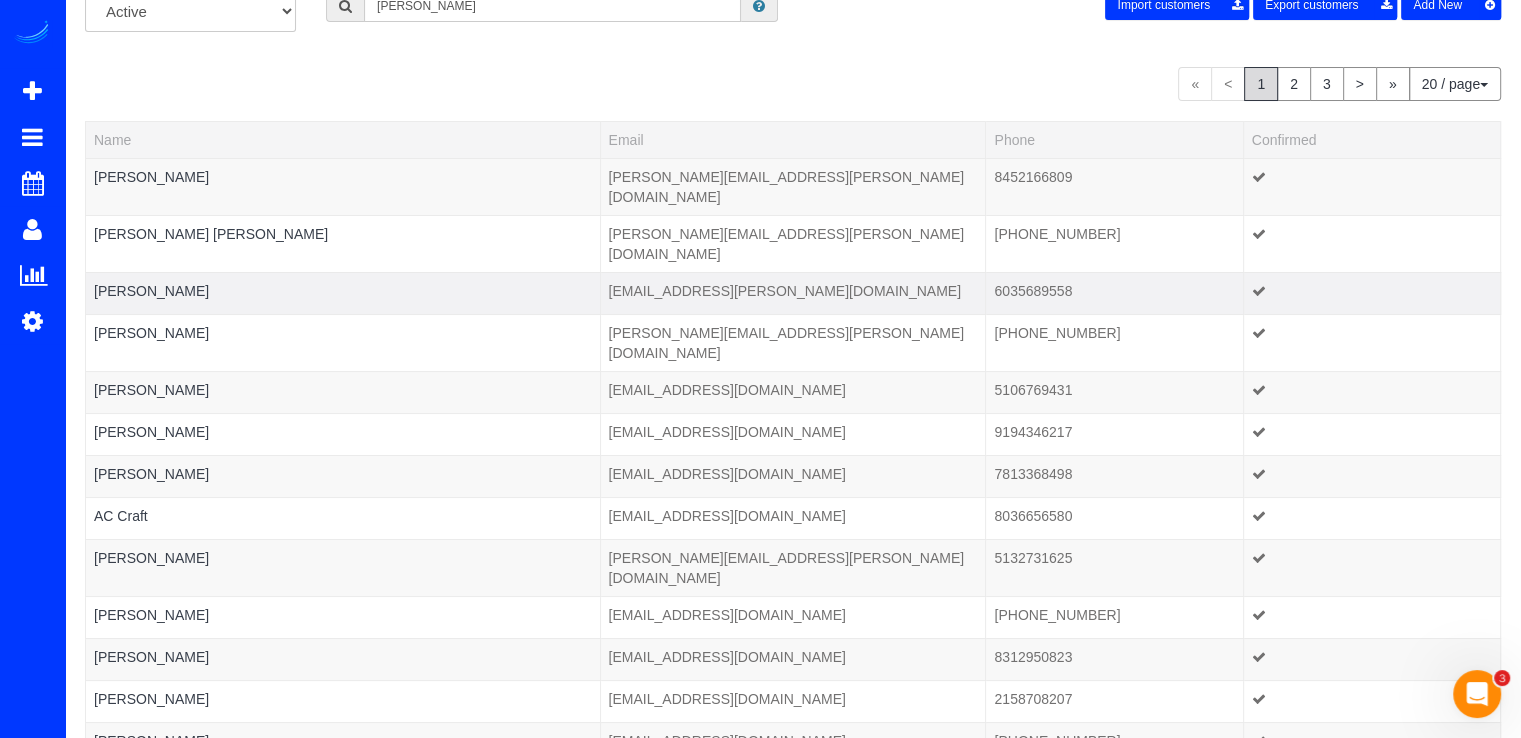 click on "Abbey Ammerman" at bounding box center (343, 293) 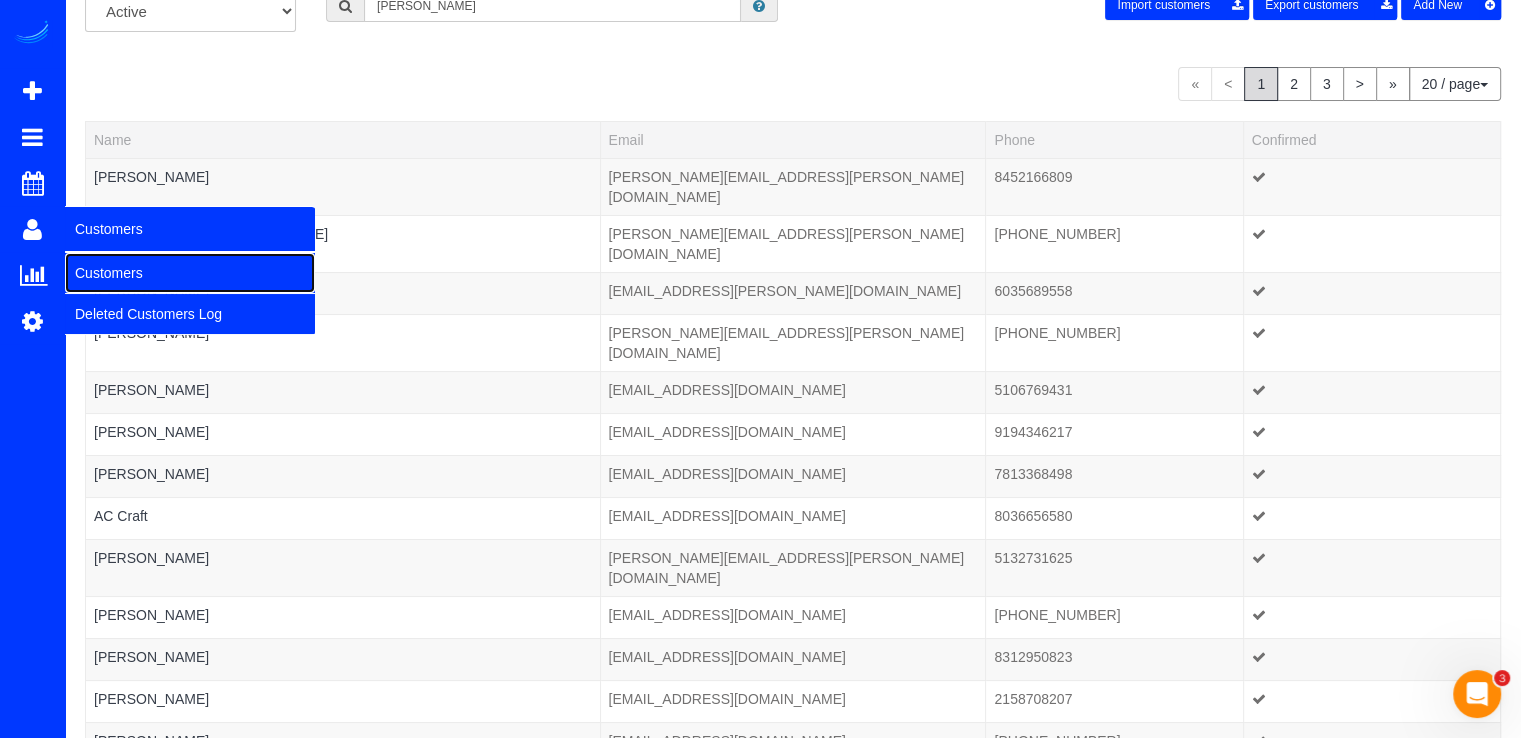 click on "Customers" at bounding box center (190, 273) 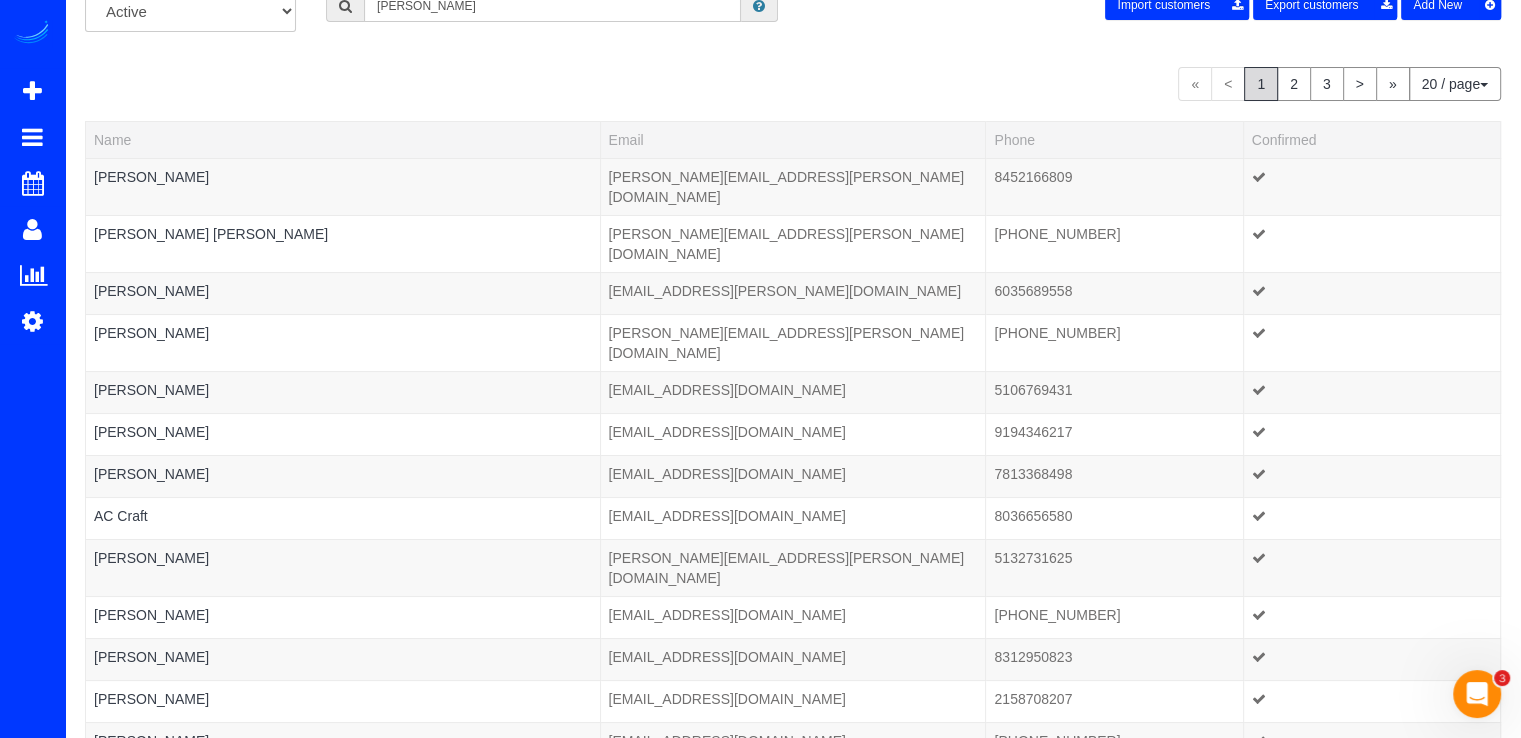 scroll, scrollTop: 0, scrollLeft: 0, axis: both 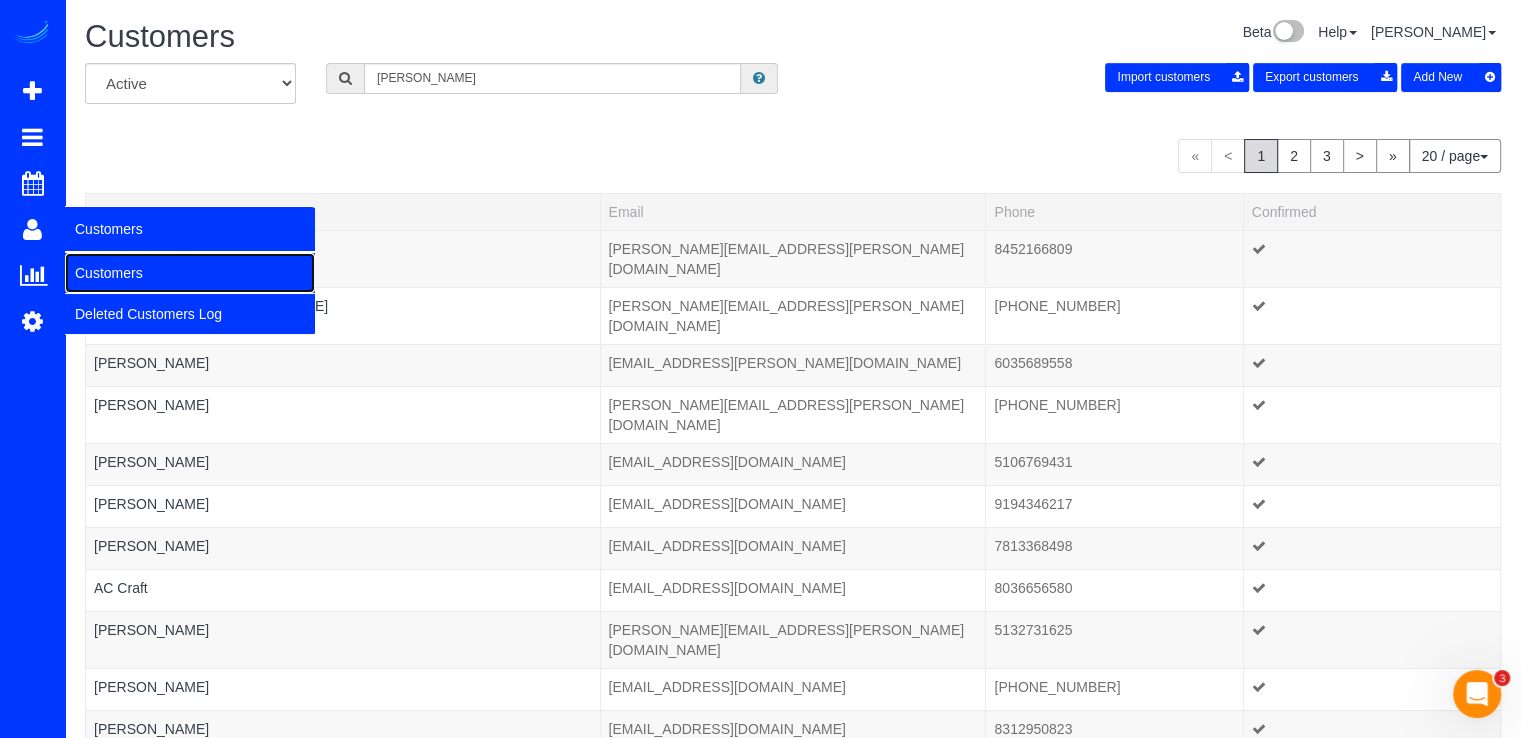 click on "Customers" at bounding box center (190, 273) 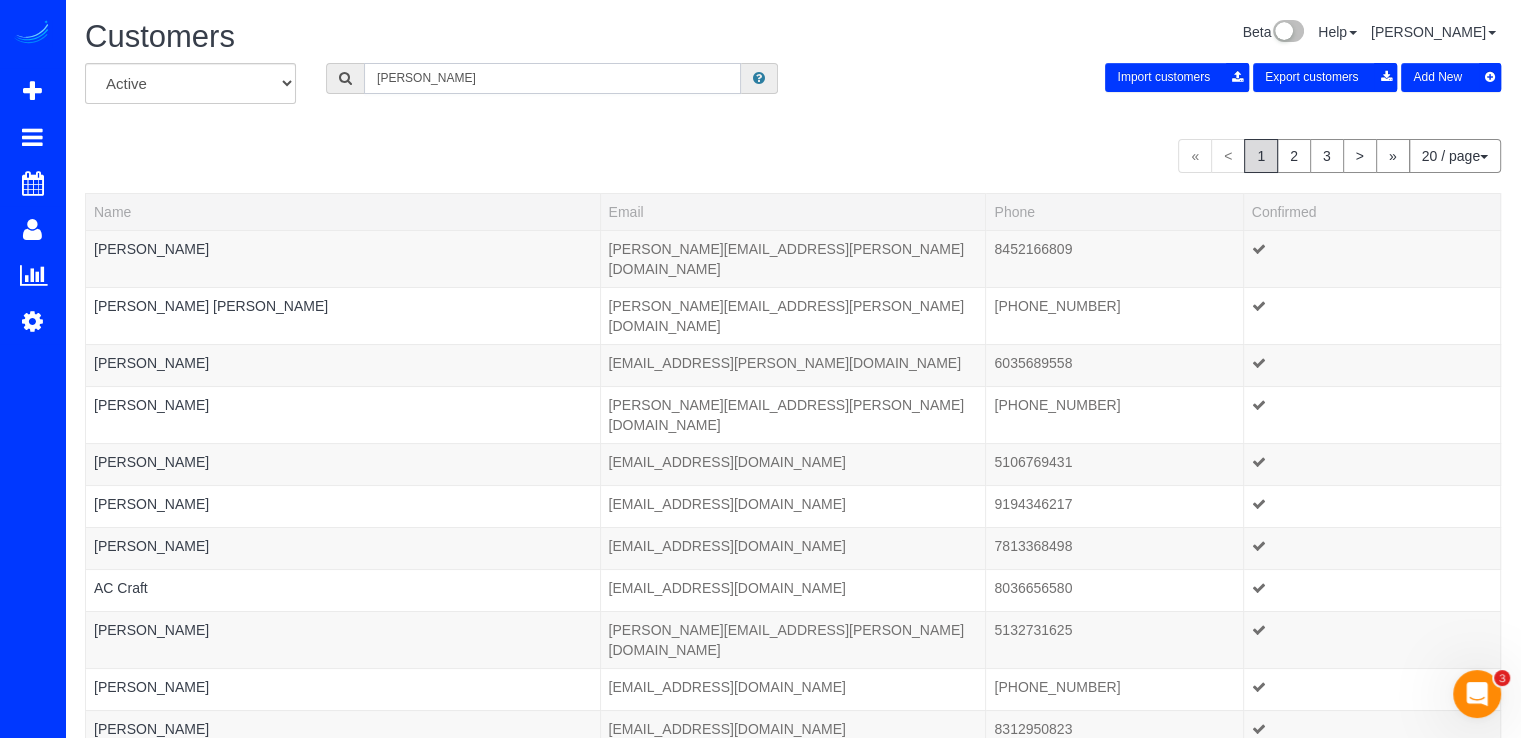 drag, startPoint x: 548, startPoint y: 81, endPoint x: 353, endPoint y: 85, distance: 195.04102 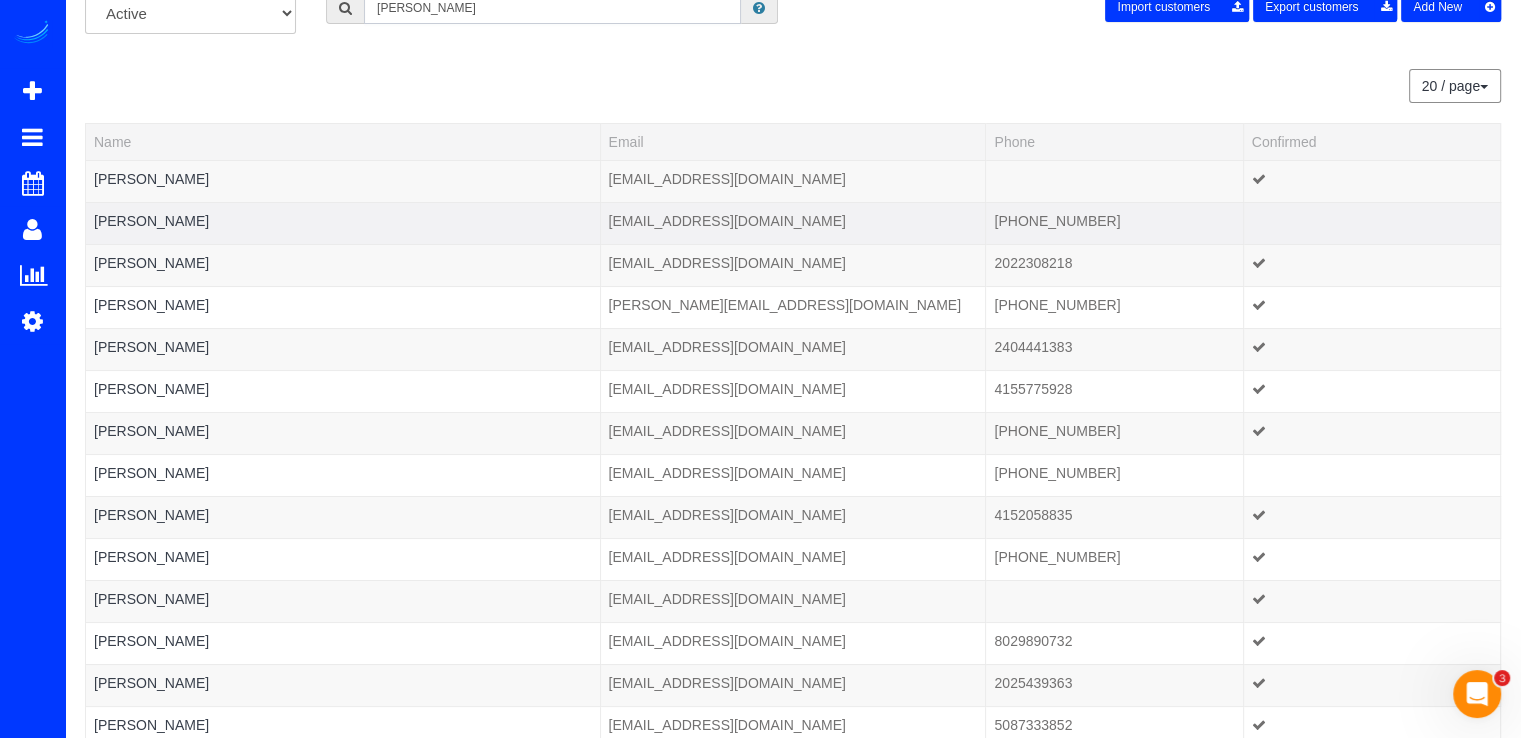 scroll, scrollTop: 0, scrollLeft: 0, axis: both 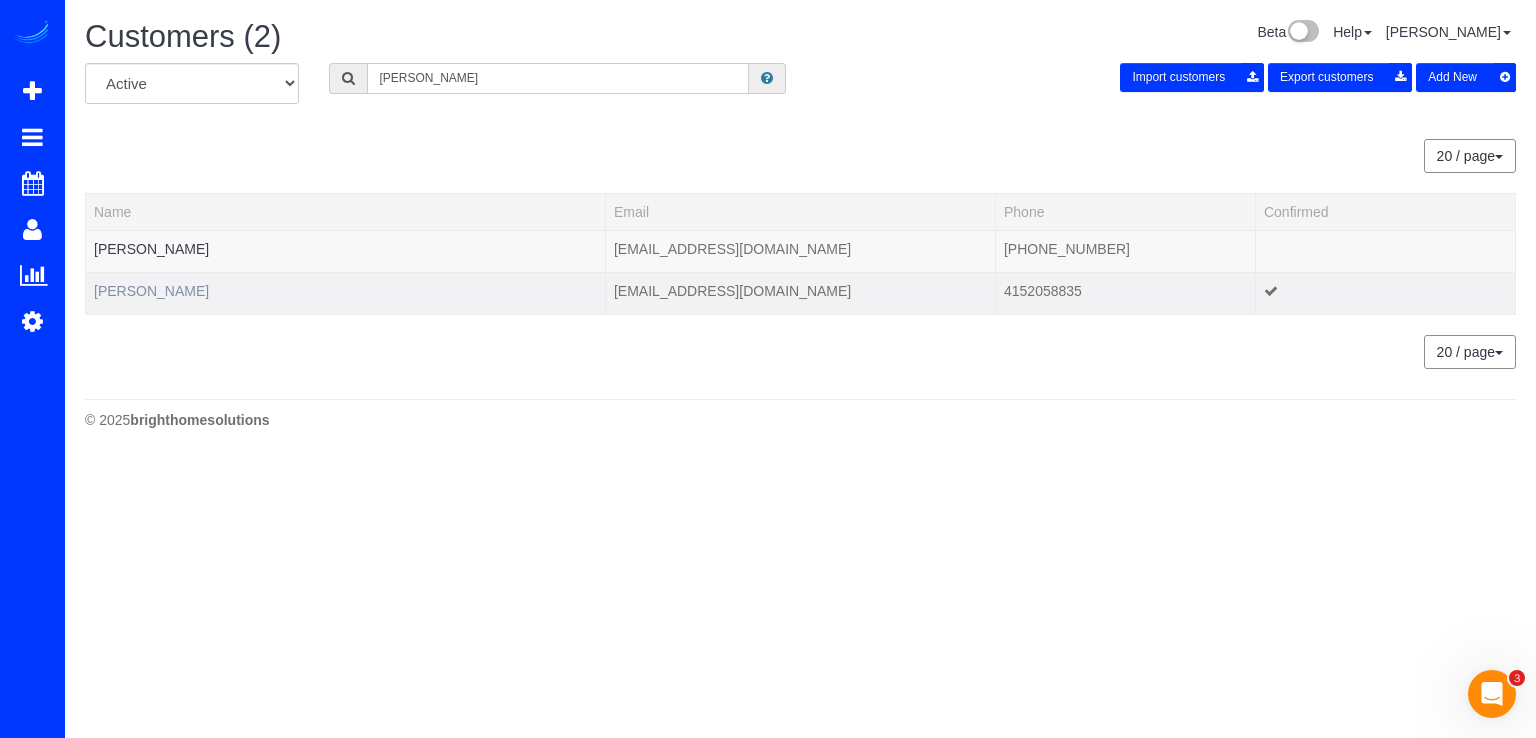 type on "Michael H" 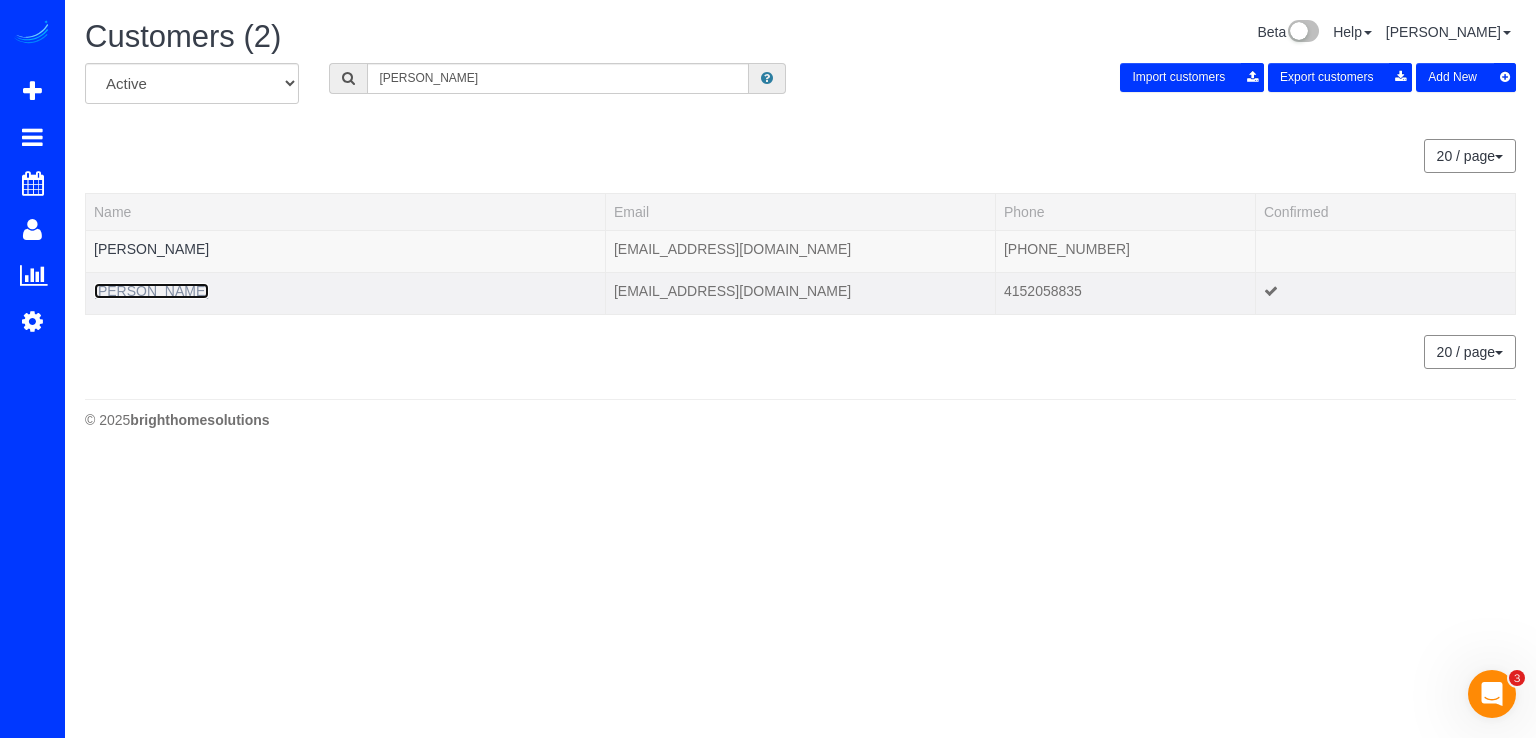 click on "Michael Hsieh" at bounding box center (151, 291) 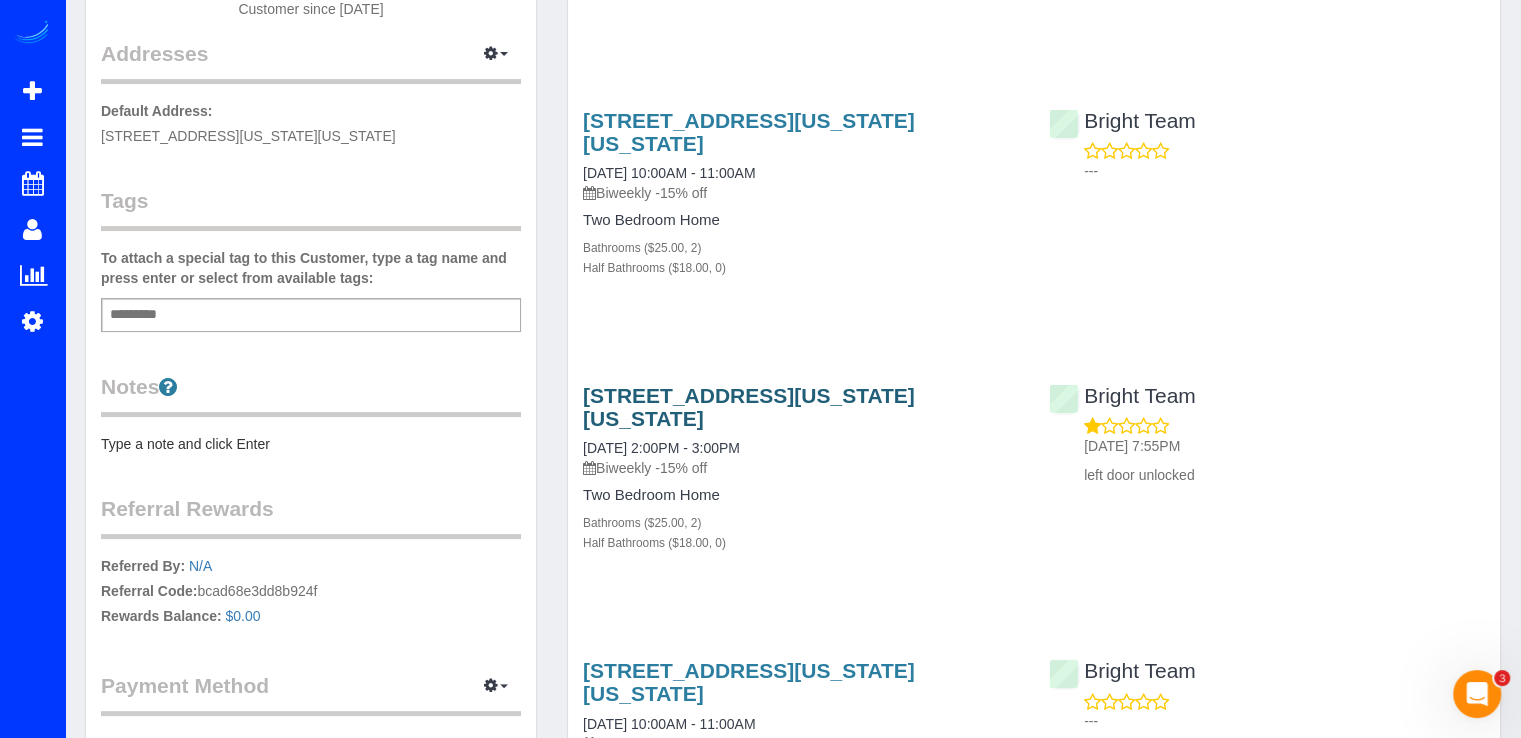 scroll, scrollTop: 0, scrollLeft: 0, axis: both 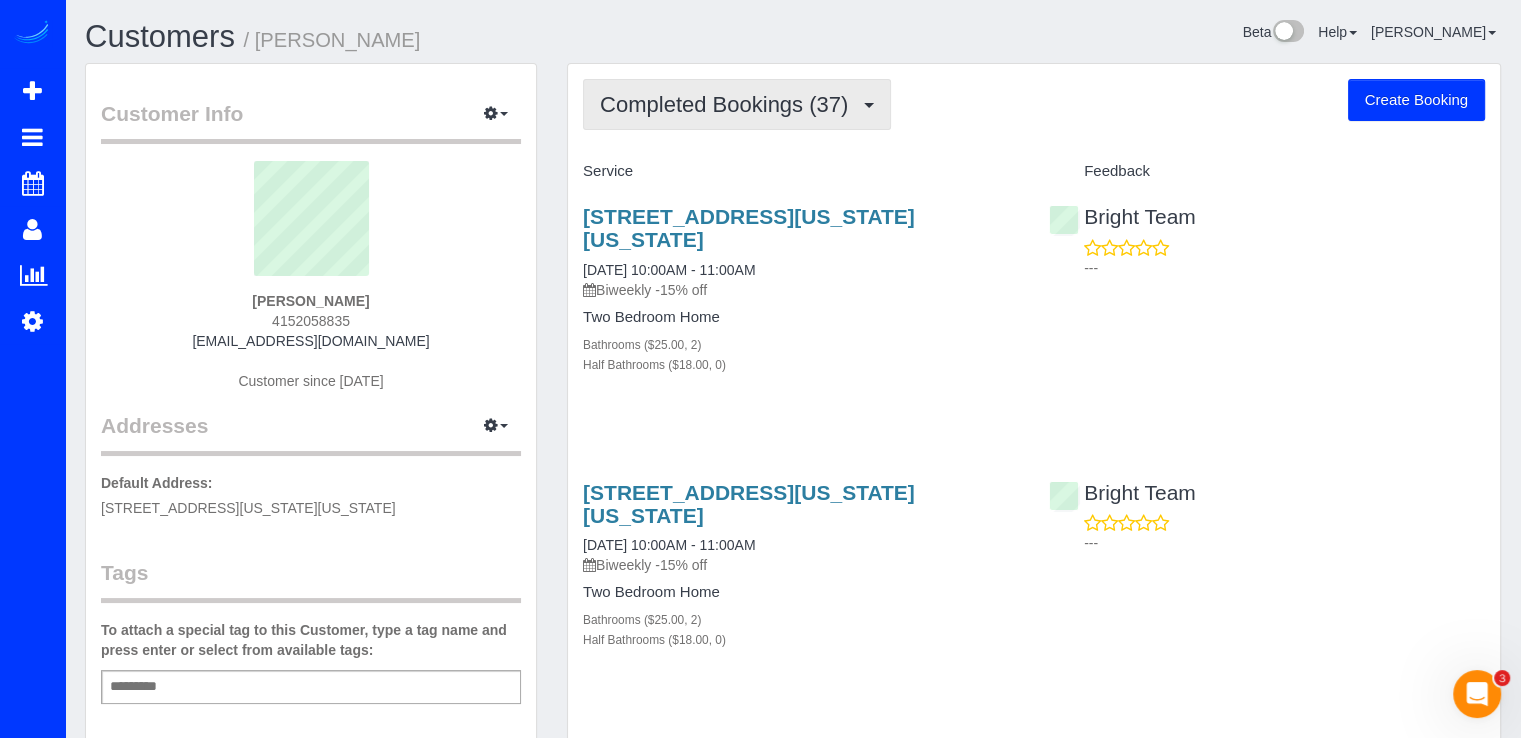 click on "Completed Bookings (37)" at bounding box center (737, 104) 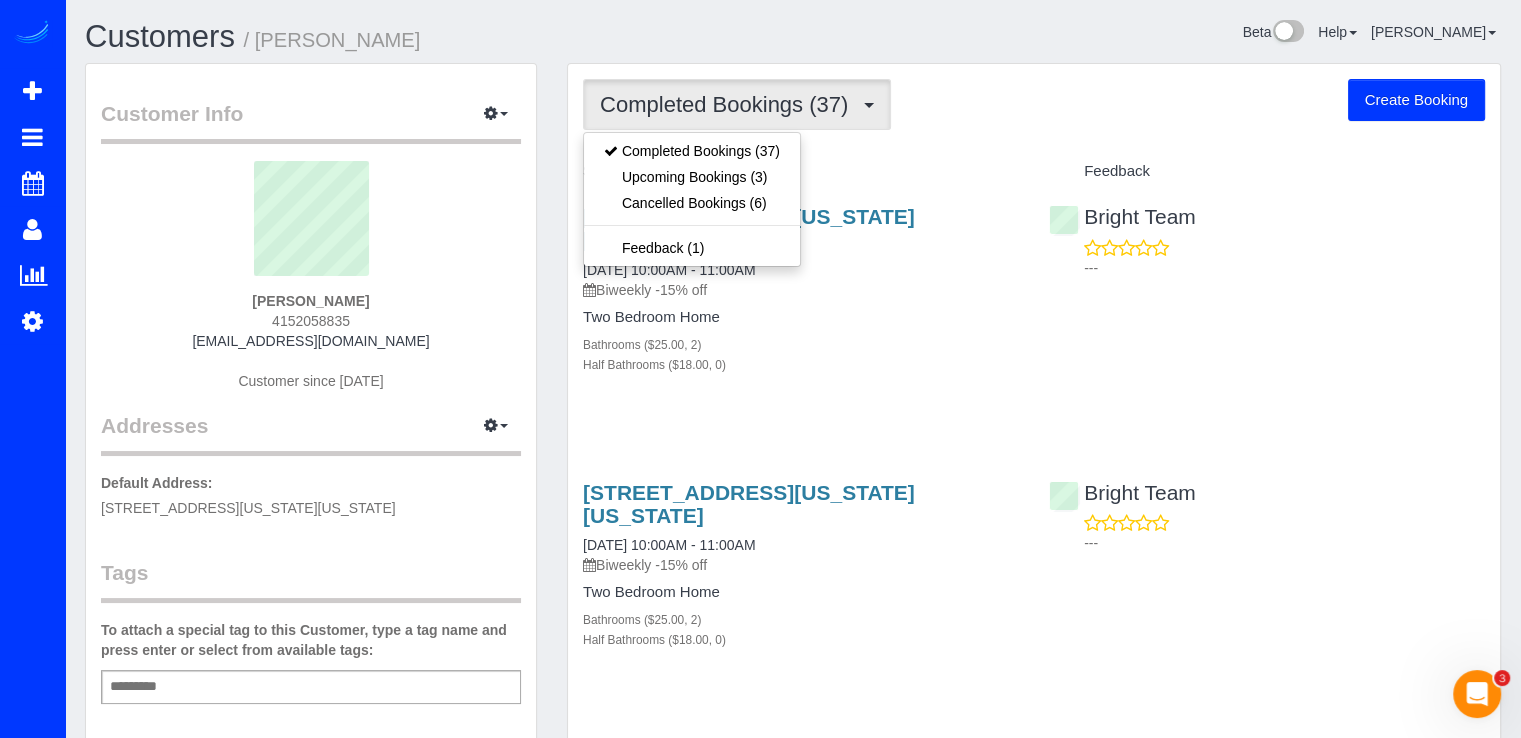 click on "Completed Bookings (37)
Completed Bookings (37)
Upcoming Bookings (3)
Cancelled Bookings (6)
Feedback (1)
Create Booking
Service
Feedback
1000 New Jersey Ave Se, Apt 914, Washington, DC 20003" at bounding box center [1034, 3573] 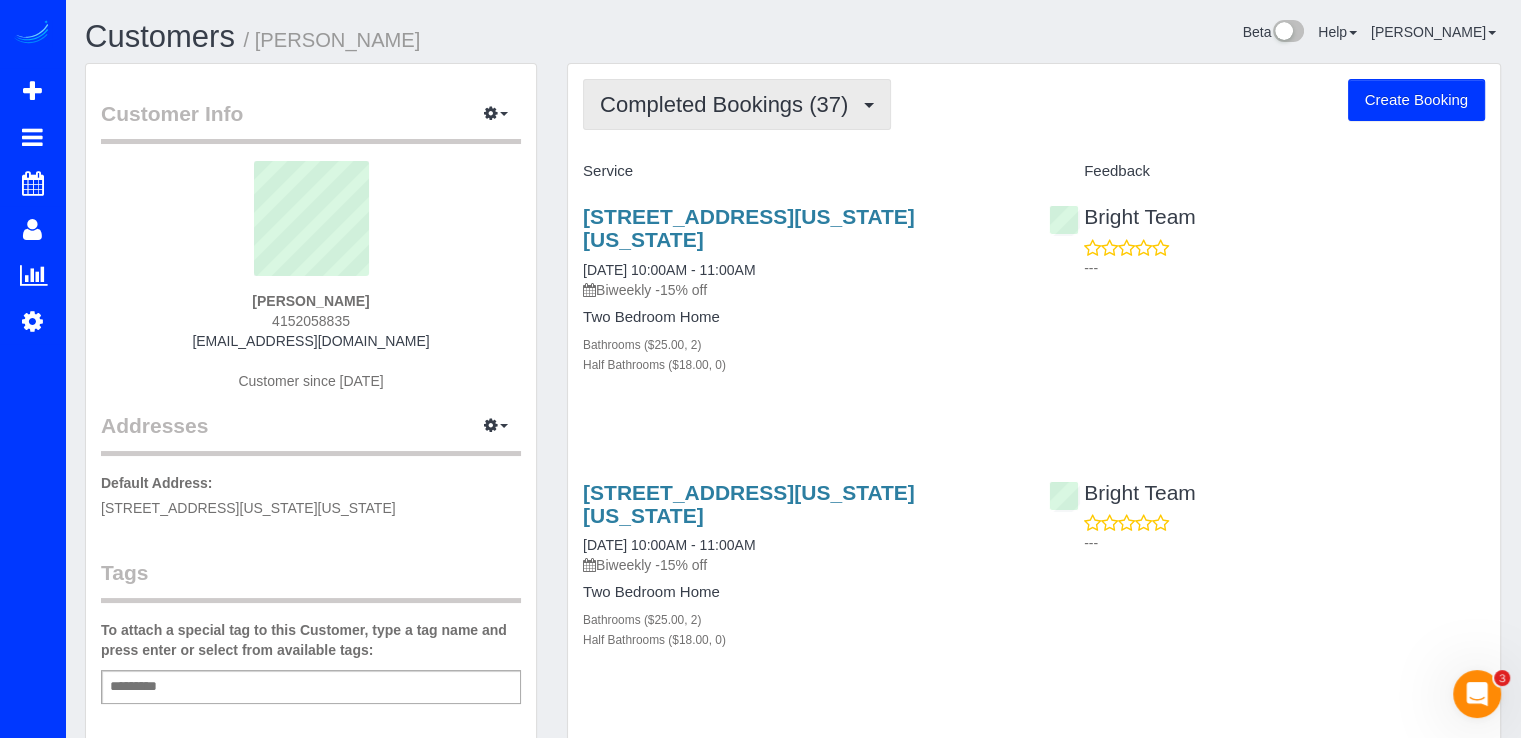 click on "Completed Bookings (37)" at bounding box center (729, 104) 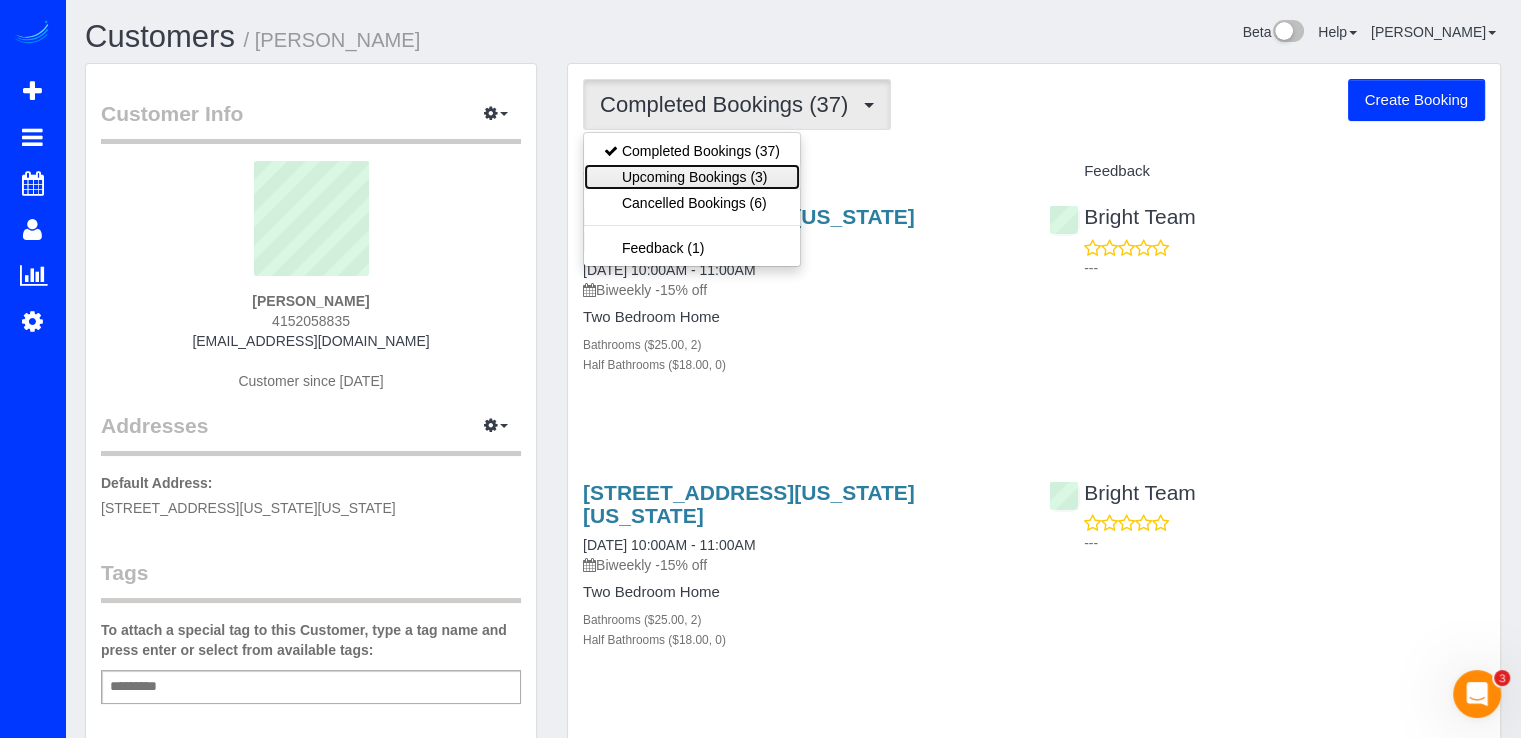 click on "Upcoming Bookings (3)" at bounding box center (692, 177) 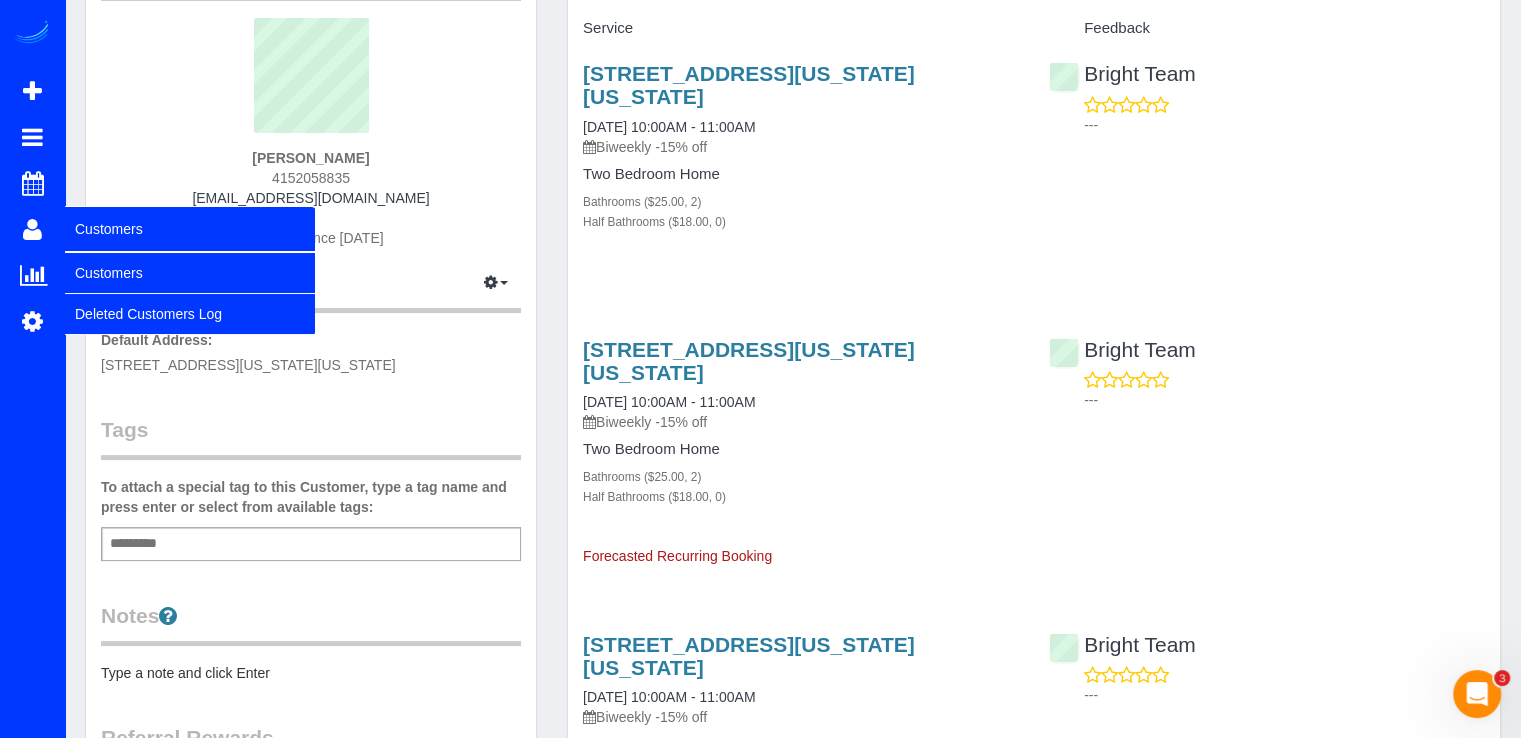 scroll, scrollTop: 0, scrollLeft: 0, axis: both 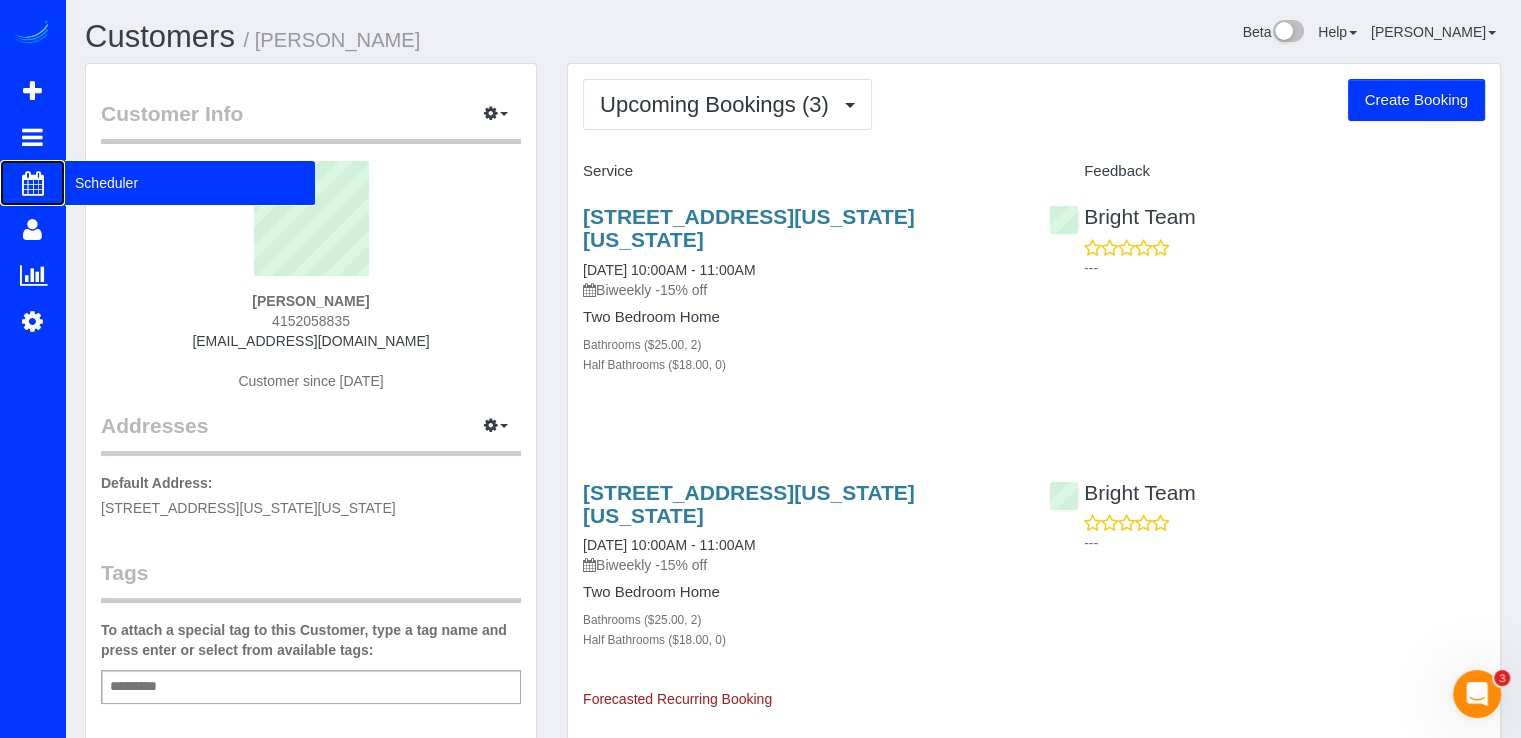 click on "Scheduler" at bounding box center (190, 183) 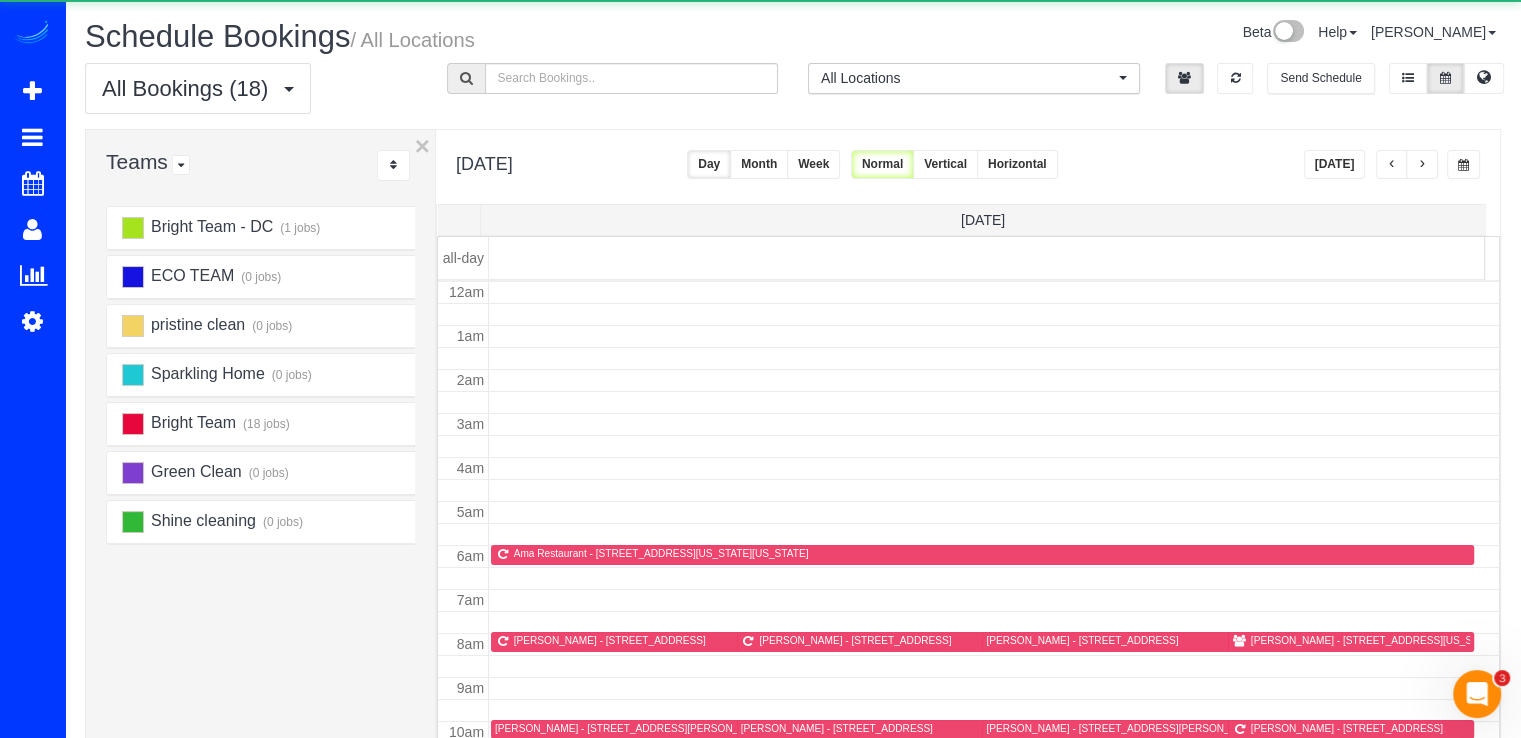 scroll, scrollTop: 263, scrollLeft: 0, axis: vertical 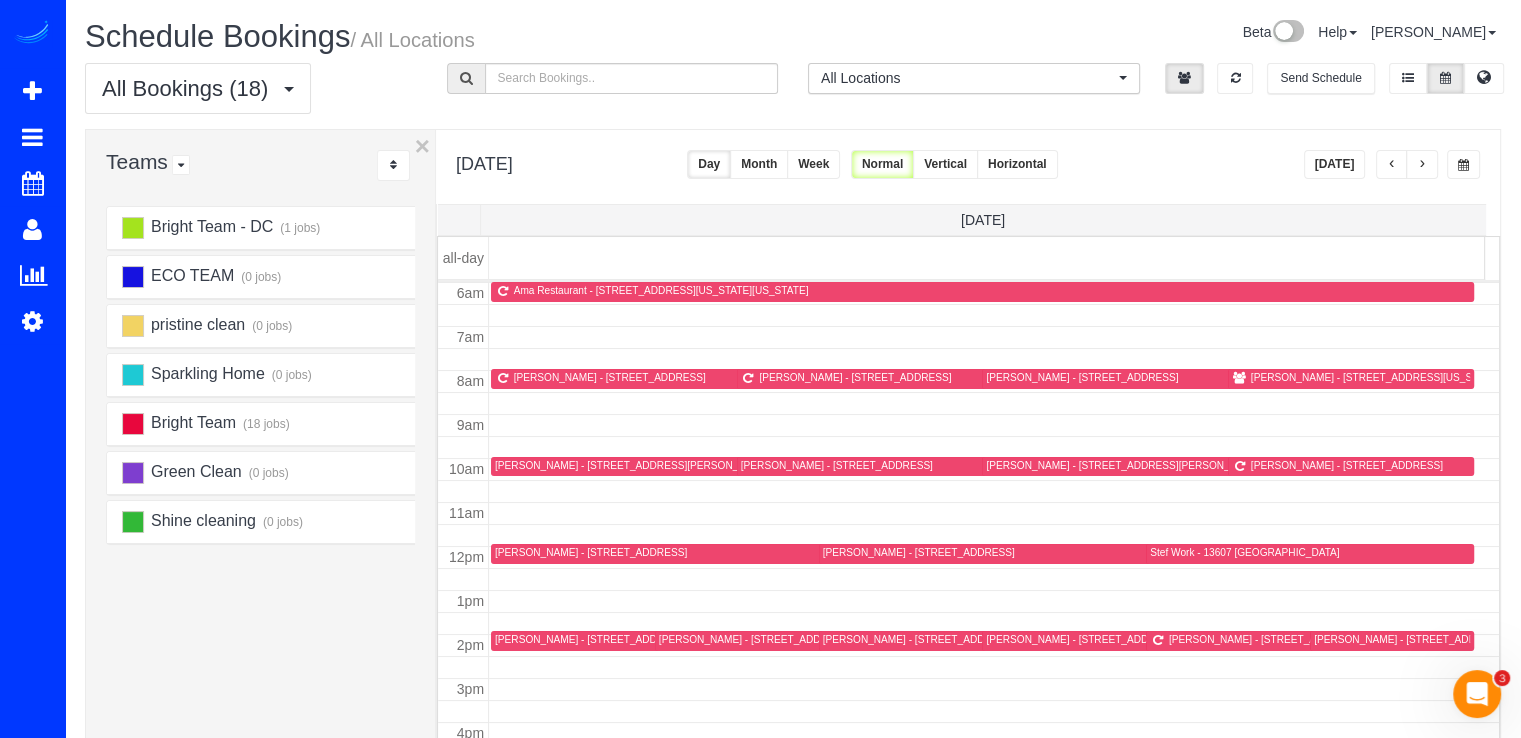 click at bounding box center (1422, 165) 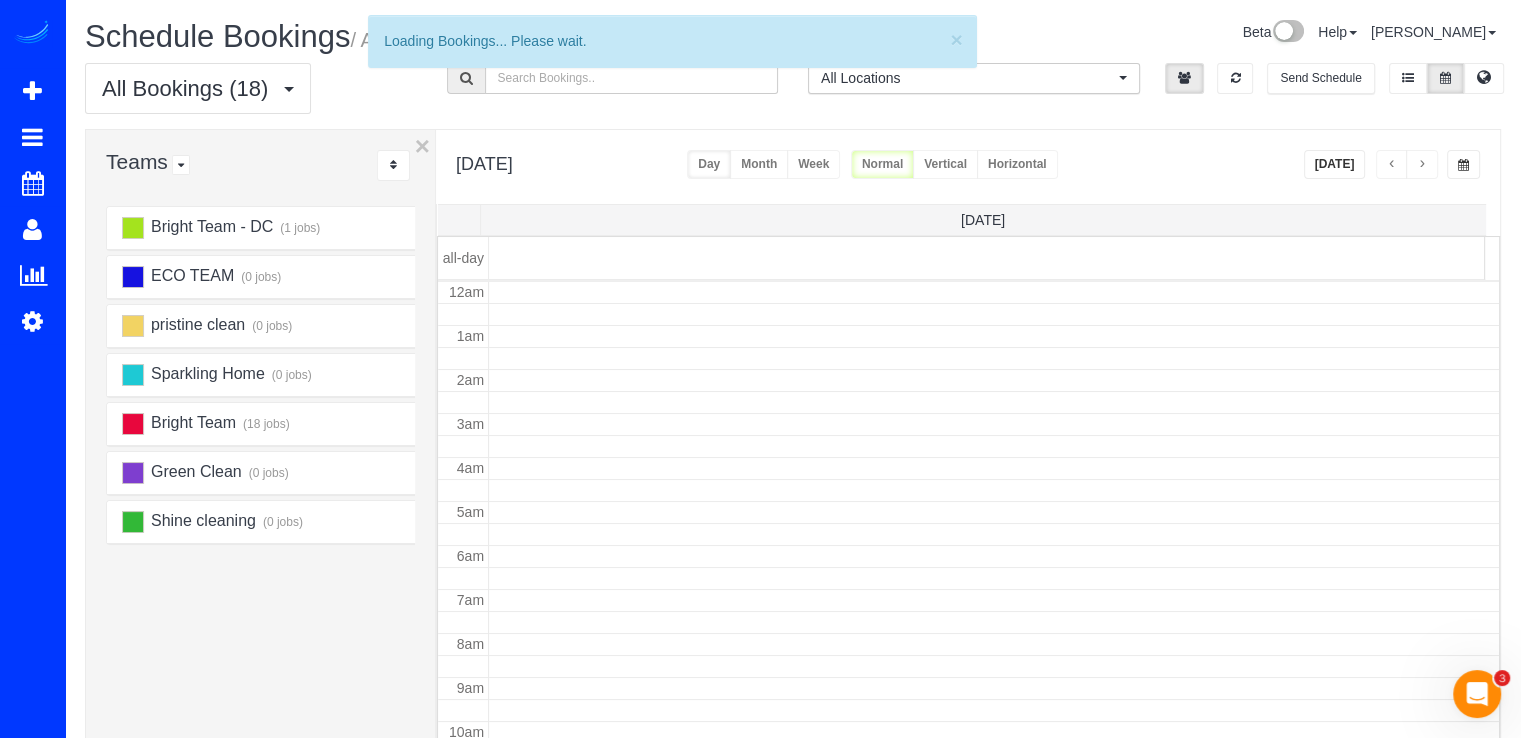 click at bounding box center [1422, 165] 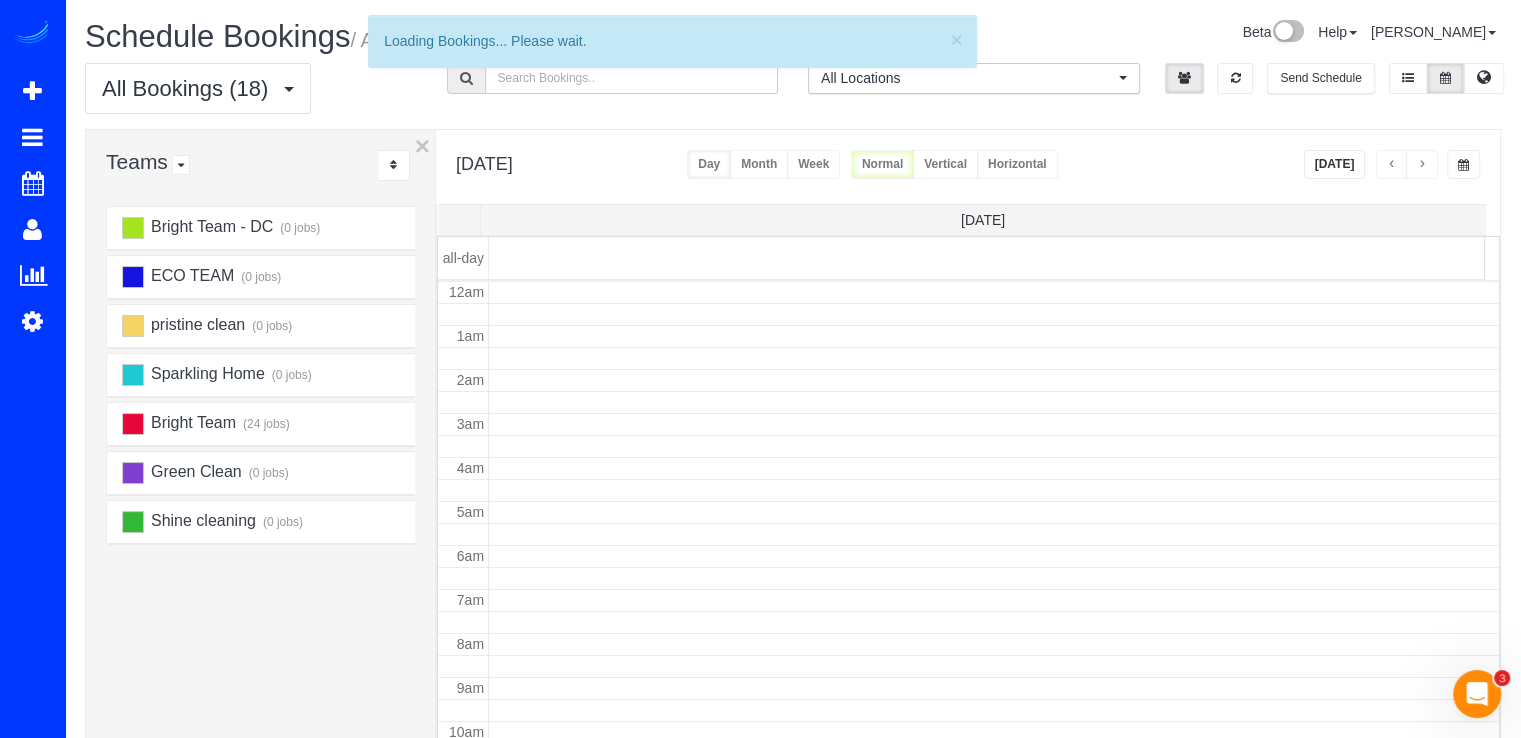 scroll, scrollTop: 263, scrollLeft: 0, axis: vertical 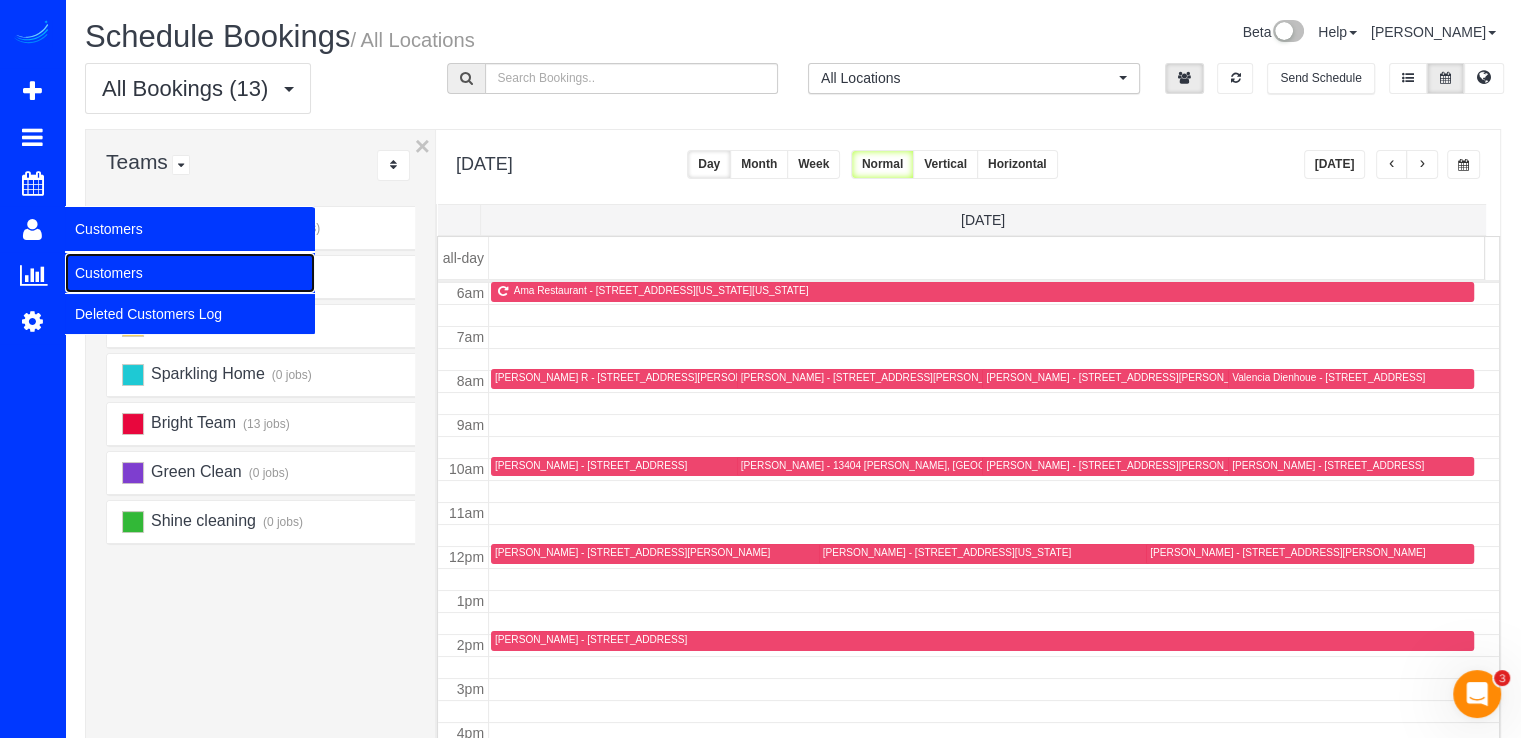 click on "Customers" at bounding box center [190, 273] 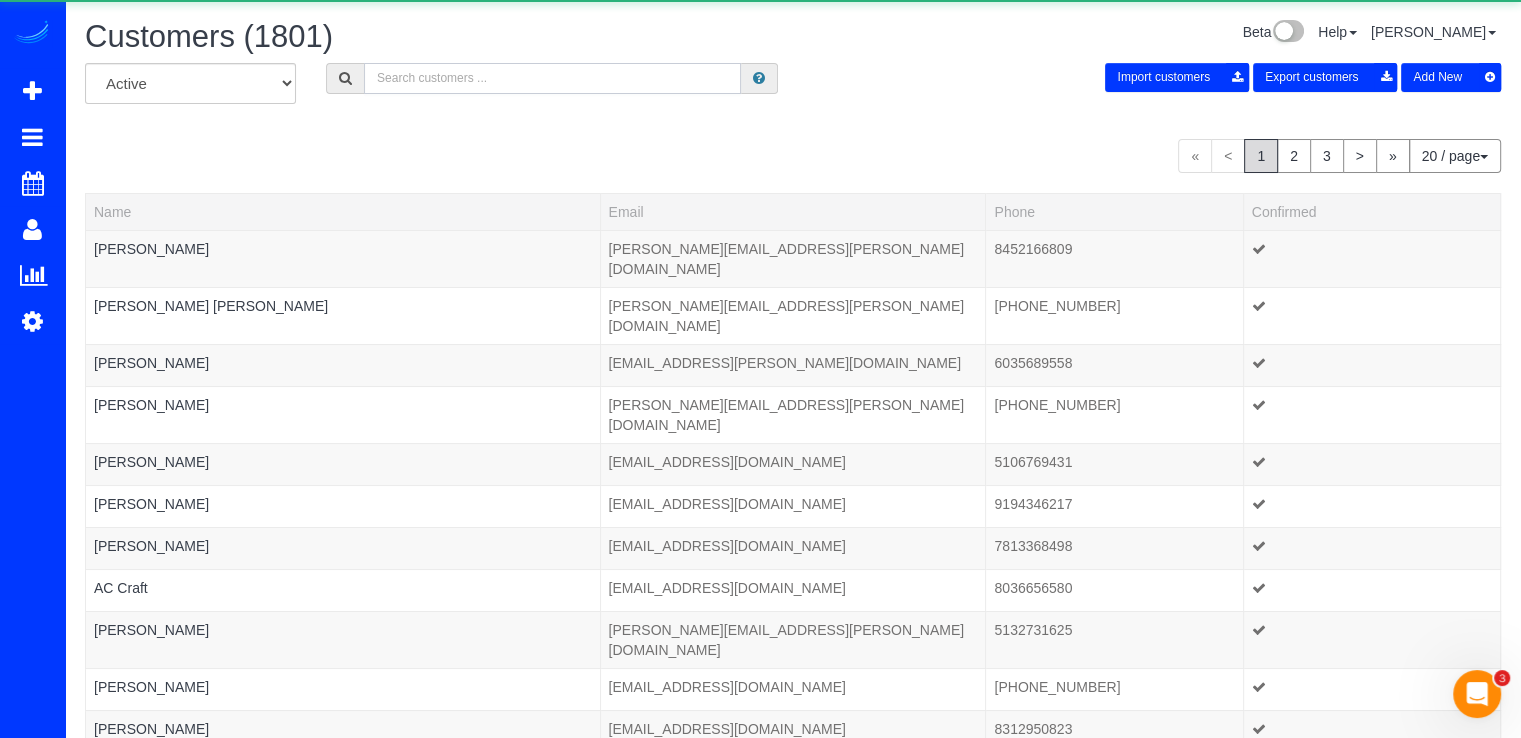 click at bounding box center [552, 78] 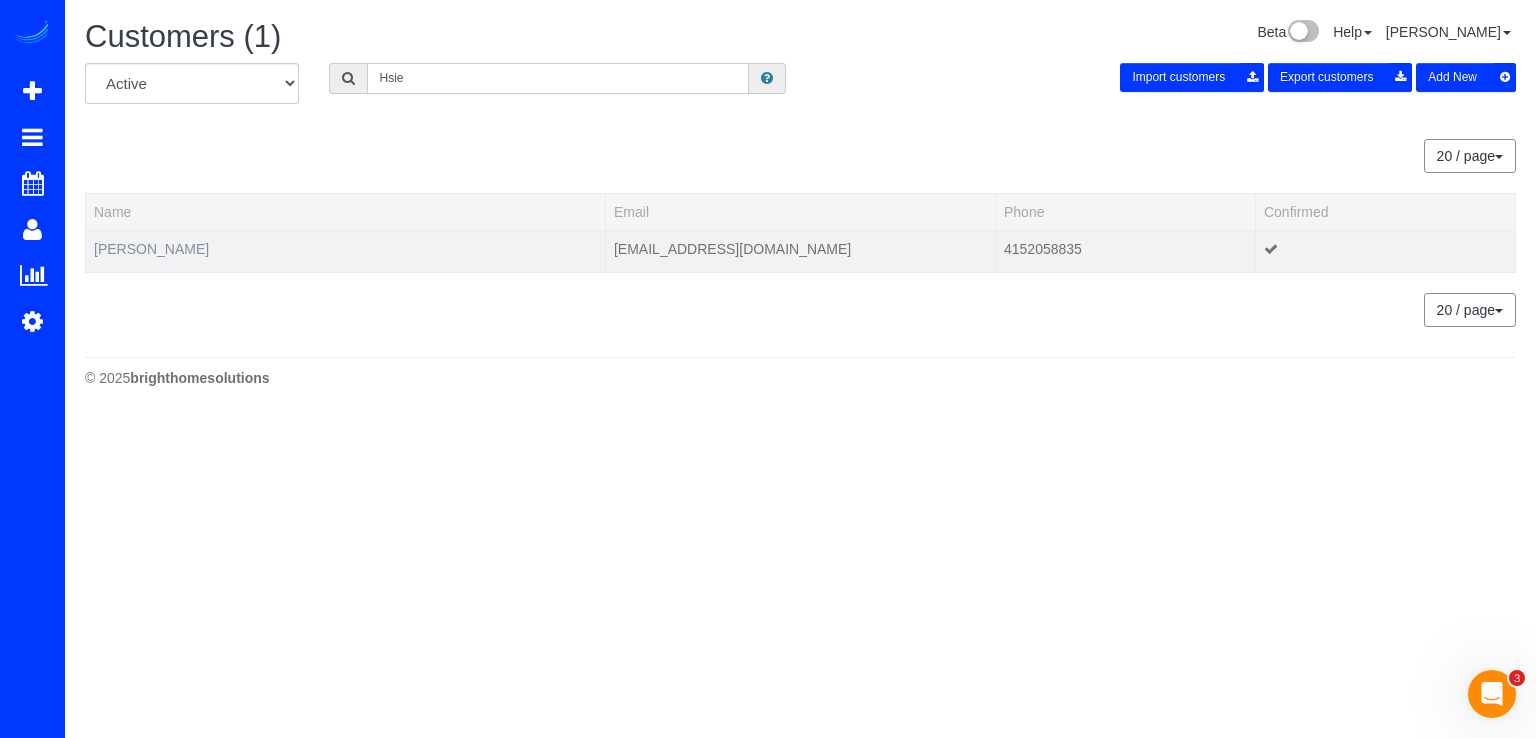 type on "Hsie" 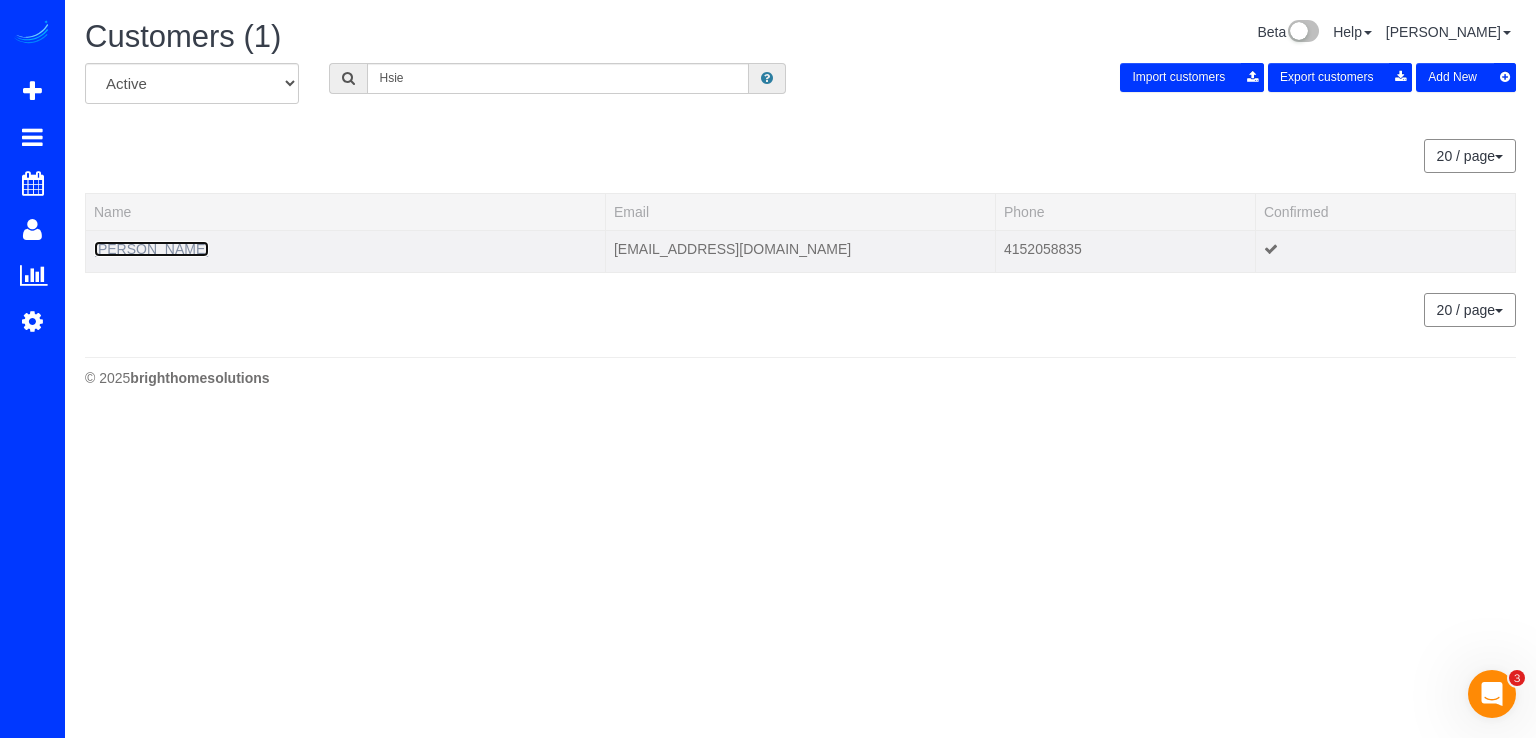 click on "Michael Hsieh" at bounding box center [151, 249] 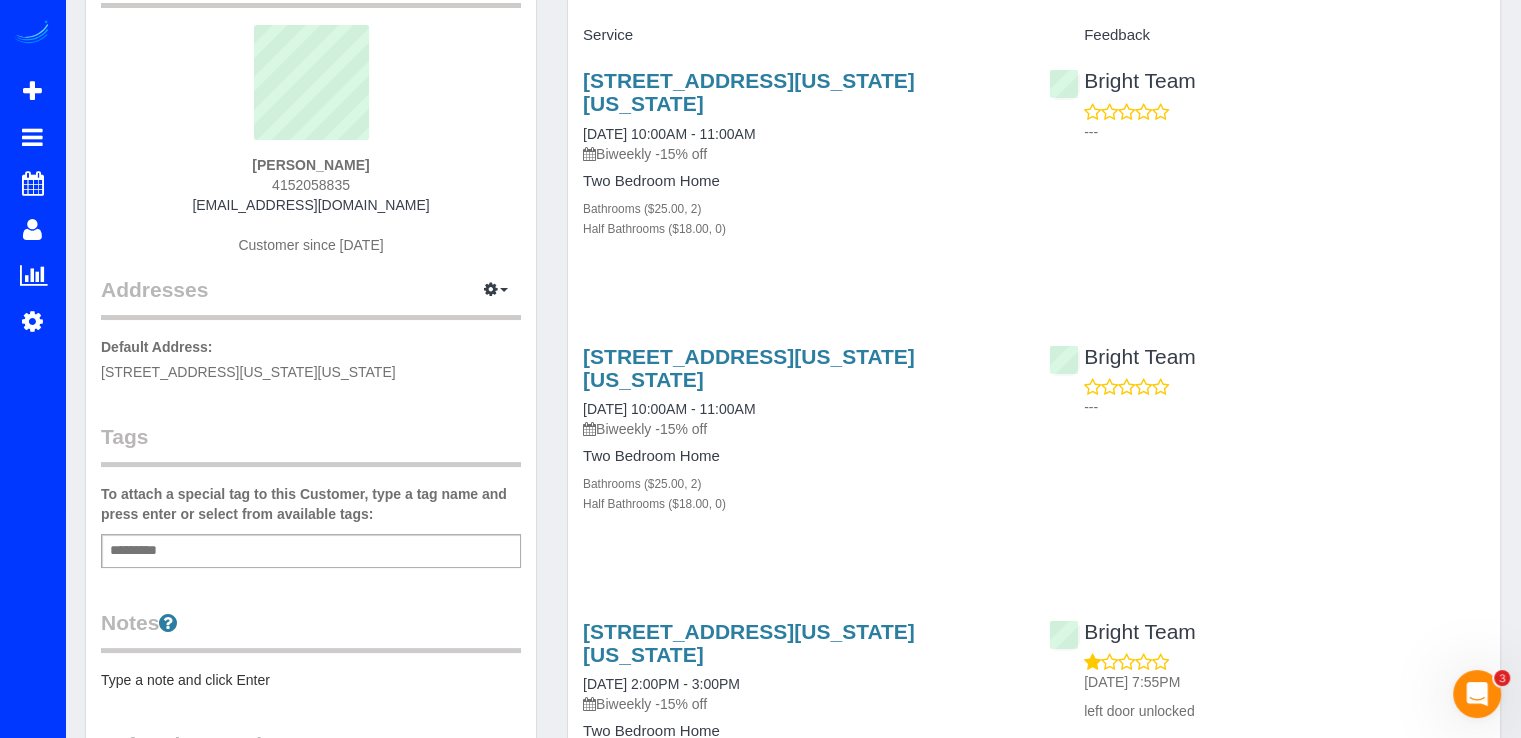scroll, scrollTop: 0, scrollLeft: 0, axis: both 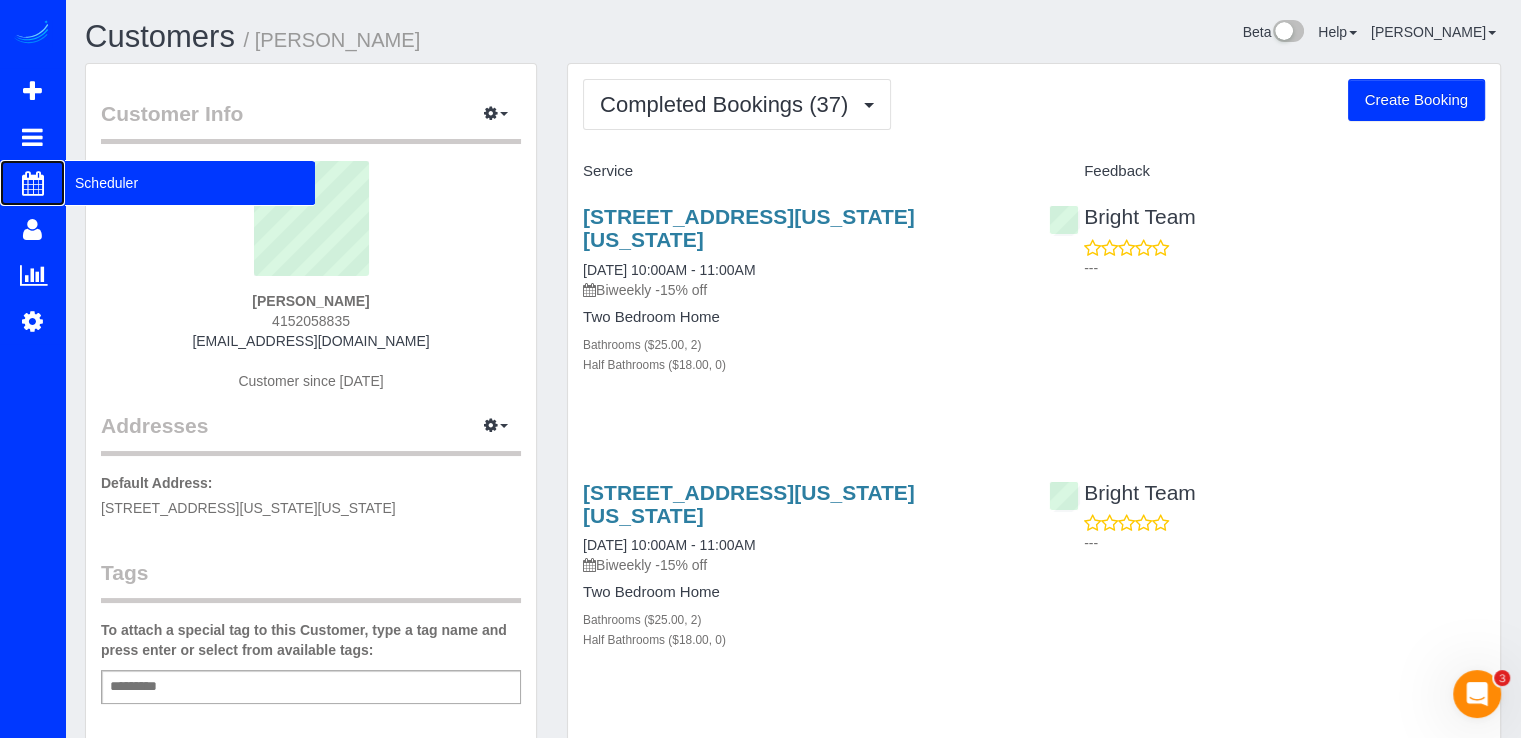 click on "Scheduler" at bounding box center (190, 183) 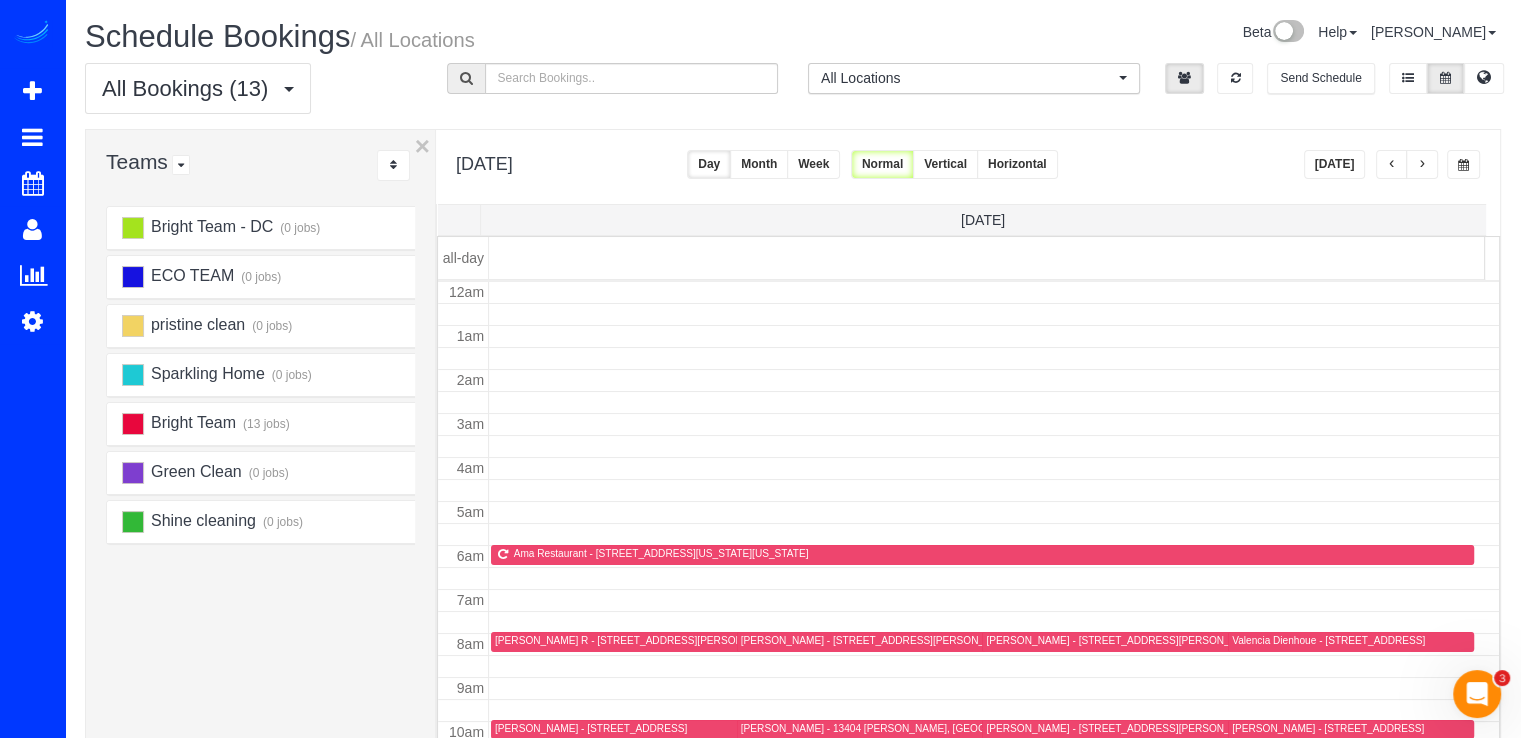 scroll, scrollTop: 263, scrollLeft: 0, axis: vertical 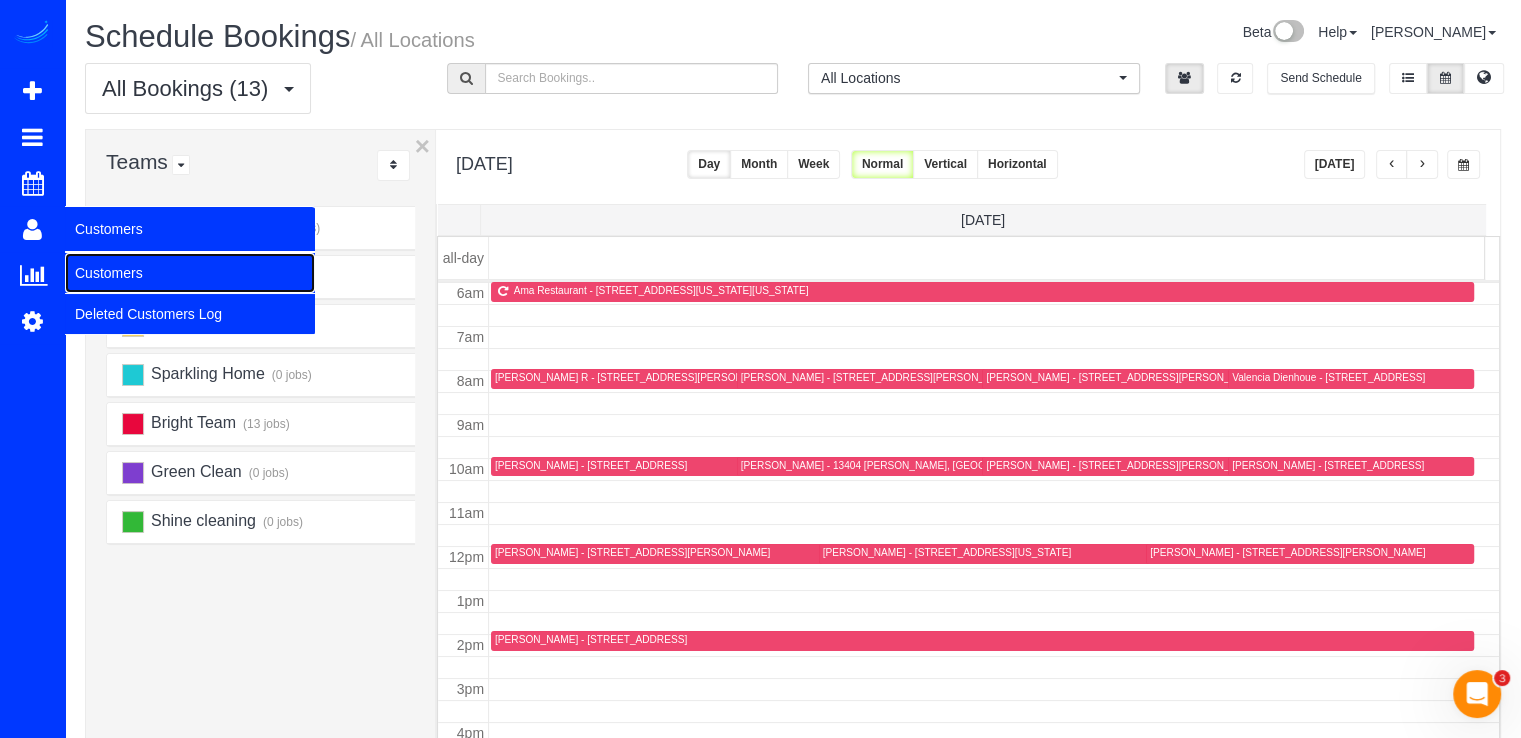 click on "Customers" at bounding box center (190, 273) 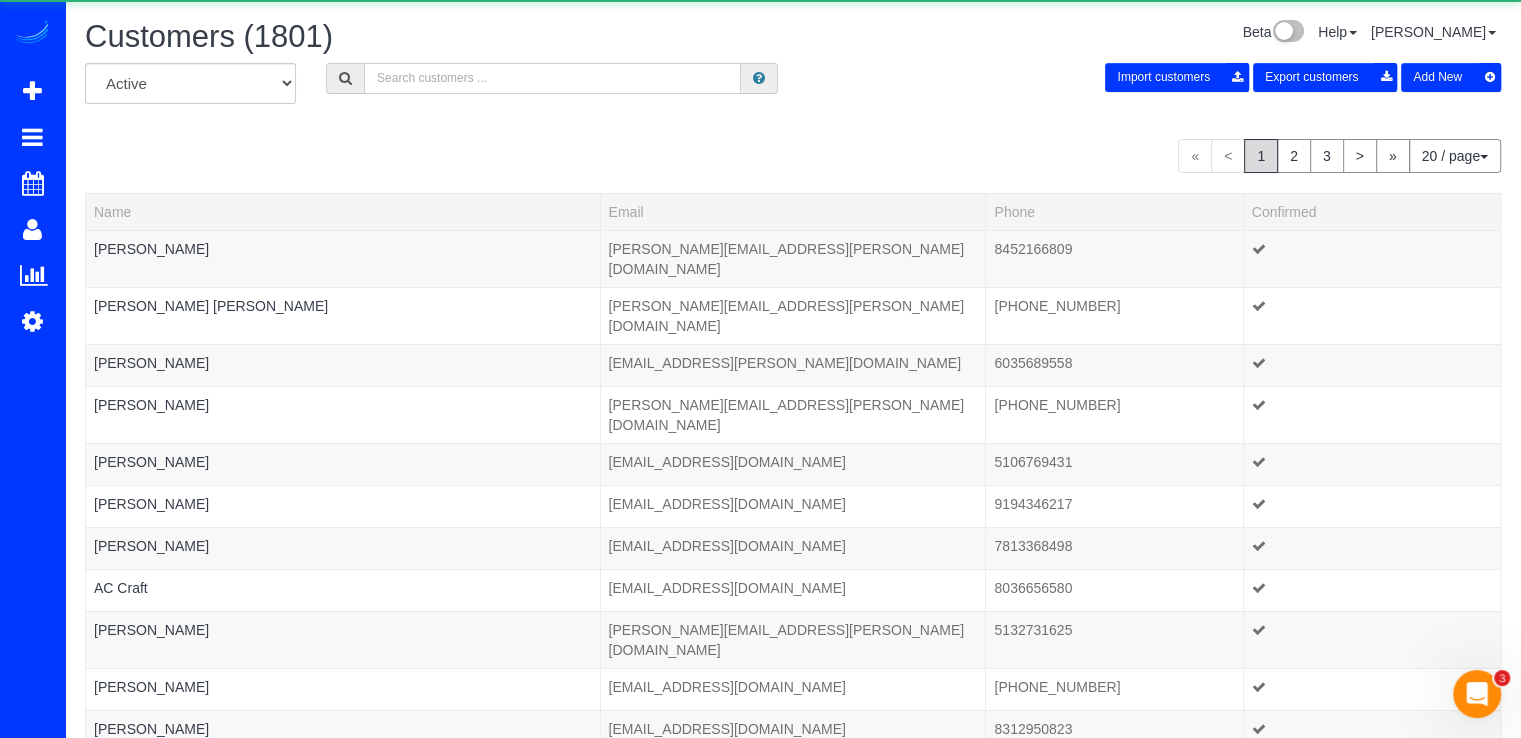 click at bounding box center [552, 78] 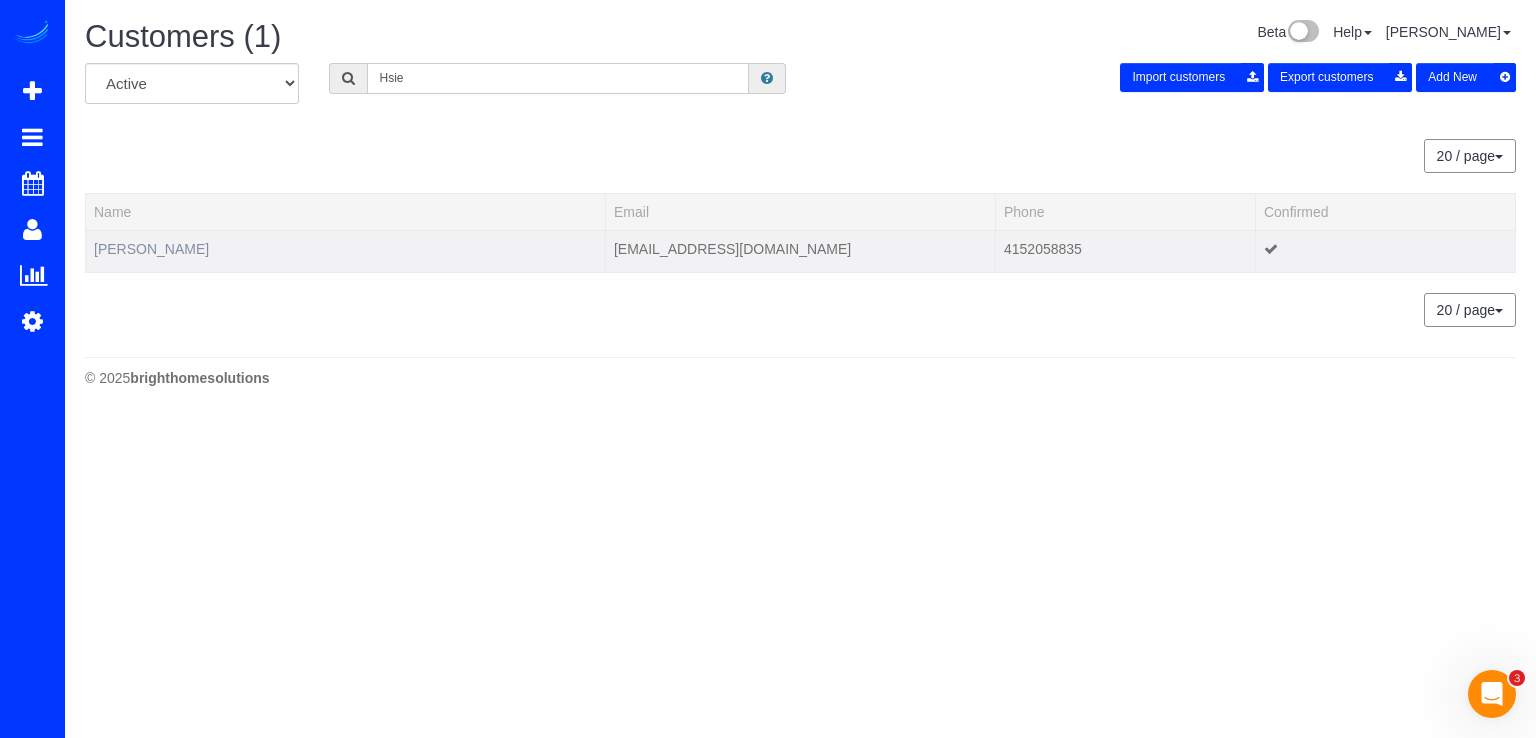 type on "Hsie" 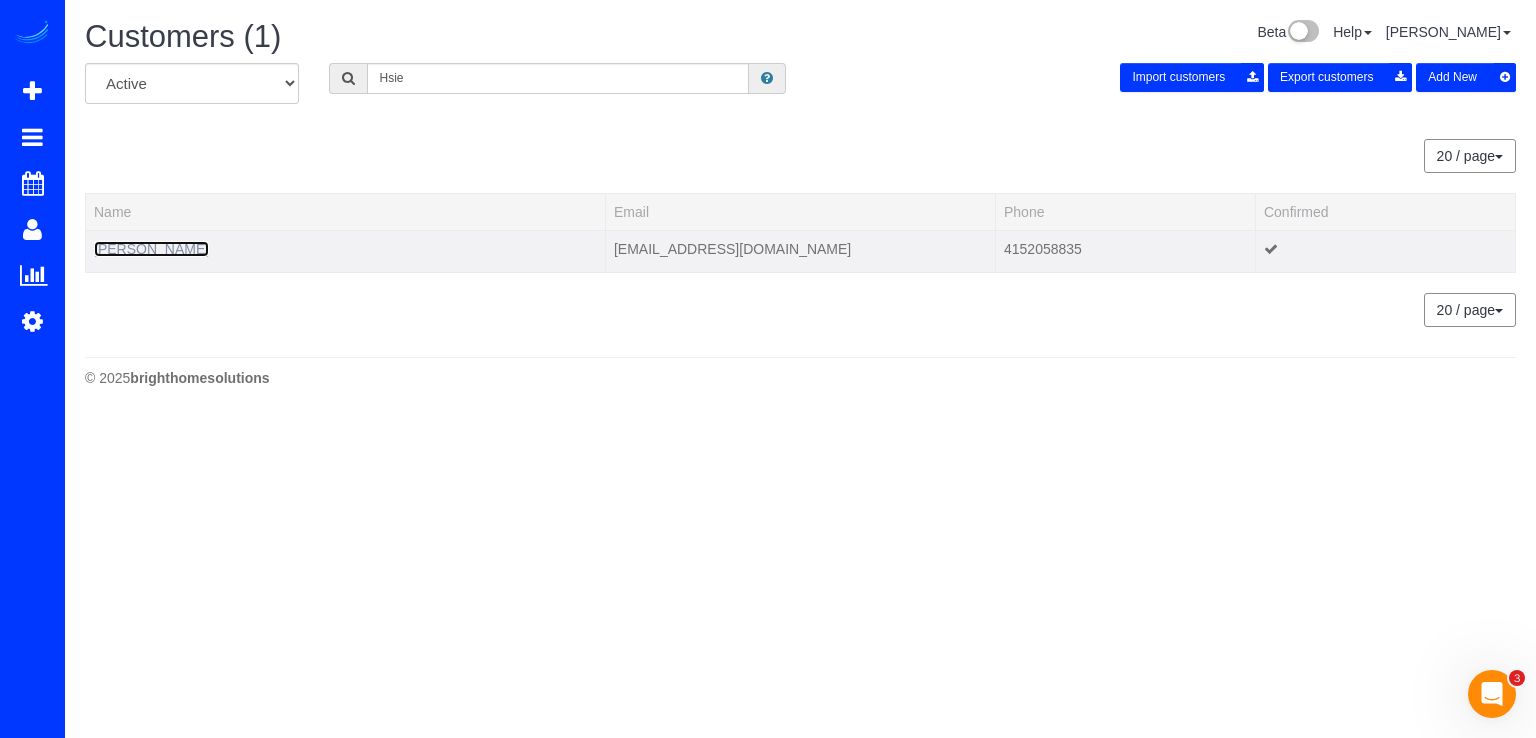 click on "Michael Hsieh" at bounding box center [151, 249] 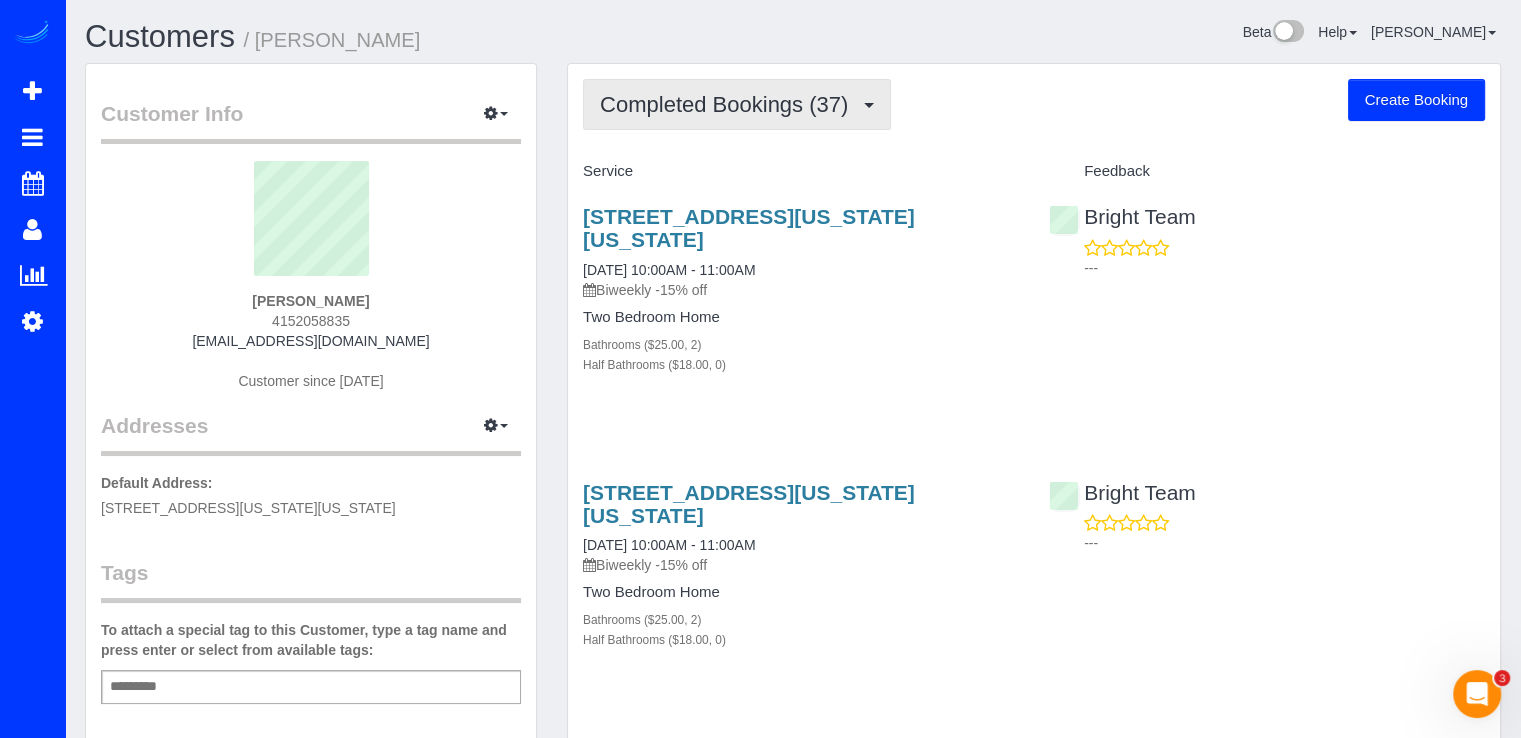 click on "Completed Bookings (37)" at bounding box center (729, 104) 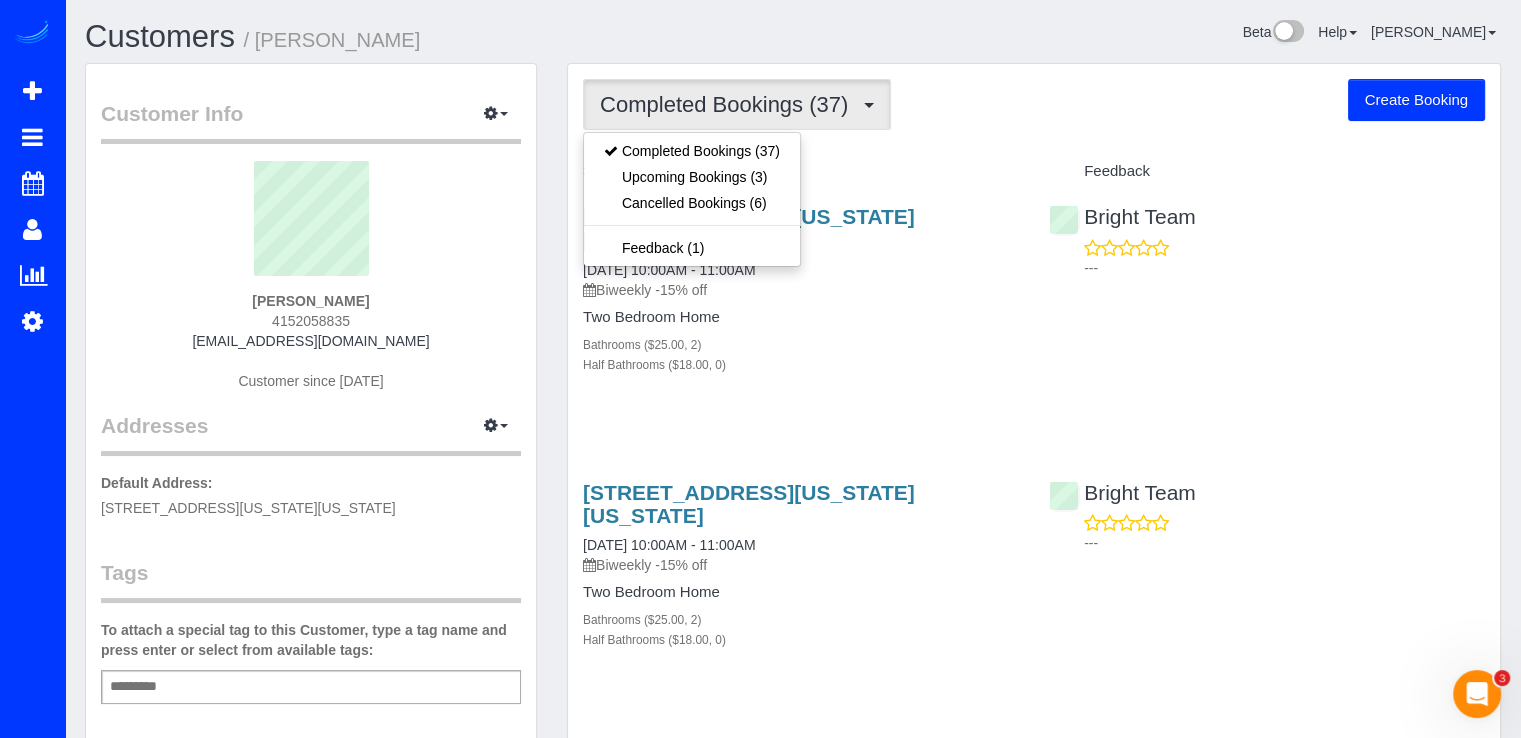 click on "Completed Bookings (37)
Completed Bookings (37)
Upcoming Bookings (3)
Cancelled Bookings (6)
Feedback (1)
Create Booking
Service
Feedback
1000 New Jersey Ave Se, Apt 914, Washington, DC 20003" at bounding box center [1034, 3573] 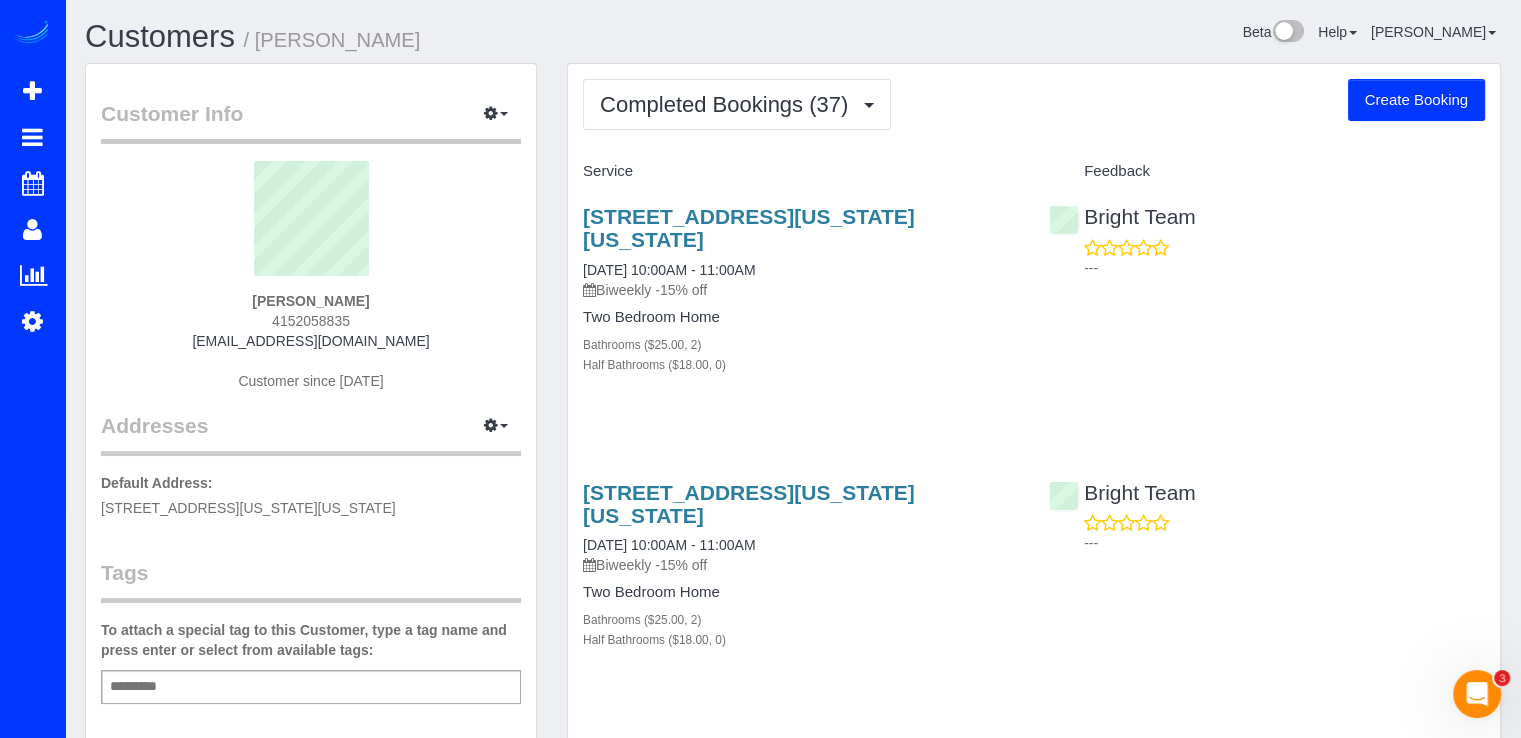 click on "Completed Bookings (37)
Completed Bookings (37)
Upcoming Bookings (3)
Cancelled Bookings (6)
Feedback (1)
Create Booking
Service
Feedback
1000 New Jersey Ave Se, Apt 914, Washington, DC 20003" at bounding box center [1034, 3573] 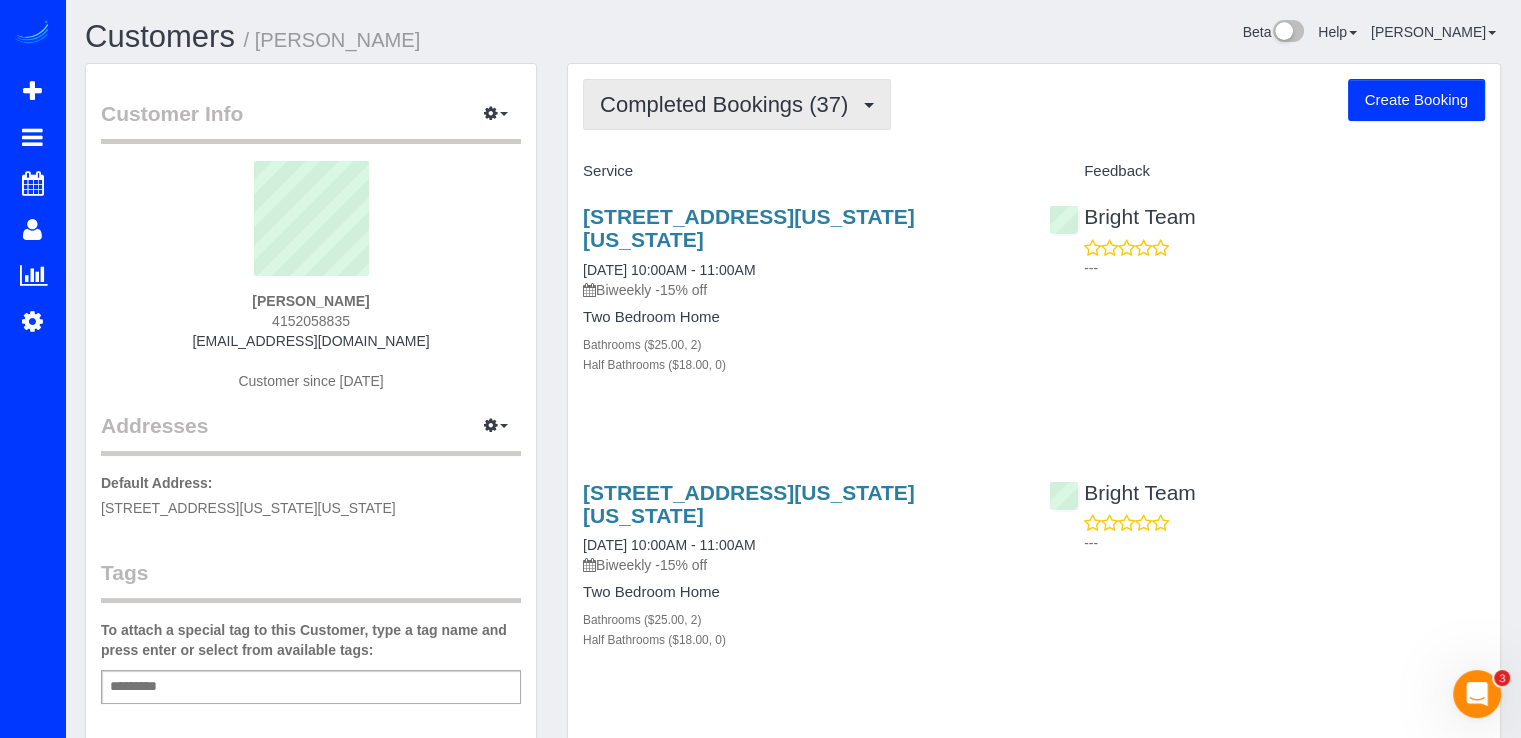 click on "Completed Bookings (37)" at bounding box center [737, 104] 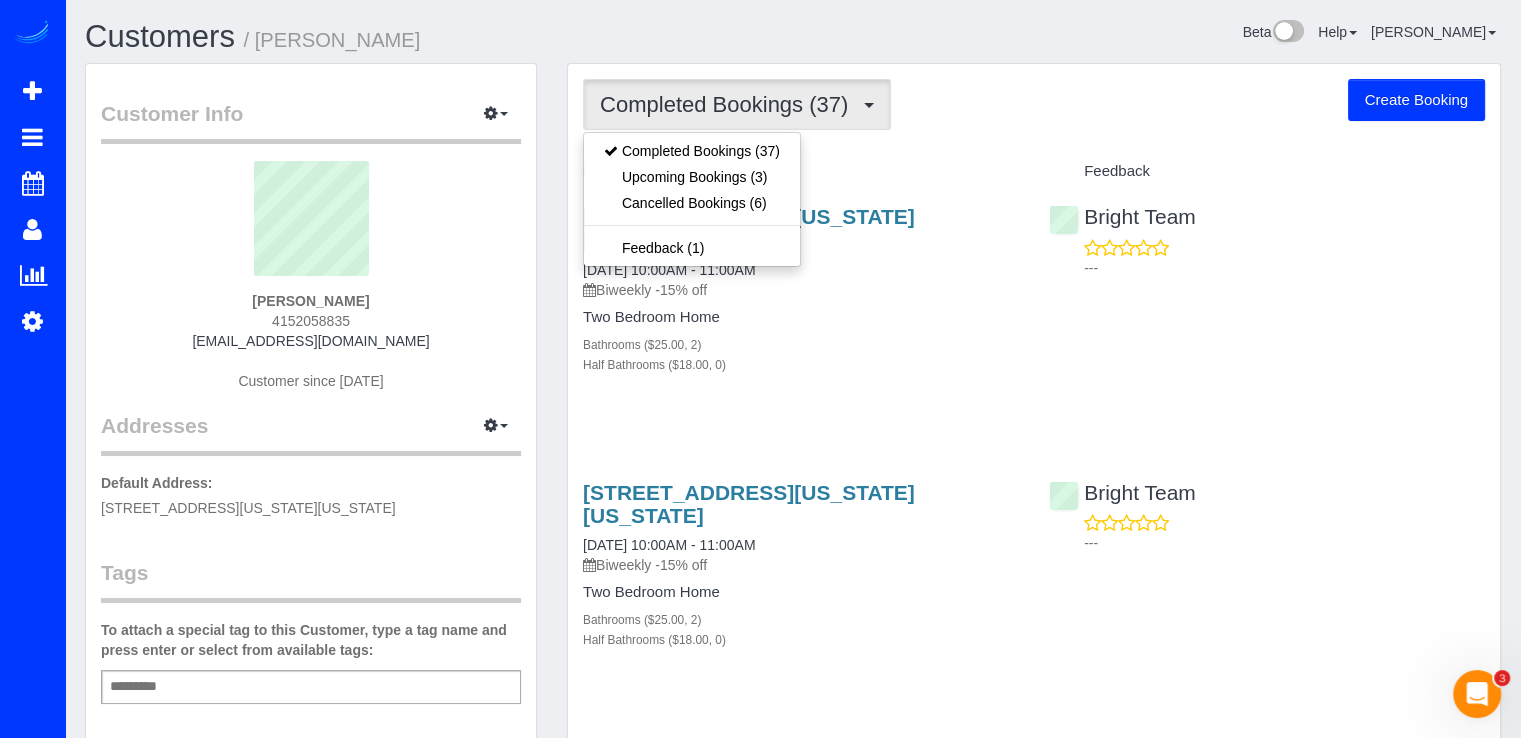 click on "Completed Bookings (37)
Completed Bookings (37)
Upcoming Bookings (3)
Cancelled Bookings (6)
Feedback (1)
Create Booking
Service
Feedback
1000 New Jersey Ave Se, Apt 914, Washington, DC 20003" at bounding box center (1034, 3573) 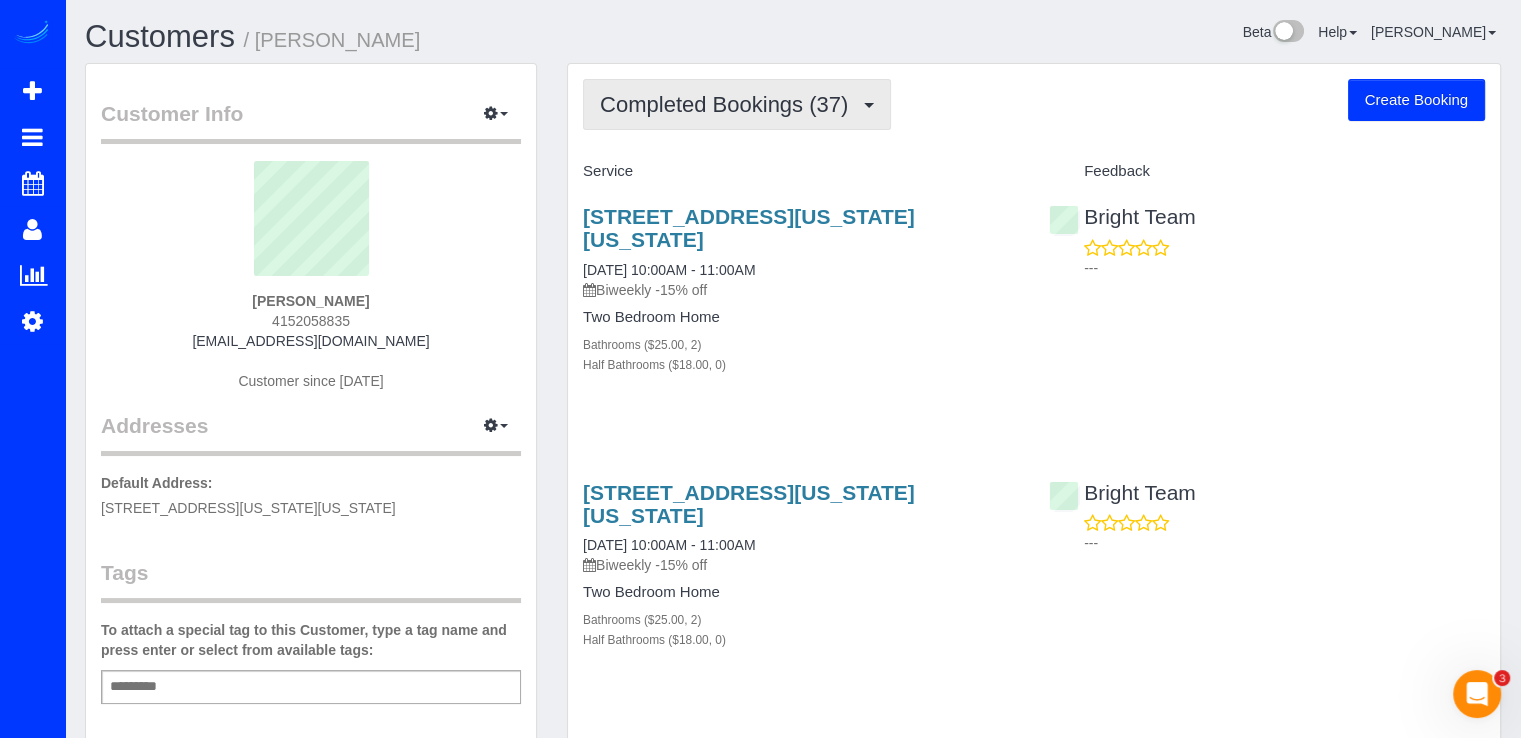click on "Completed Bookings (37)" at bounding box center (737, 104) 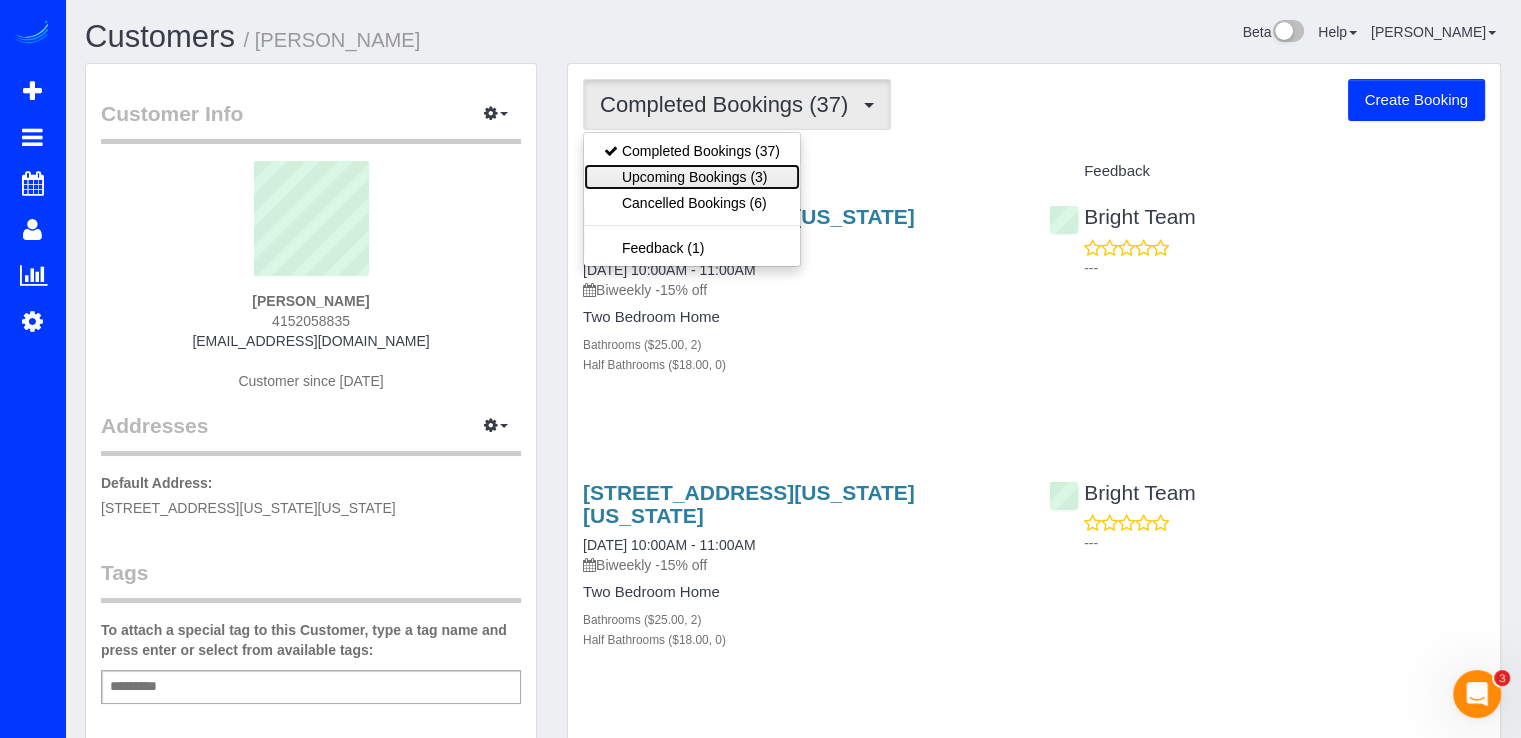 click on "Upcoming Bookings (3)" at bounding box center (692, 177) 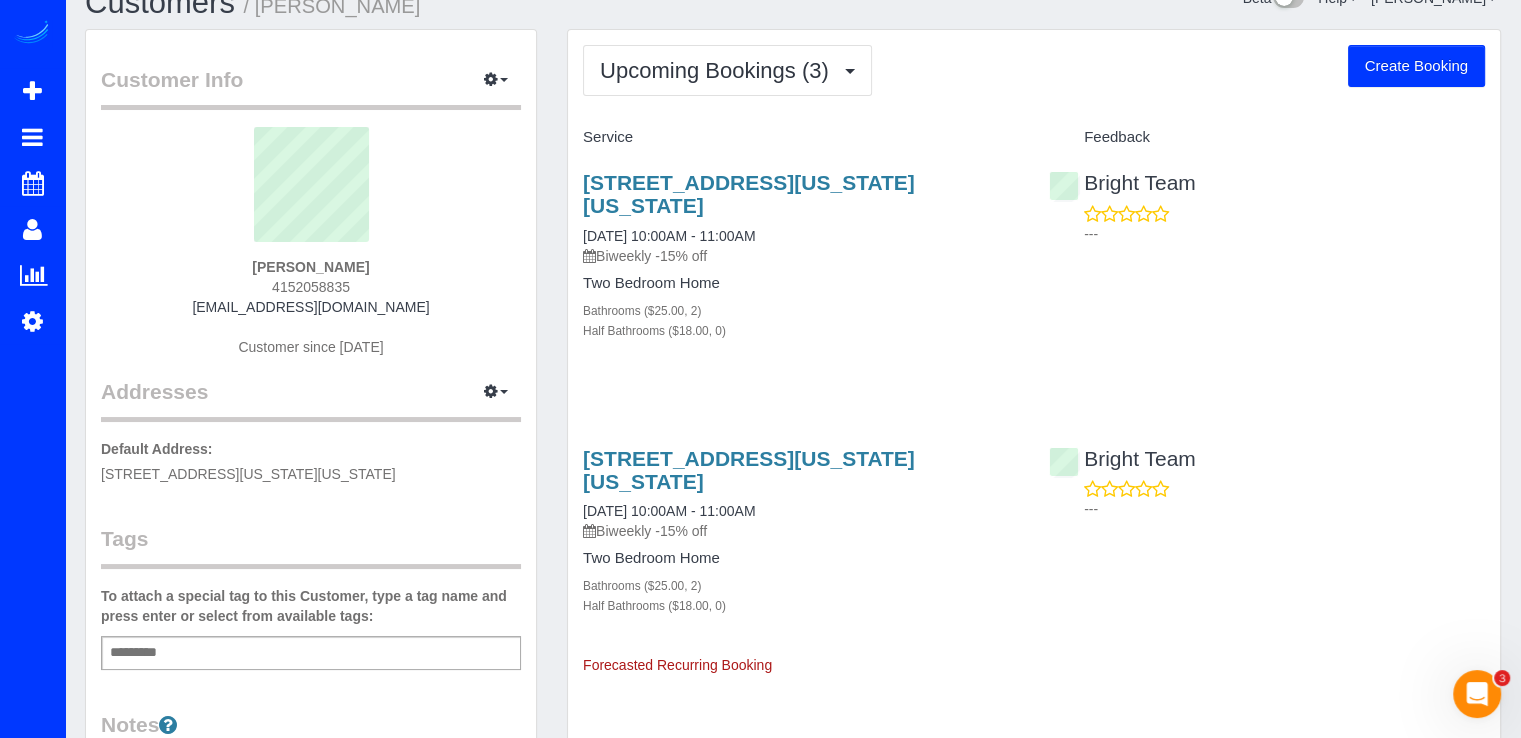scroll, scrollTop: 0, scrollLeft: 0, axis: both 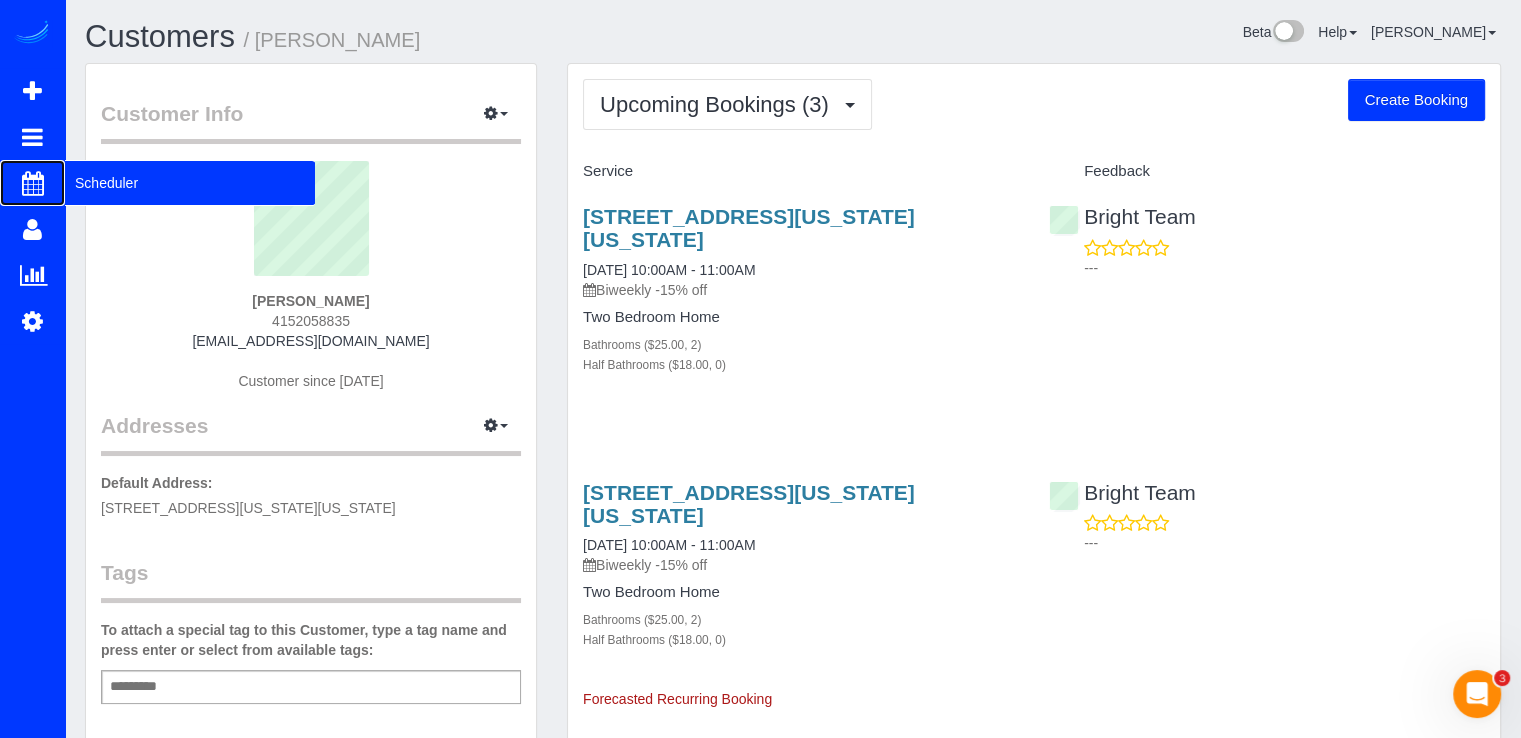 click on "Scheduler" at bounding box center (190, 183) 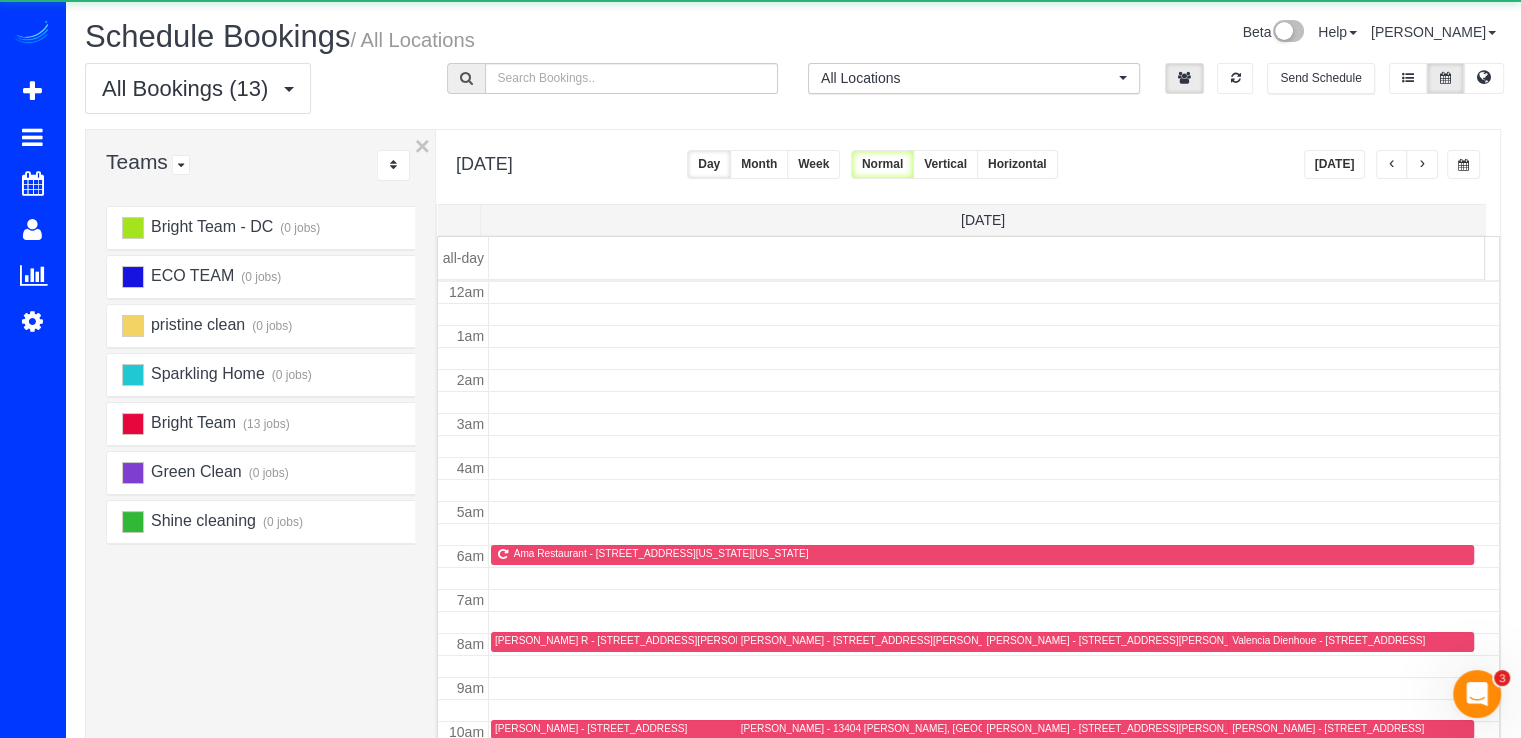 scroll, scrollTop: 263, scrollLeft: 0, axis: vertical 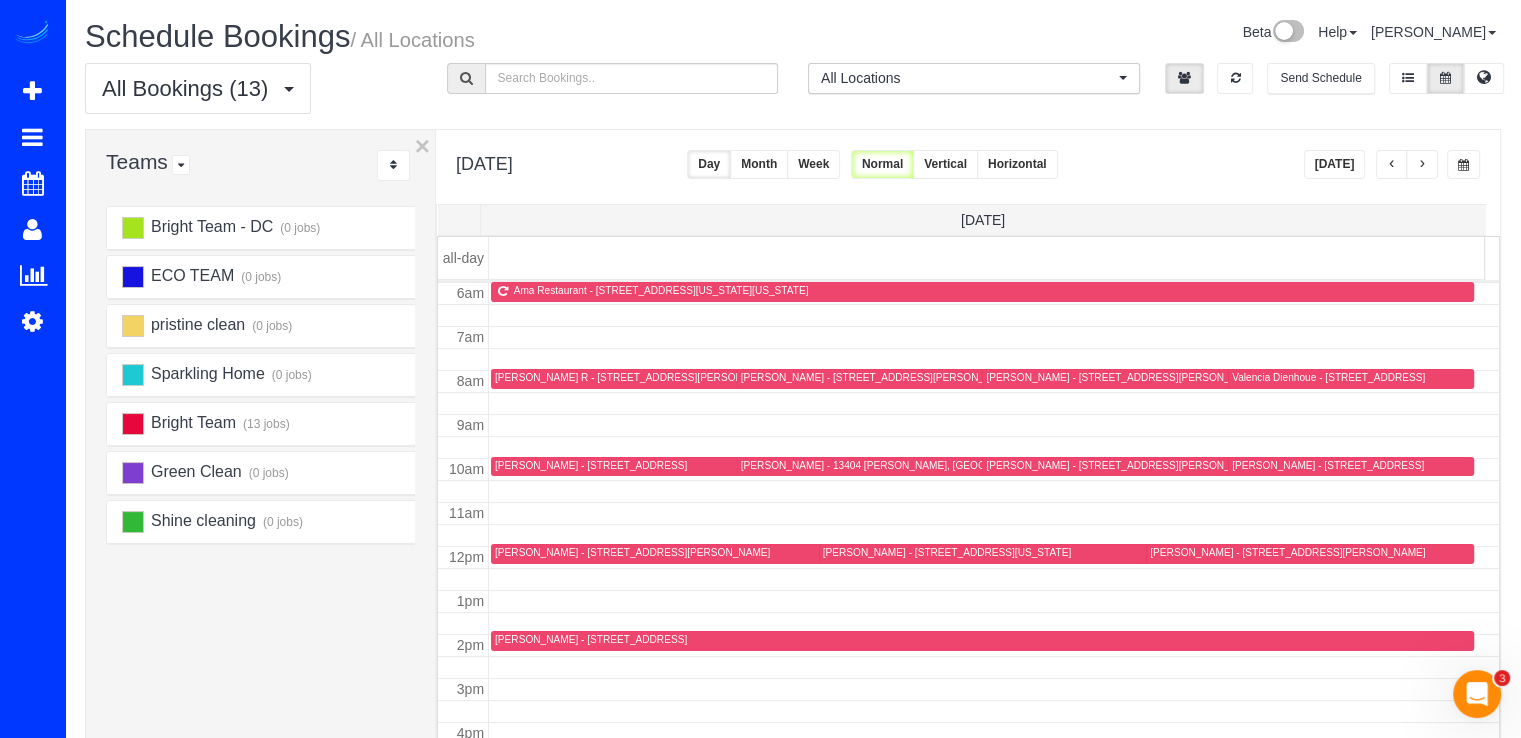 click at bounding box center [1422, 165] 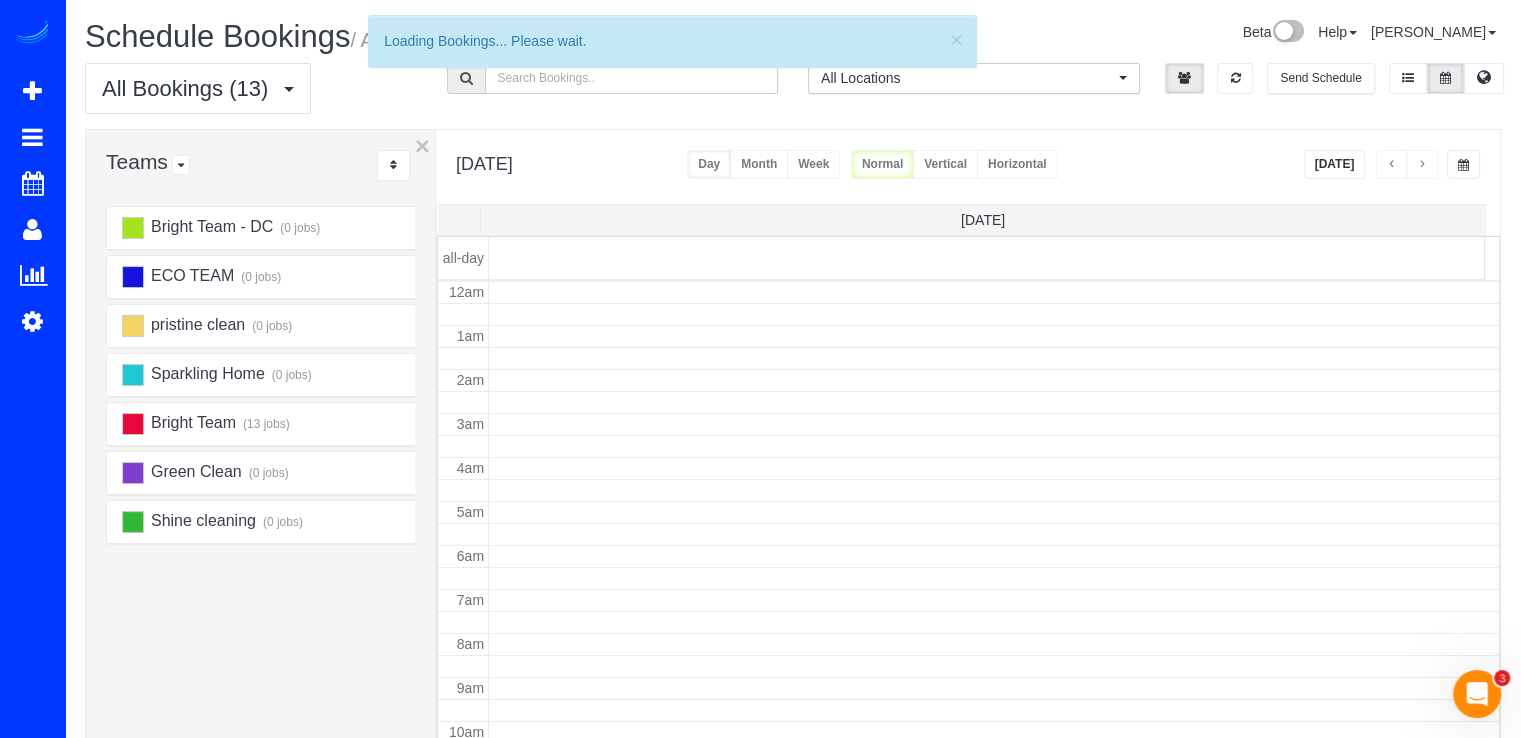 scroll, scrollTop: 263, scrollLeft: 0, axis: vertical 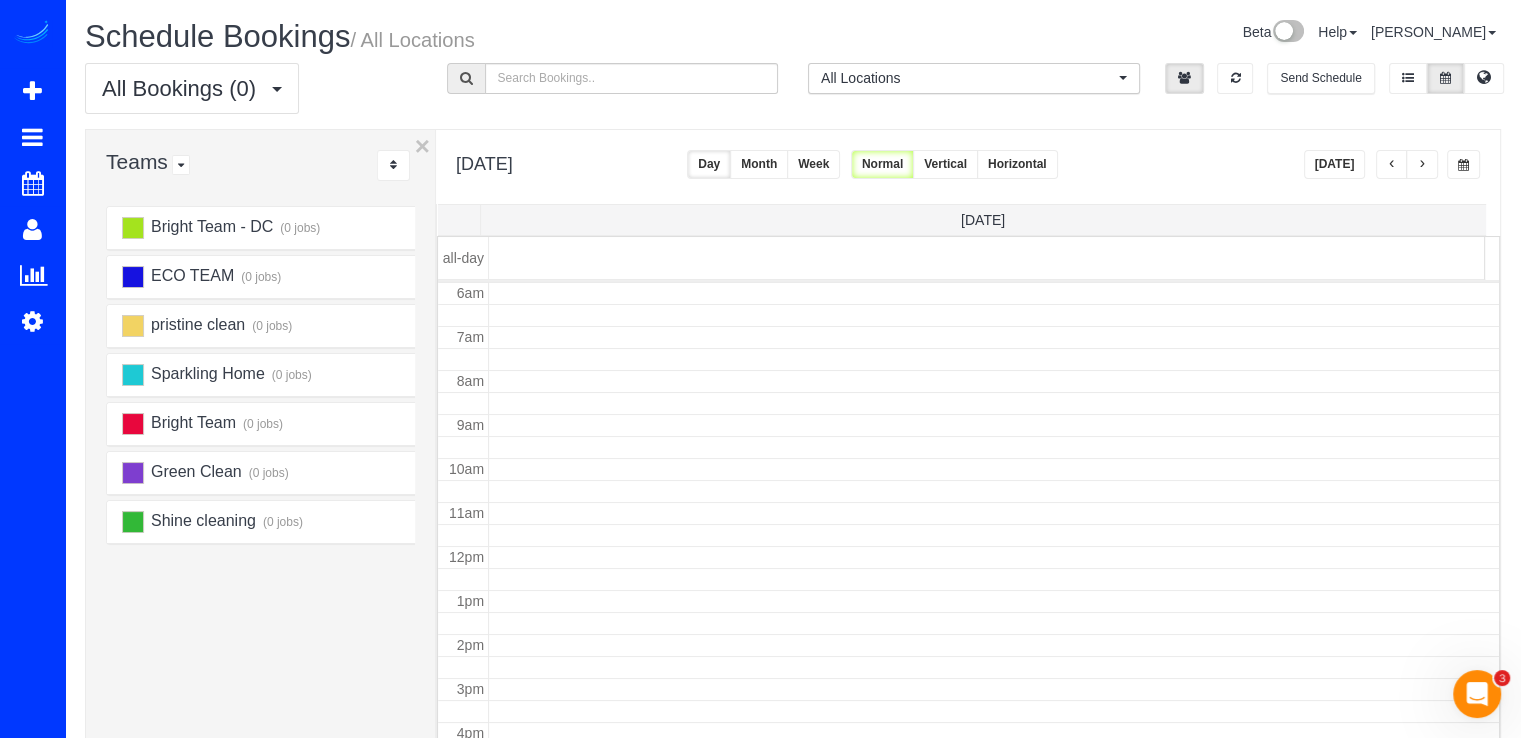 click at bounding box center (1422, 165) 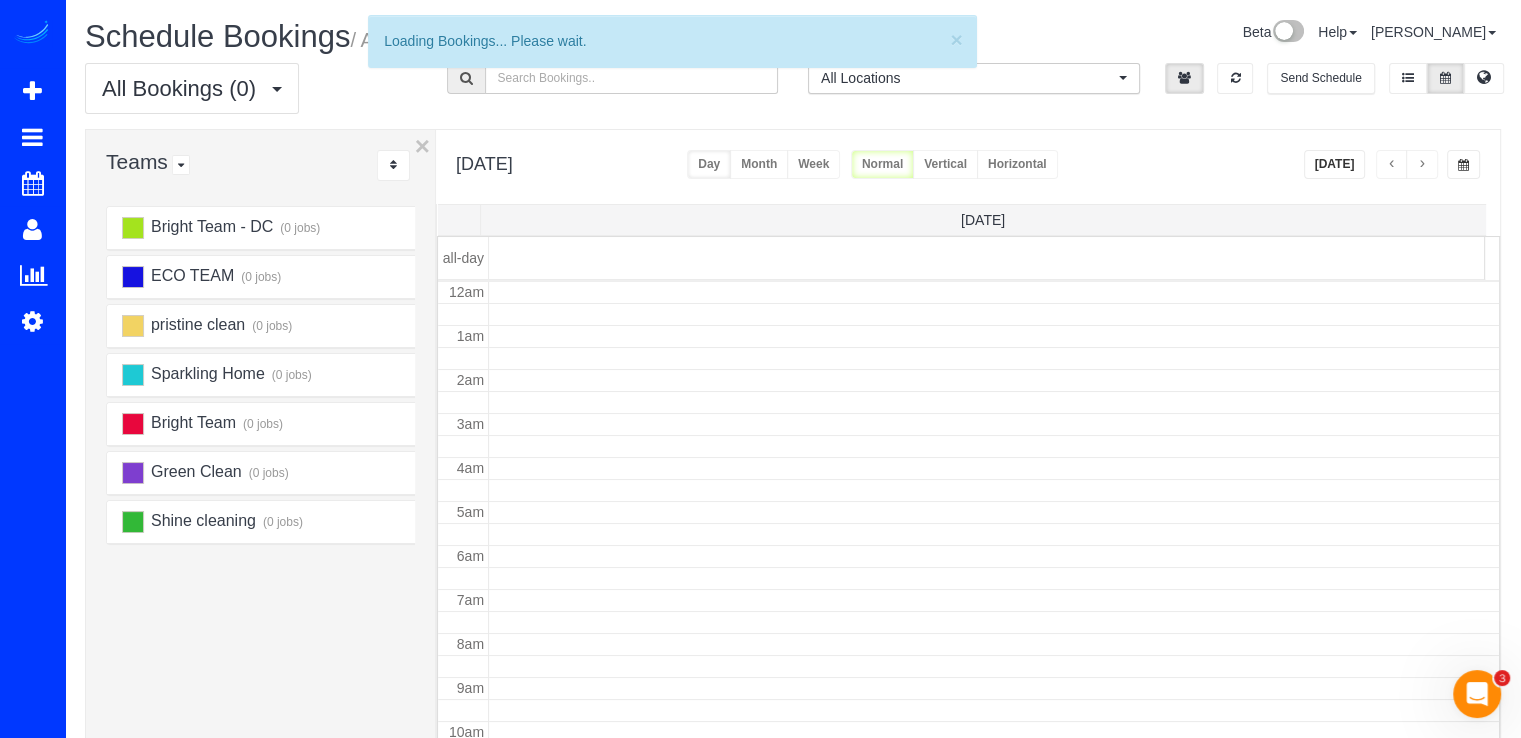 scroll, scrollTop: 263, scrollLeft: 0, axis: vertical 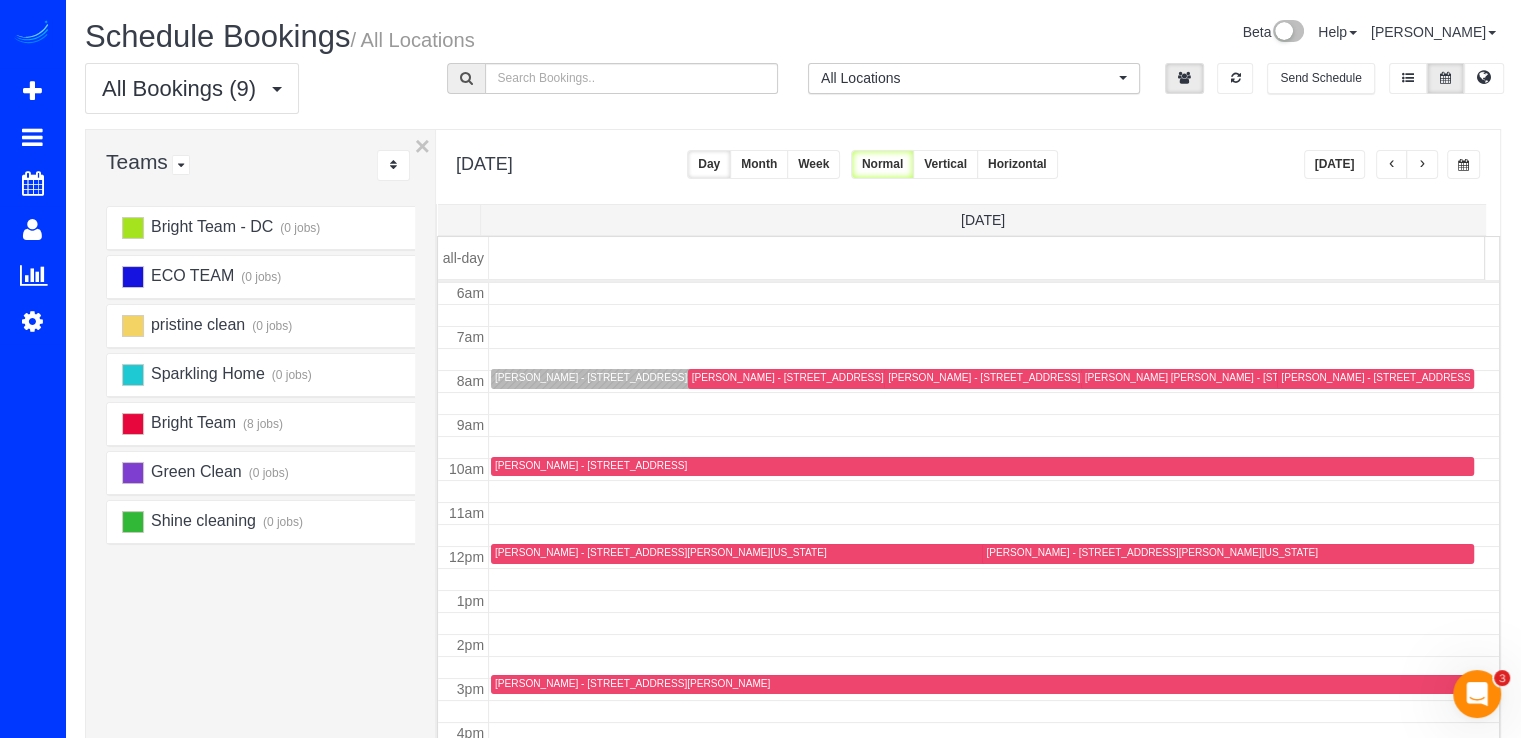 click at bounding box center (1392, 165) 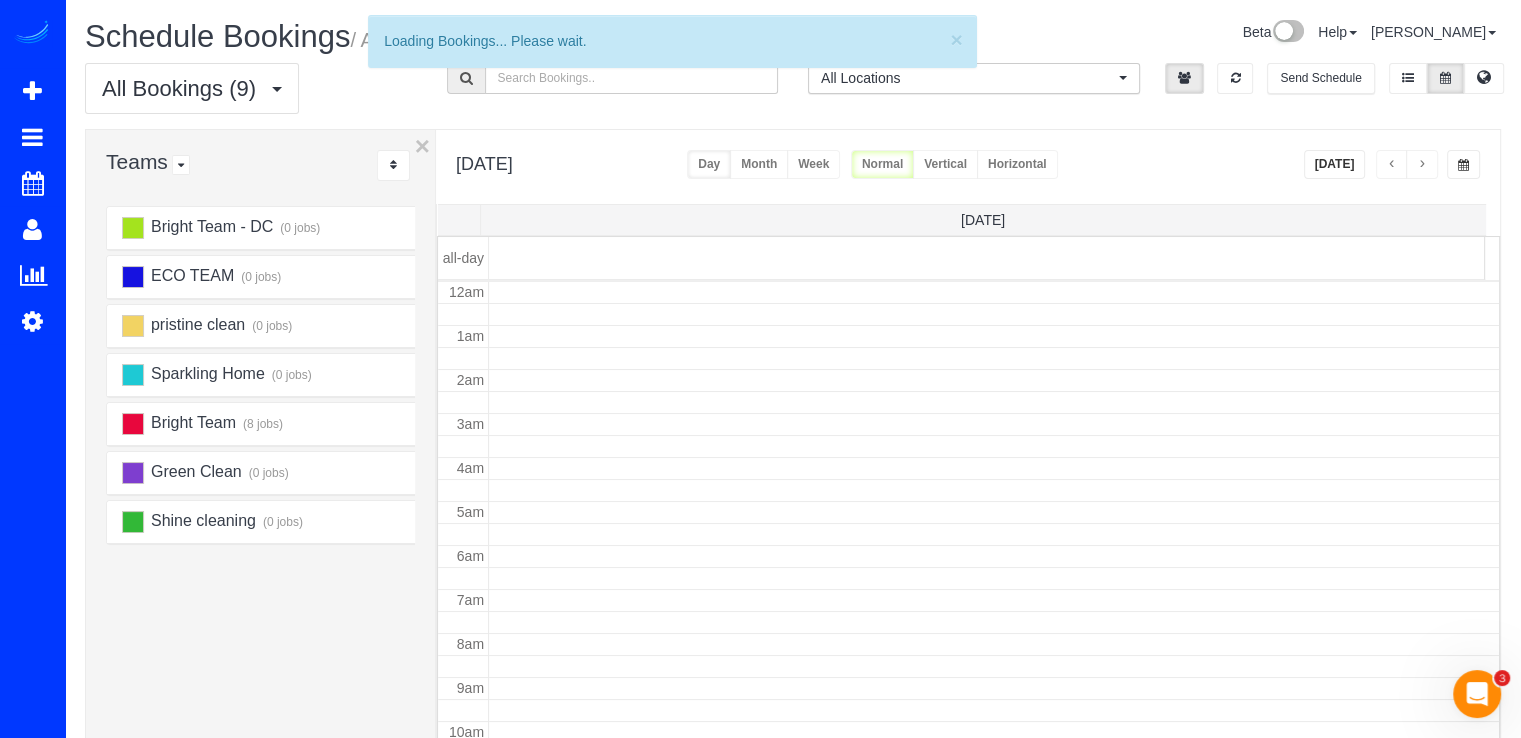scroll, scrollTop: 263, scrollLeft: 0, axis: vertical 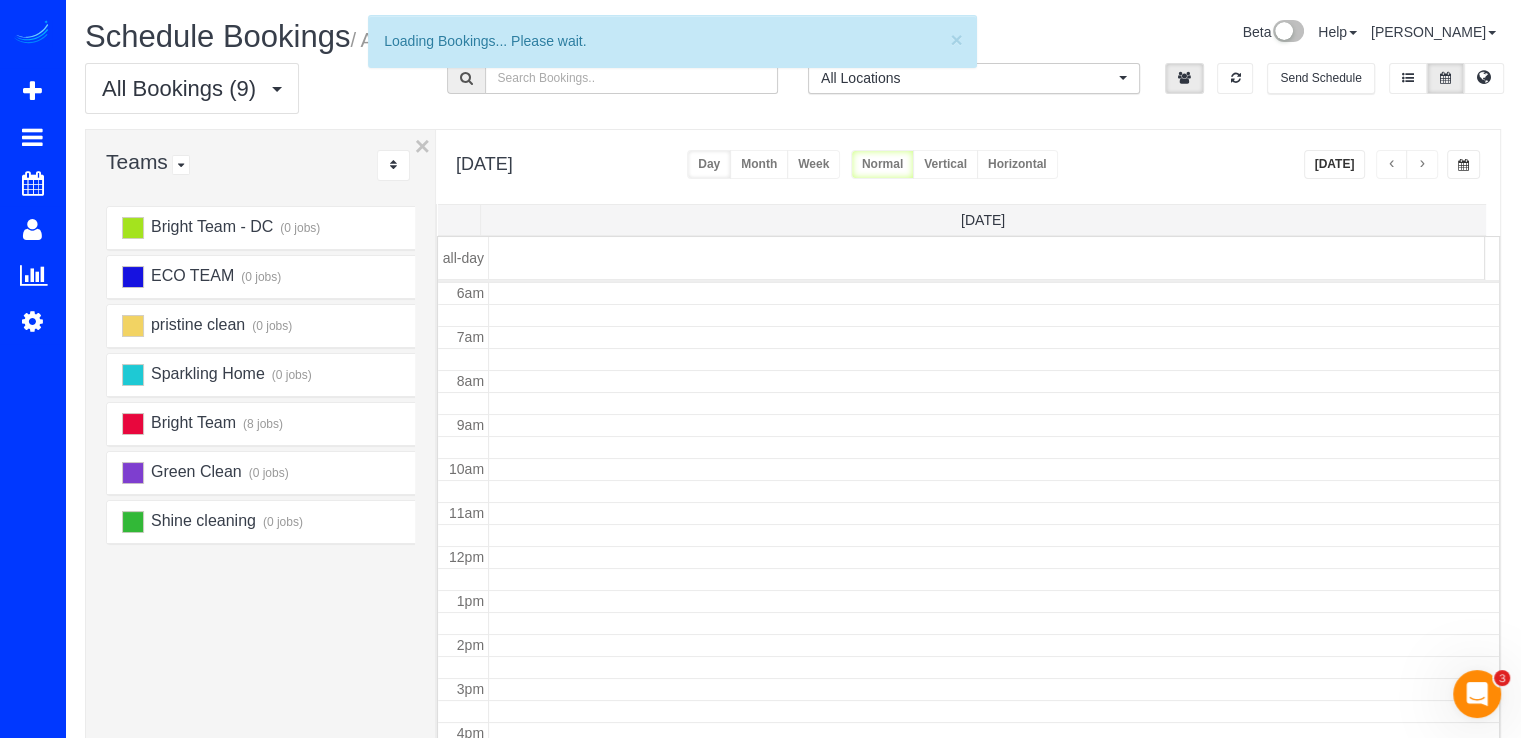 click at bounding box center [1392, 165] 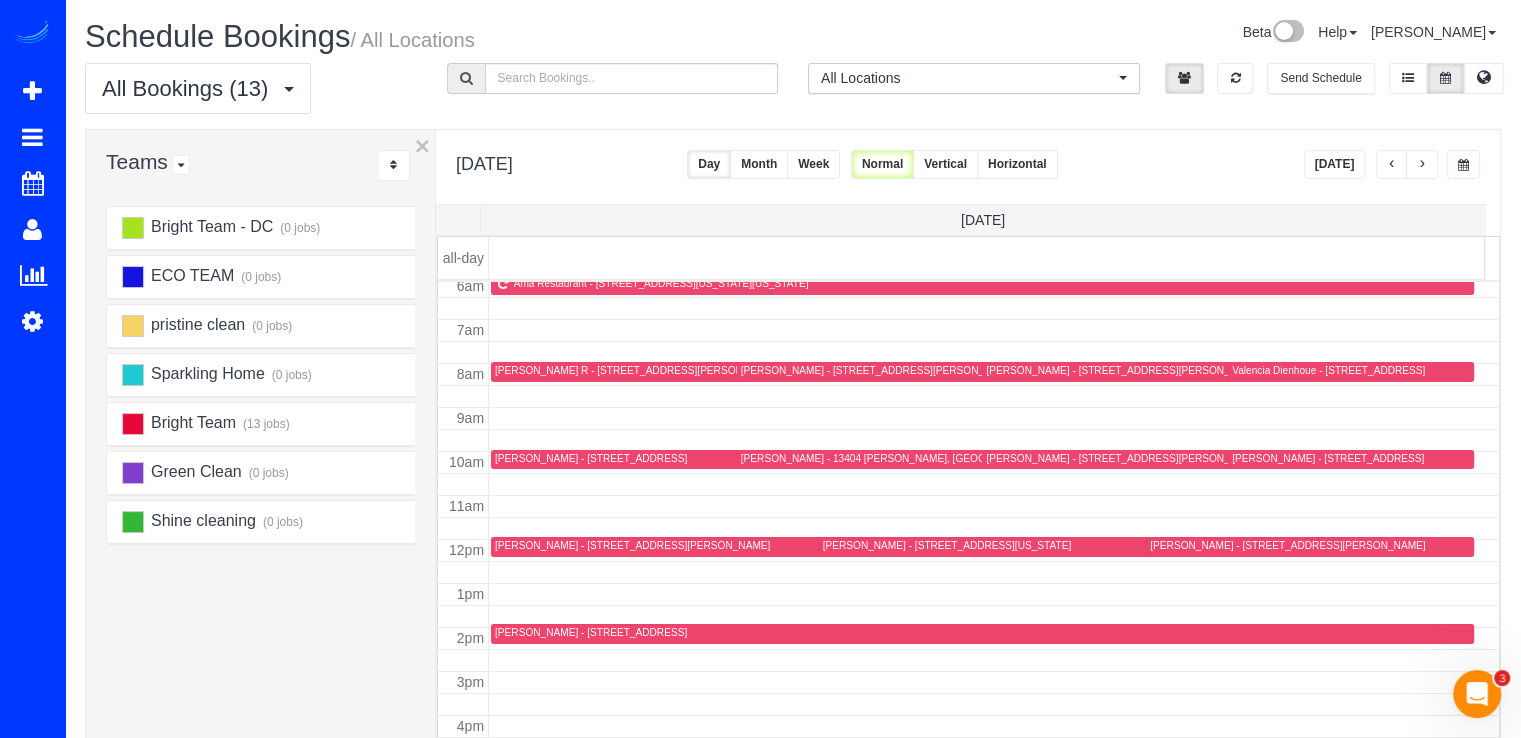scroll, scrollTop: 198, scrollLeft: 0, axis: vertical 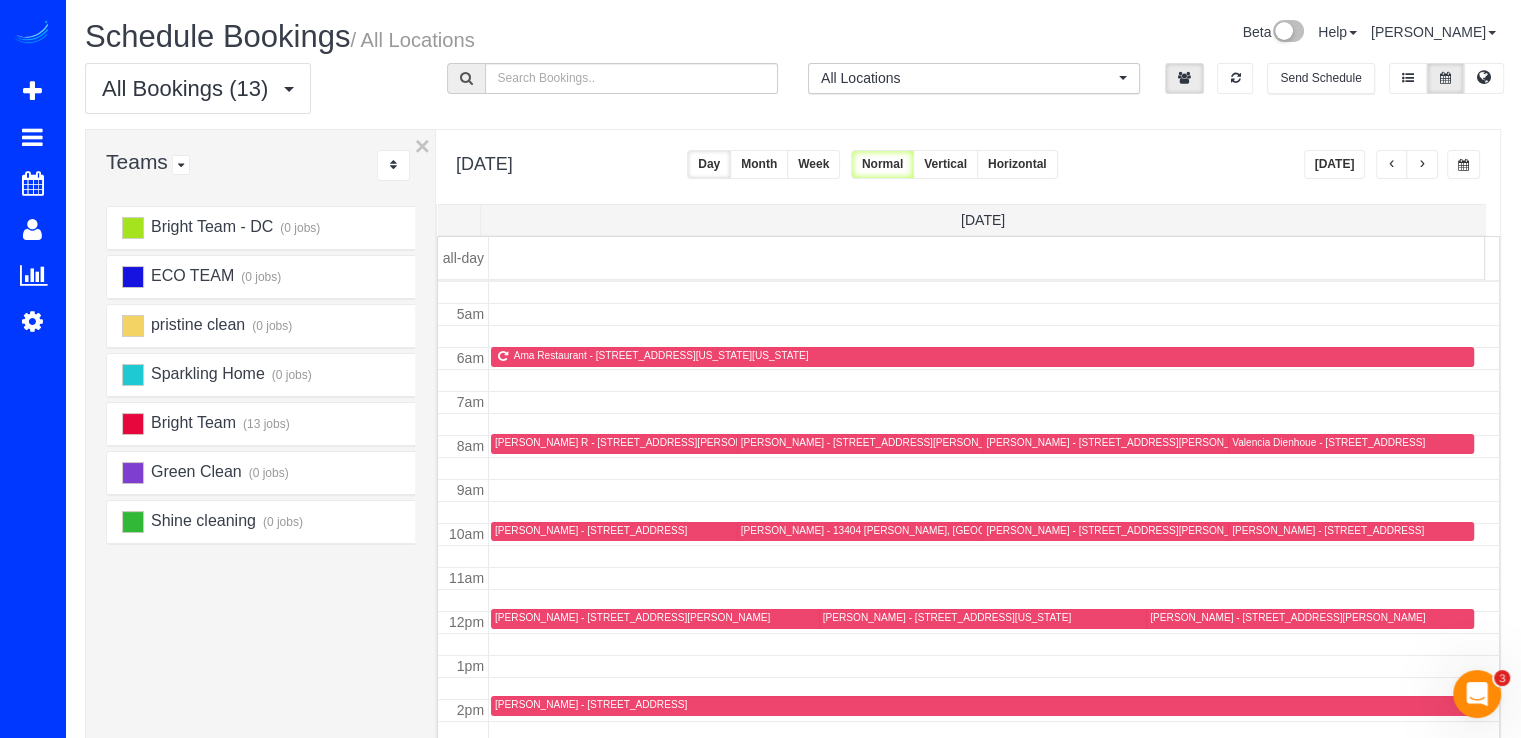 click at bounding box center (1422, 164) 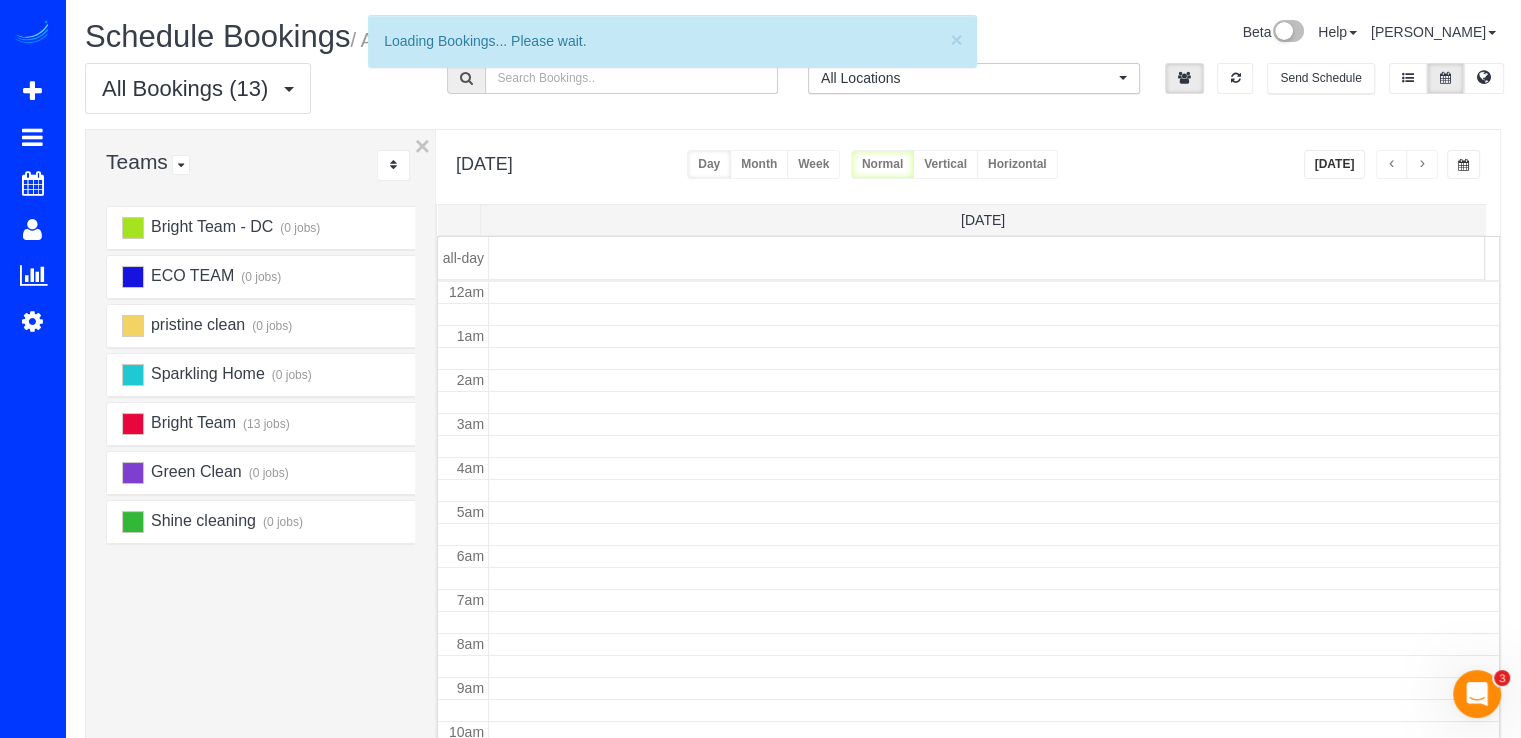 scroll, scrollTop: 263, scrollLeft: 0, axis: vertical 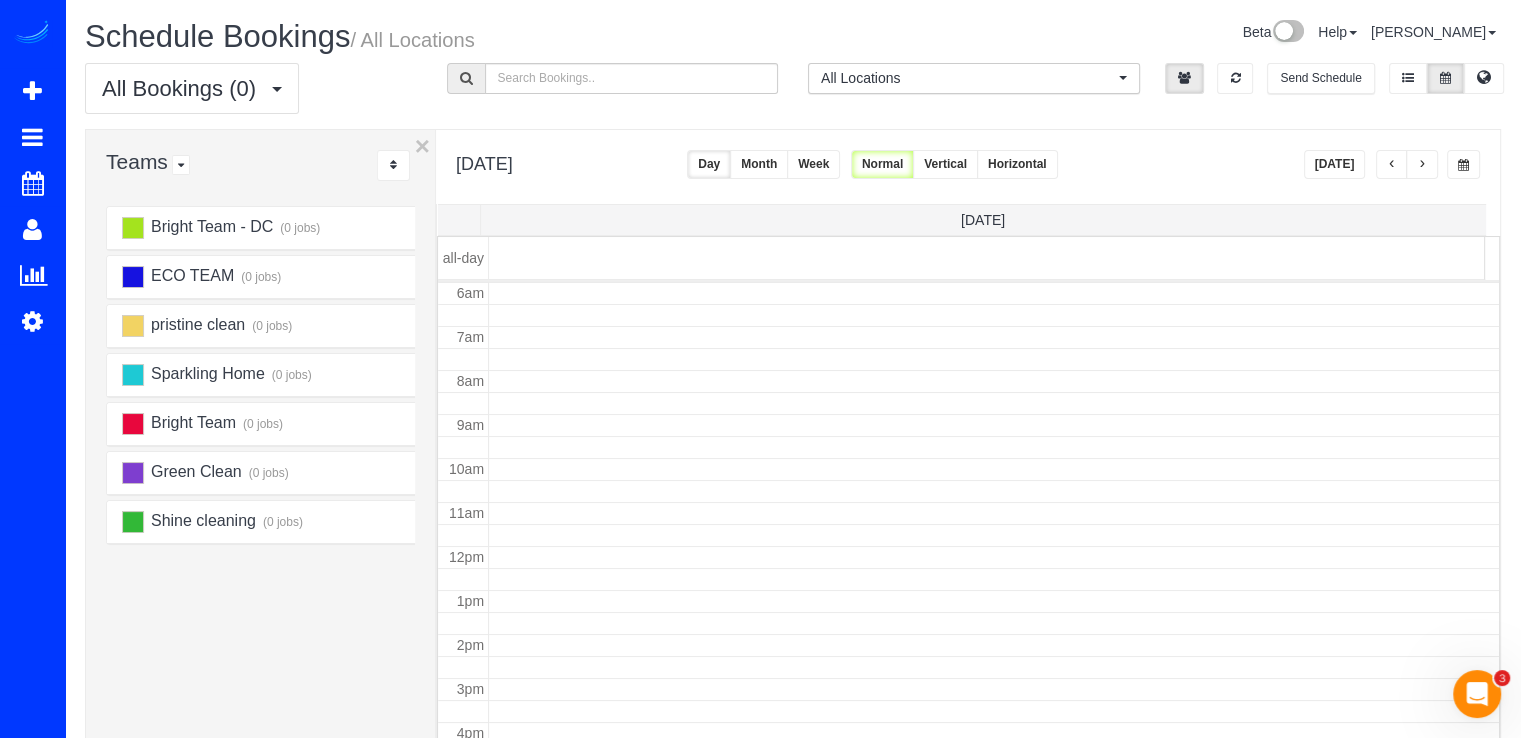 click at bounding box center [1422, 164] 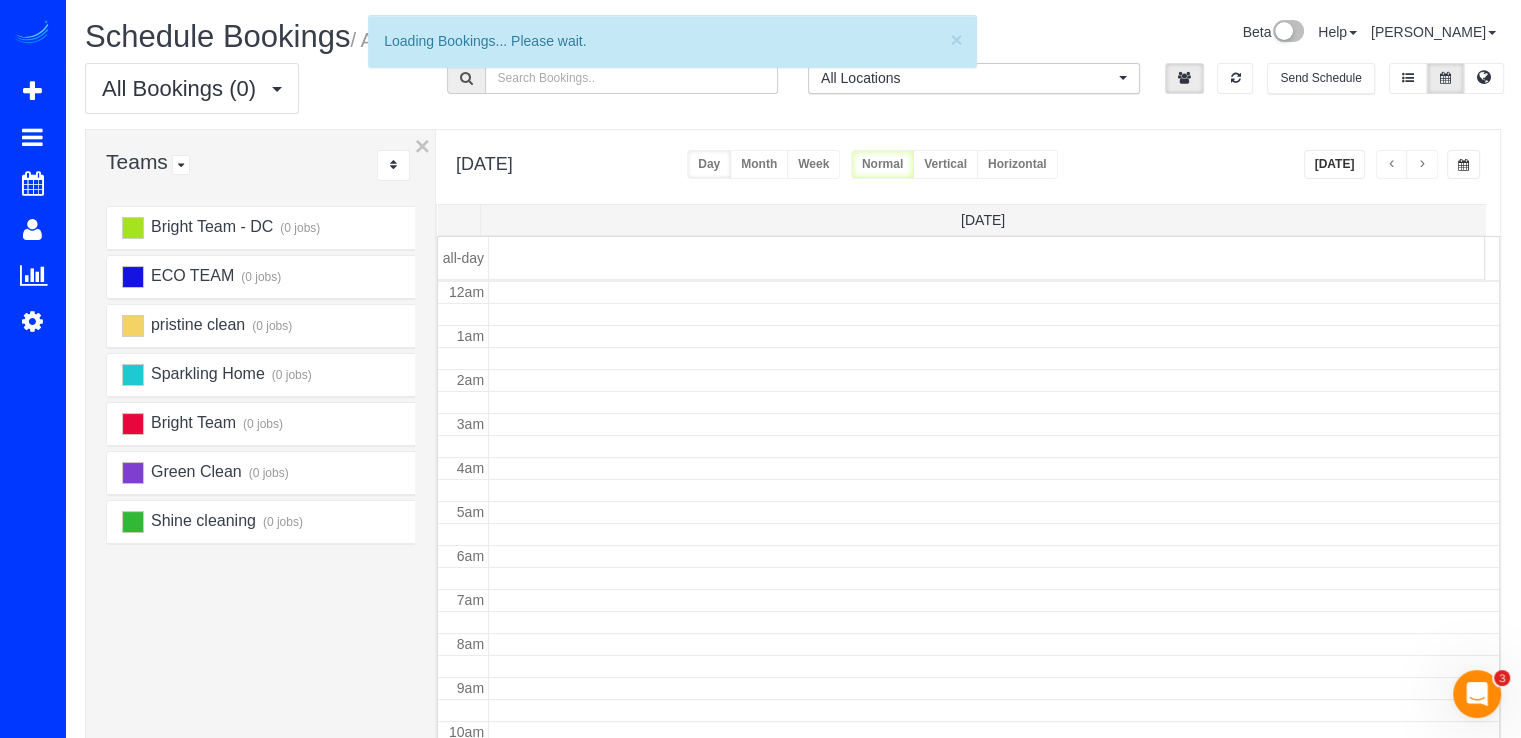 scroll, scrollTop: 263, scrollLeft: 0, axis: vertical 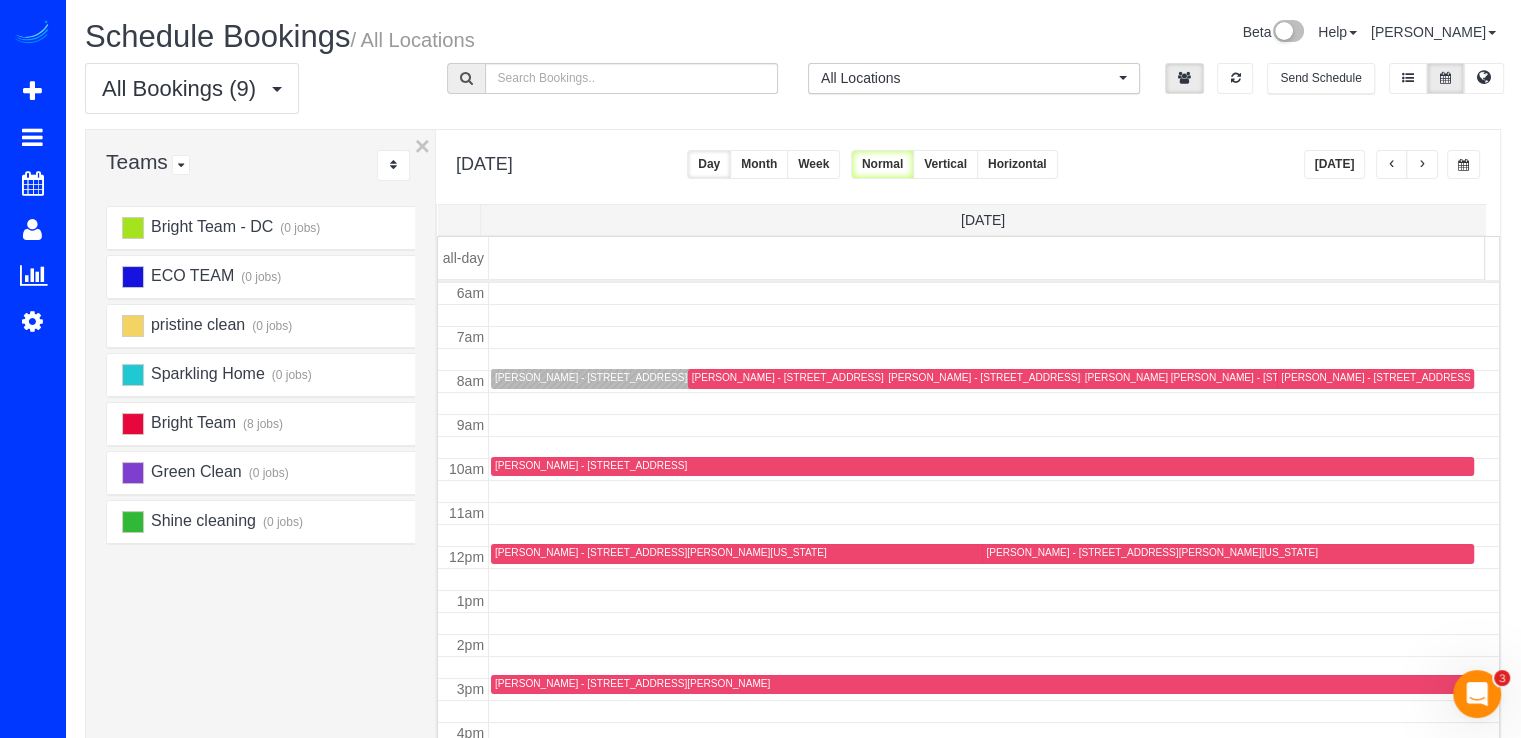 click on "[DATE]" at bounding box center [1335, 164] 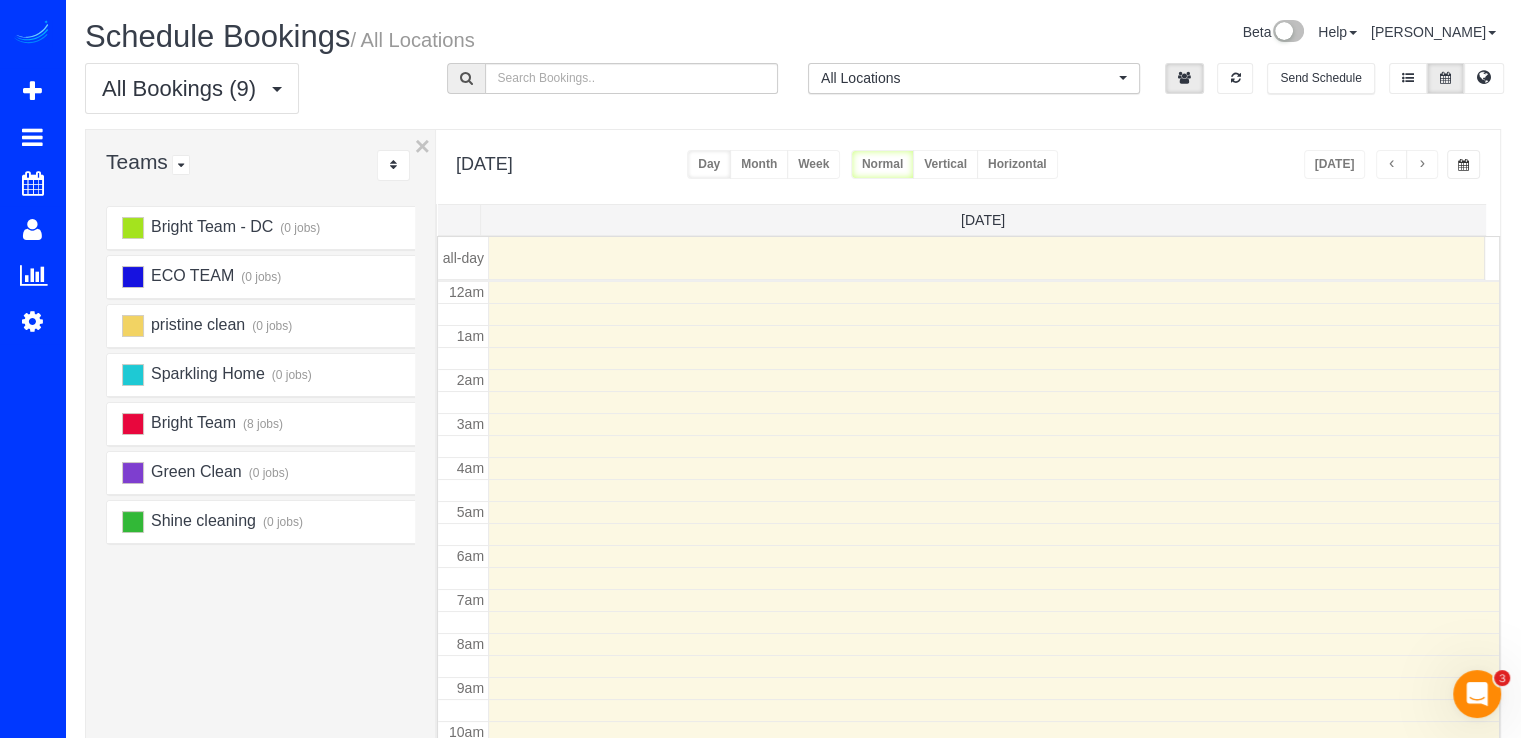 scroll, scrollTop: 263, scrollLeft: 0, axis: vertical 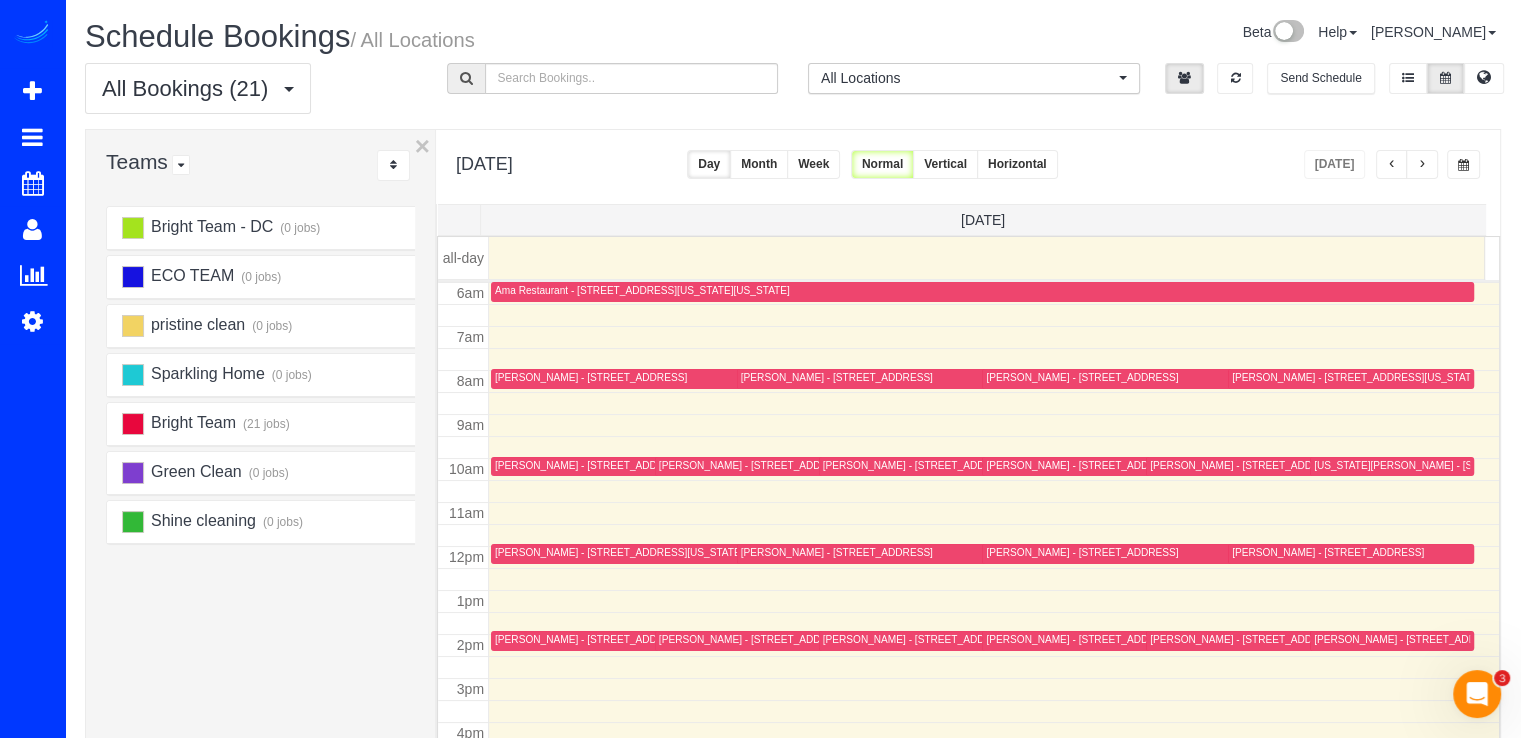 click at bounding box center [1422, 164] 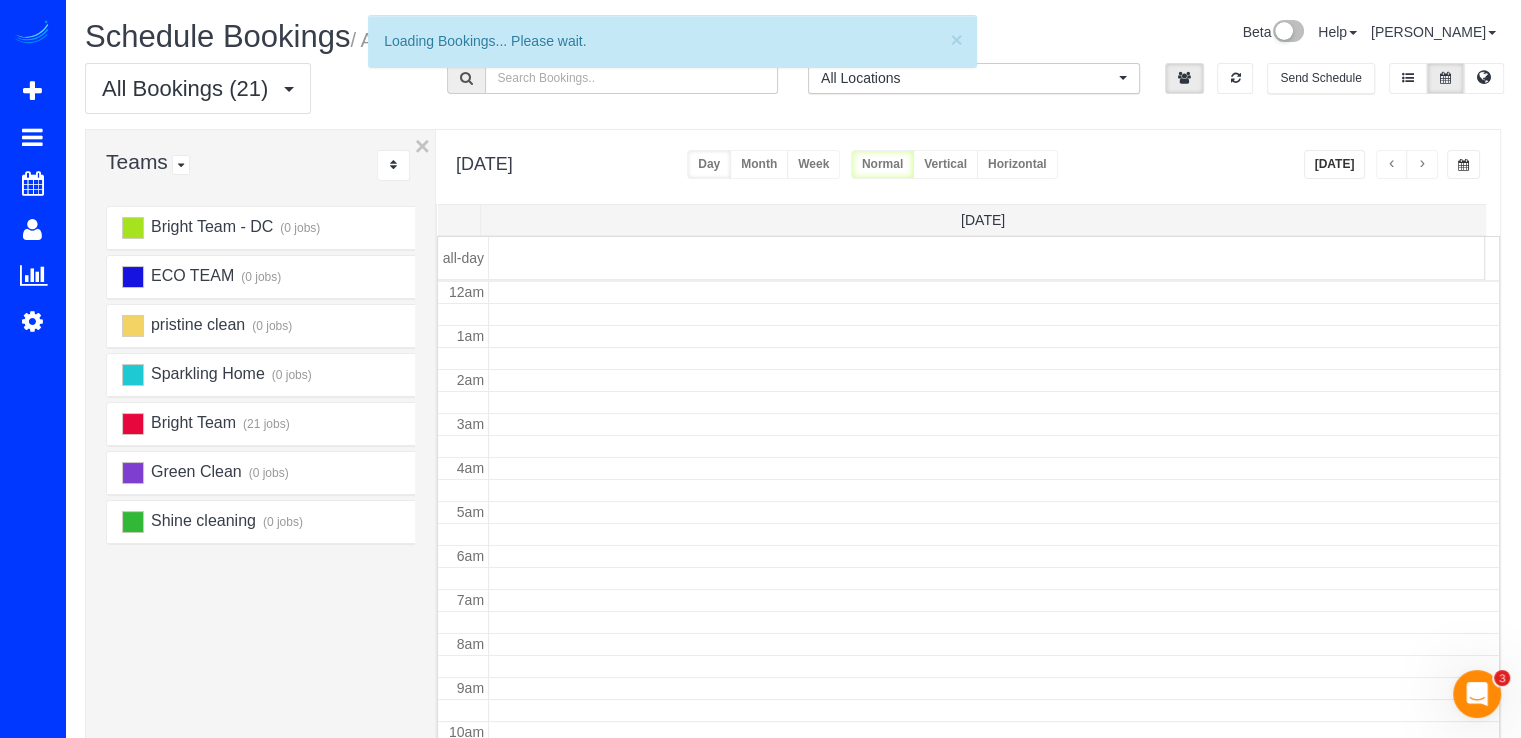 click at bounding box center [1422, 164] 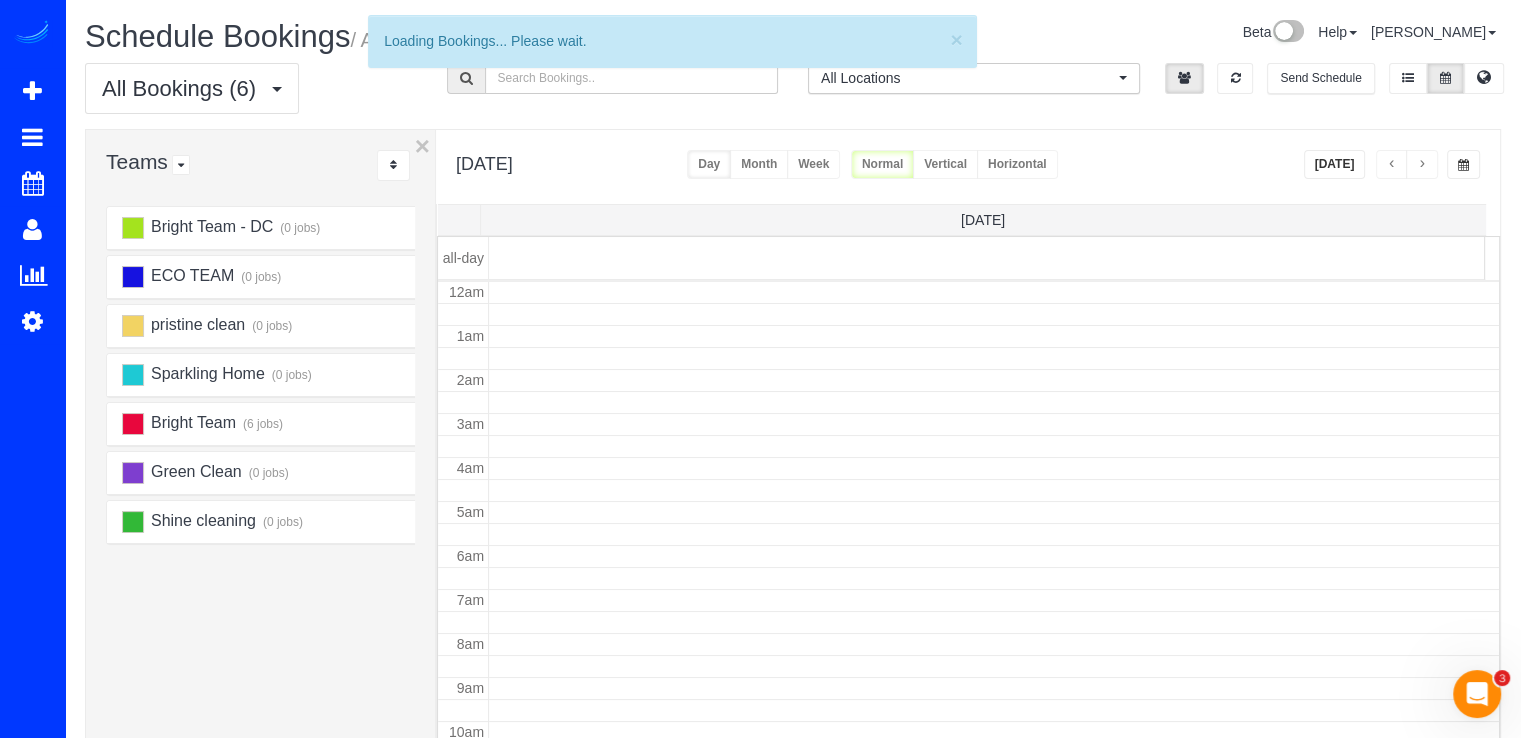 click at bounding box center [1422, 164] 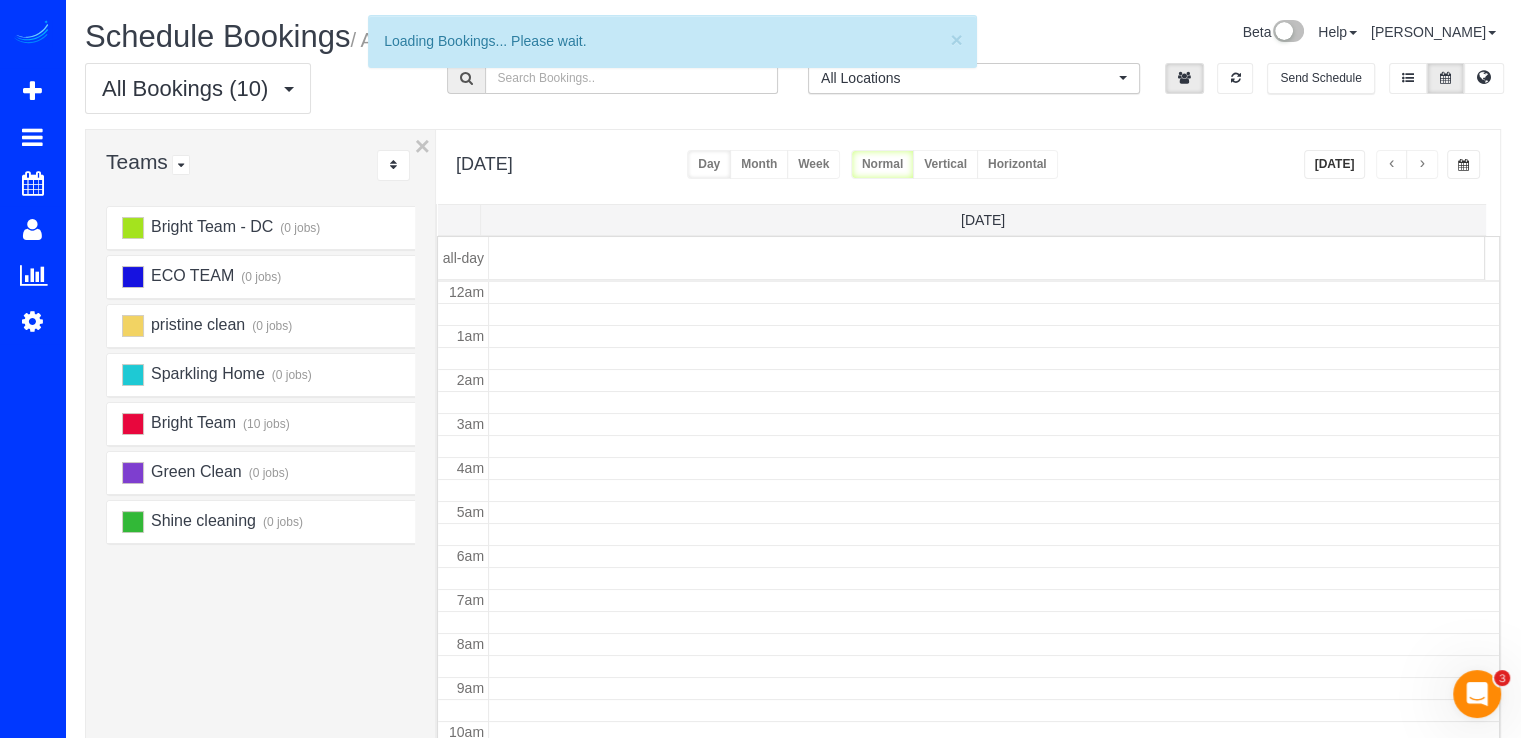 scroll, scrollTop: 263, scrollLeft: 0, axis: vertical 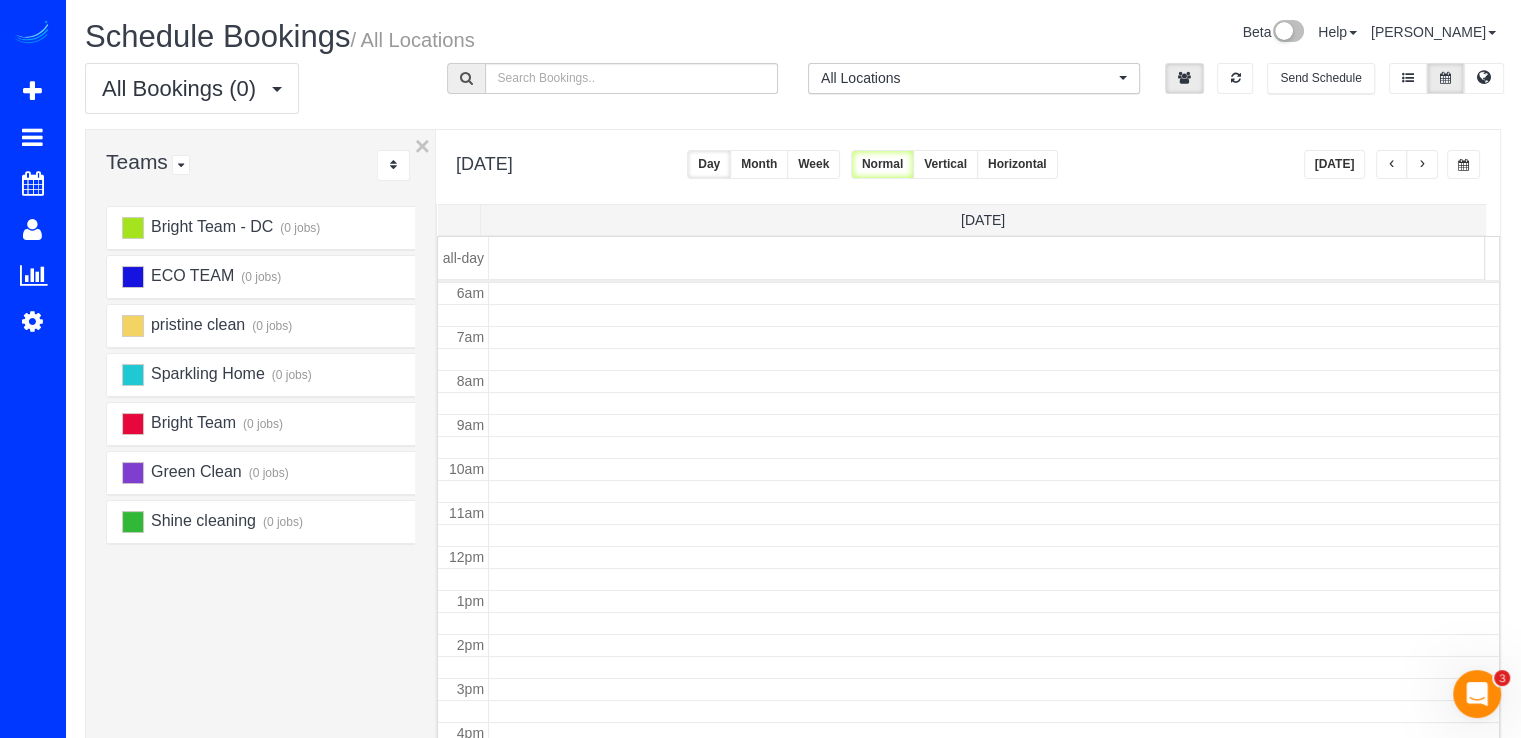 click at bounding box center (1422, 164) 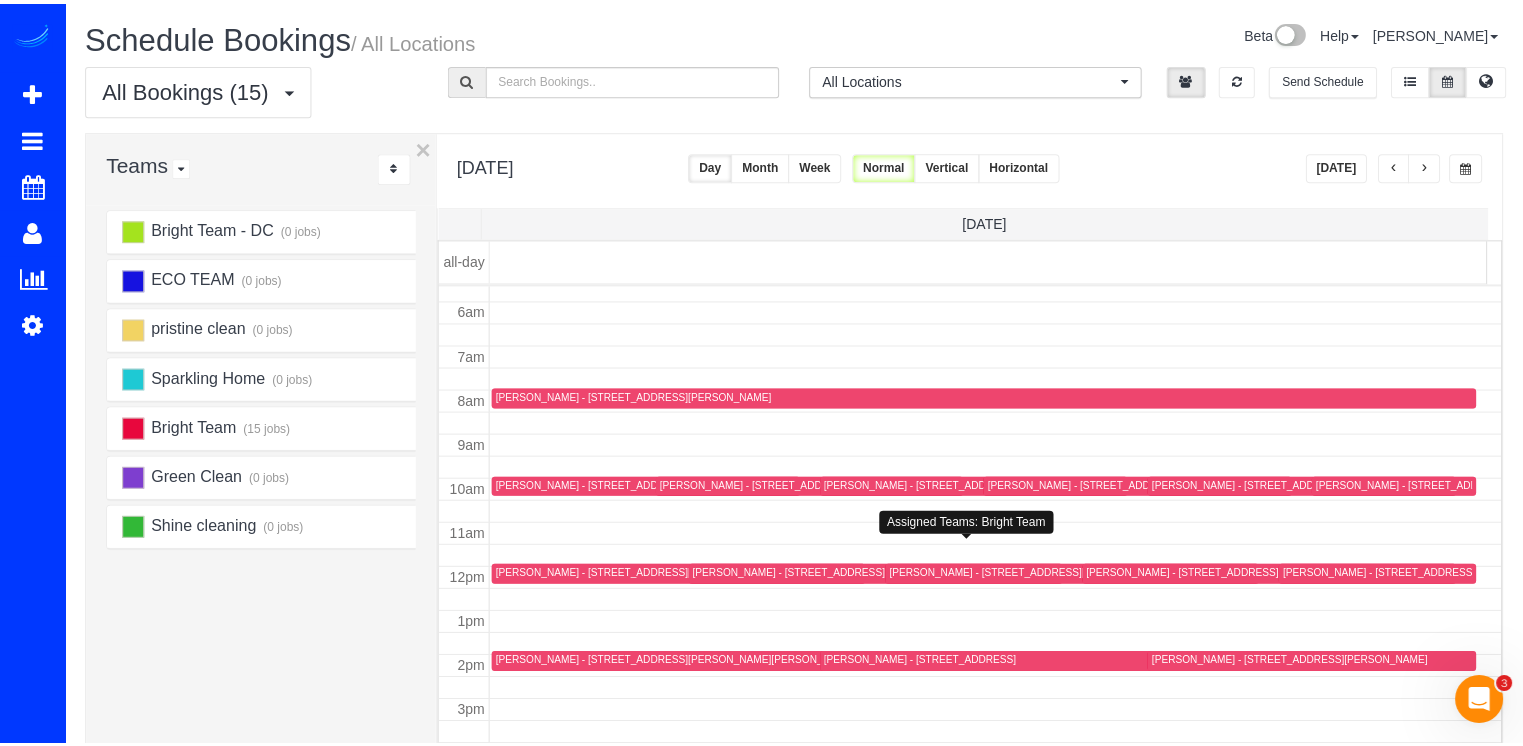scroll, scrollTop: 363, scrollLeft: 0, axis: vertical 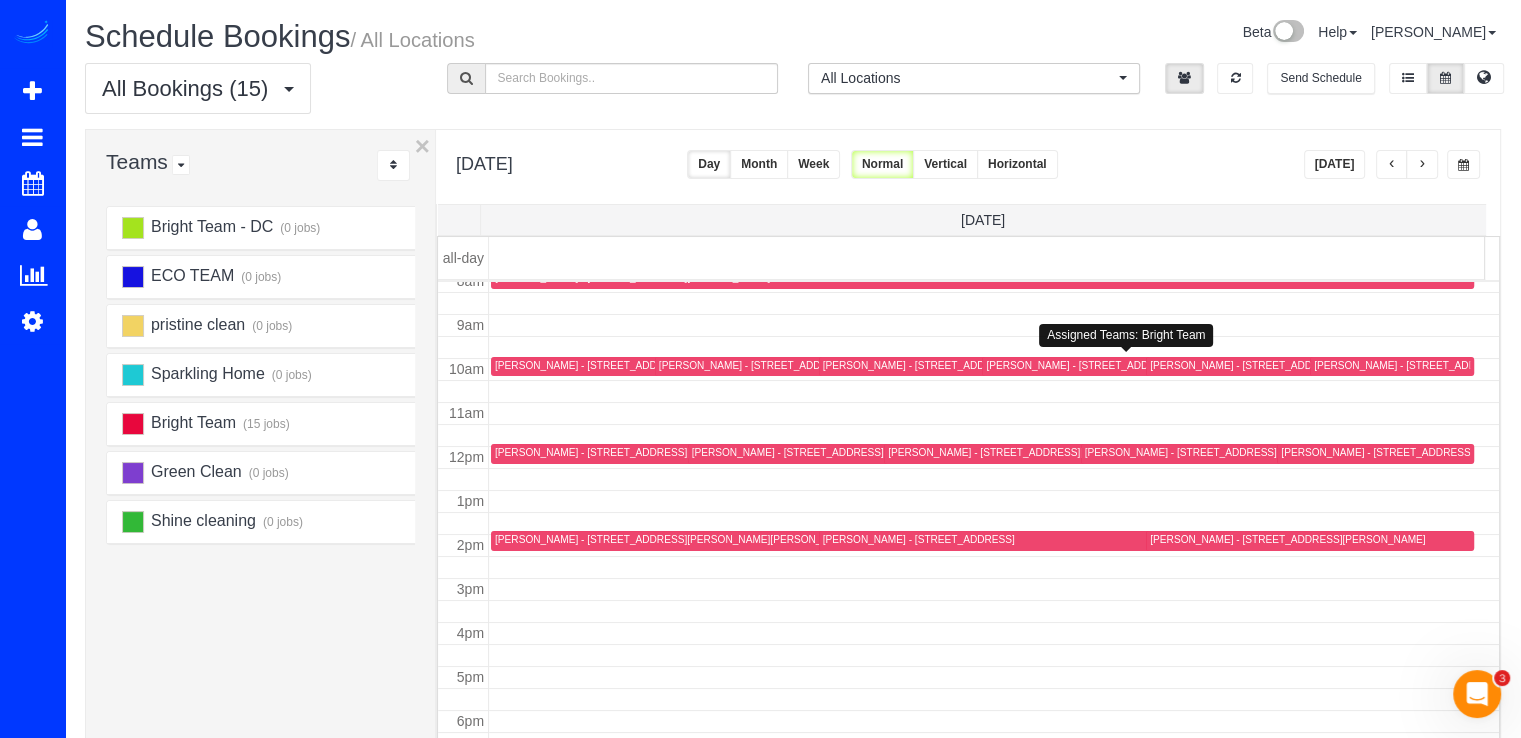 click on "[PERSON_NAME] - [STREET_ADDRESS][US_STATE][US_STATE]" at bounding box center (1138, 365) 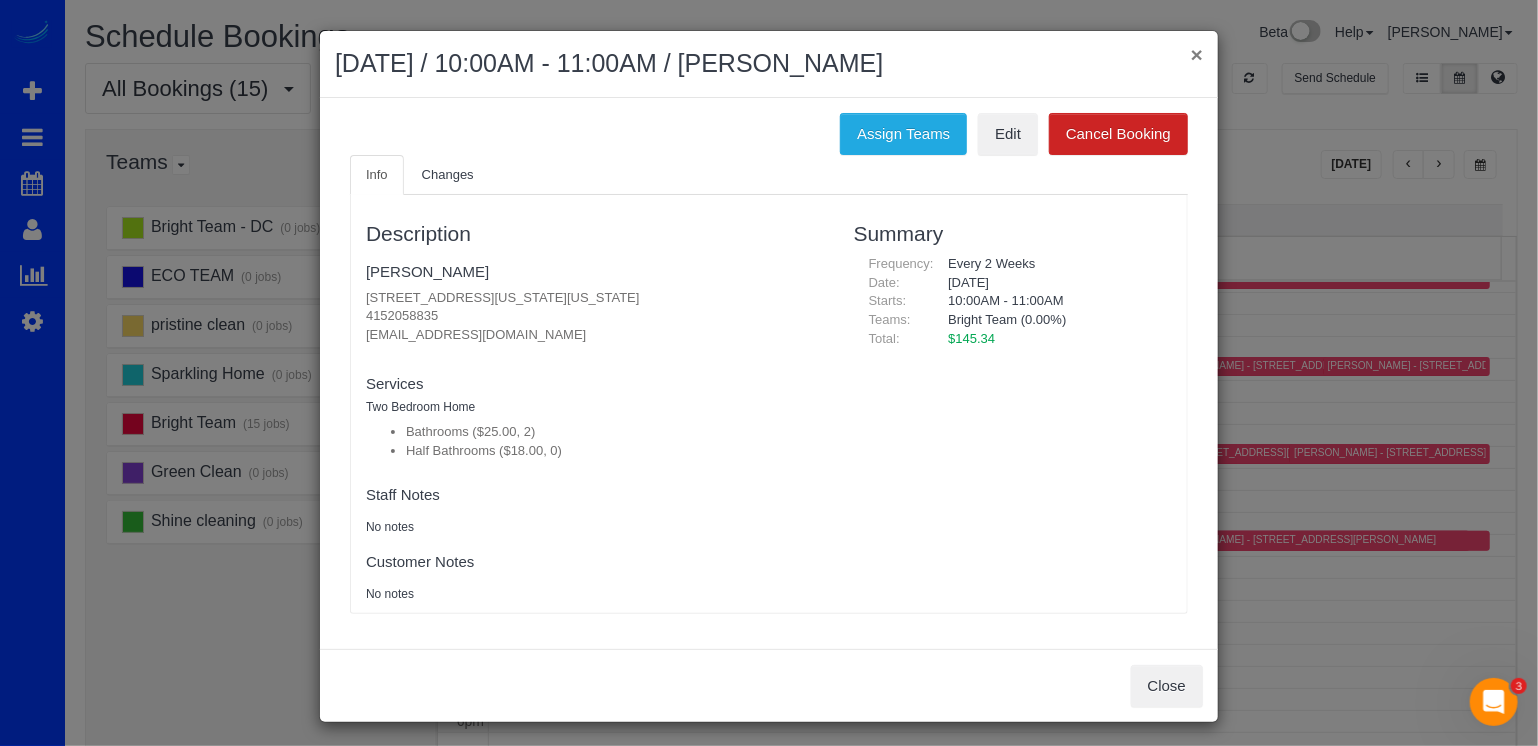 click on "×" at bounding box center (1197, 54) 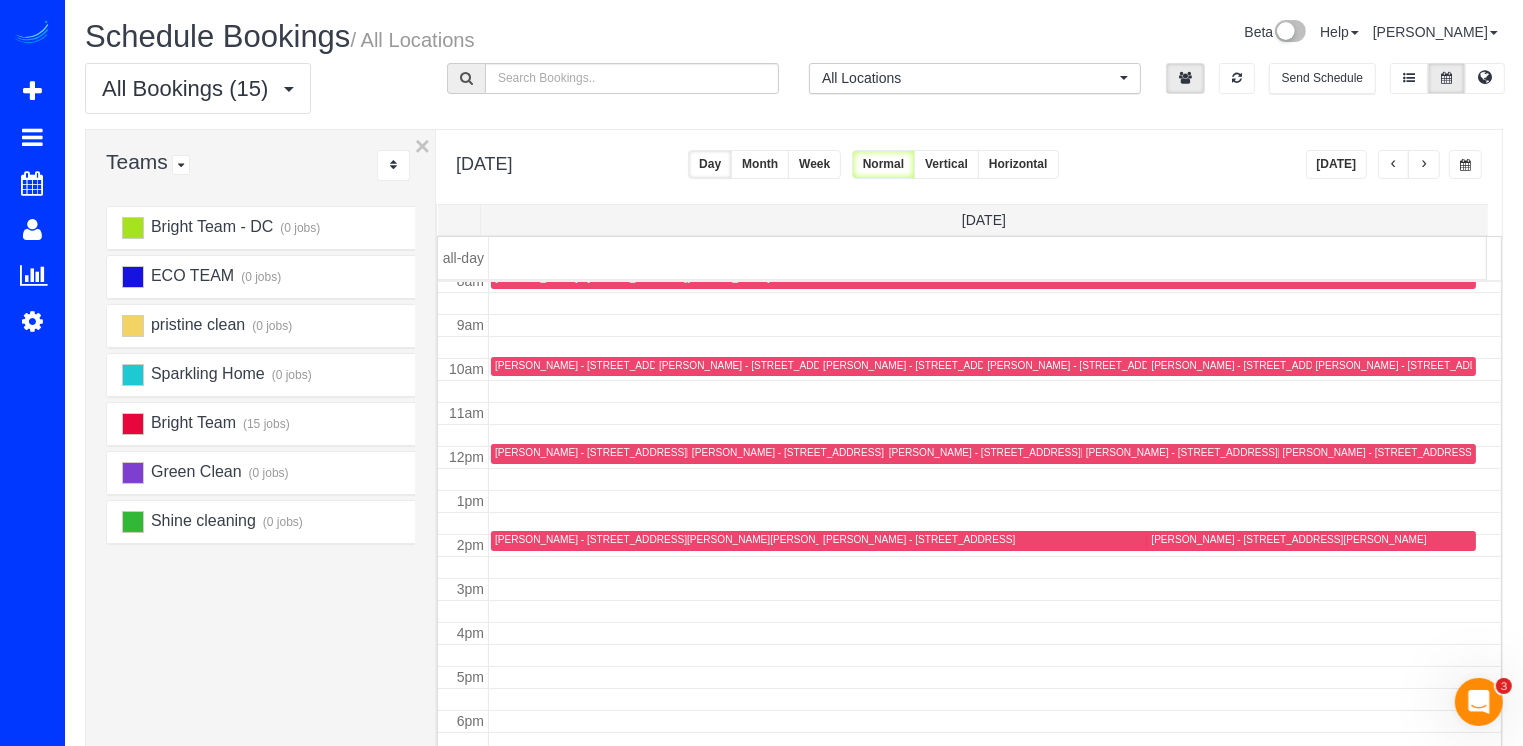 click on "Today" at bounding box center (1337, 164) 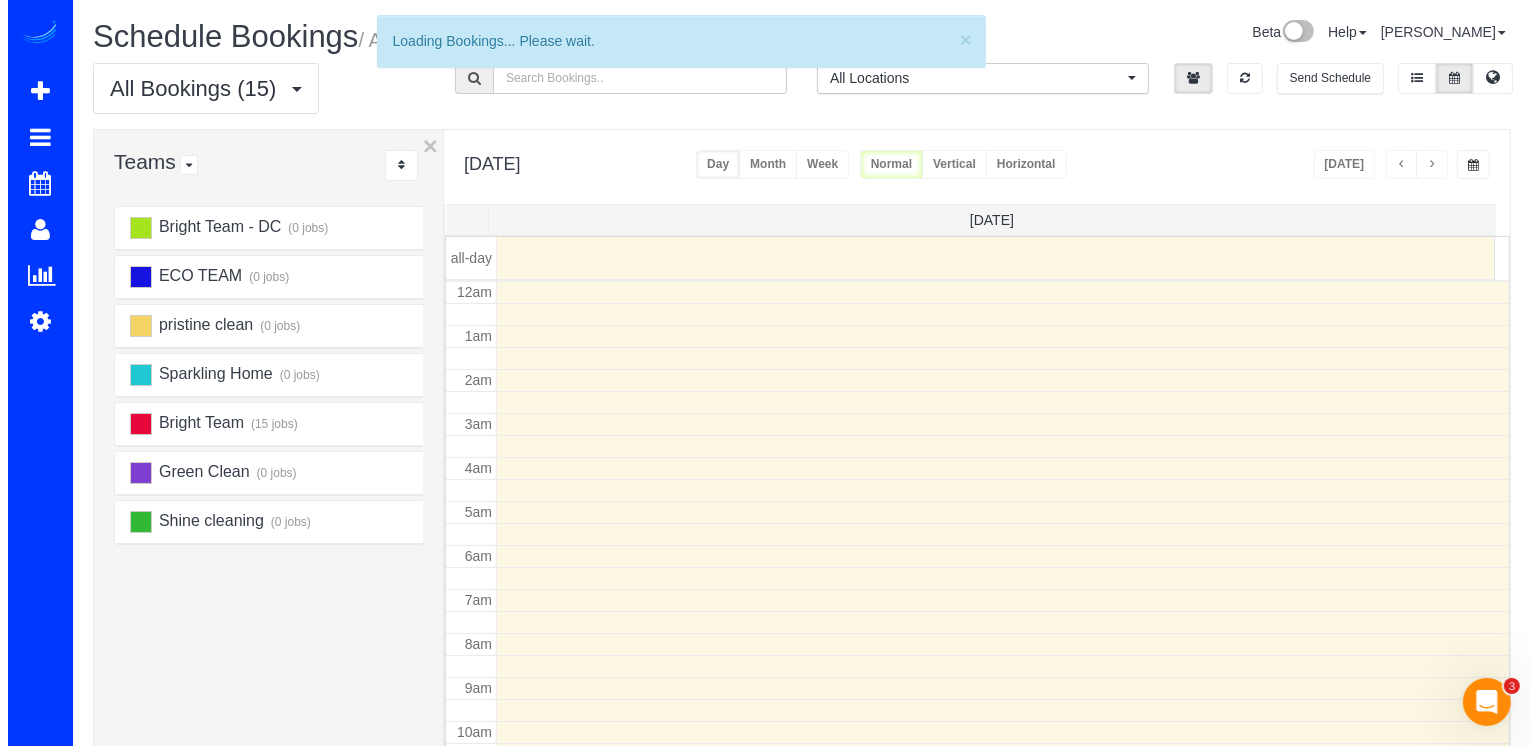 scroll, scrollTop: 263, scrollLeft: 0, axis: vertical 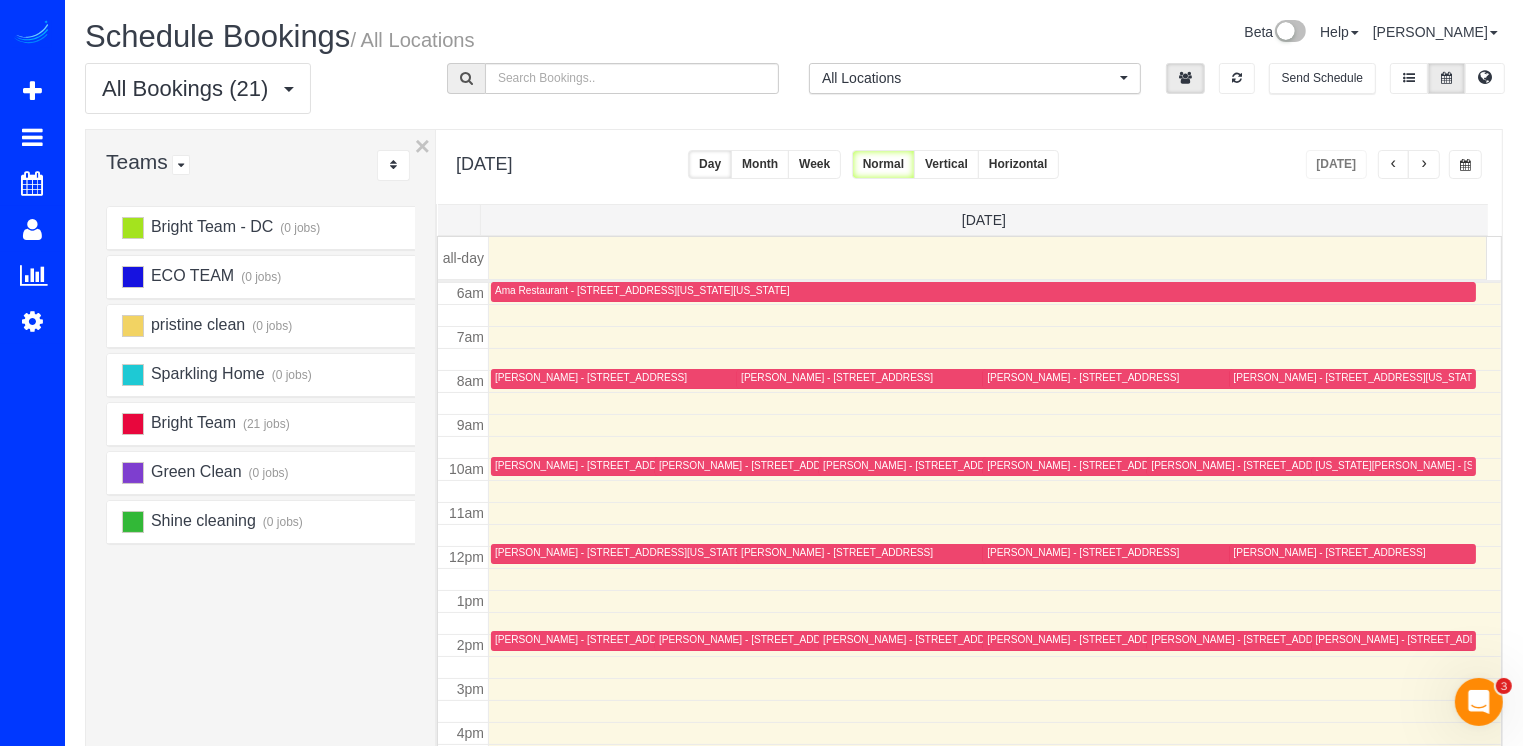 click on "Virginia Rowe - 10682 Salem Ave, Thurmont, MD 21788" at bounding box center [1440, 465] 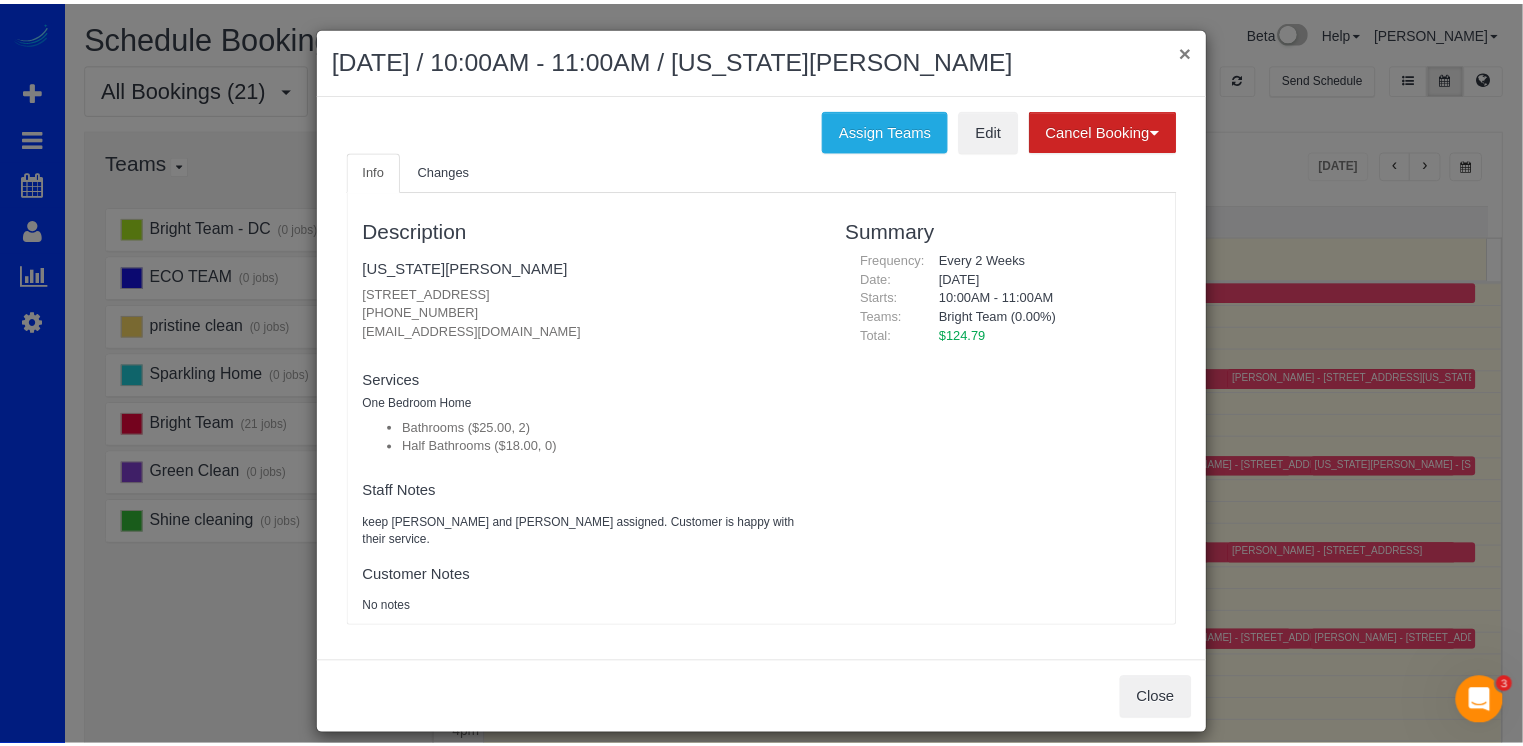 scroll, scrollTop: 0, scrollLeft: 0, axis: both 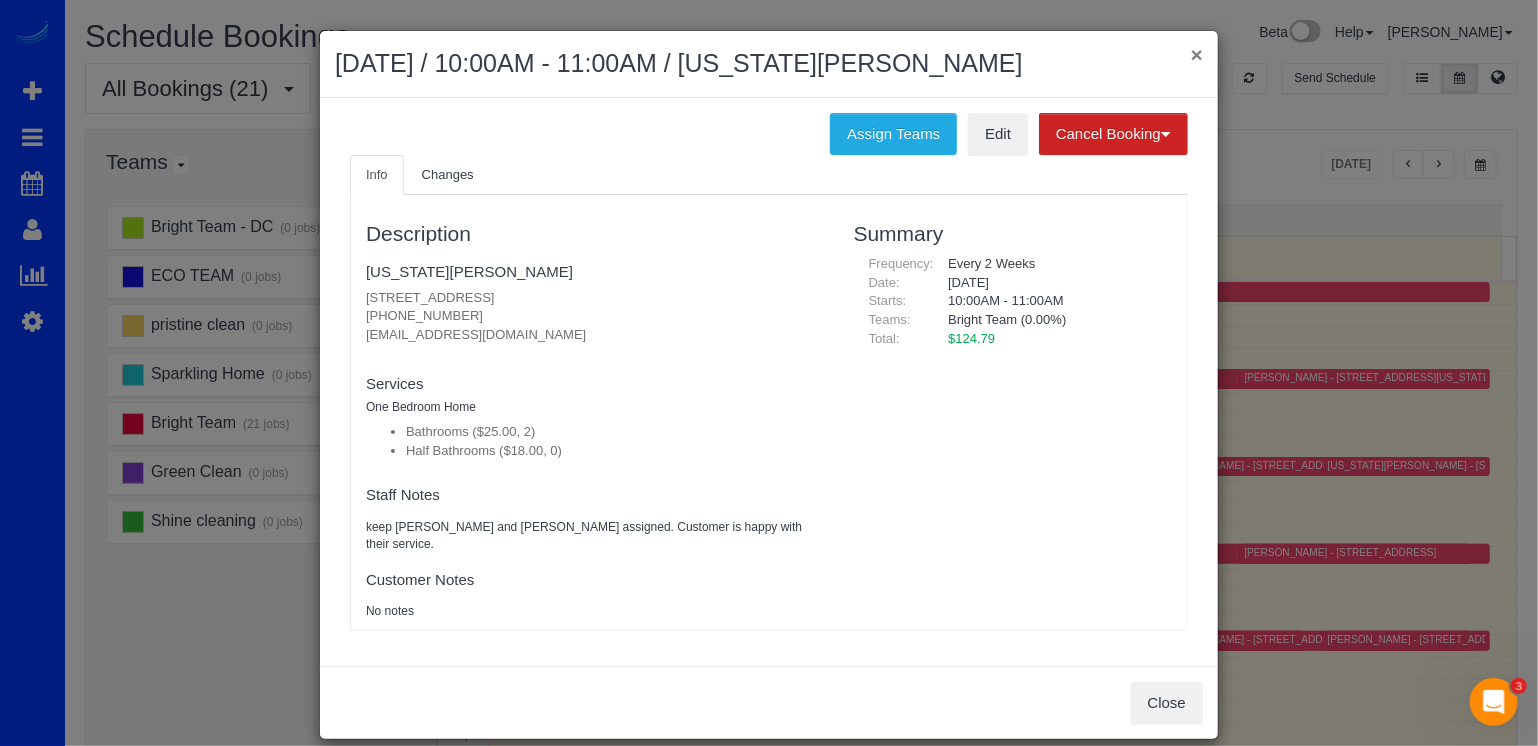 click on "×" at bounding box center (1197, 54) 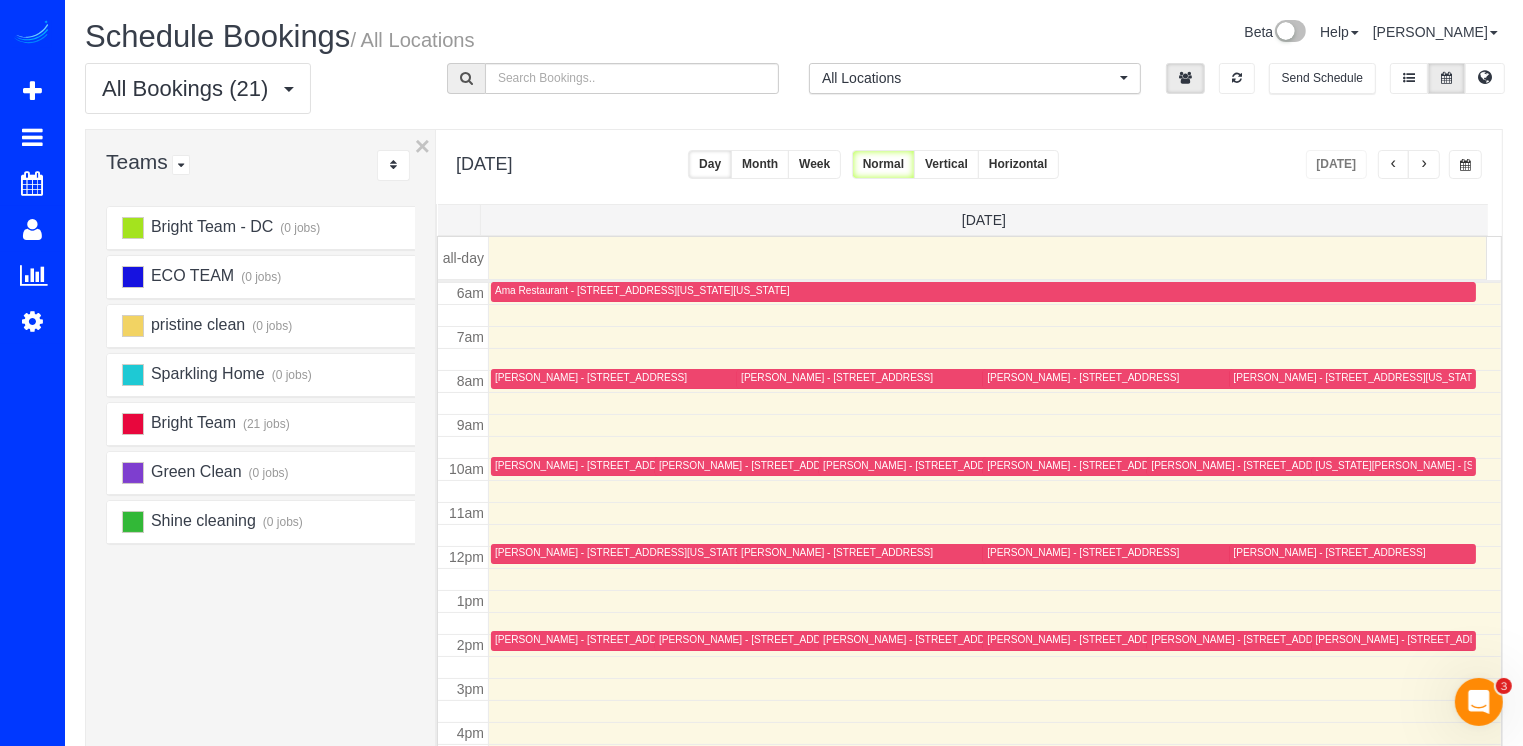 click at bounding box center [1424, 164] 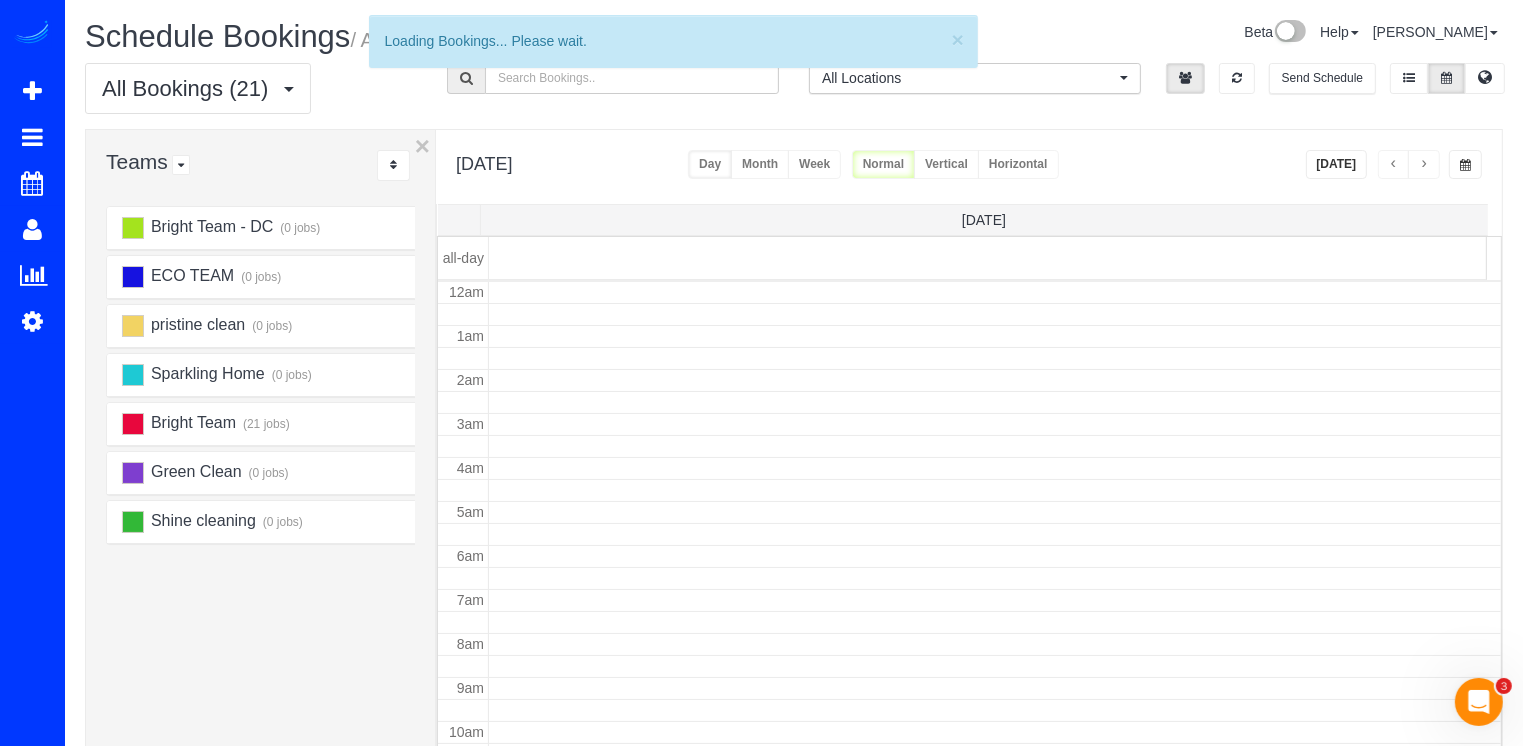scroll, scrollTop: 263, scrollLeft: 0, axis: vertical 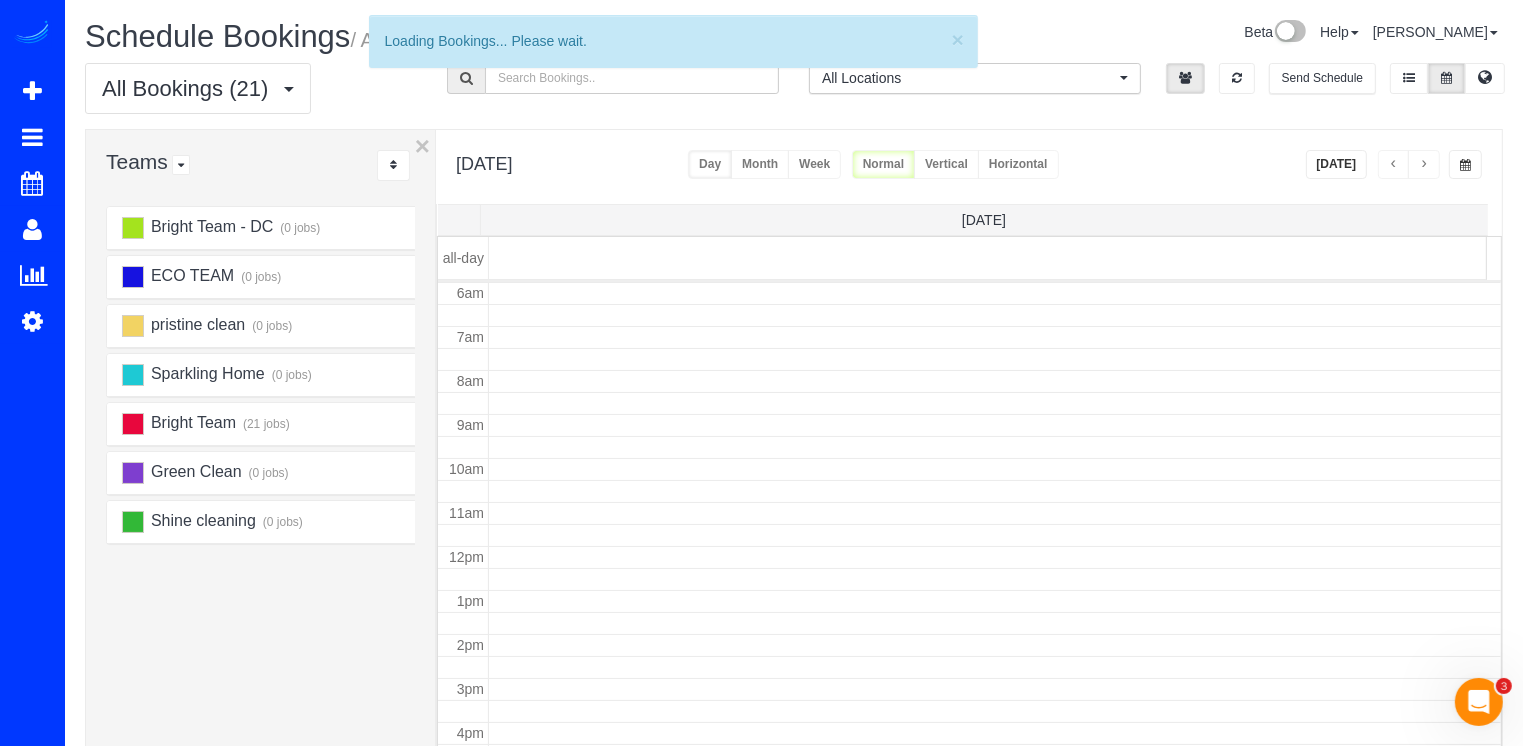 click at bounding box center [1424, 164] 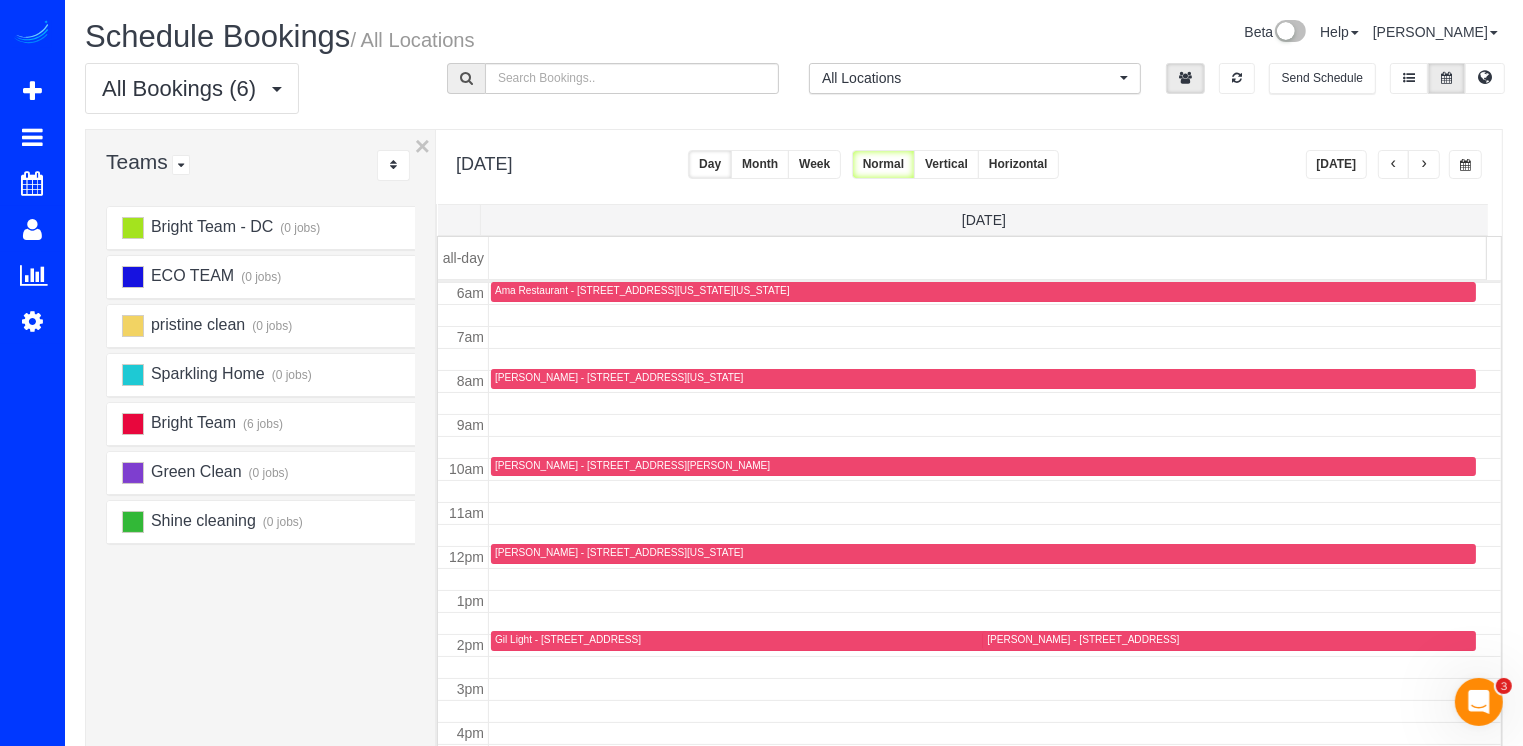 click at bounding box center (1424, 164) 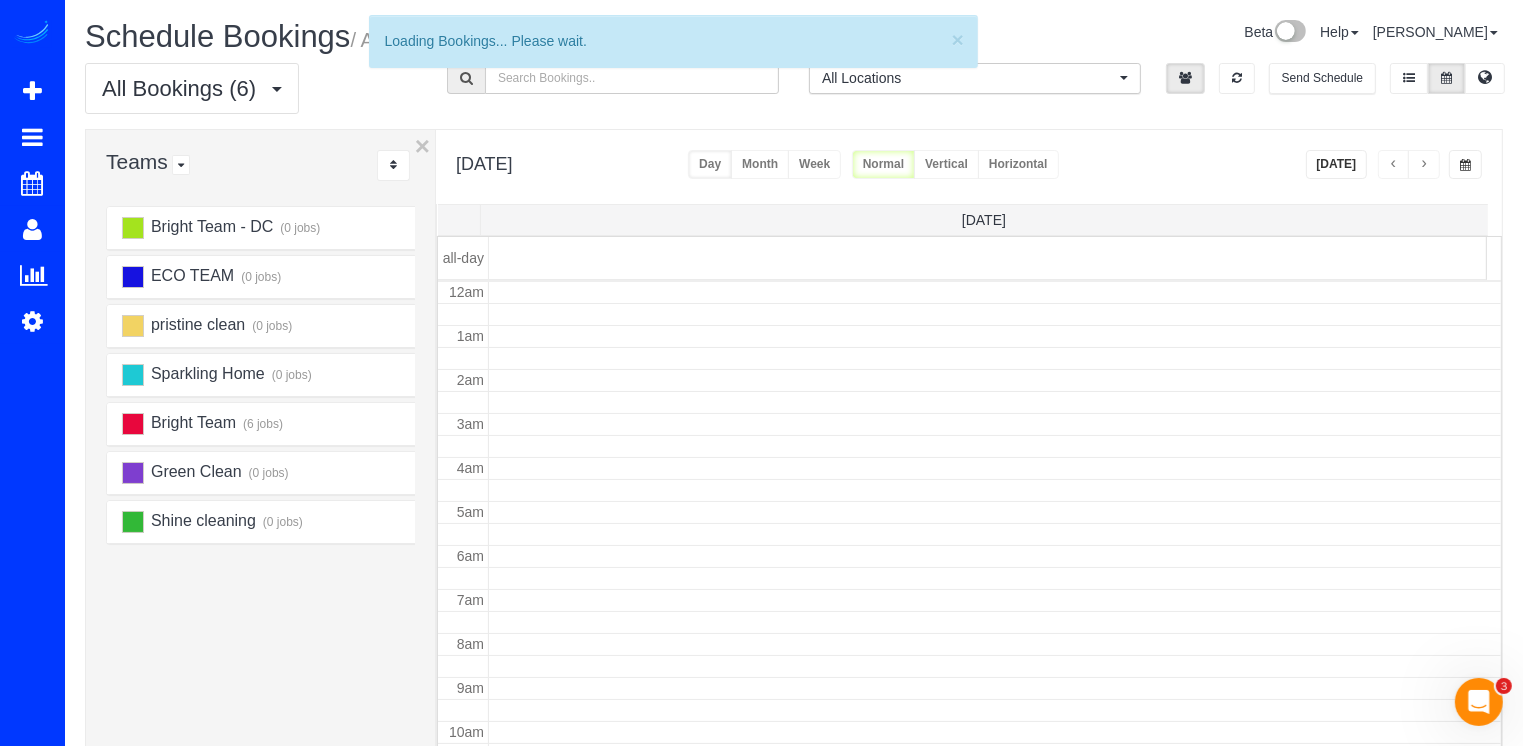 scroll, scrollTop: 263, scrollLeft: 0, axis: vertical 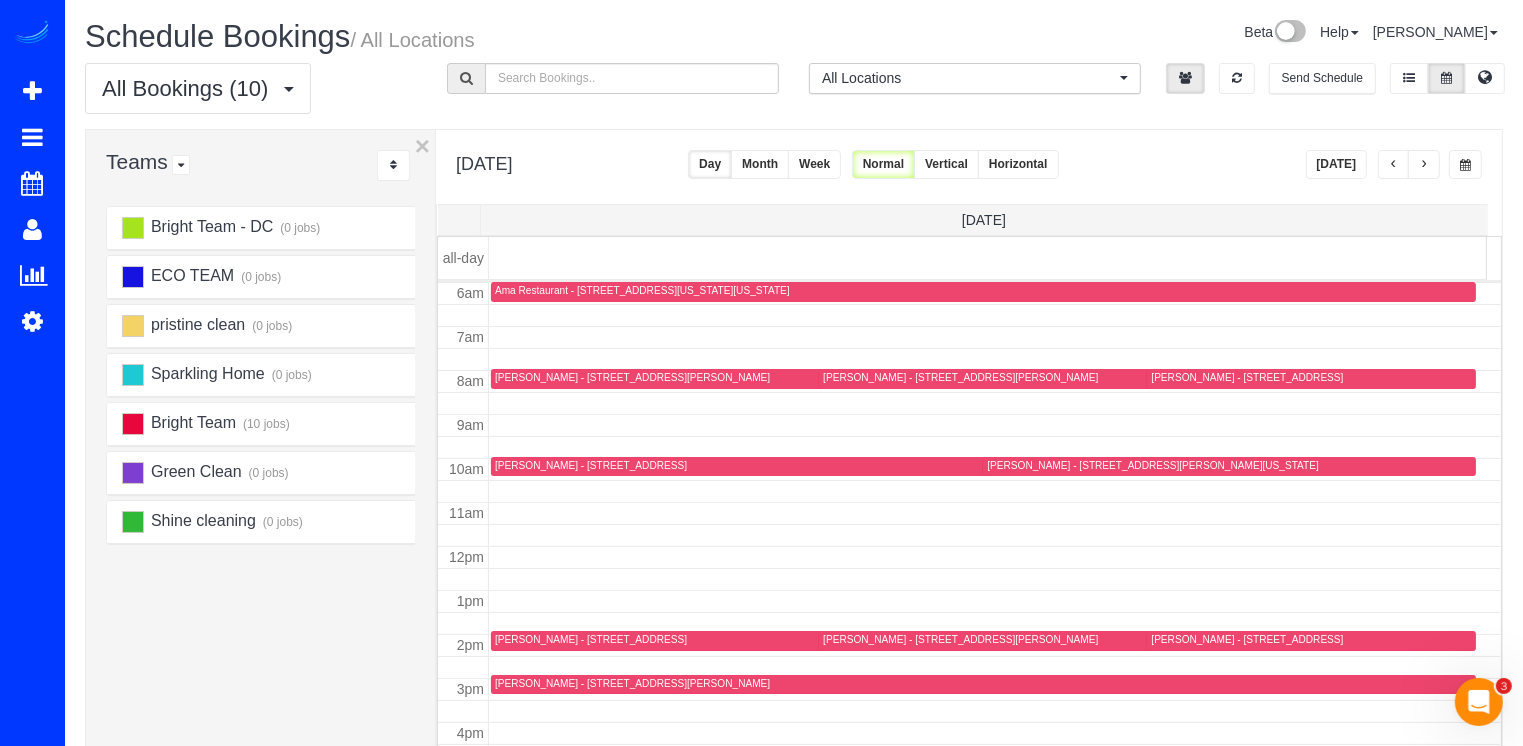 click at bounding box center (1394, 165) 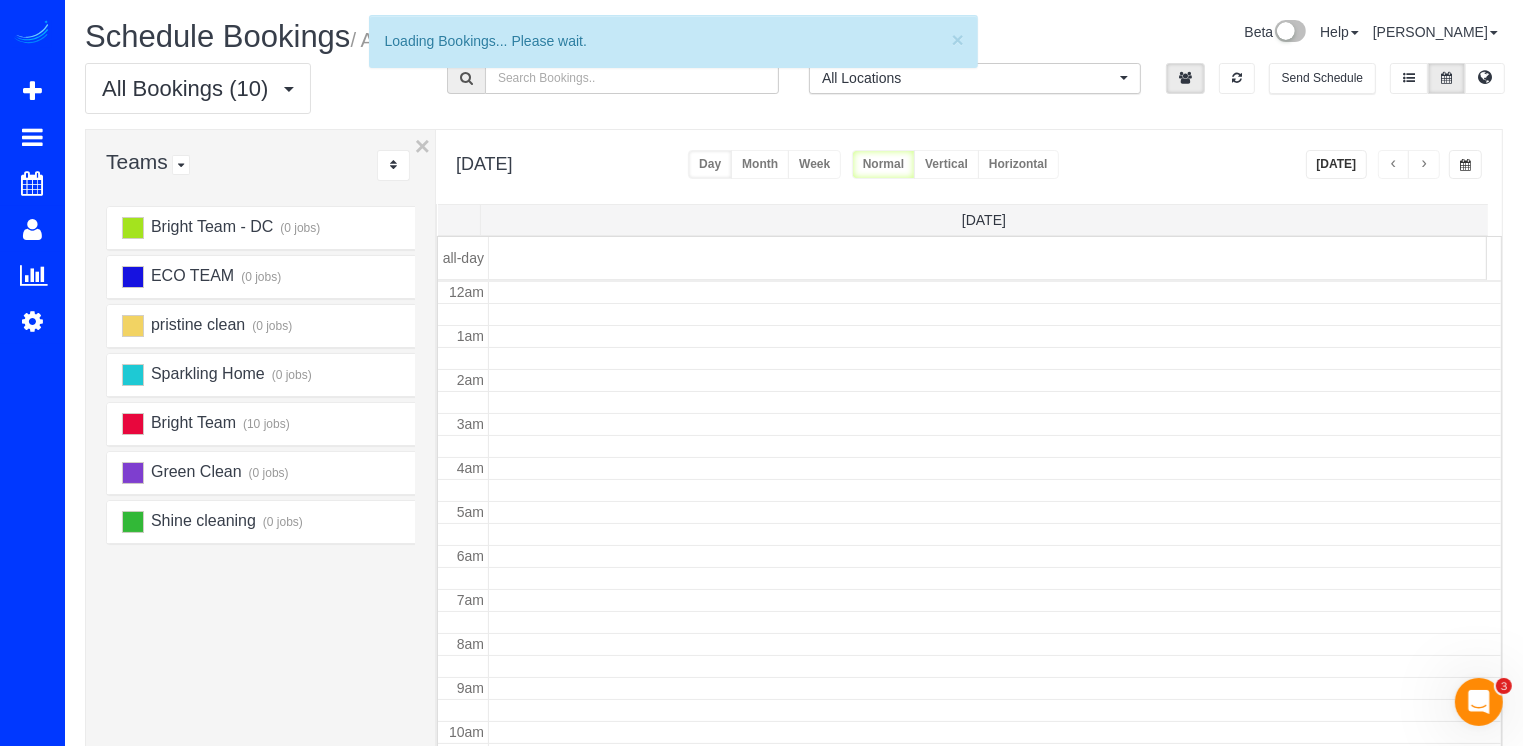 scroll, scrollTop: 263, scrollLeft: 0, axis: vertical 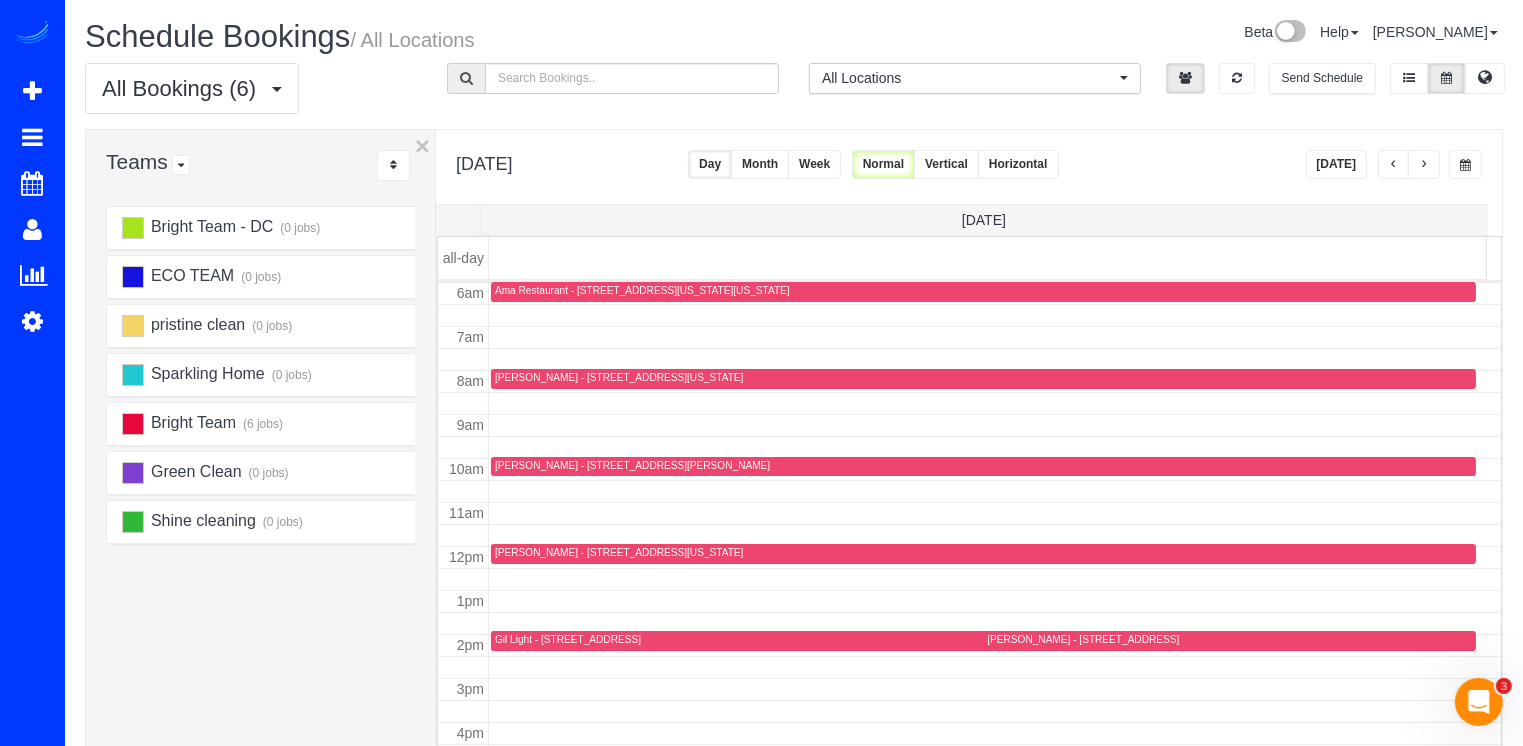 click 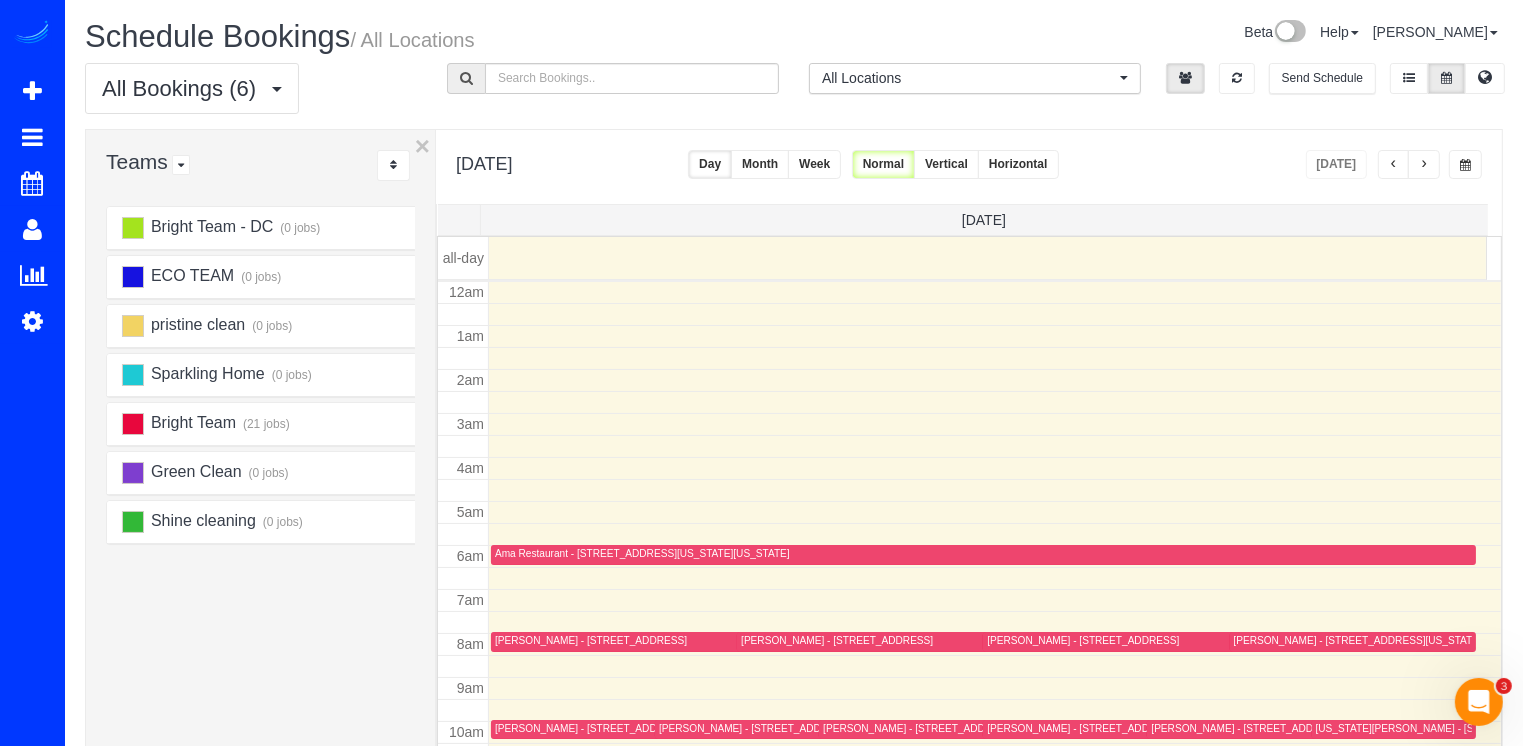 scroll, scrollTop: 263, scrollLeft: 0, axis: vertical 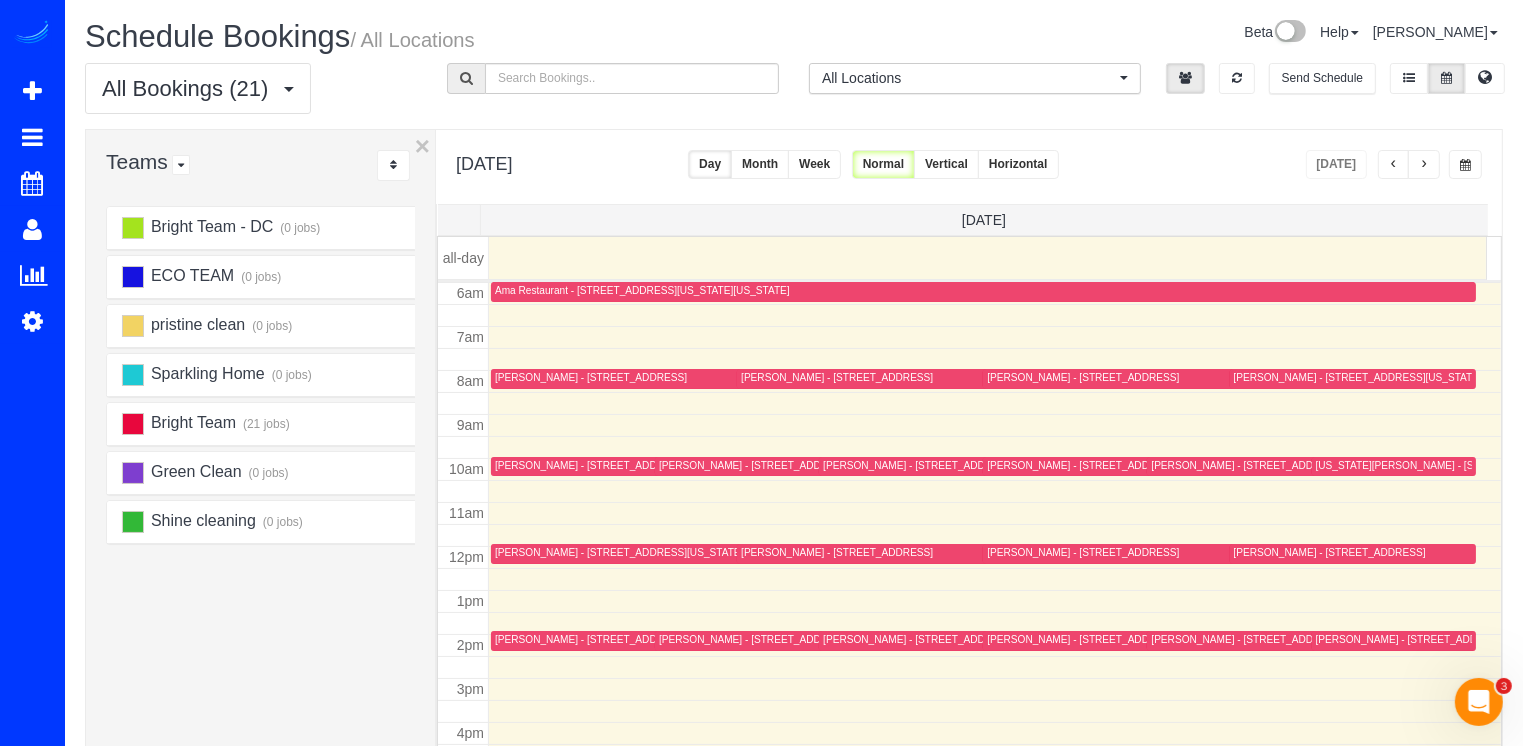 click at bounding box center [1394, 467] 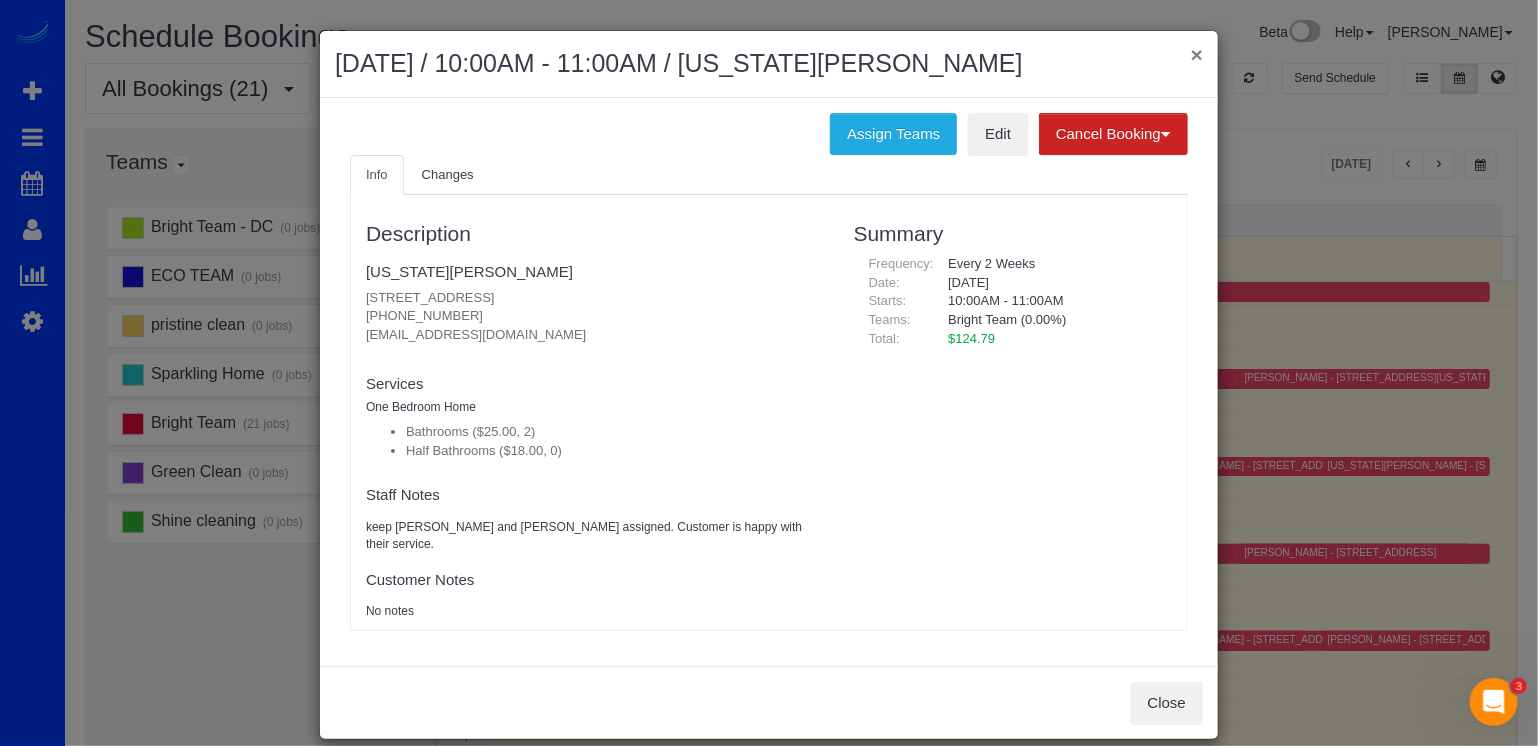 click on "×" at bounding box center [1197, 54] 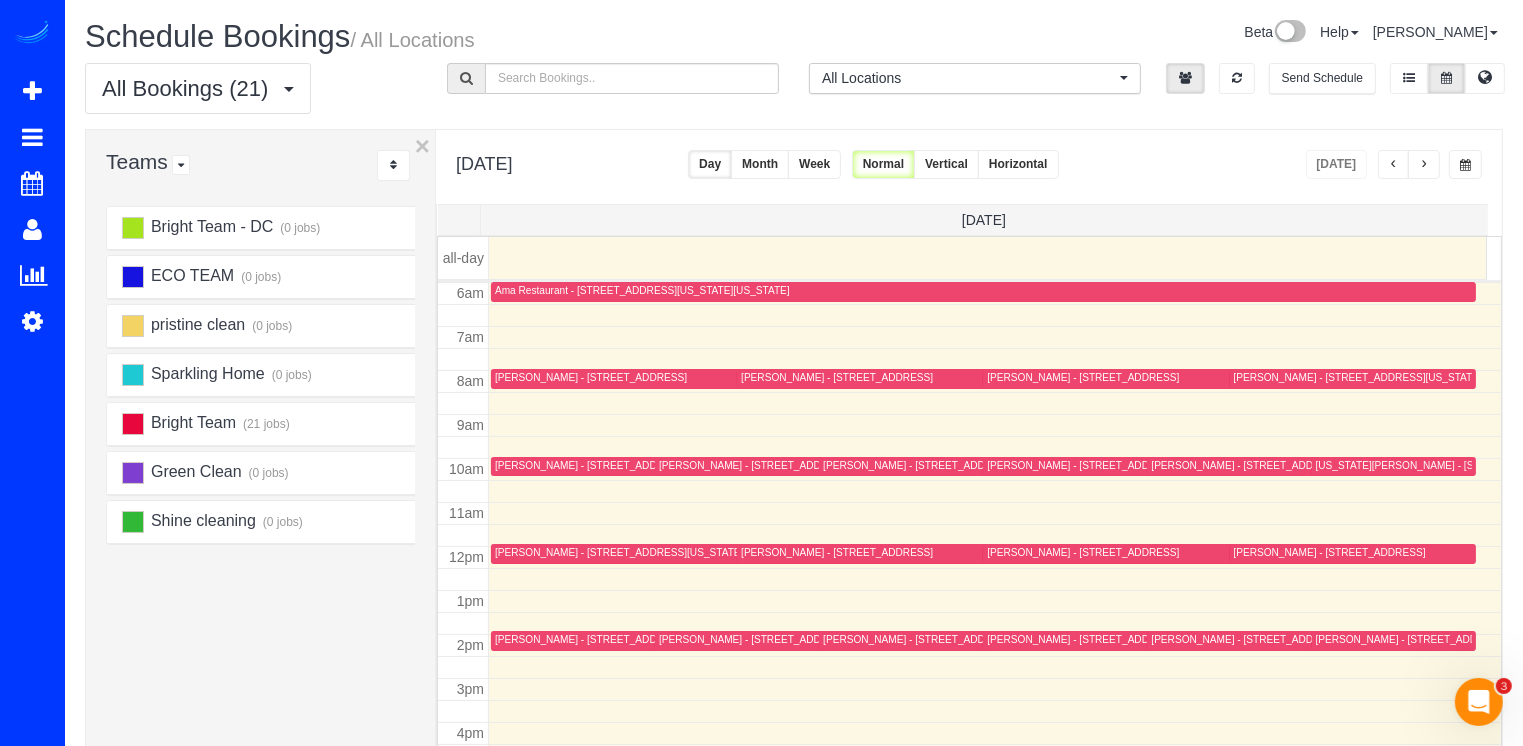 click at bounding box center [1424, 165] 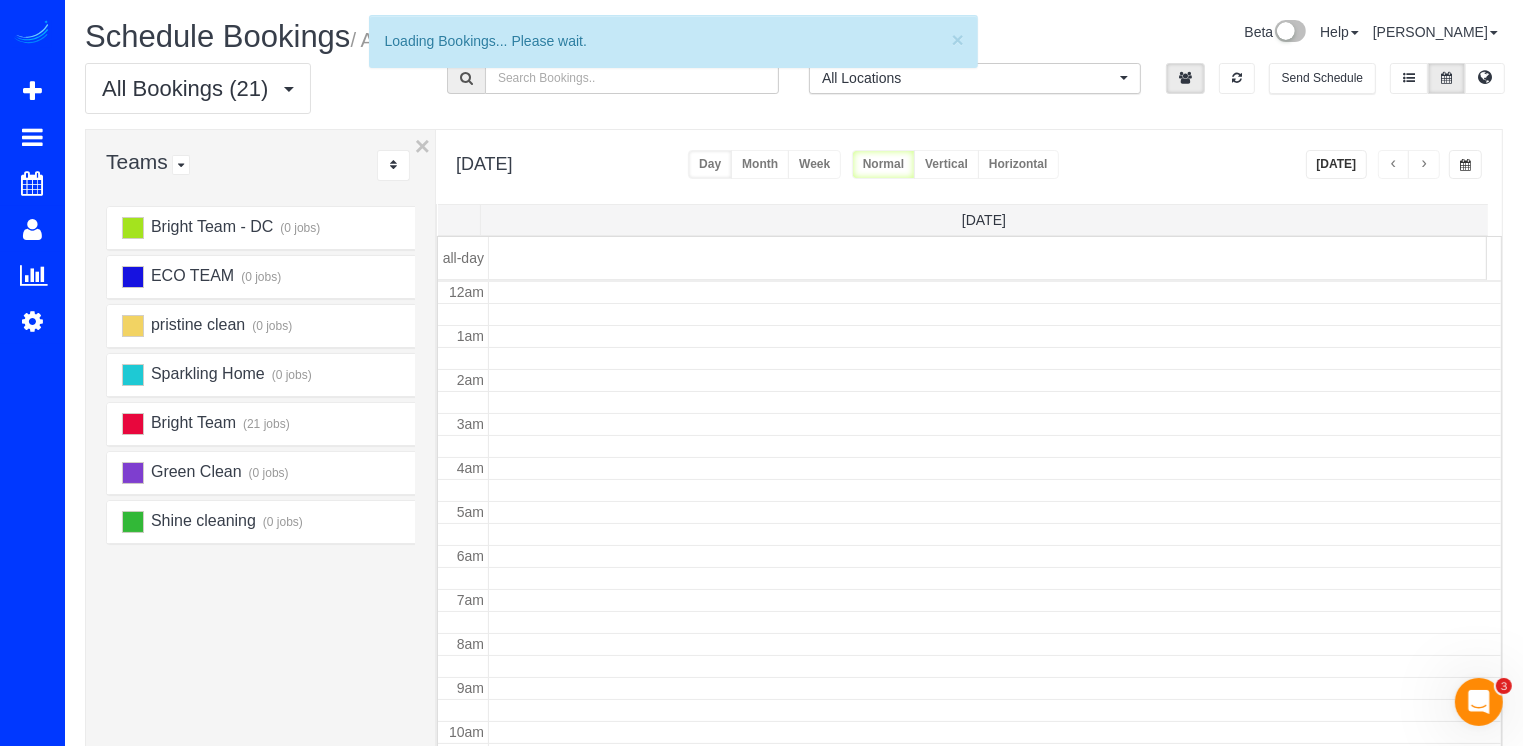 scroll, scrollTop: 263, scrollLeft: 0, axis: vertical 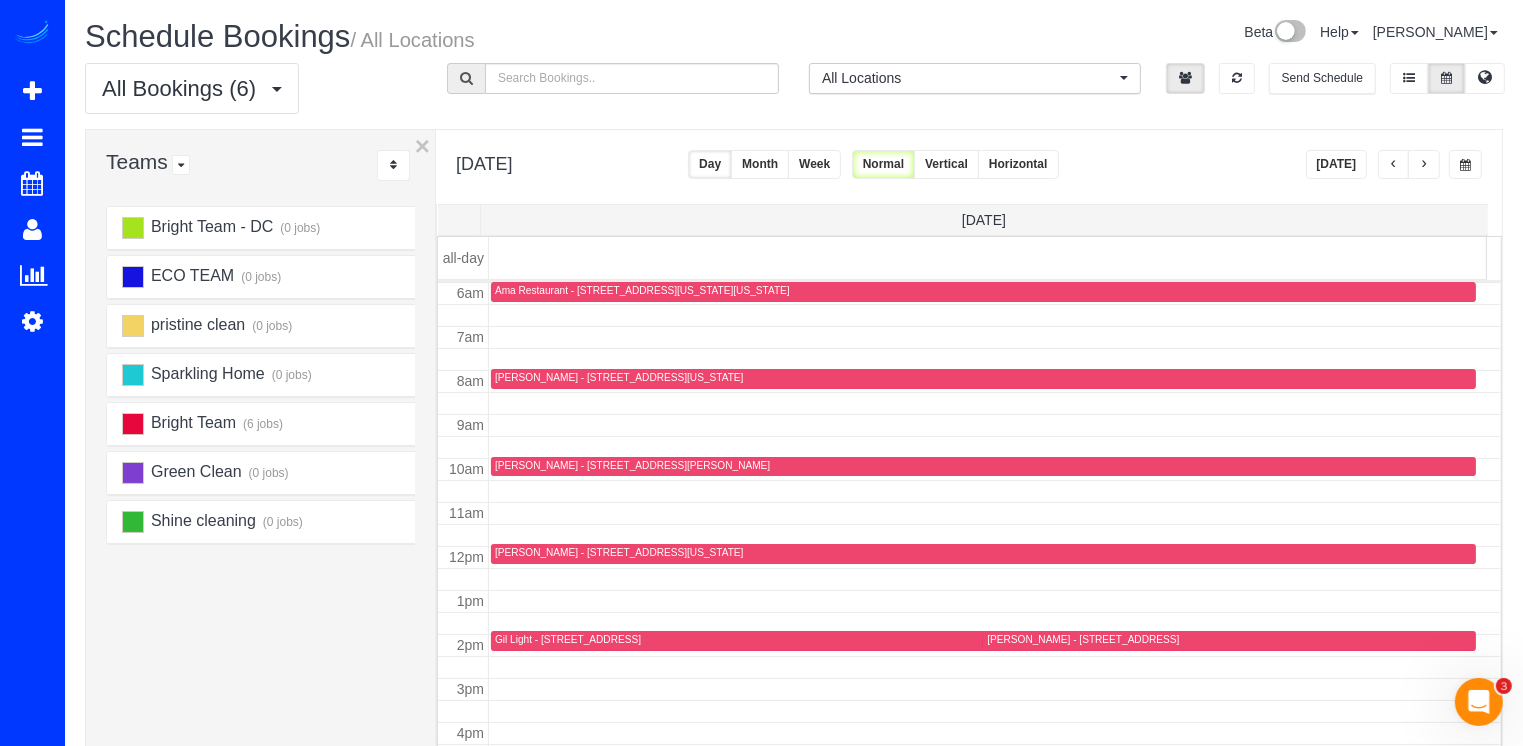 click at bounding box center (1424, 165) 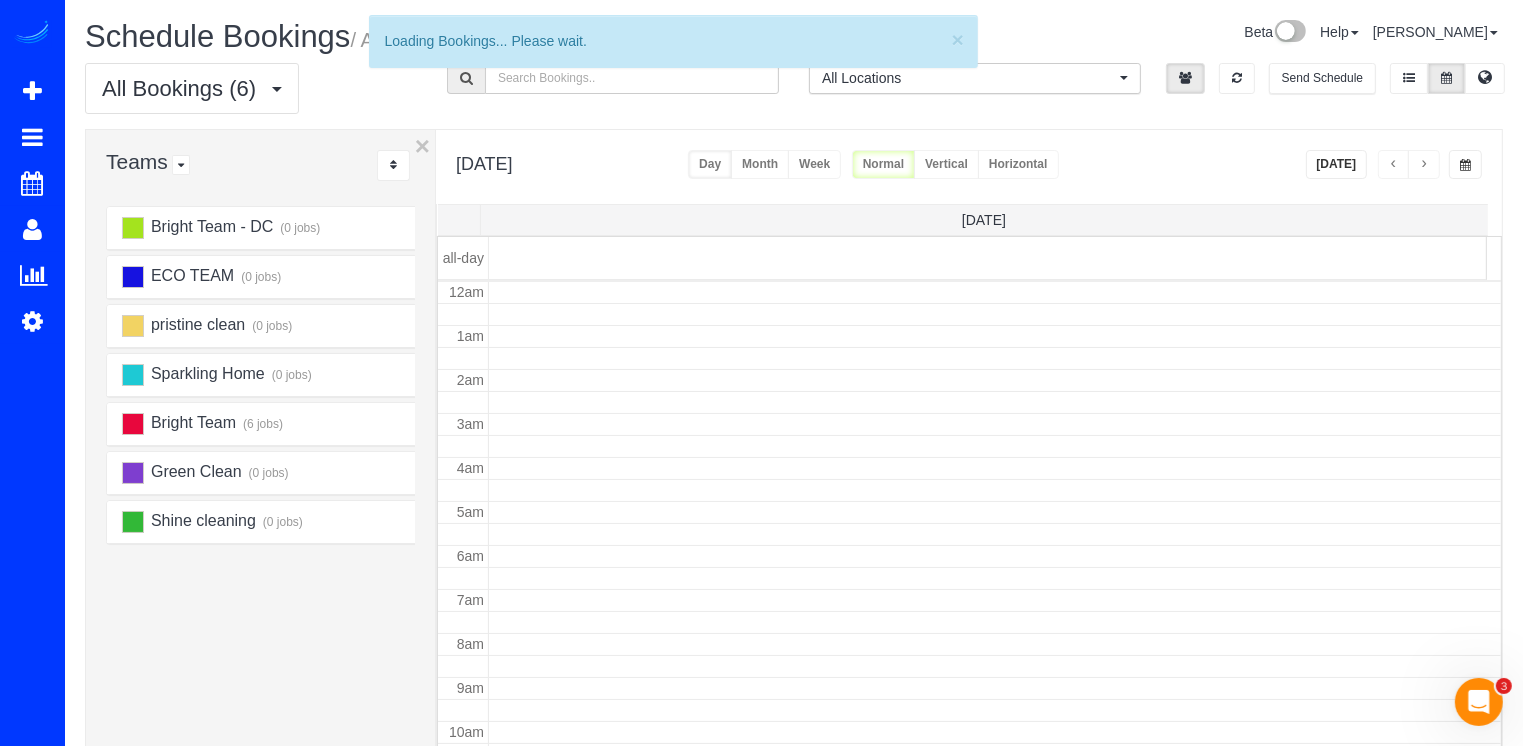 scroll, scrollTop: 263, scrollLeft: 0, axis: vertical 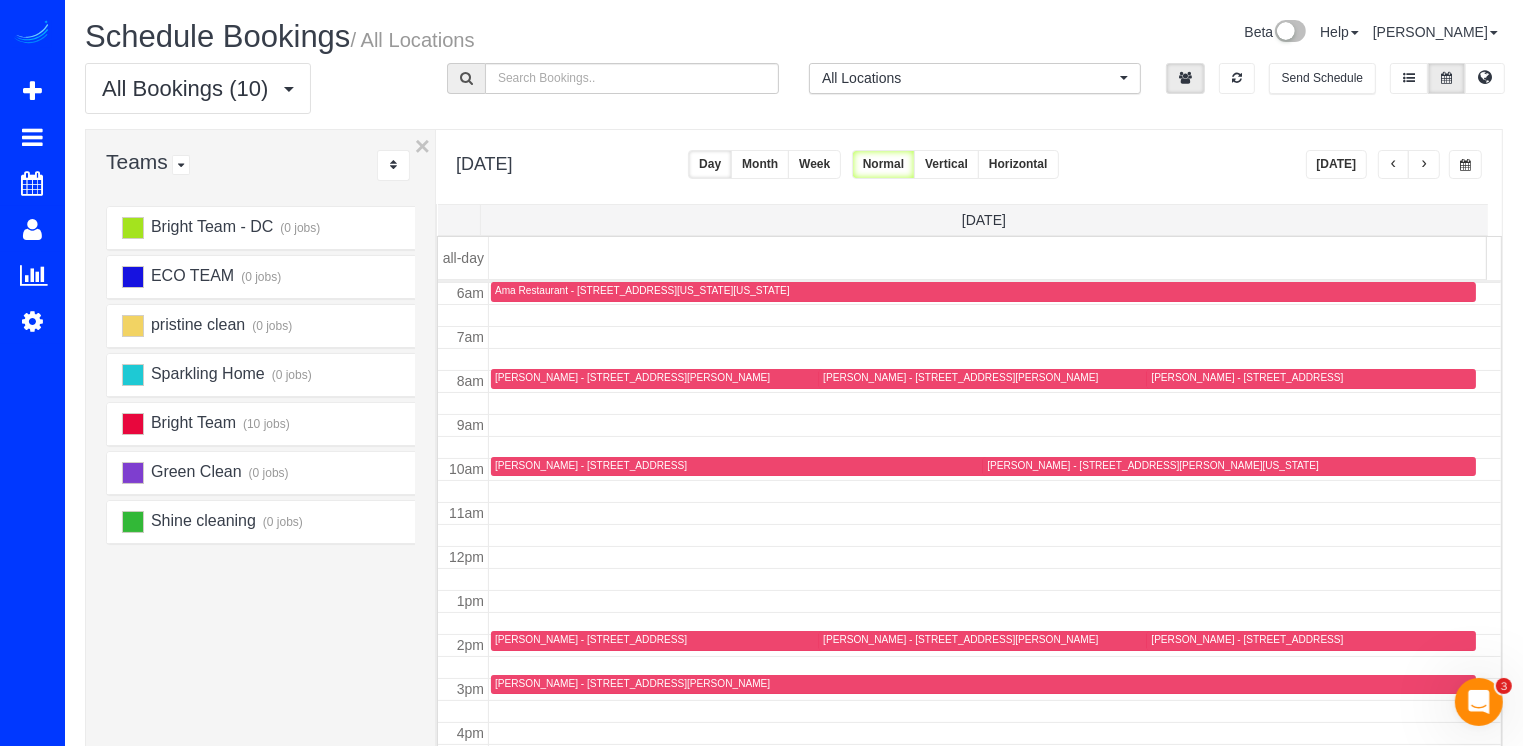 click on "[DATE]" at bounding box center (1337, 164) 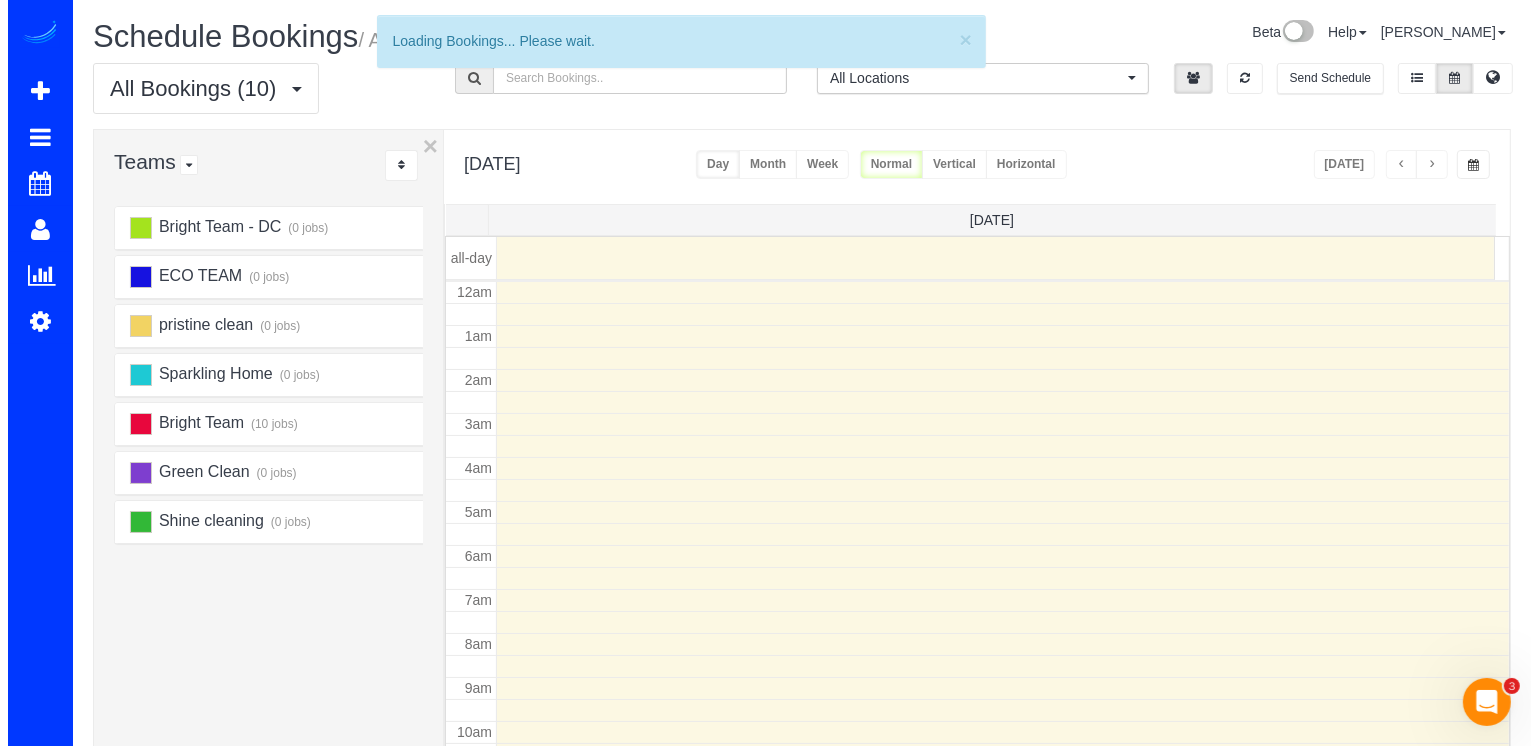 scroll, scrollTop: 263, scrollLeft: 0, axis: vertical 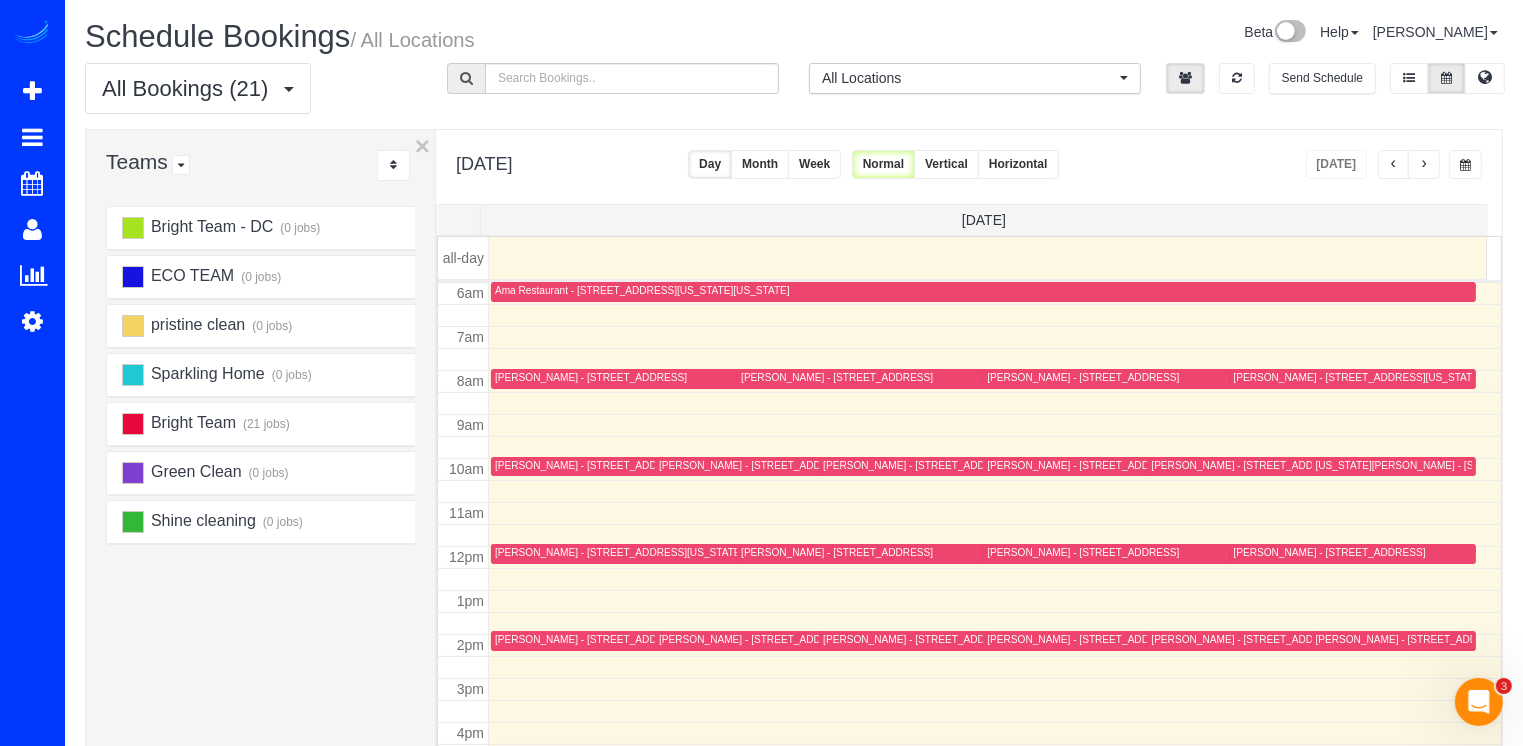 click on "Virginia Rowe - 10682 Salem Ave, Thurmont, MD 21788" at bounding box center [1440, 465] 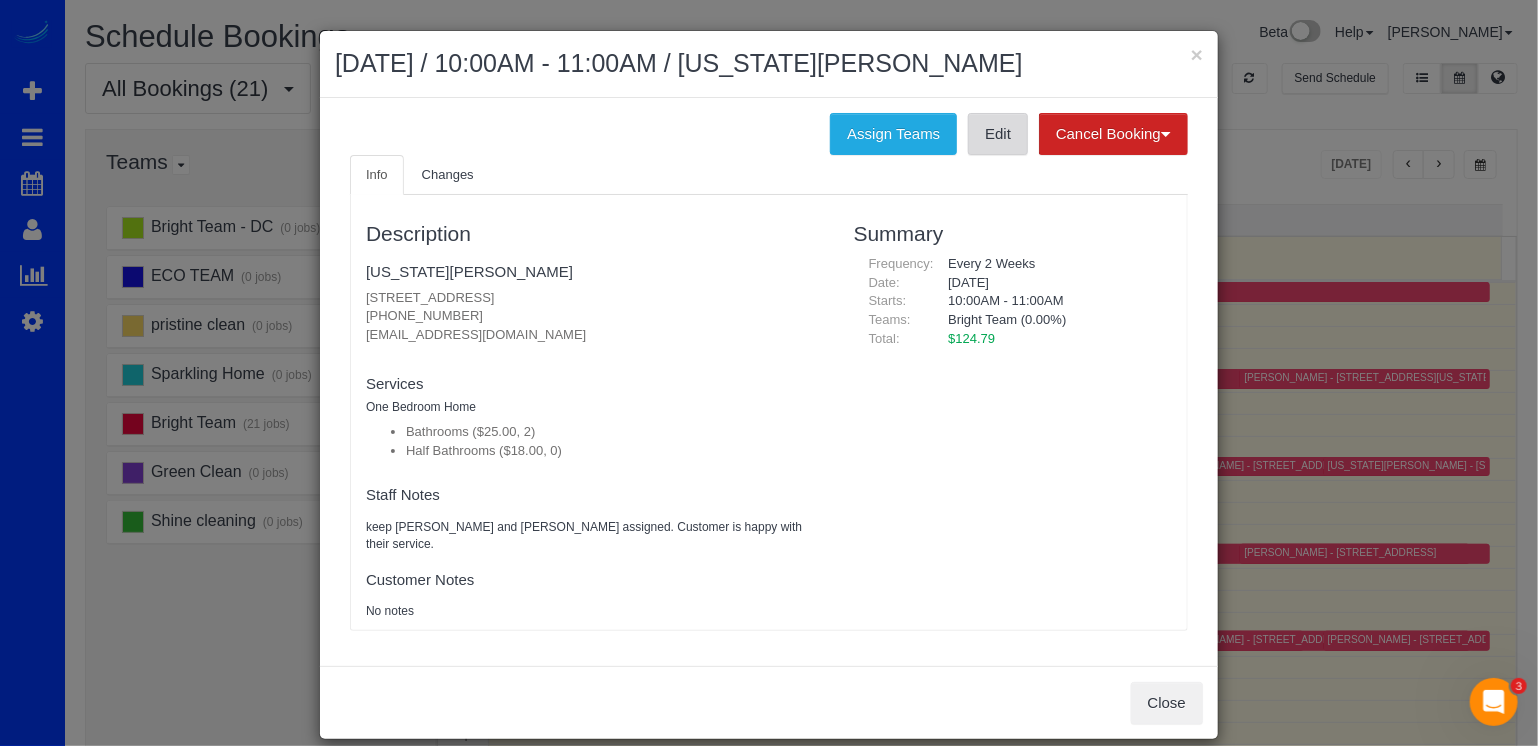 click on "Edit" at bounding box center (998, 134) 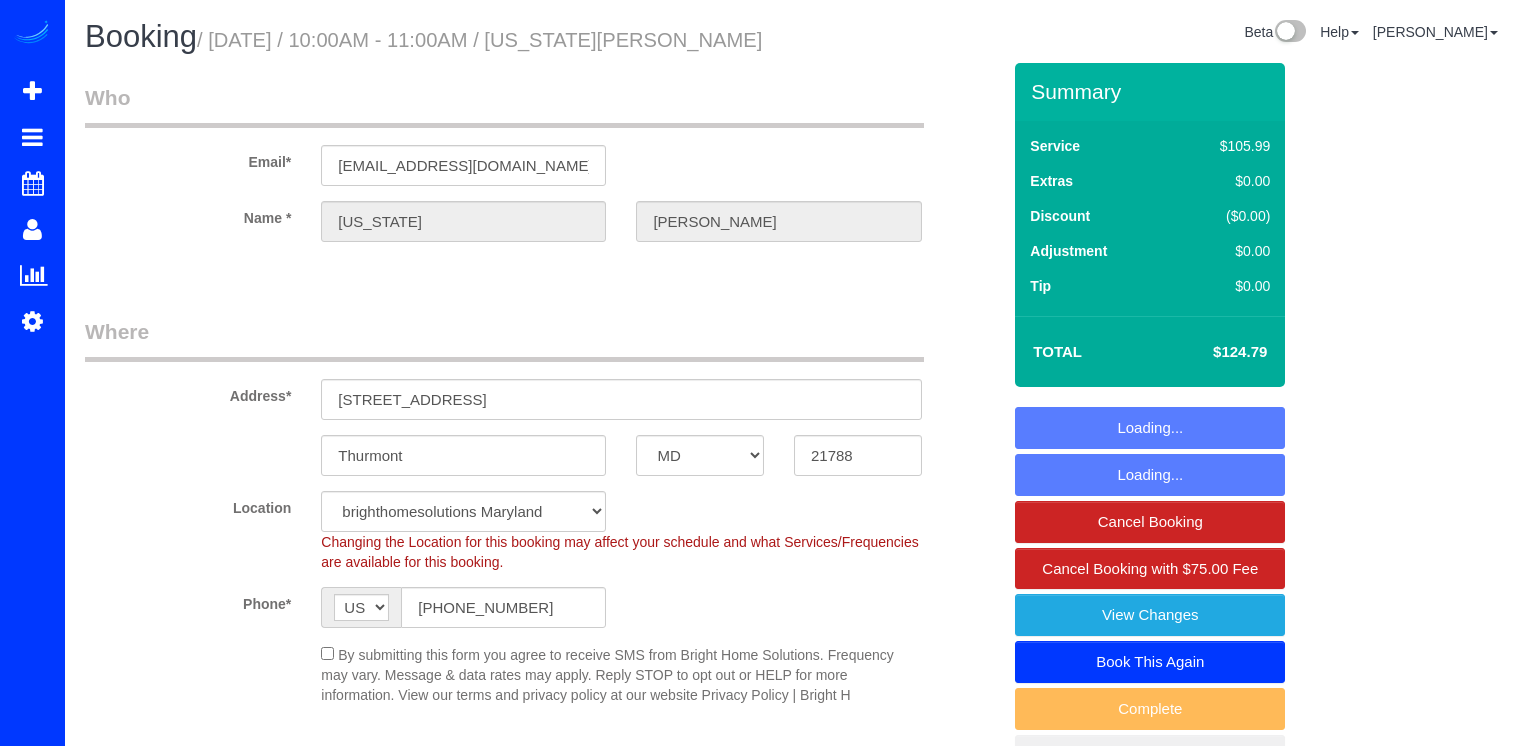select on "MD" 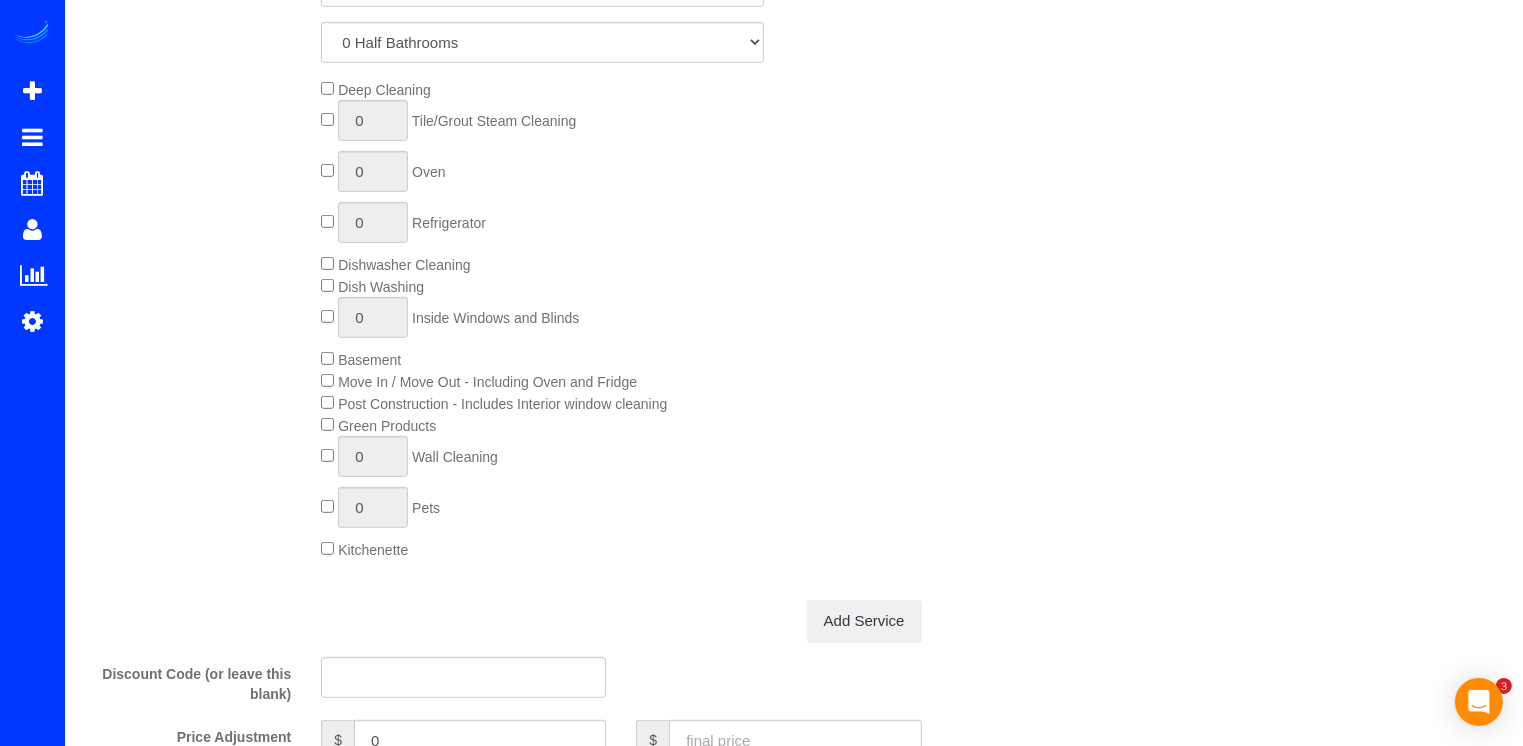 scroll, scrollTop: 1400, scrollLeft: 0, axis: vertical 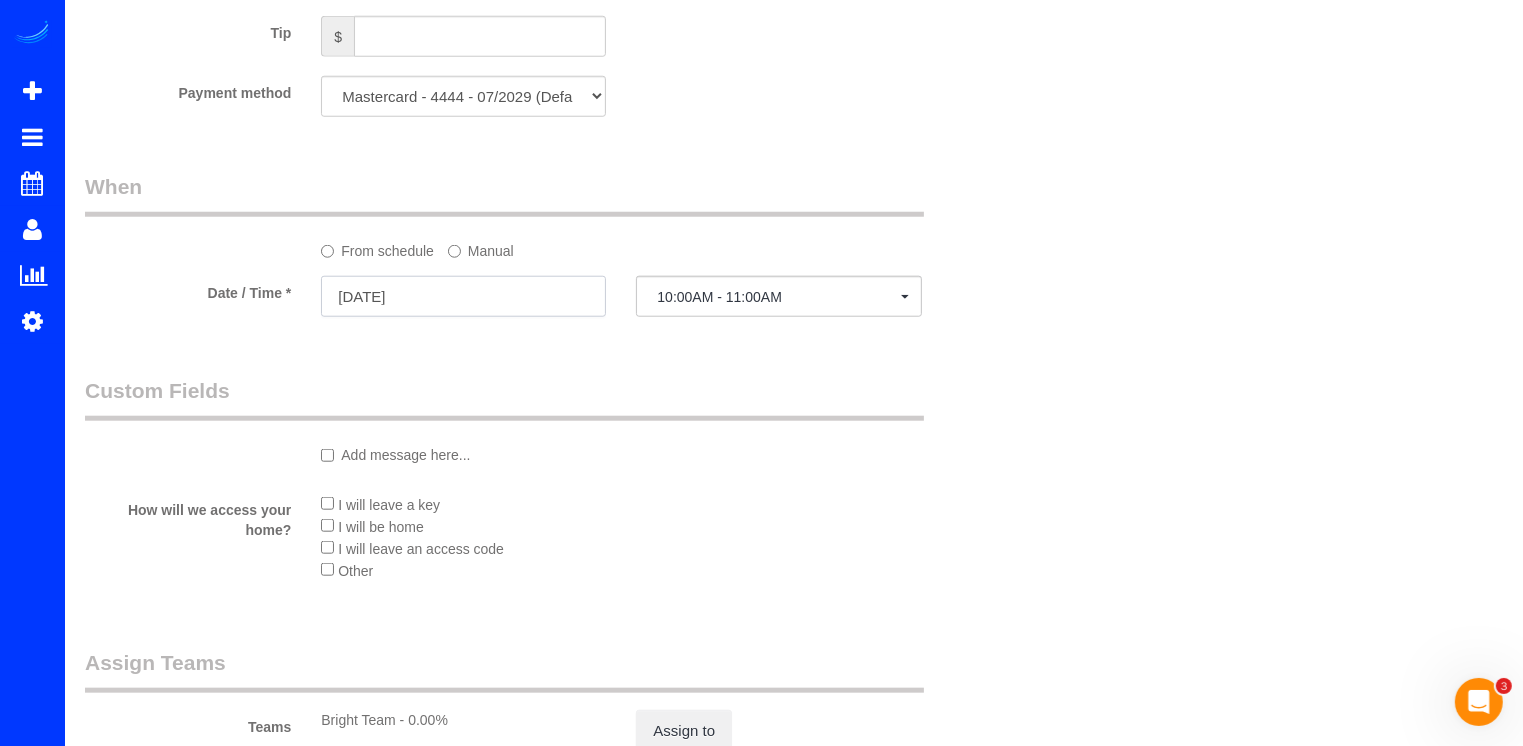 click on "[DATE]" at bounding box center [463, 296] 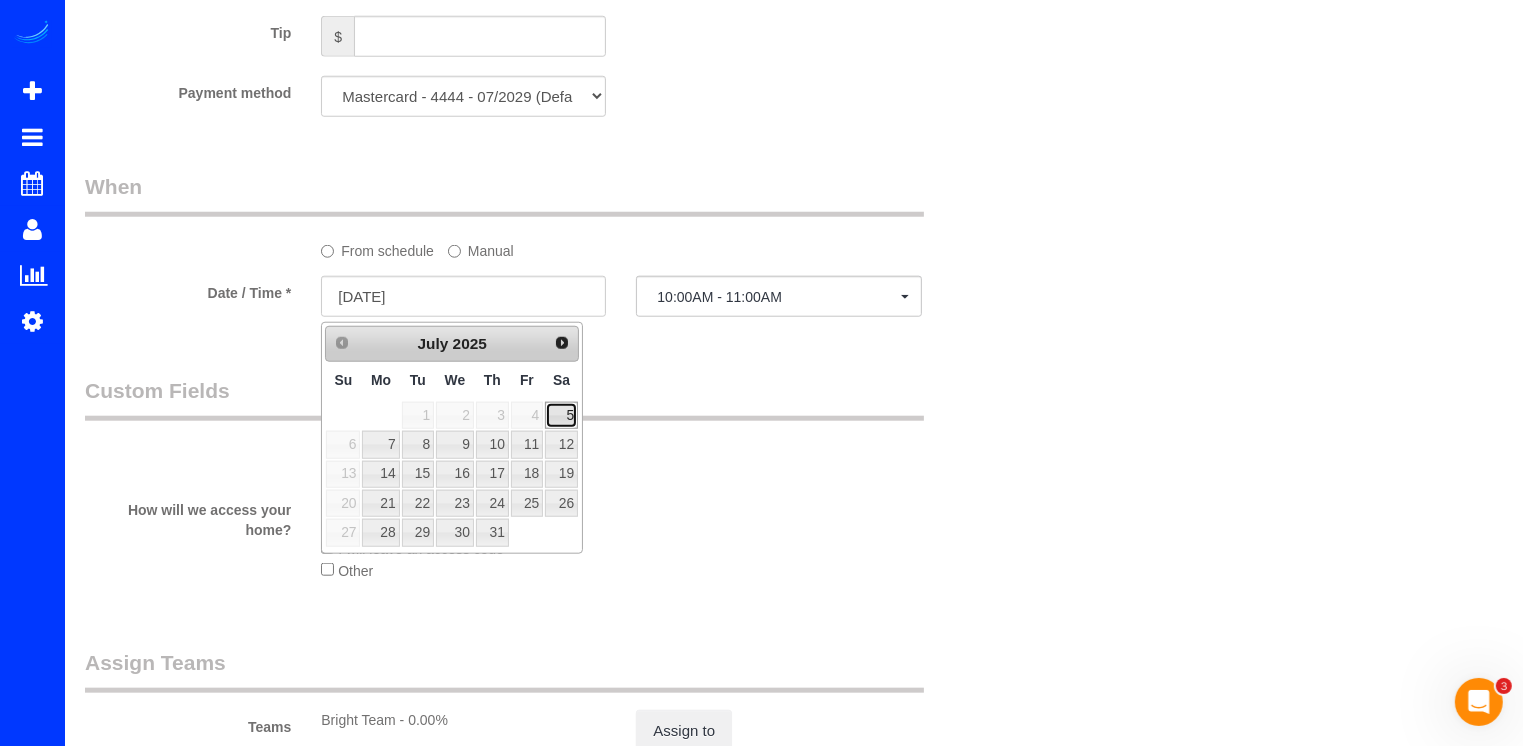 click on "5" at bounding box center (561, 415) 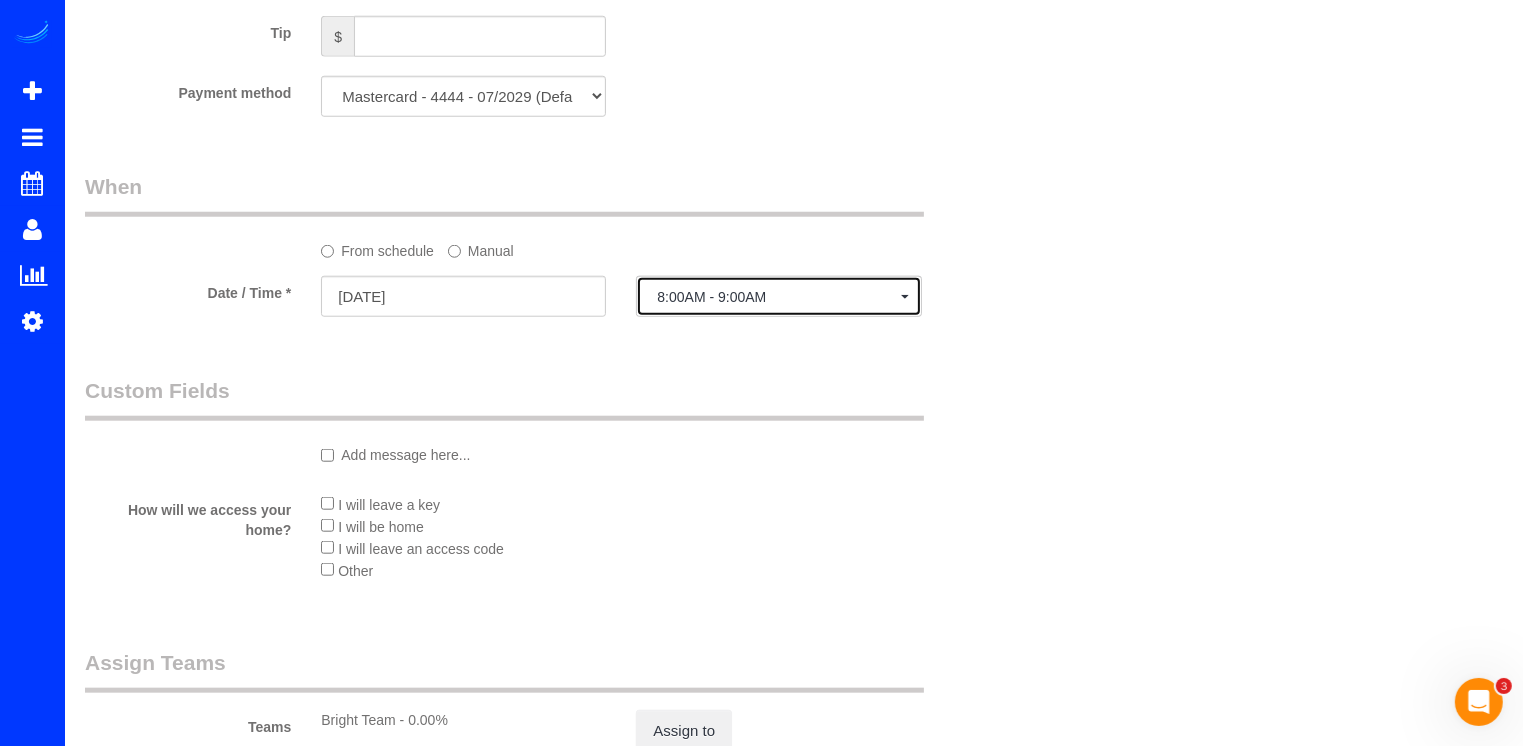 click on "8:00AM - 9:00AM" 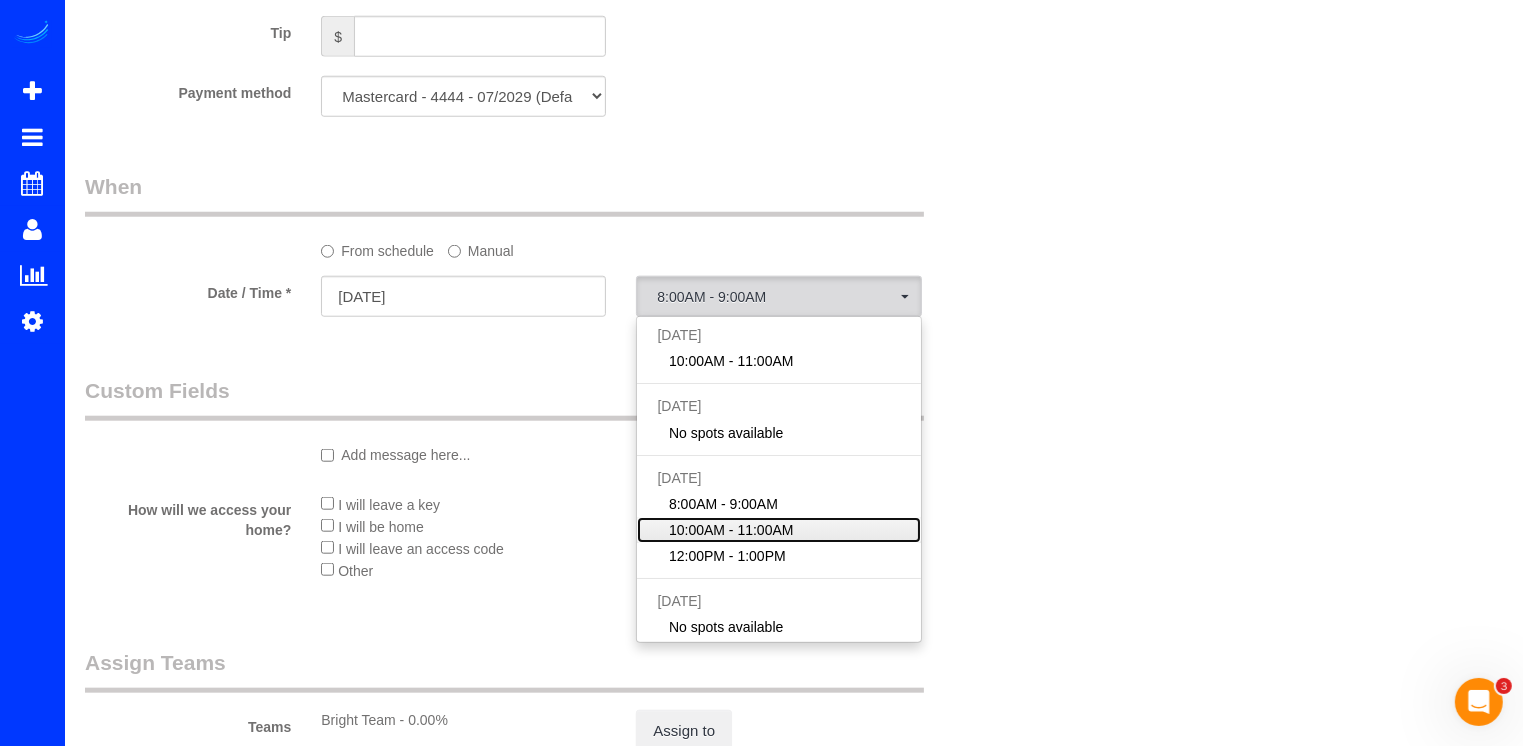 click on "10:00AM - 11:00AM" 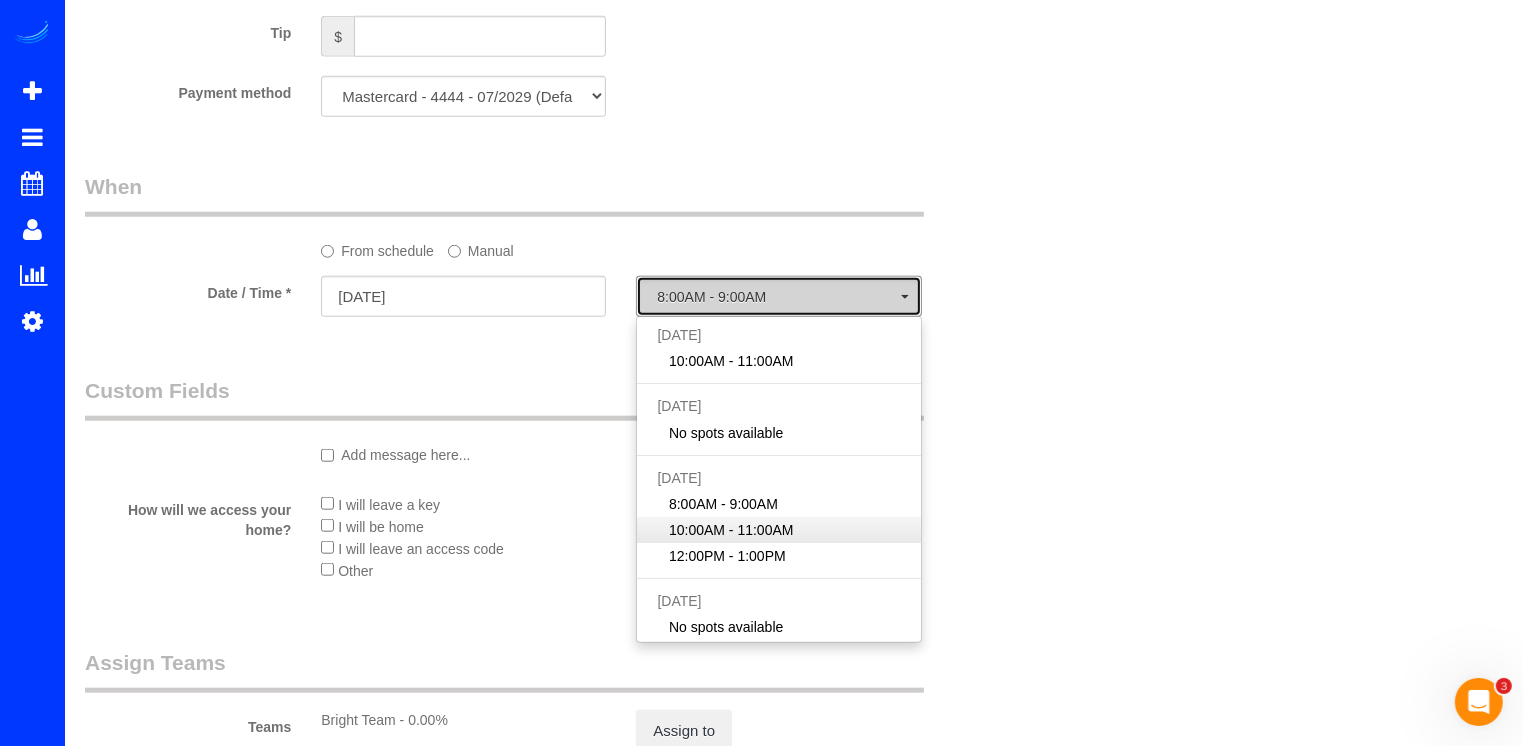 select on "spot4" 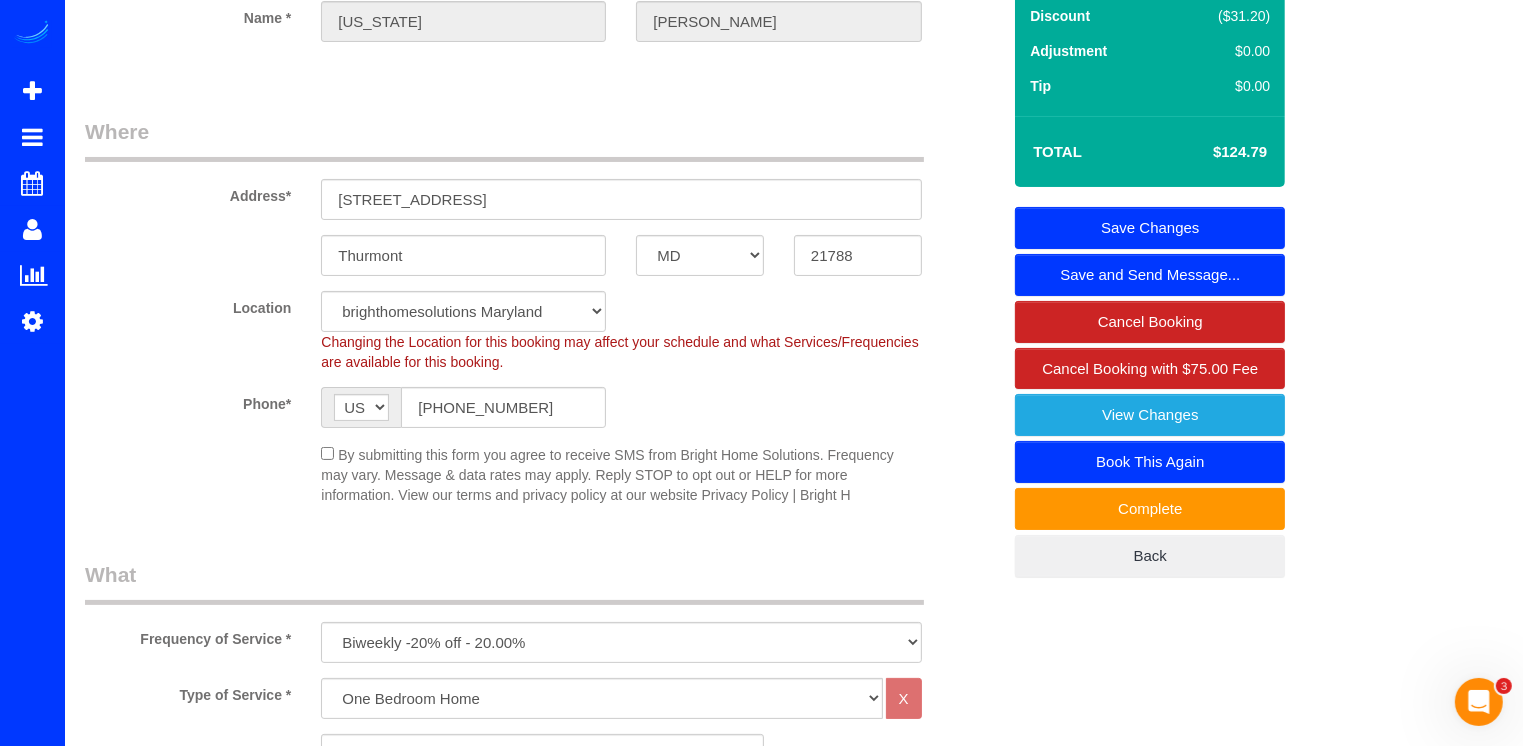 scroll, scrollTop: 0, scrollLeft: 0, axis: both 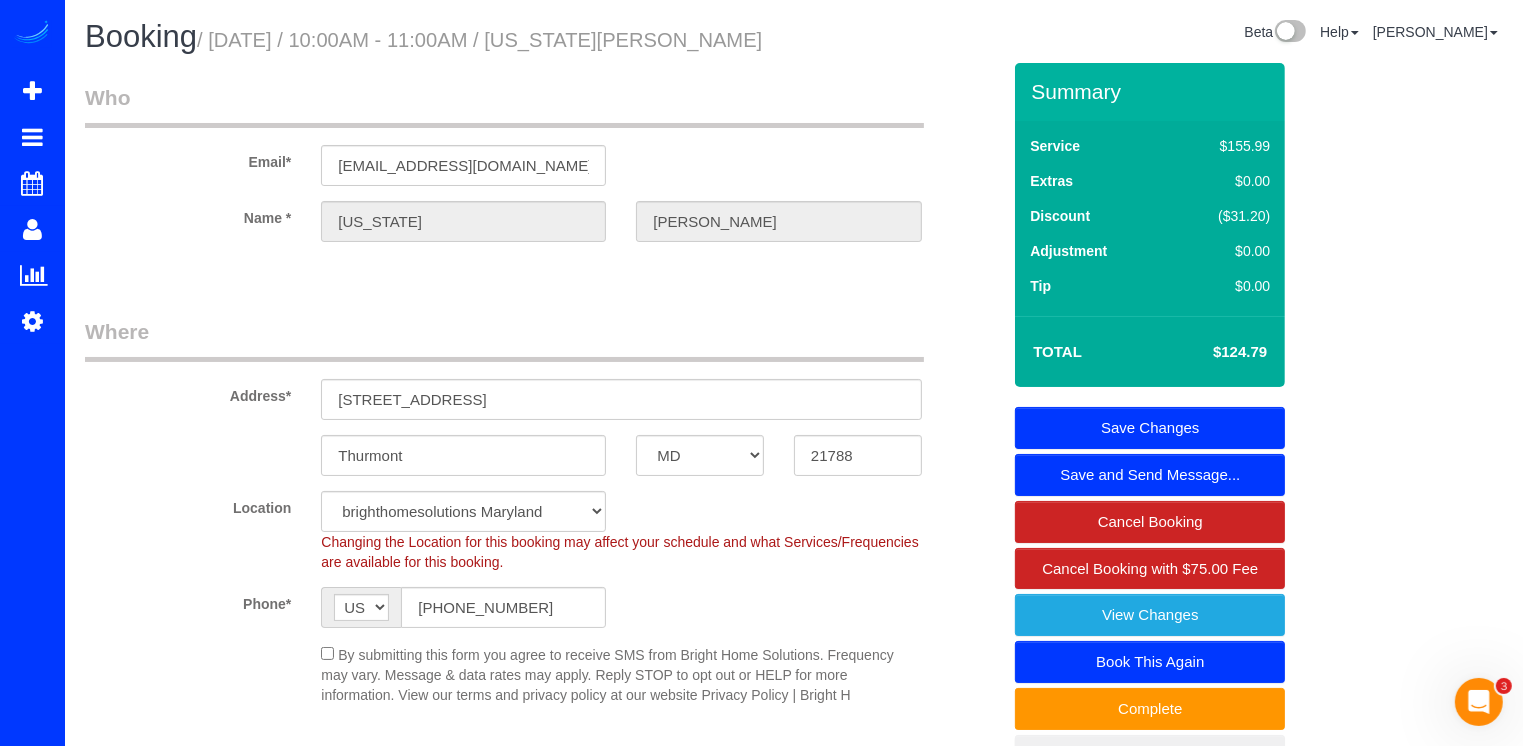 click on "Save Changes" at bounding box center [1150, 428] 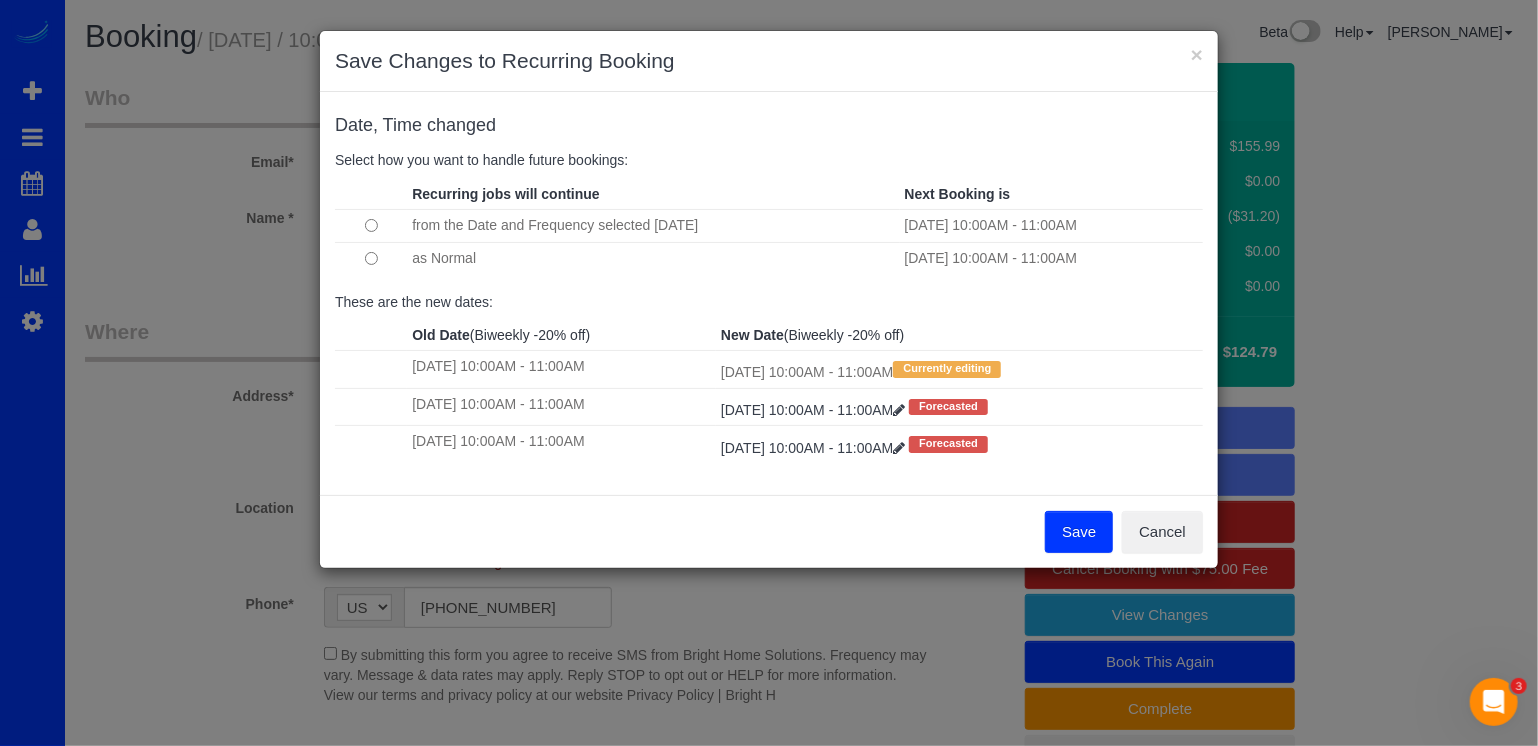 click on "Save" at bounding box center [1079, 532] 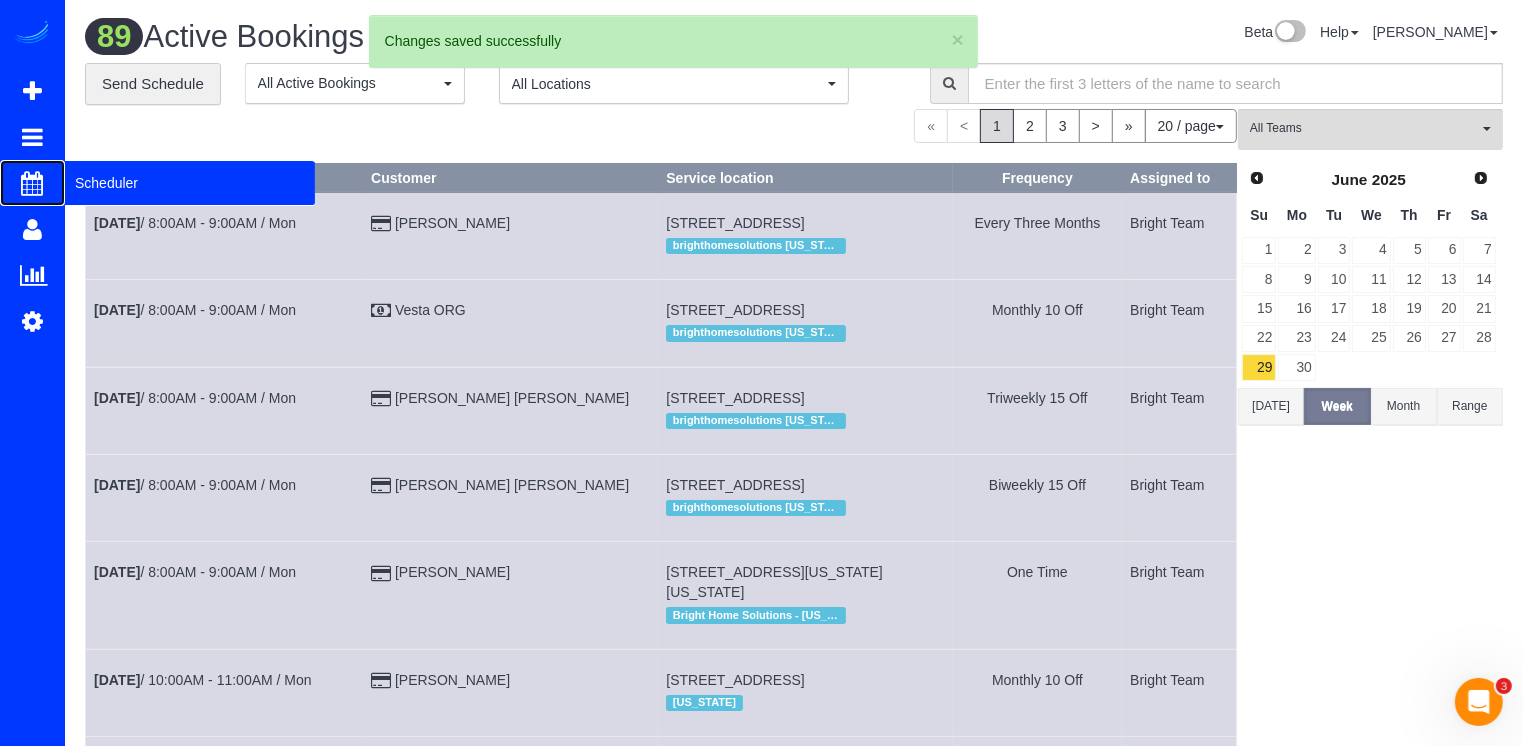click on "Scheduler" at bounding box center (190, 183) 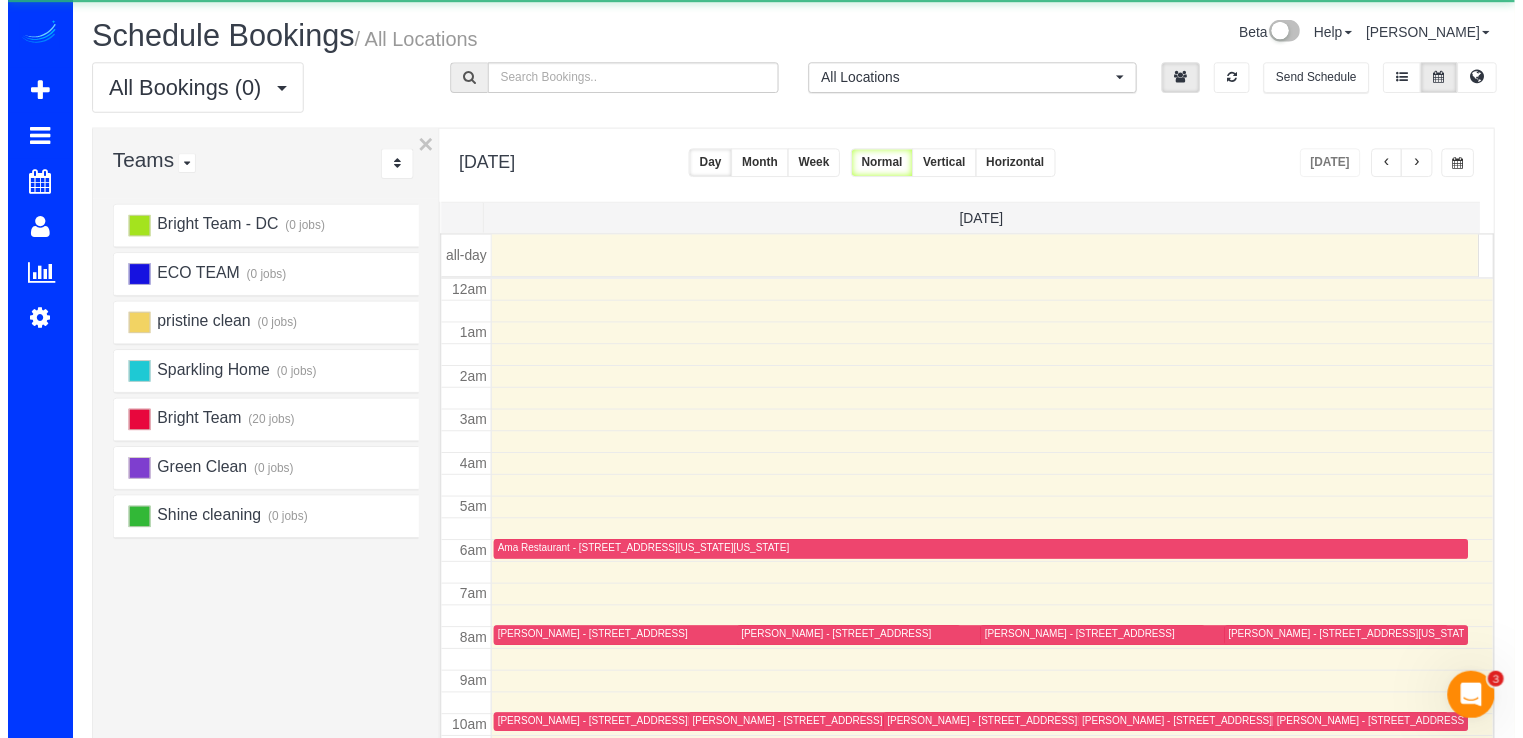 scroll, scrollTop: 263, scrollLeft: 0, axis: vertical 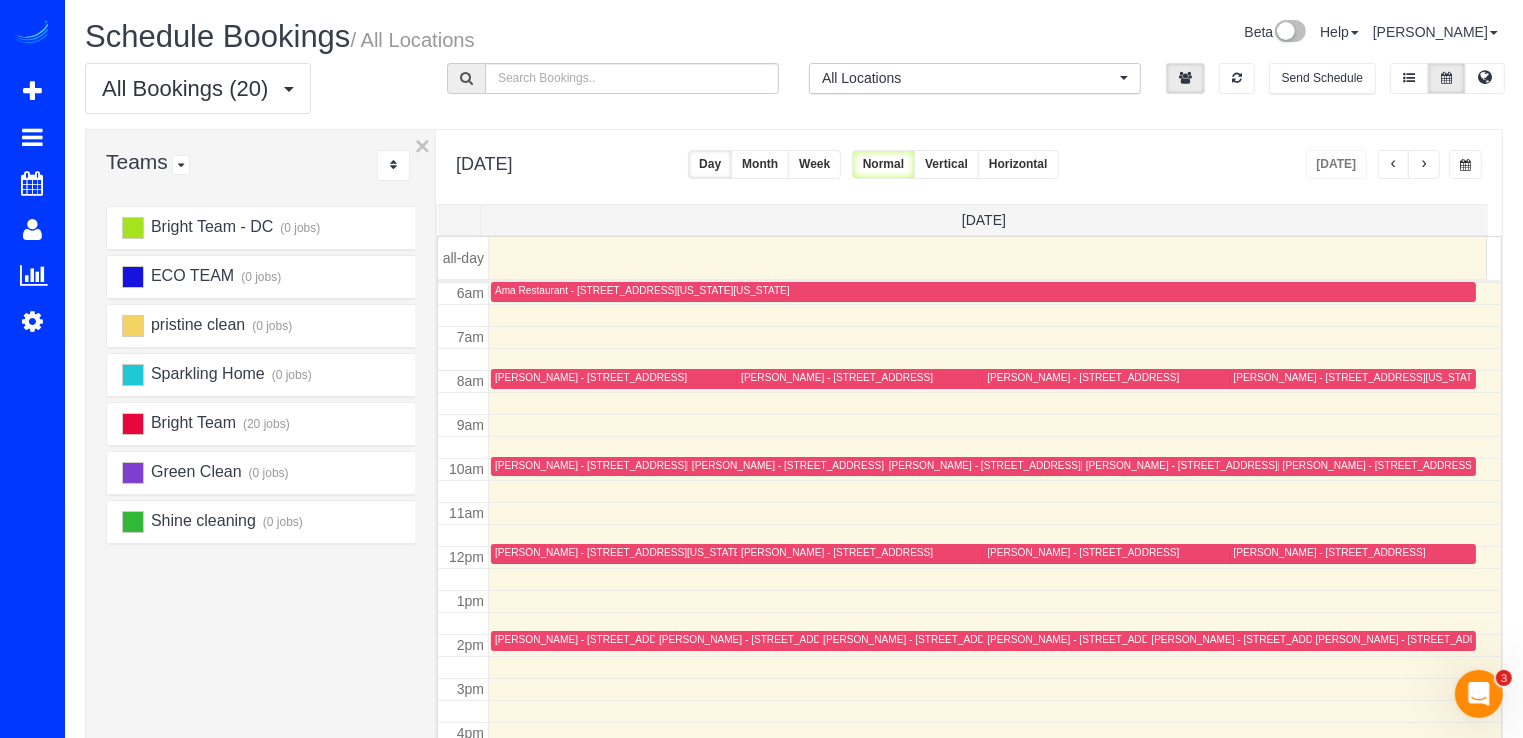 click at bounding box center [1424, 165] 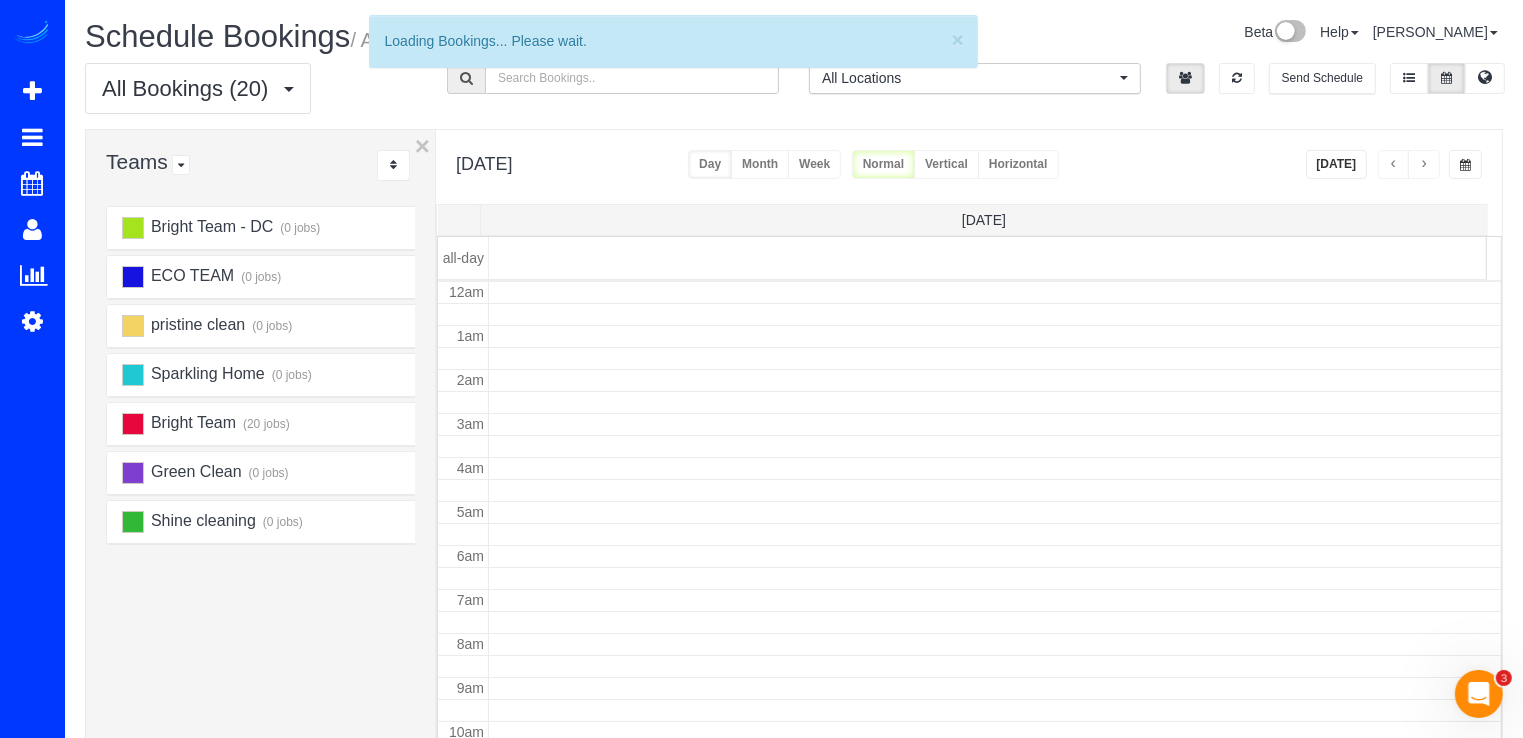 click at bounding box center (1424, 165) 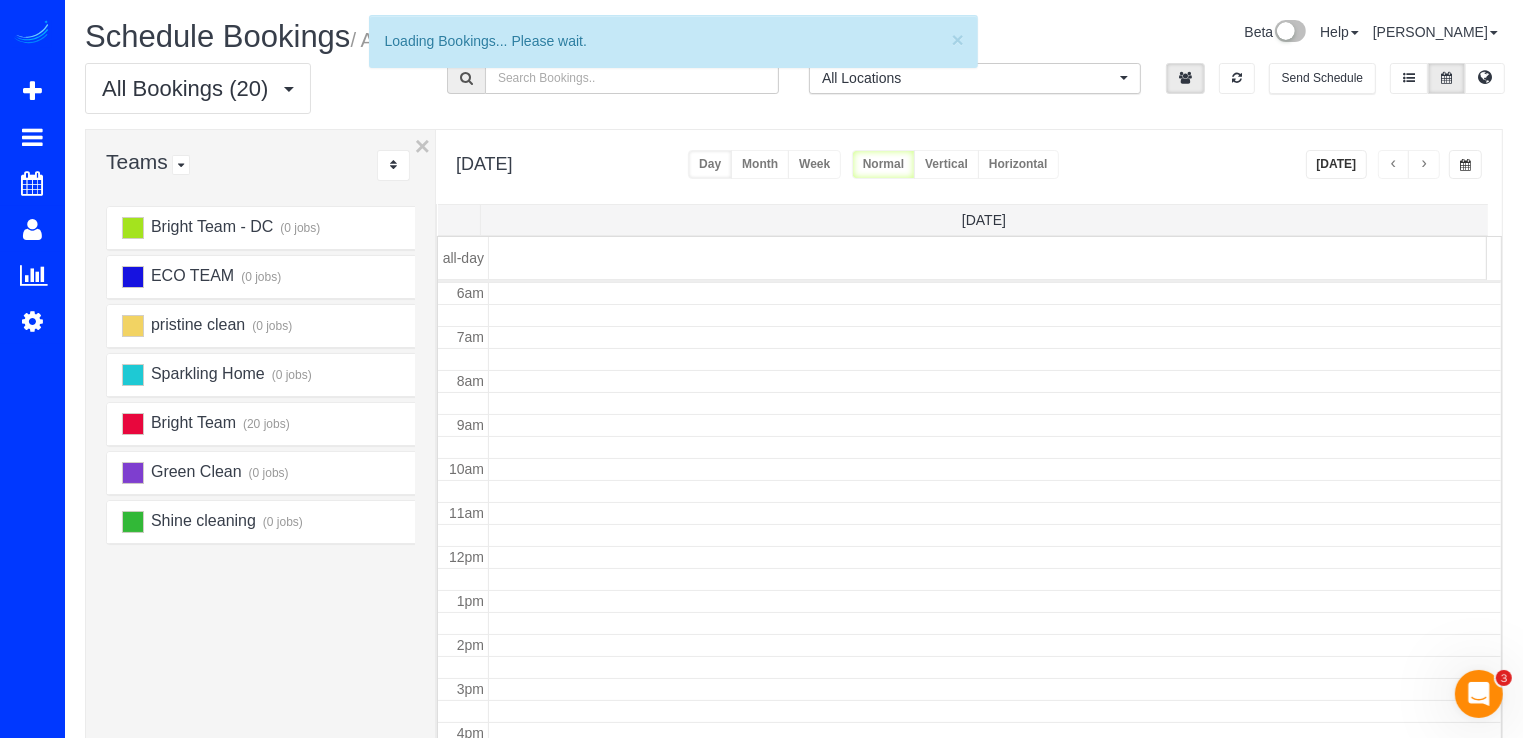 click at bounding box center [1424, 165] 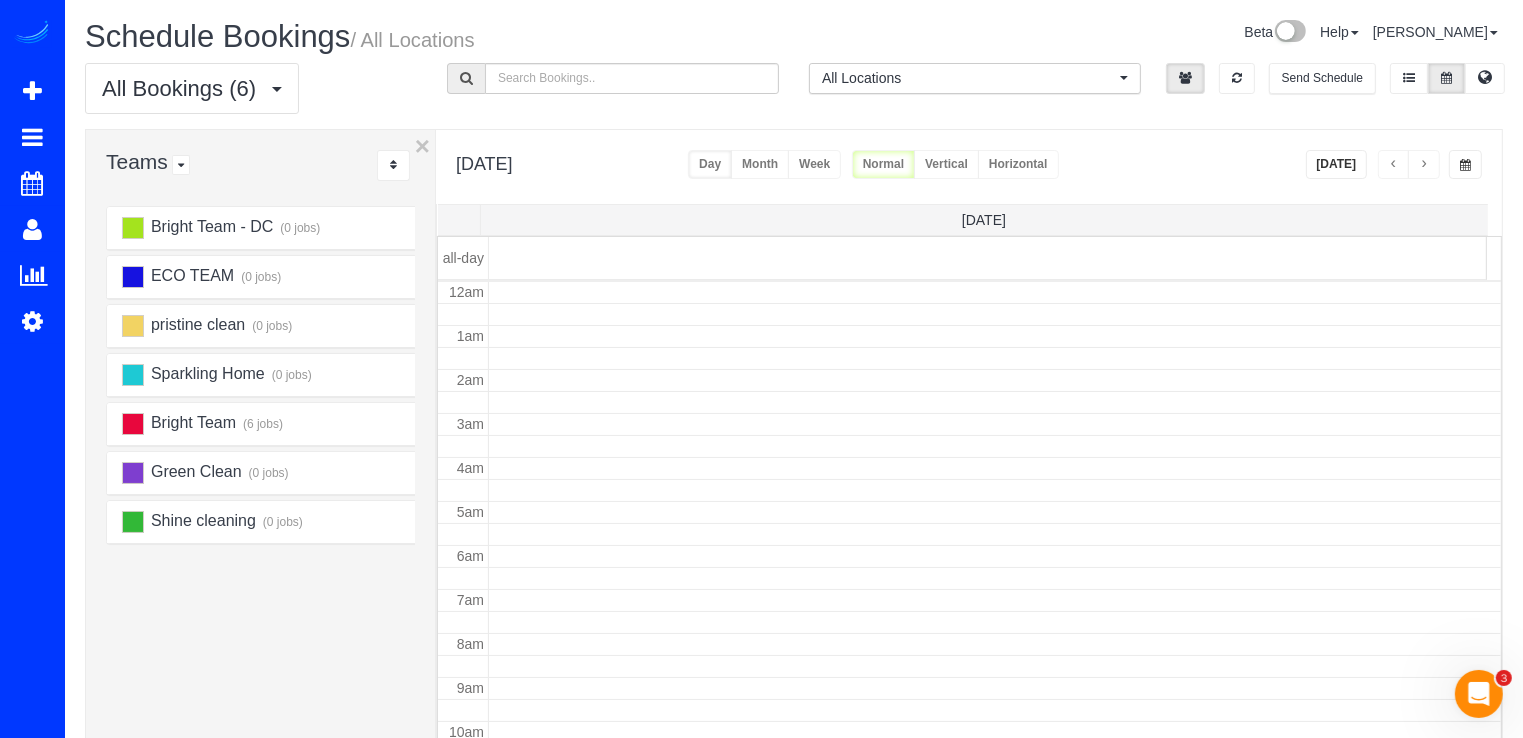 scroll, scrollTop: 263, scrollLeft: 0, axis: vertical 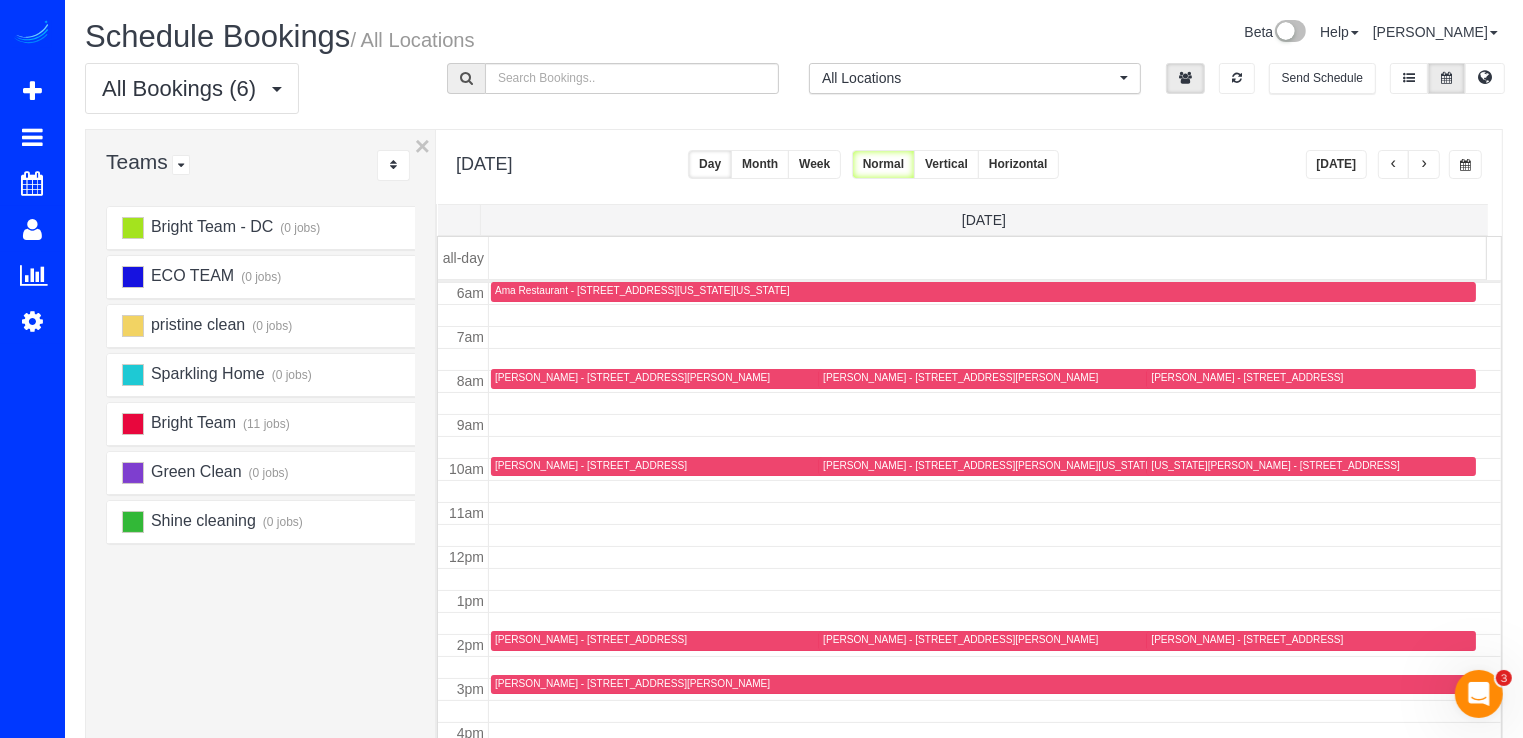 click at bounding box center [1424, 165] 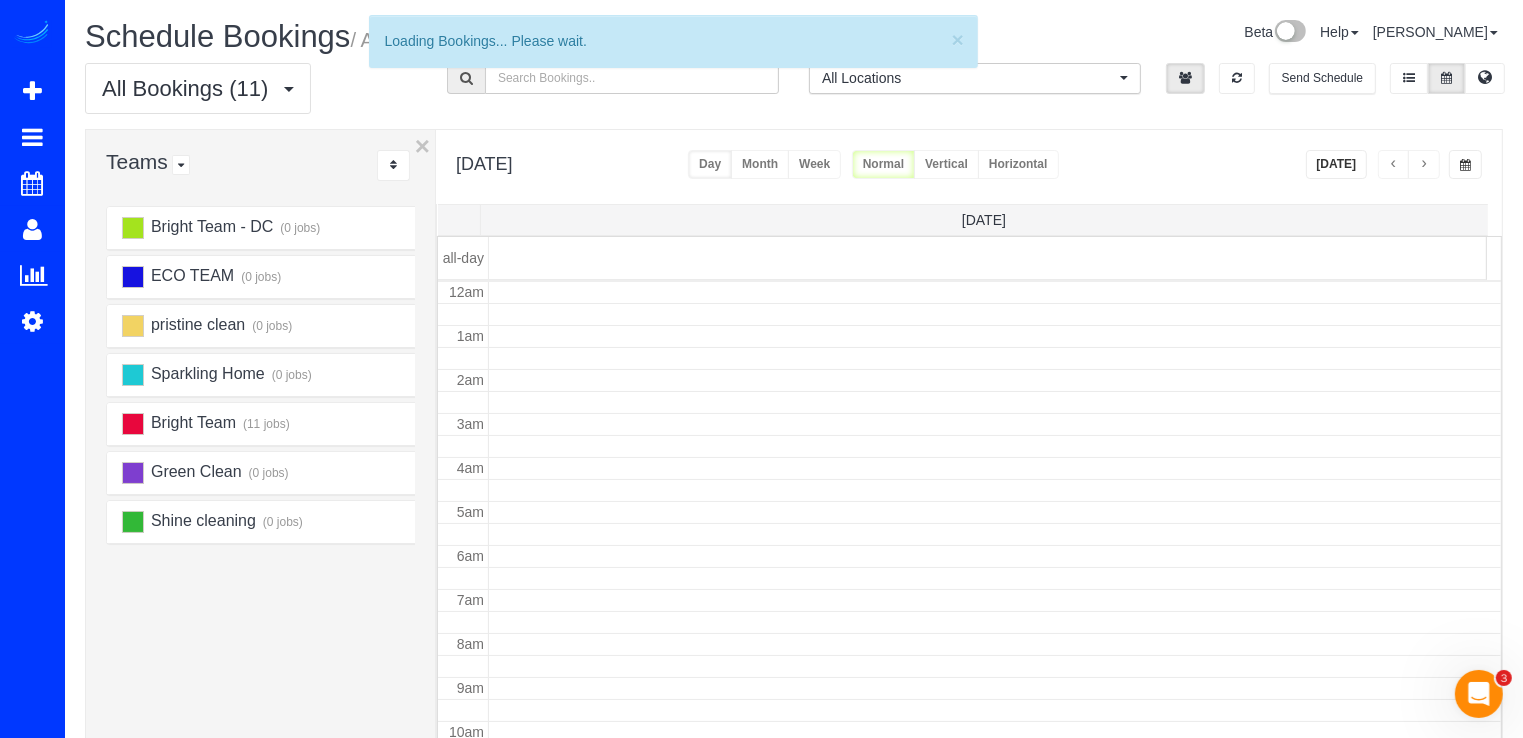 click at bounding box center (1424, 165) 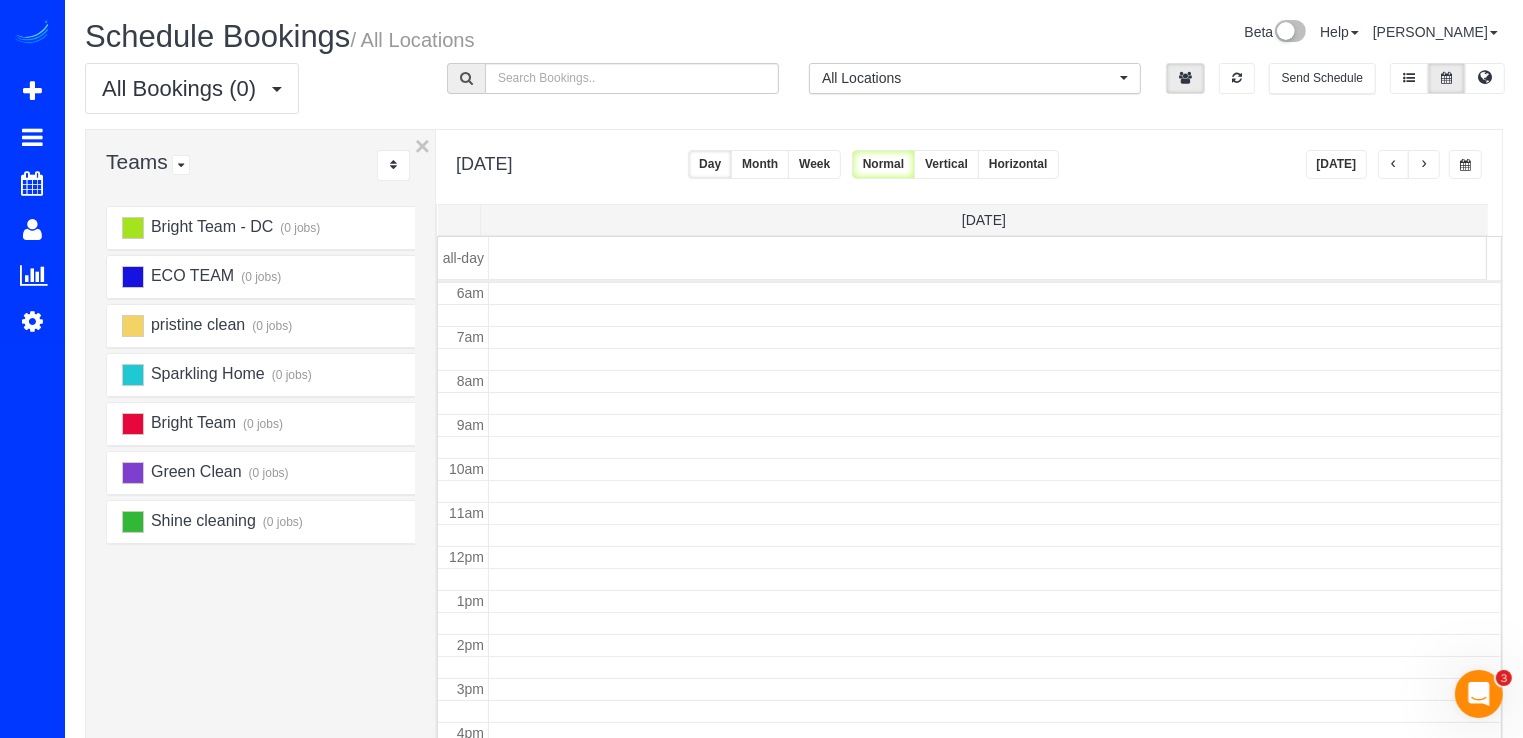 click at bounding box center [1424, 165] 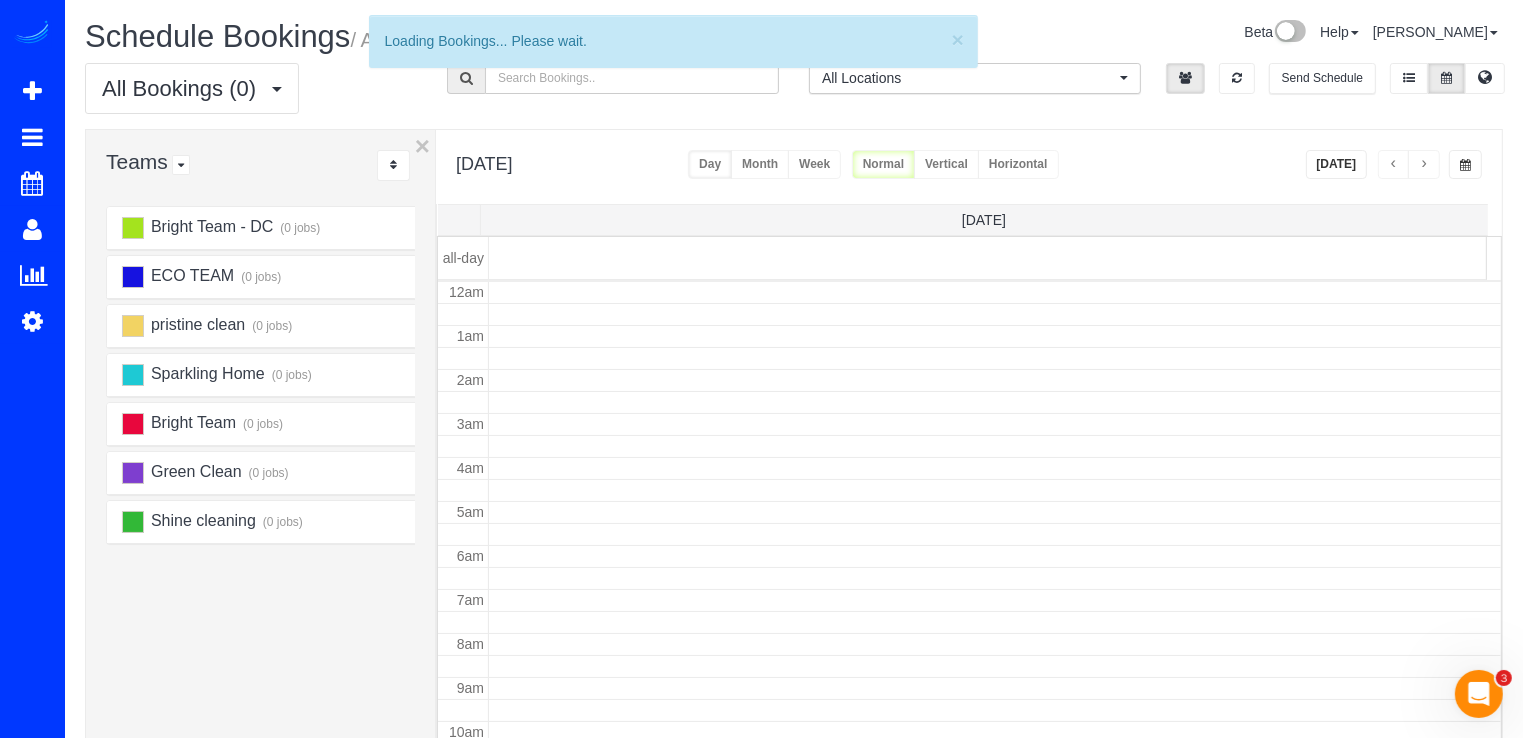 click at bounding box center (1424, 165) 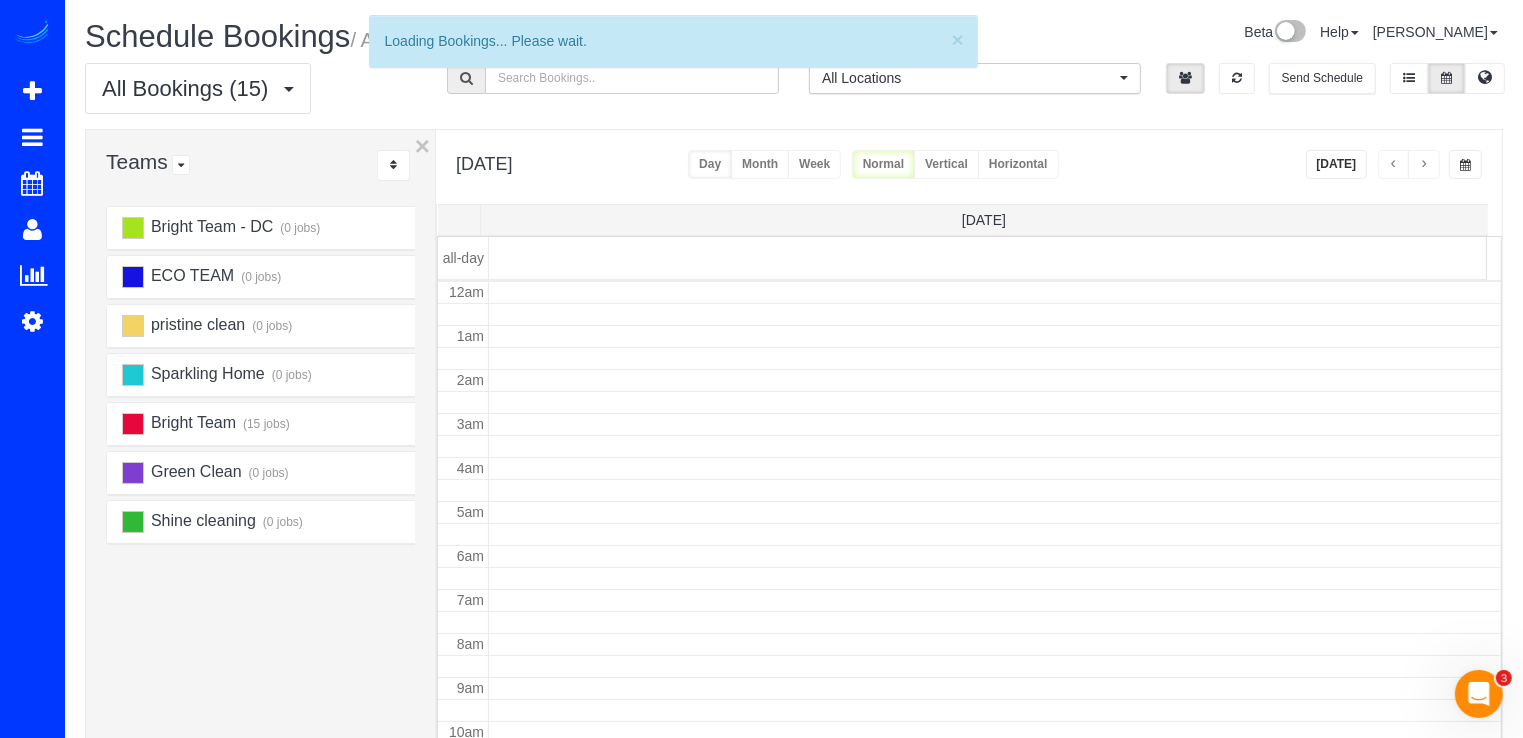 click at bounding box center [1424, 165] 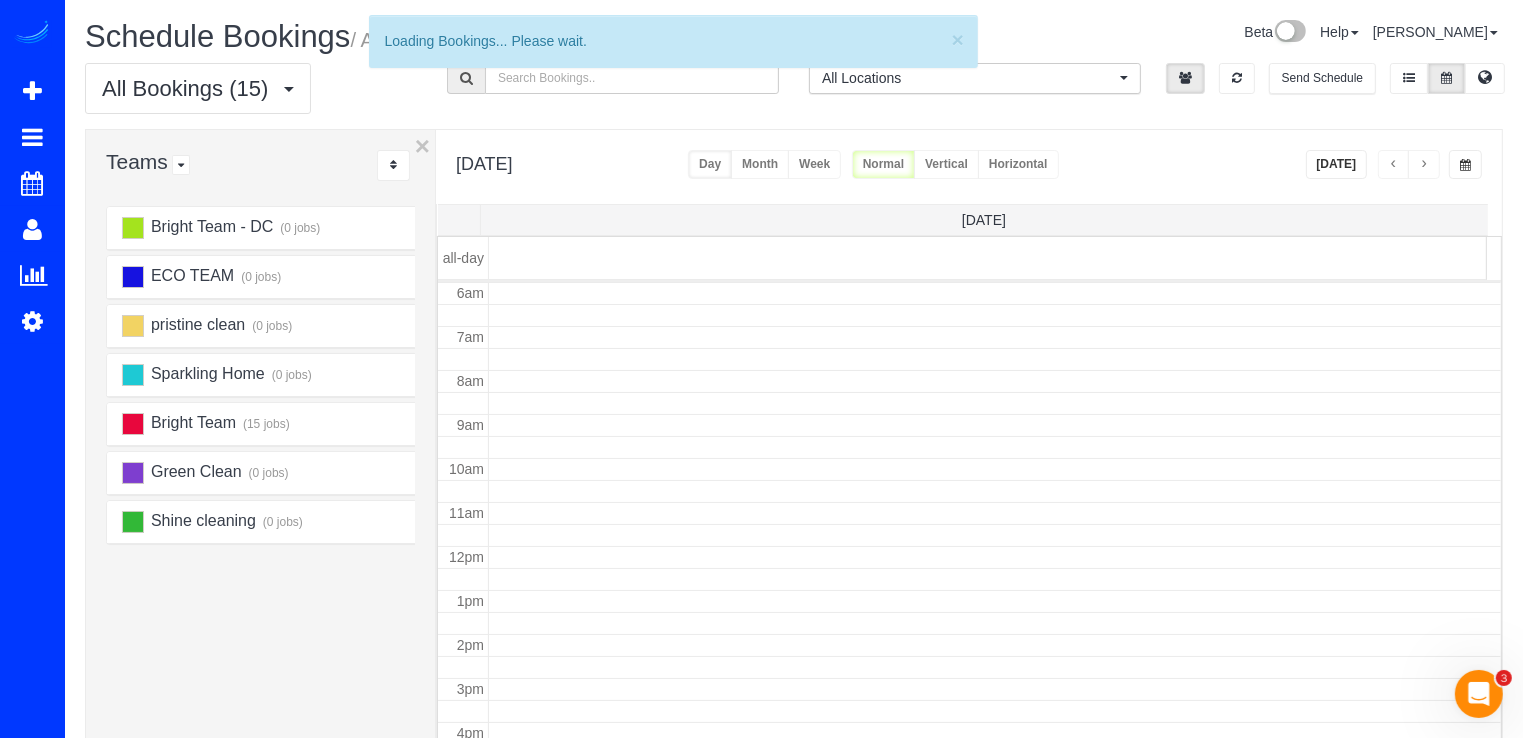 click at bounding box center [1424, 165] 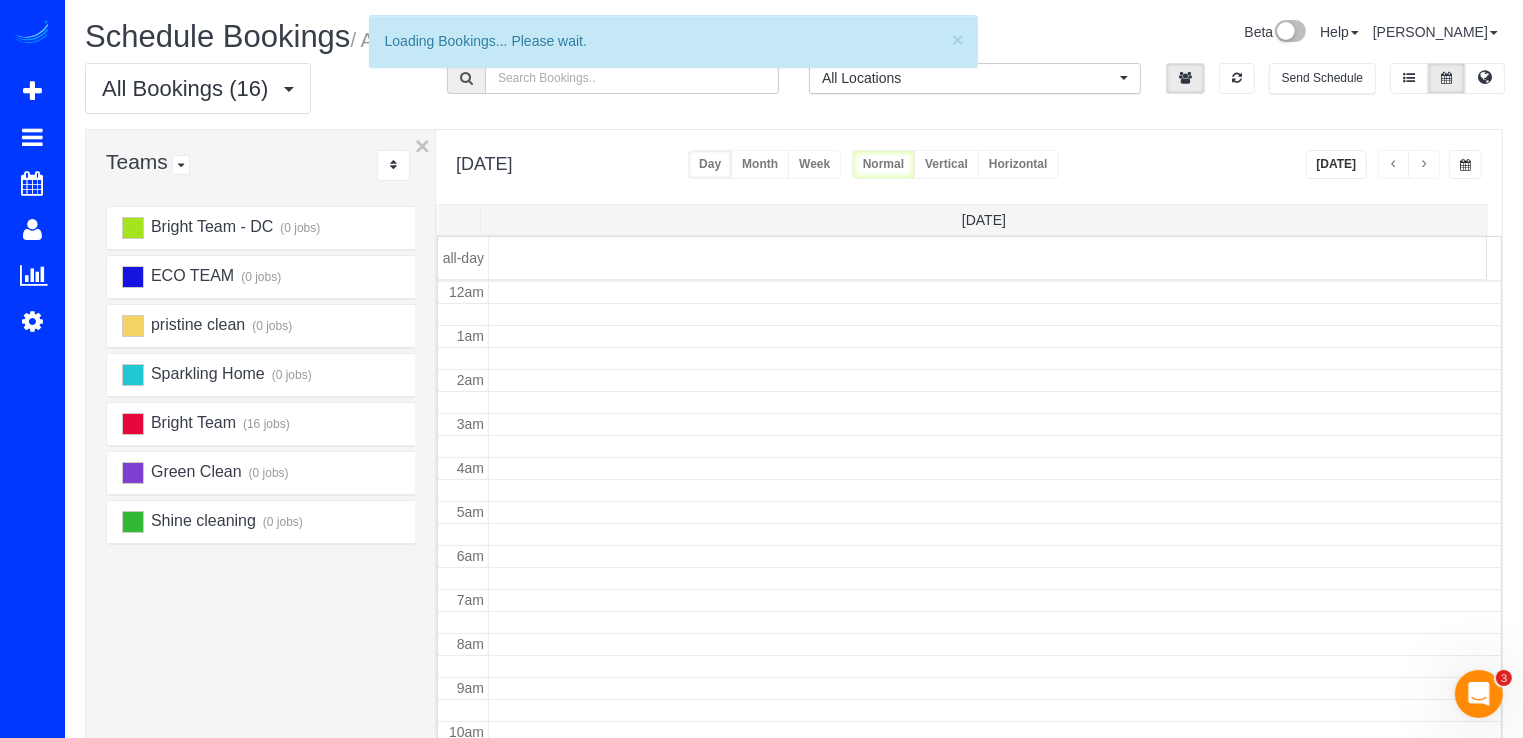 click at bounding box center (1424, 165) 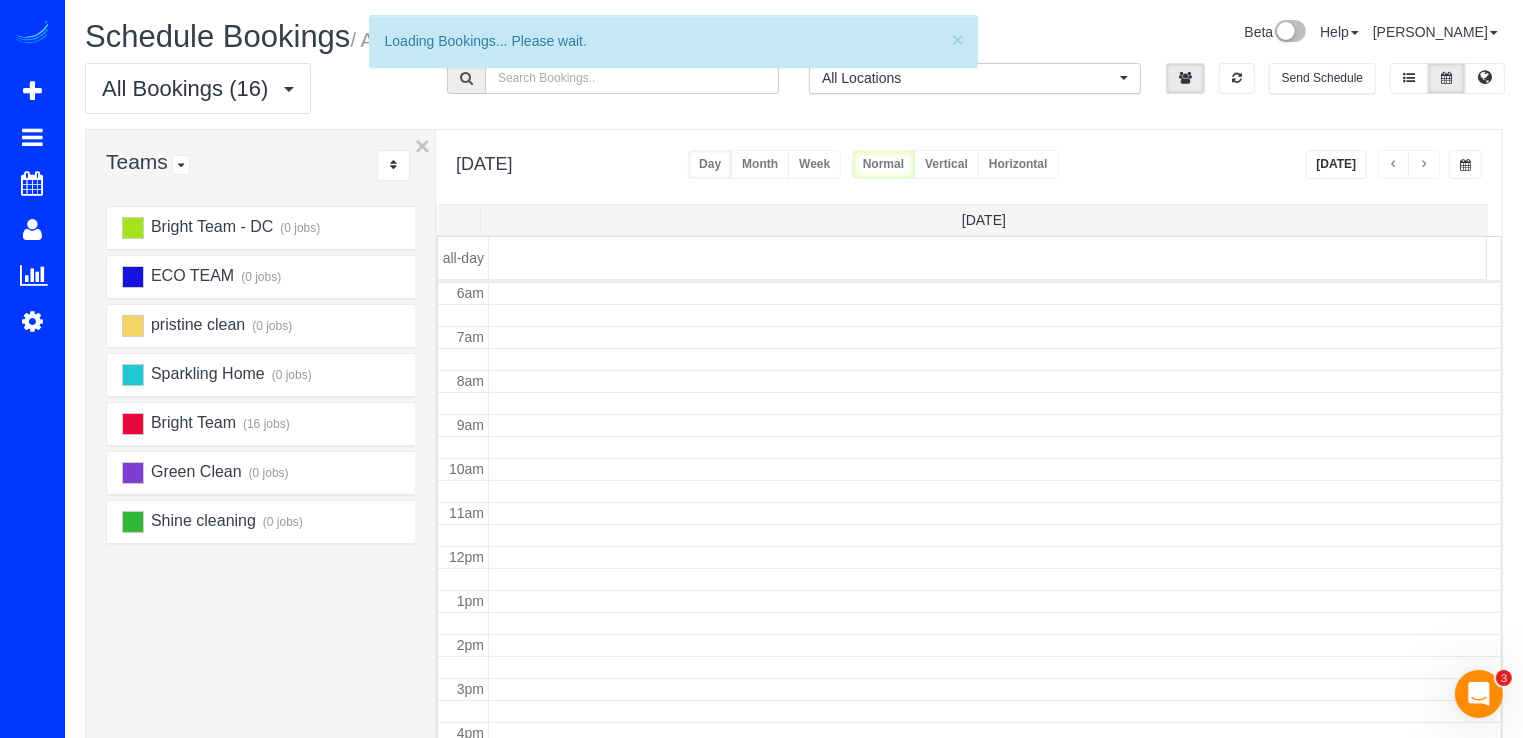 click at bounding box center [1424, 165] 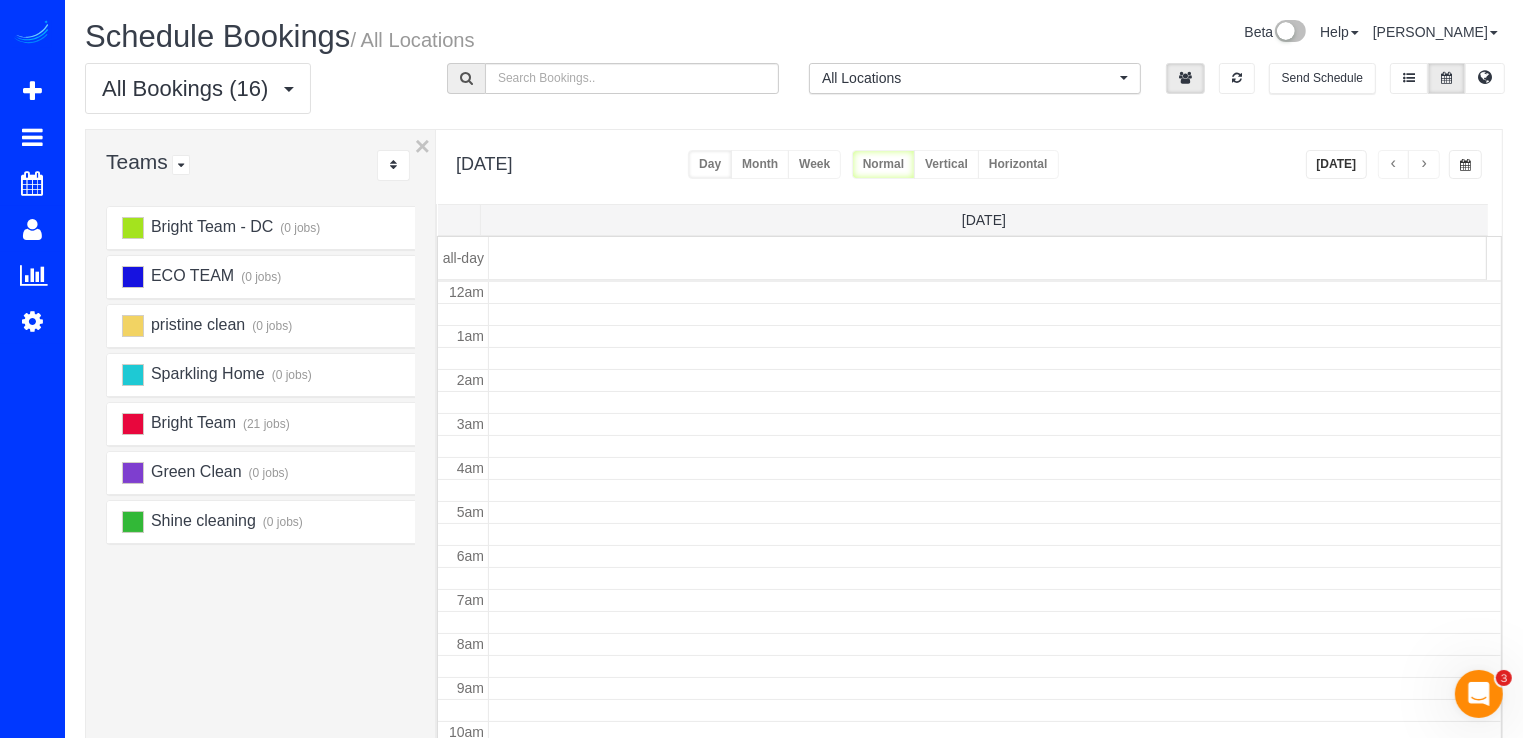scroll, scrollTop: 263, scrollLeft: 0, axis: vertical 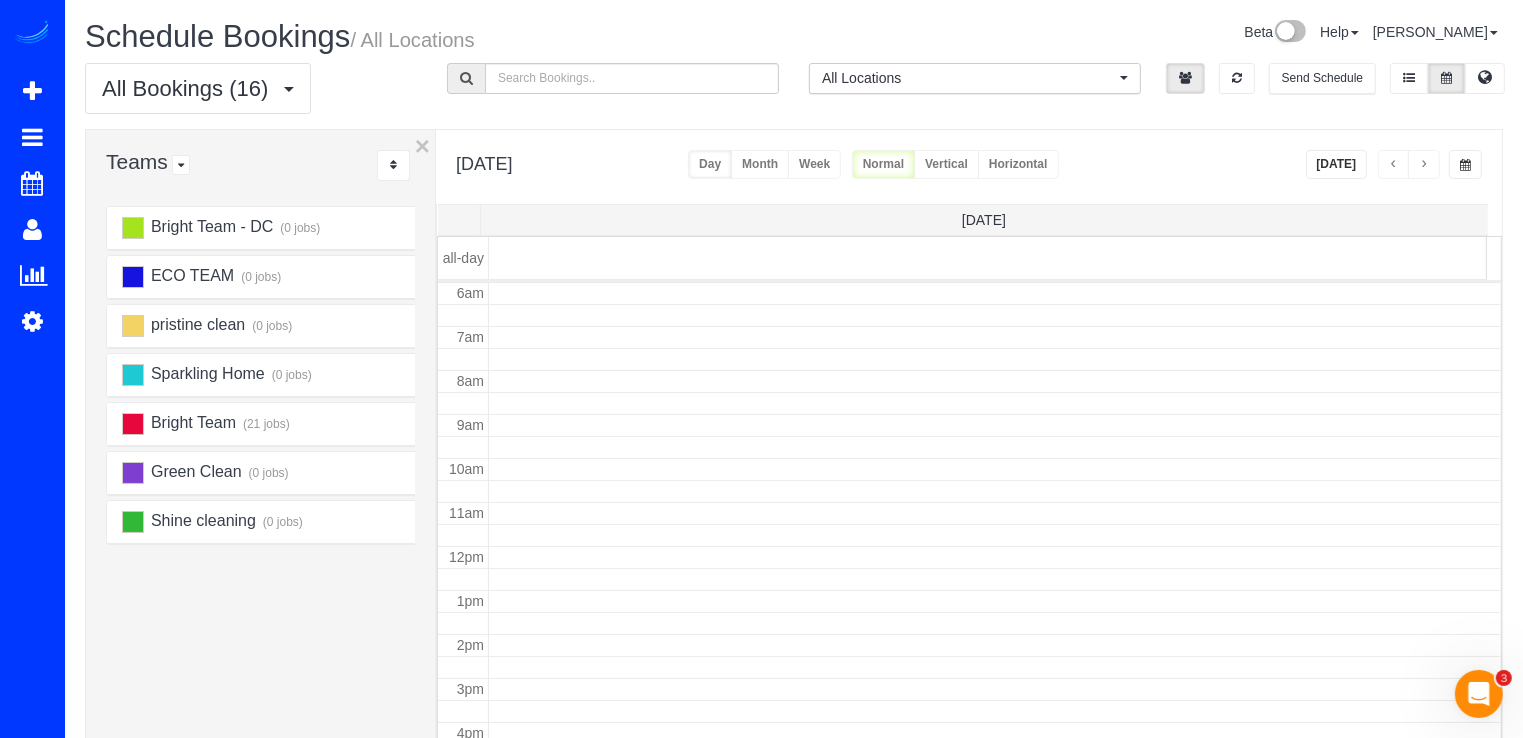 click at bounding box center [1424, 165] 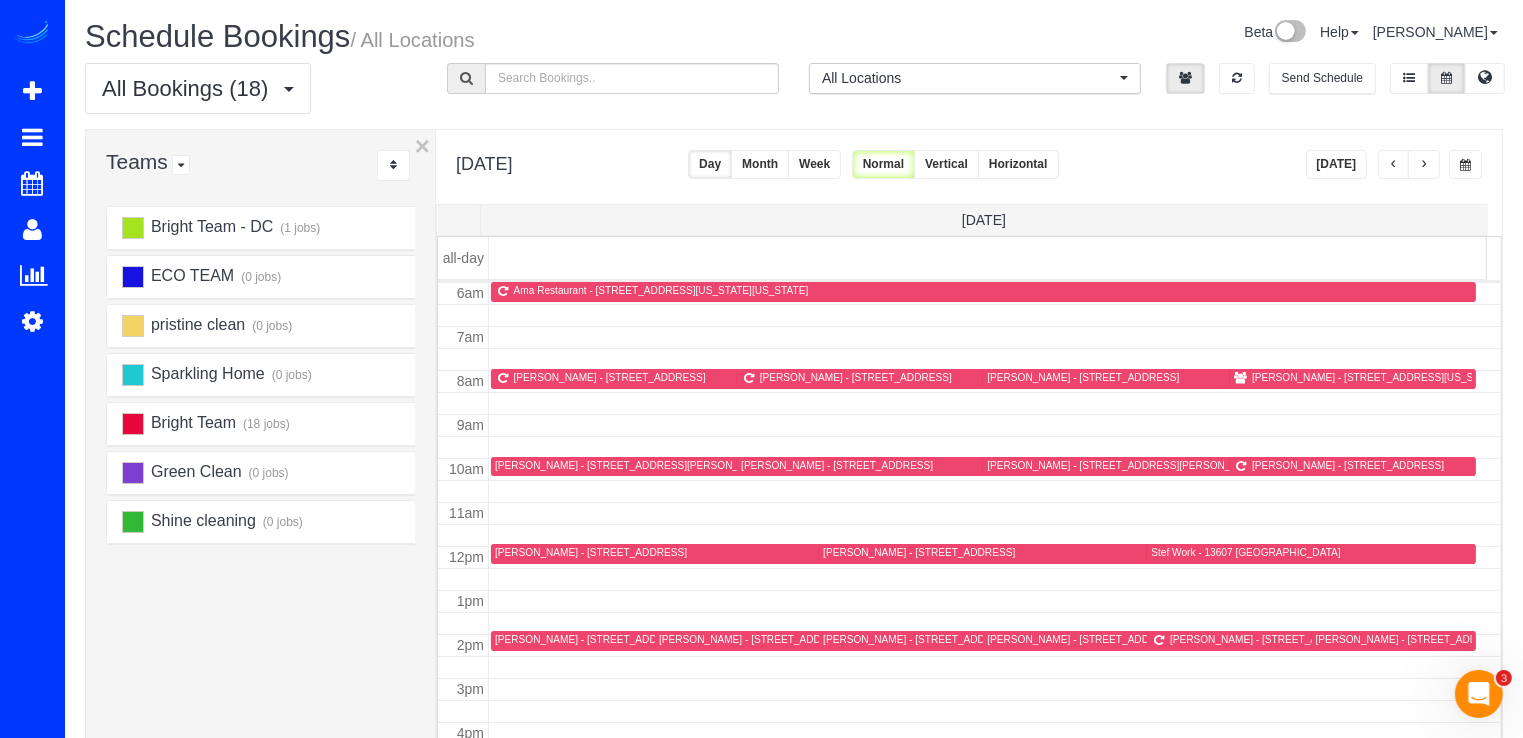 click at bounding box center [1424, 165] 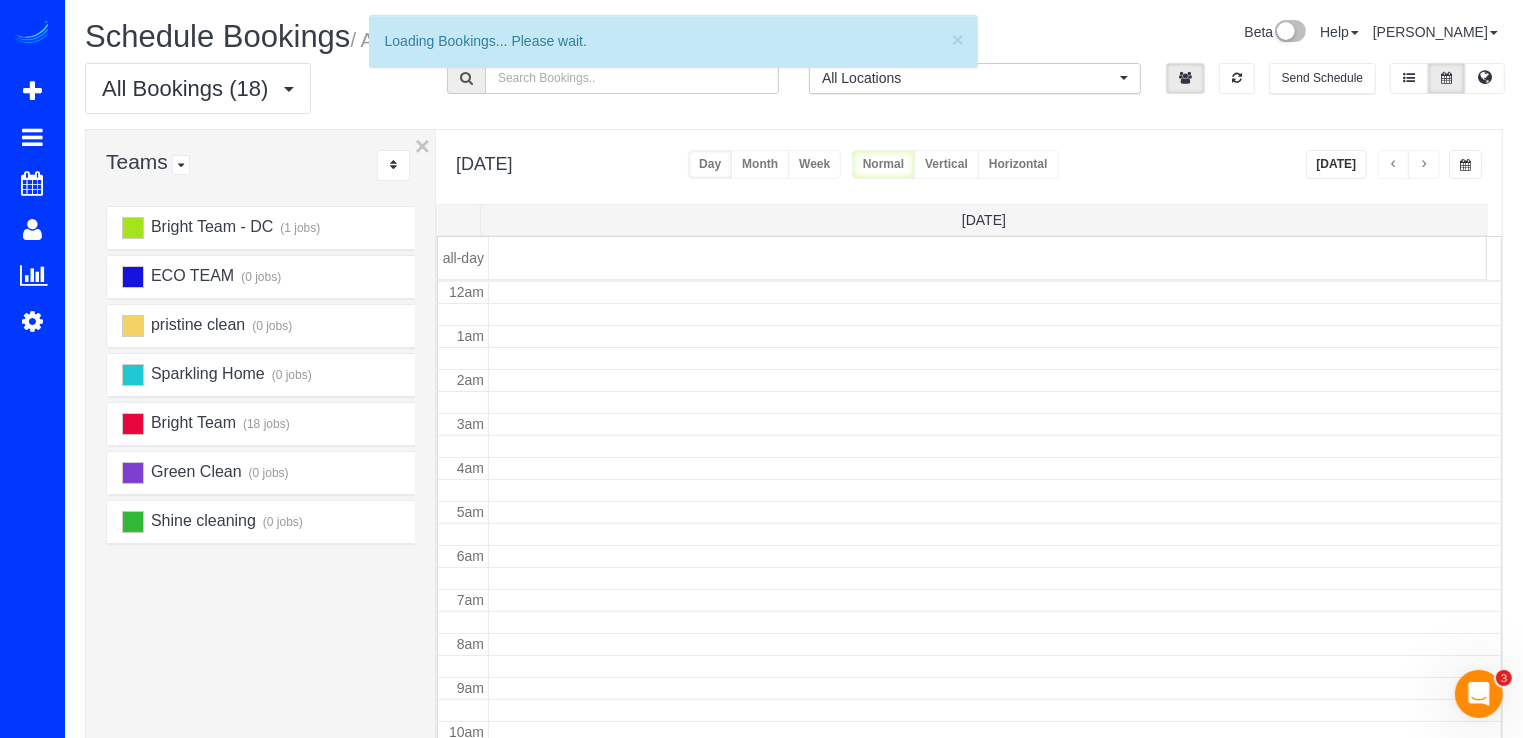 click at bounding box center (1424, 165) 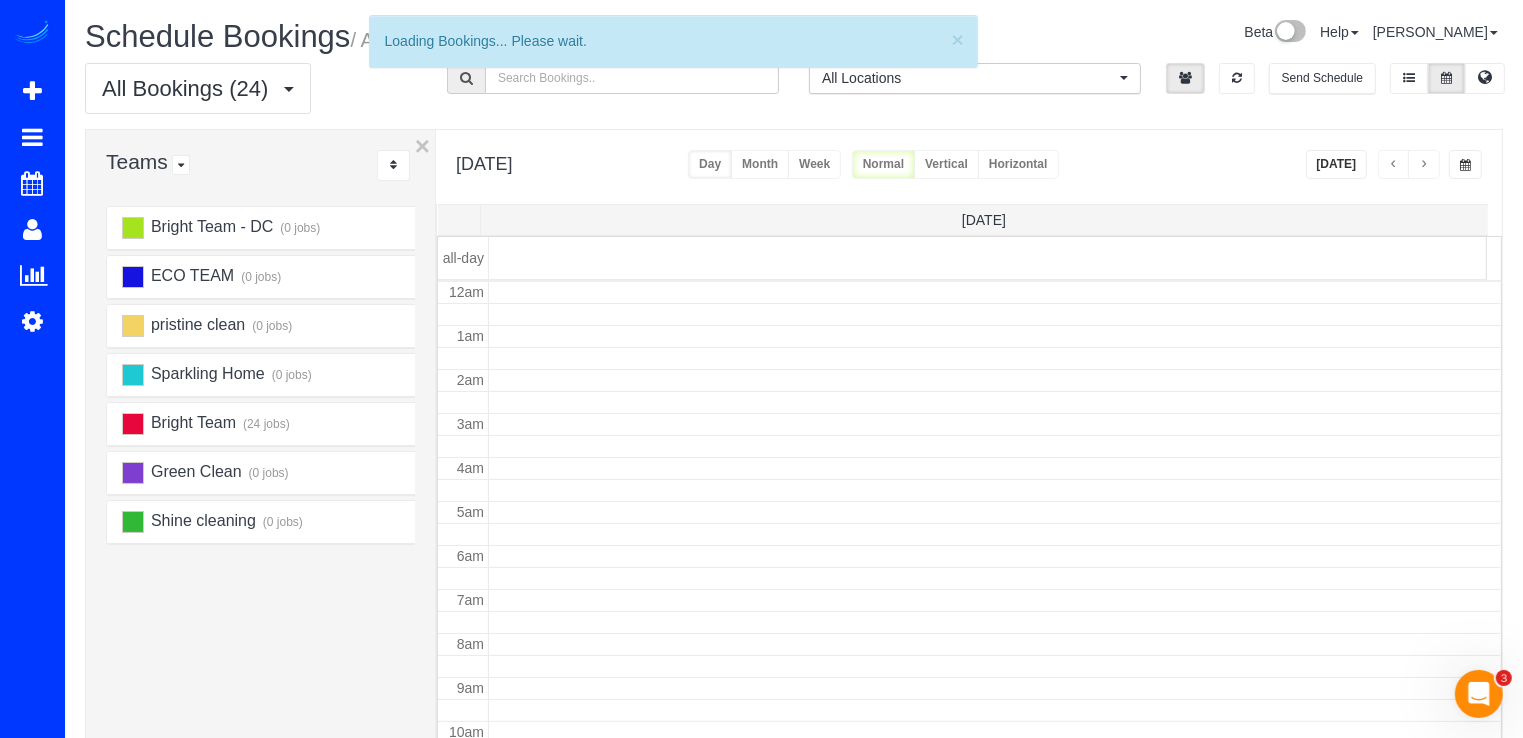 scroll, scrollTop: 263, scrollLeft: 0, axis: vertical 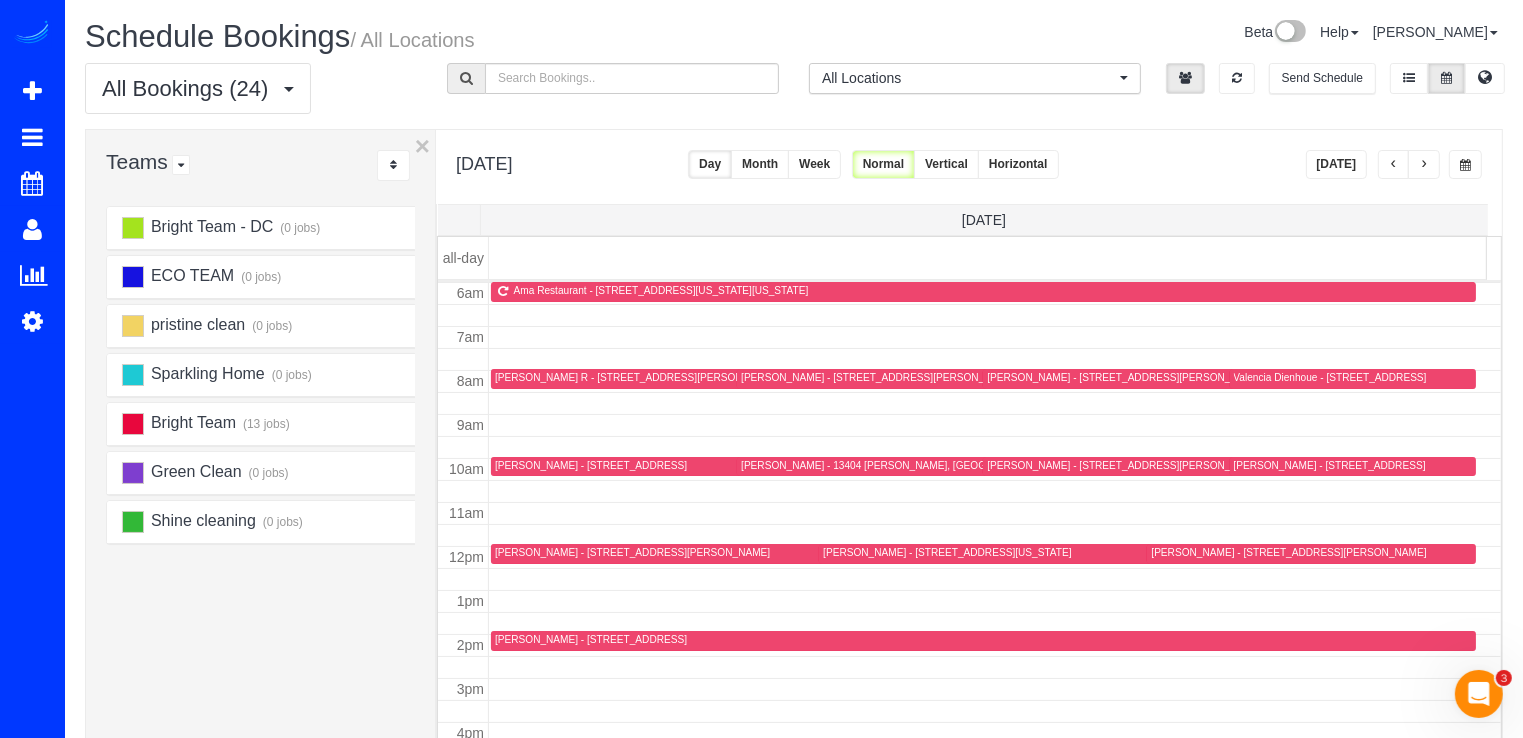 click at bounding box center (1424, 165) 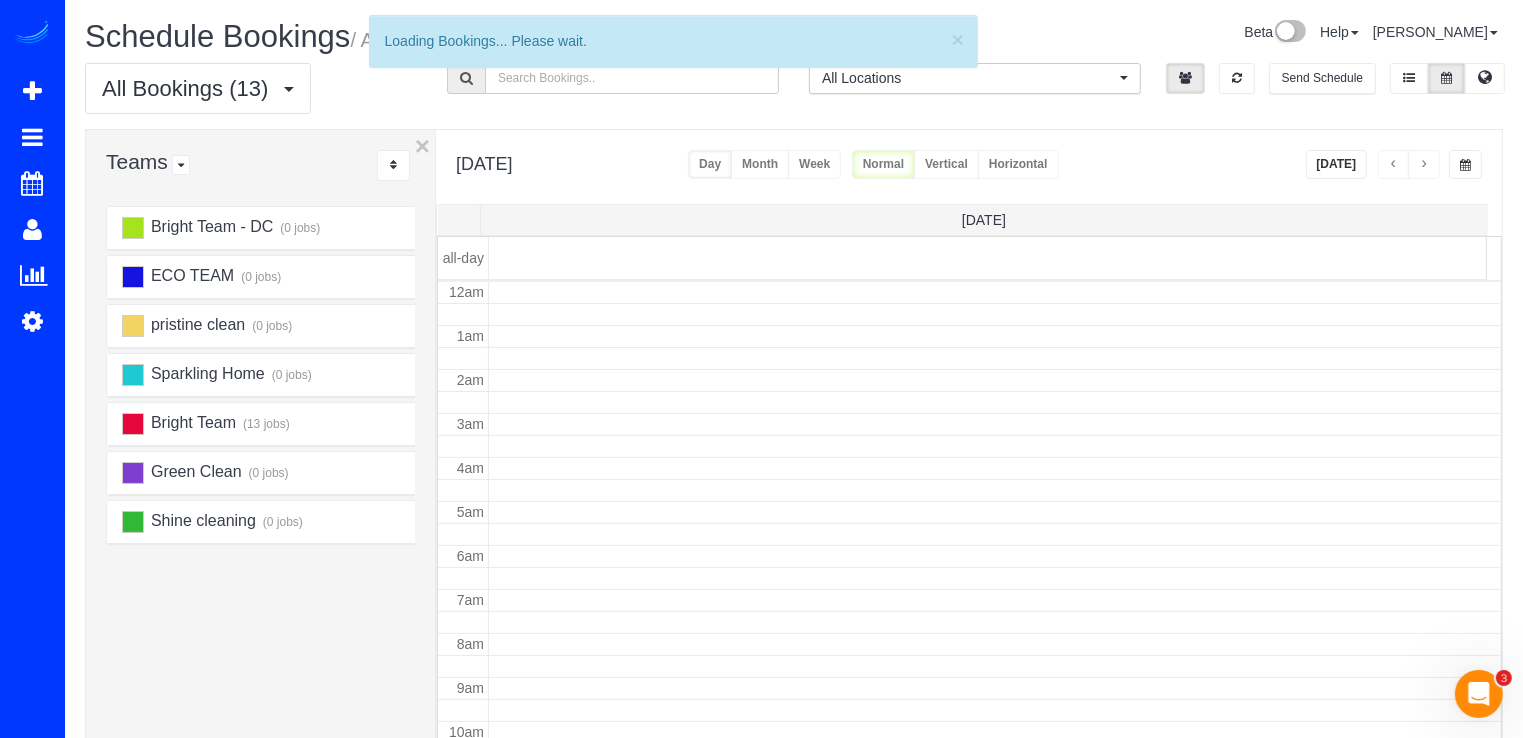 scroll, scrollTop: 263, scrollLeft: 0, axis: vertical 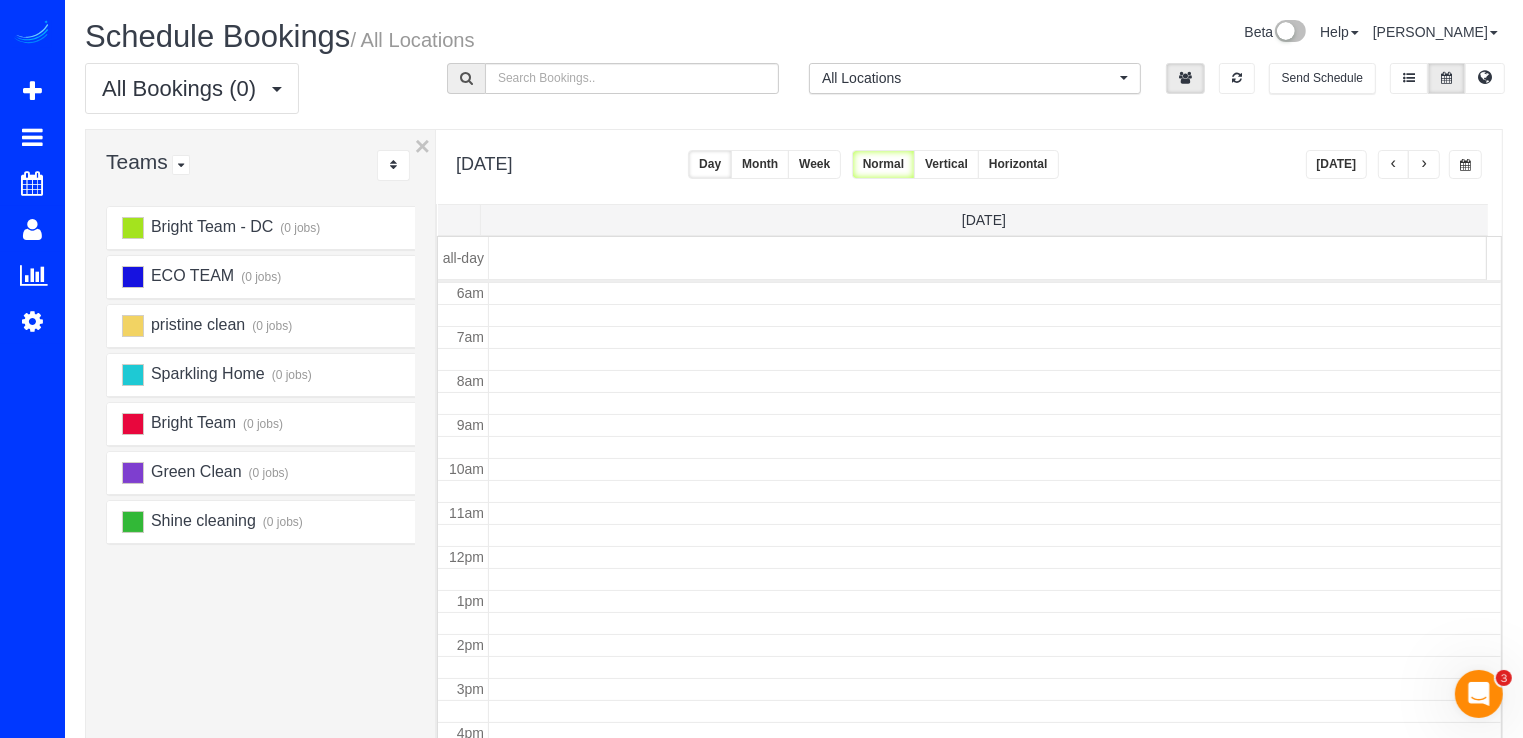 click at bounding box center (1424, 165) 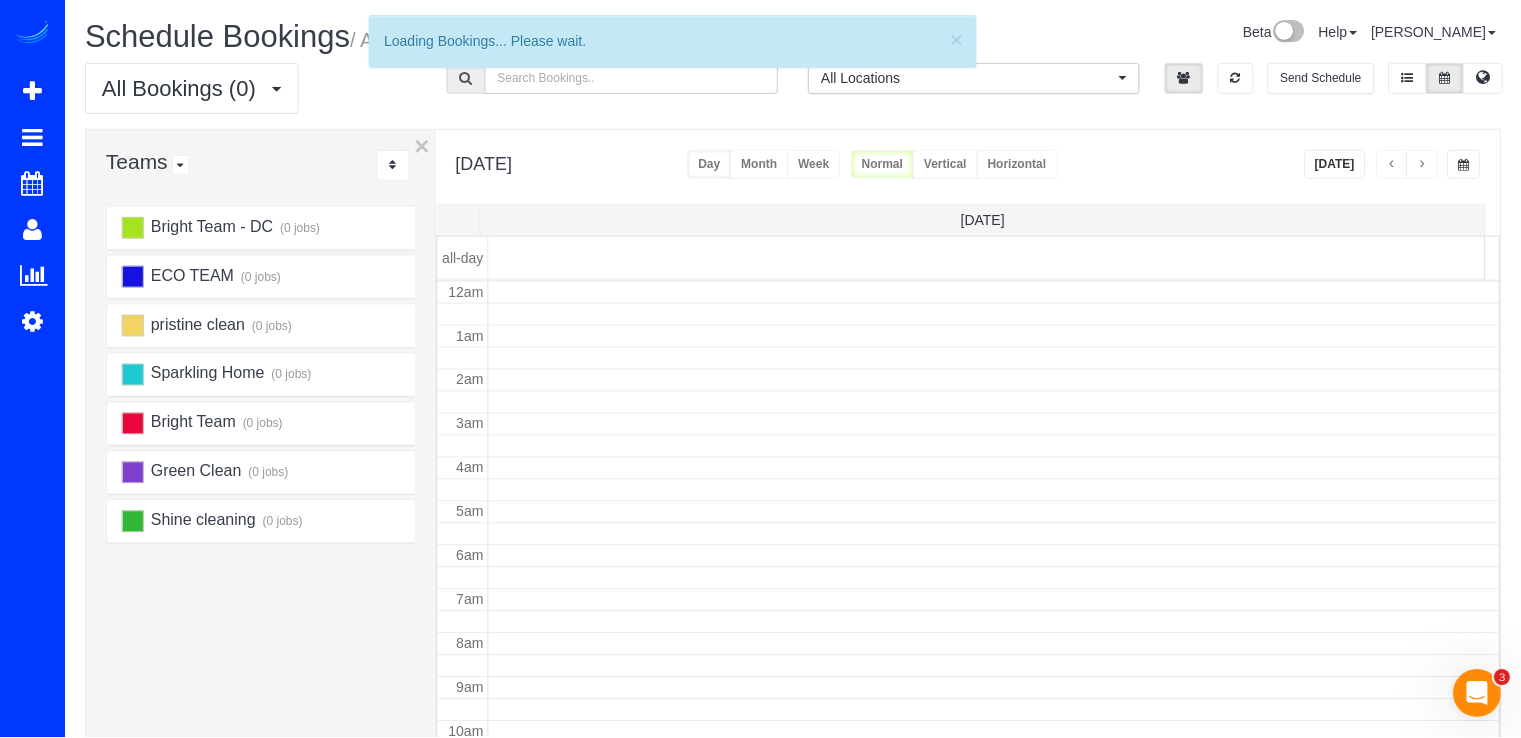 scroll, scrollTop: 263, scrollLeft: 0, axis: vertical 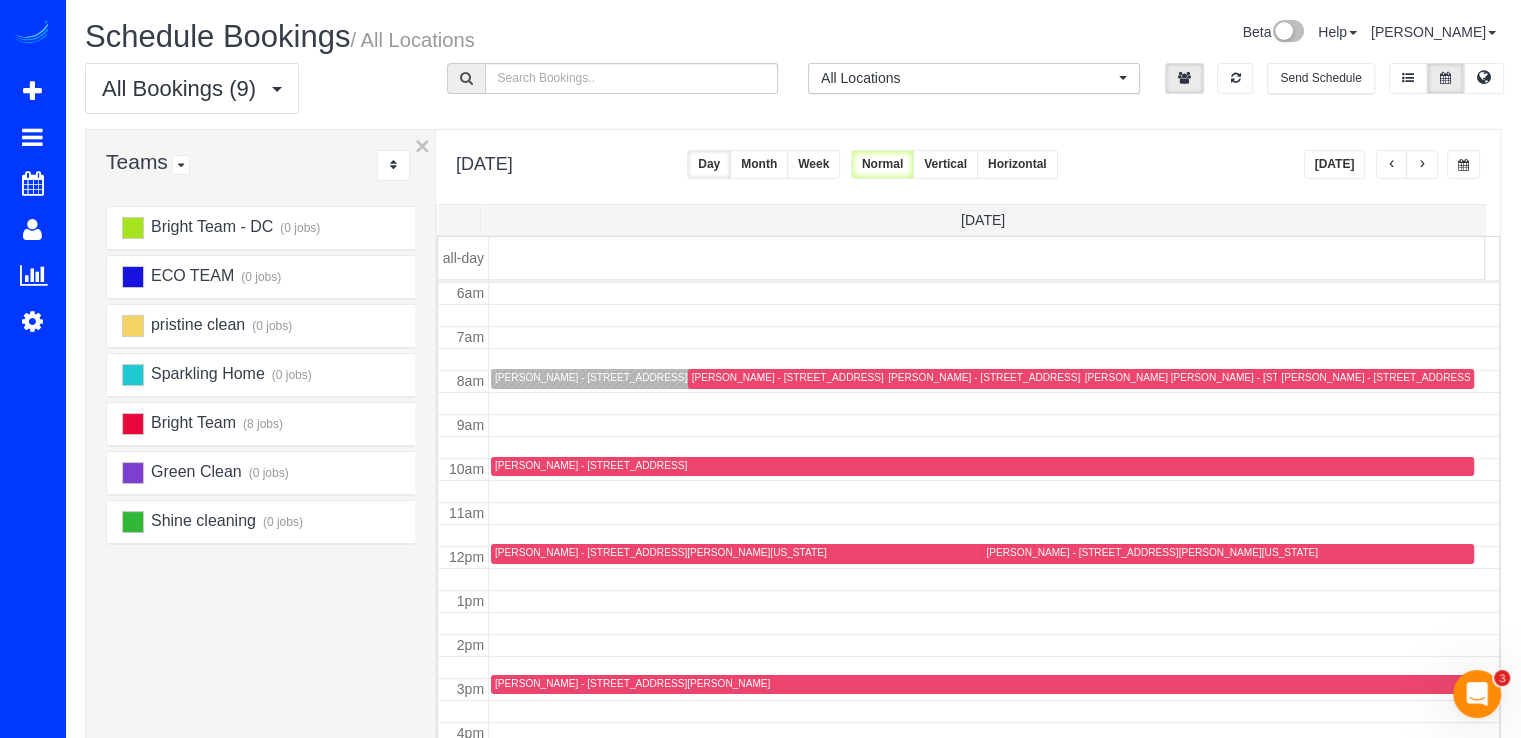 click at bounding box center (1392, 164) 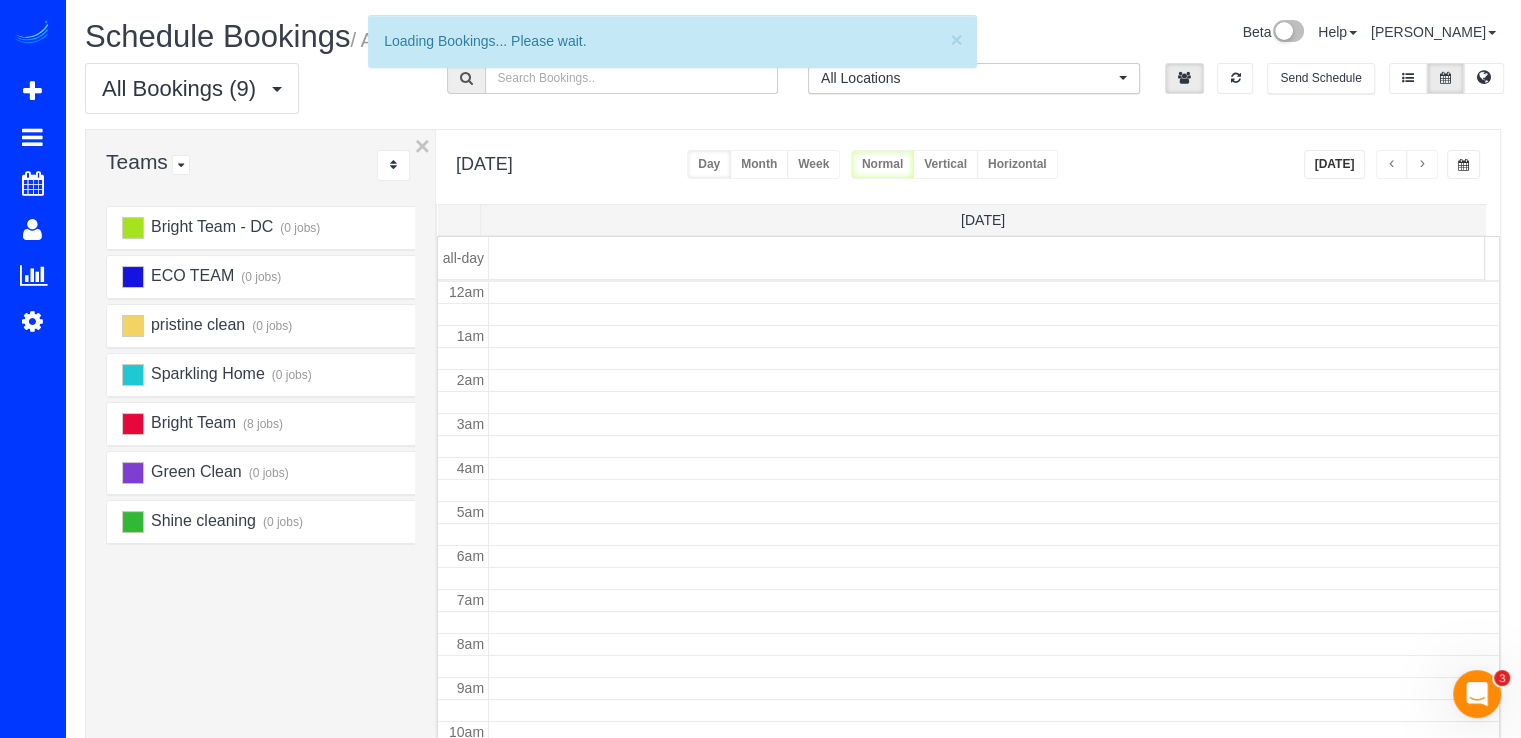 click at bounding box center [1392, 164] 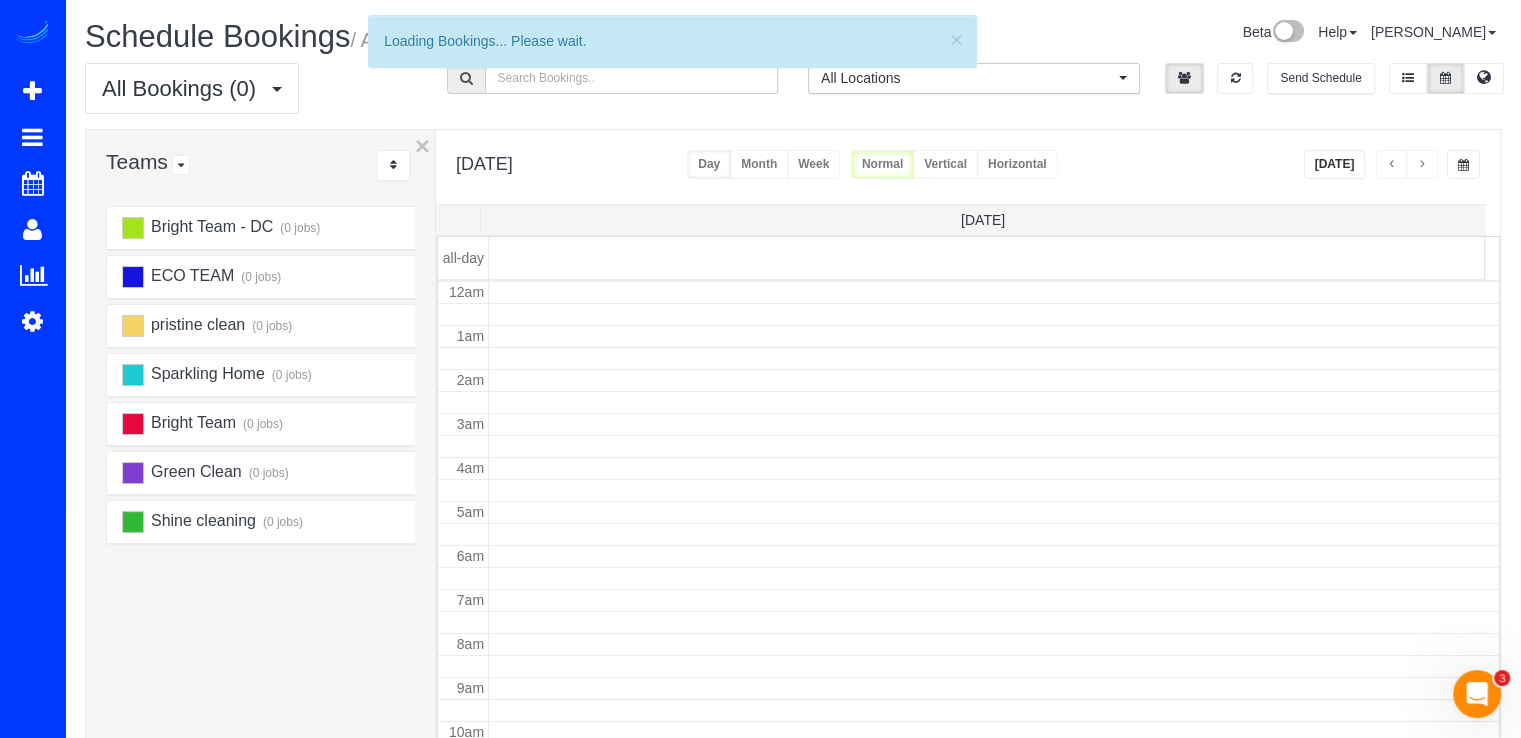 scroll, scrollTop: 263, scrollLeft: 0, axis: vertical 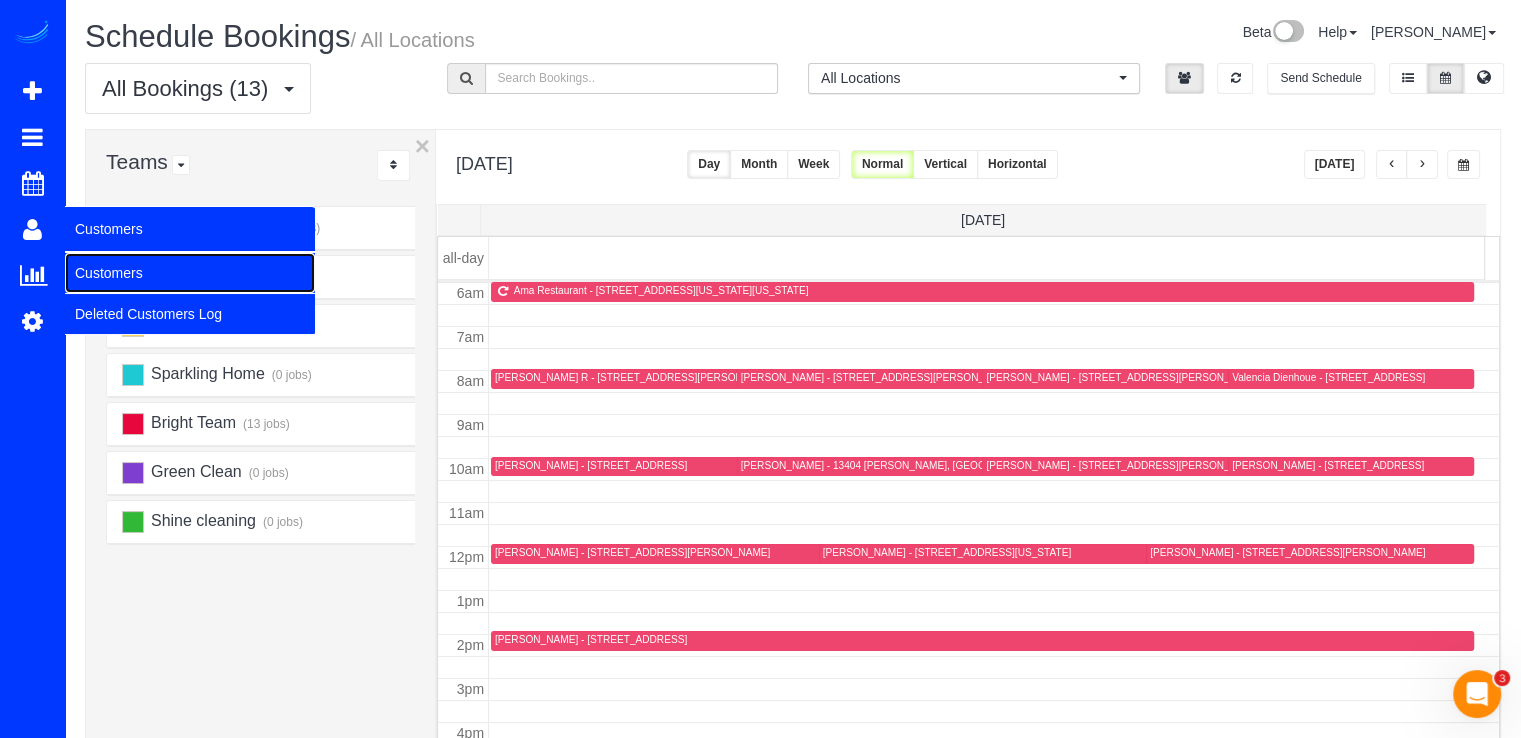 click on "Customers" at bounding box center (190, 273) 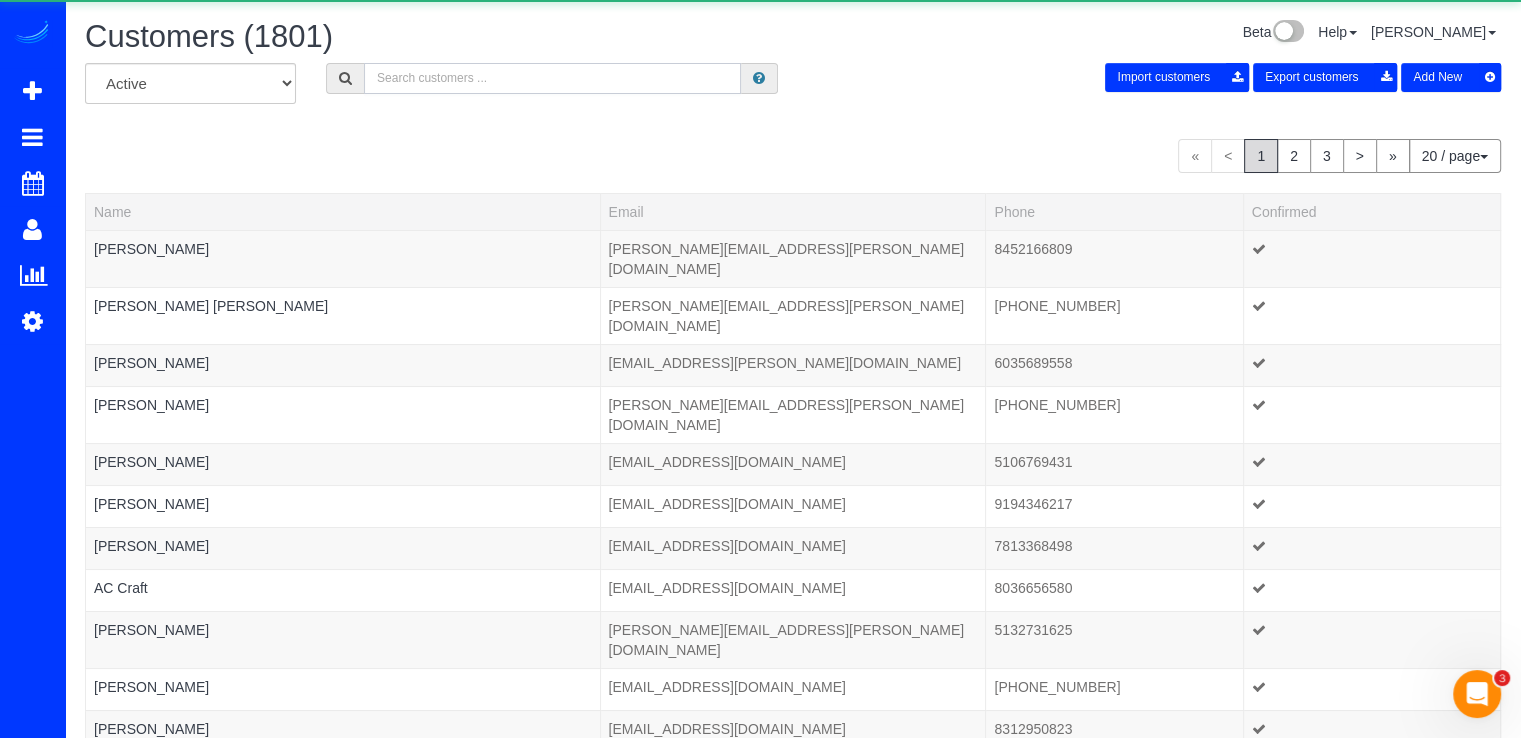 click at bounding box center [552, 78] 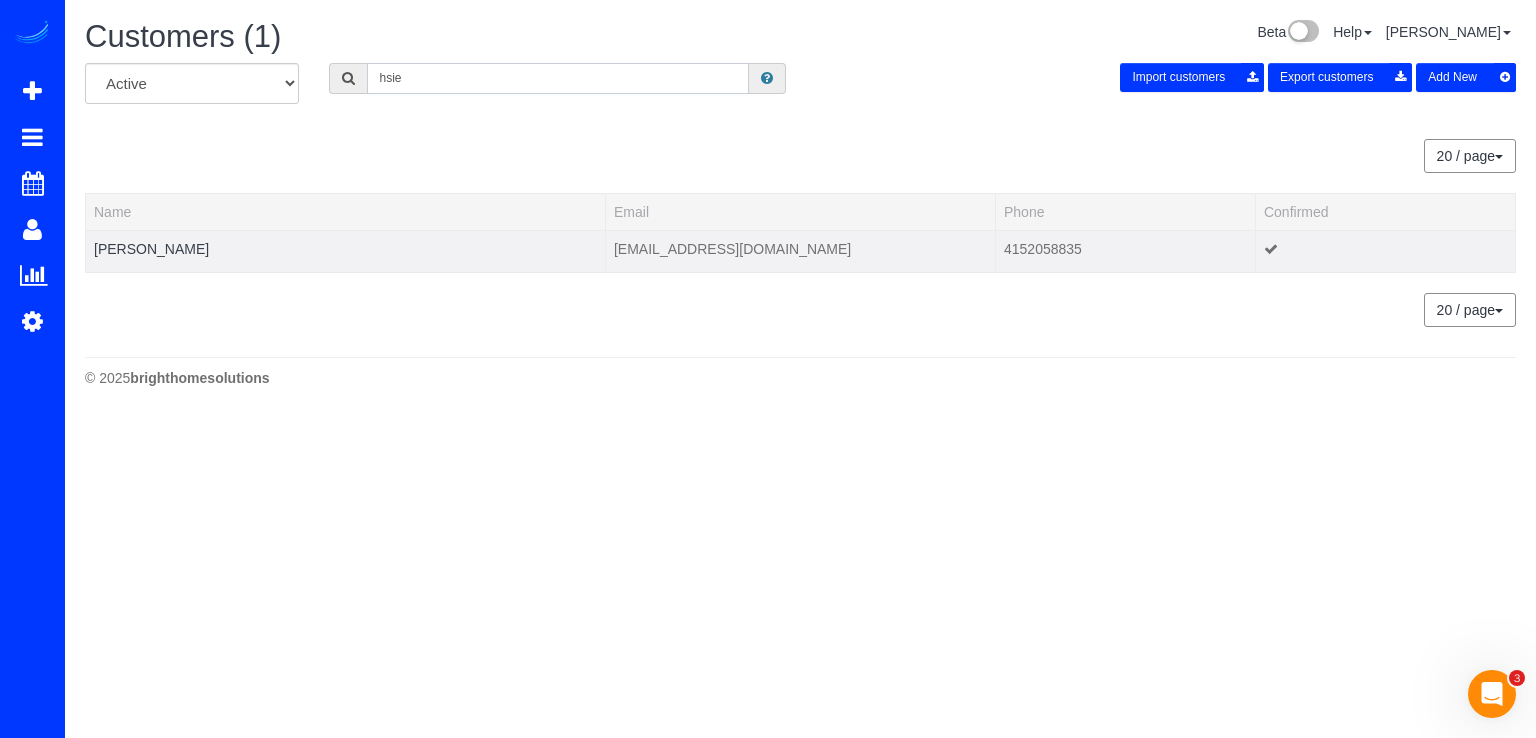 type on "hsie" 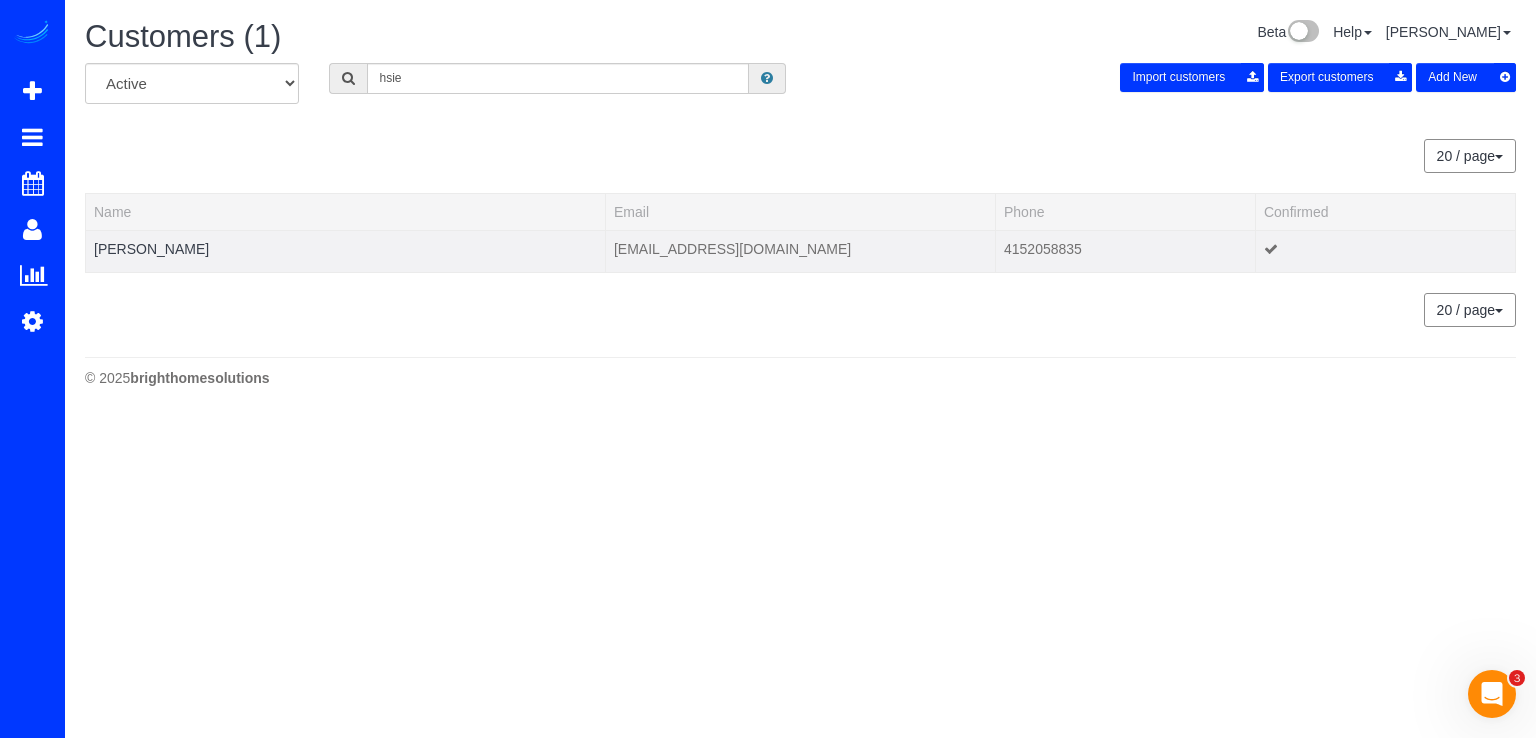 click at bounding box center (345, 261) 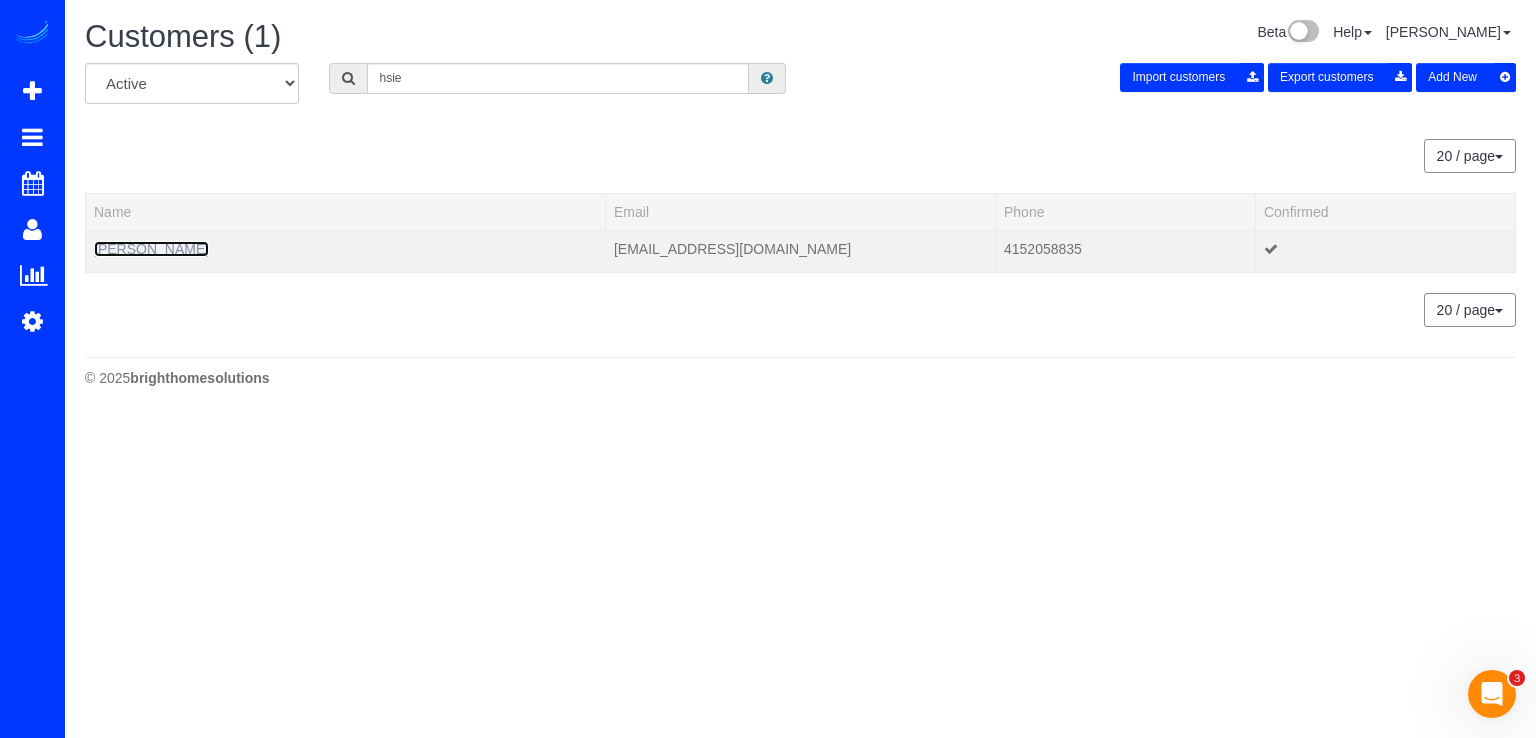 click on "Michael Hsieh" at bounding box center [151, 249] 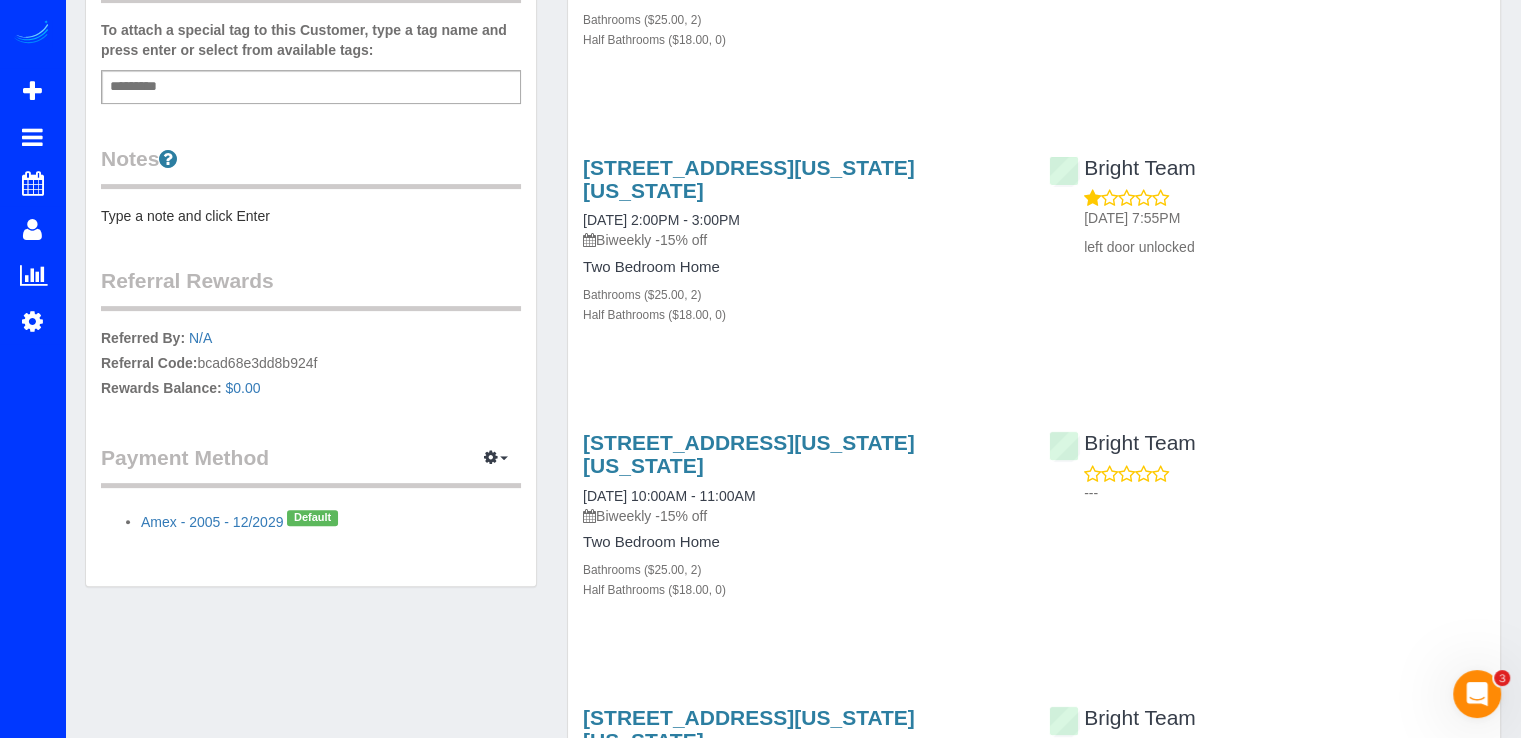 scroll, scrollTop: 0, scrollLeft: 0, axis: both 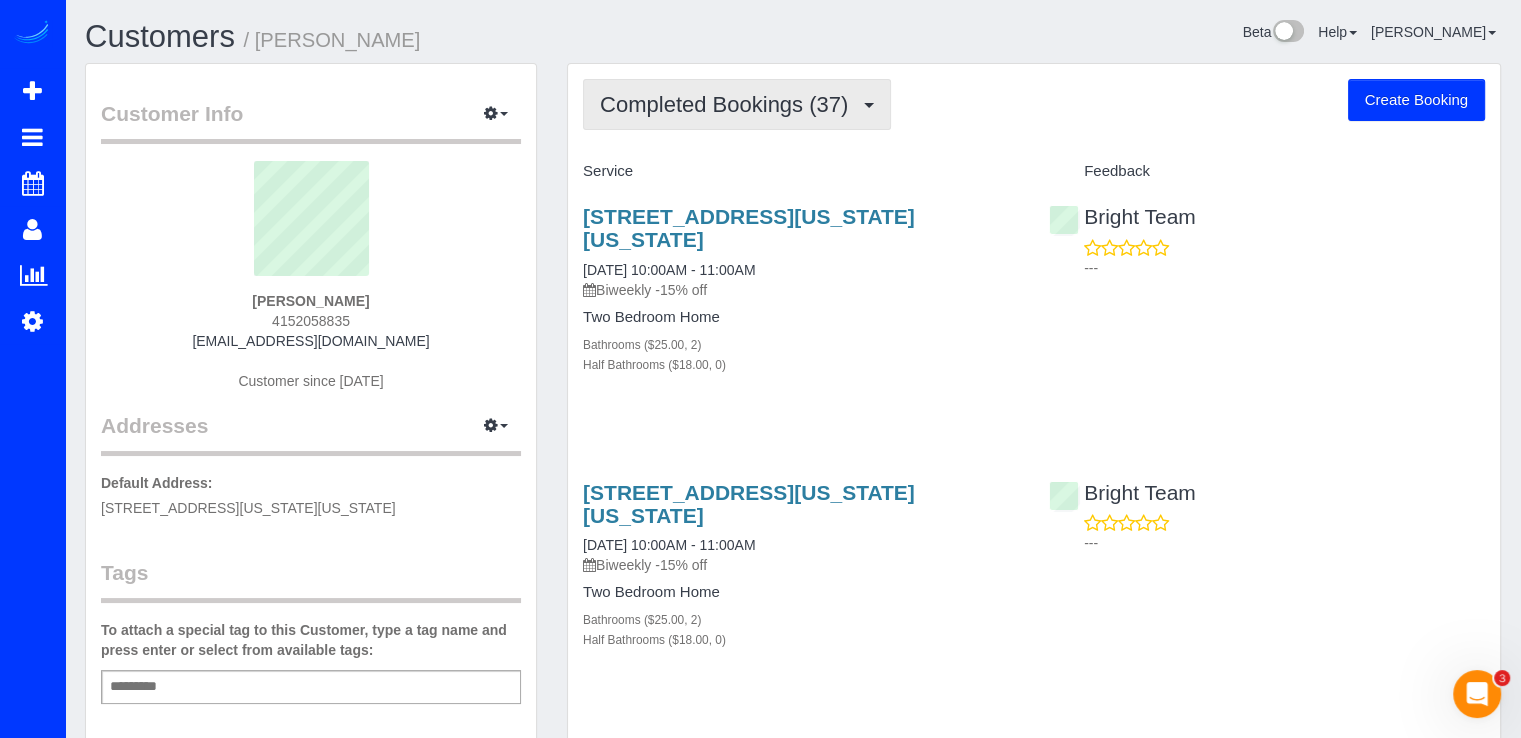 click on "Completed Bookings (37)" at bounding box center (737, 104) 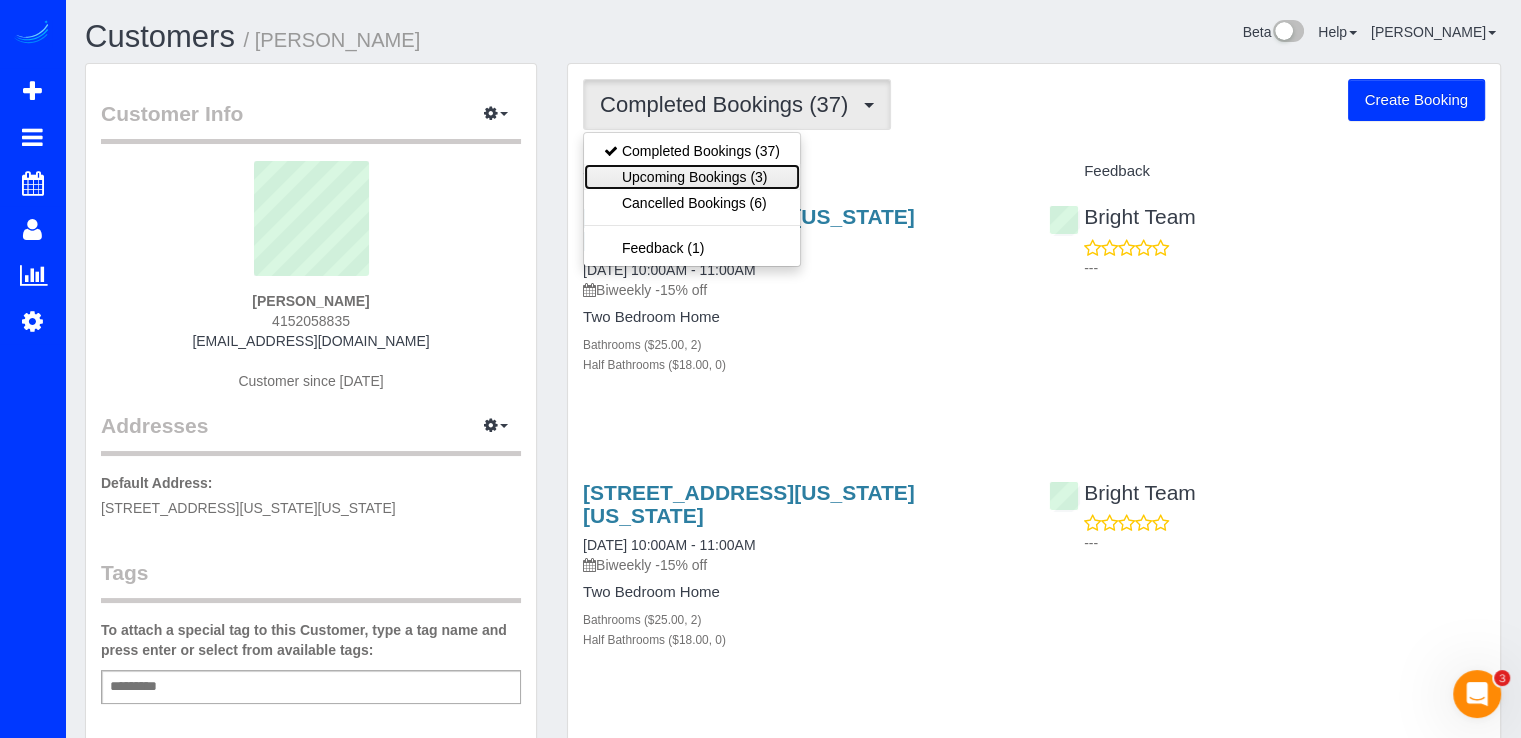 click on "Upcoming Bookings (3)" at bounding box center (692, 177) 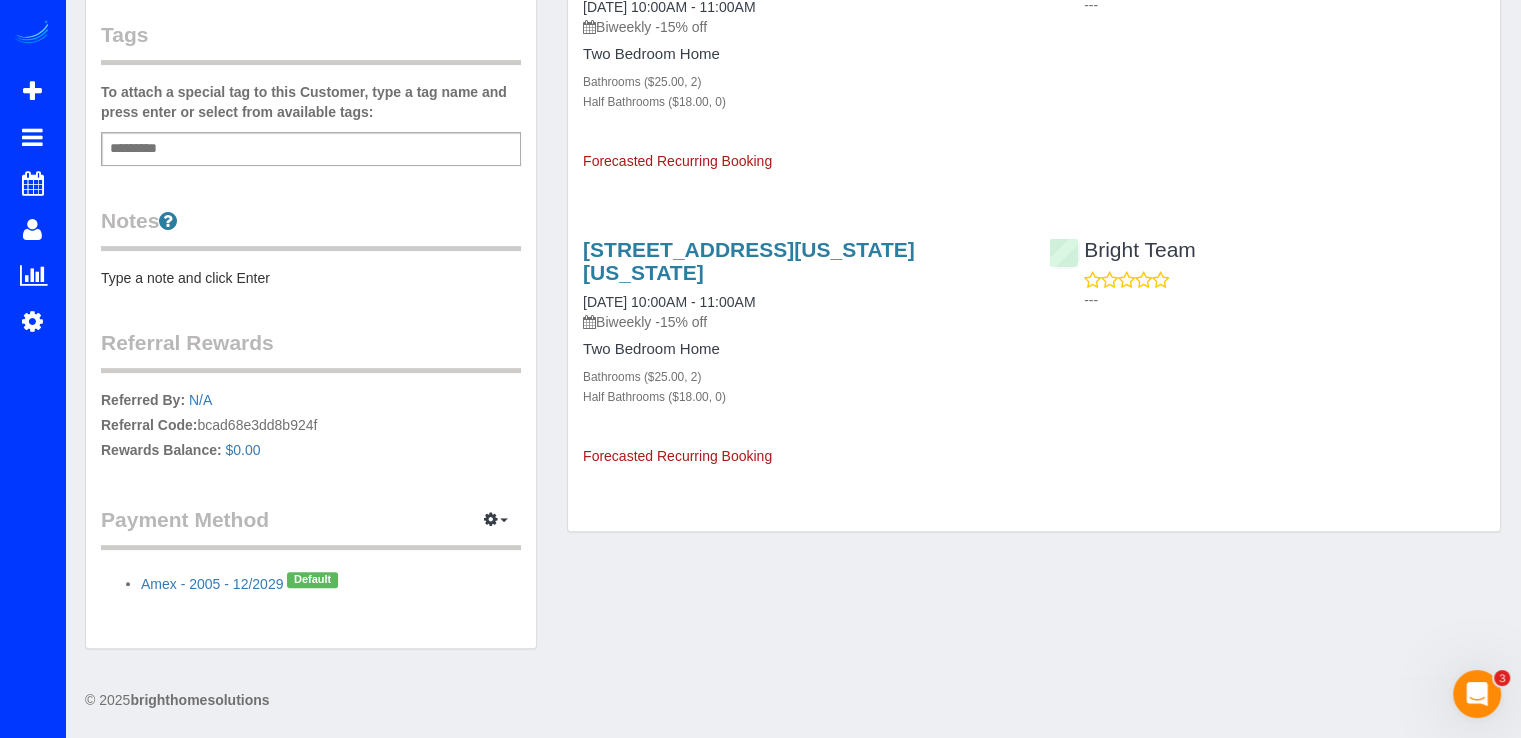 scroll, scrollTop: 138, scrollLeft: 0, axis: vertical 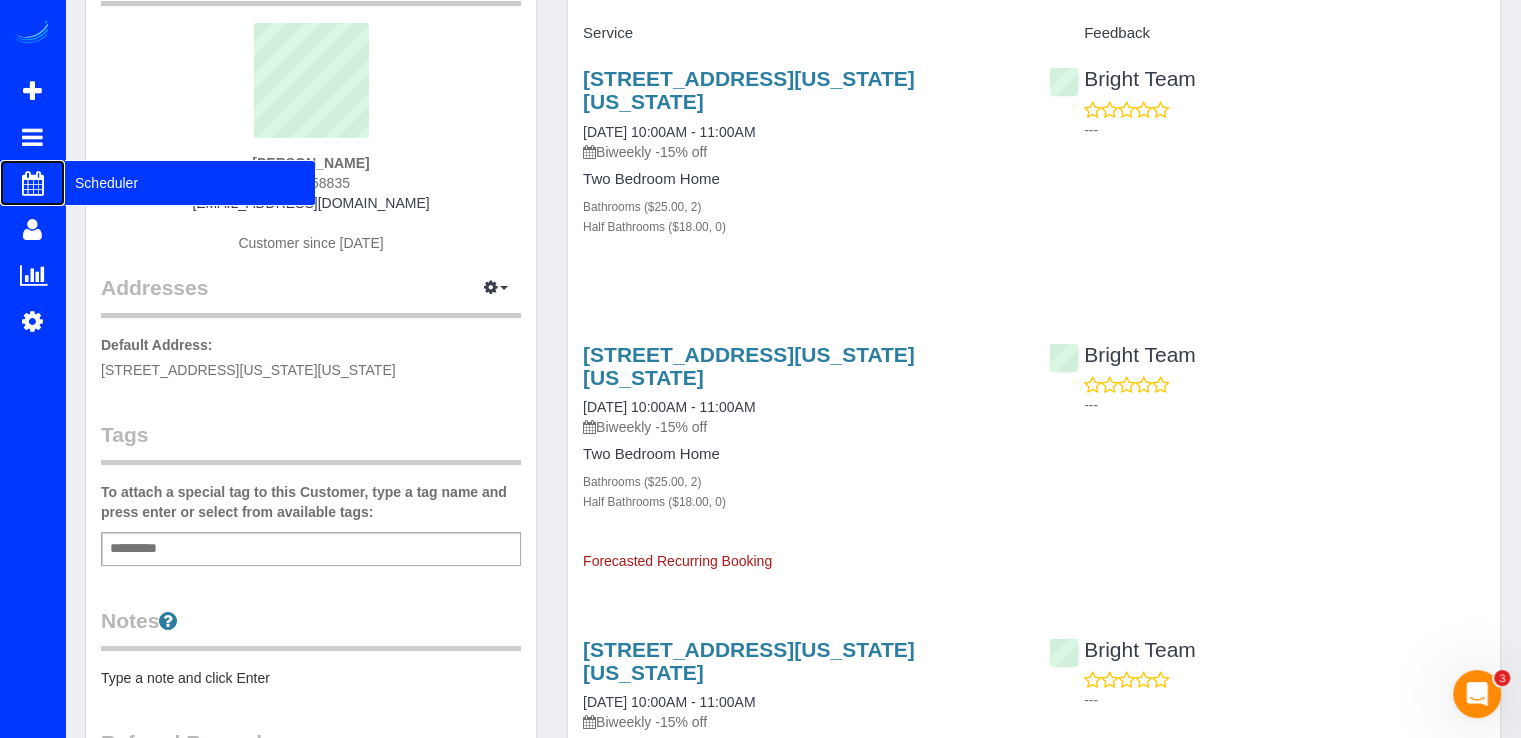 click on "Scheduler" at bounding box center [190, 183] 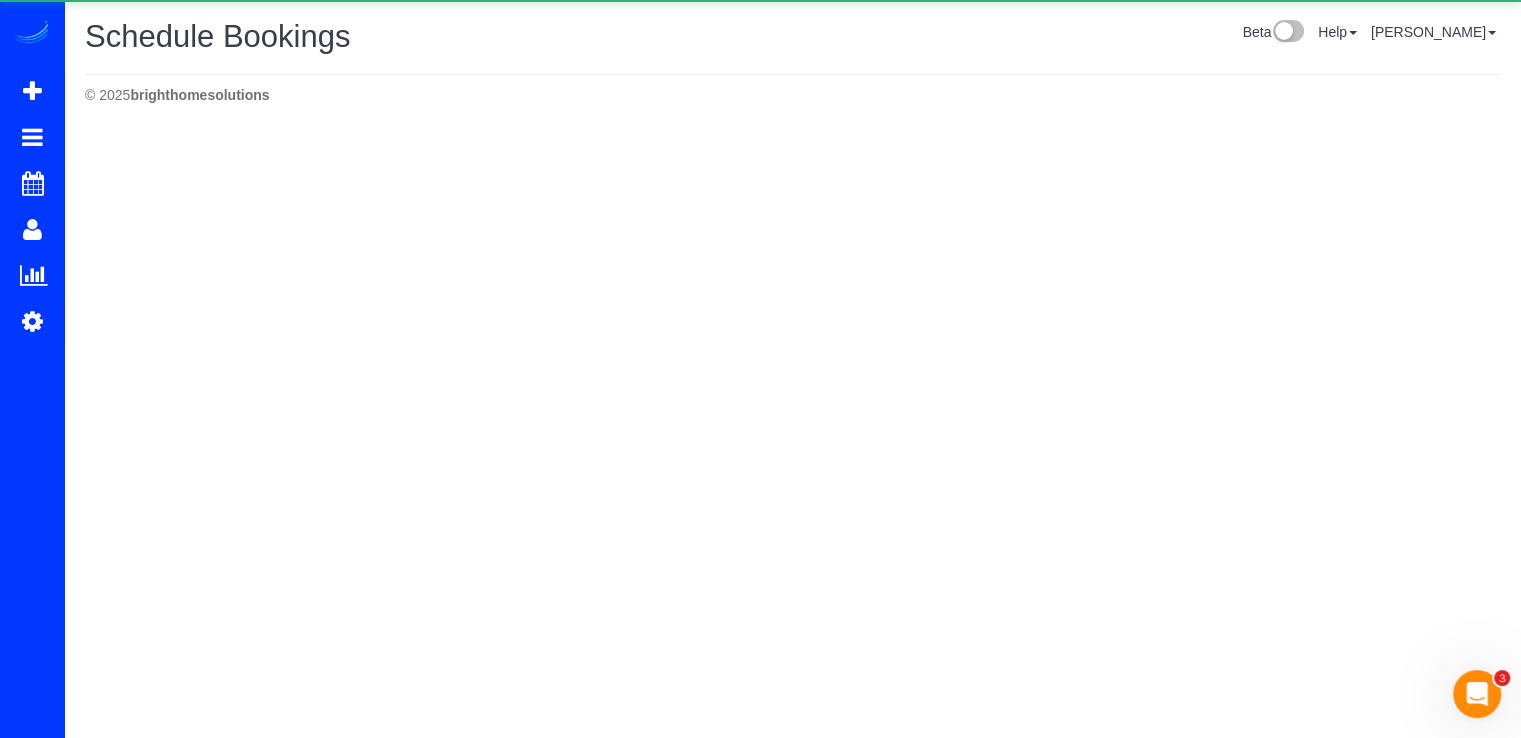 scroll, scrollTop: 0, scrollLeft: 0, axis: both 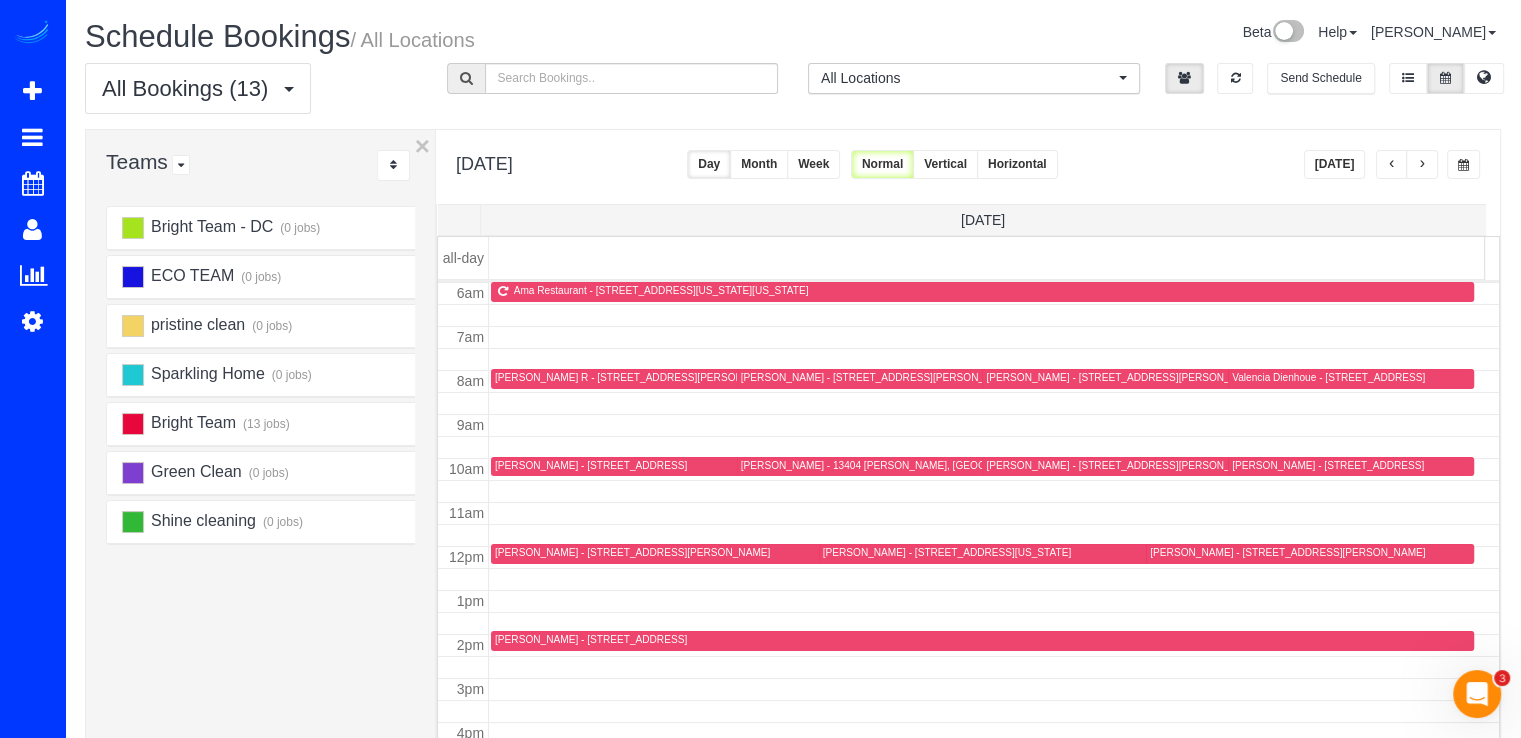 click on "Week" at bounding box center (813, 164) 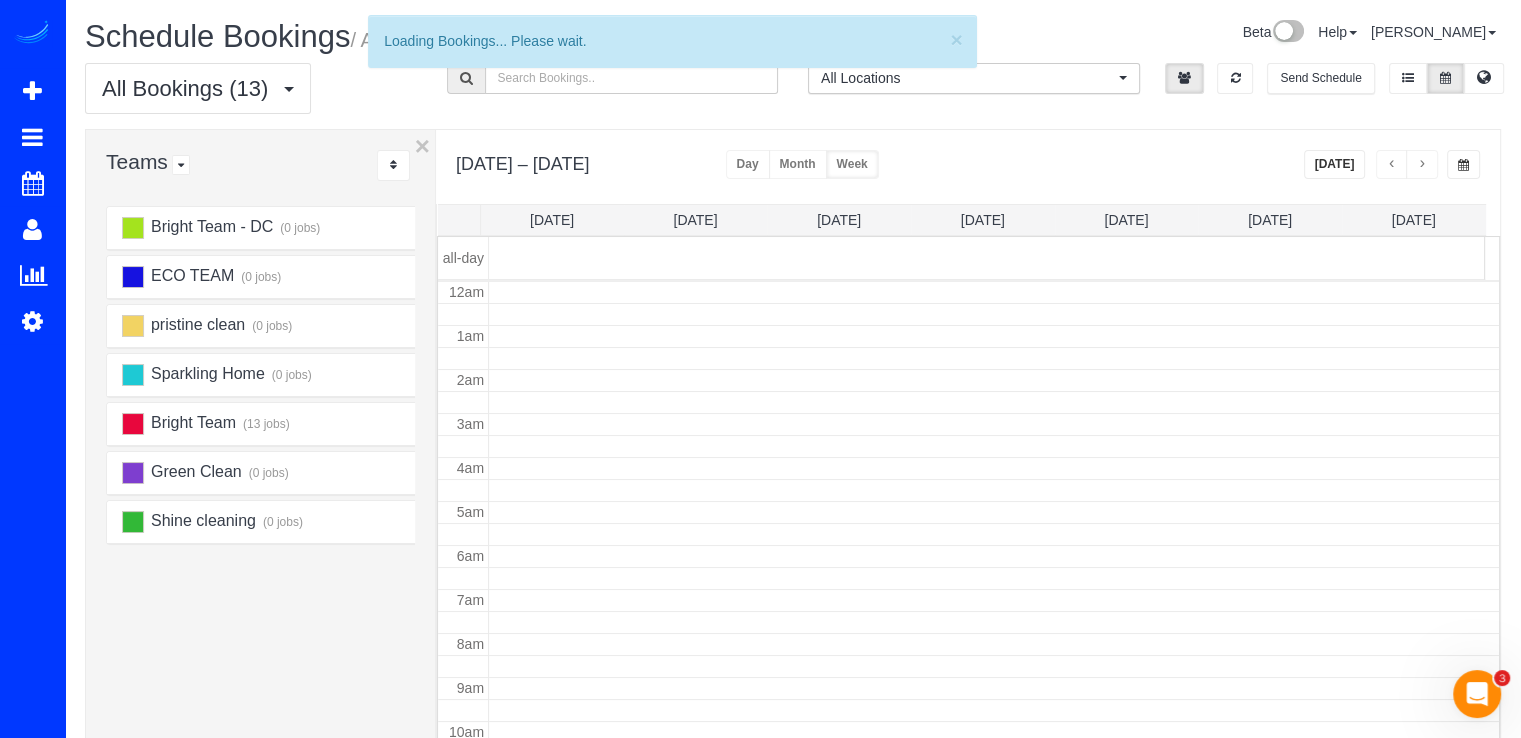 scroll, scrollTop: 263, scrollLeft: 0, axis: vertical 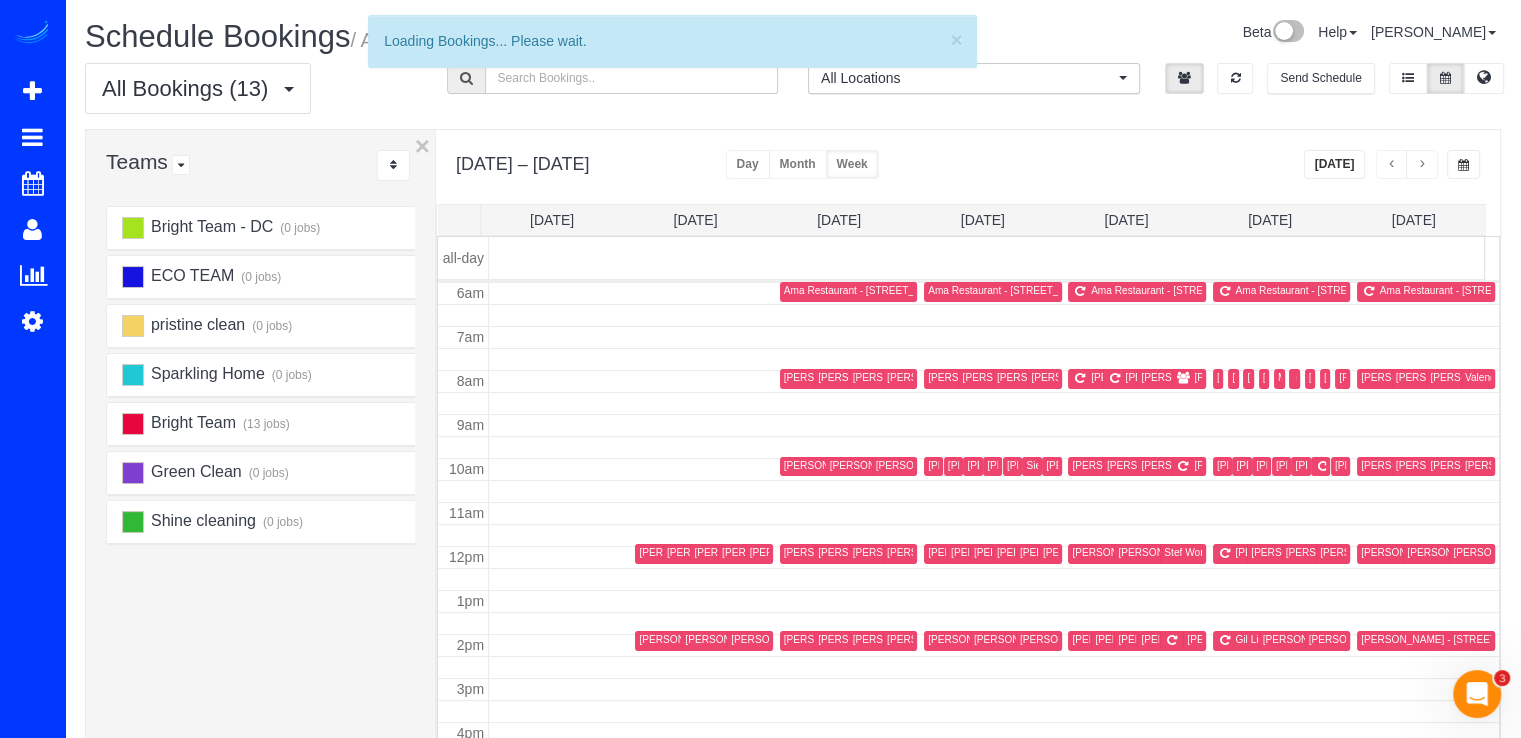 drag, startPoint x: 776, startPoint y: 149, endPoint x: 789, endPoint y: 157, distance: 15.264338 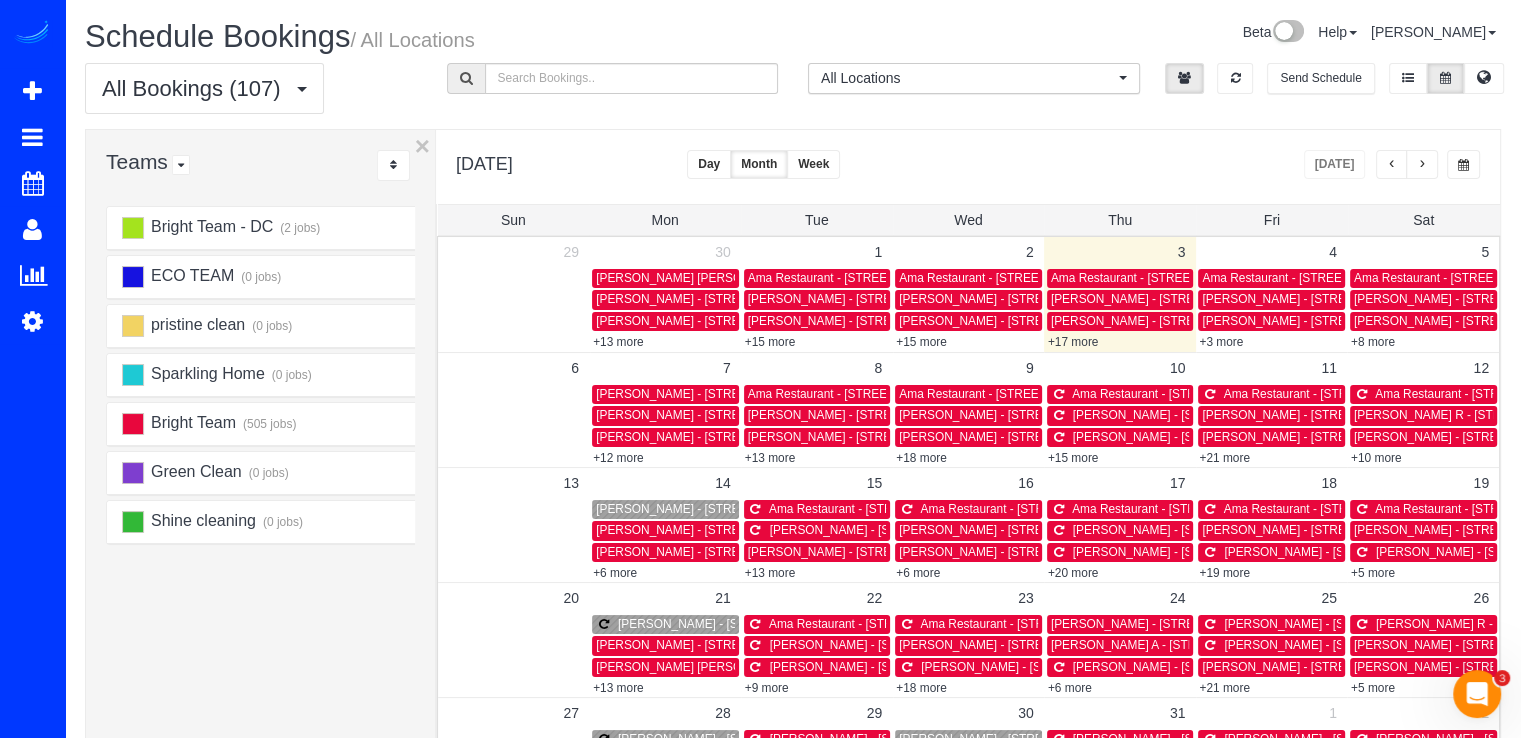 scroll, scrollTop: 100, scrollLeft: 0, axis: vertical 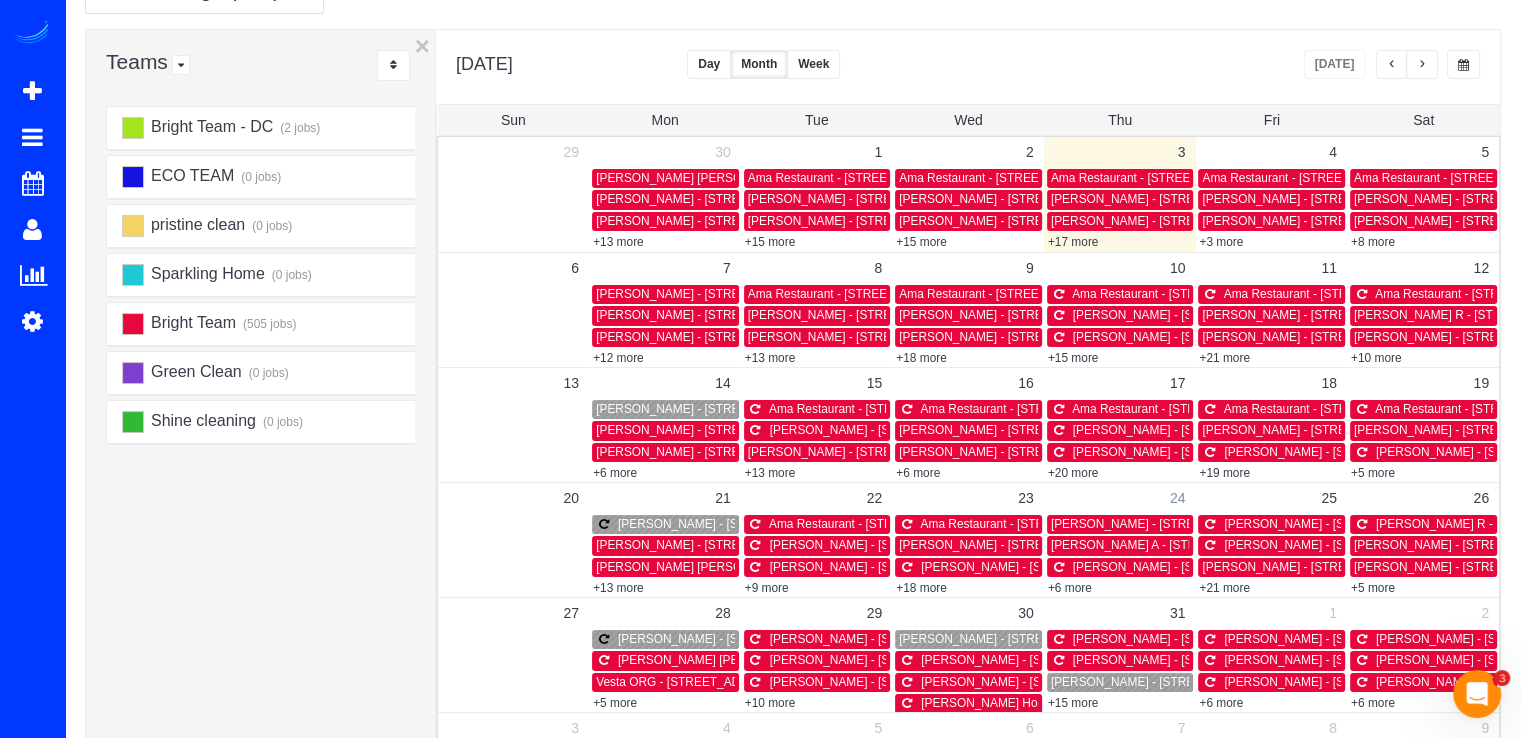 click on "24" at bounding box center (1178, 498) 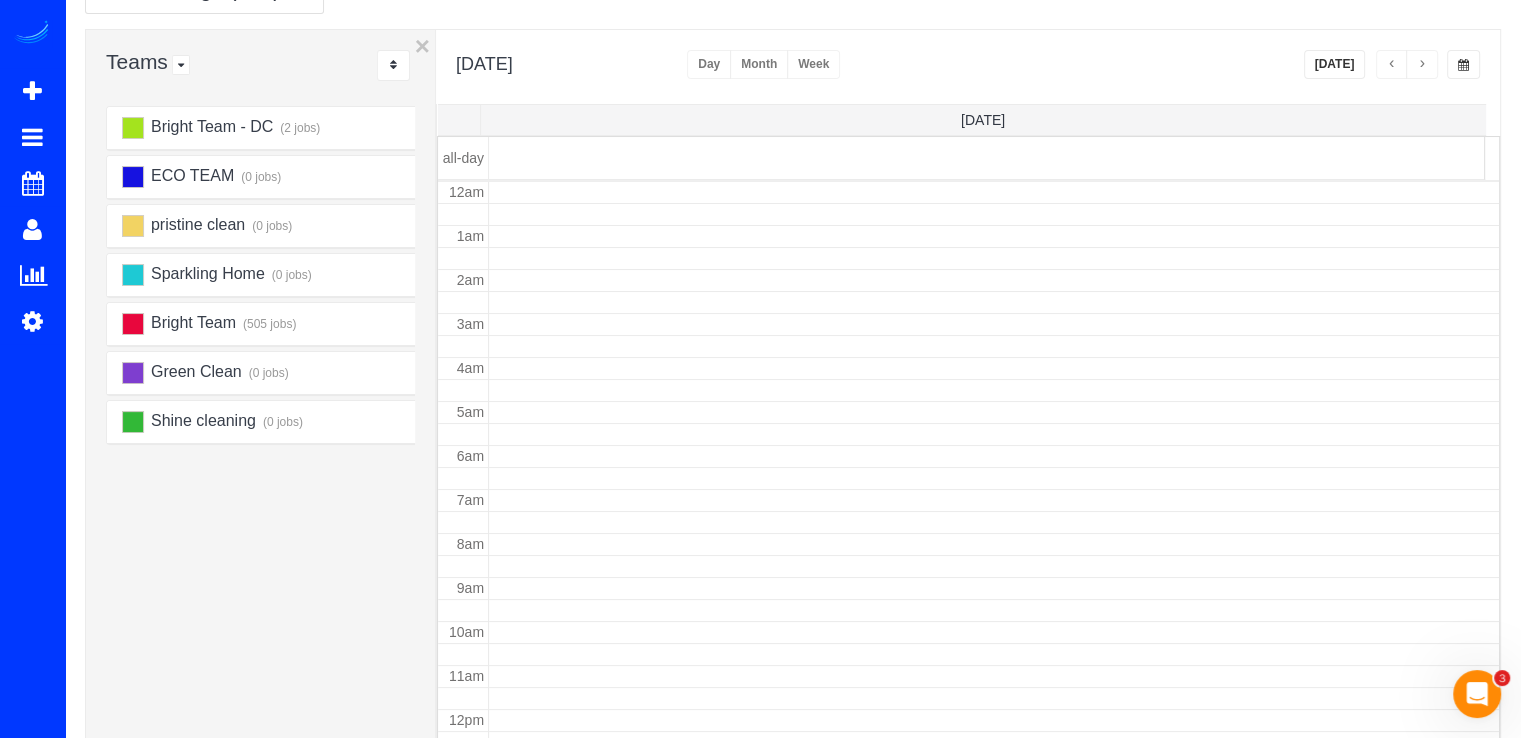 scroll, scrollTop: 263, scrollLeft: 0, axis: vertical 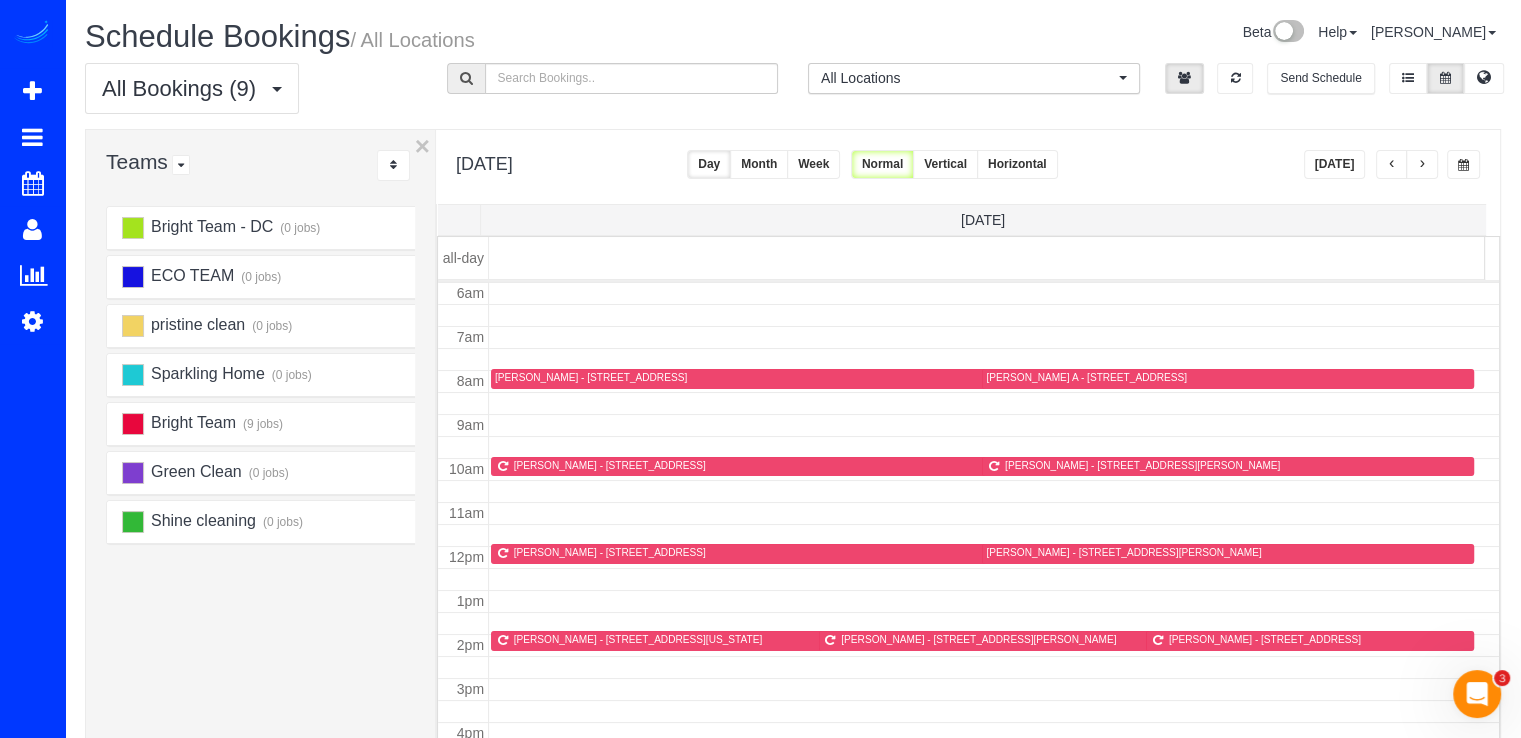 click on "Month" at bounding box center [759, 164] 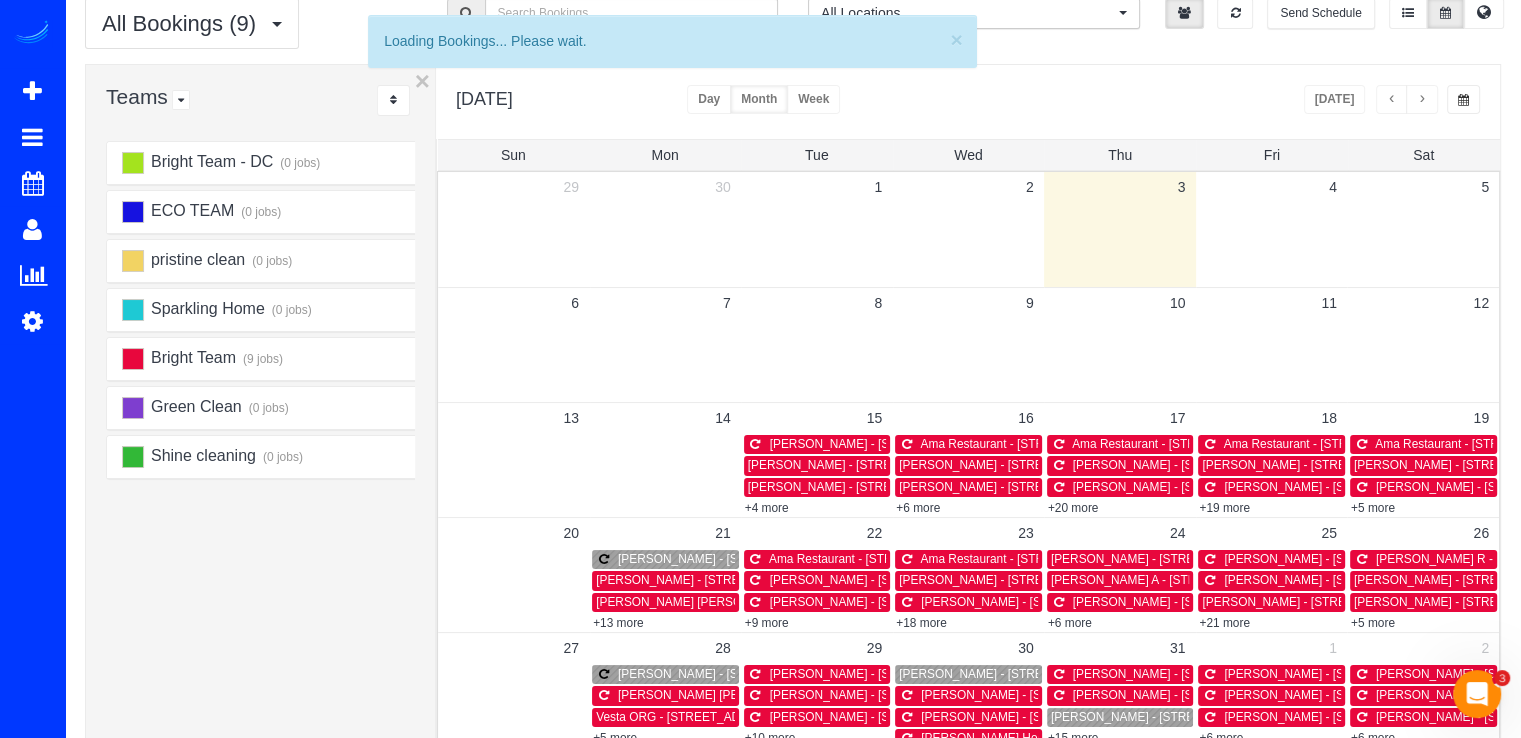 scroll, scrollTop: 100, scrollLeft: 0, axis: vertical 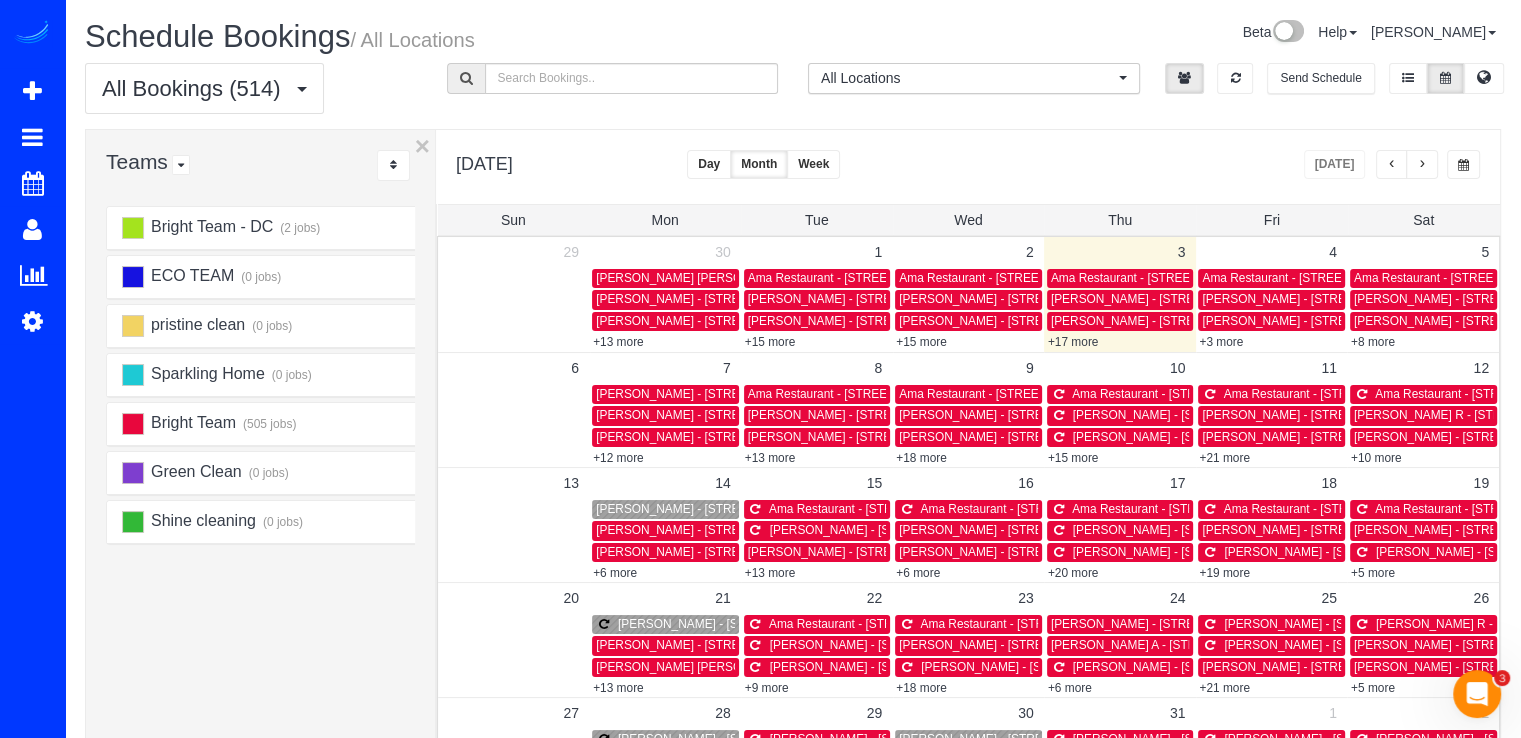 click on "Day" at bounding box center (709, 164) 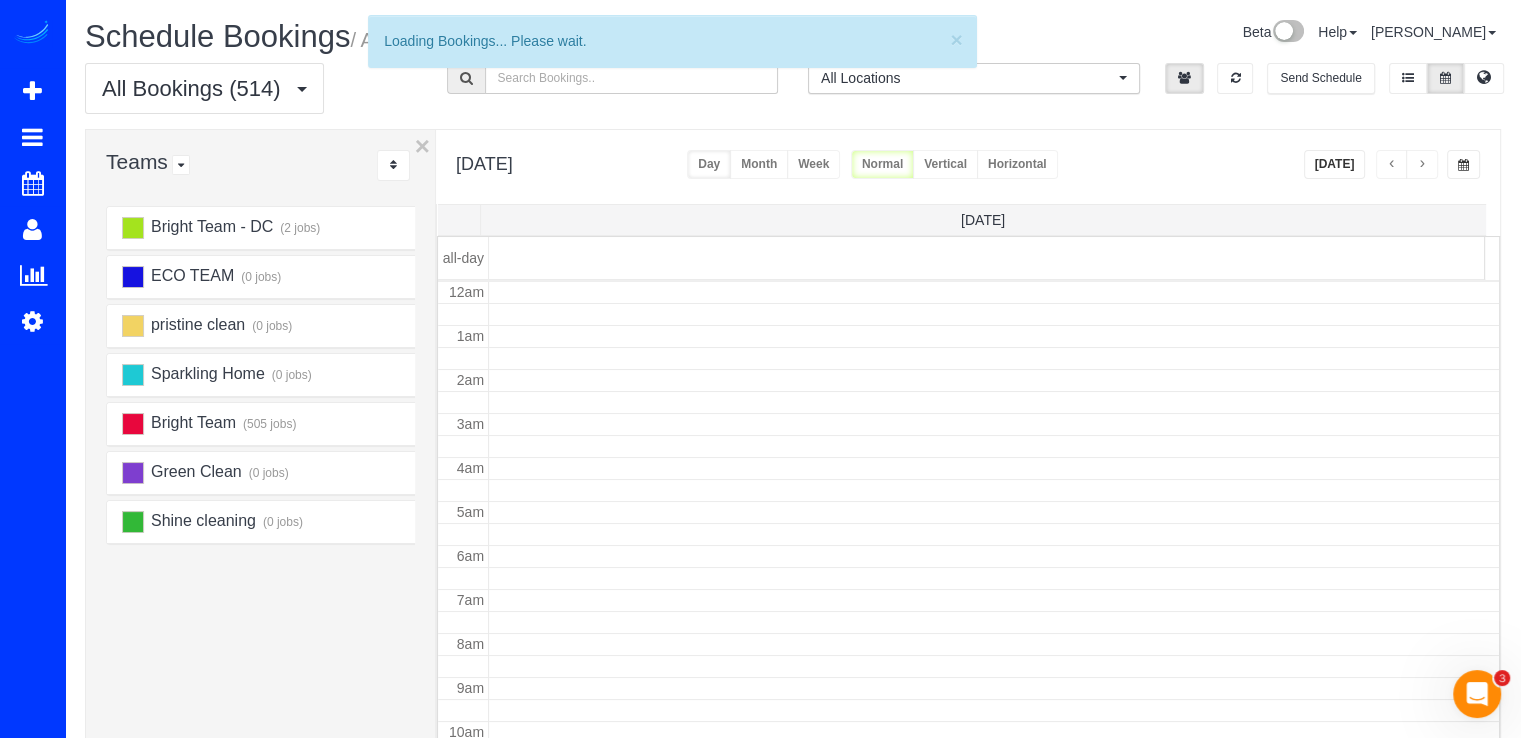 scroll, scrollTop: 263, scrollLeft: 0, axis: vertical 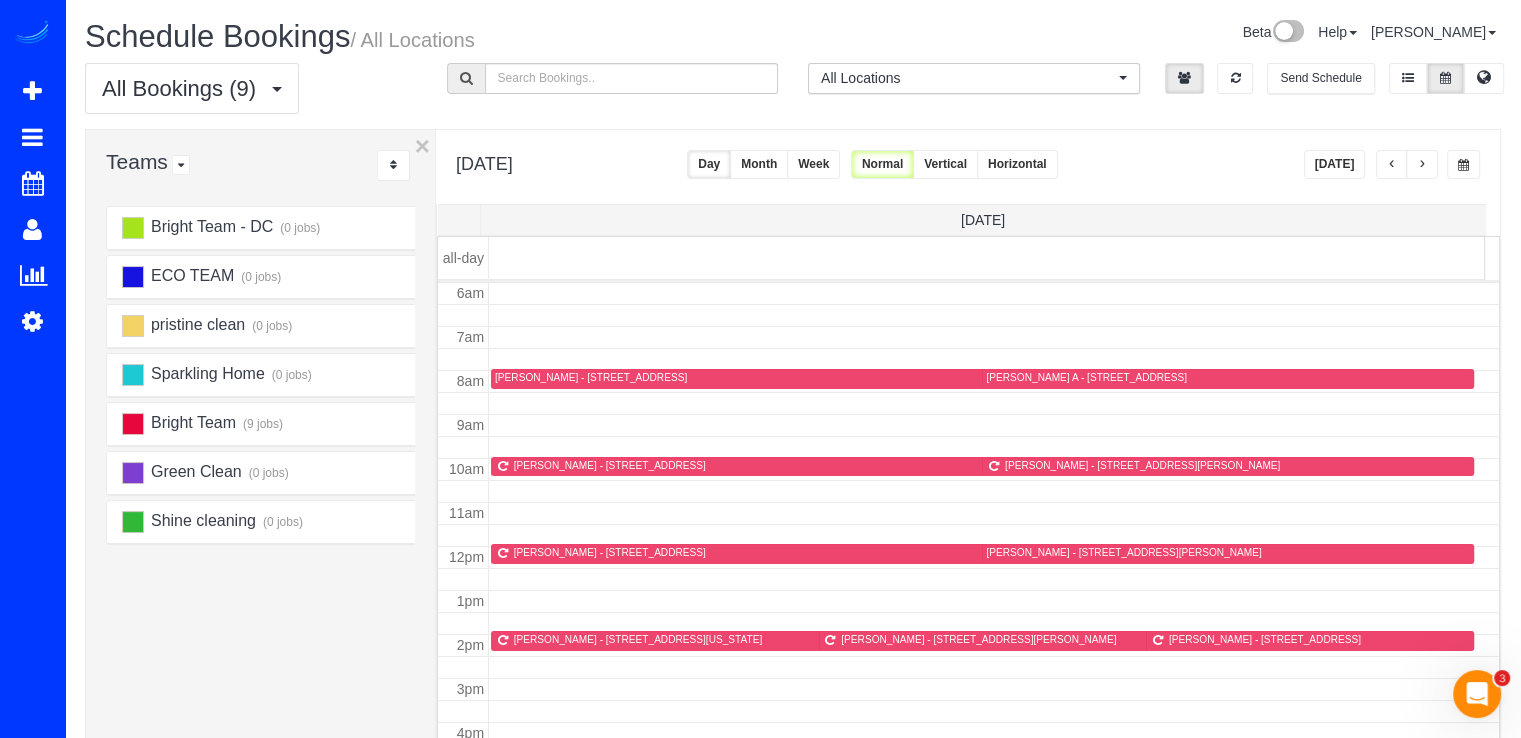click on "[DATE]" at bounding box center [1335, 164] 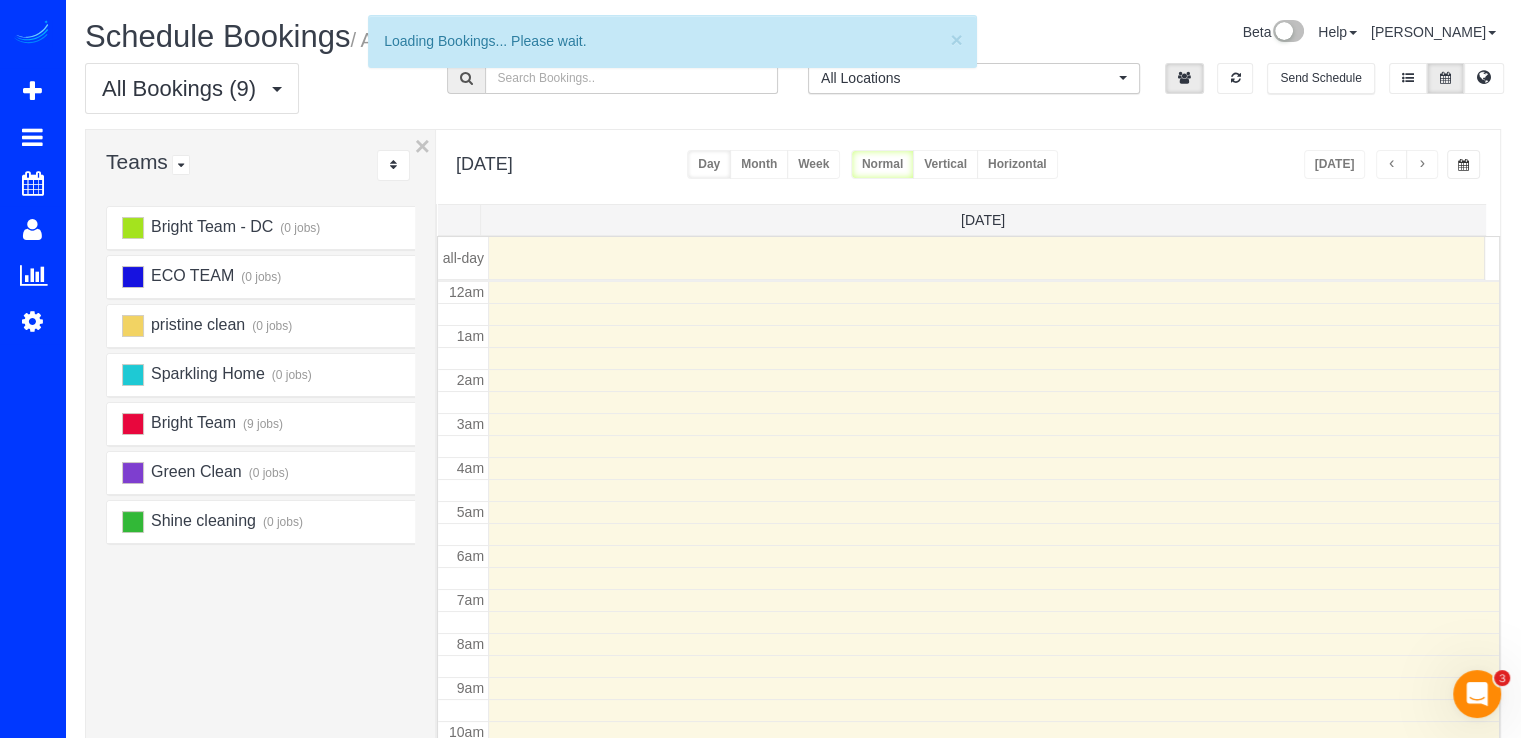 scroll, scrollTop: 263, scrollLeft: 0, axis: vertical 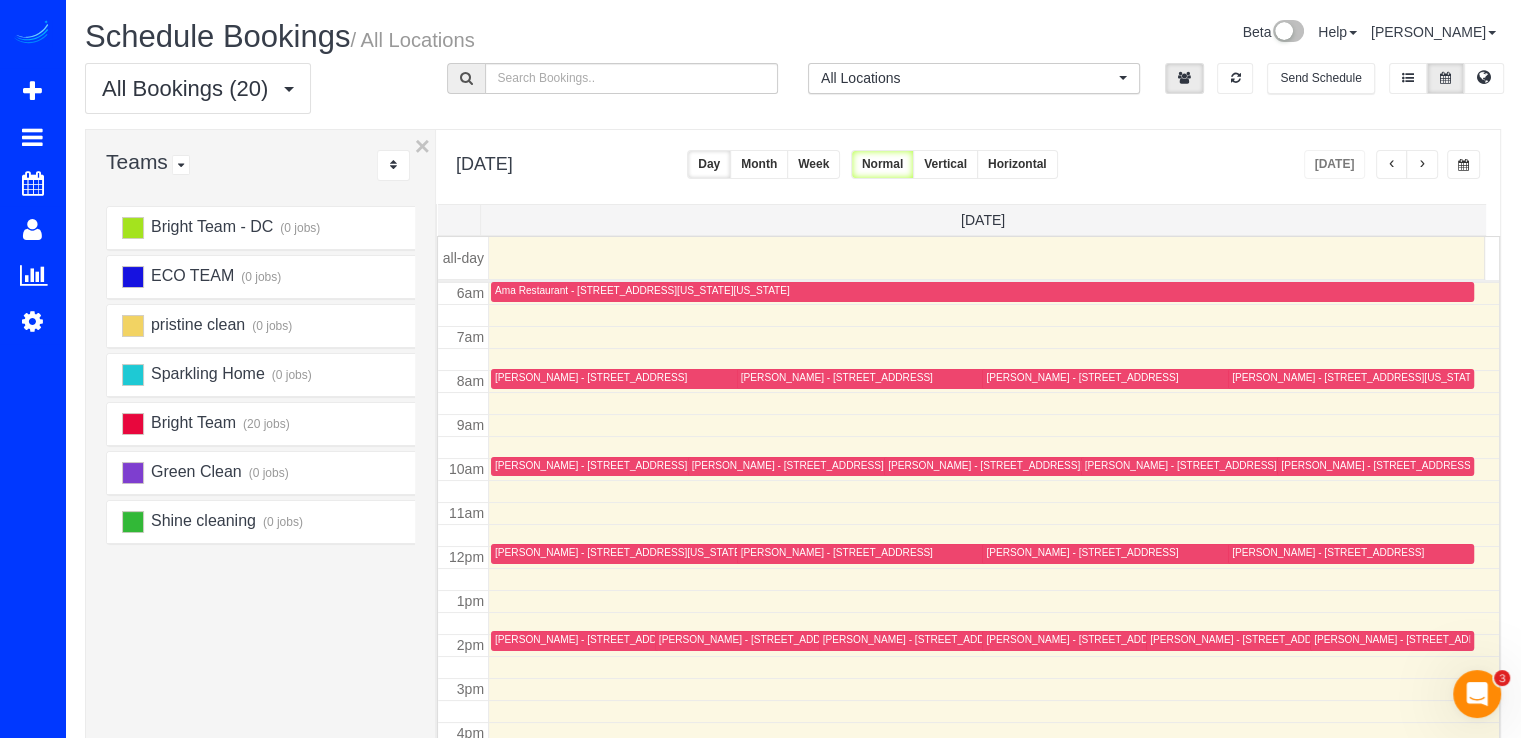 click at bounding box center [1422, 165] 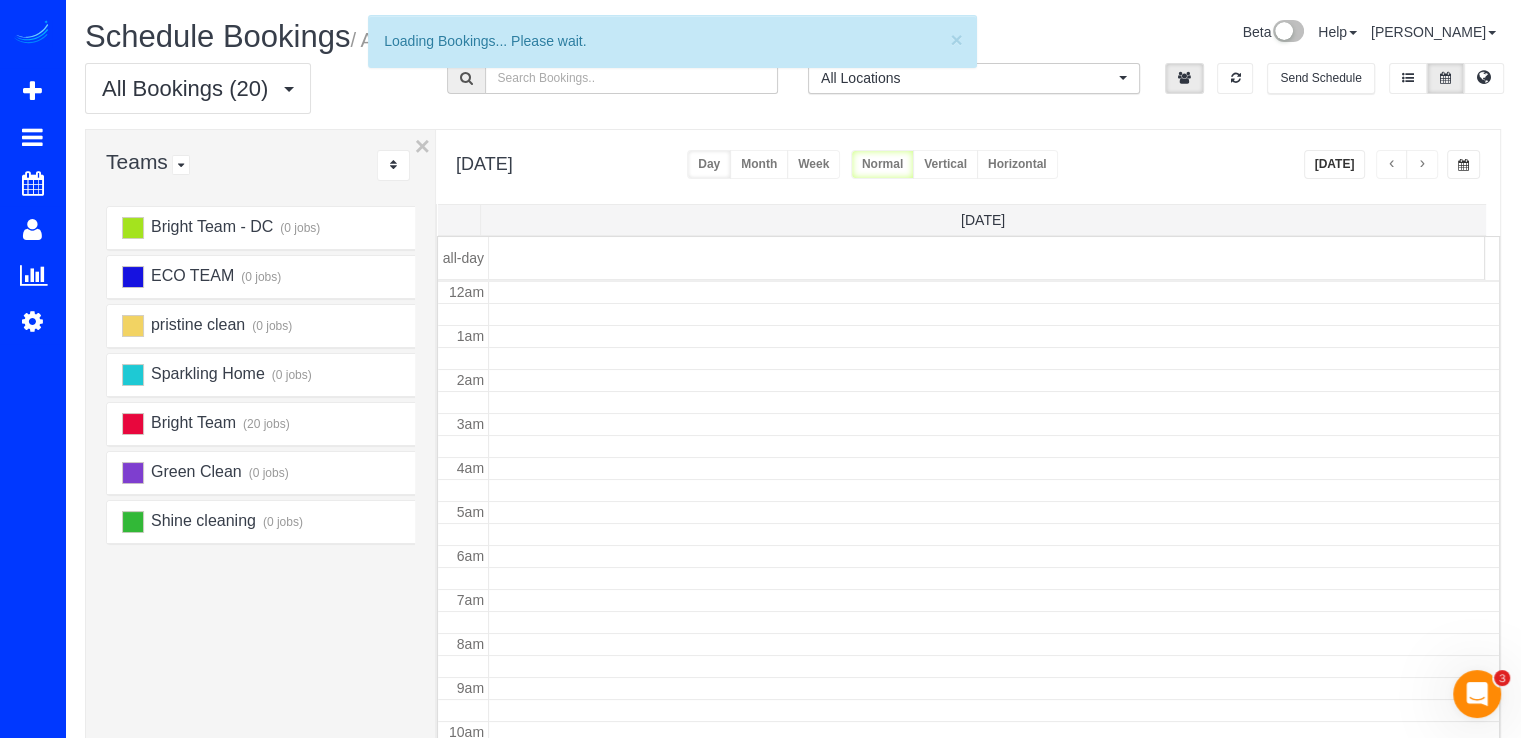 scroll, scrollTop: 263, scrollLeft: 0, axis: vertical 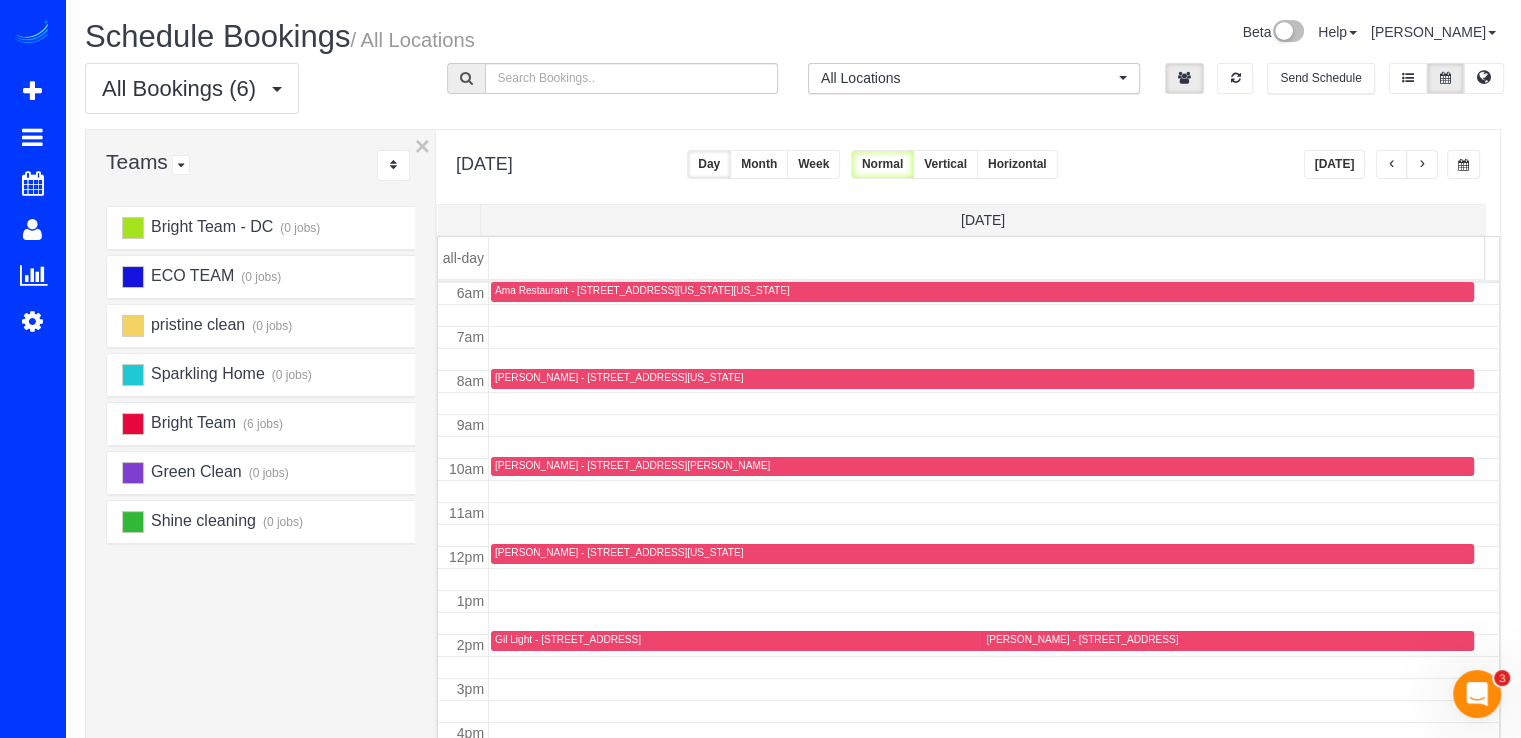 click at bounding box center [1422, 164] 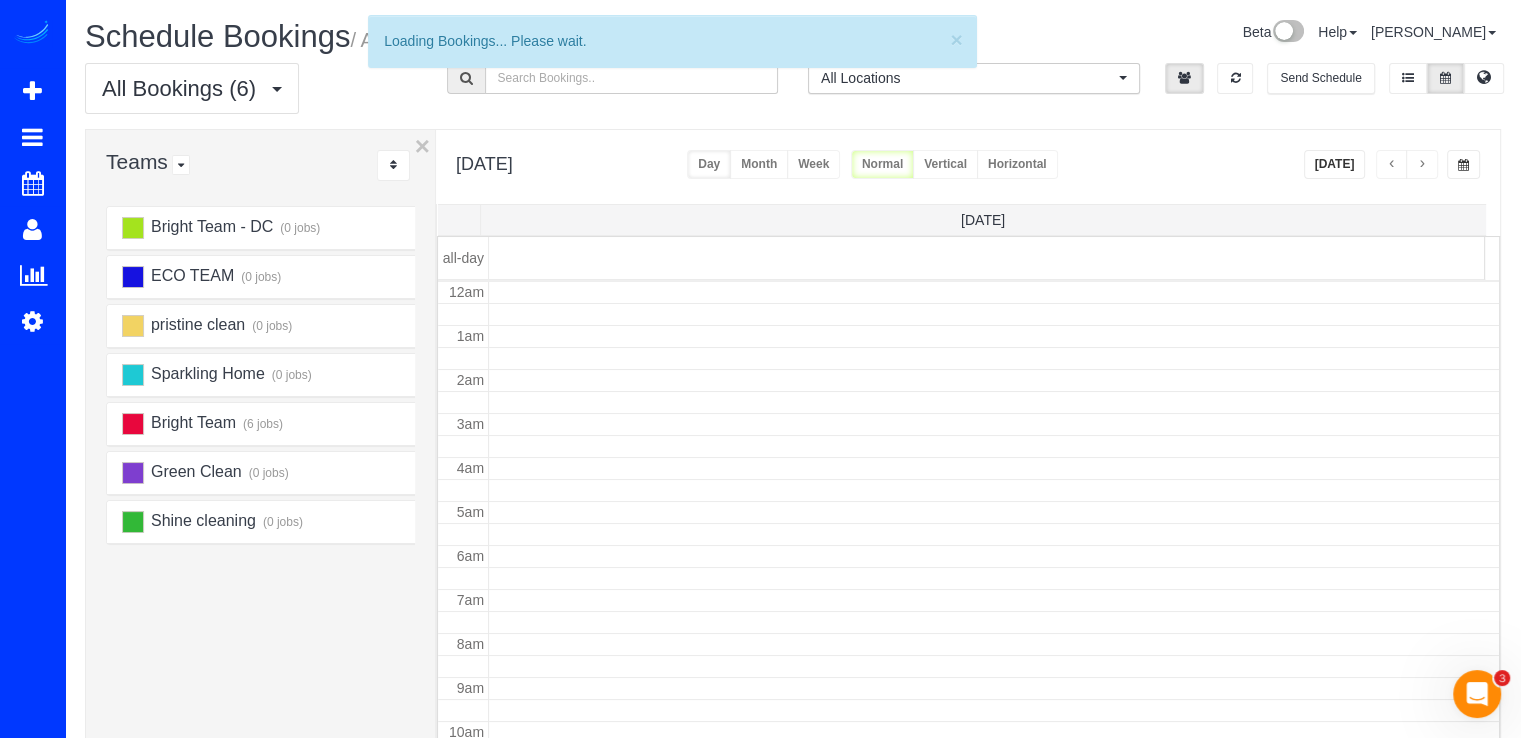 scroll, scrollTop: 263, scrollLeft: 0, axis: vertical 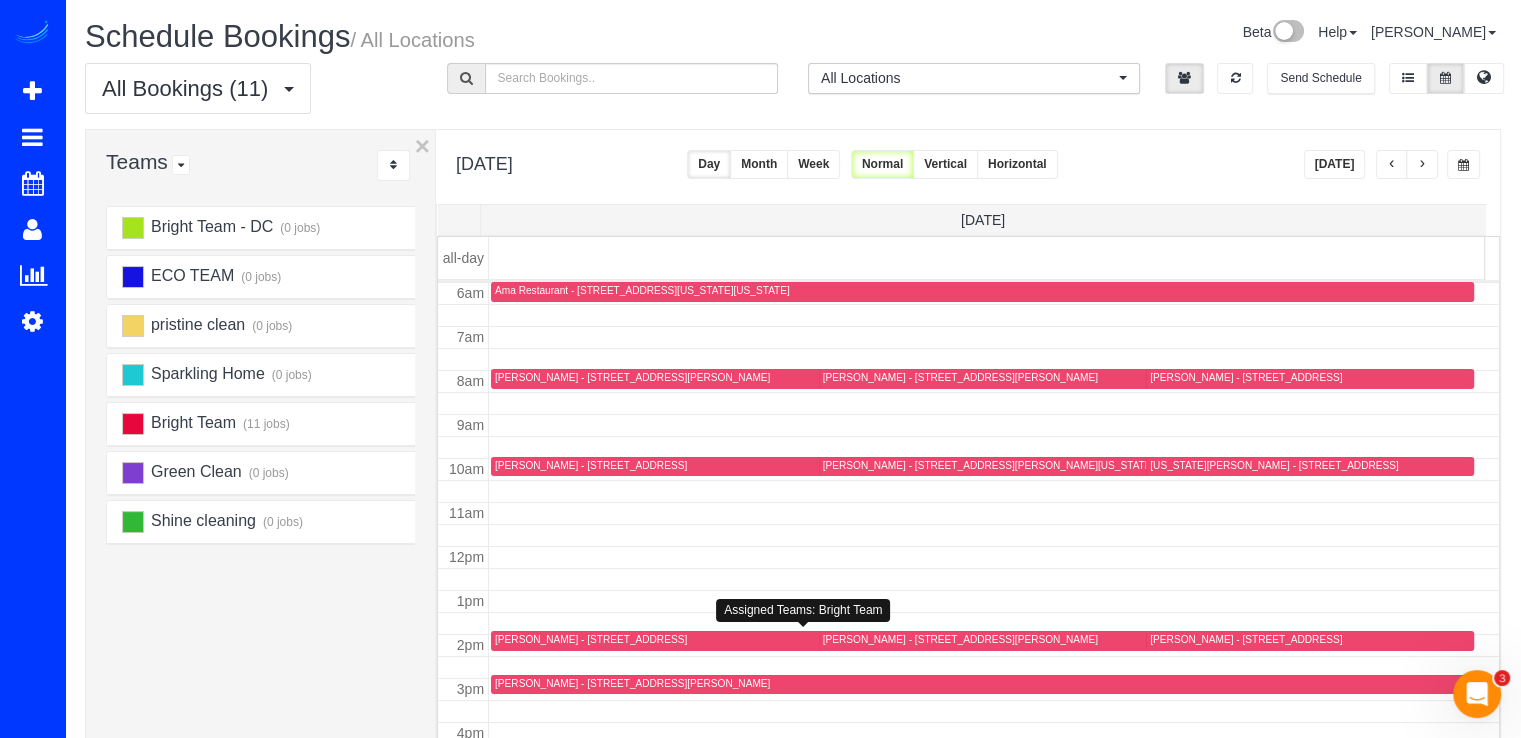 click on "Kathryn Erno - 14921 Carriage Square Drive, Silver Spring, MD 20906" at bounding box center (591, 639) 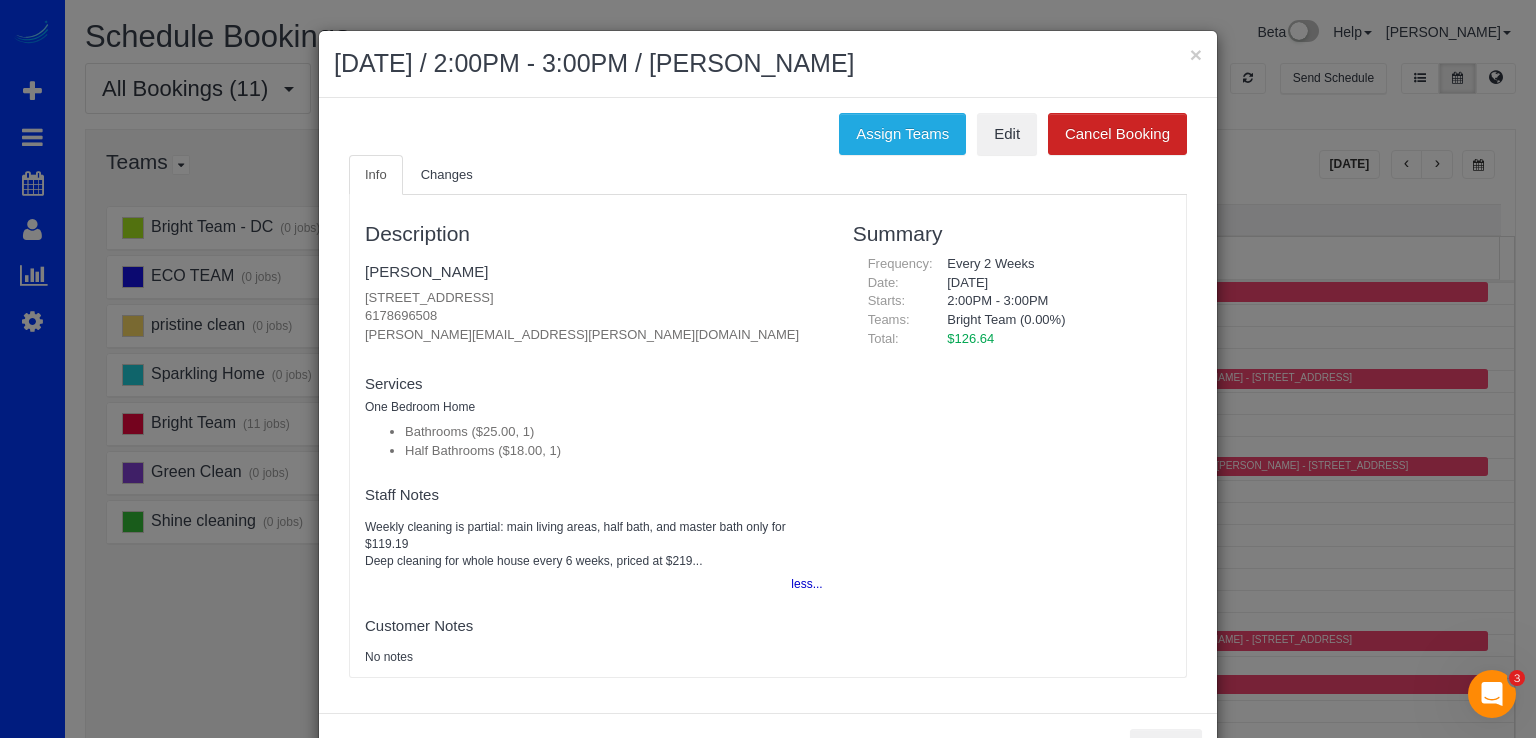 click on "July 05, 2025 /
2:00PM - 3:00PM /
Kathryn Erno" at bounding box center (768, 64) 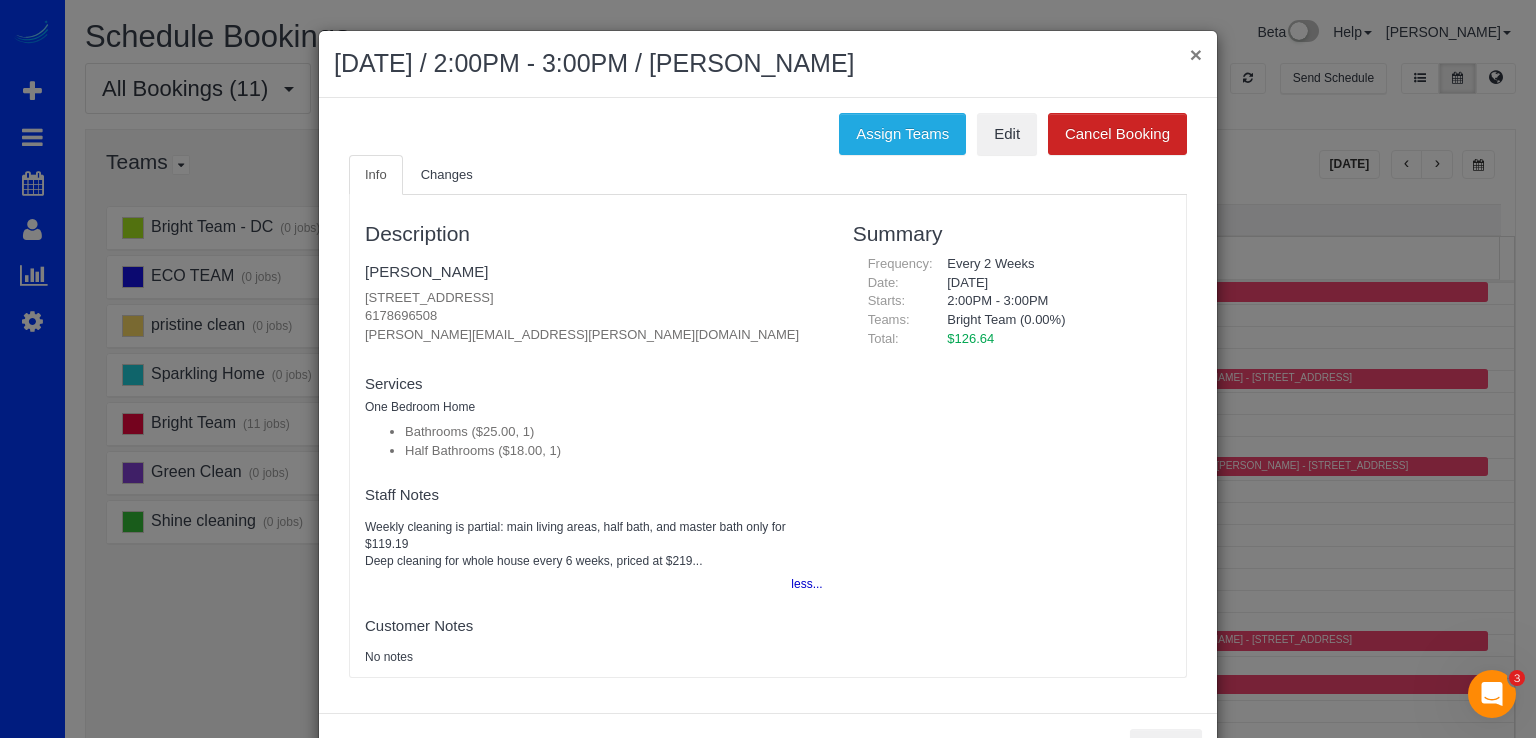 click on "×" at bounding box center [1196, 54] 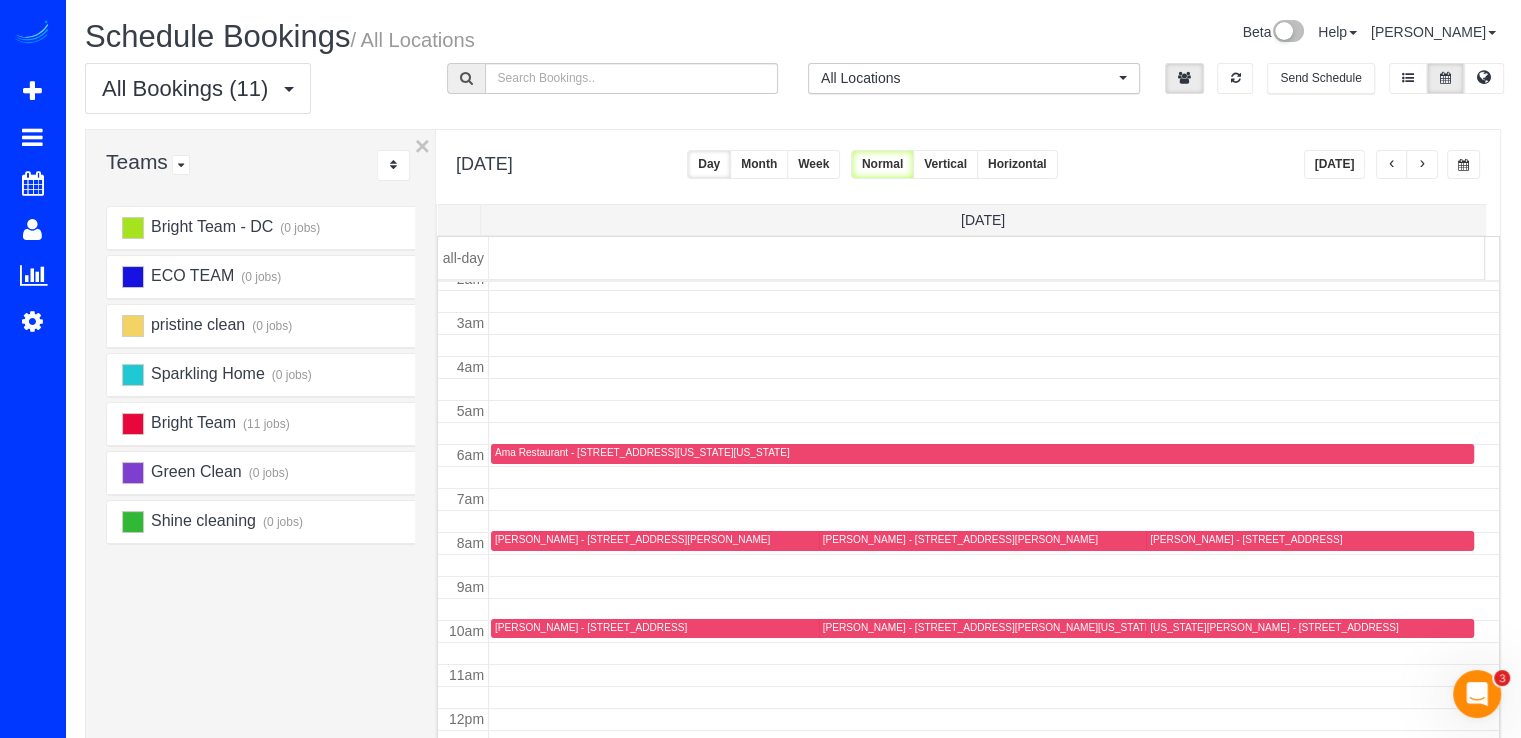 scroll, scrollTop: 63, scrollLeft: 0, axis: vertical 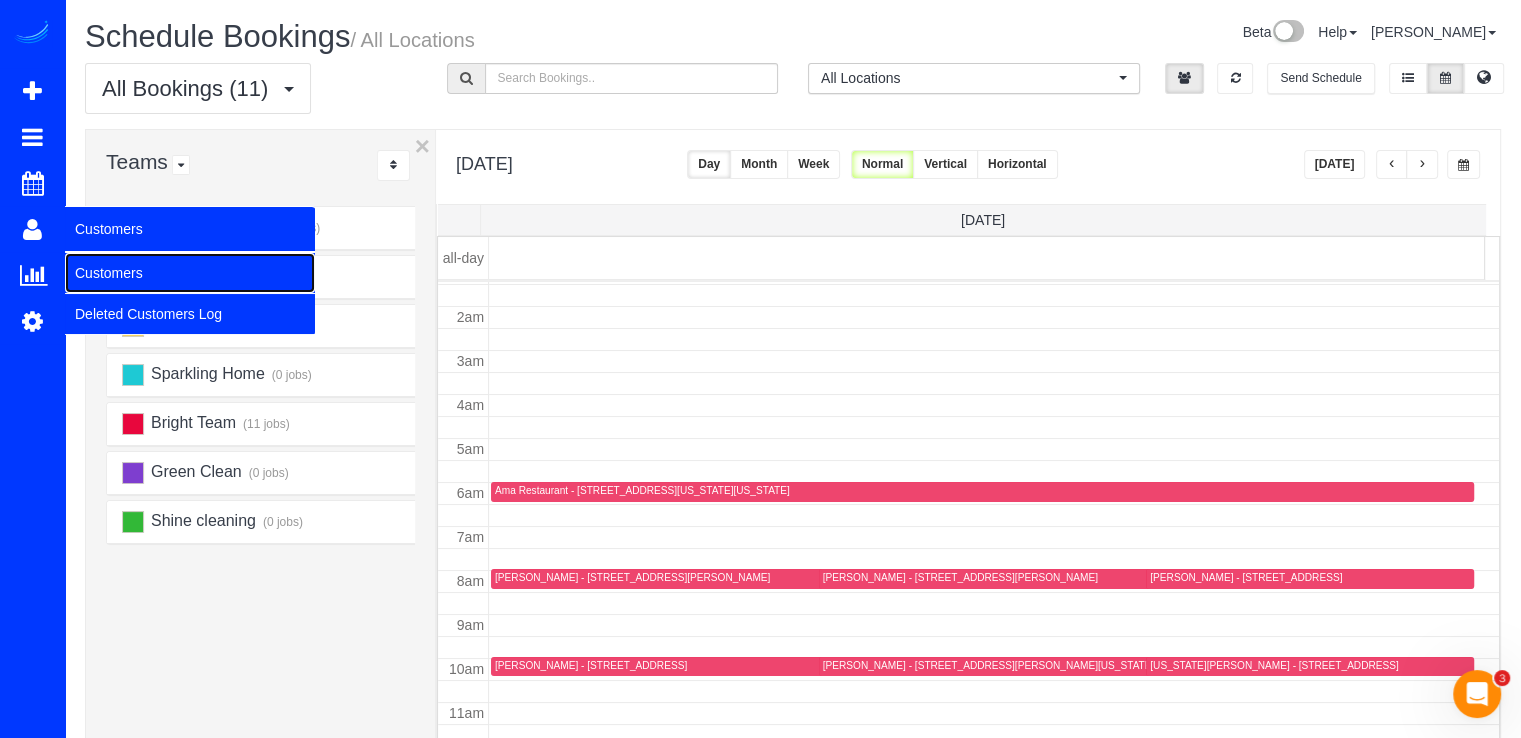 click on "Customers" at bounding box center (190, 273) 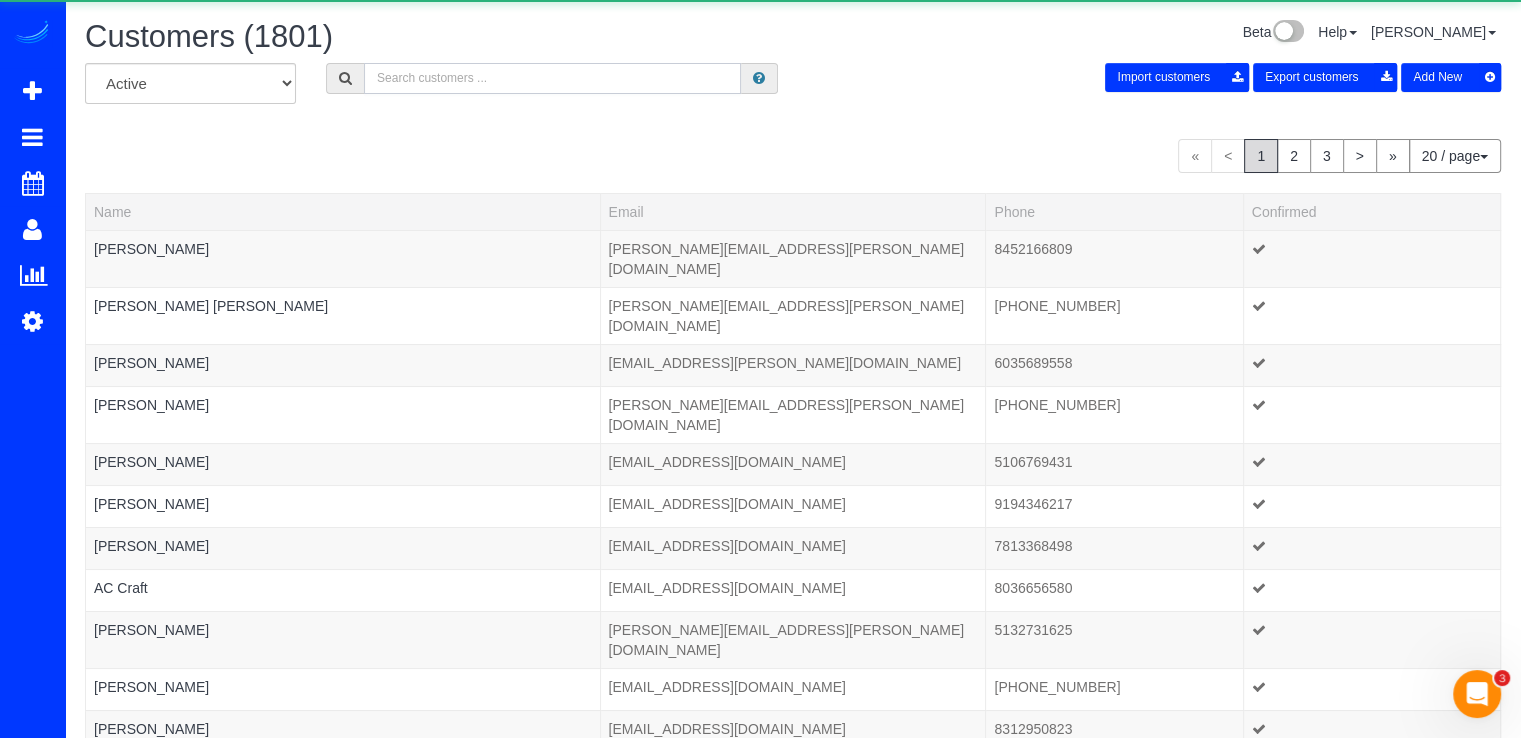 click at bounding box center [552, 78] 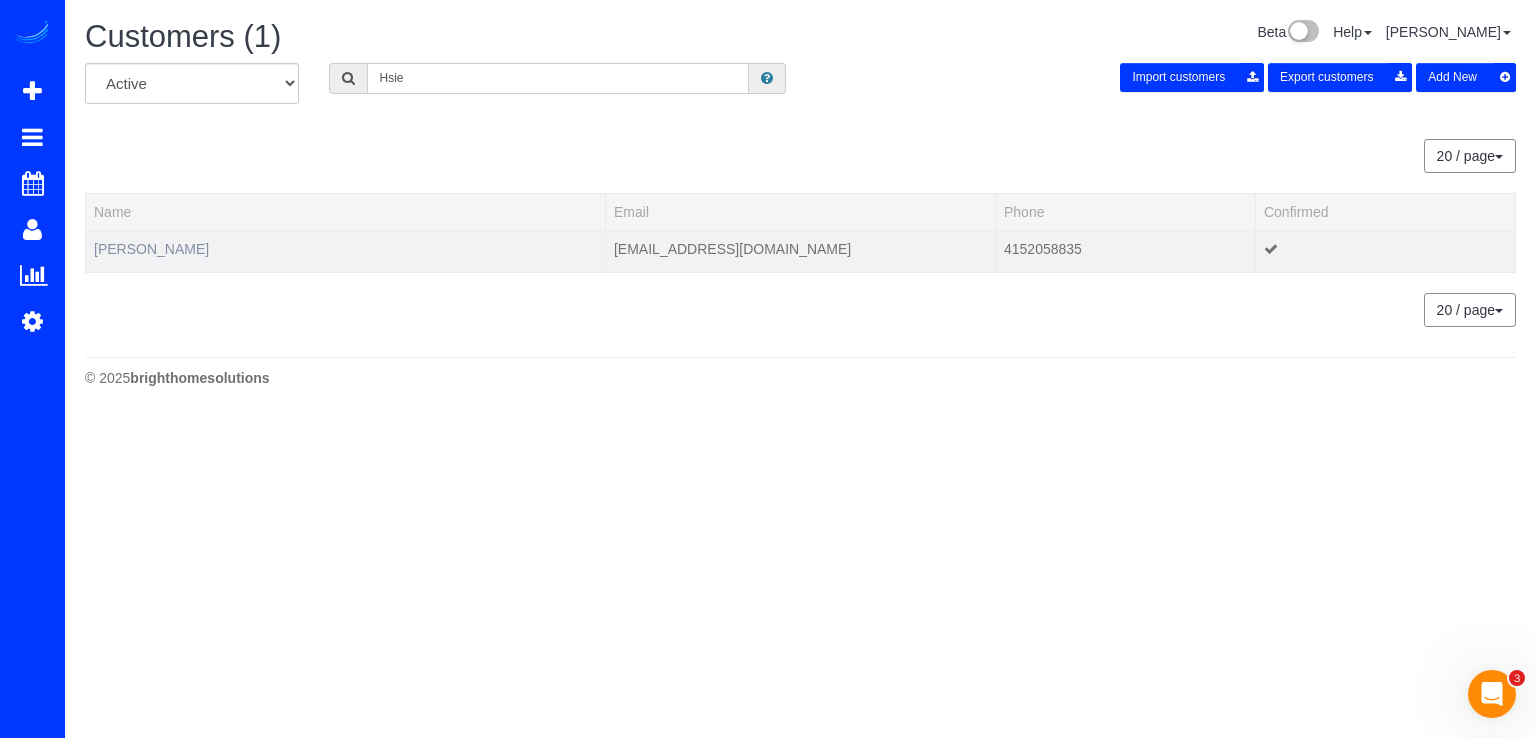 type on "Hsie" 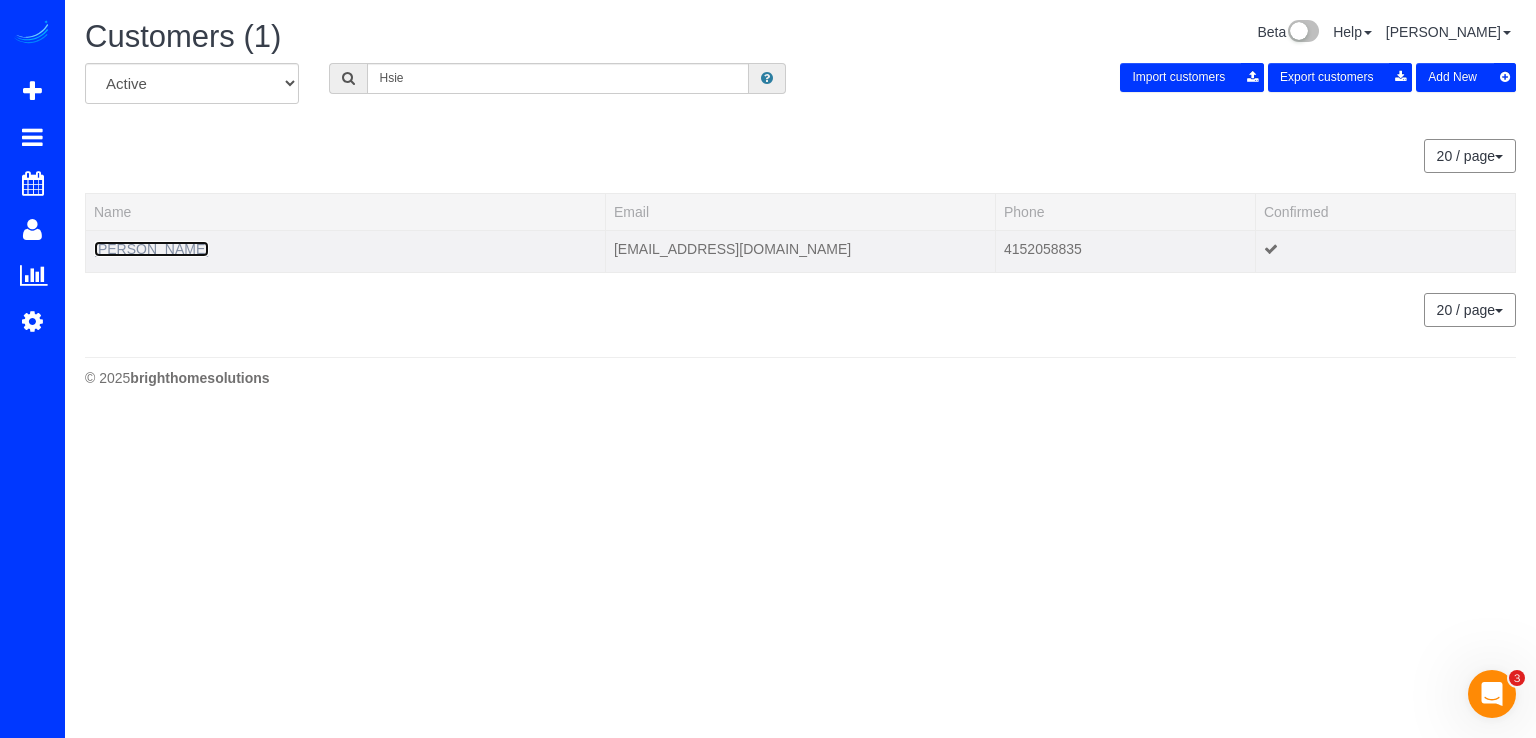 click on "Michael Hsieh" at bounding box center [151, 249] 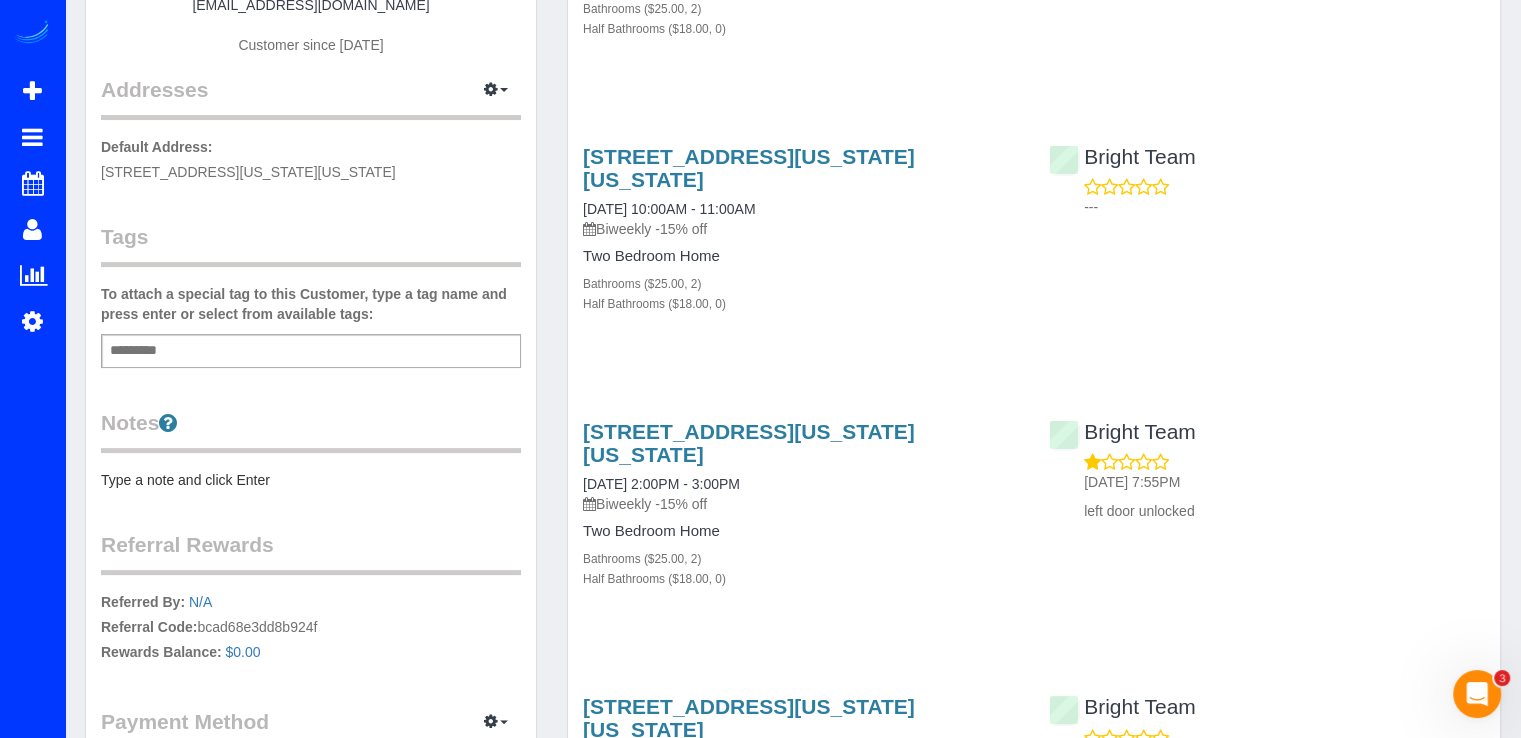 scroll, scrollTop: 0, scrollLeft: 0, axis: both 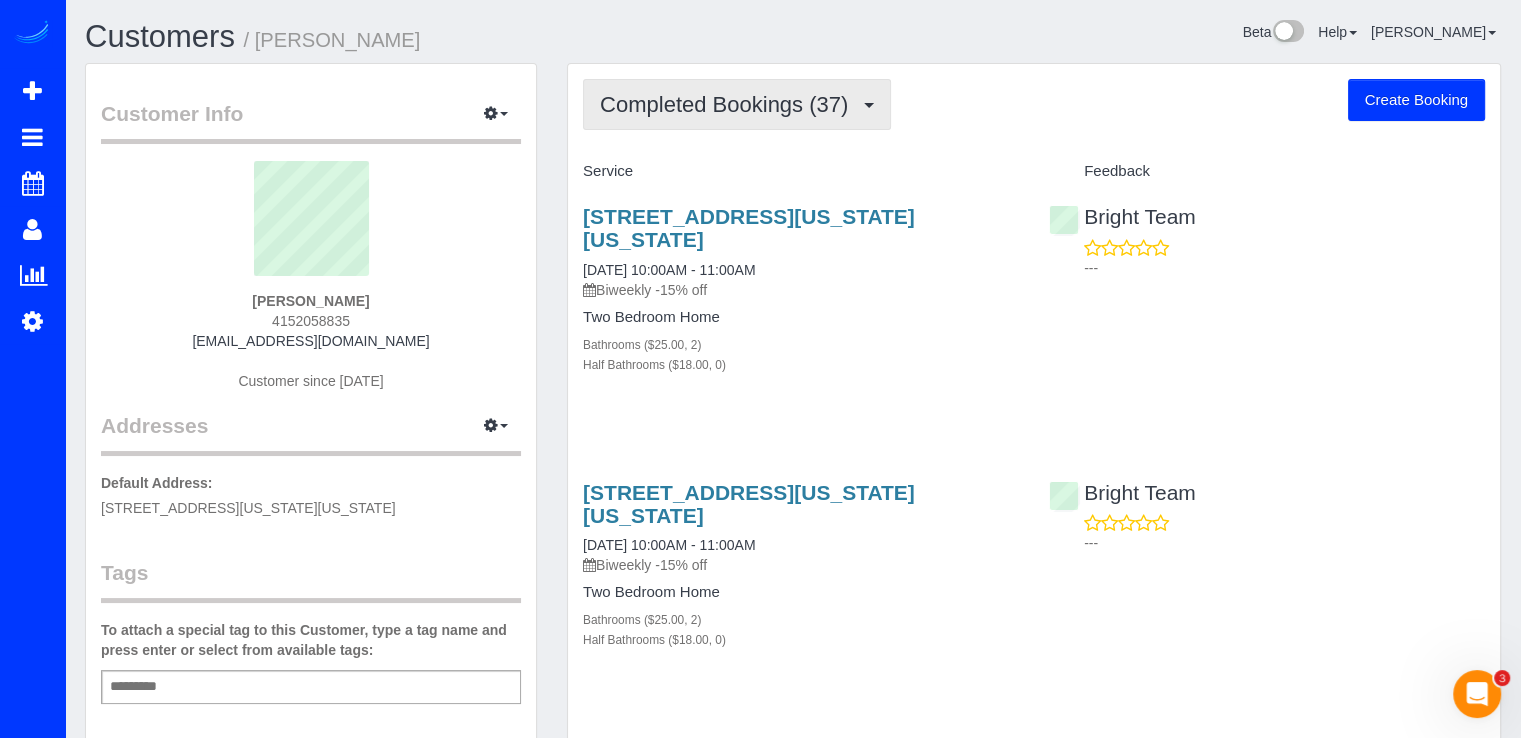 click on "Completed Bookings (37)" at bounding box center [737, 104] 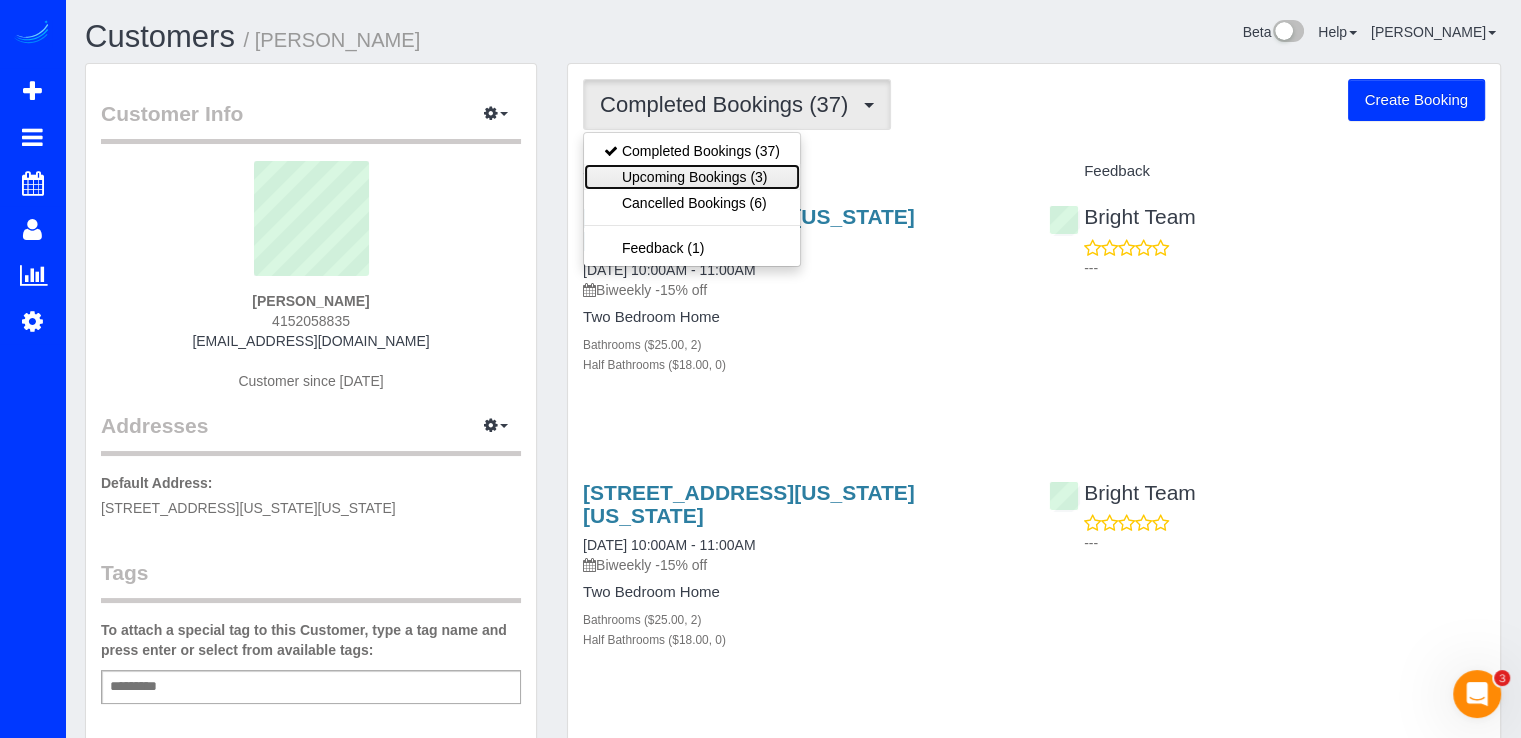 click on "Upcoming Bookings (3)" at bounding box center [692, 177] 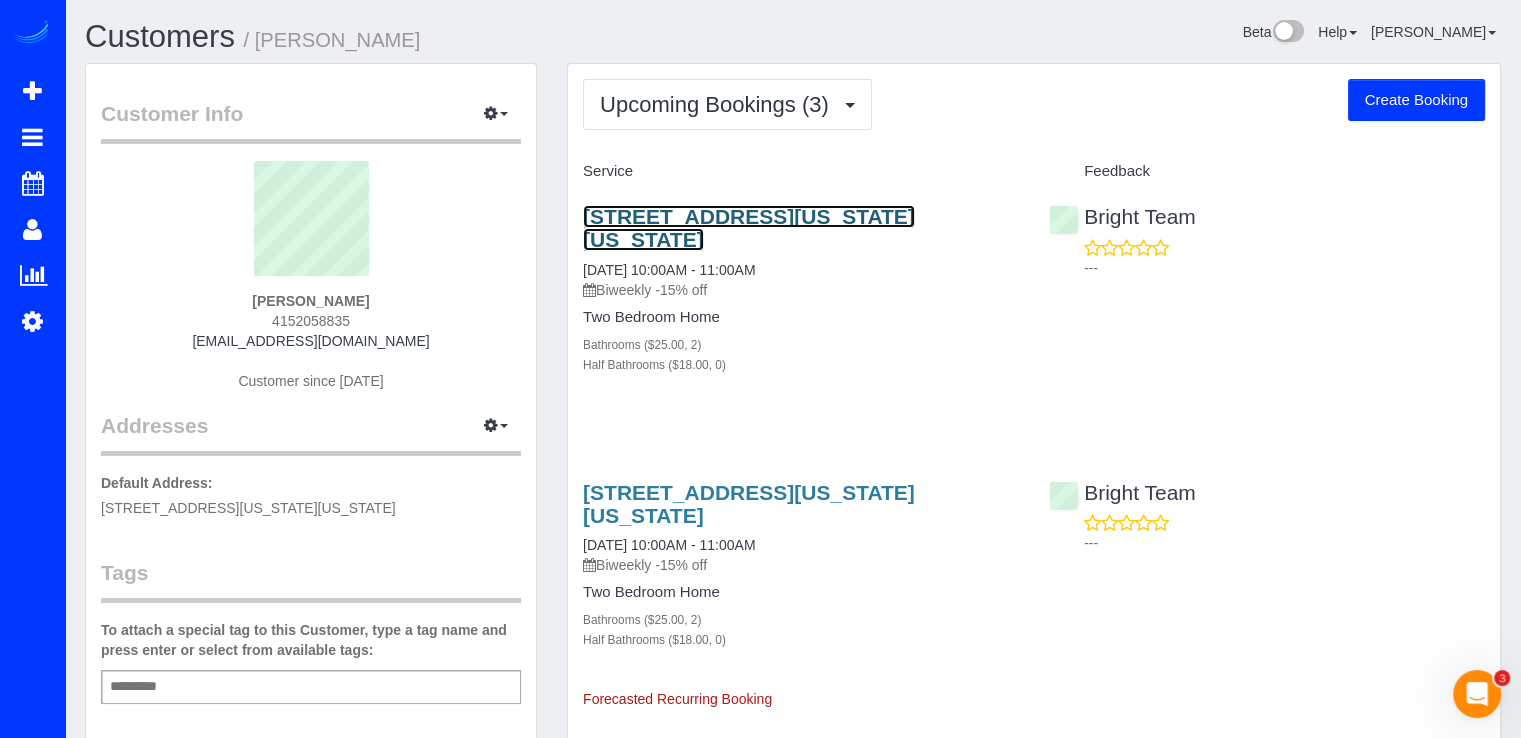 click on "1000 New Jersey Ave Se, Apt 914, Washington, DC 20003" at bounding box center (749, 228) 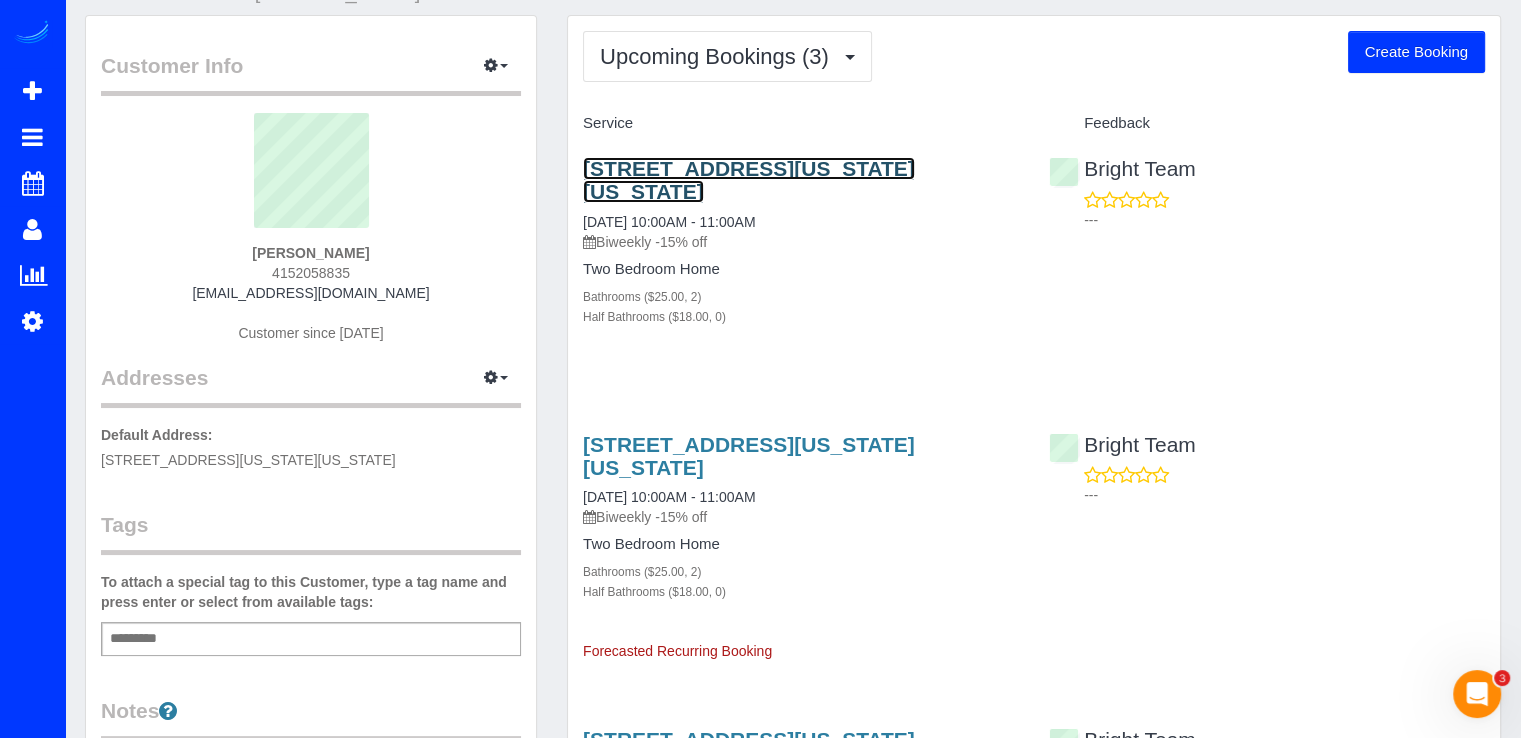 scroll, scrollTop: 0, scrollLeft: 0, axis: both 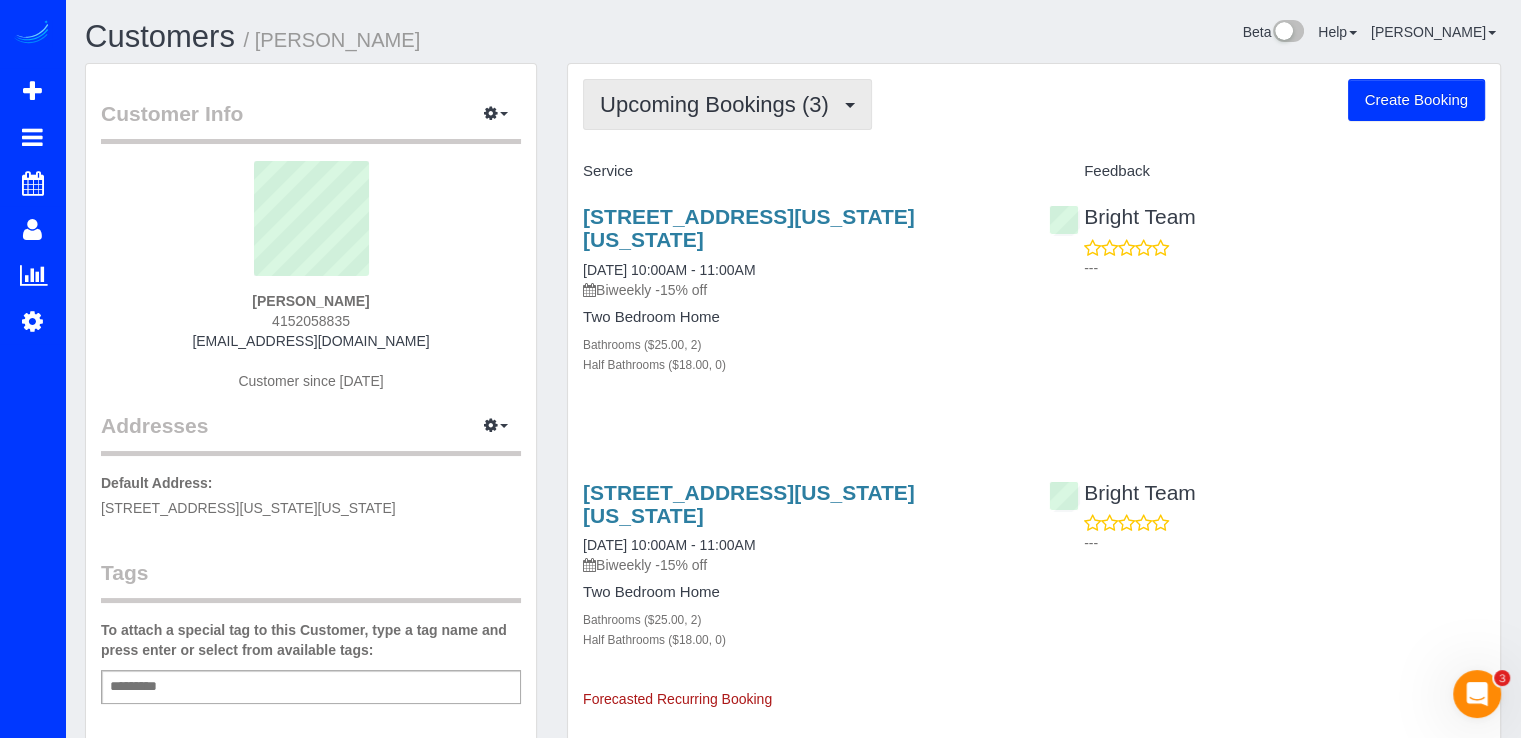 drag, startPoint x: 740, startPoint y: 101, endPoint x: 795, endPoint y: 102, distance: 55.00909 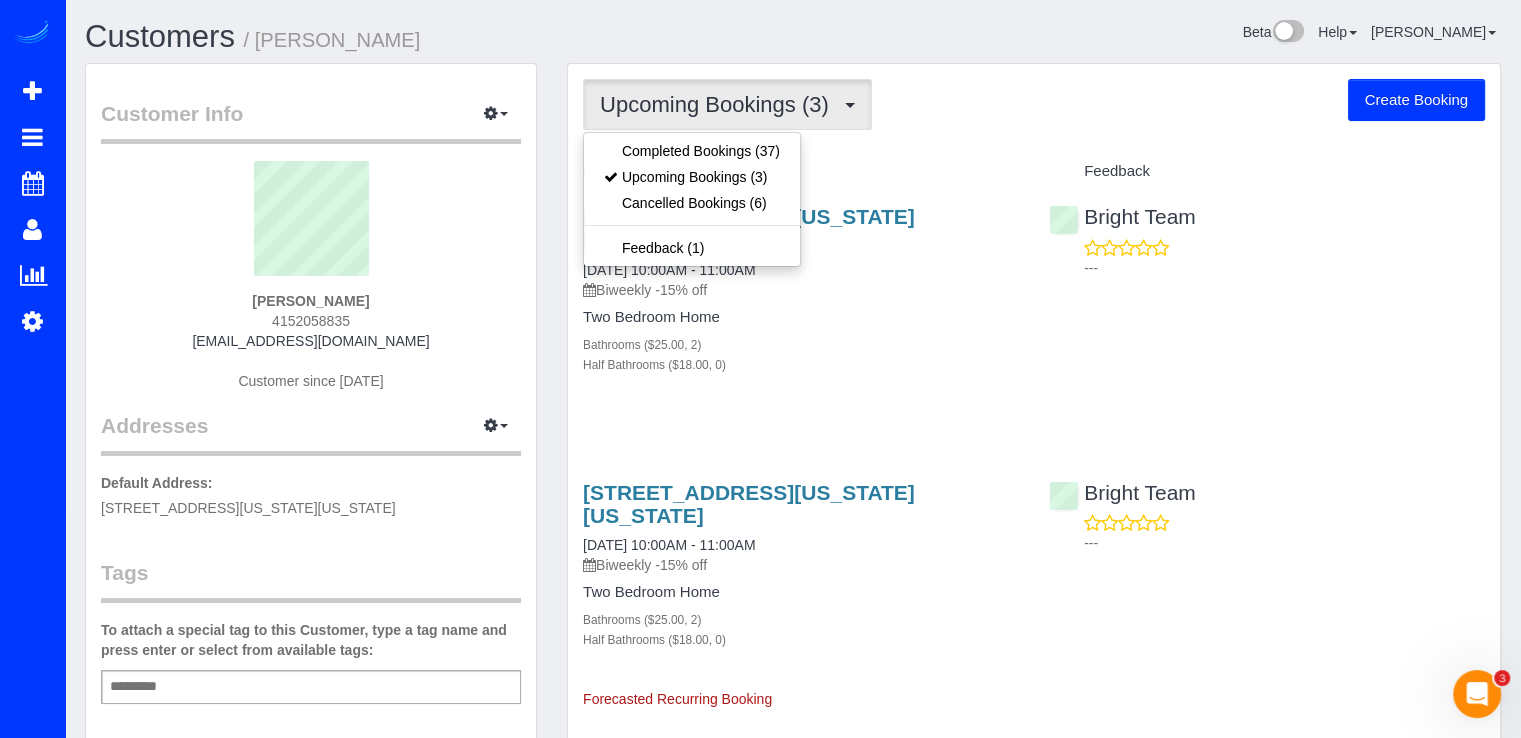 click on "Upcoming Bookings (3)
Completed Bookings (37)
Upcoming Bookings (3)
Cancelled Bookings (6)
Feedback (1)
Create Booking" at bounding box center [1034, 104] 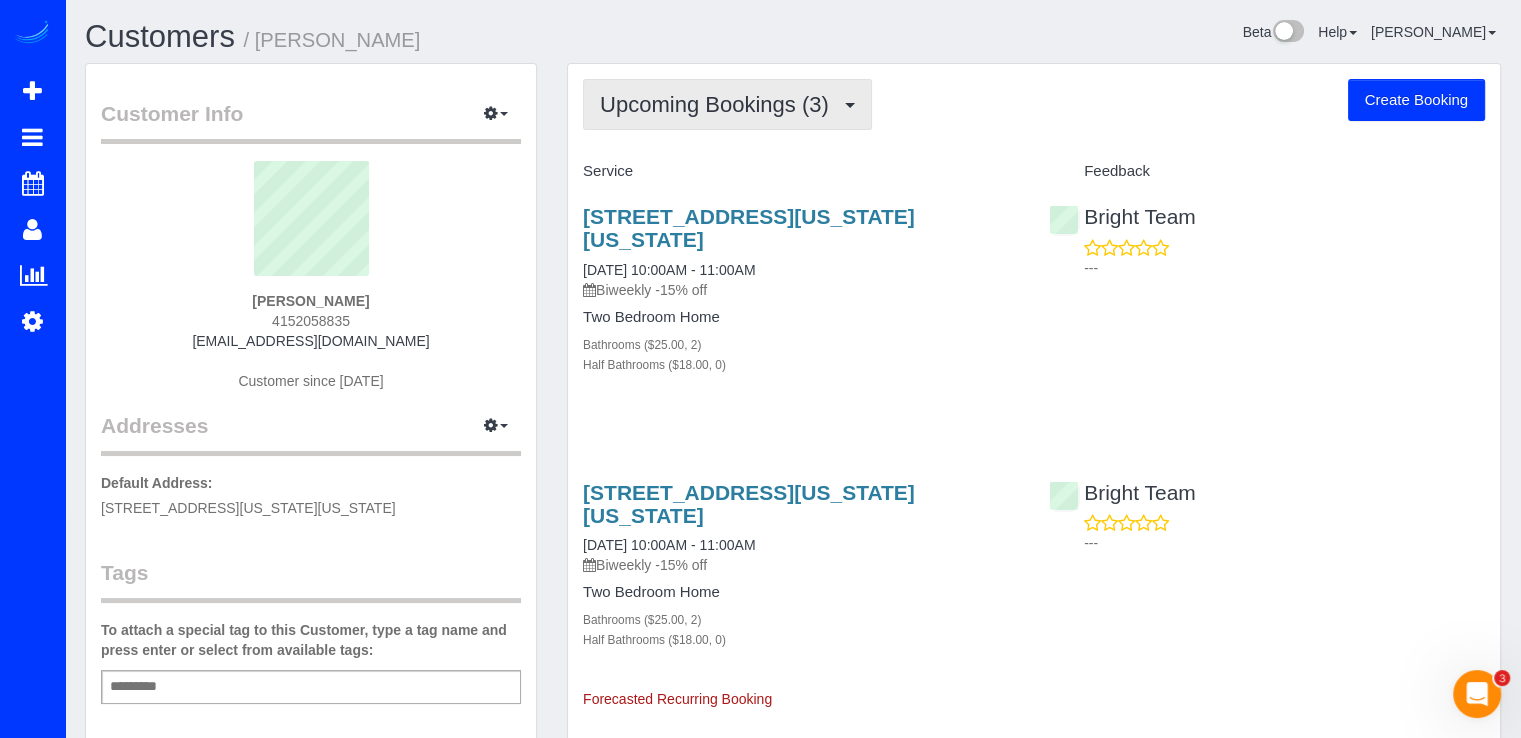 click on "Upcoming Bookings (3)" at bounding box center (719, 104) 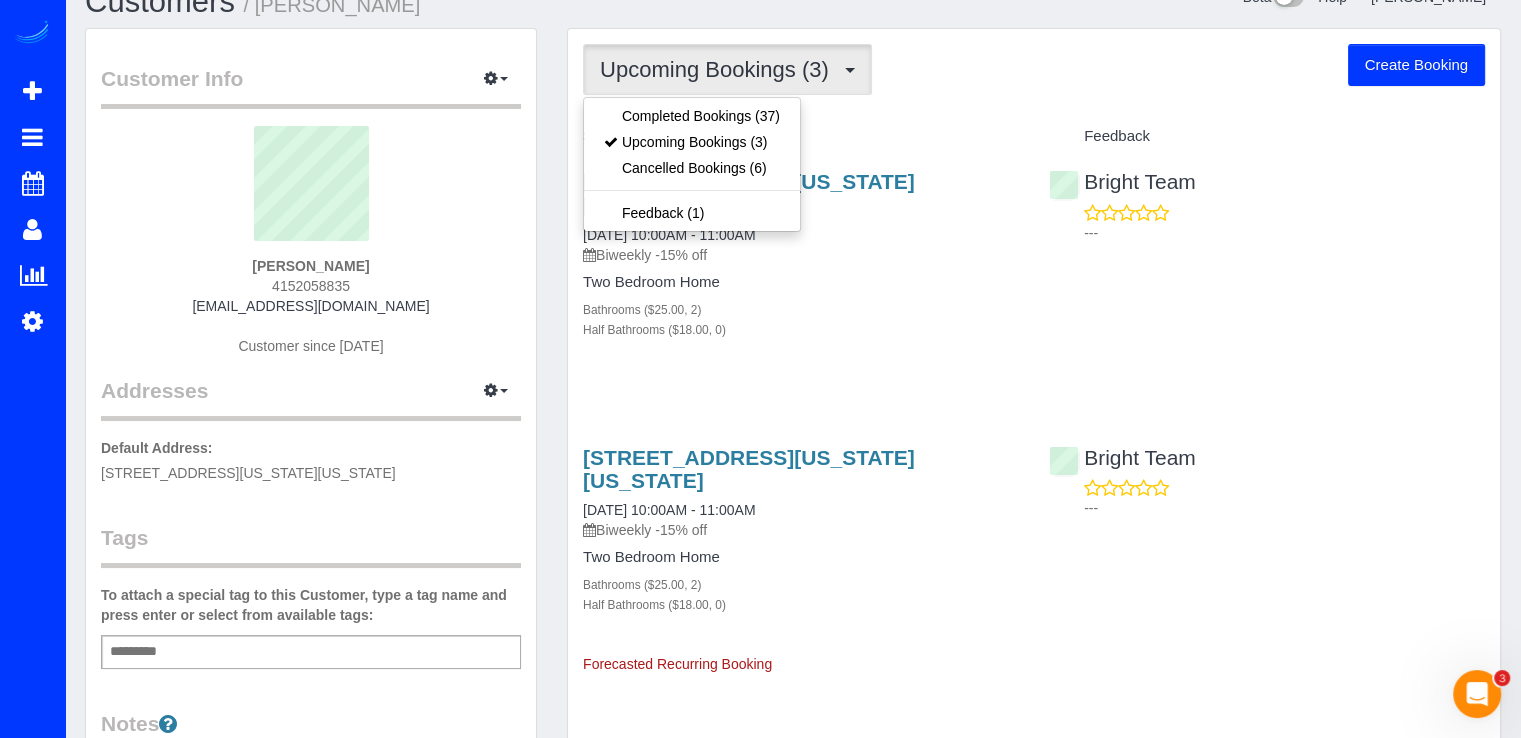 scroll, scrollTop: 0, scrollLeft: 0, axis: both 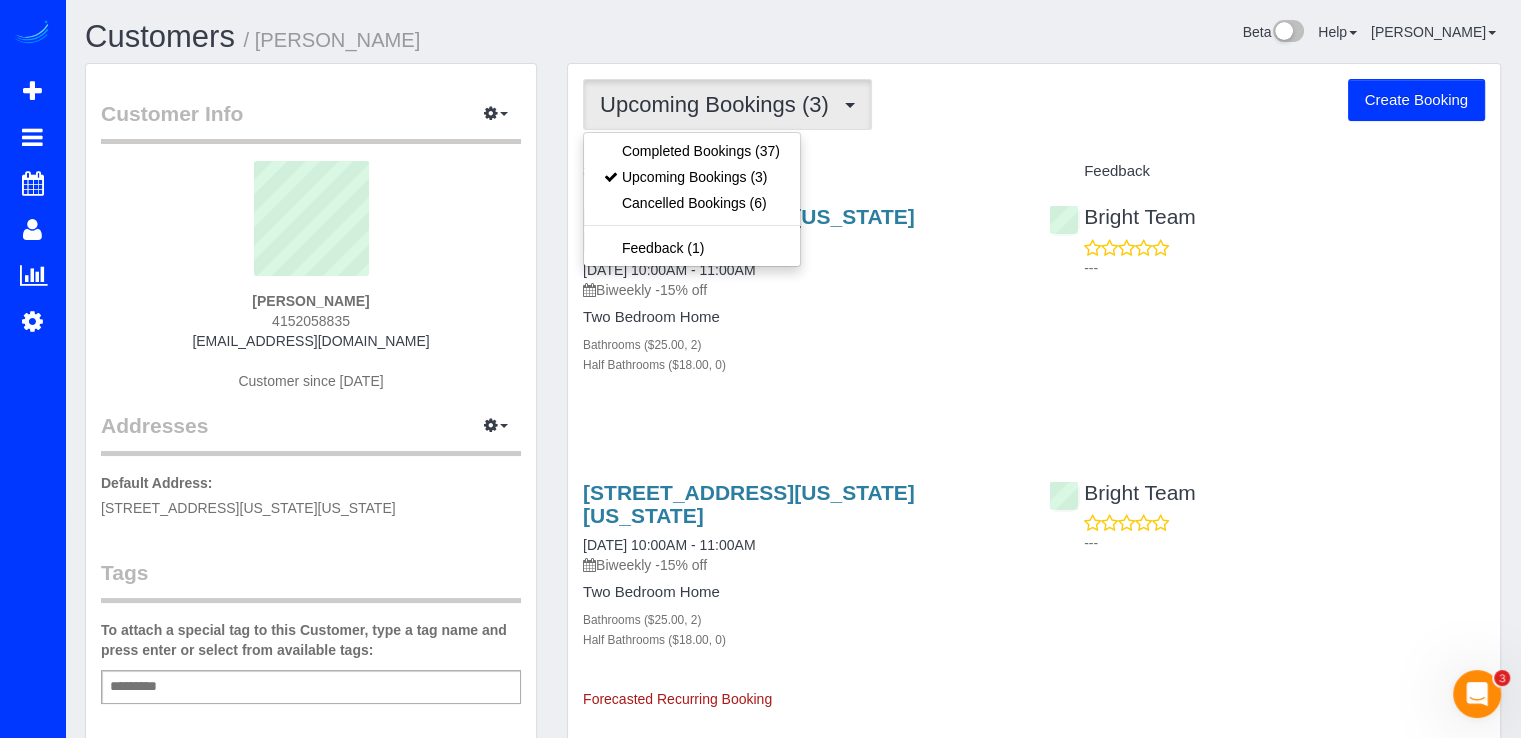 click on "Two Bedroom Home
Bathrooms ($25.00, 2)
Half Bathrooms ($18.00, 0)" at bounding box center (801, 341) 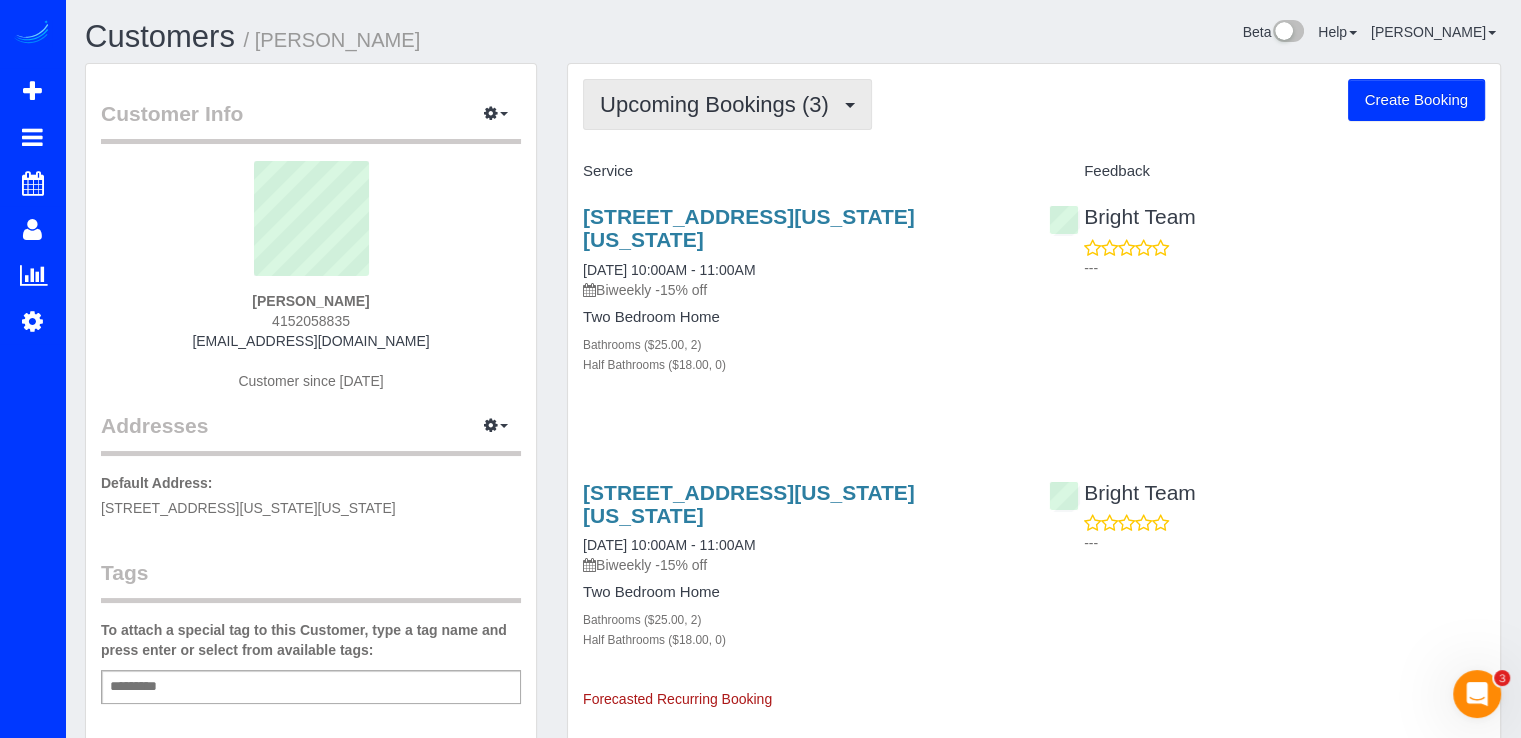 click on "Upcoming Bookings (3)" at bounding box center [727, 104] 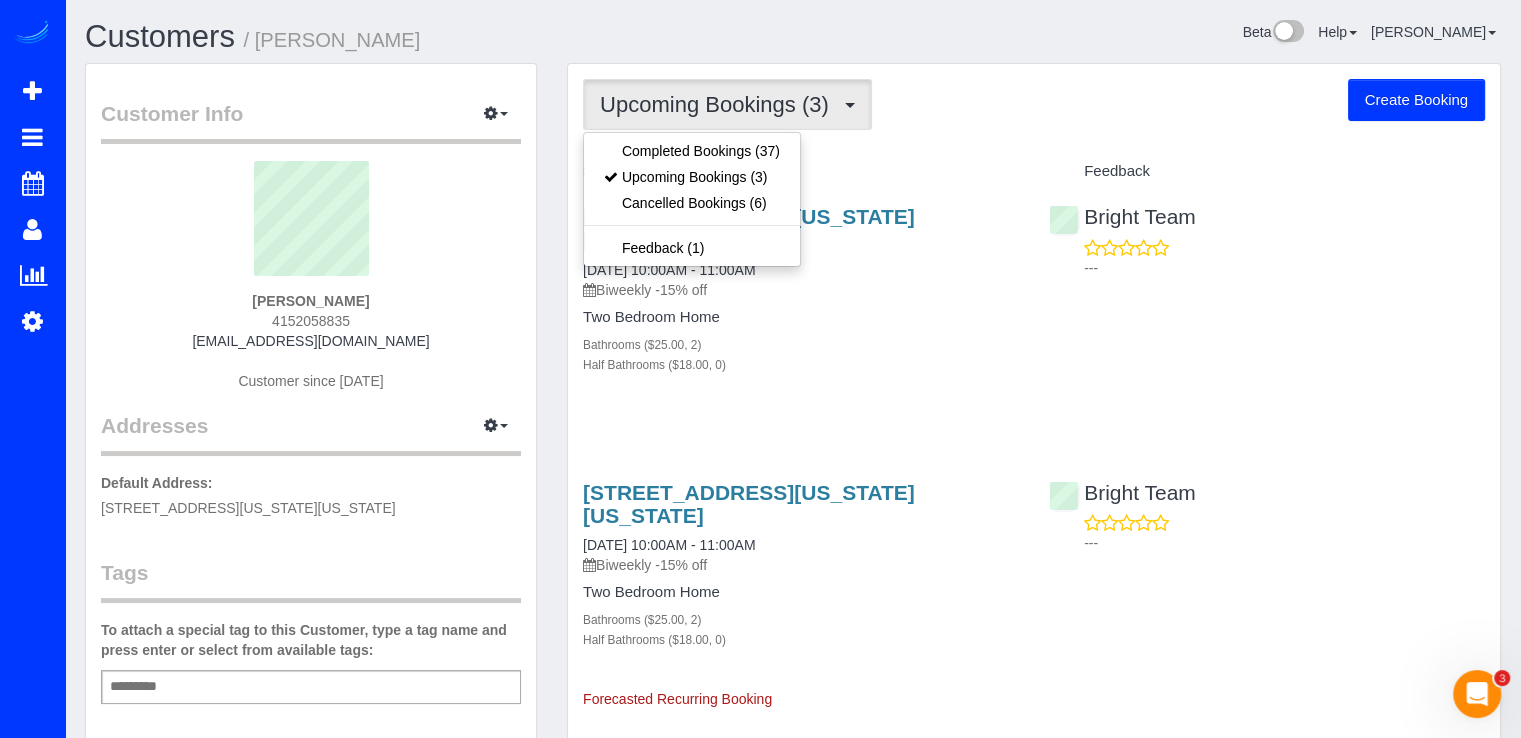 click on "Upcoming Bookings (3)
Completed Bookings (37)
Upcoming Bookings (3)
Cancelled Bookings (6)
Feedback (1)
Create Booking
Service
Feedback
1000 New Jersey Ave Se, Apt 914, Washington, DC 20003" at bounding box center [1034, 566] 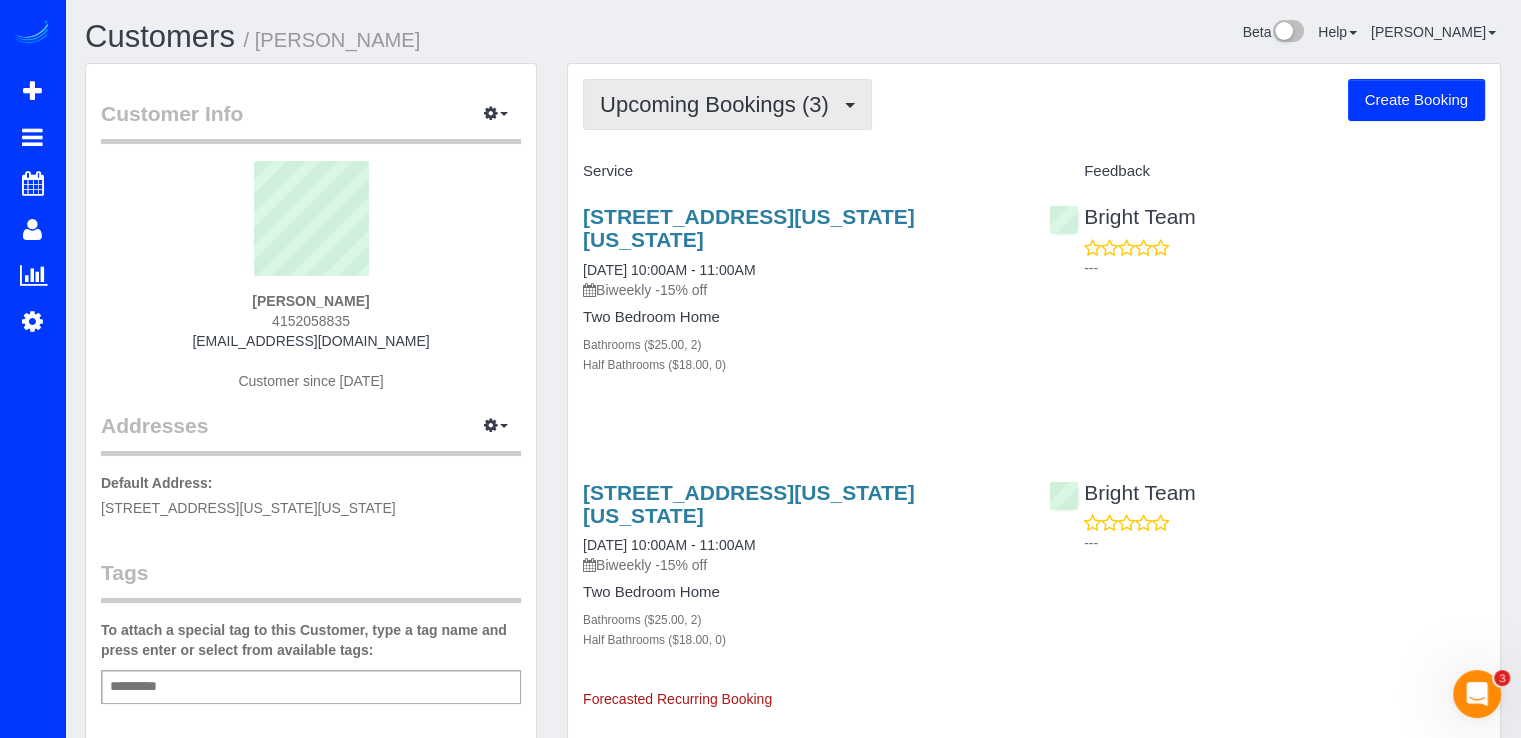drag, startPoint x: 733, startPoint y: 98, endPoint x: 729, endPoint y: 108, distance: 10.770329 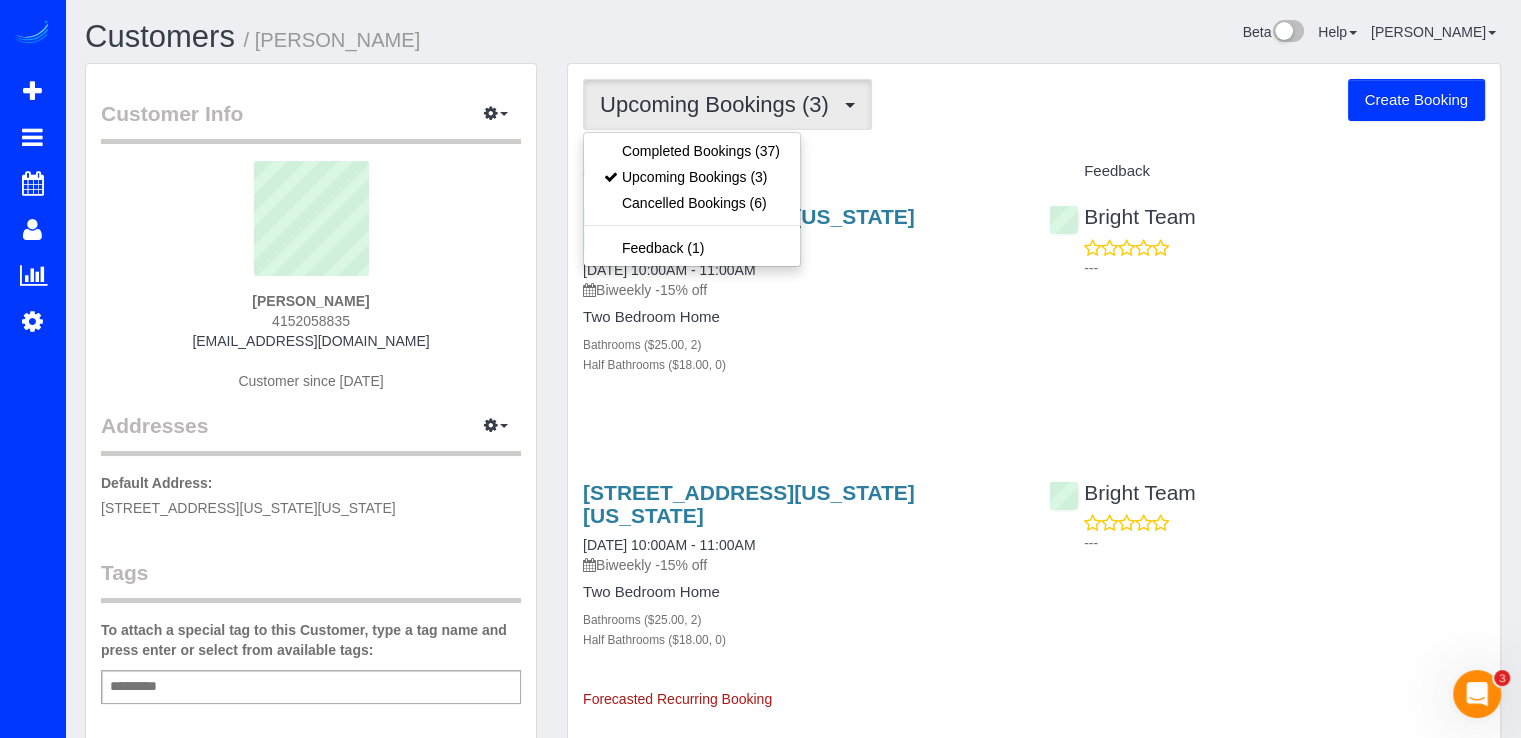 click on "Service" at bounding box center [801, 171] 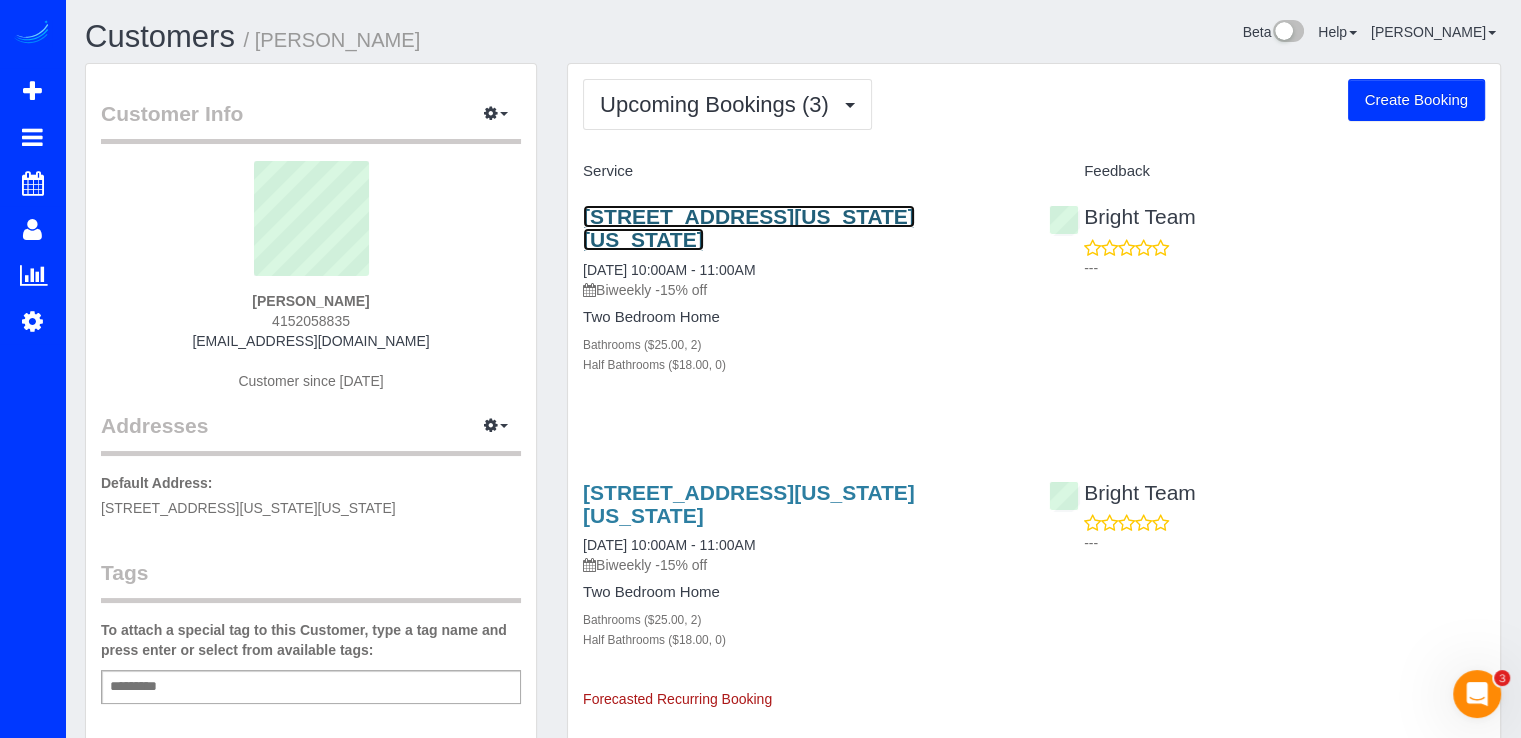 click on "1000 New Jersey Ave Se, Apt 914, Washington, DC 20003" at bounding box center (749, 228) 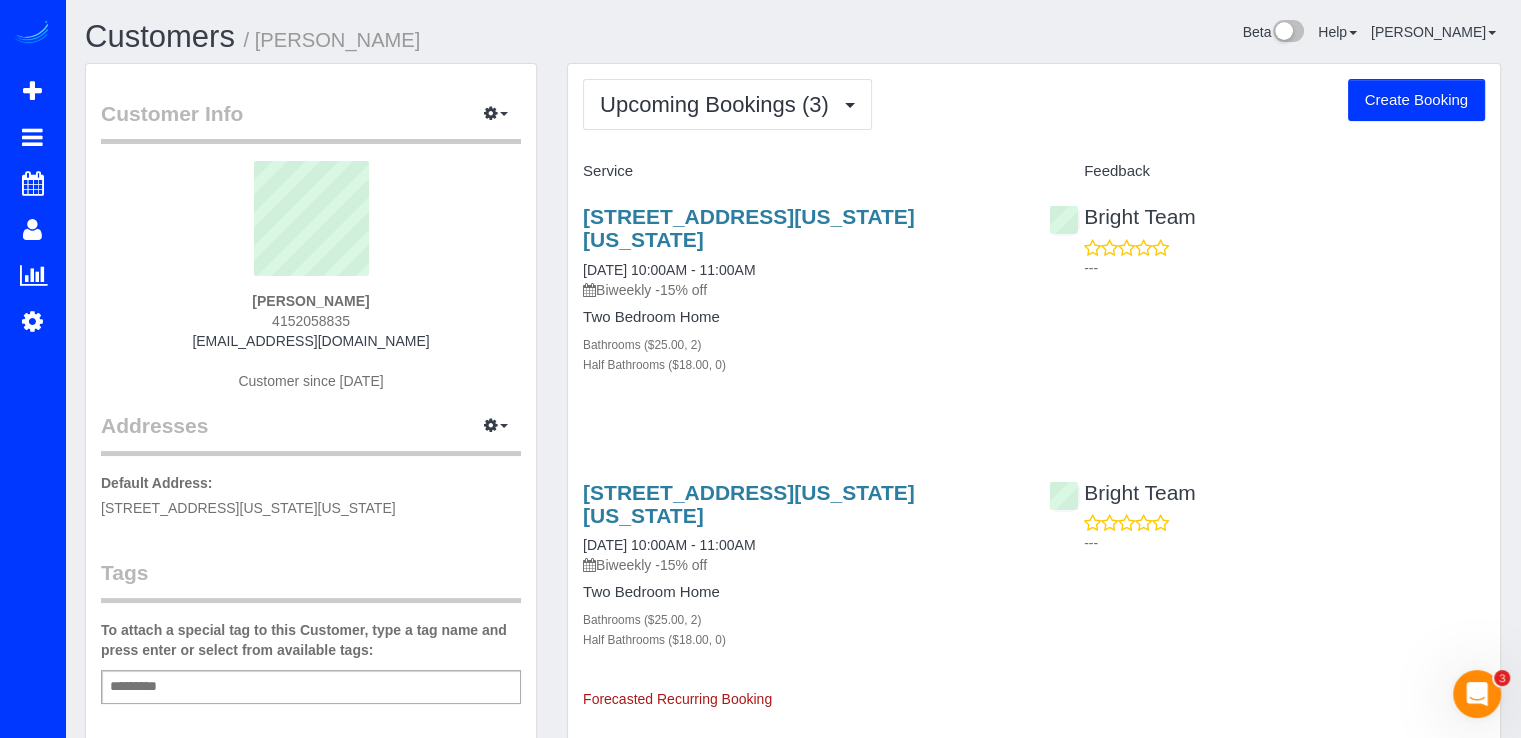drag, startPoint x: 790, startPoint y: 133, endPoint x: 780, endPoint y: 117, distance: 18.867962 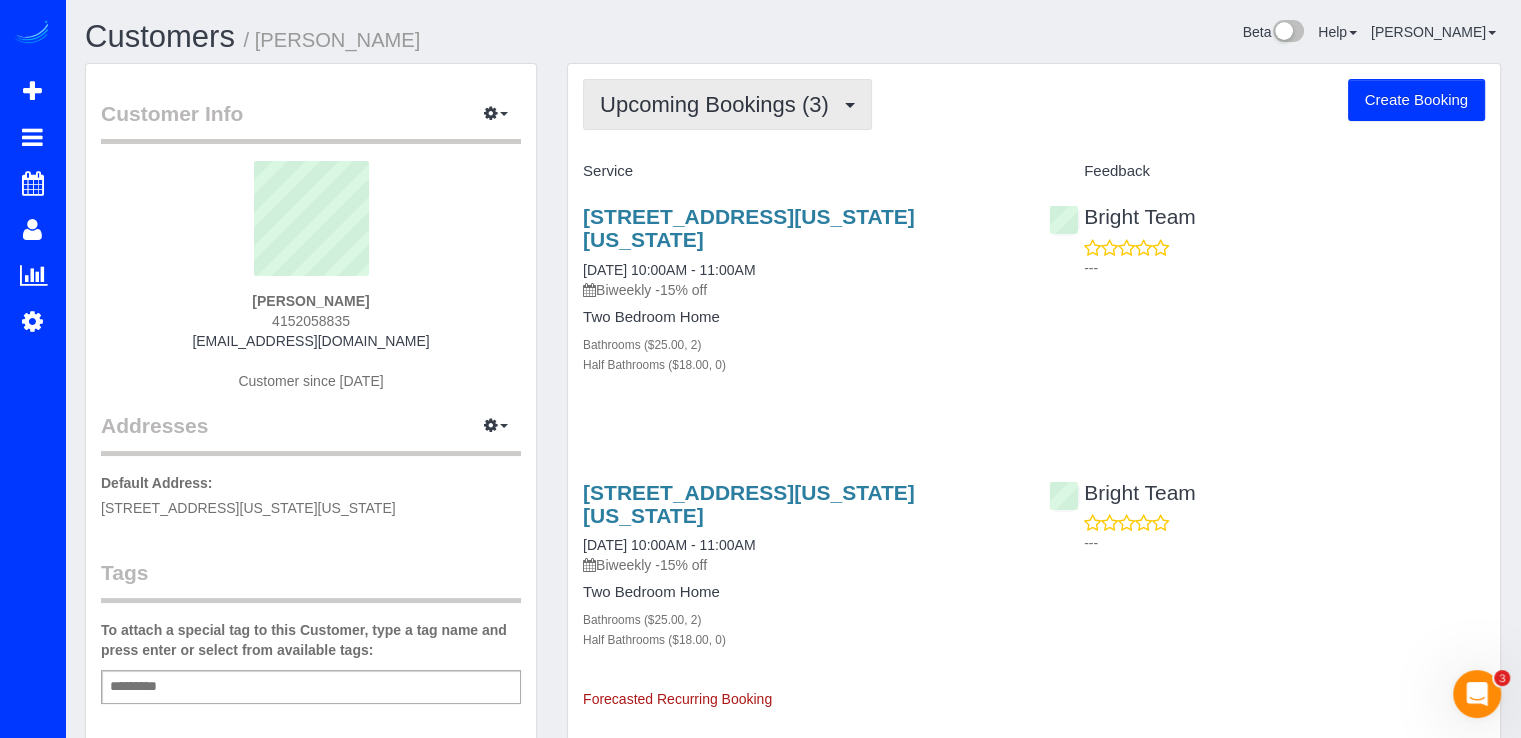 click on "Upcoming Bookings (3)" at bounding box center (727, 104) 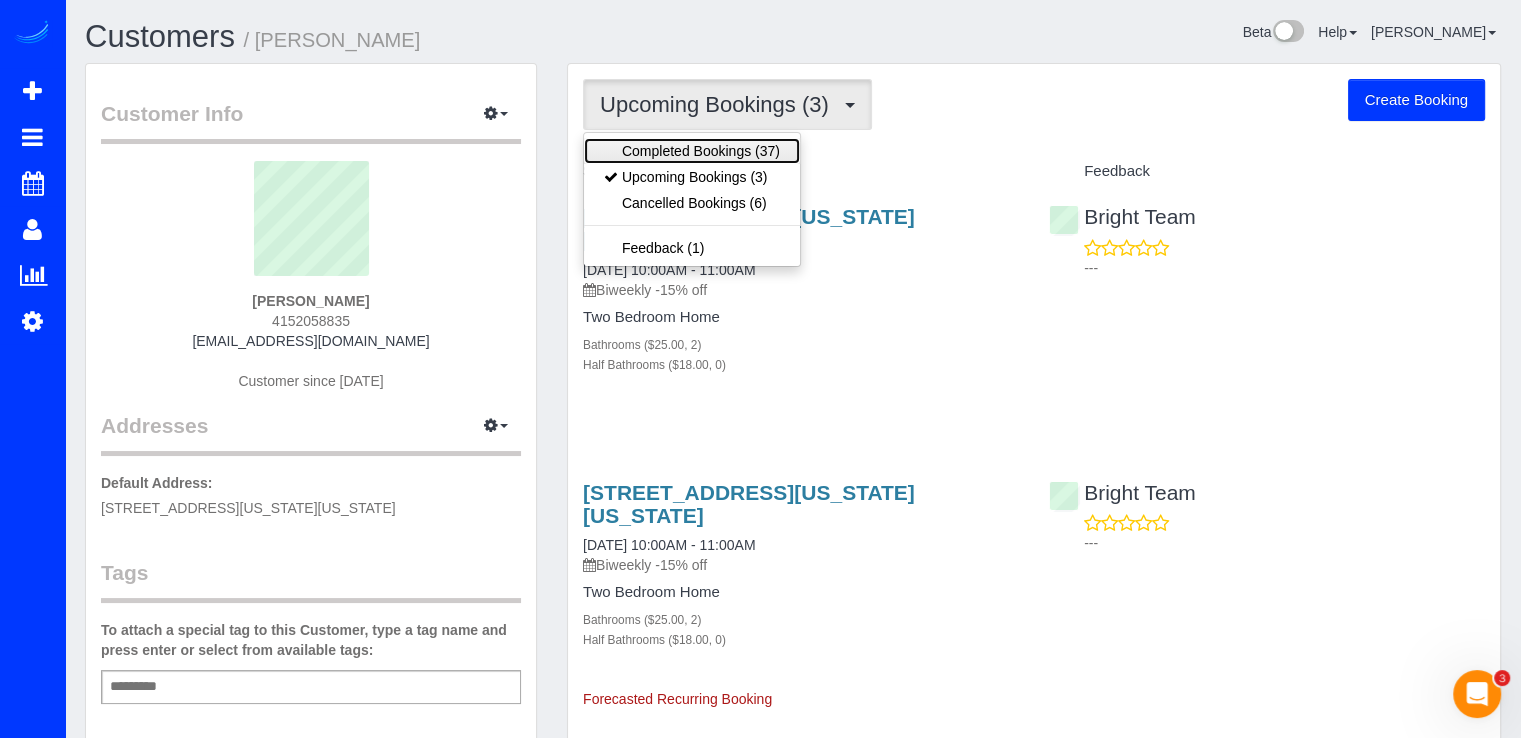 click on "Completed Bookings (37)" at bounding box center (692, 151) 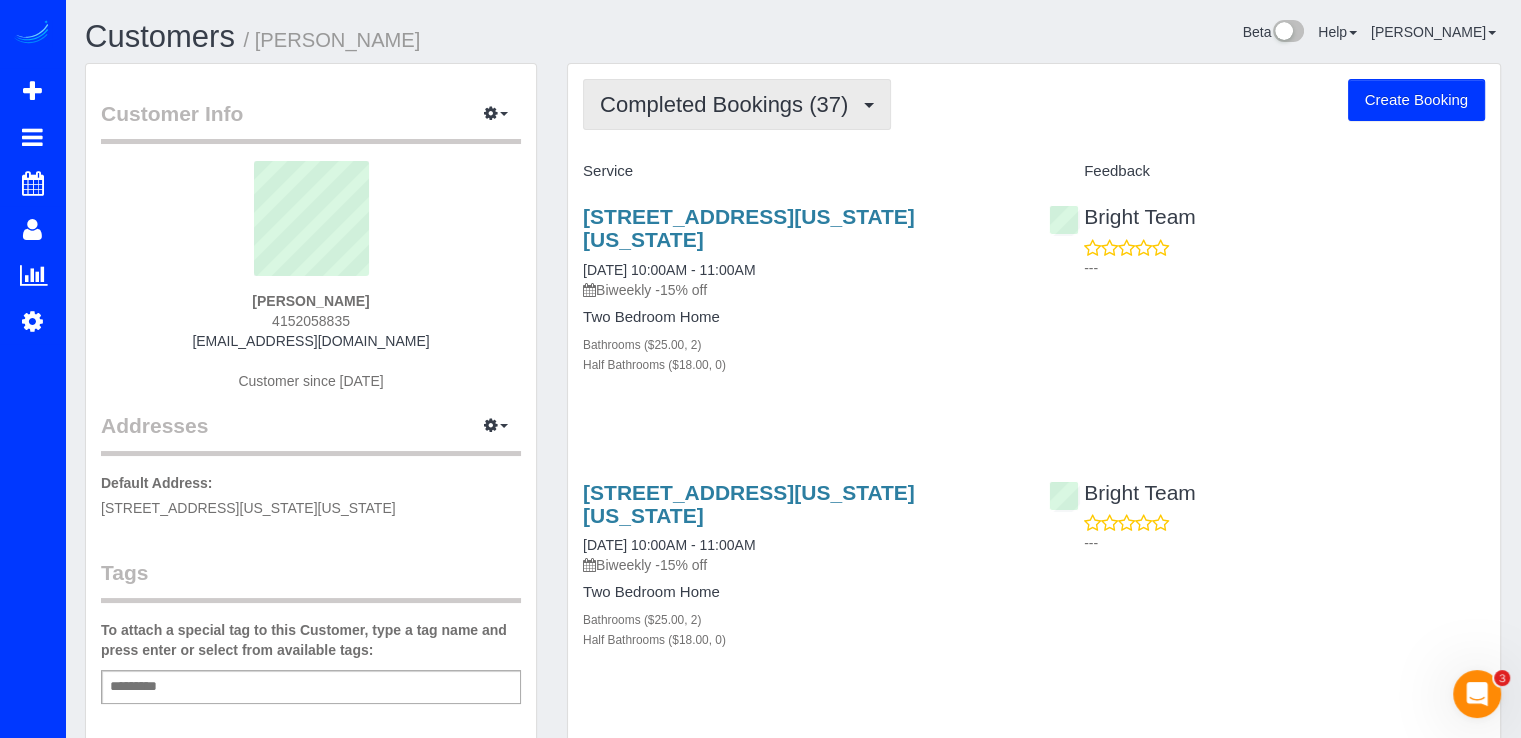 click on "Completed Bookings (37)" at bounding box center [729, 104] 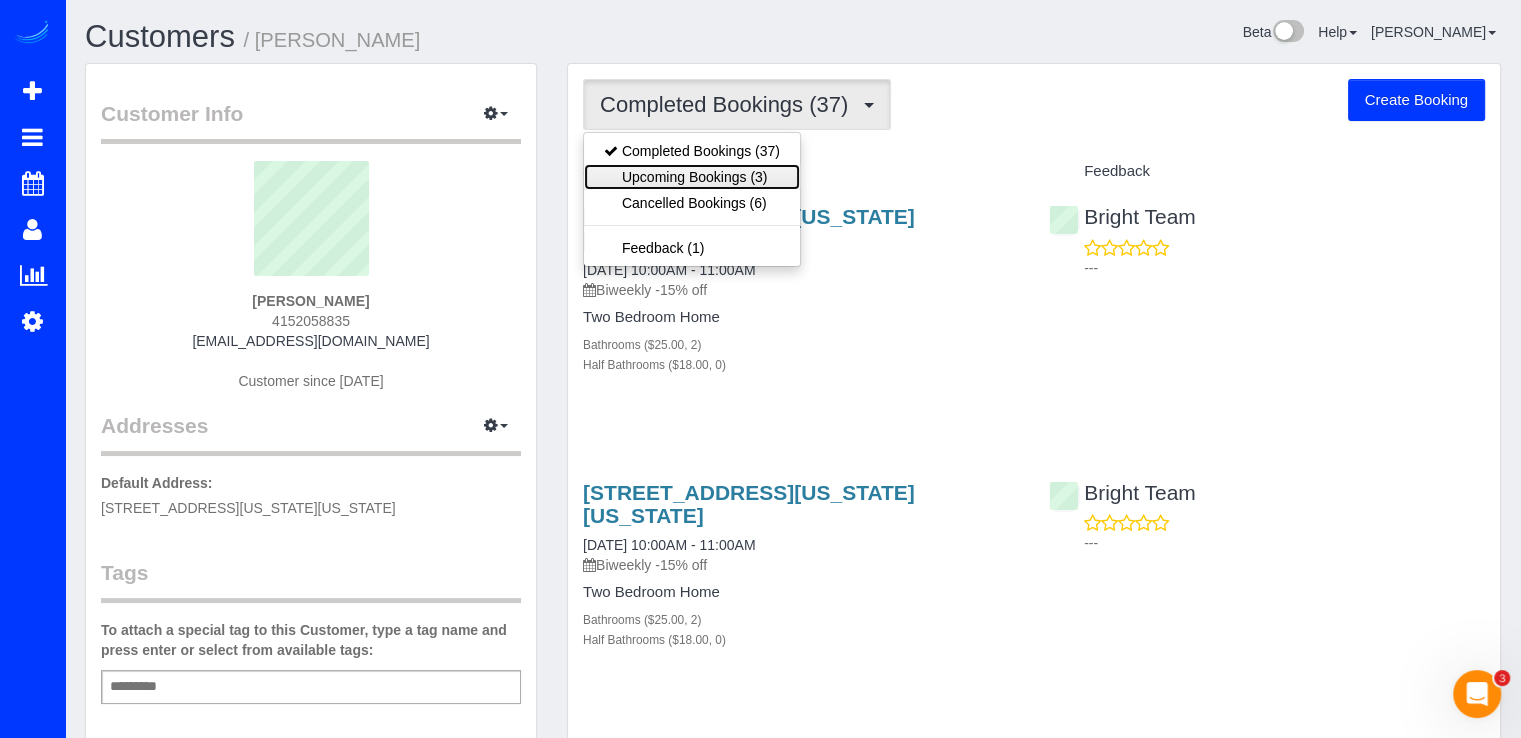 click on "Upcoming Bookings (3)" at bounding box center [692, 177] 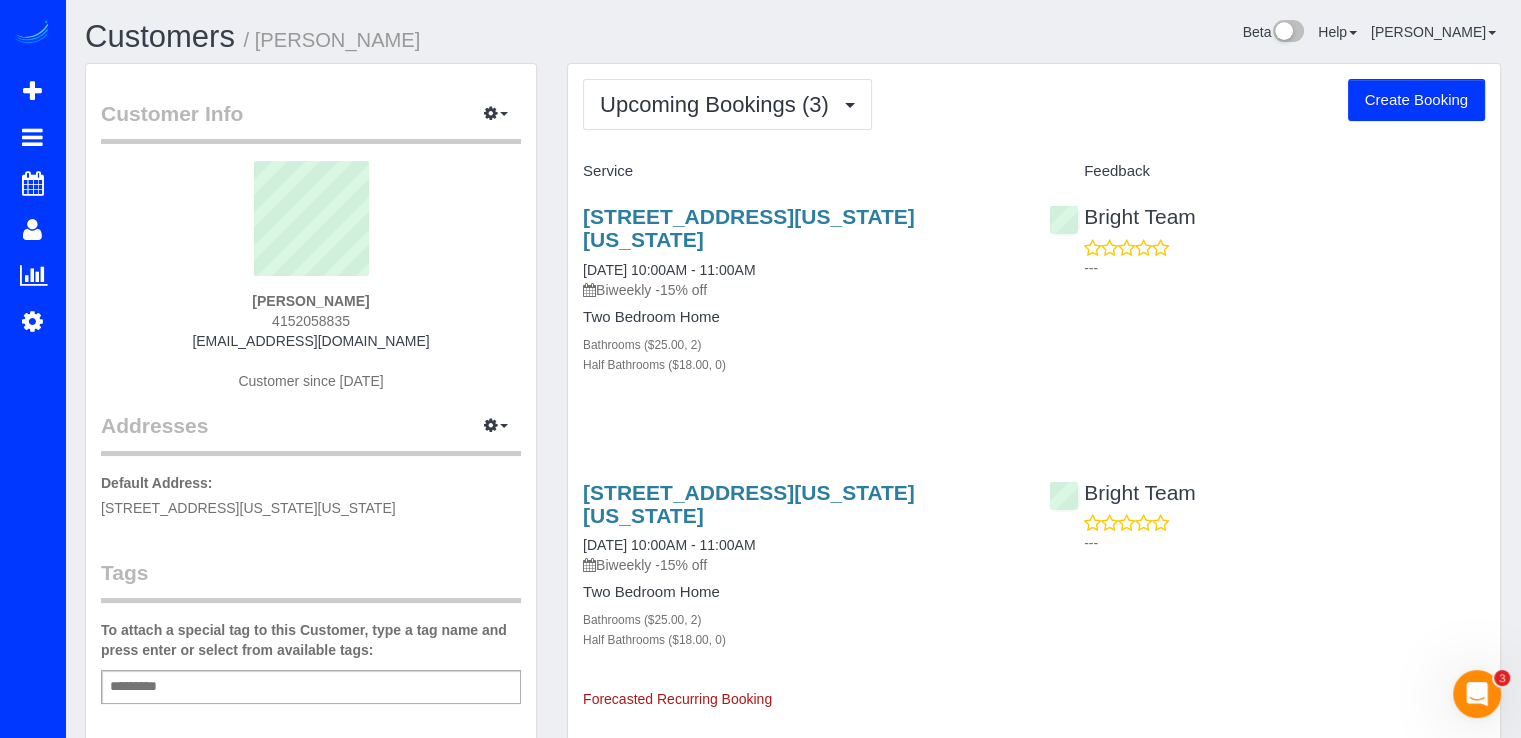click on "Upcoming Bookings (3)
Completed Bookings (37)
Upcoming Bookings (3)
Cancelled Bookings (6)
Feedback (1)
Create Booking
Service
Feedback
1000 New Jersey Ave Se, Apt 914, Washington, DC 20003" at bounding box center (1034, 566) 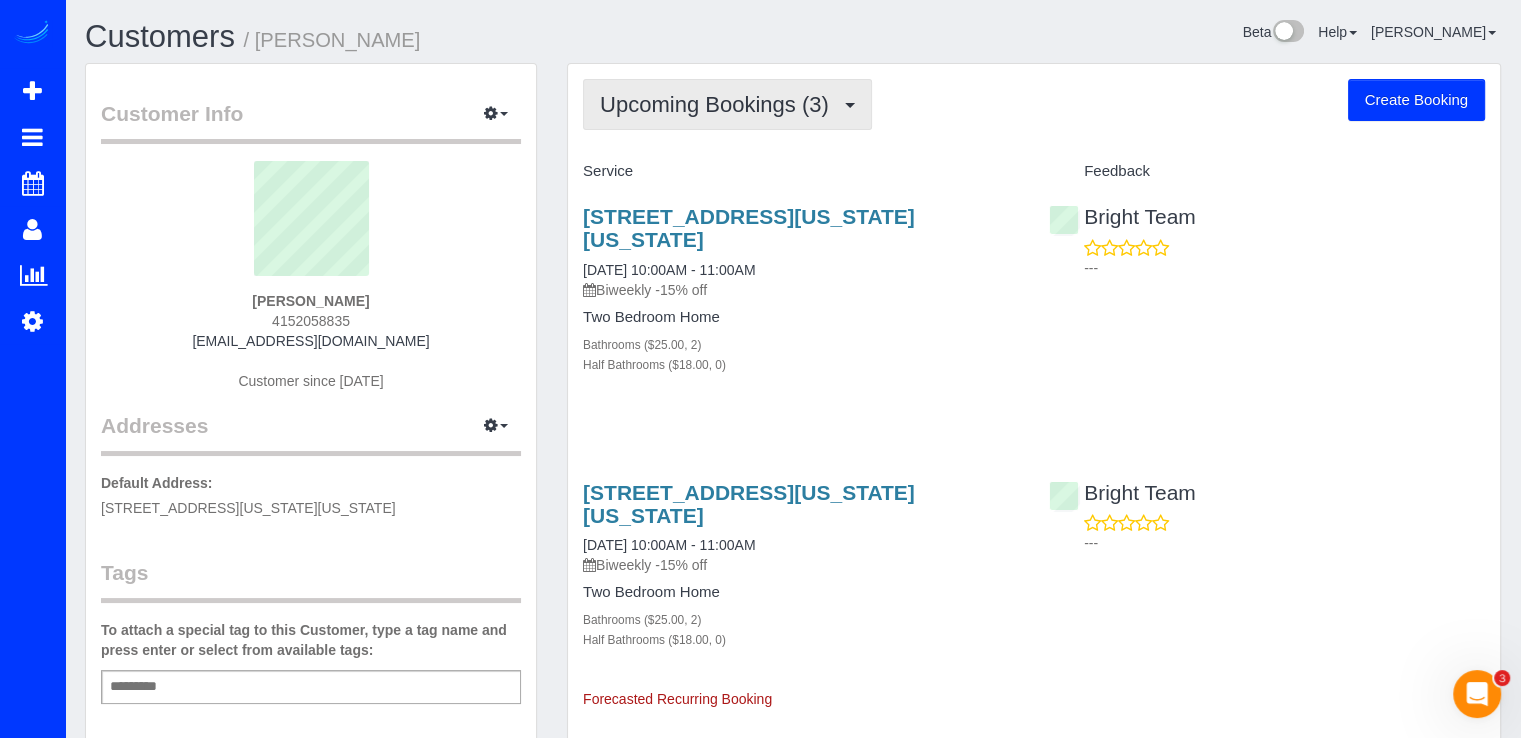 click on "Upcoming Bookings (3)" at bounding box center (727, 104) 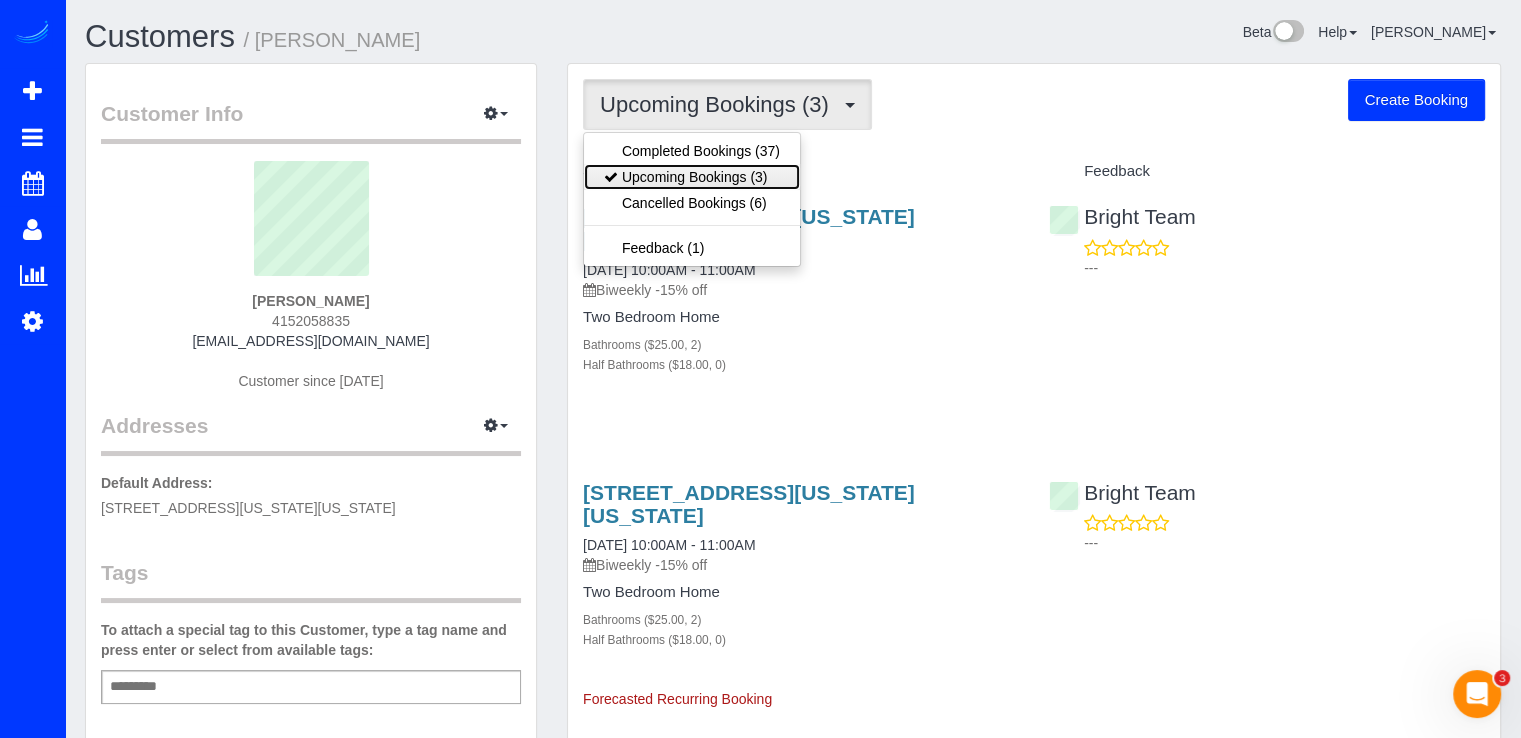 click on "Upcoming Bookings (3)" at bounding box center [692, 177] 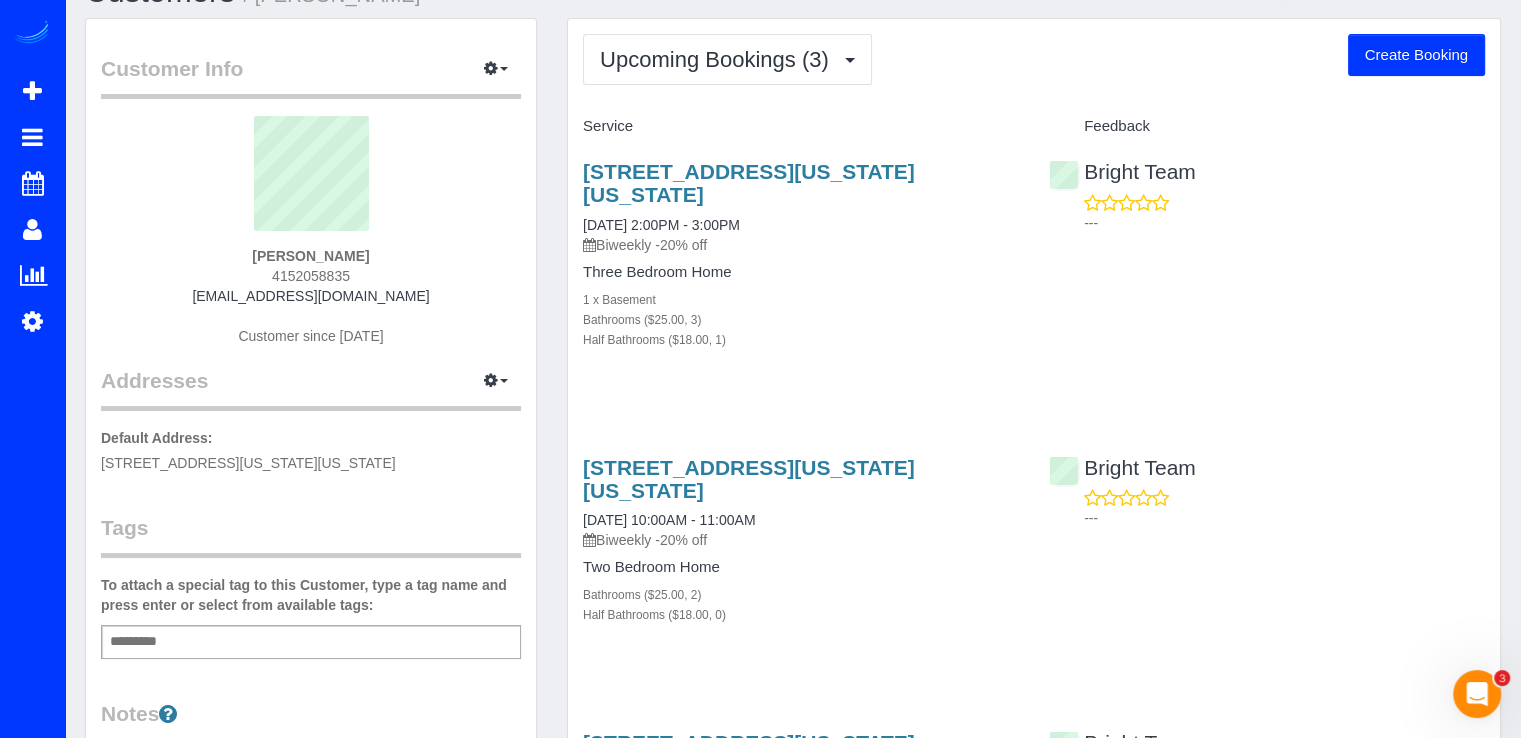 scroll, scrollTop: 0, scrollLeft: 0, axis: both 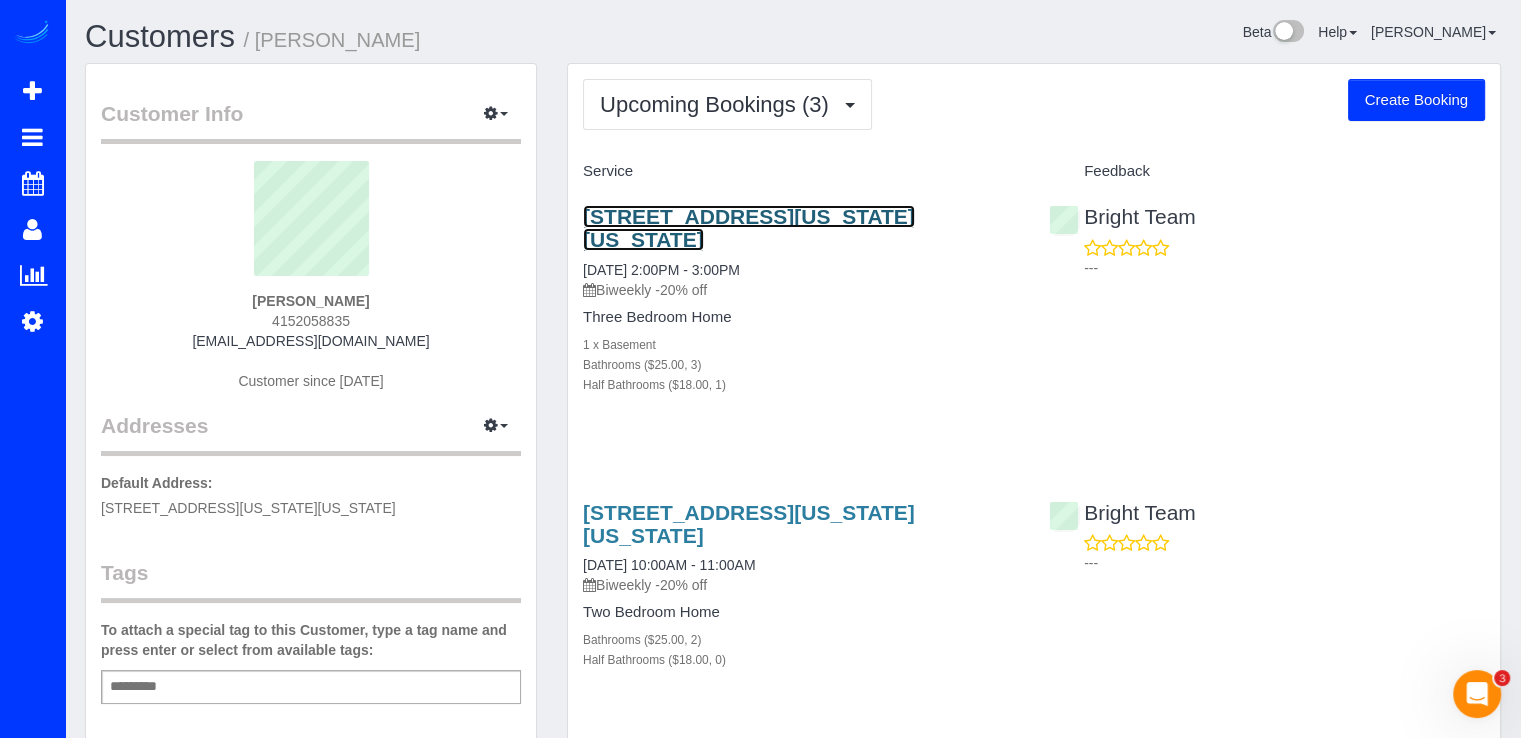 click on "5707 Colorado Ave Nw, Washington, DC 20011" at bounding box center [749, 228] 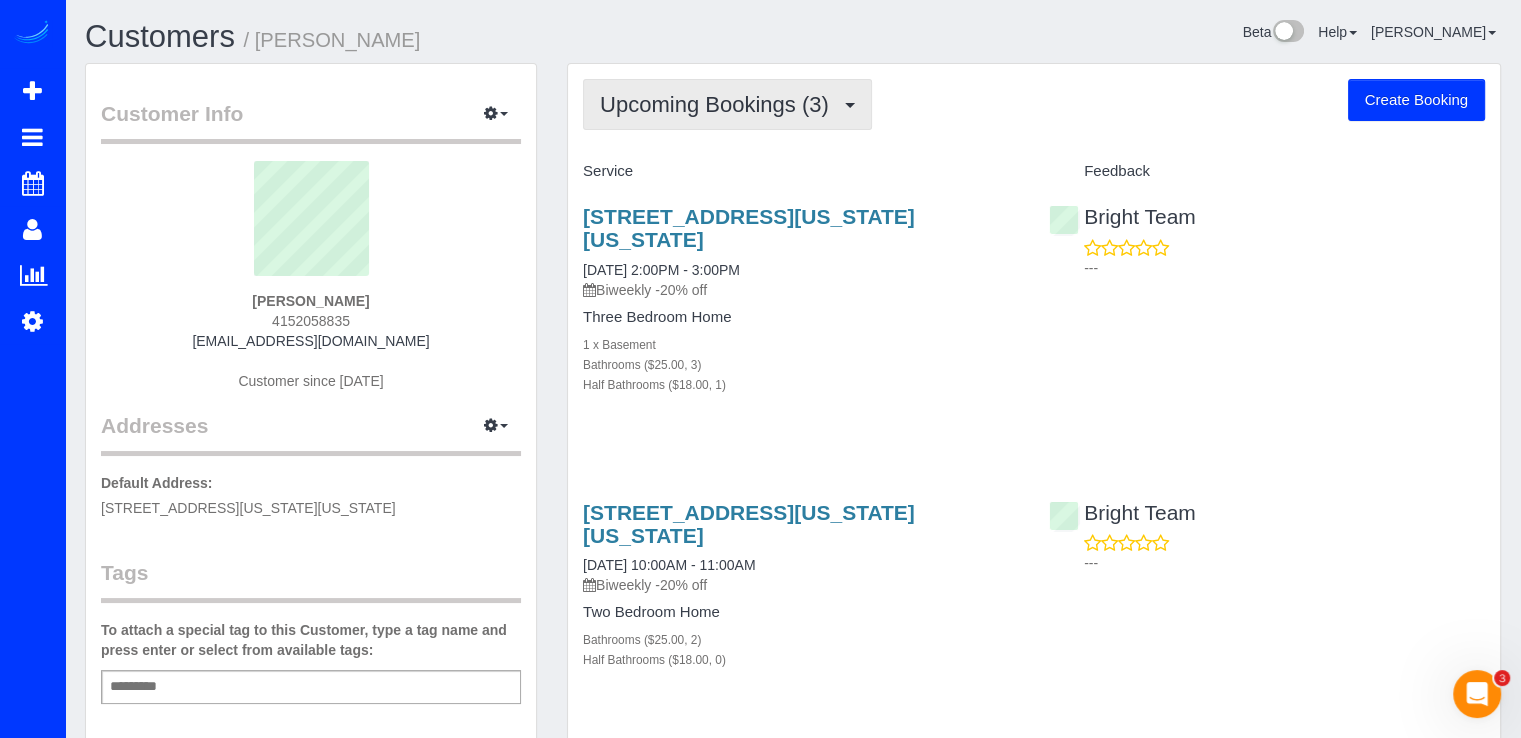 click on "Upcoming Bookings (3)" at bounding box center [719, 104] 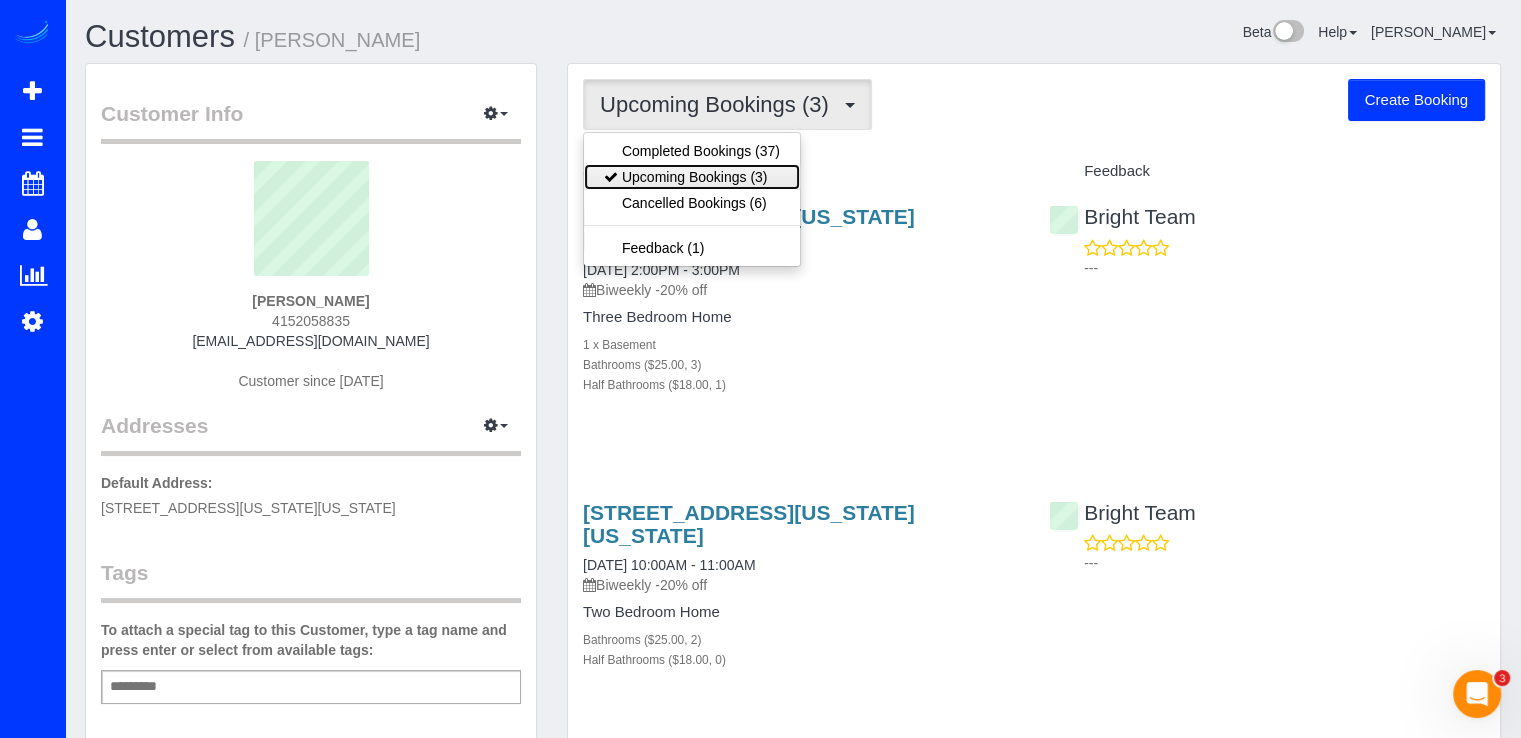 click on "Upcoming Bookings (3)" at bounding box center (692, 177) 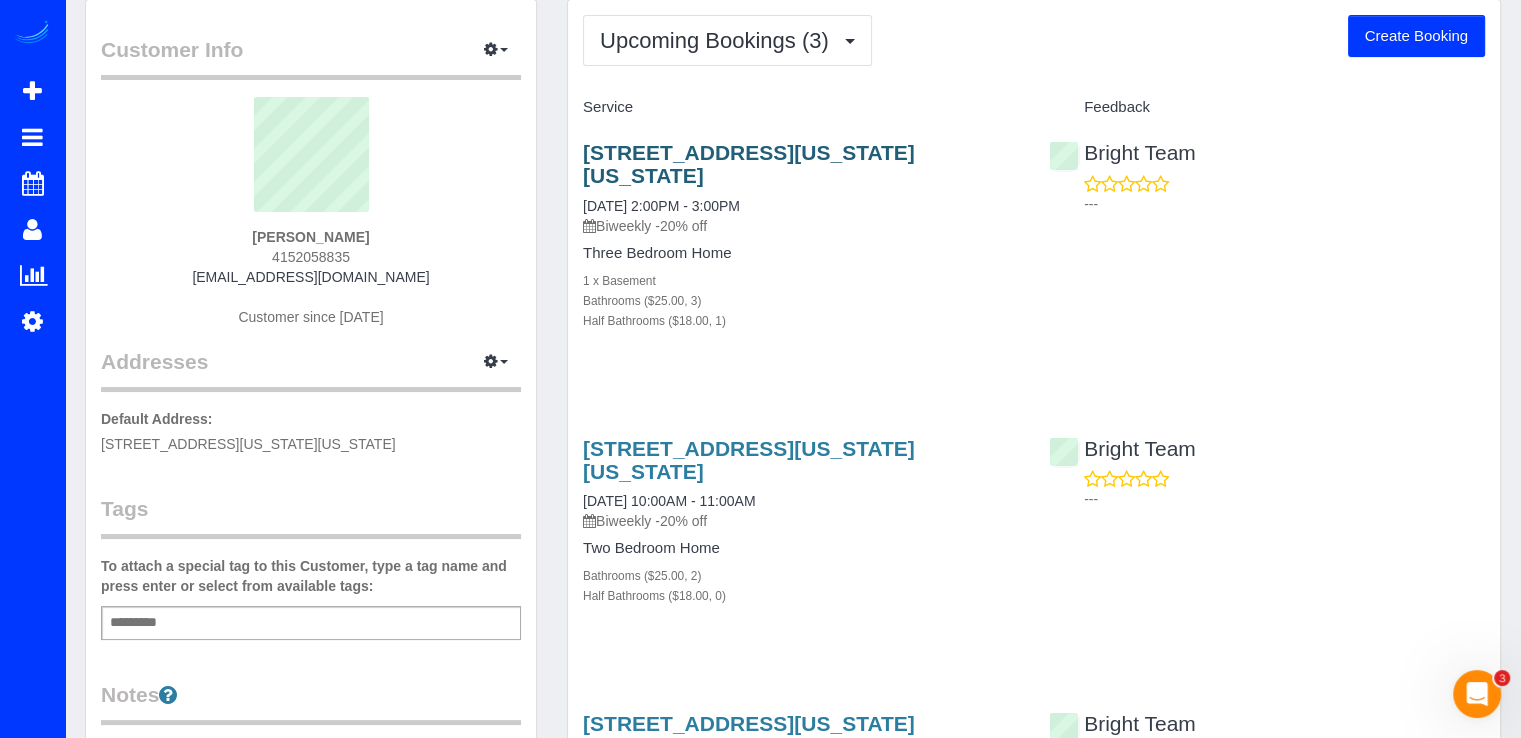 scroll, scrollTop: 100, scrollLeft: 0, axis: vertical 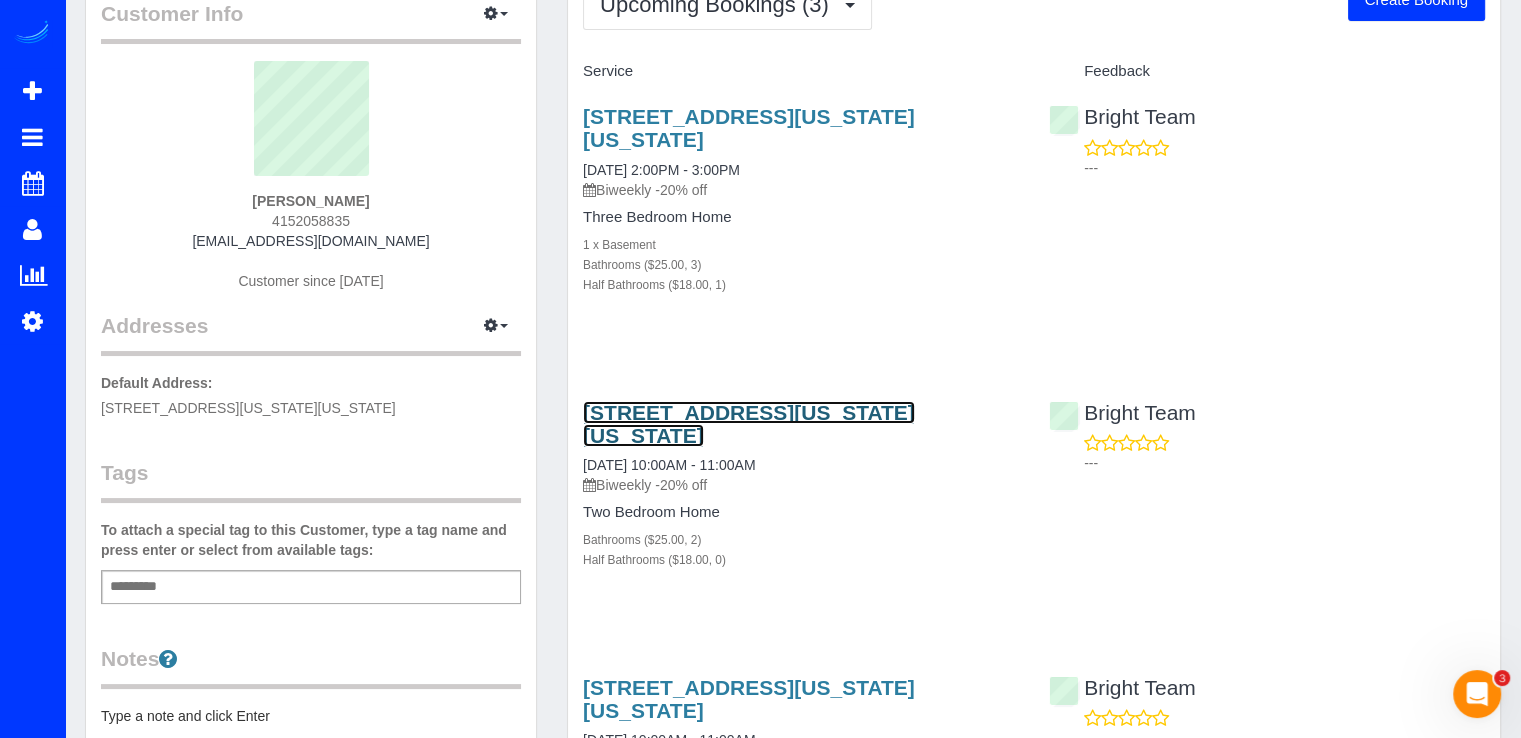 click on "1000 New Jersey Ave Se, Apt 914, Washington, DC 20003" at bounding box center (749, 424) 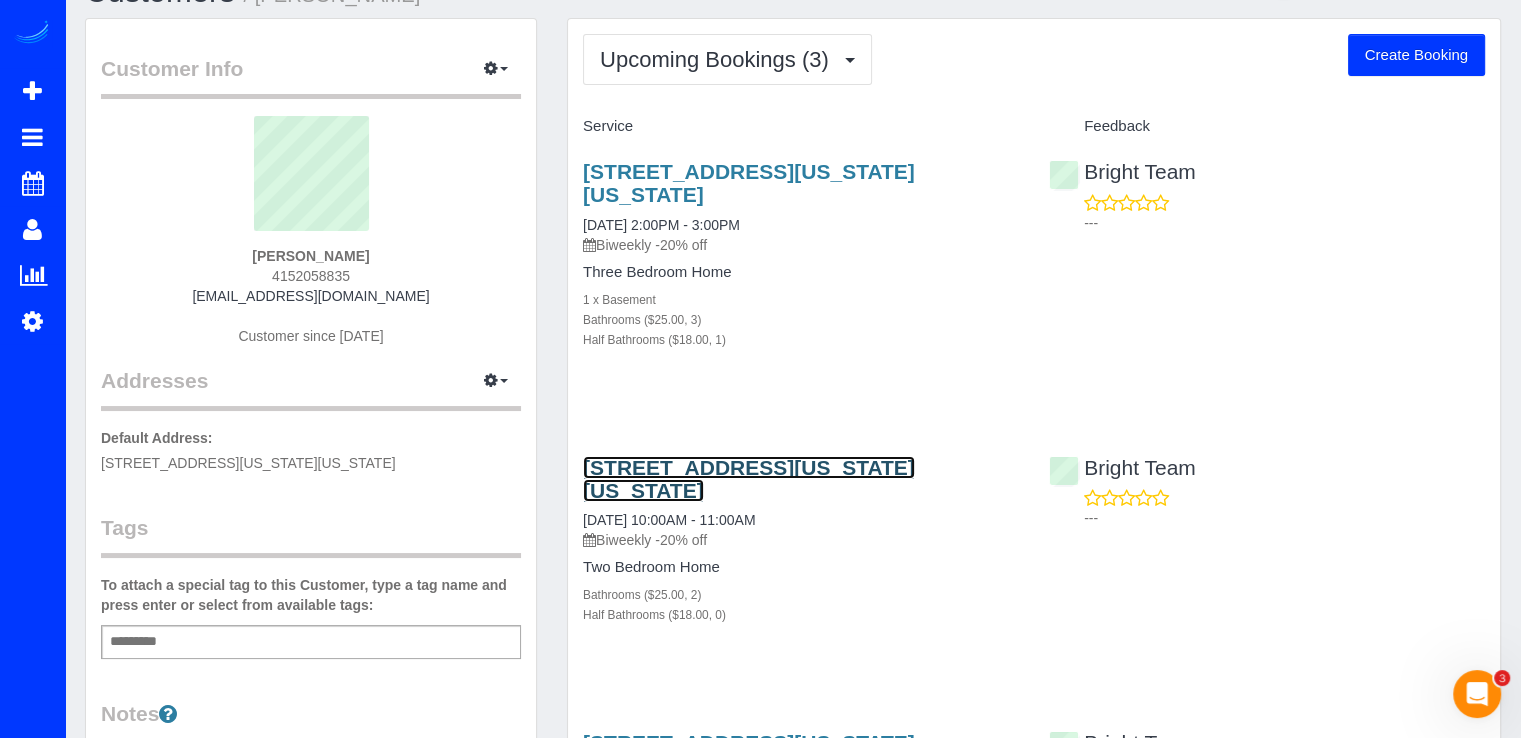 scroll, scrollTop: 0, scrollLeft: 0, axis: both 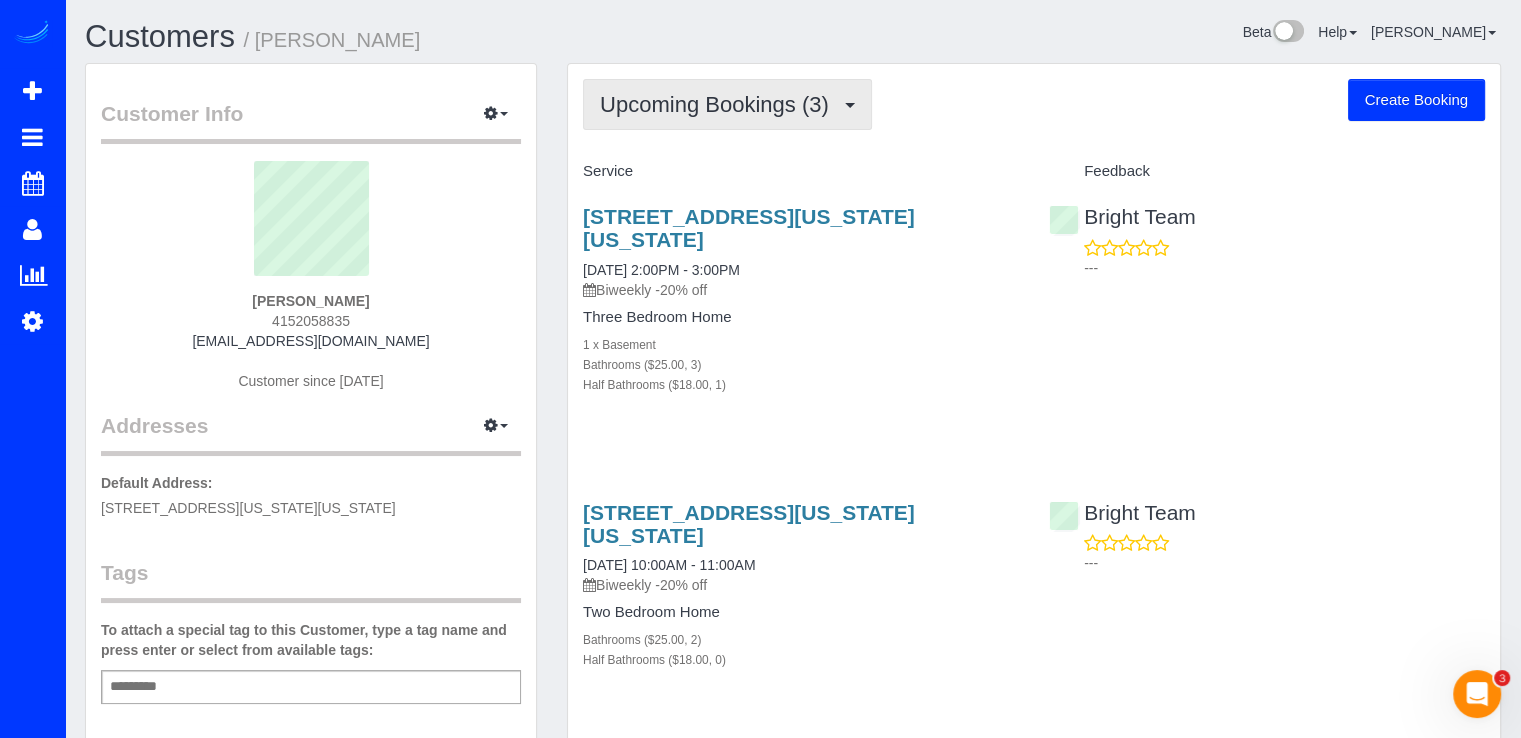 click on "Upcoming Bookings (3)" at bounding box center (727, 104) 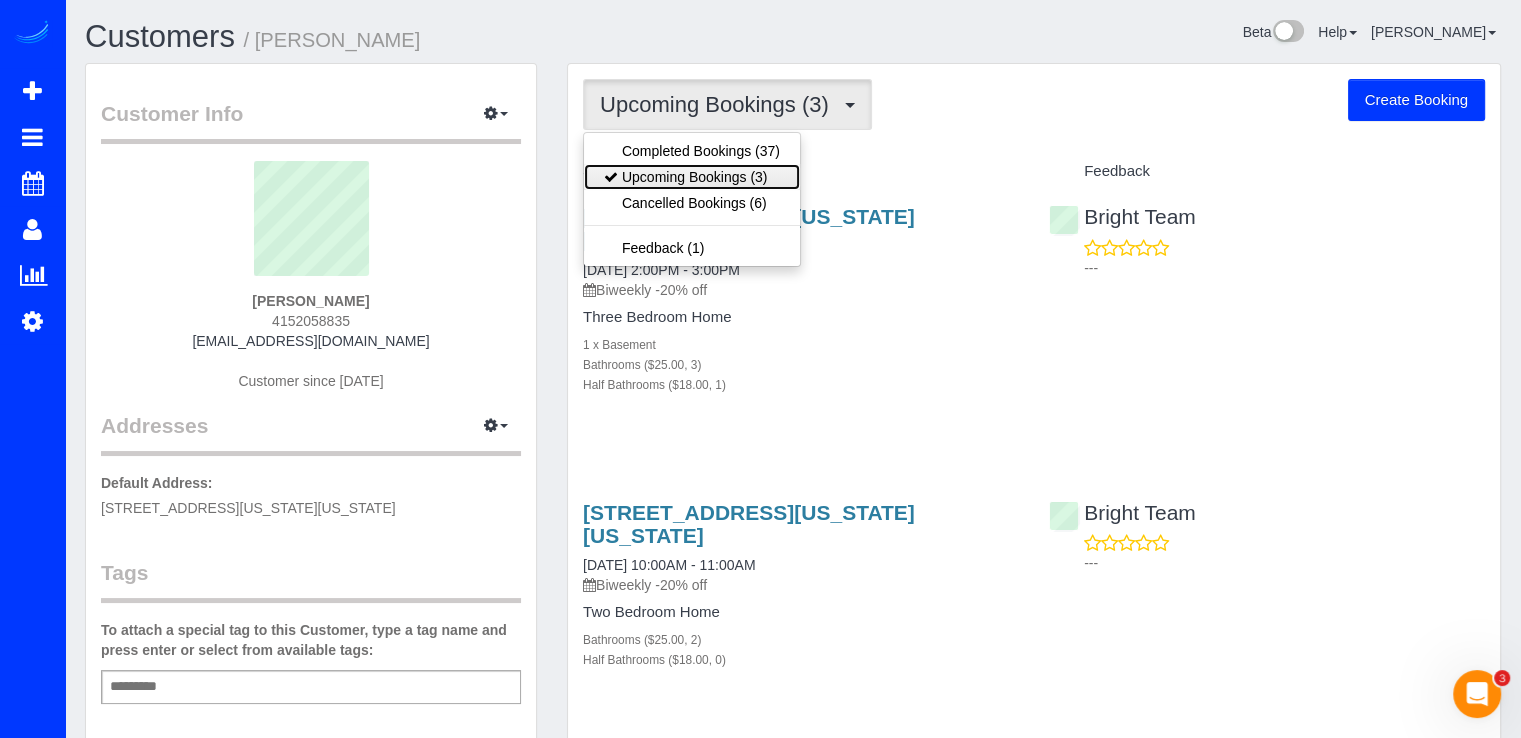 click on "Upcoming Bookings (3)" at bounding box center [692, 177] 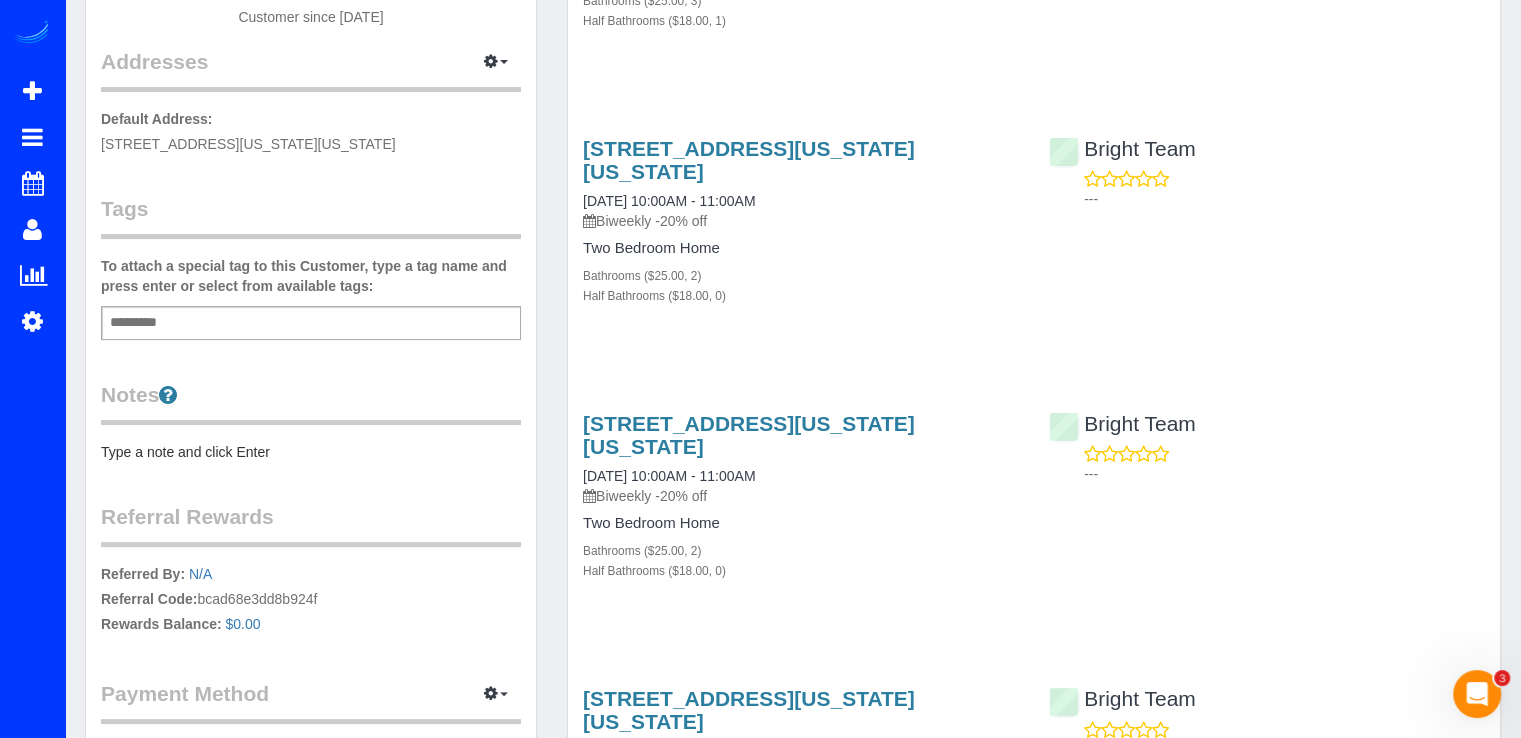 scroll, scrollTop: 400, scrollLeft: 0, axis: vertical 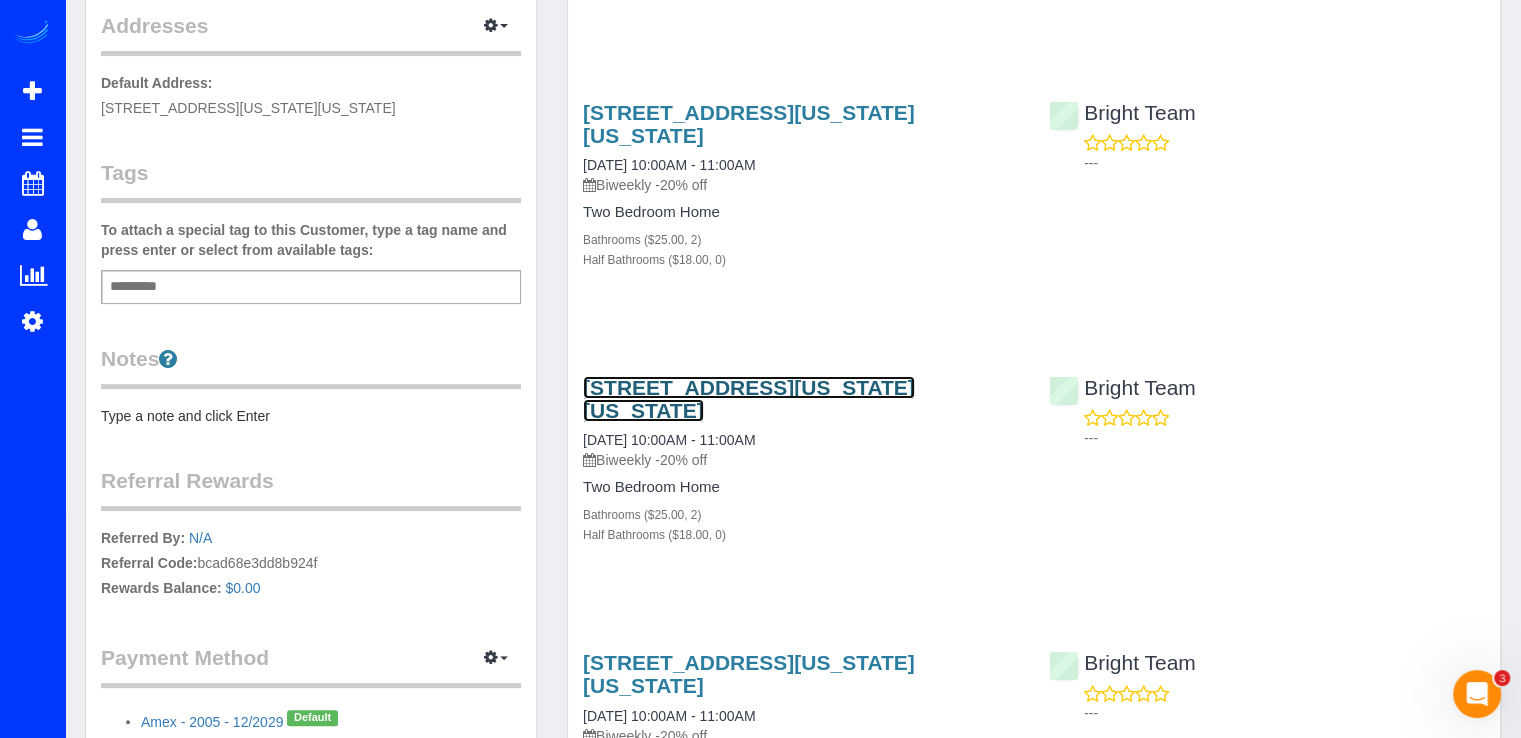 click on "1000 New Jersey Ave Se, Apt 914, Washington, DC 20003" at bounding box center [749, 399] 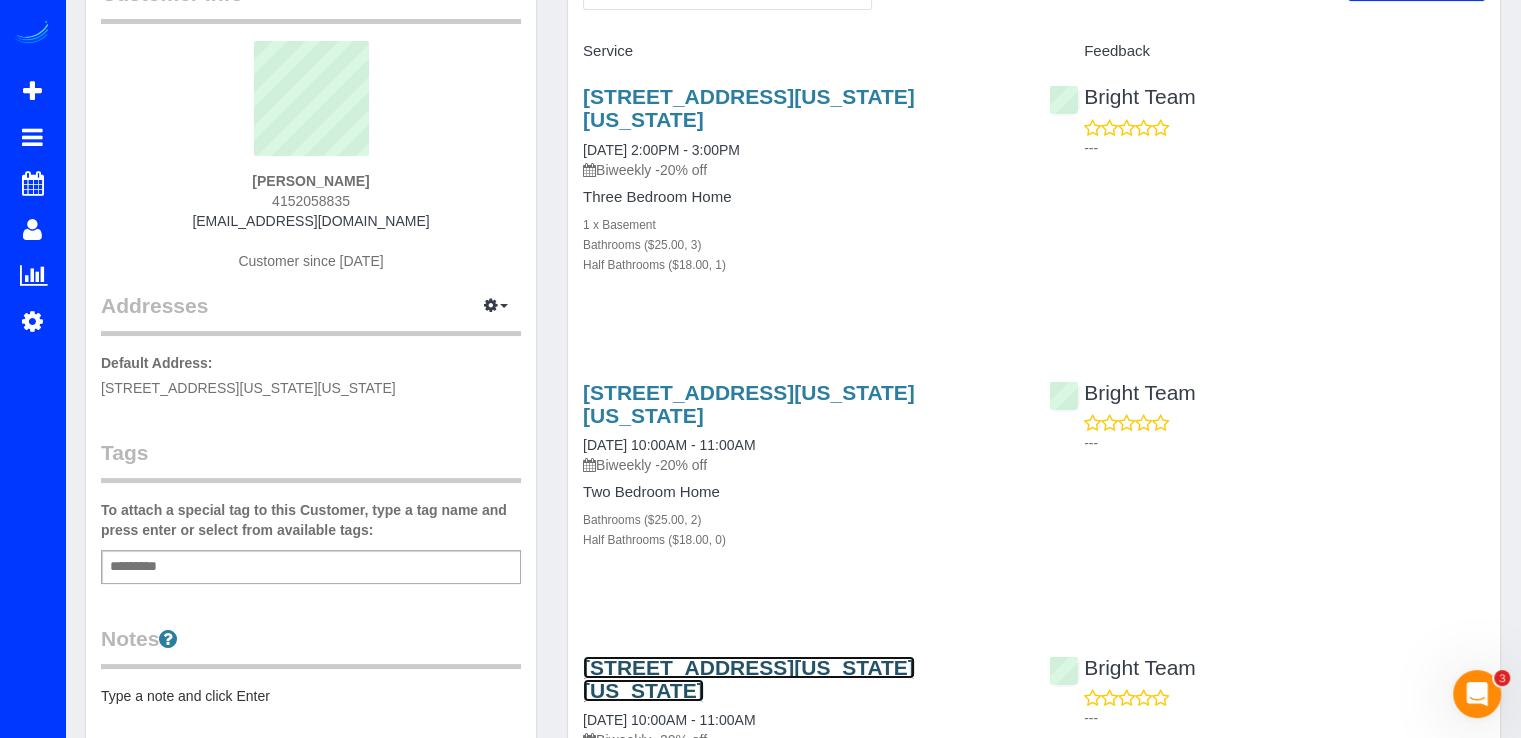 scroll, scrollTop: 400, scrollLeft: 0, axis: vertical 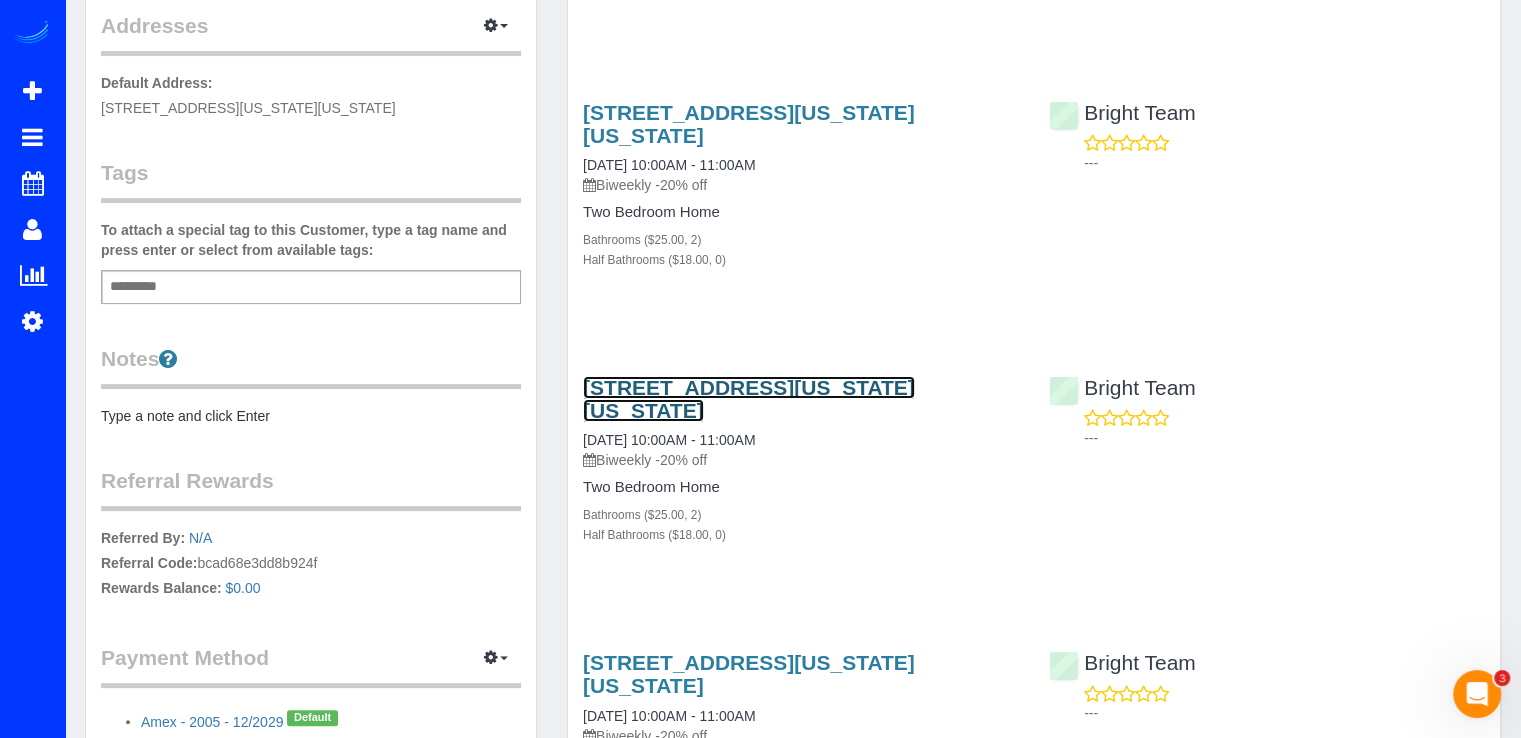 click on "1000 New Jersey Ave Se, Apt 914, Washington, DC 20003" at bounding box center [749, 399] 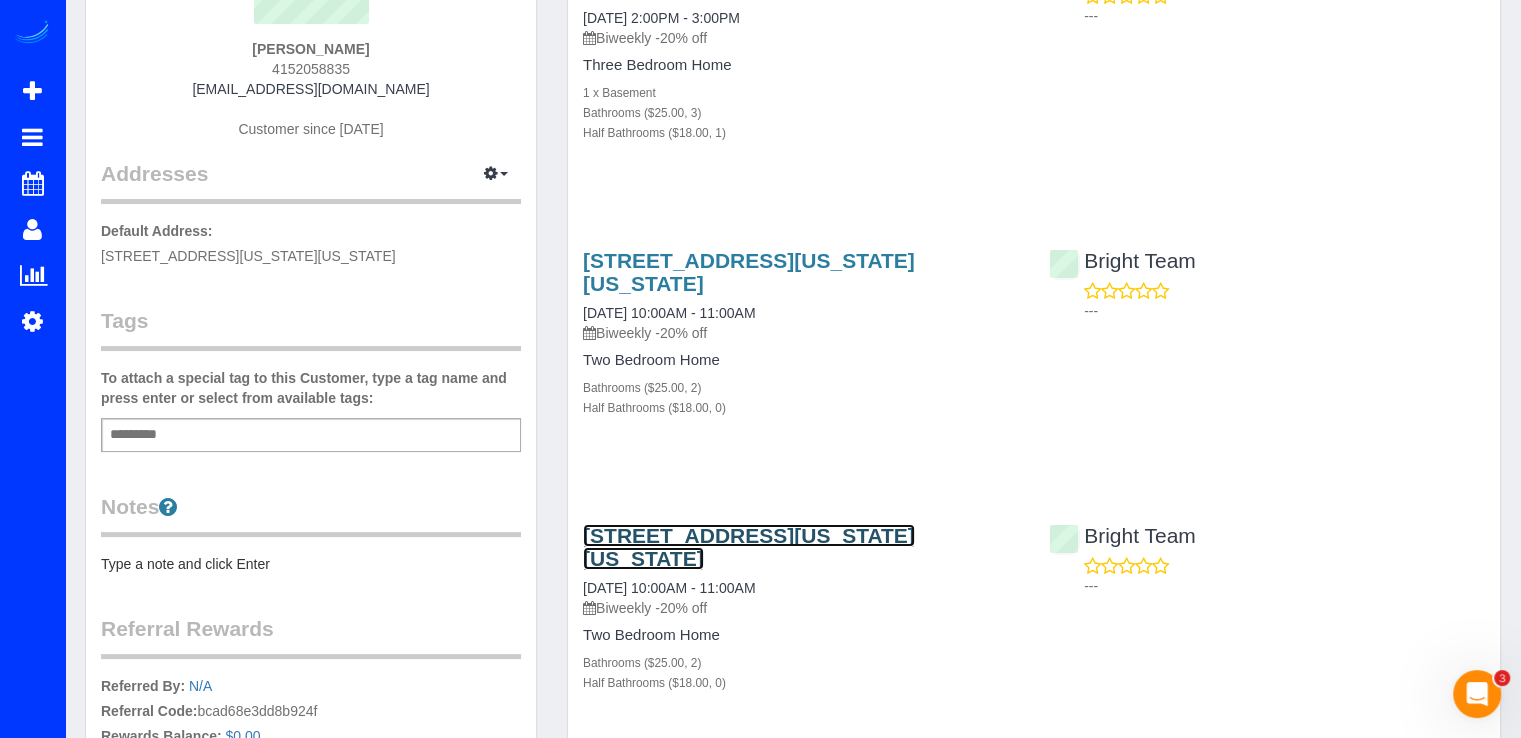 scroll, scrollTop: 0, scrollLeft: 0, axis: both 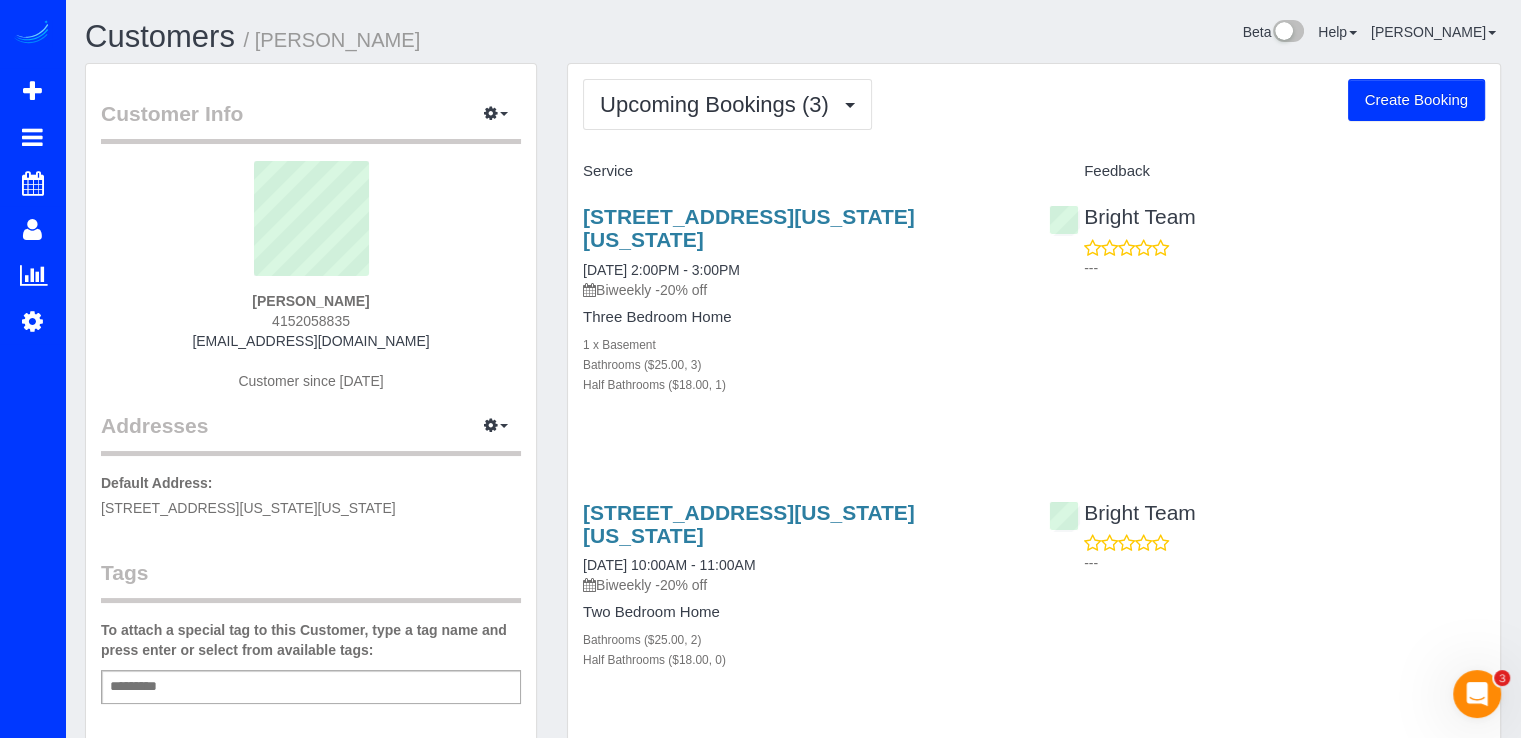 drag, startPoint x: 652, startPoint y: 233, endPoint x: 575, endPoint y: 198, distance: 84.58132 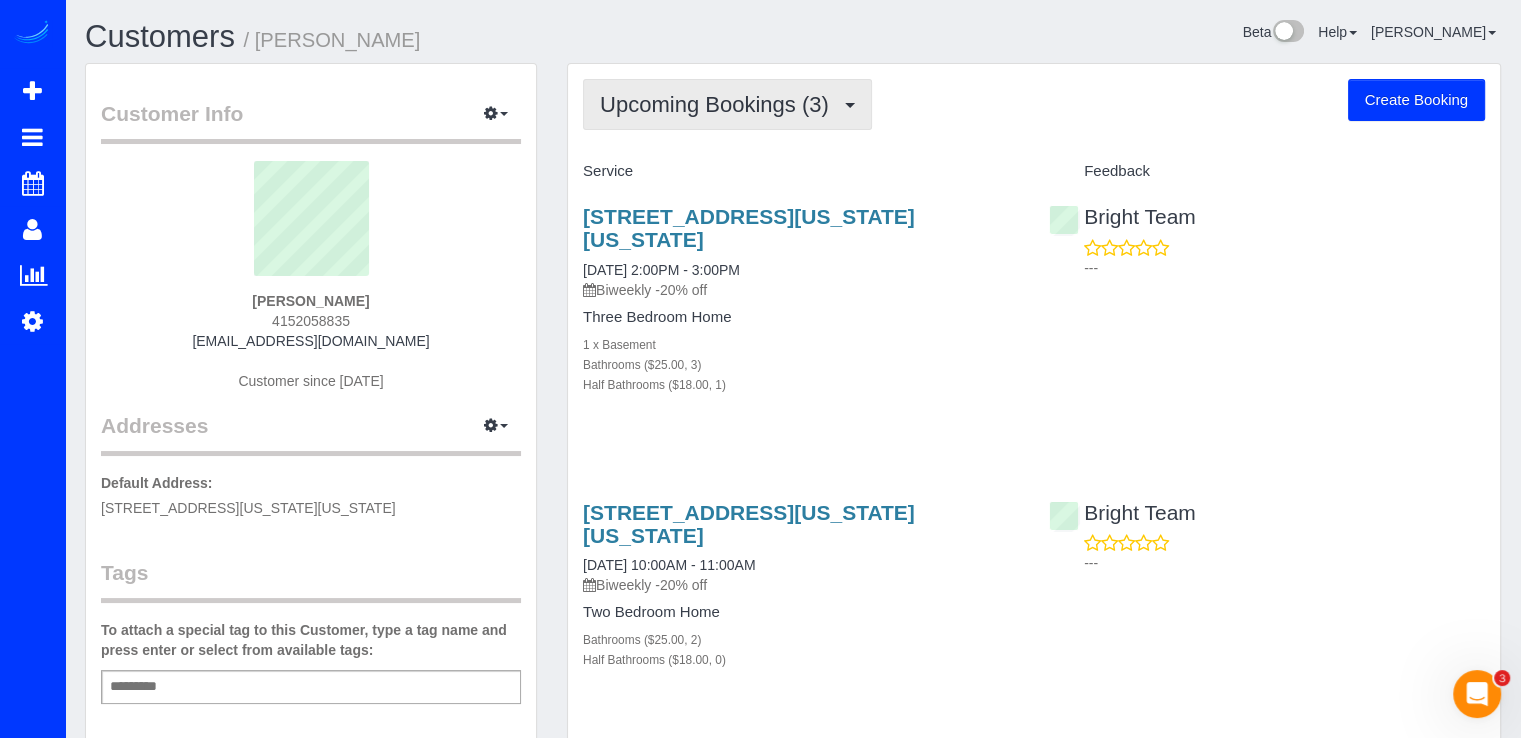 click on "Upcoming Bookings (3)" at bounding box center [719, 104] 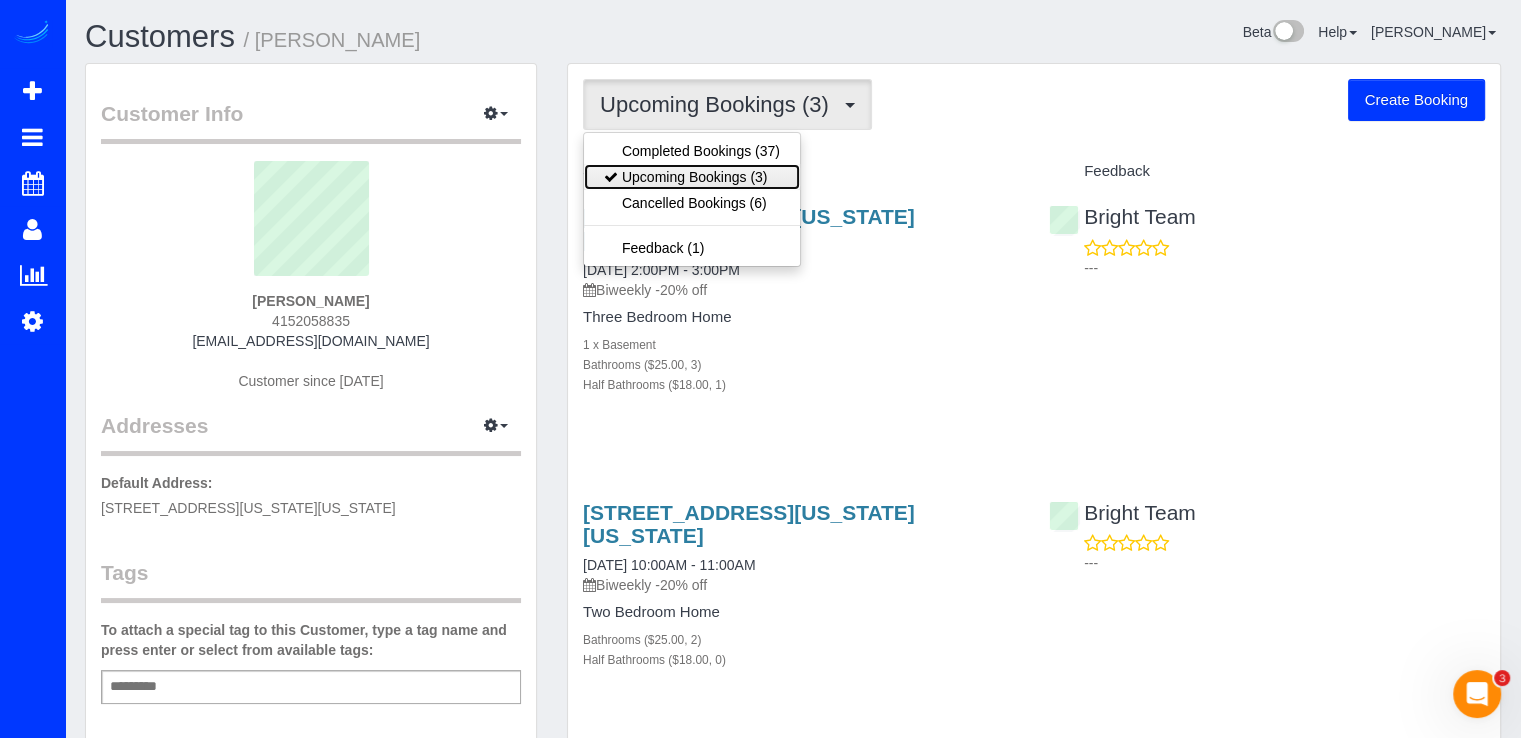 click on "Upcoming Bookings (3)" at bounding box center (692, 177) 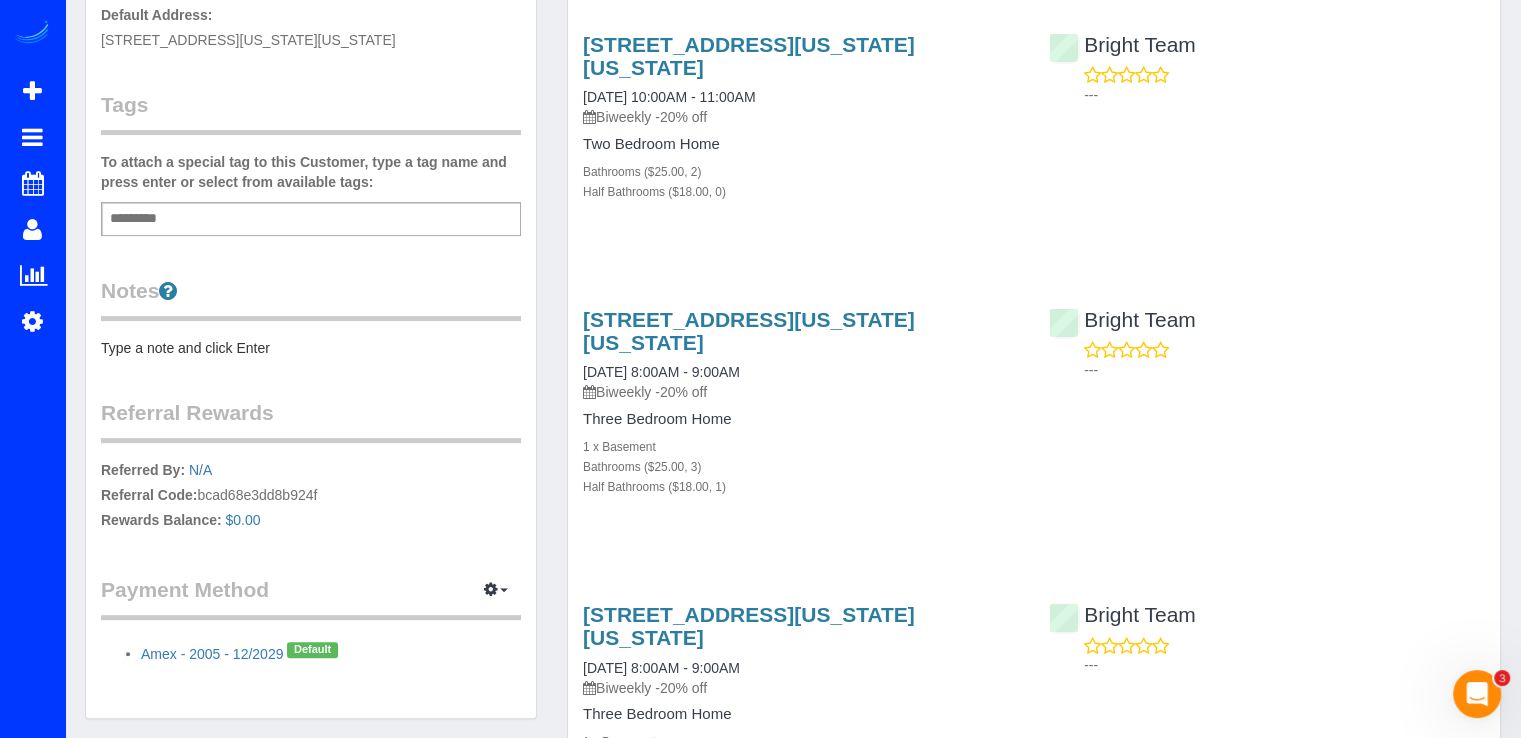 scroll, scrollTop: 252, scrollLeft: 0, axis: vertical 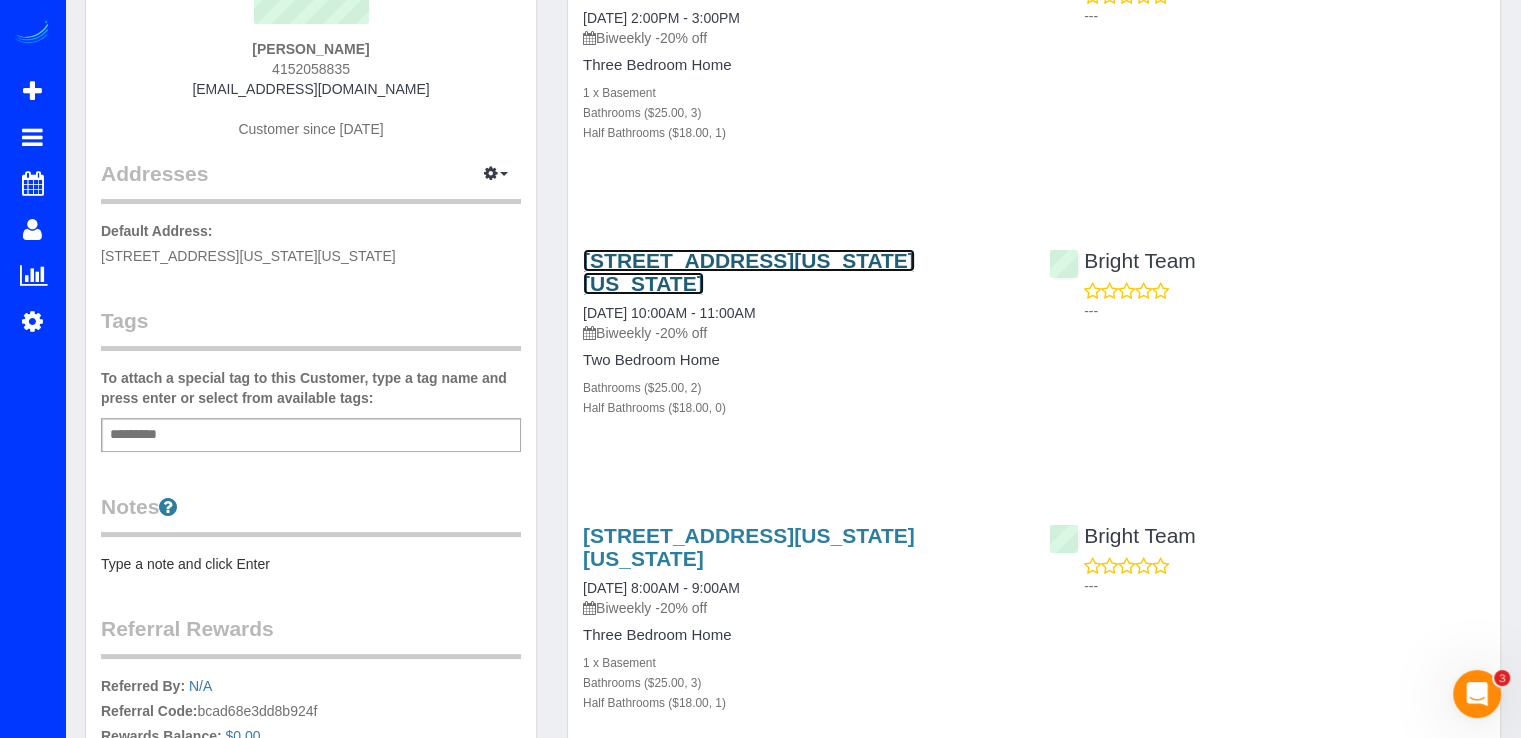 click on "1000 New Jersey Ave Se, Apt 914, Washington, DC 20003" at bounding box center (749, 272) 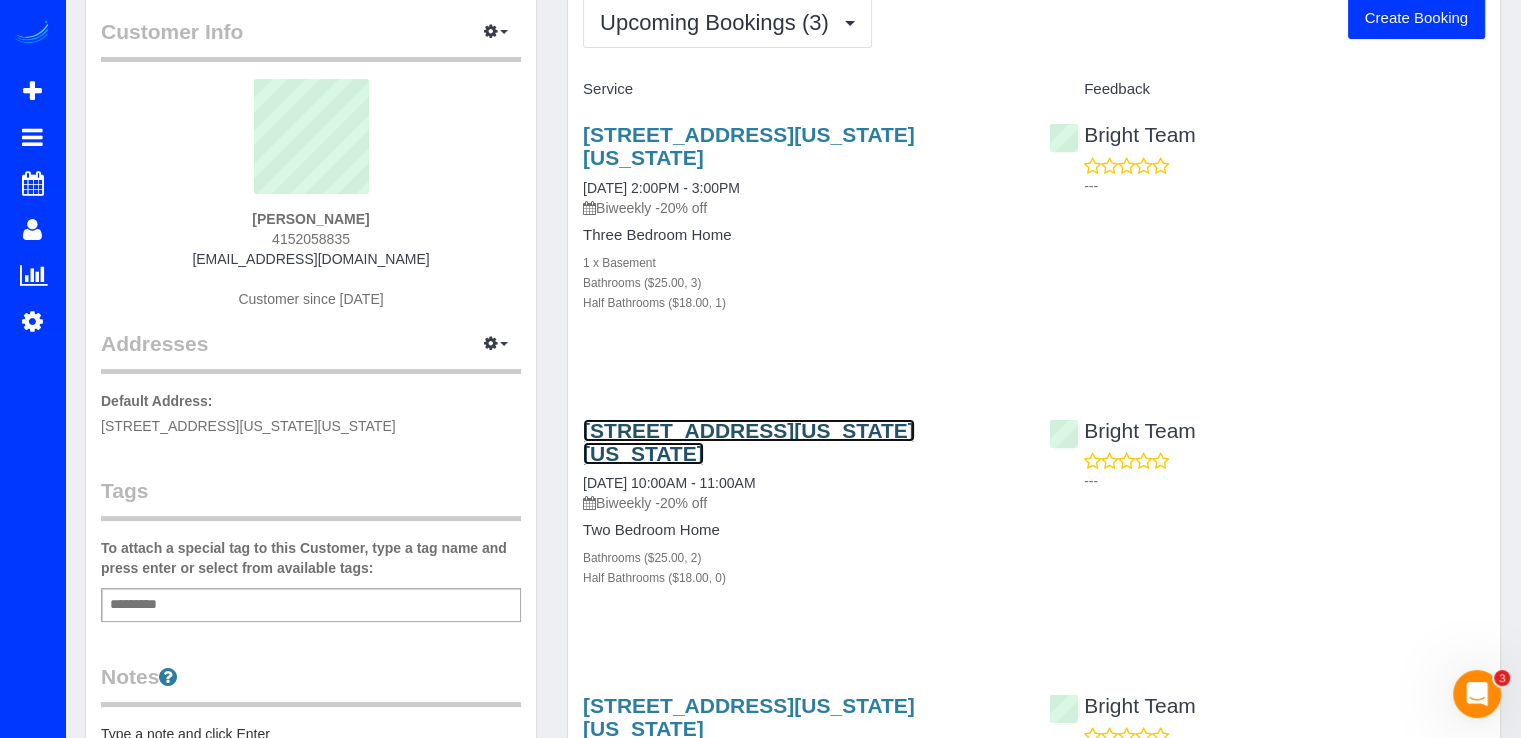 scroll, scrollTop: 0, scrollLeft: 0, axis: both 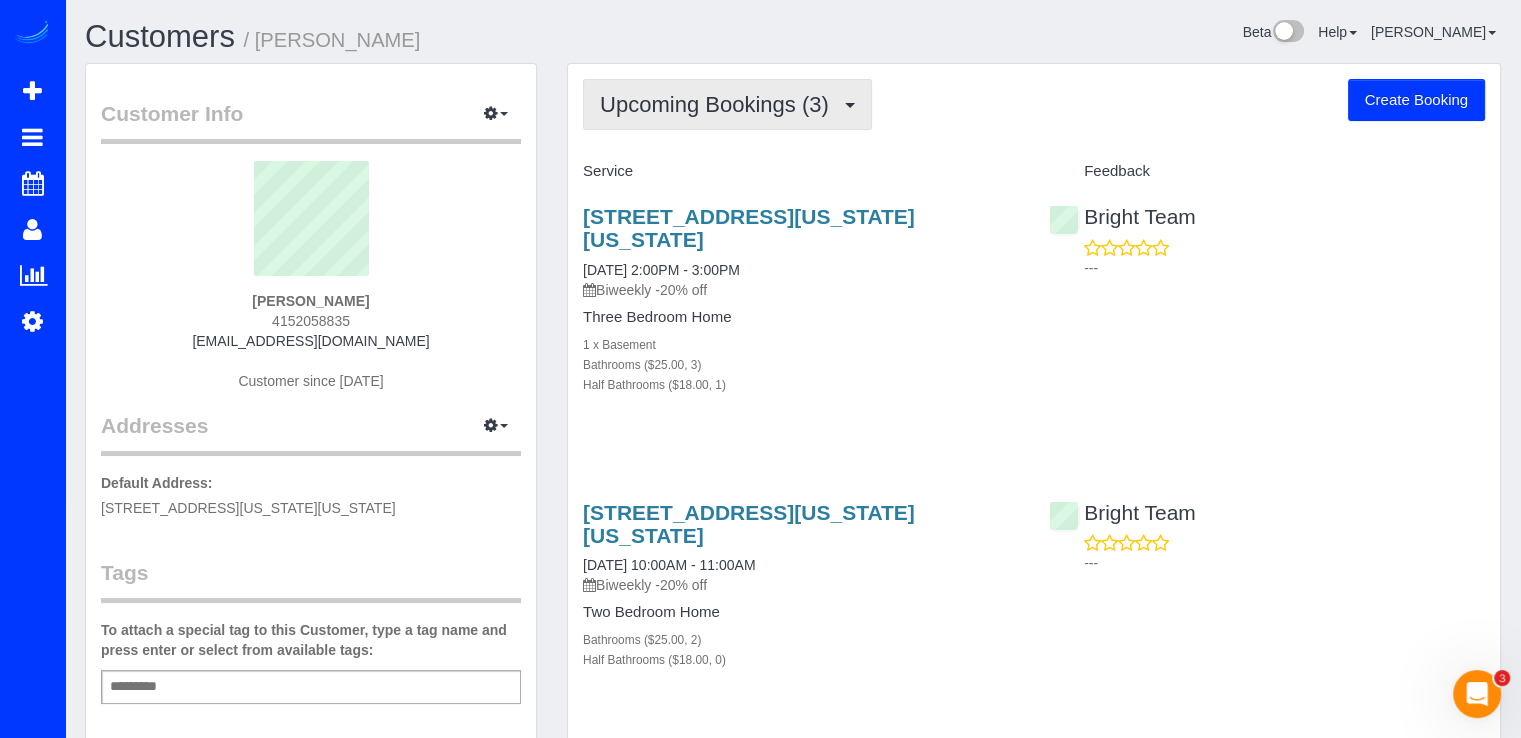 click on "Upcoming Bookings (3)" at bounding box center (719, 104) 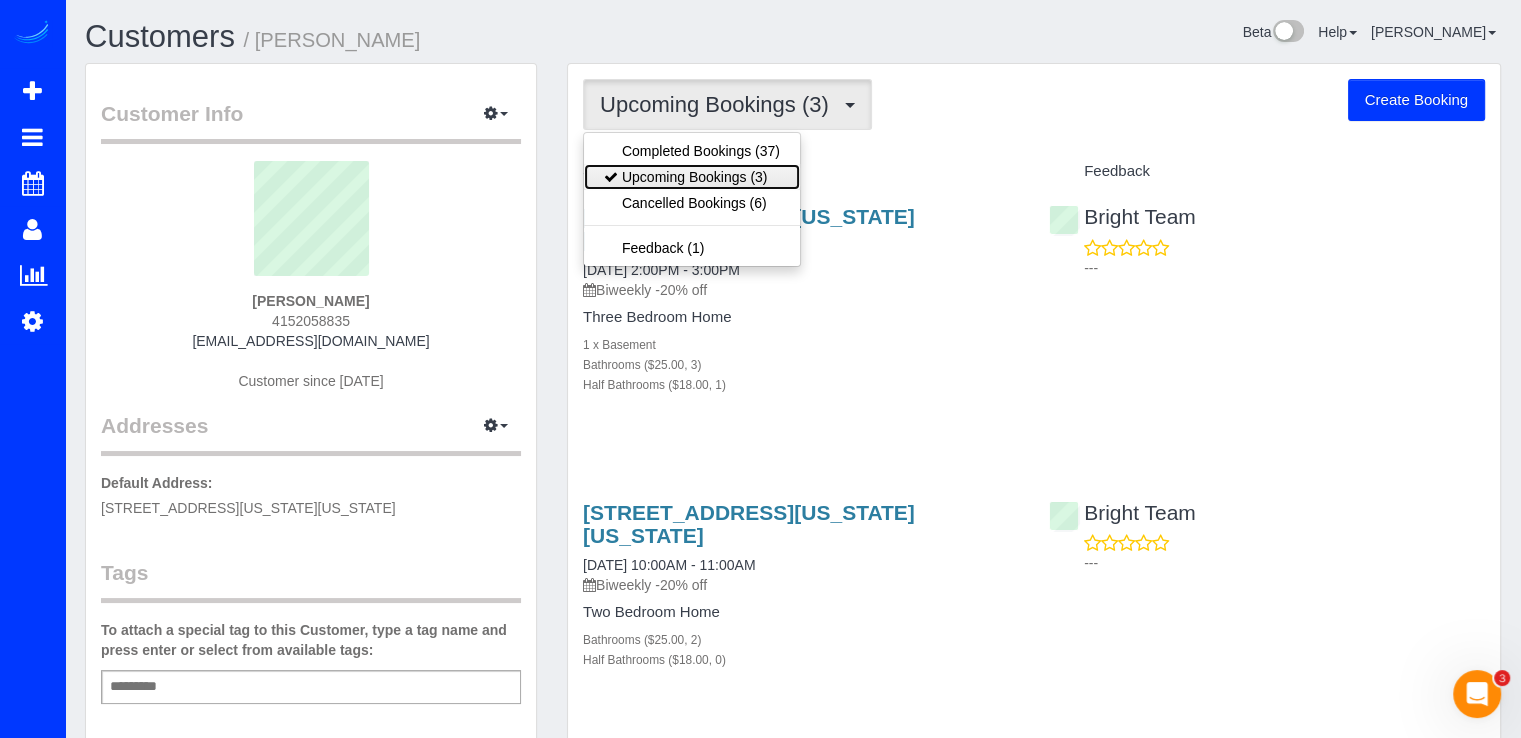 click on "Upcoming Bookings (3)" at bounding box center [692, 177] 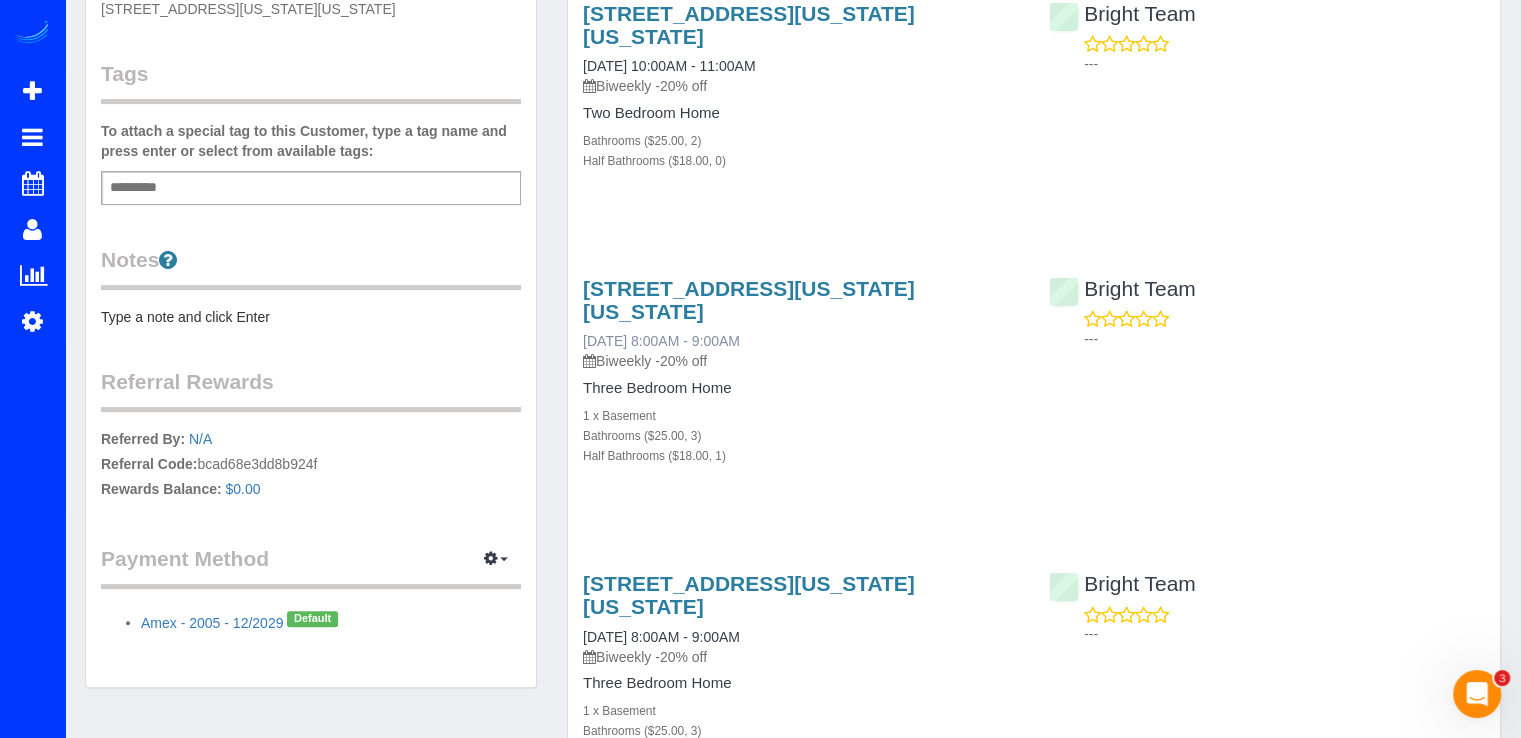 scroll, scrollTop: 500, scrollLeft: 0, axis: vertical 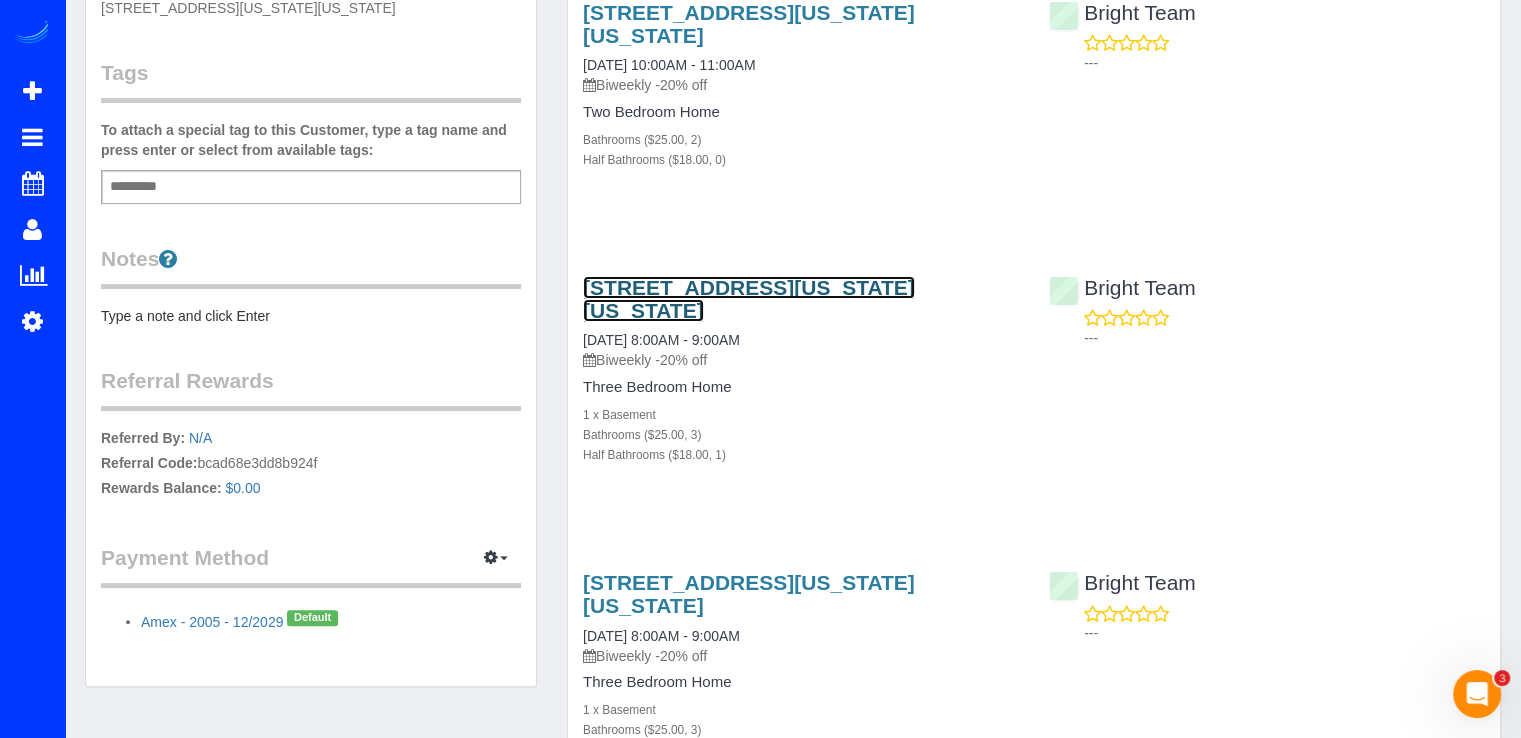 click on "5707 Colorado Ave Nw,, Washington, DC 20011" at bounding box center [749, 299] 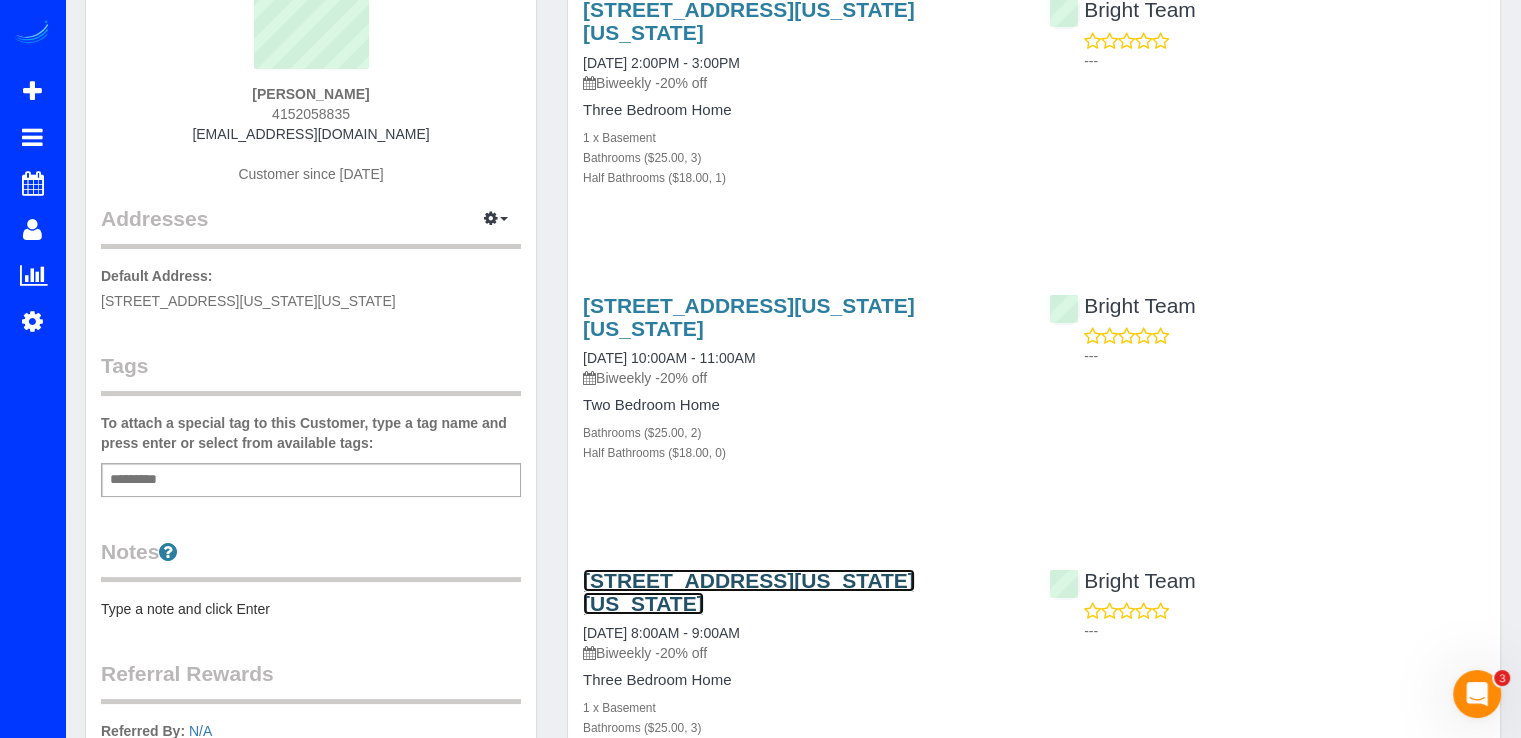 scroll, scrollTop: 100, scrollLeft: 0, axis: vertical 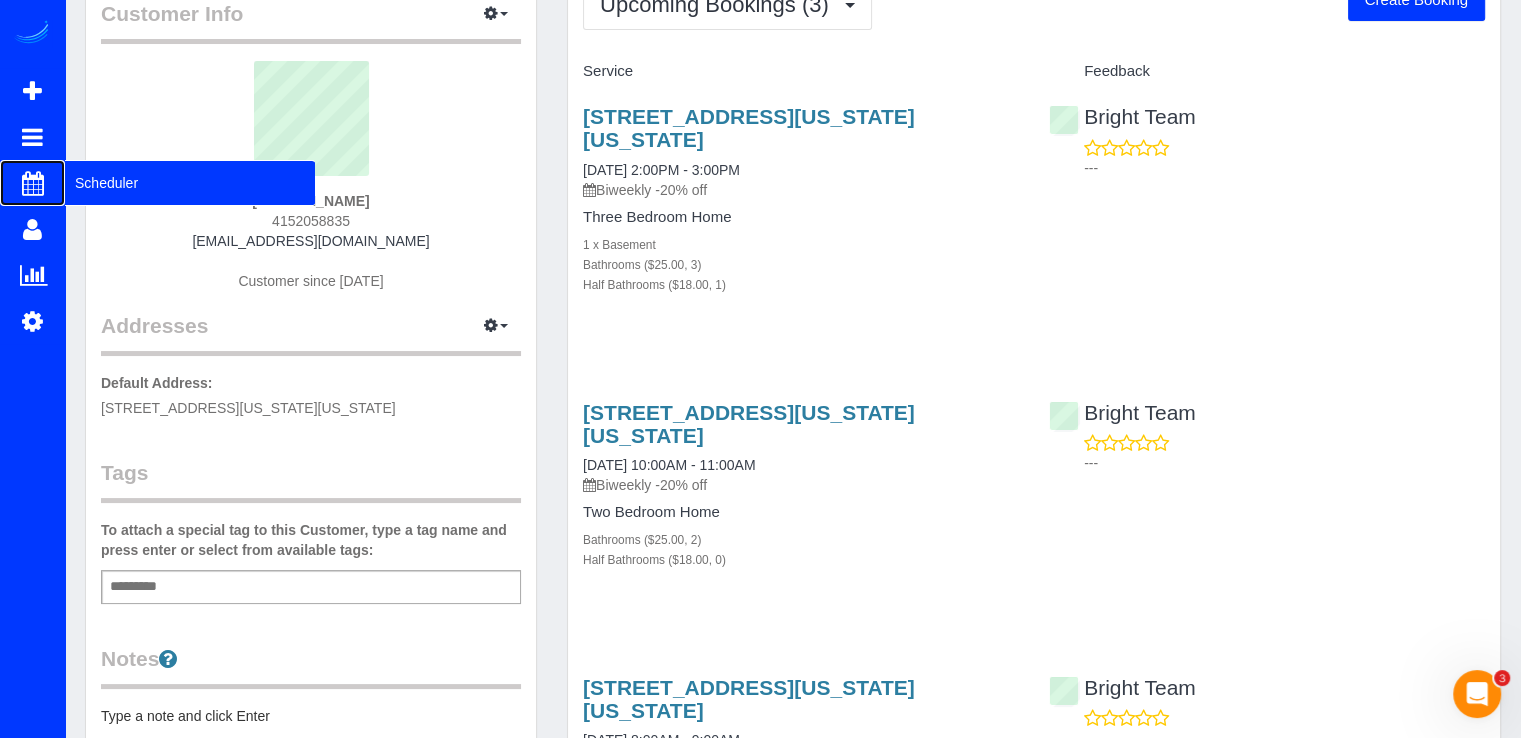 click on "Scheduler" at bounding box center [190, 183] 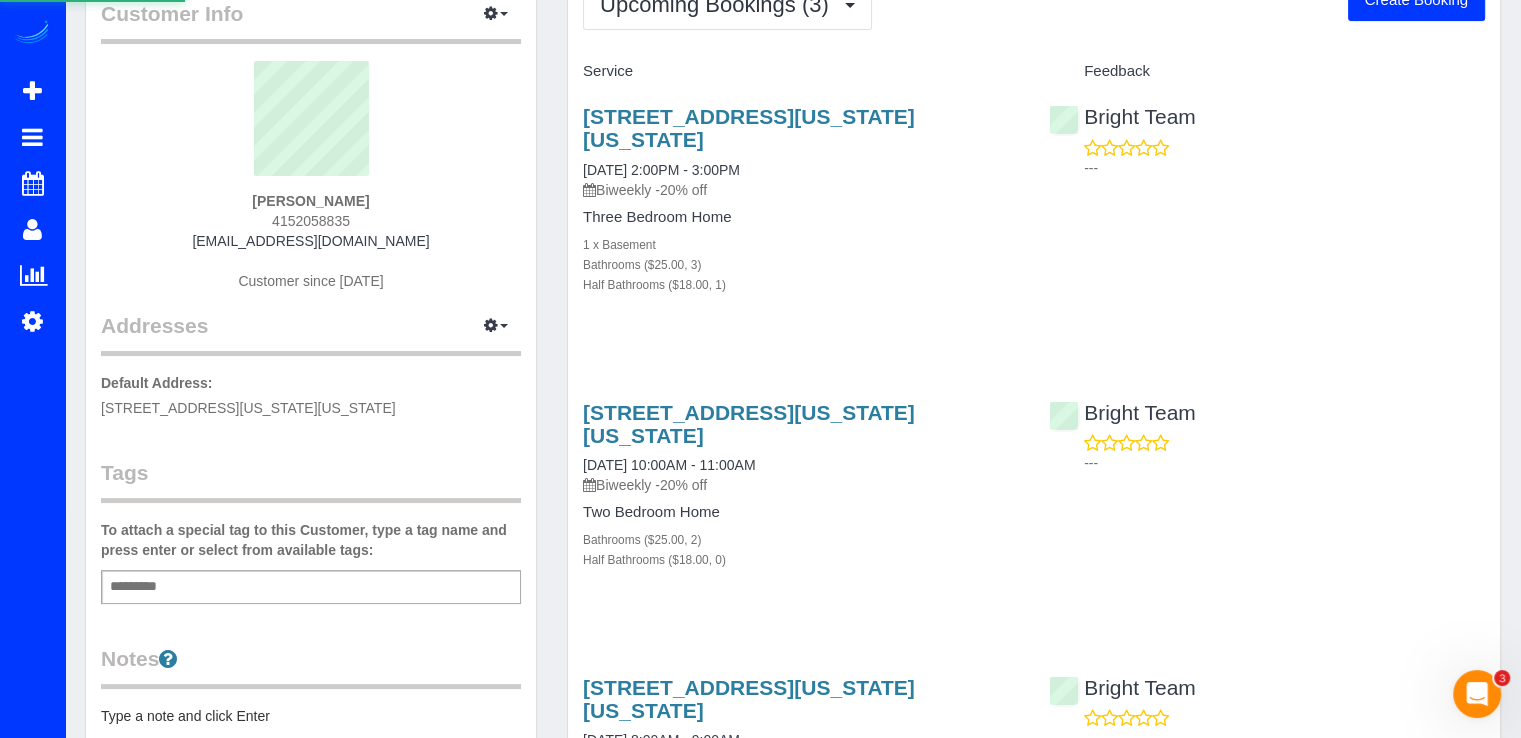 scroll, scrollTop: 0, scrollLeft: 0, axis: both 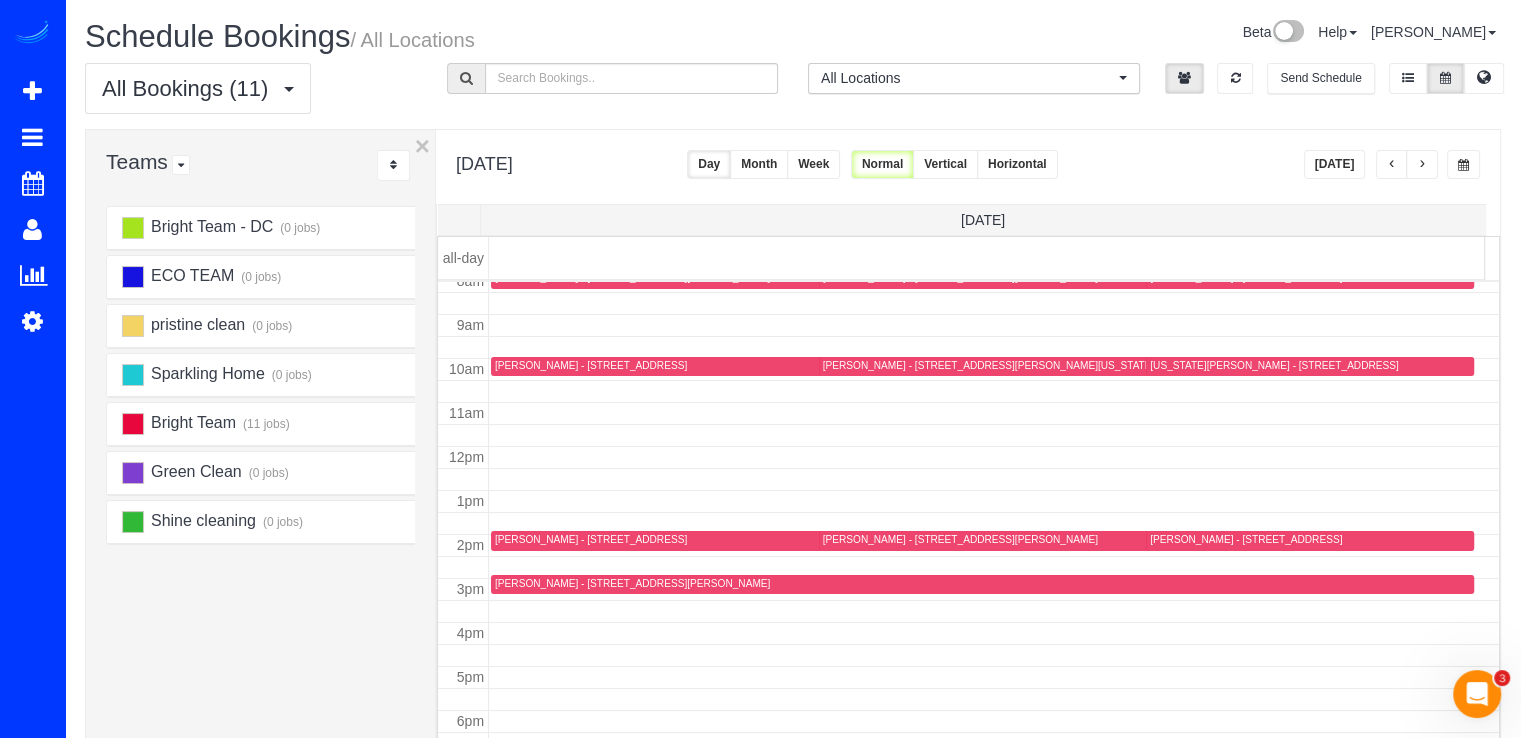 click on "[DATE]" at bounding box center (1335, 164) 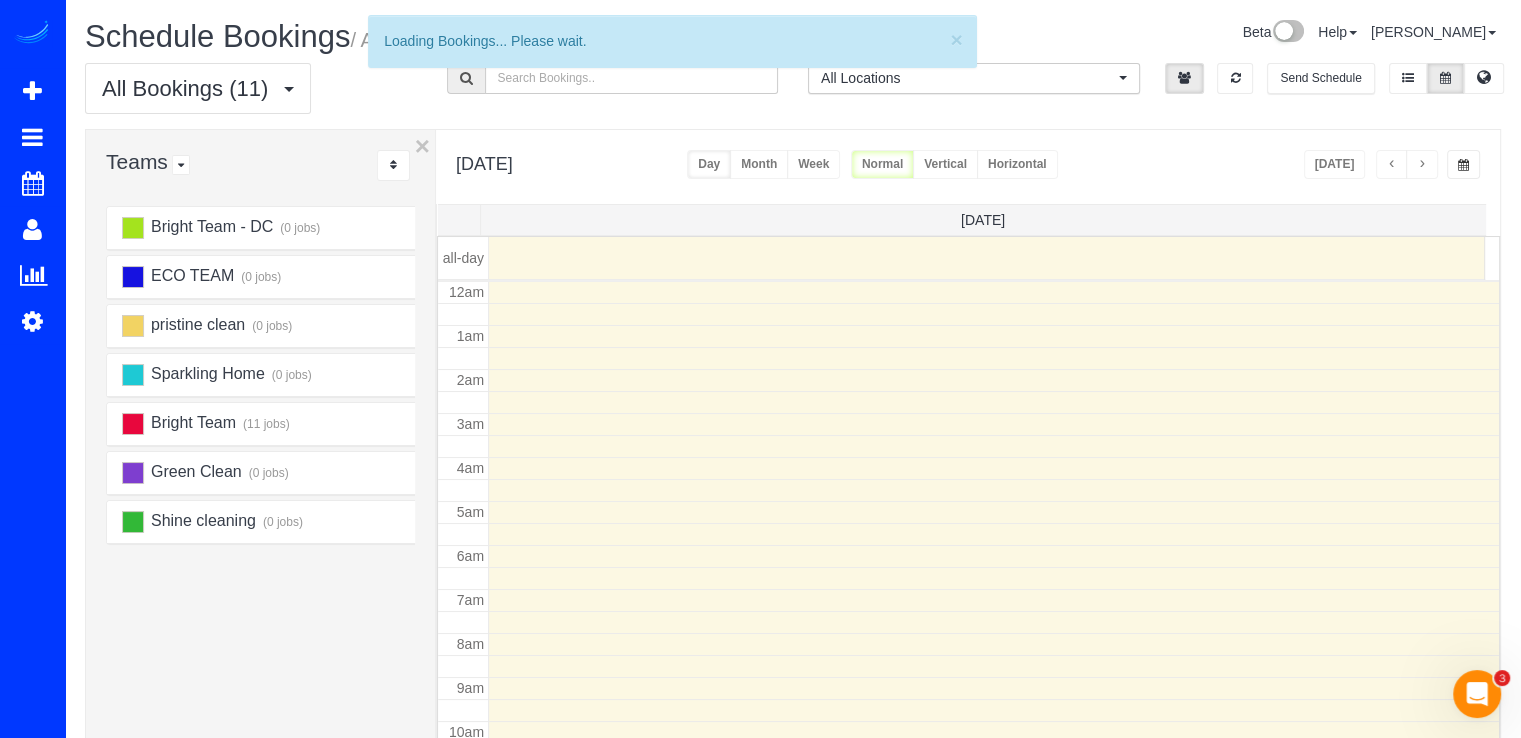 scroll, scrollTop: 263, scrollLeft: 0, axis: vertical 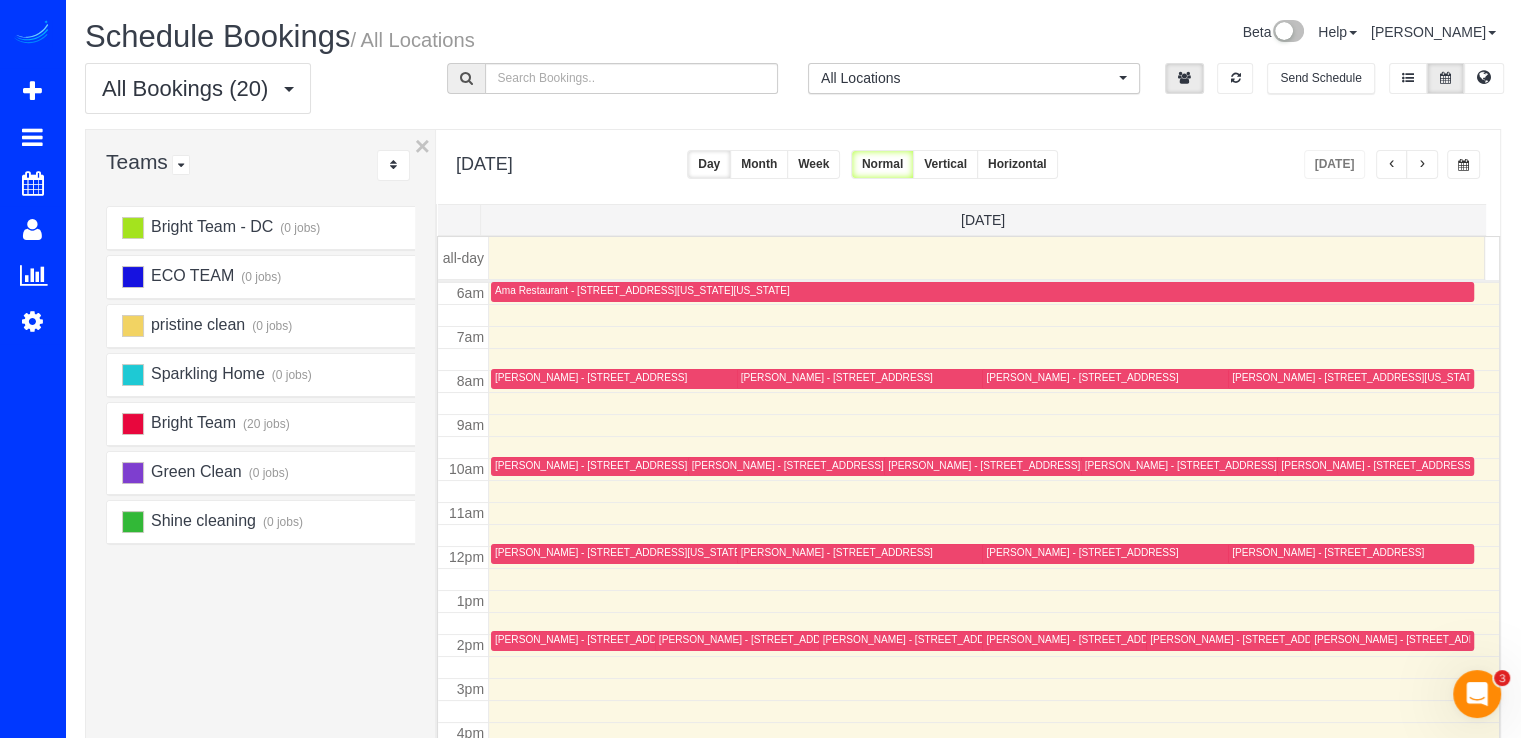 click on "Claire Olingy - 9206 Crosby Rd, Silver Spring, MD 20910-1522" at bounding box center (632, 639) 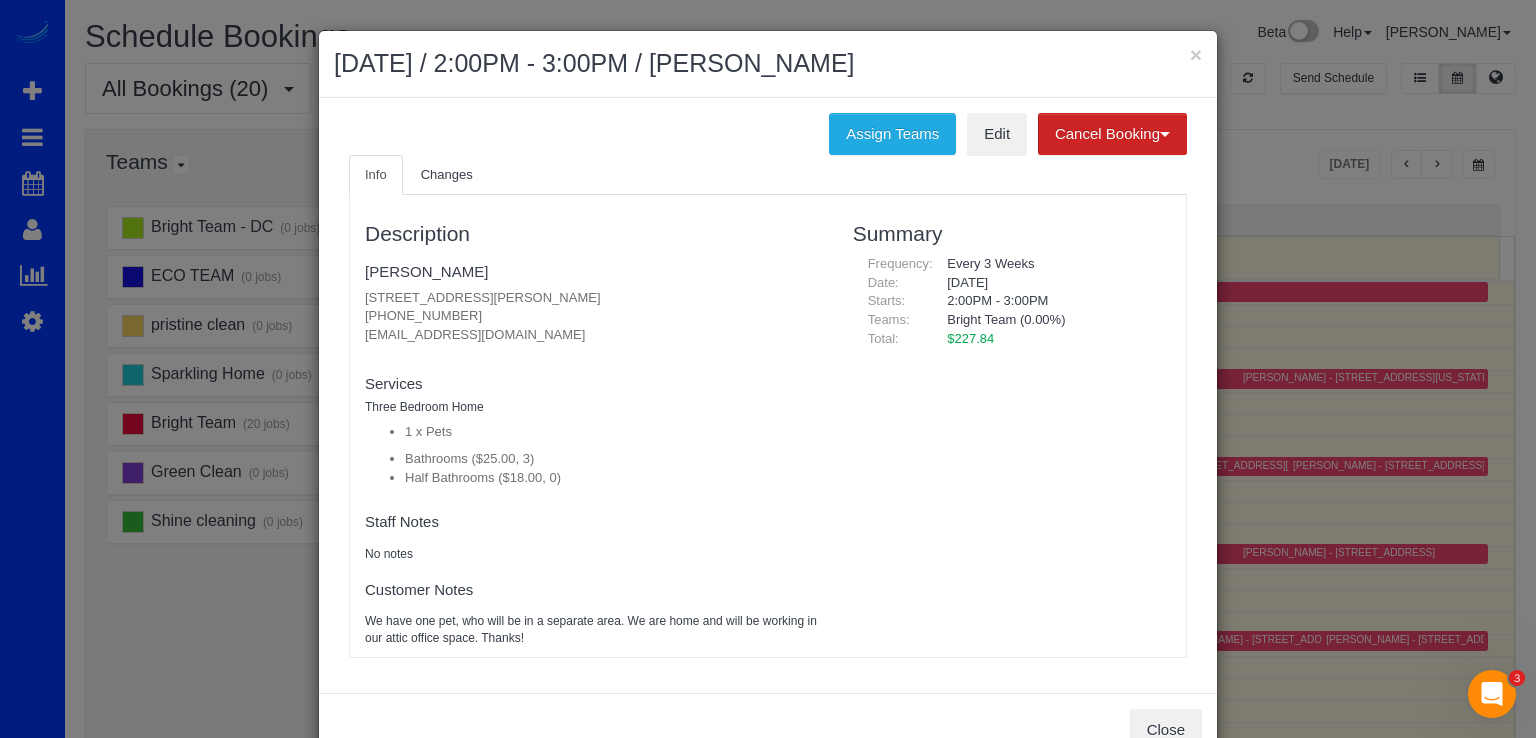 drag, startPoint x: 1176, startPoint y: 53, endPoint x: 1185, endPoint y: 48, distance: 10.29563 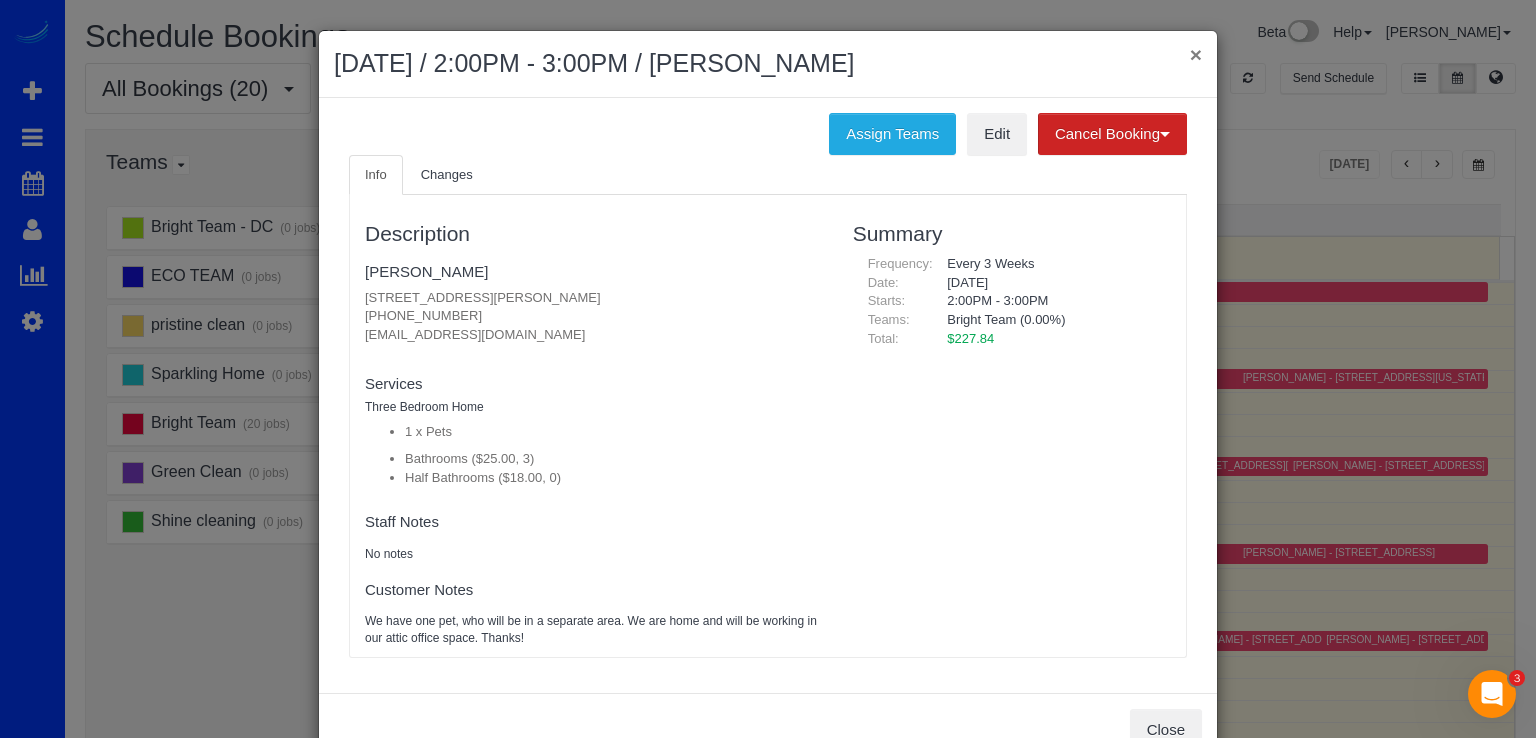 click on "×" at bounding box center (1196, 54) 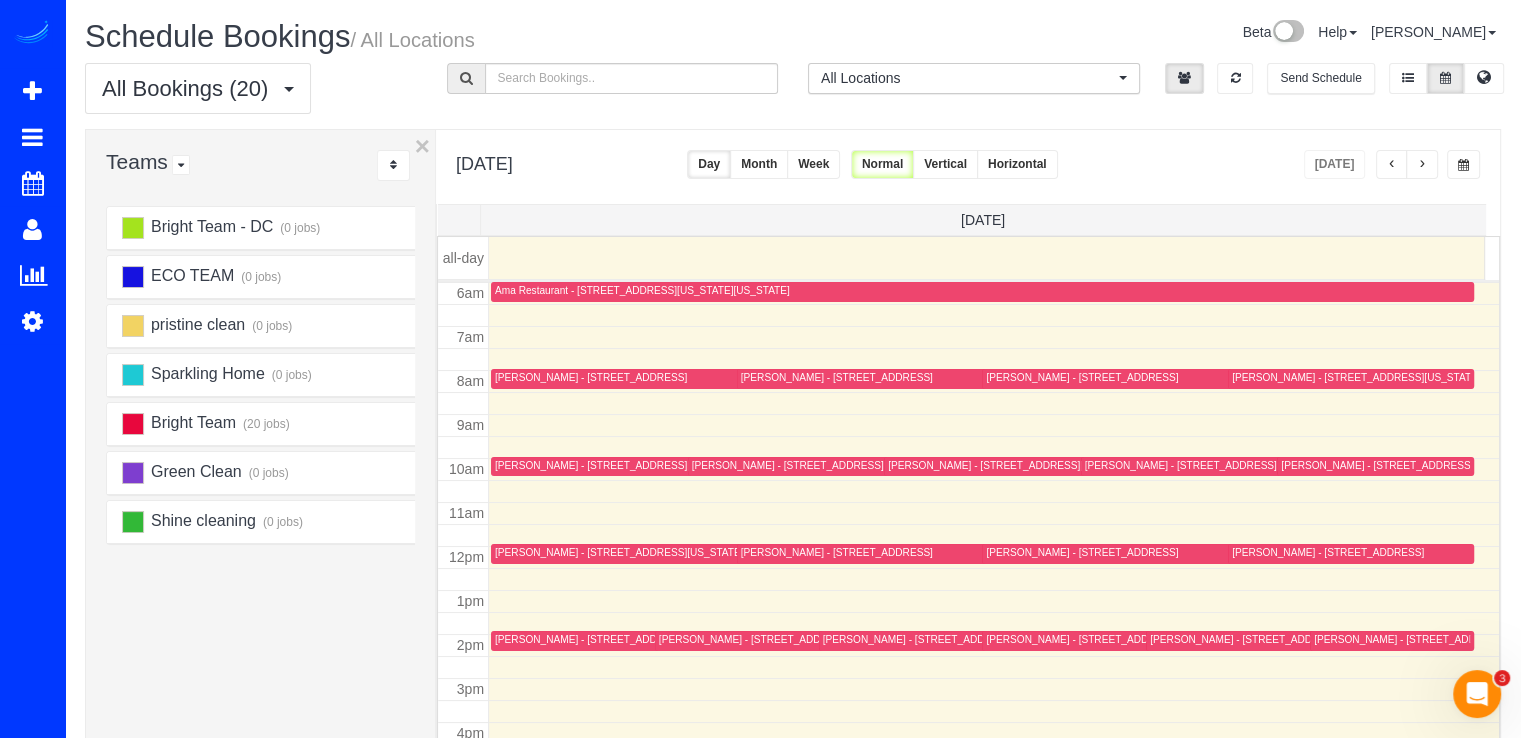 click at bounding box center (1422, 164) 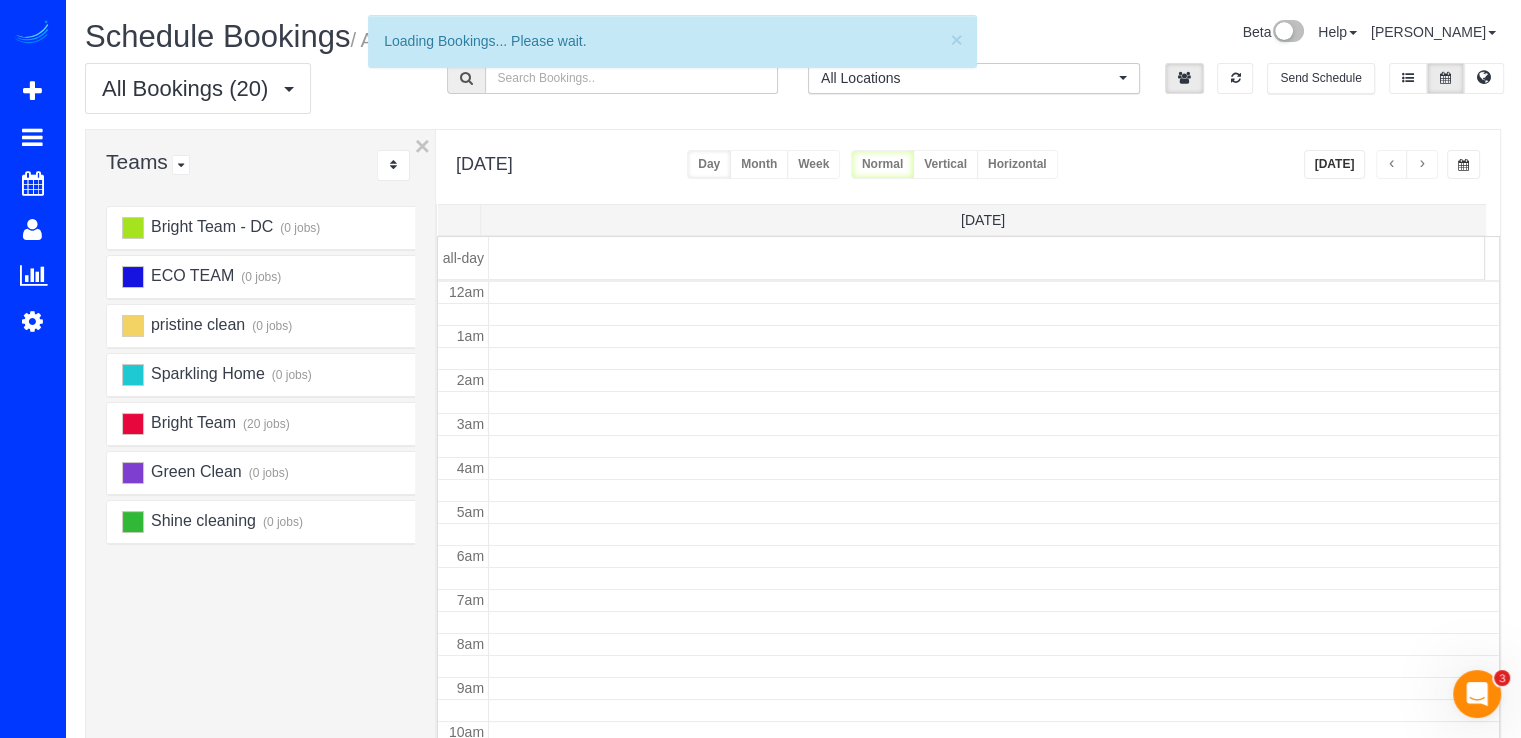scroll, scrollTop: 263, scrollLeft: 0, axis: vertical 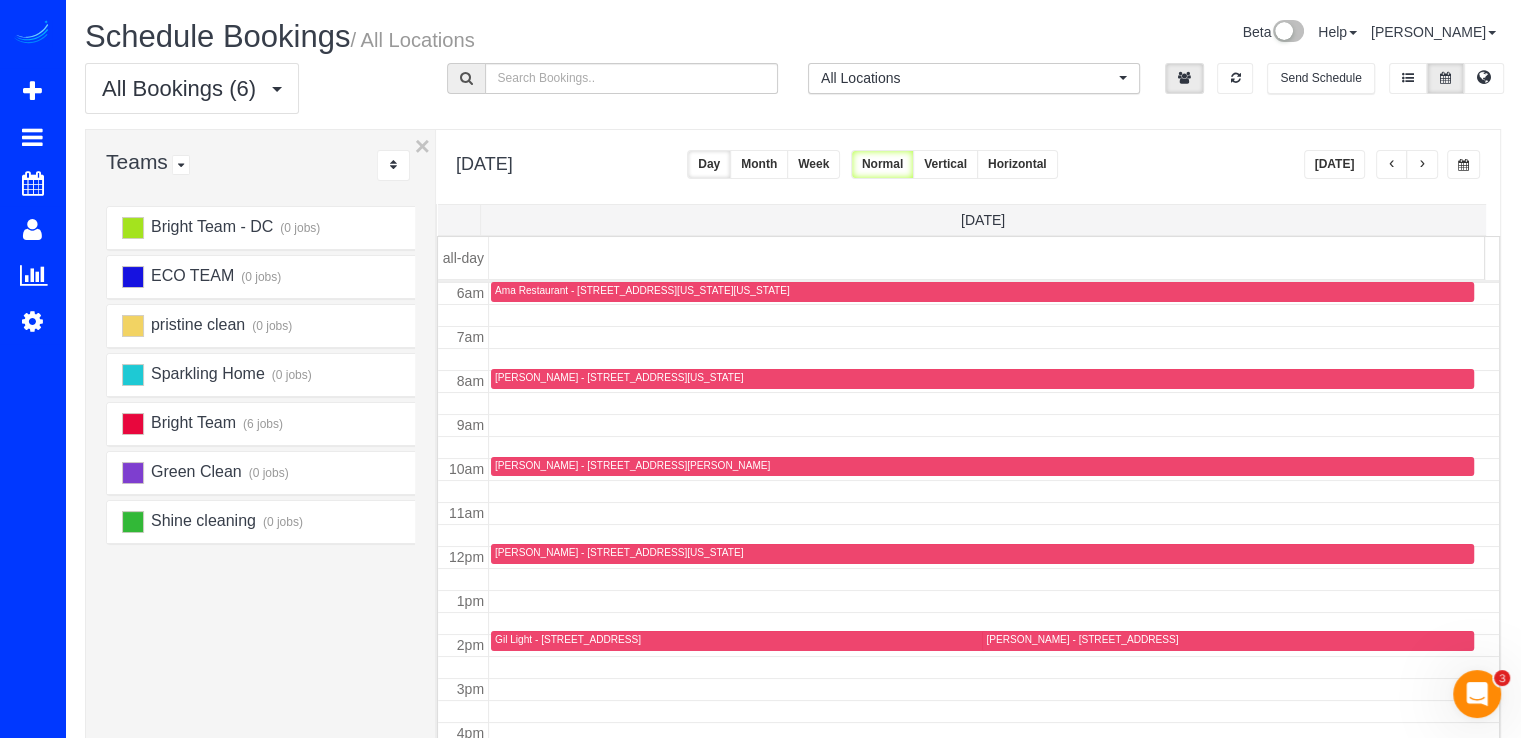 click at bounding box center [1422, 164] 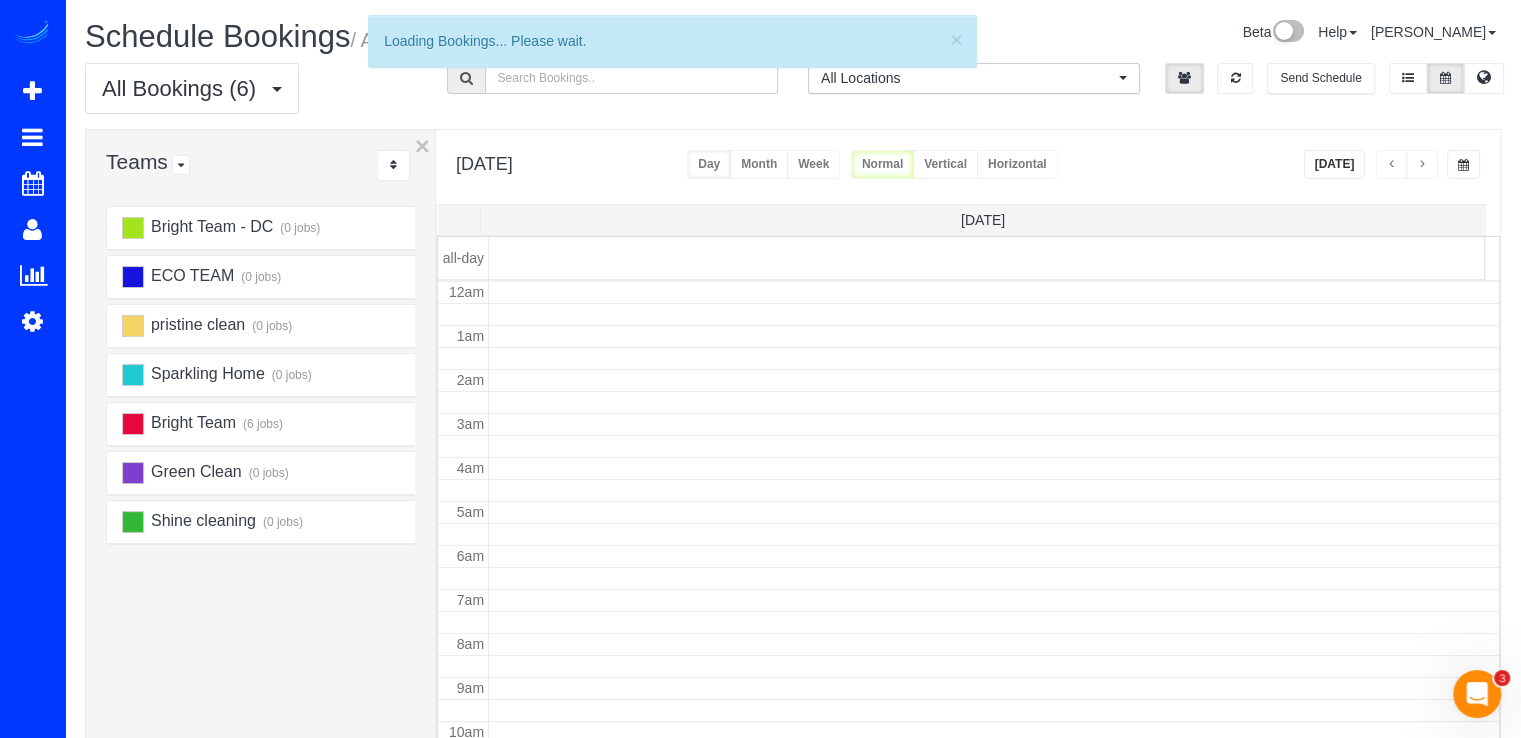 scroll, scrollTop: 263, scrollLeft: 0, axis: vertical 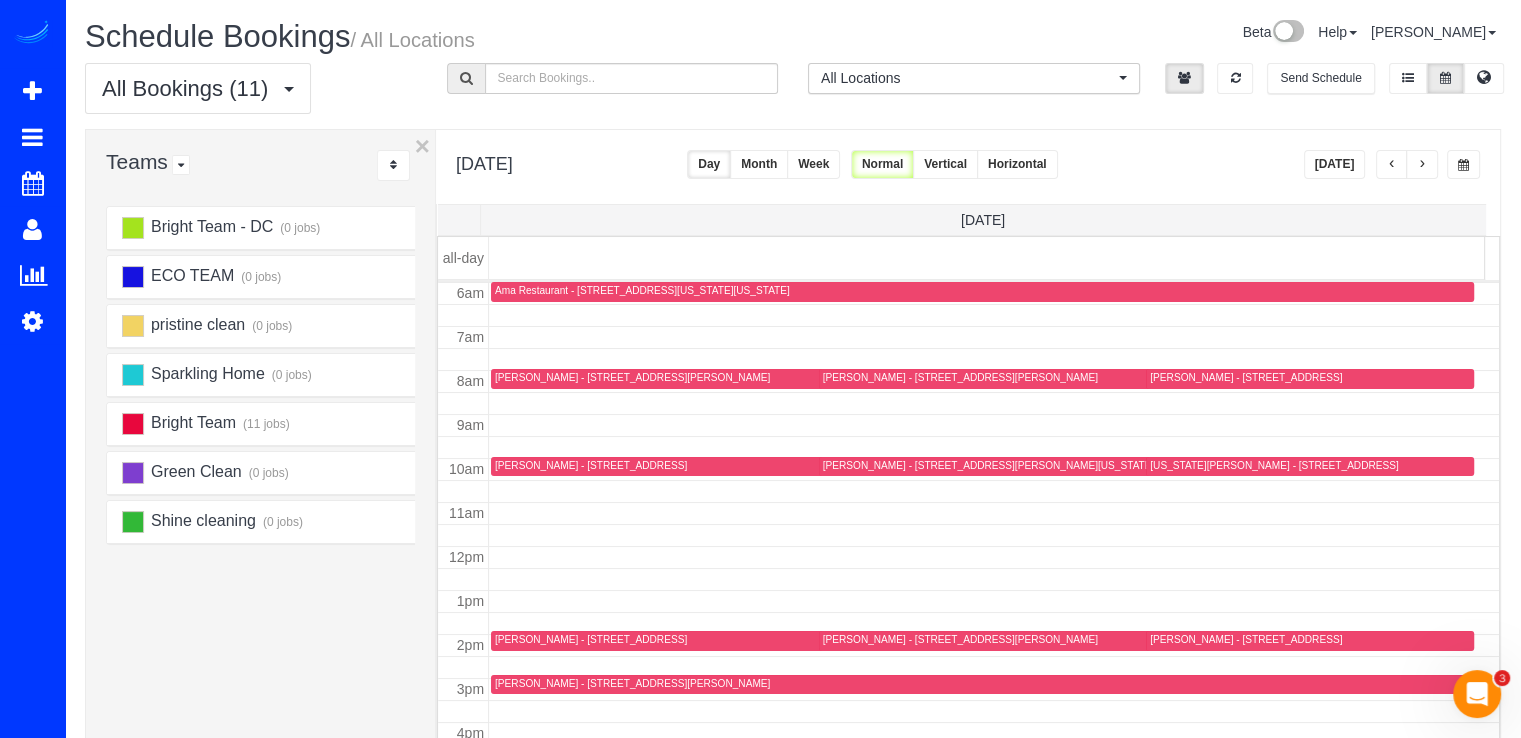 click at bounding box center (1422, 165) 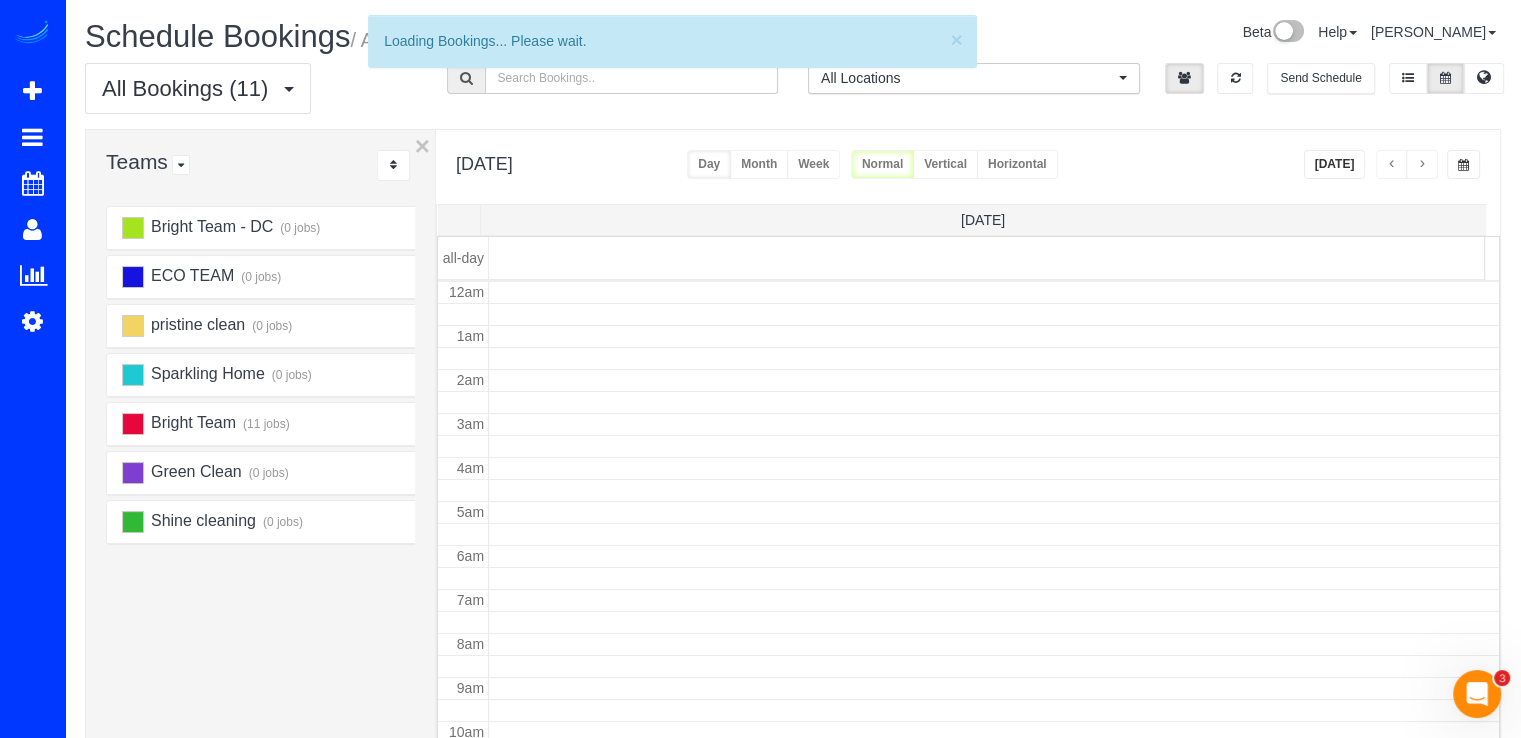 scroll, scrollTop: 263, scrollLeft: 0, axis: vertical 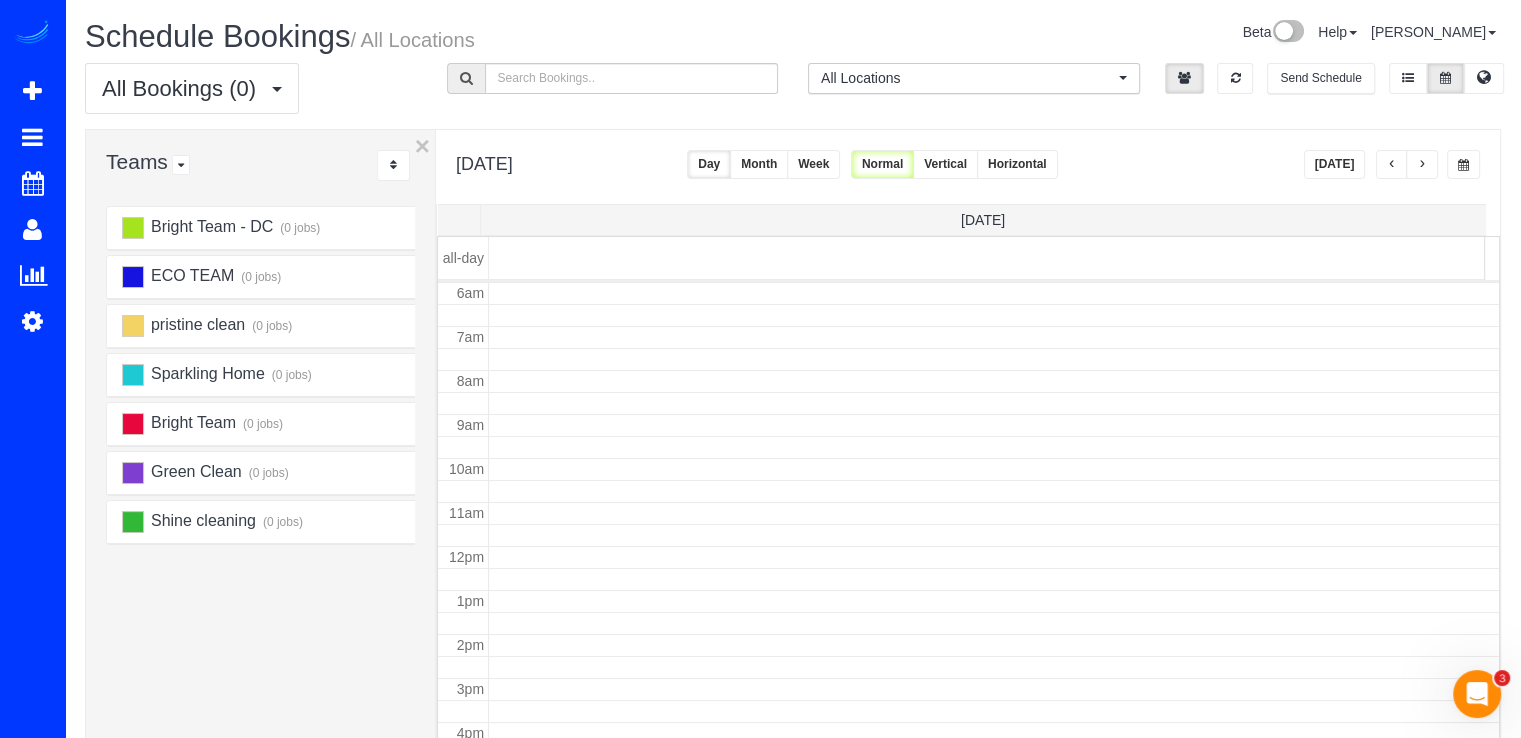 click at bounding box center [1422, 165] 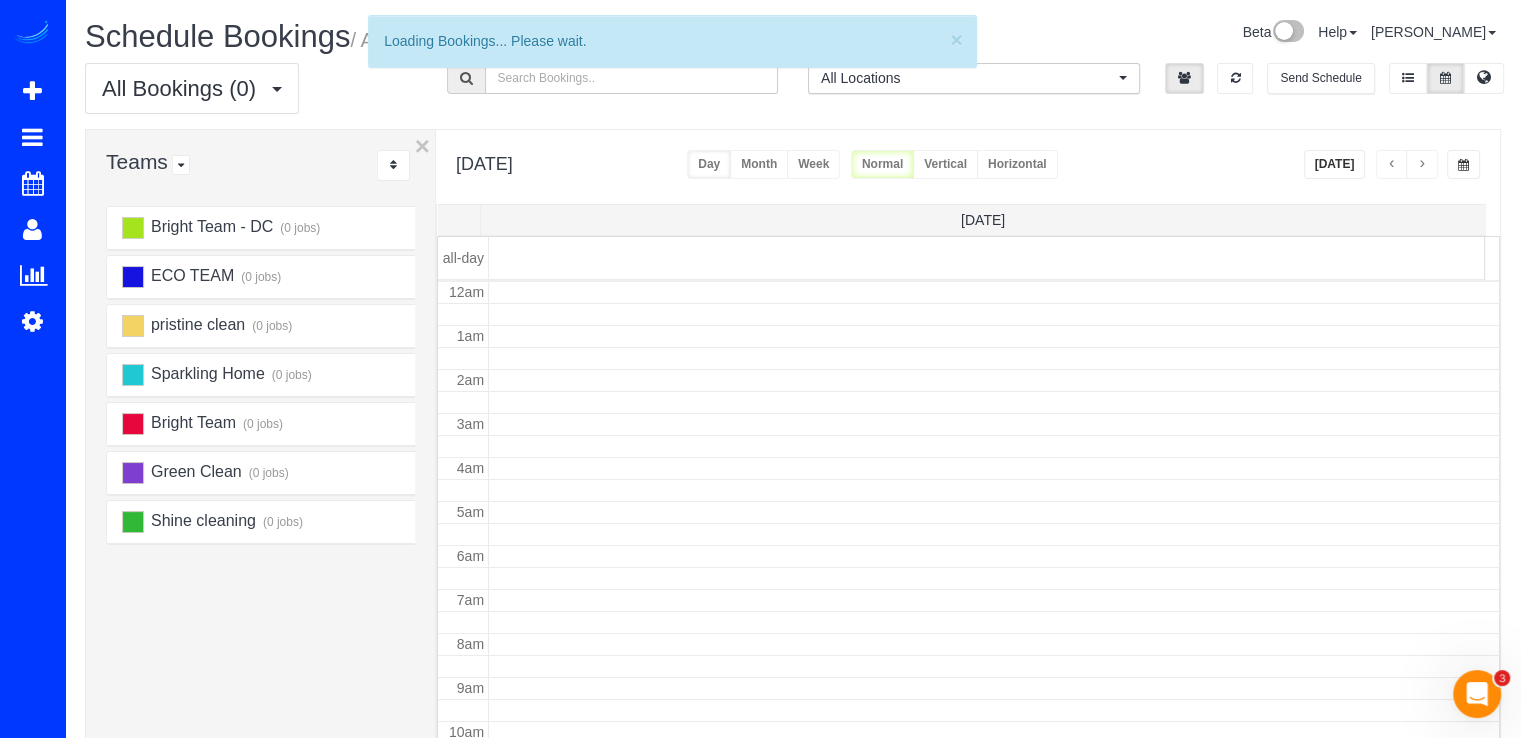 click at bounding box center [1422, 165] 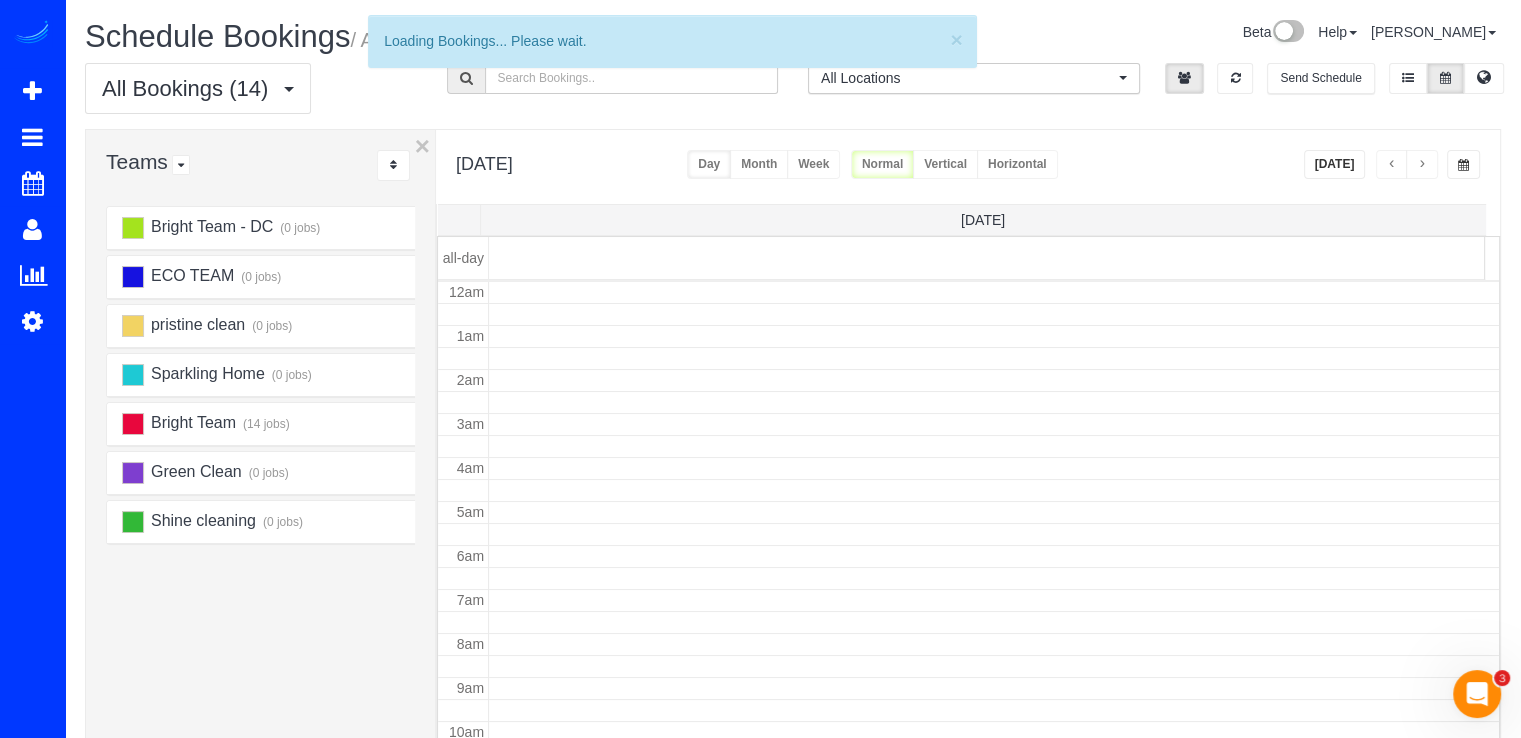 scroll, scrollTop: 263, scrollLeft: 0, axis: vertical 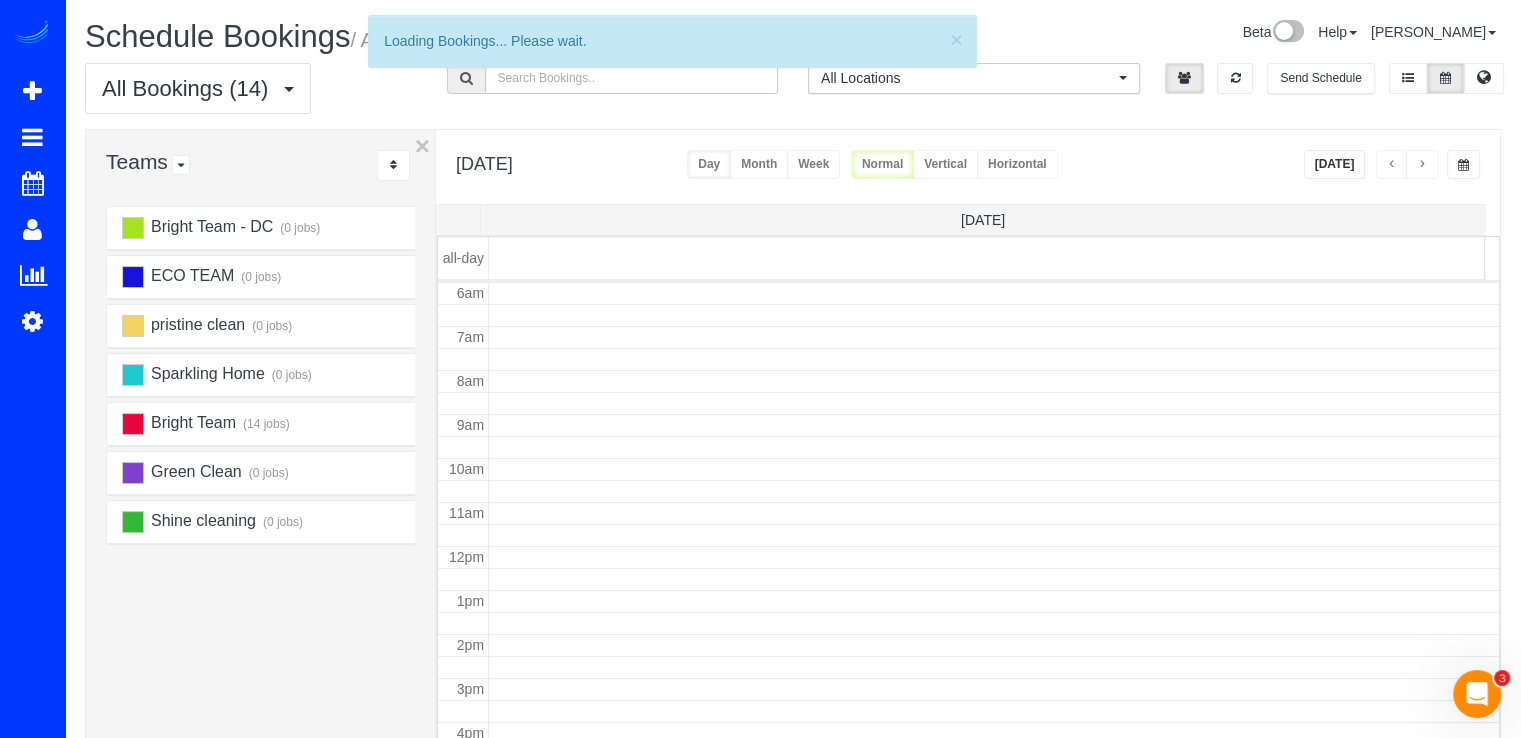 click at bounding box center [1422, 165] 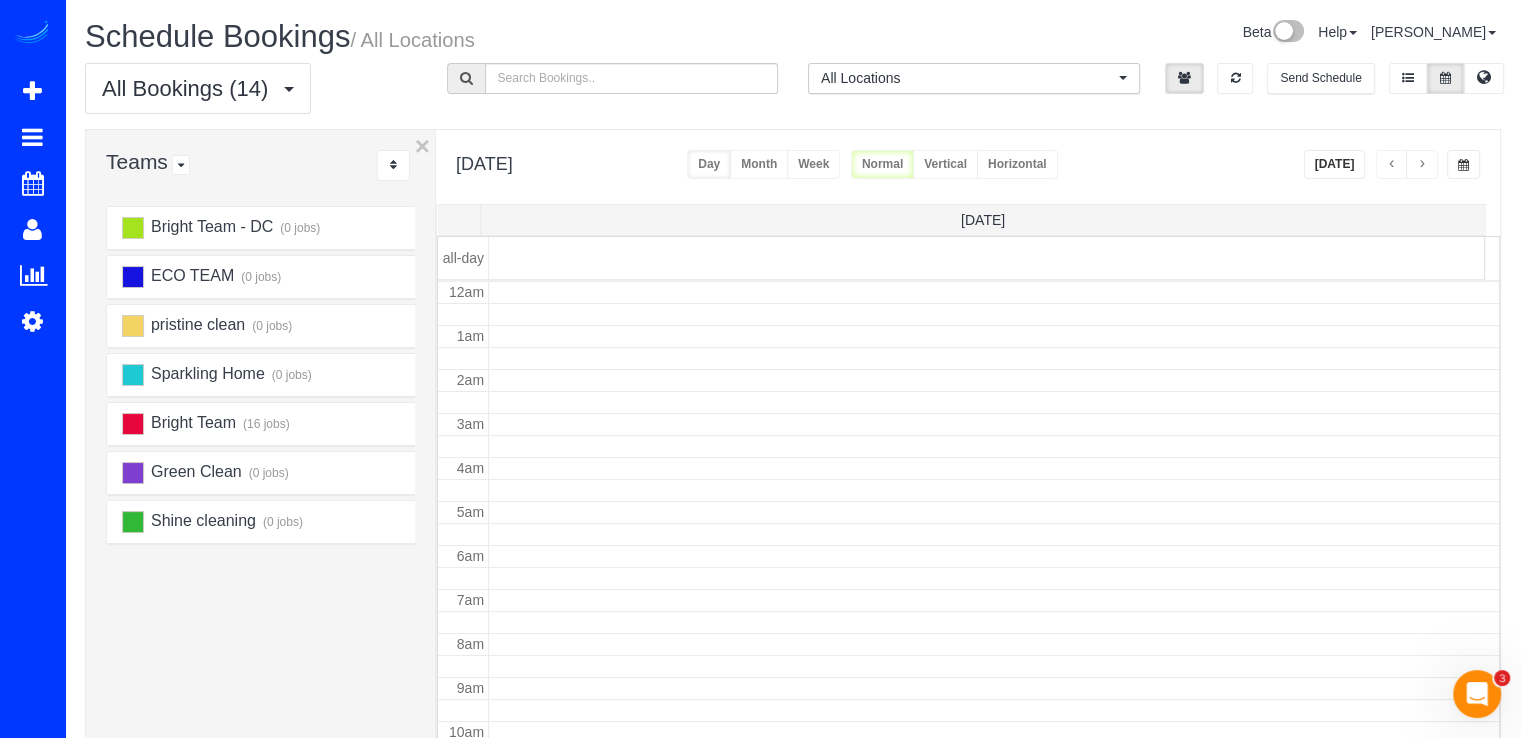 scroll, scrollTop: 263, scrollLeft: 0, axis: vertical 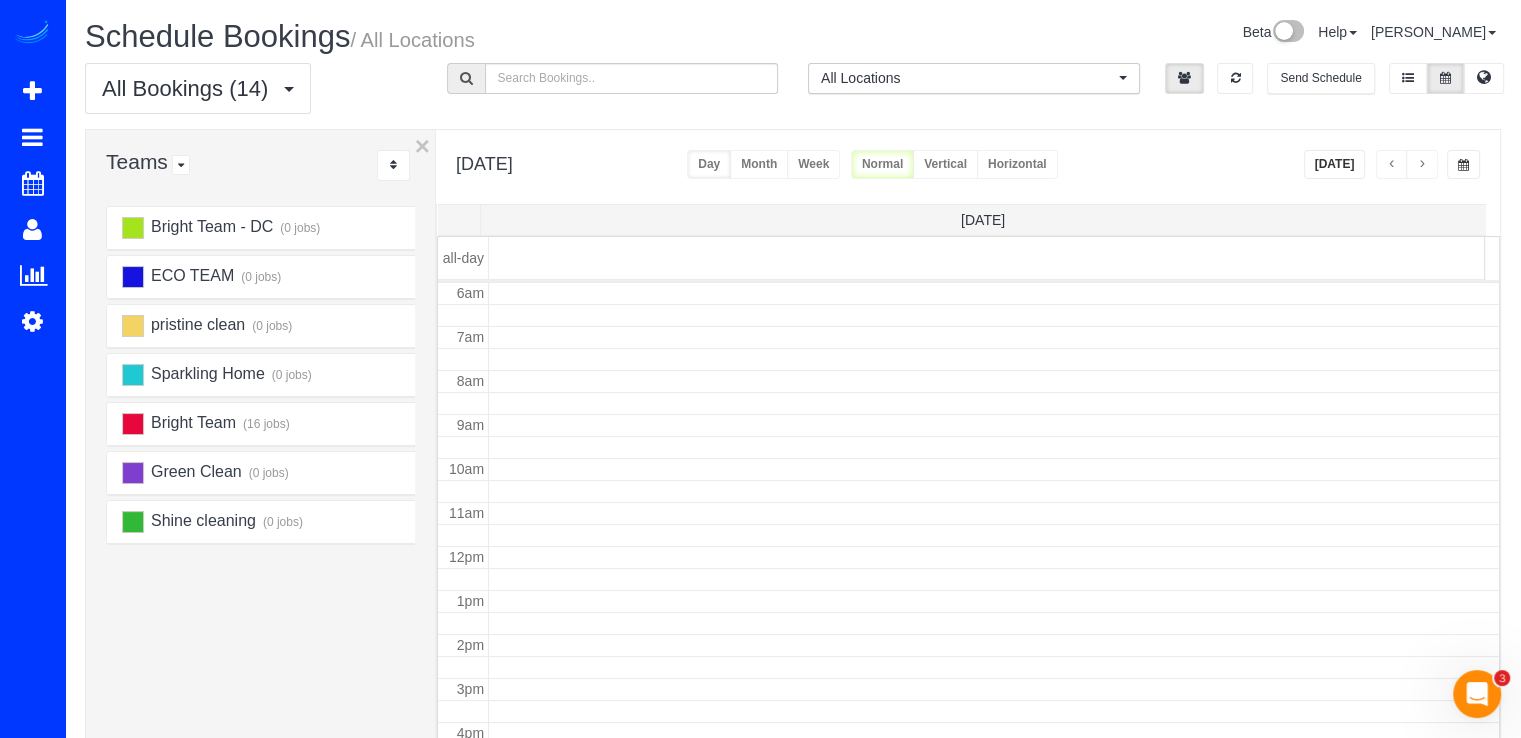 click at bounding box center [1422, 165] 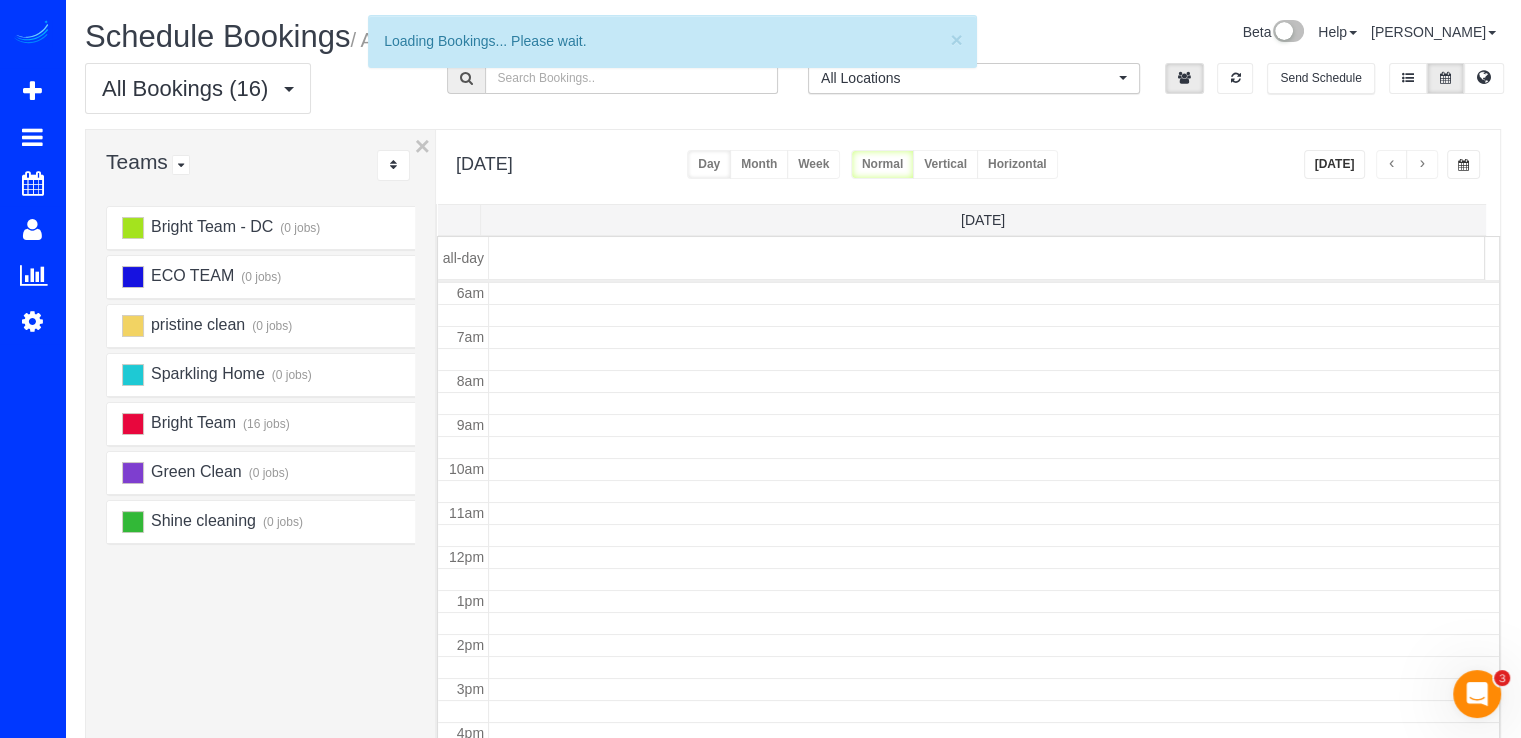click at bounding box center (1422, 165) 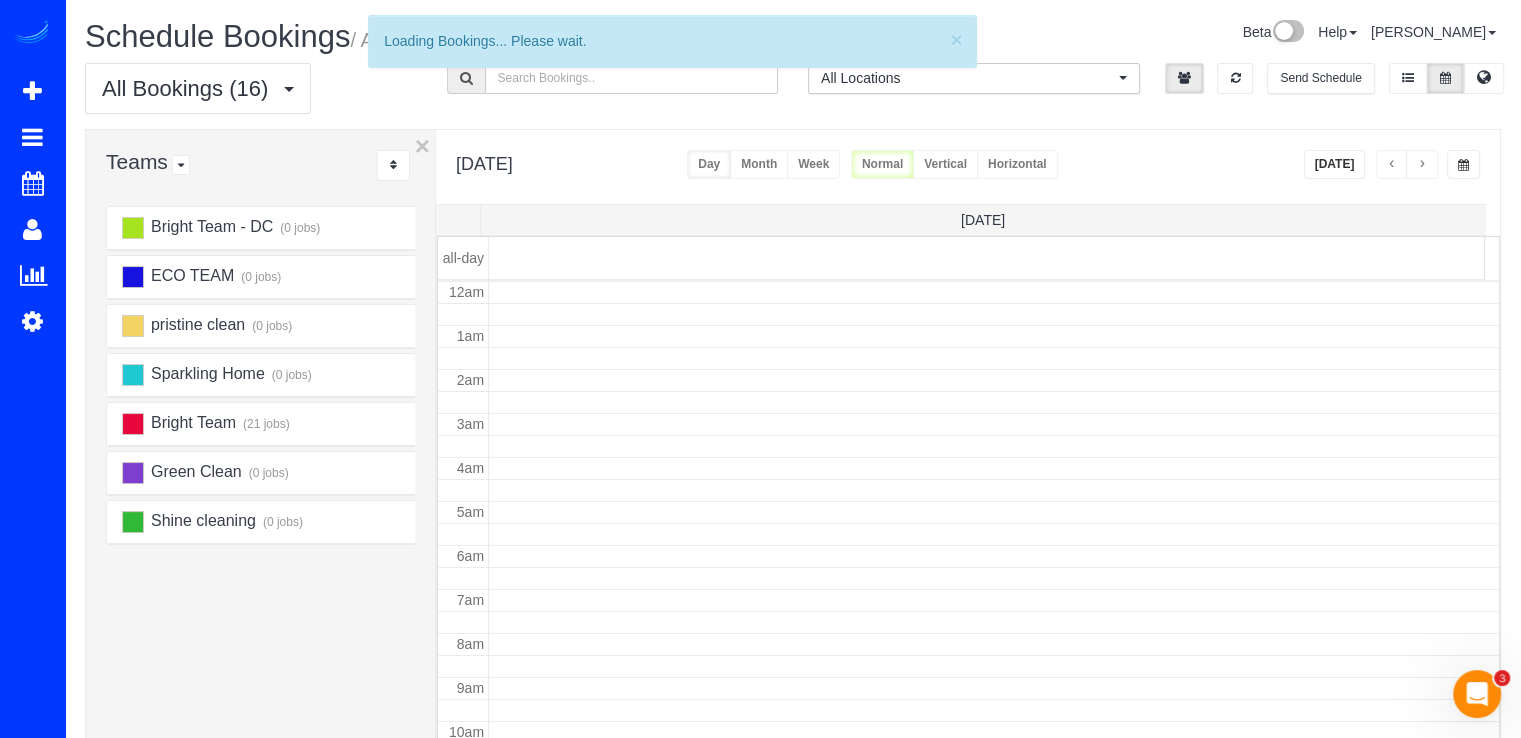 click at bounding box center [1422, 165] 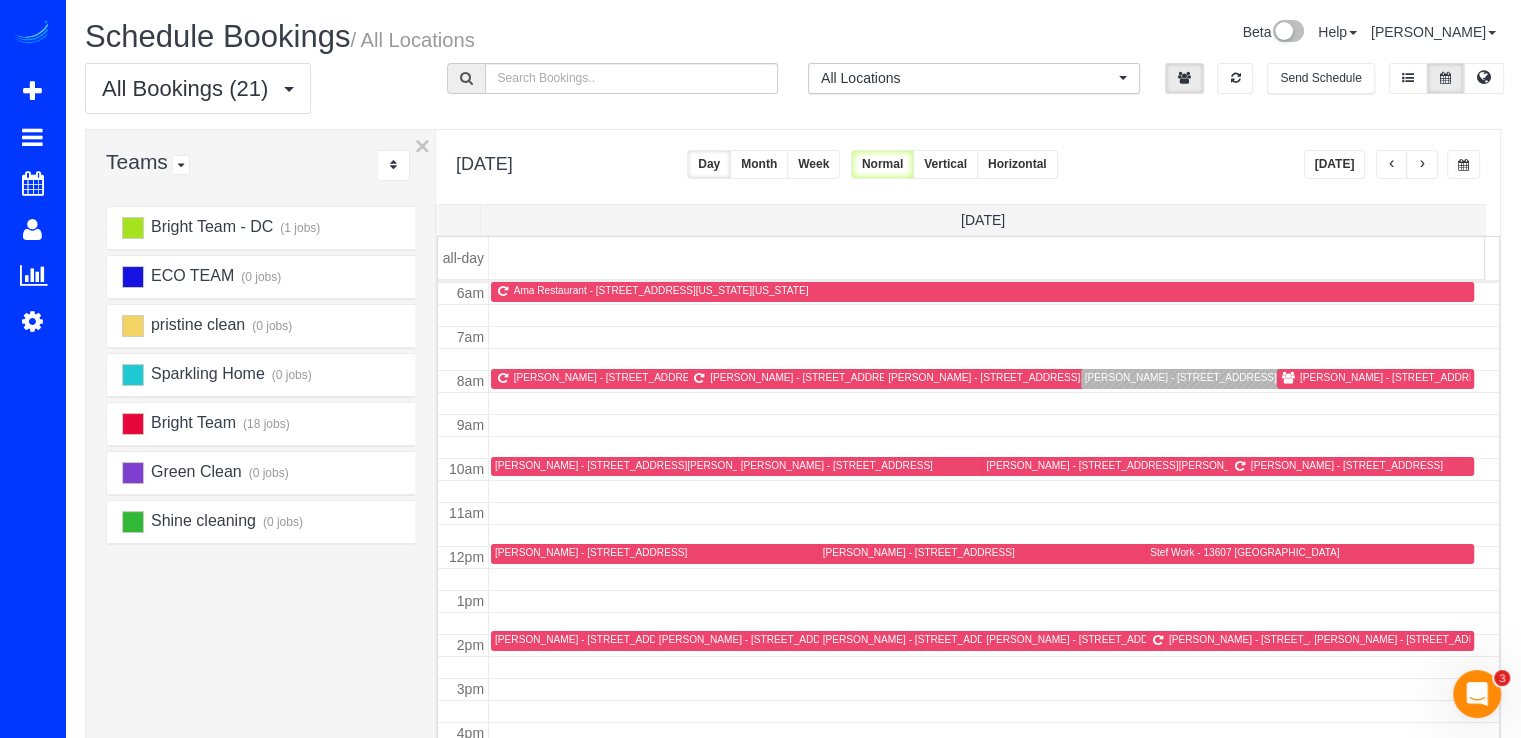 click at bounding box center [1422, 165] 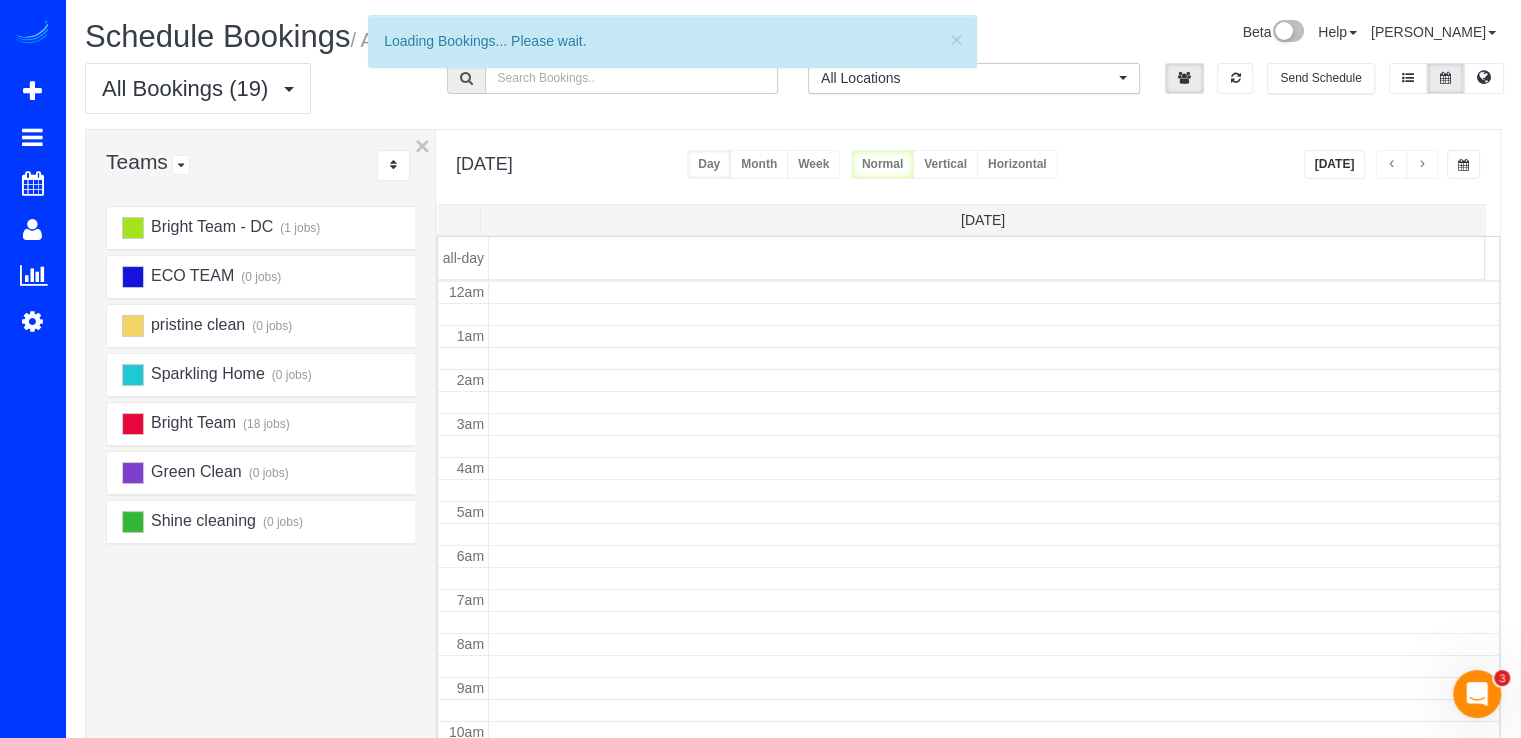 scroll, scrollTop: 263, scrollLeft: 0, axis: vertical 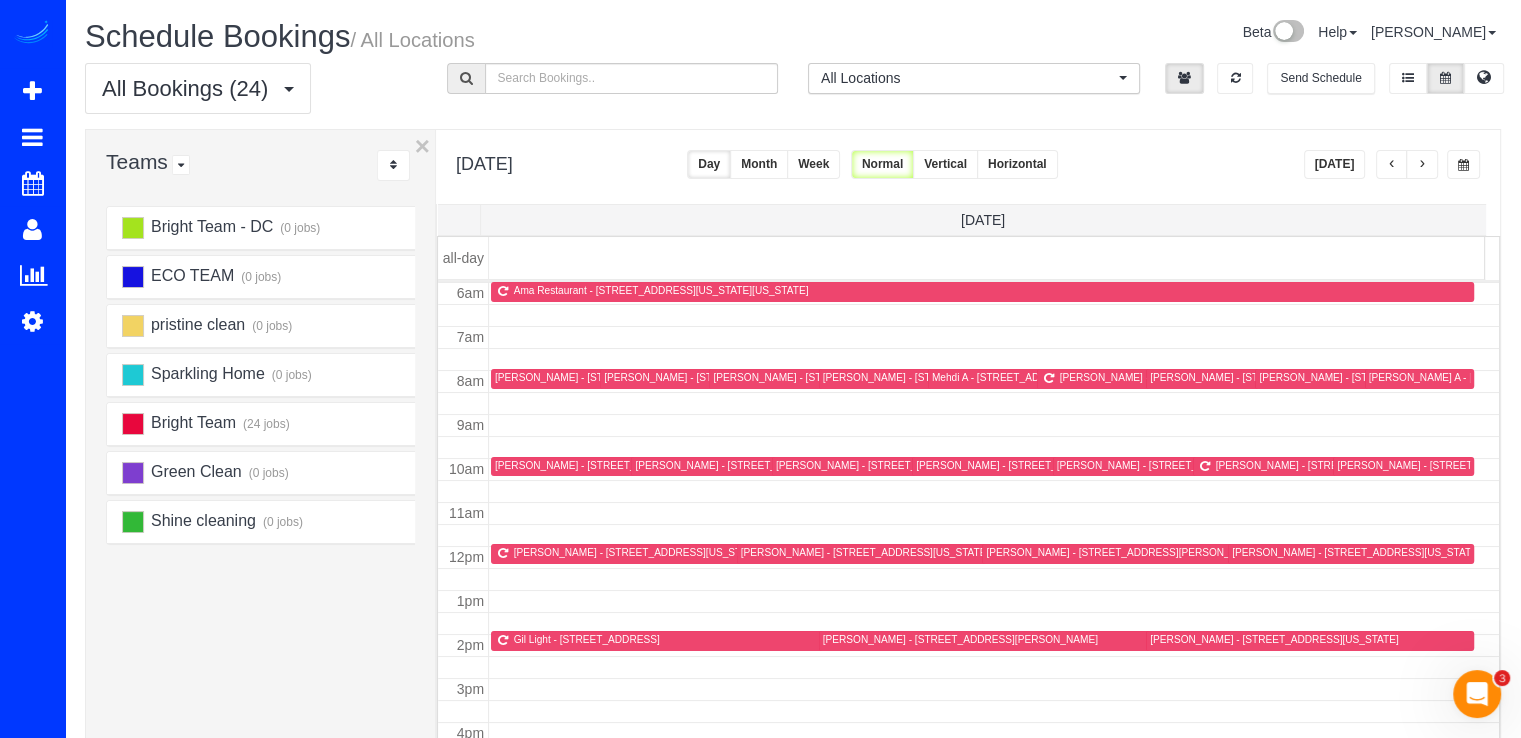click at bounding box center (1422, 165) 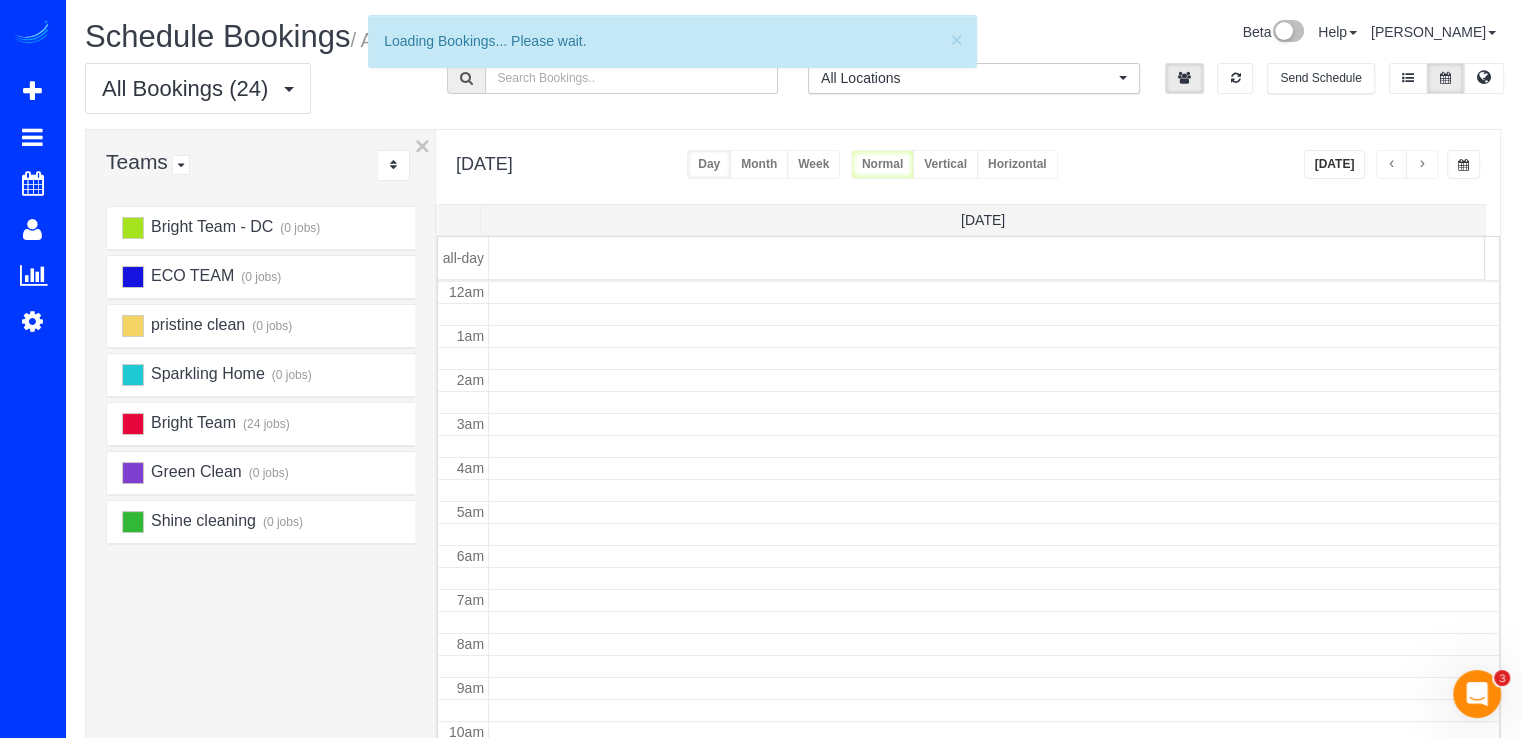 scroll, scrollTop: 263, scrollLeft: 0, axis: vertical 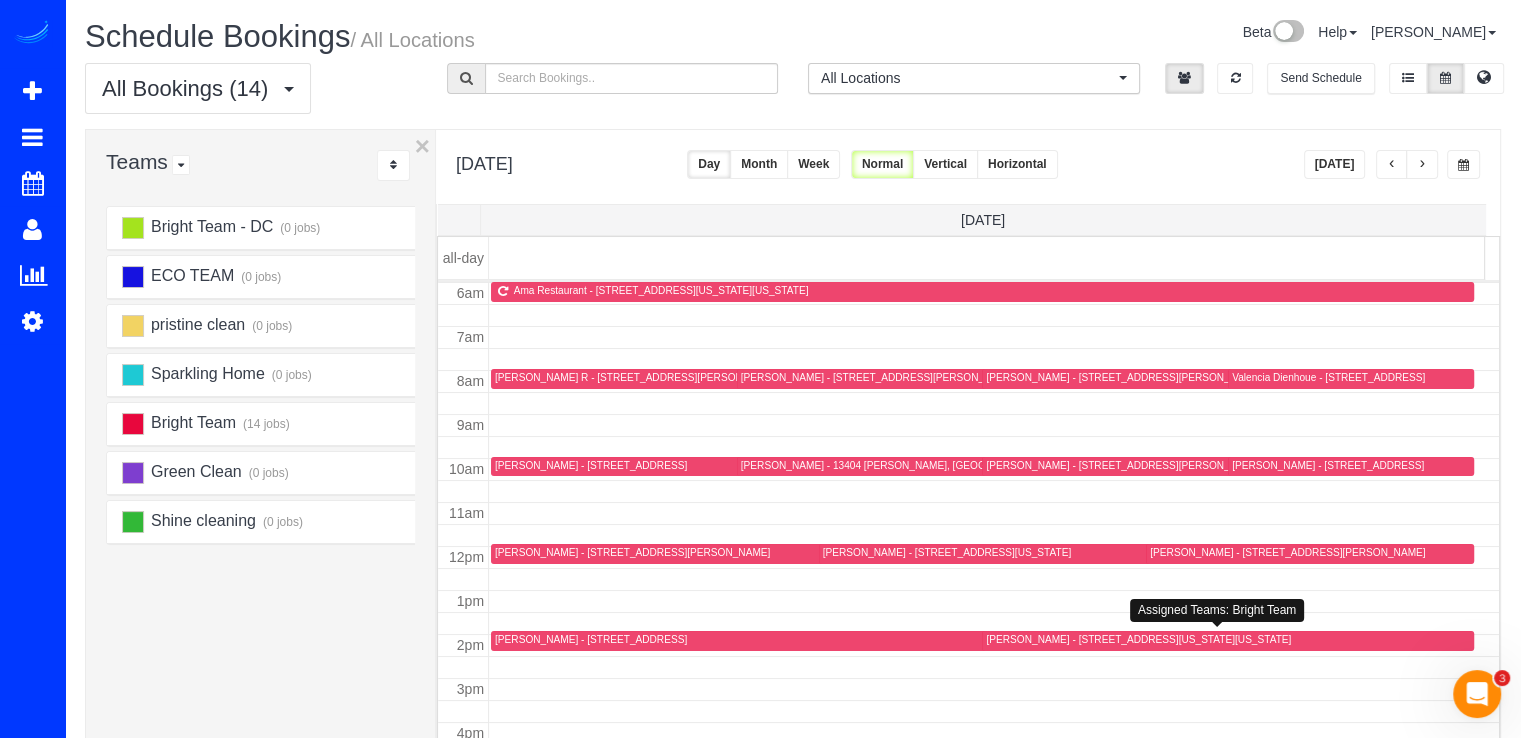 click on "Michael Hsieh - 5707 Colorado Ave Nw, Washington, DC 20011" at bounding box center [1138, 639] 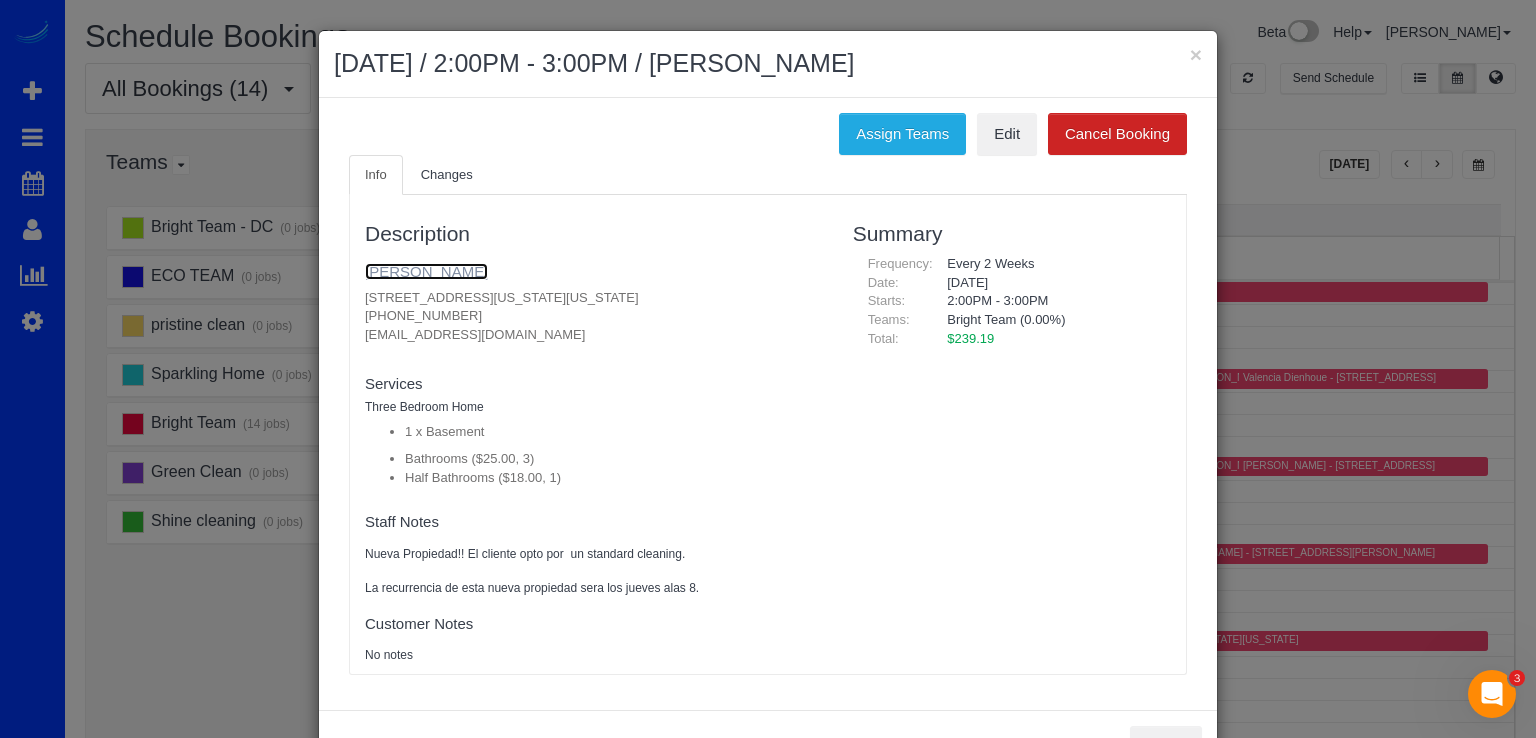 click on "Michael Hsieh" at bounding box center (426, 271) 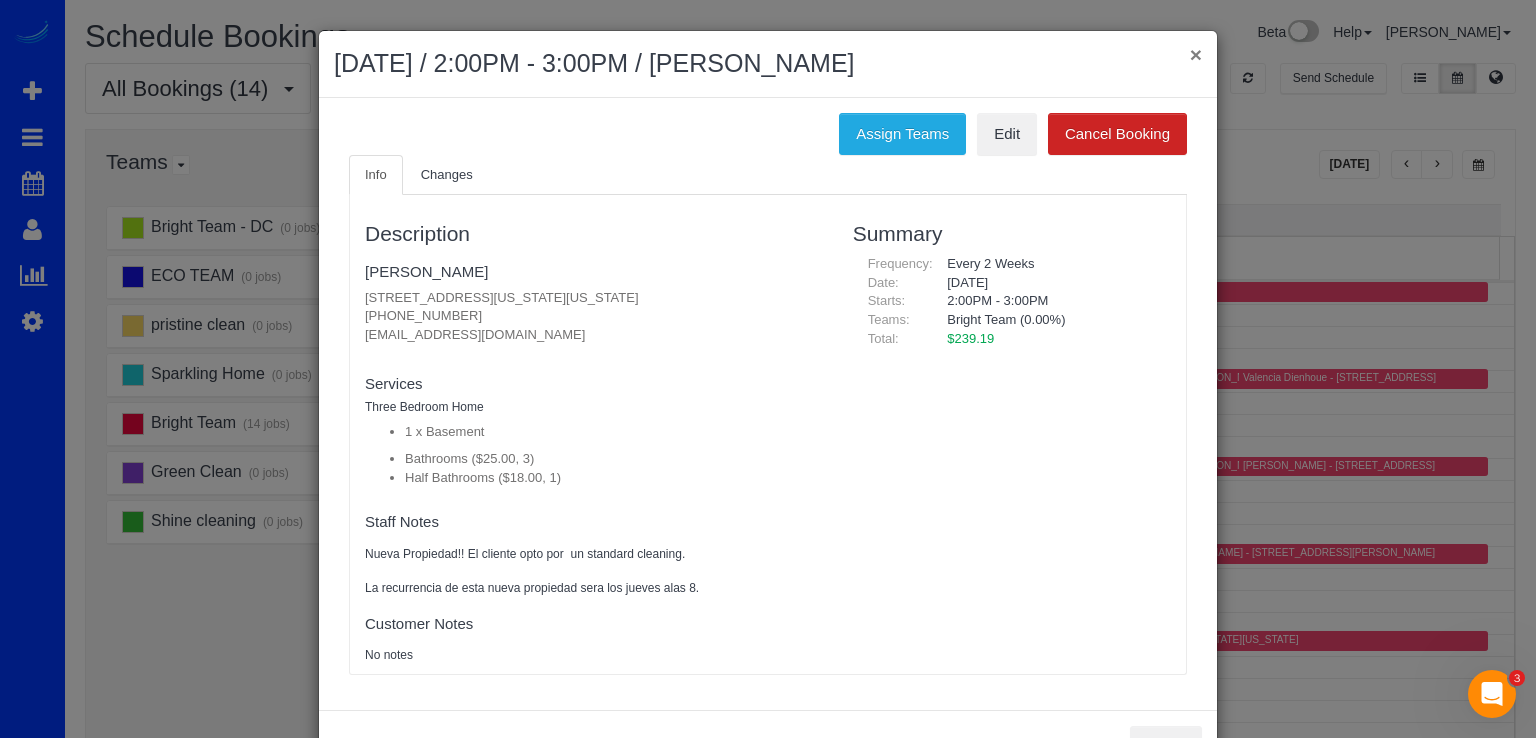 click on "×" at bounding box center [1196, 54] 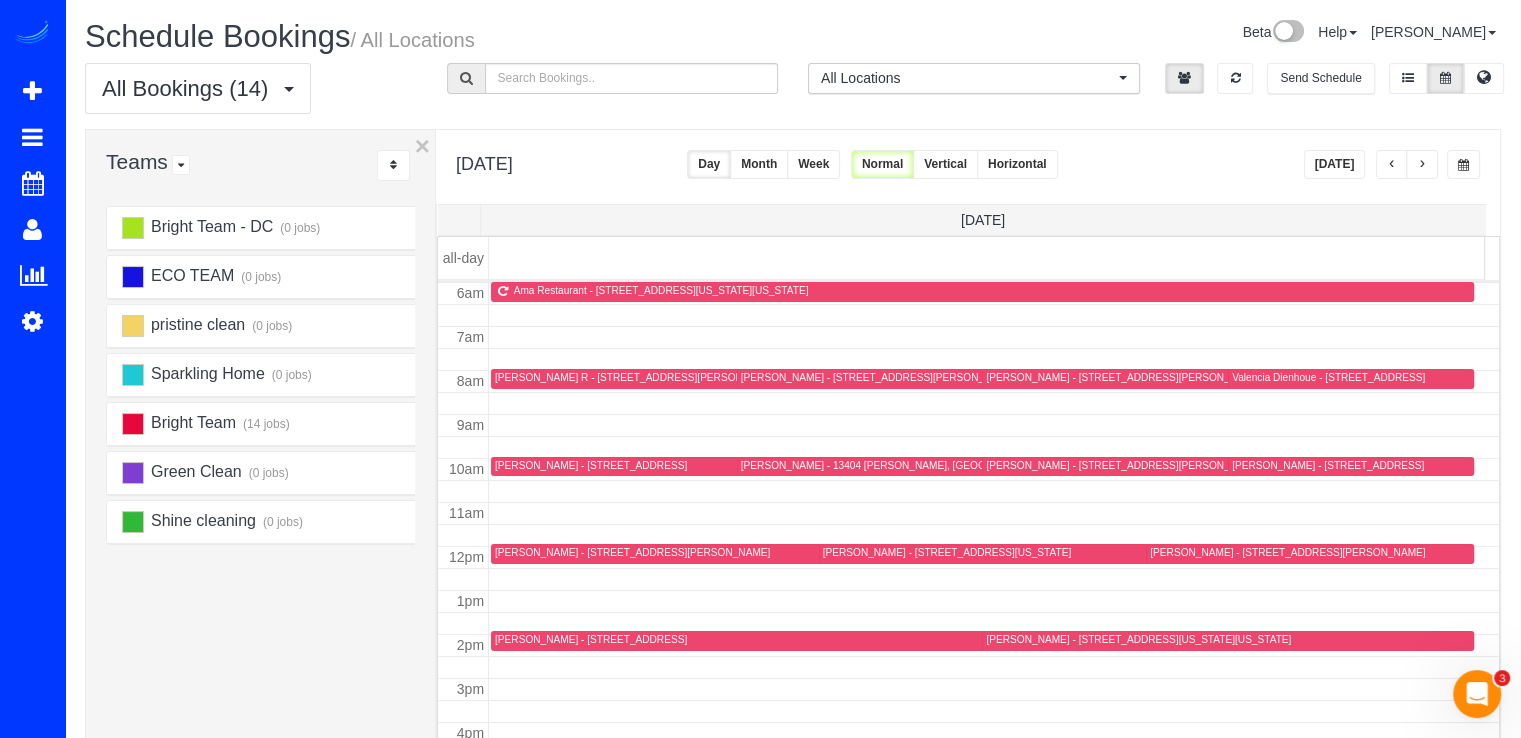 click at bounding box center [1422, 164] 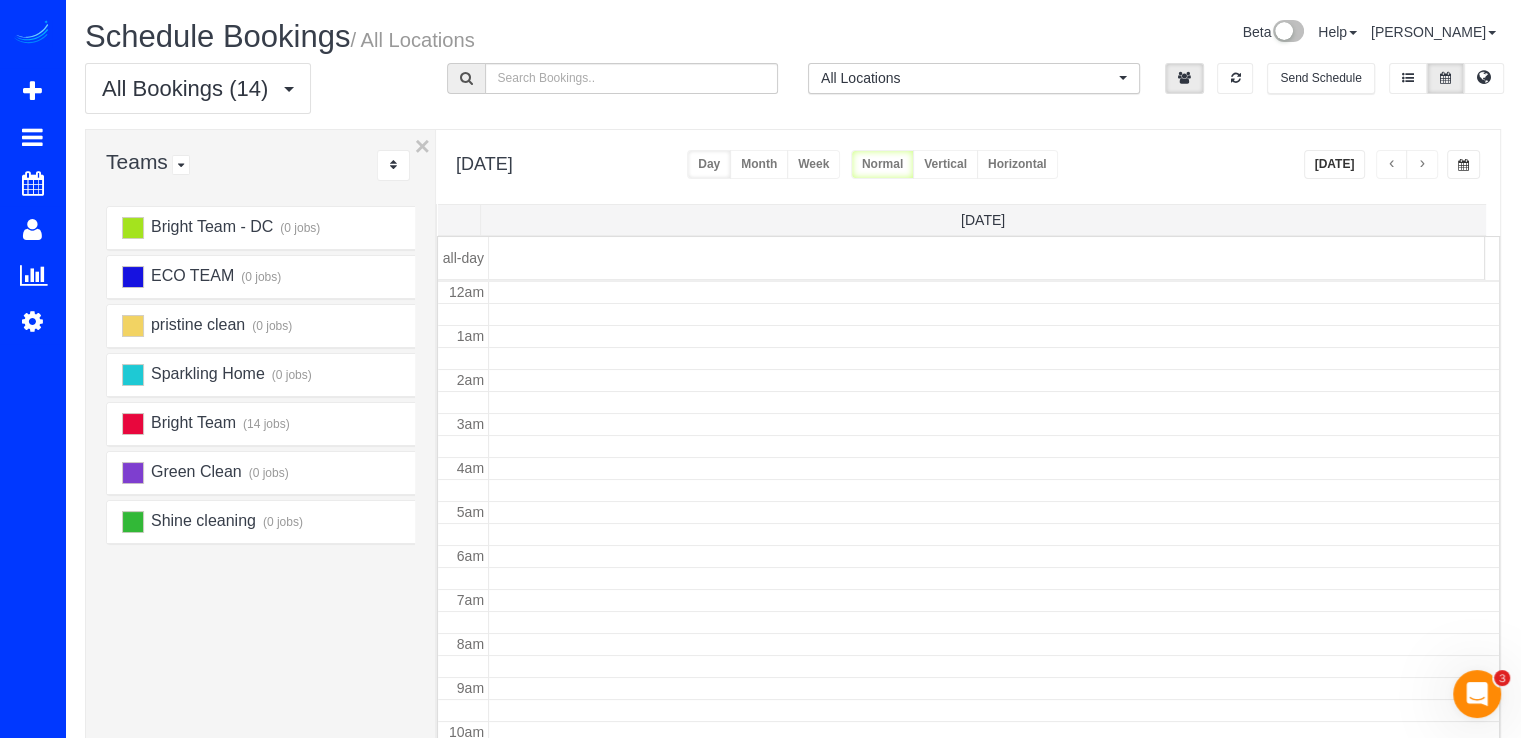 scroll, scrollTop: 263, scrollLeft: 0, axis: vertical 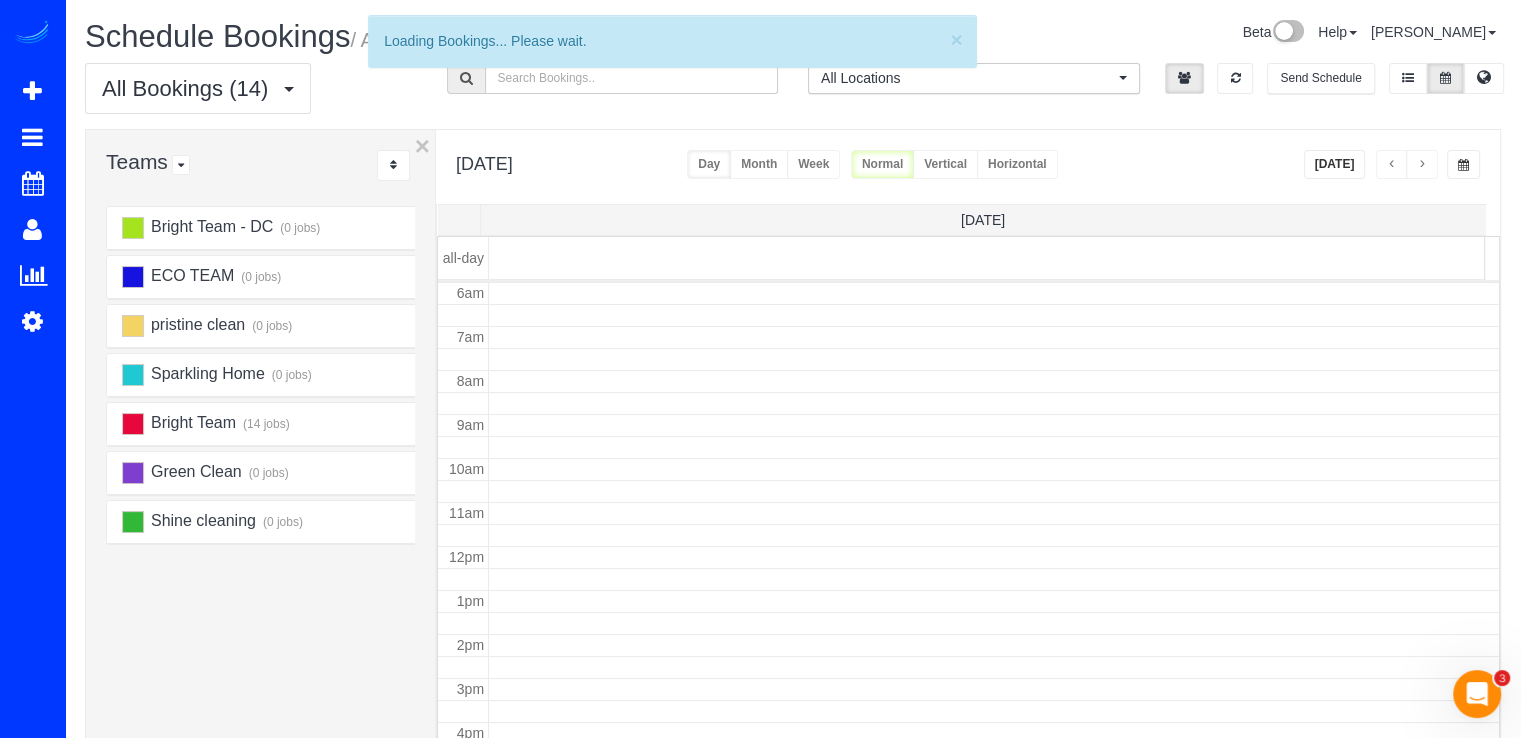 click at bounding box center [1422, 164] 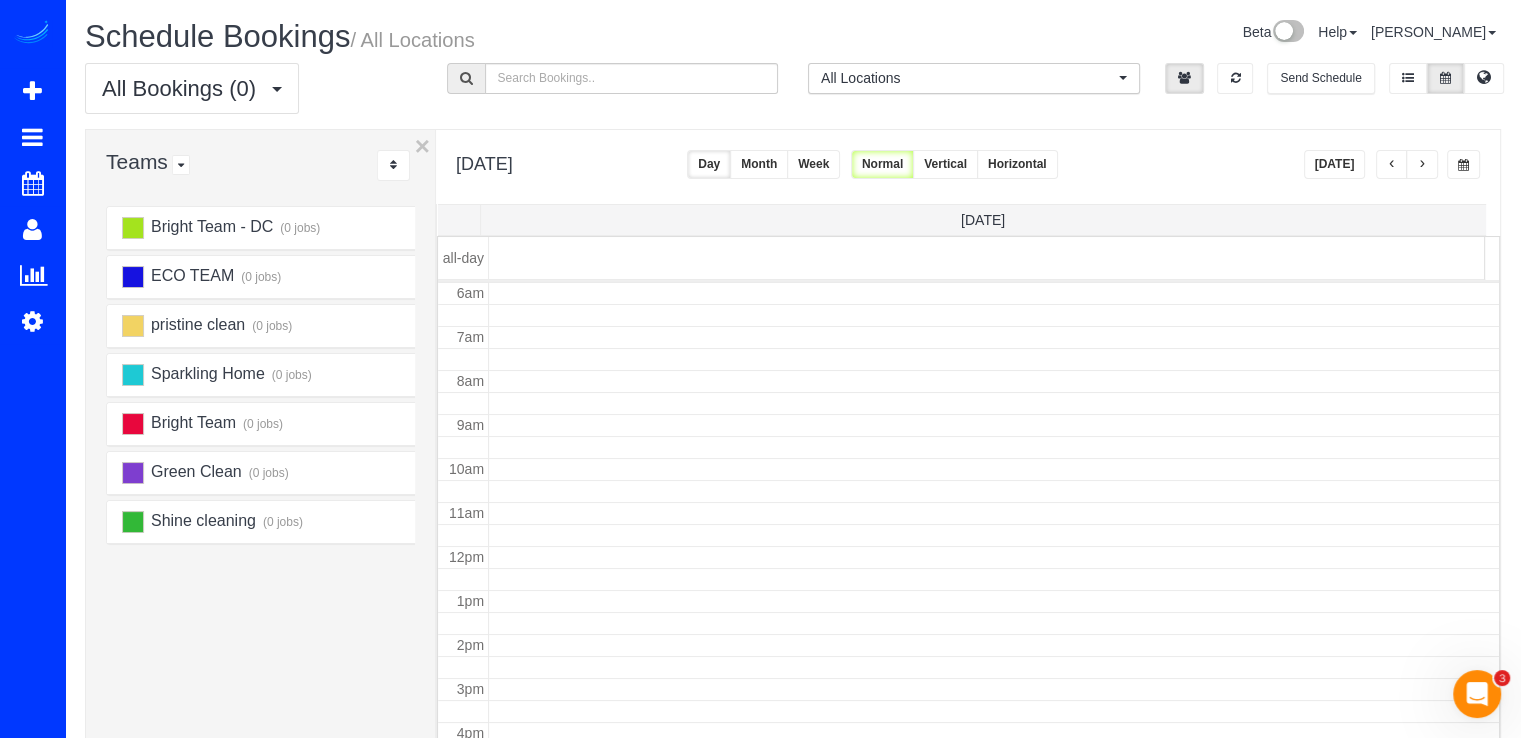 click at bounding box center (1422, 164) 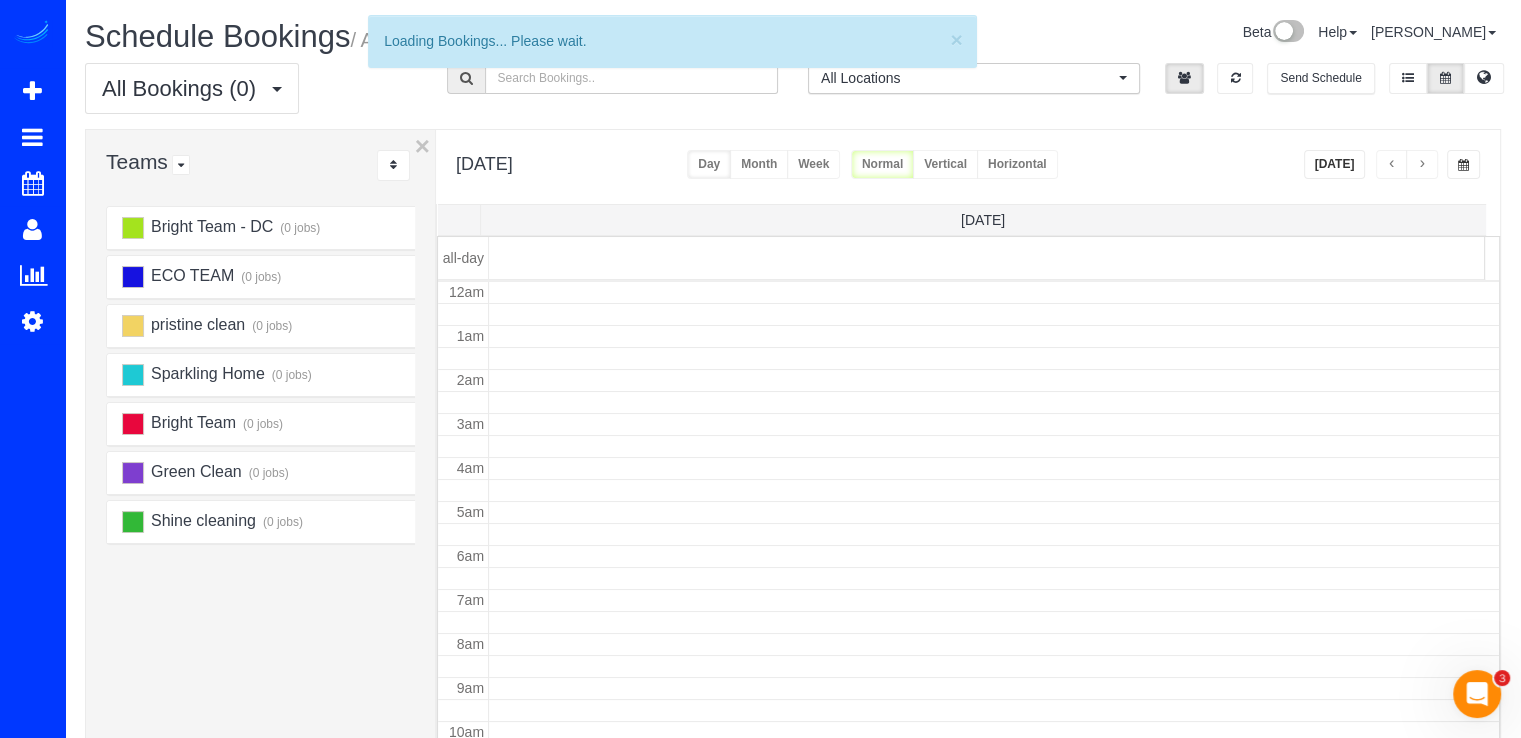 scroll, scrollTop: 263, scrollLeft: 0, axis: vertical 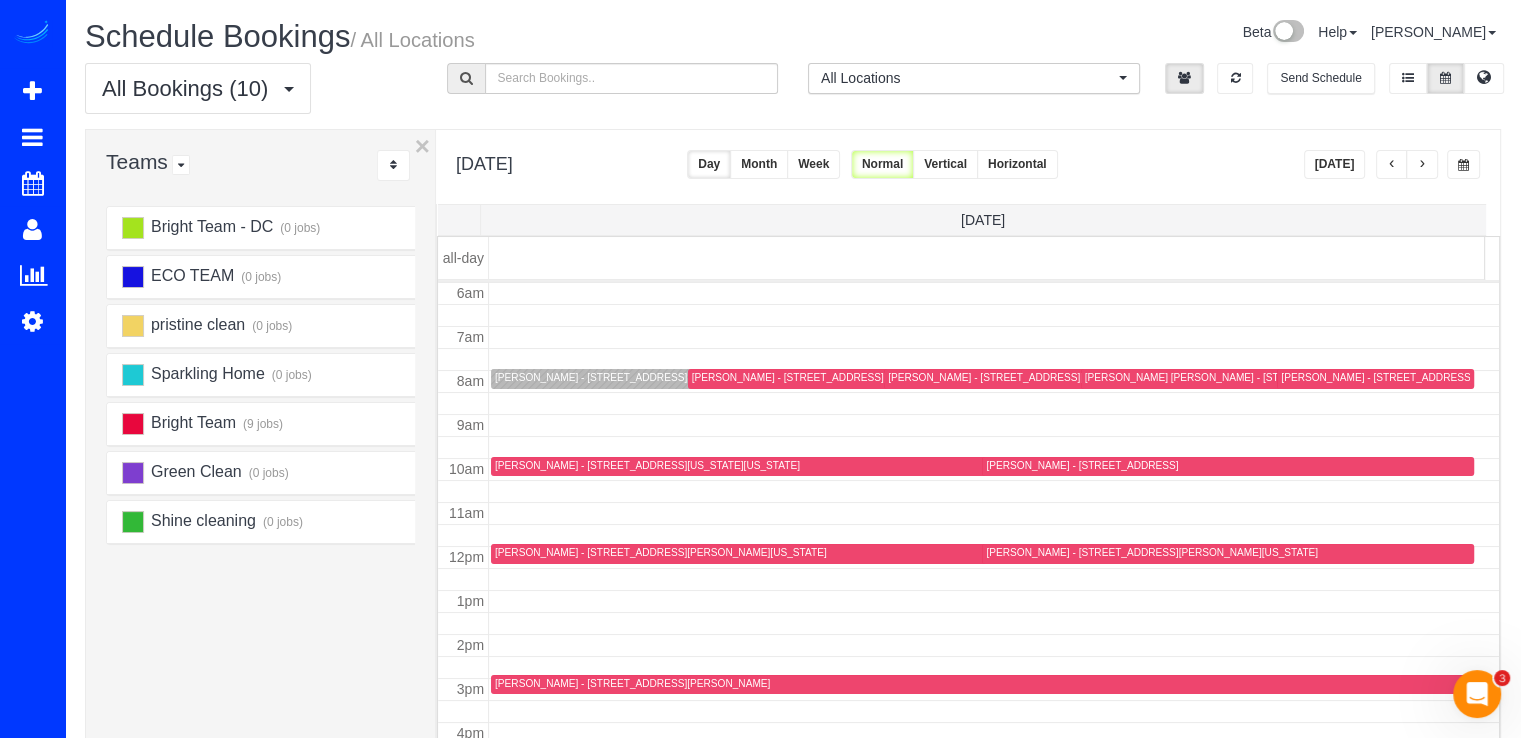 click at bounding box center [1392, 164] 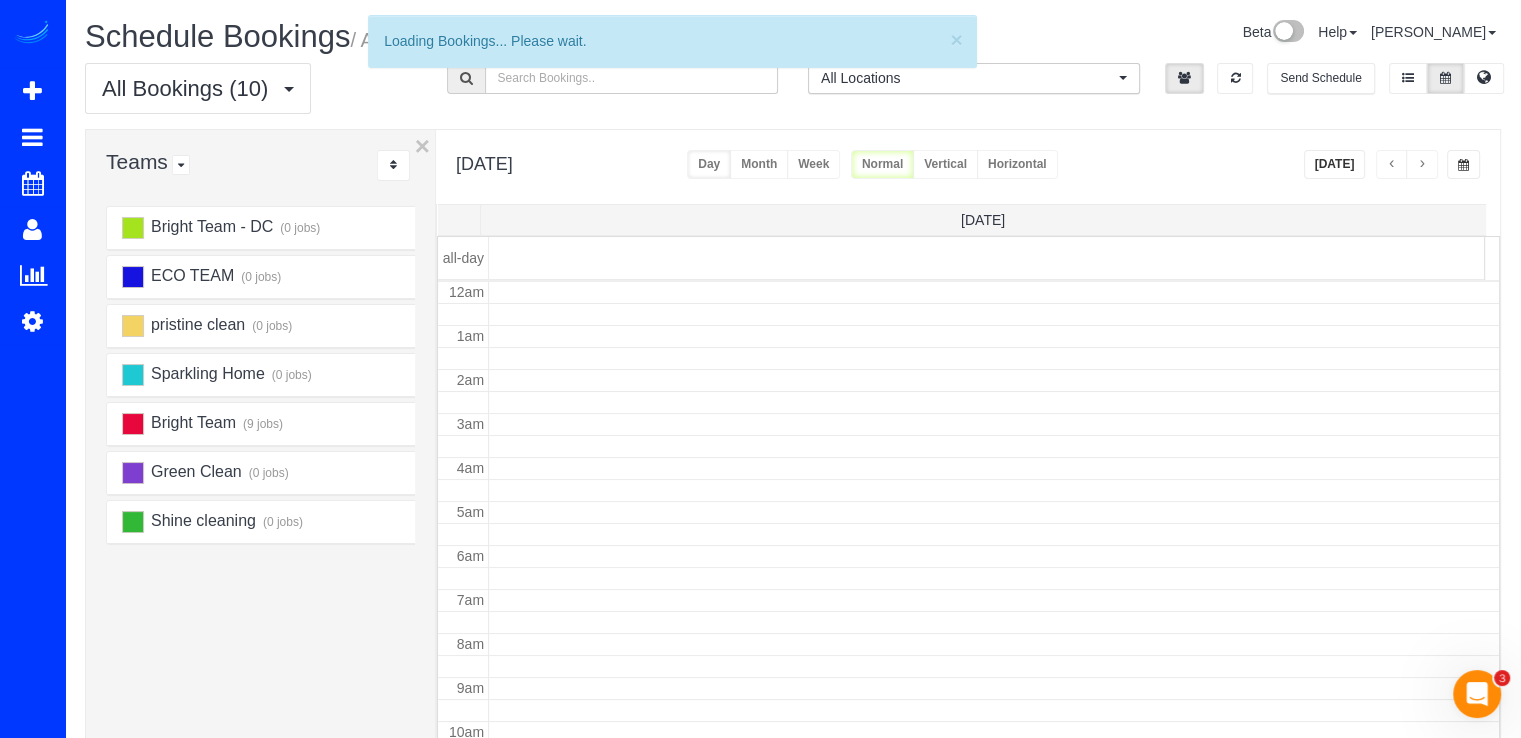 scroll, scrollTop: 263, scrollLeft: 0, axis: vertical 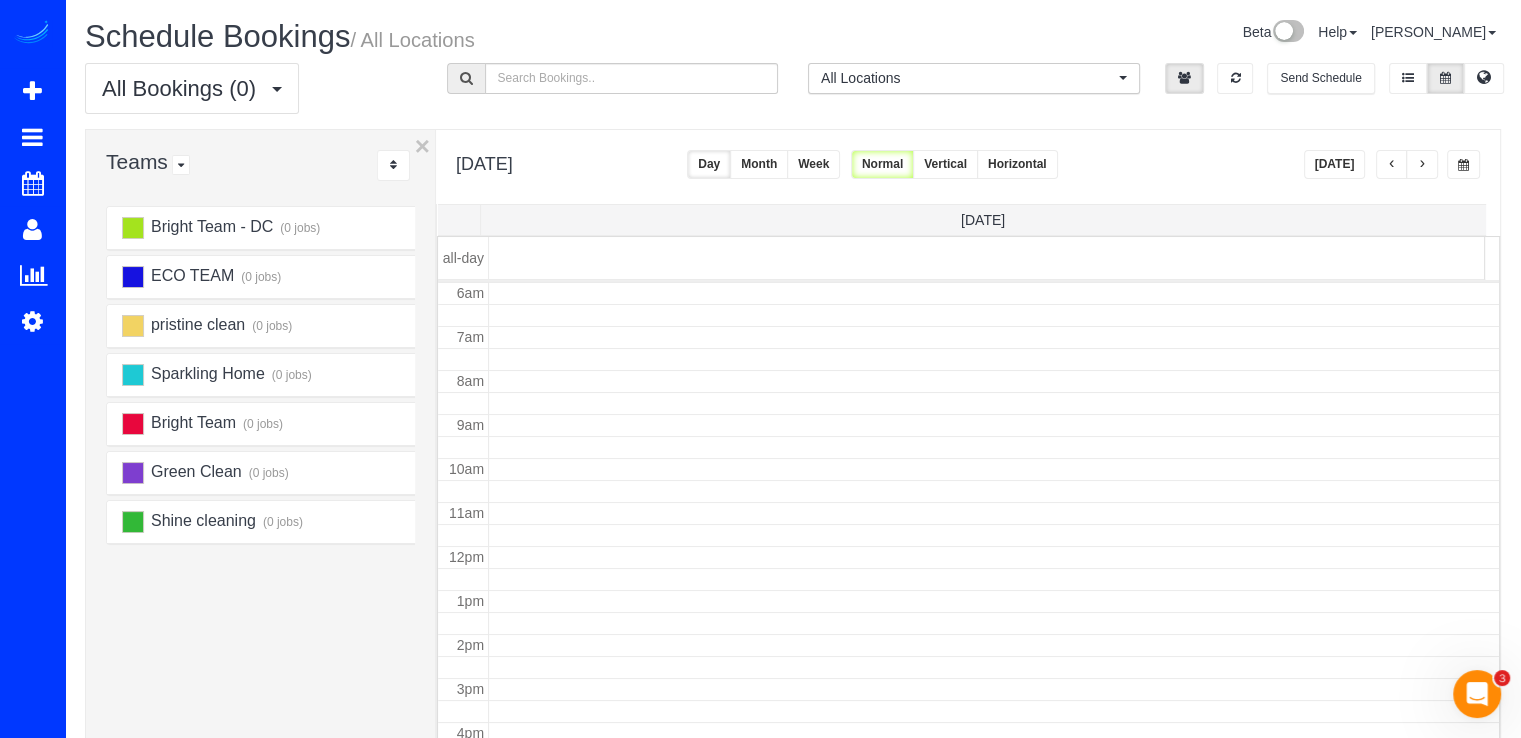 click at bounding box center [1392, 164] 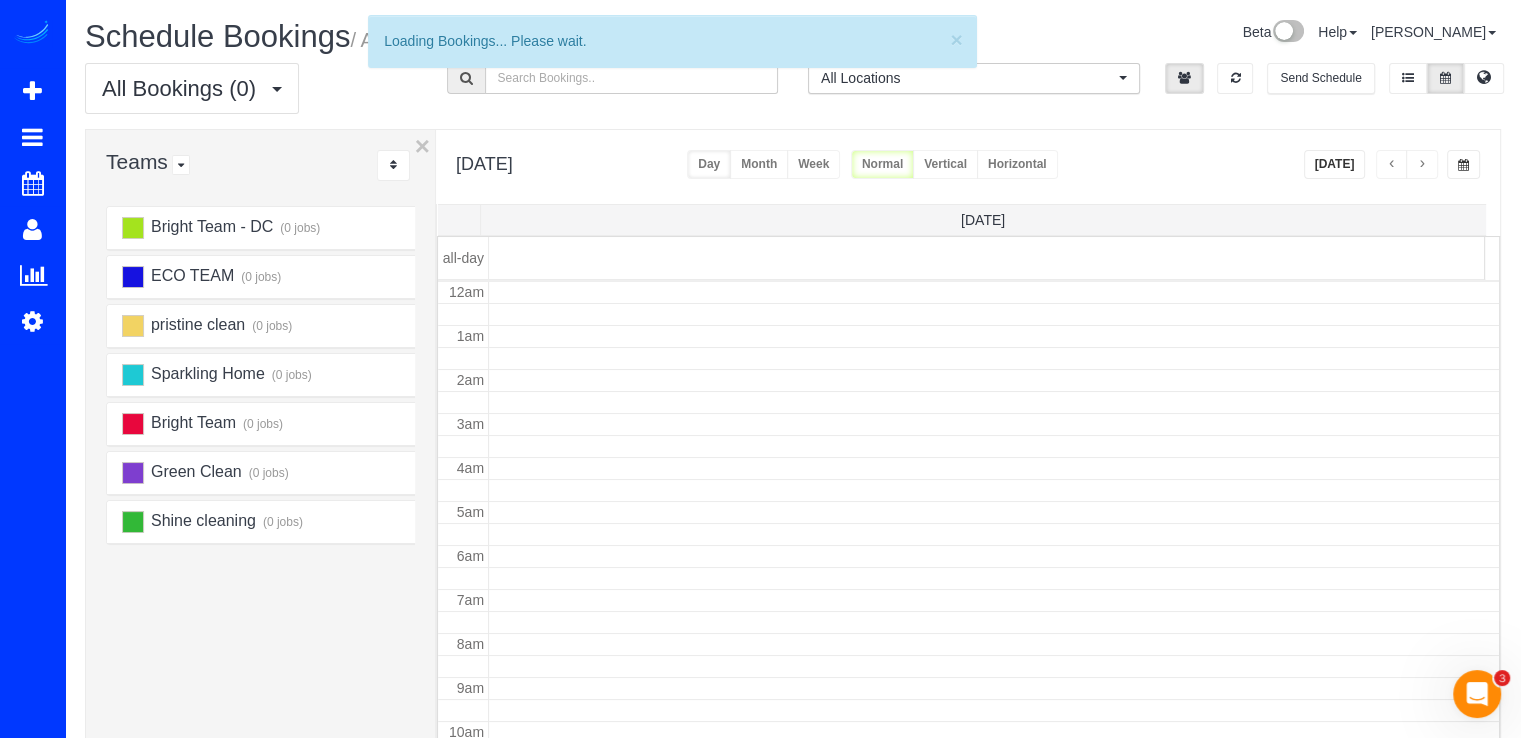 scroll, scrollTop: 263, scrollLeft: 0, axis: vertical 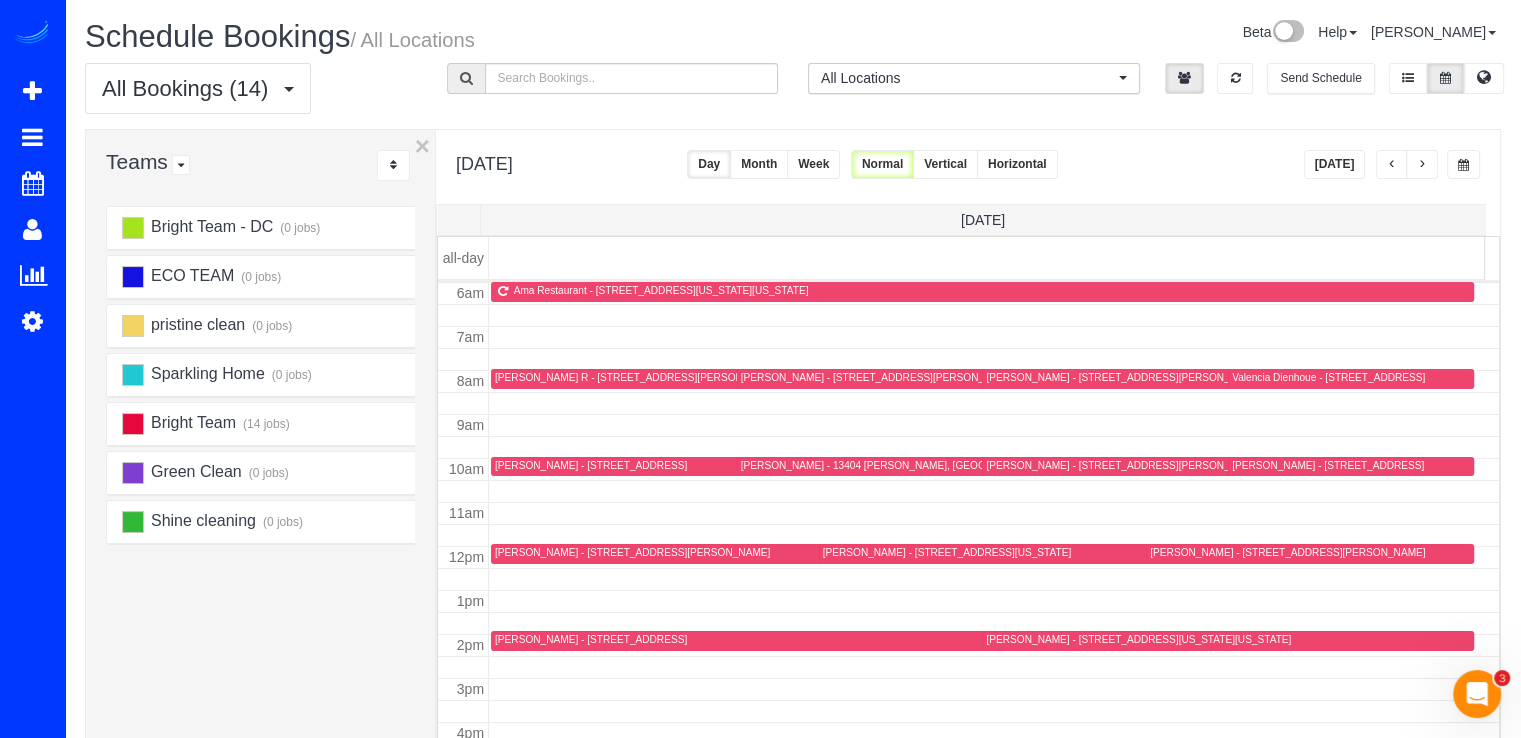 click on "Today" at bounding box center [1335, 164] 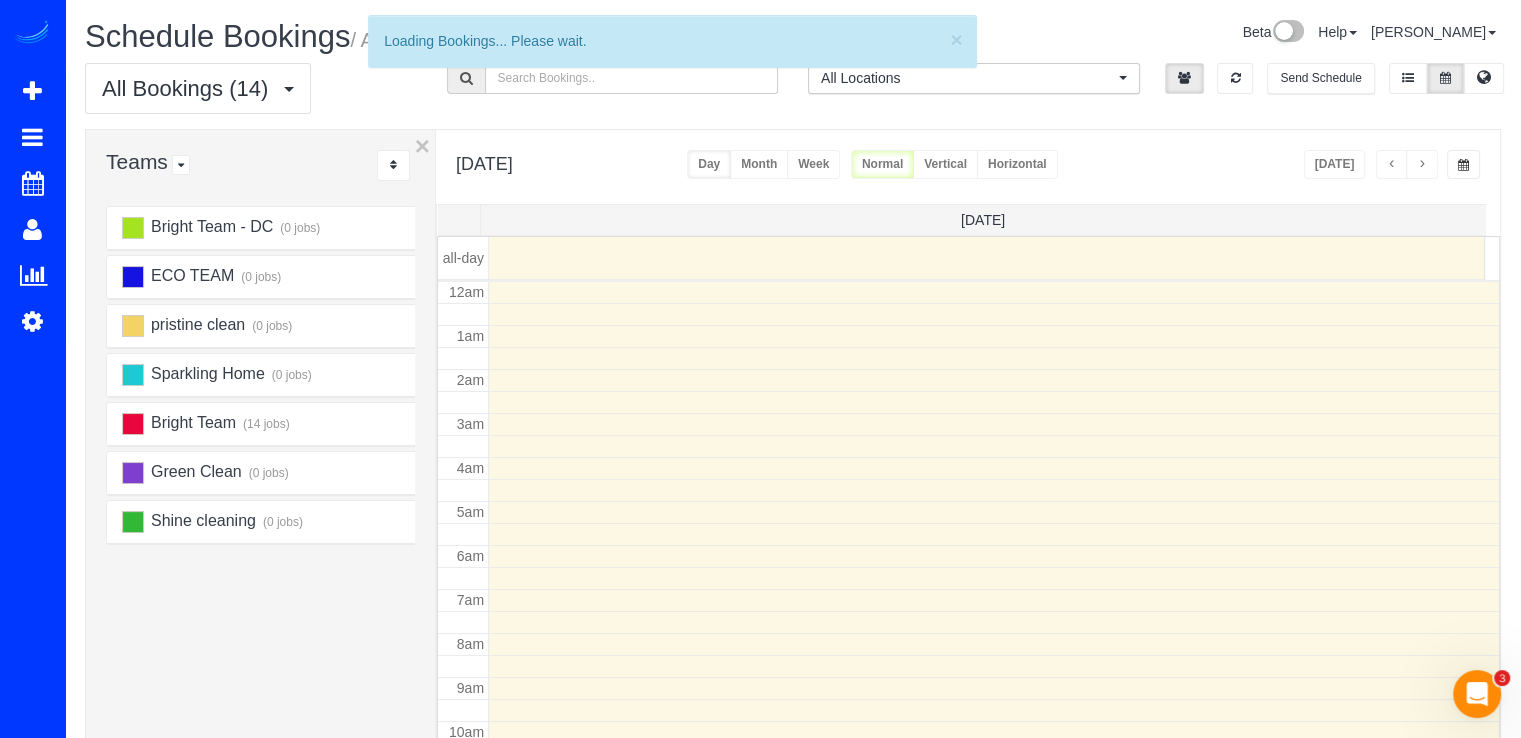 scroll, scrollTop: 263, scrollLeft: 0, axis: vertical 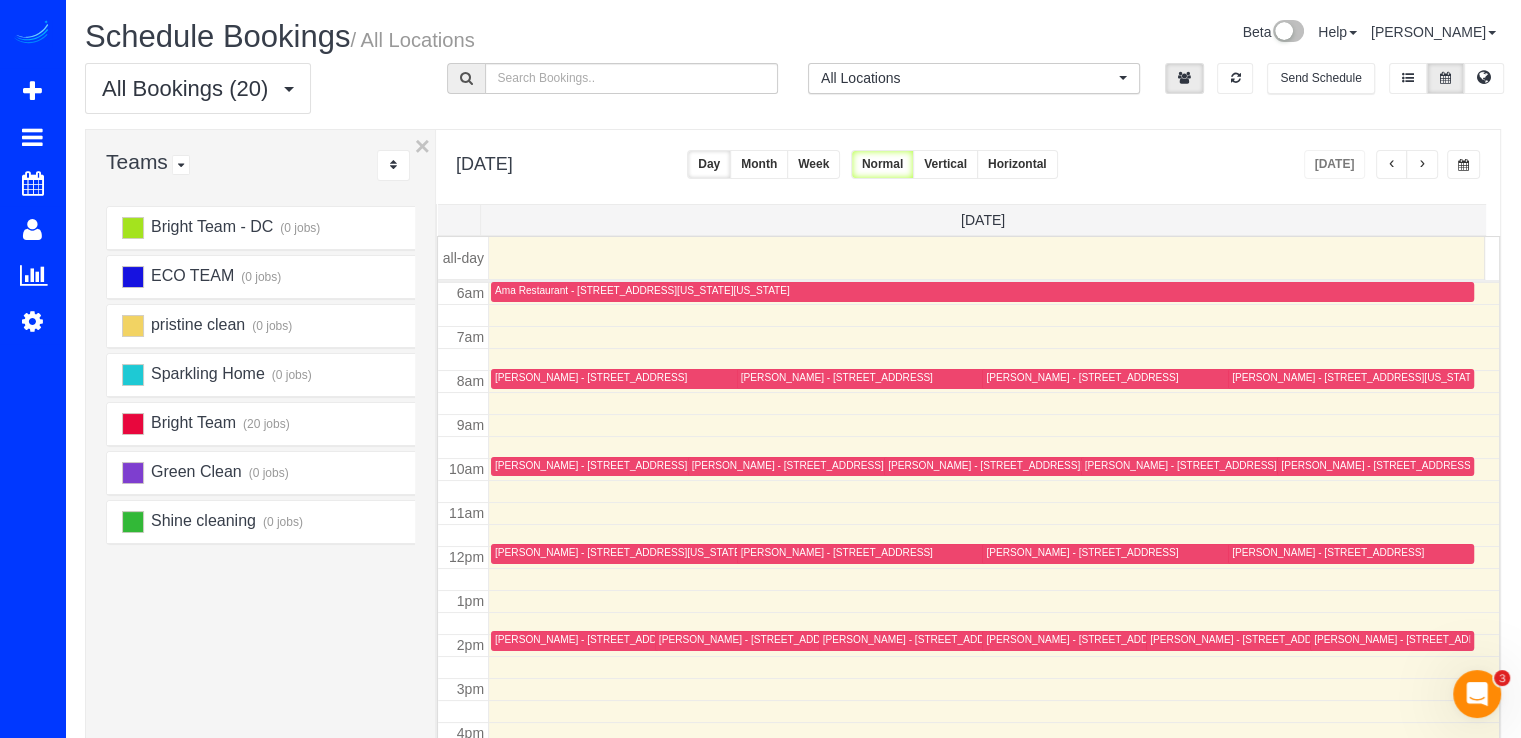 click at bounding box center [1422, 165] 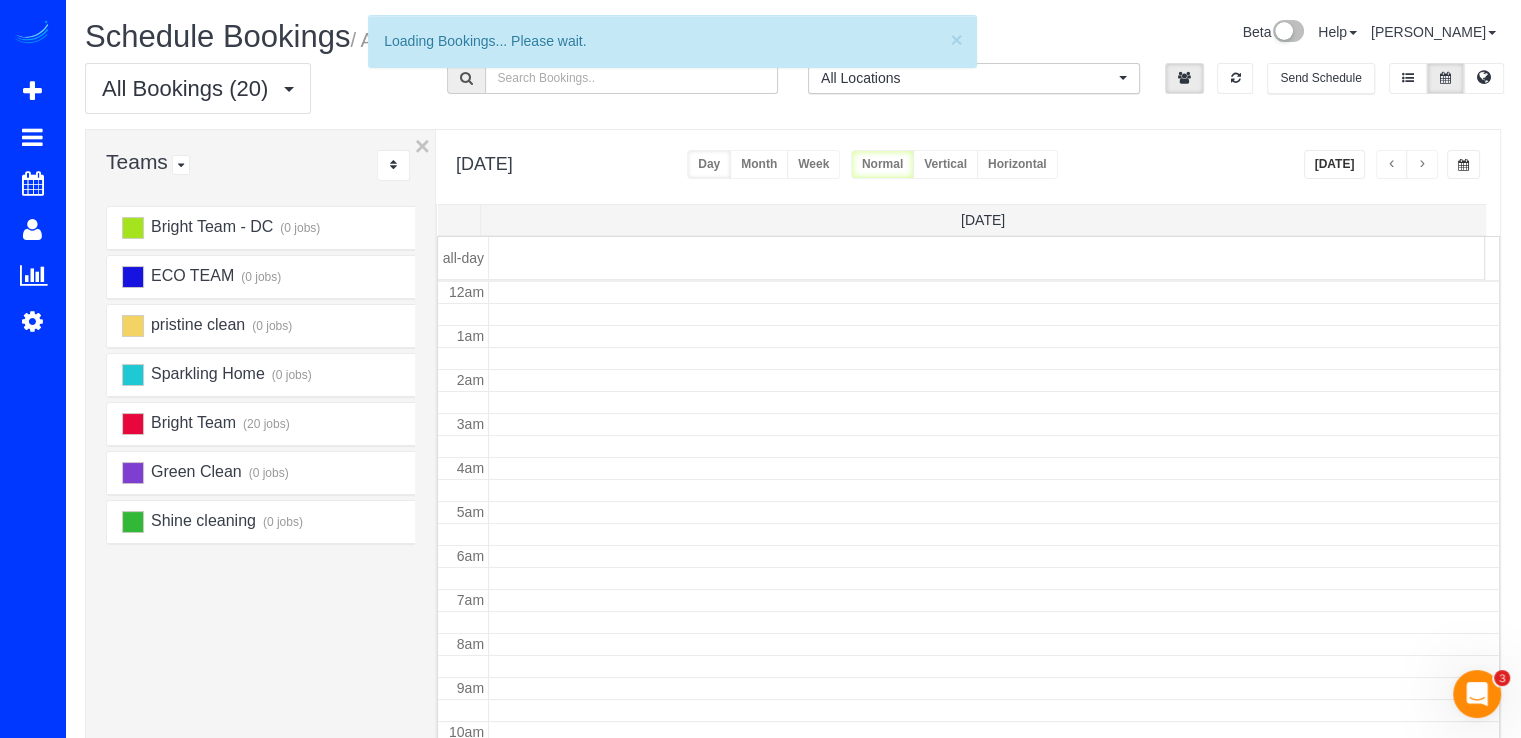 scroll, scrollTop: 263, scrollLeft: 0, axis: vertical 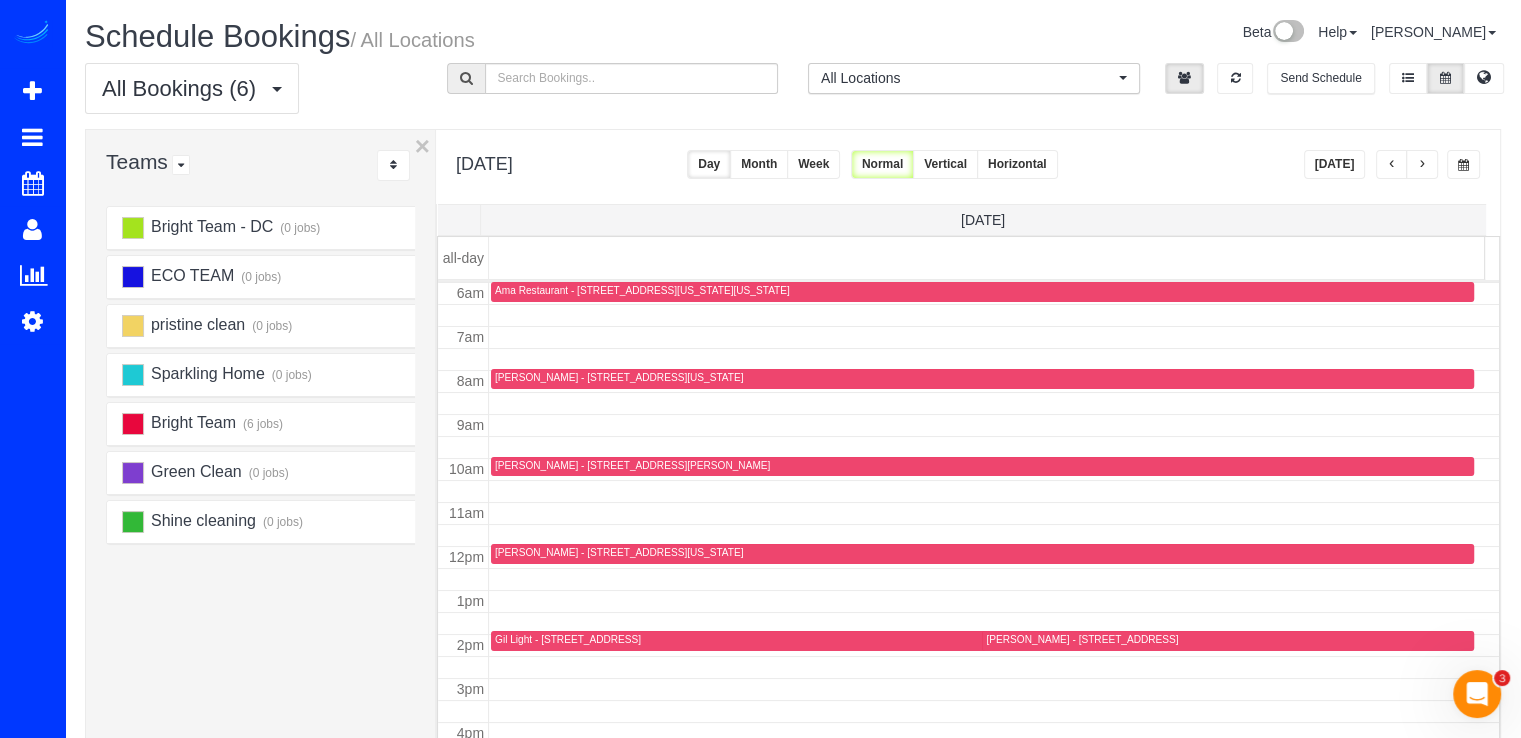 click at bounding box center (1422, 165) 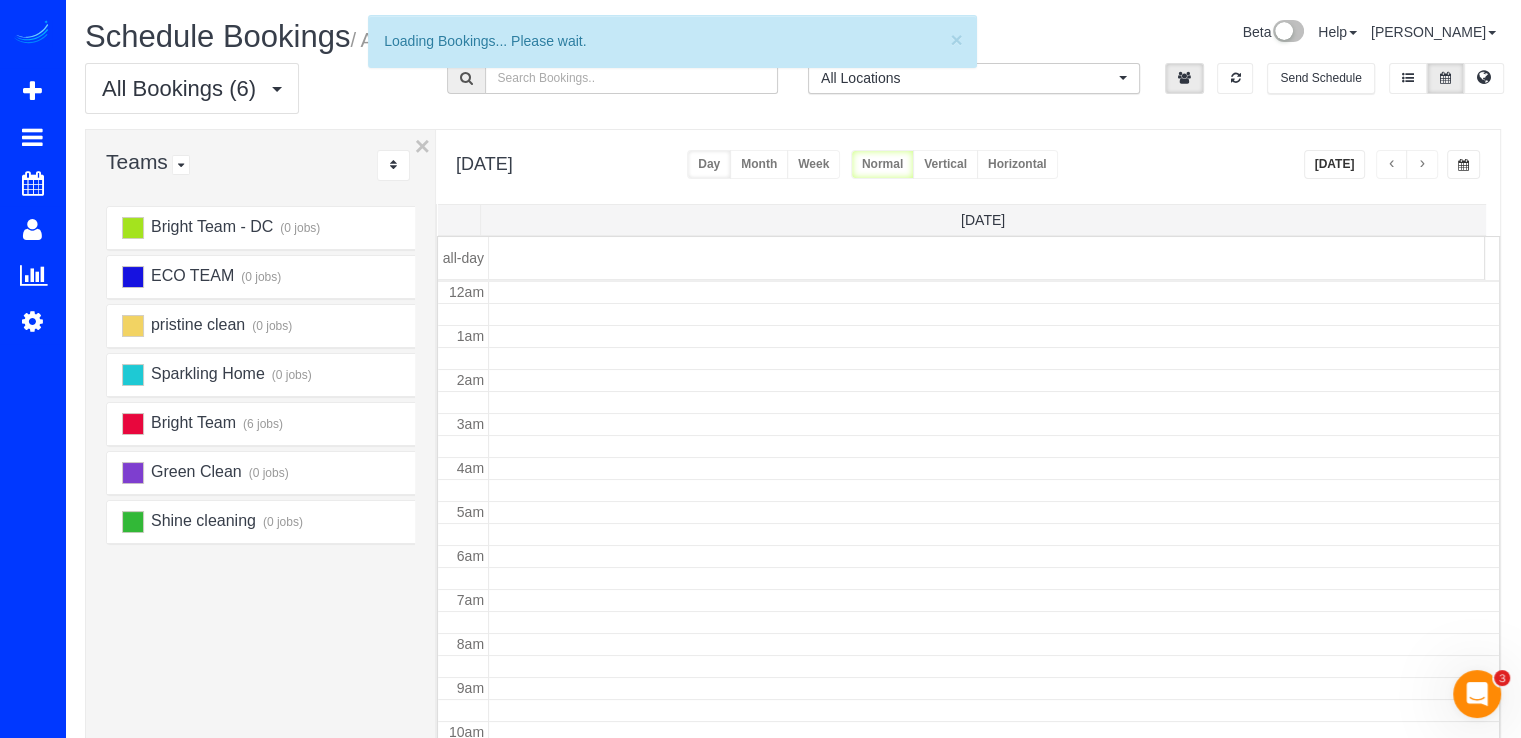 scroll, scrollTop: 263, scrollLeft: 0, axis: vertical 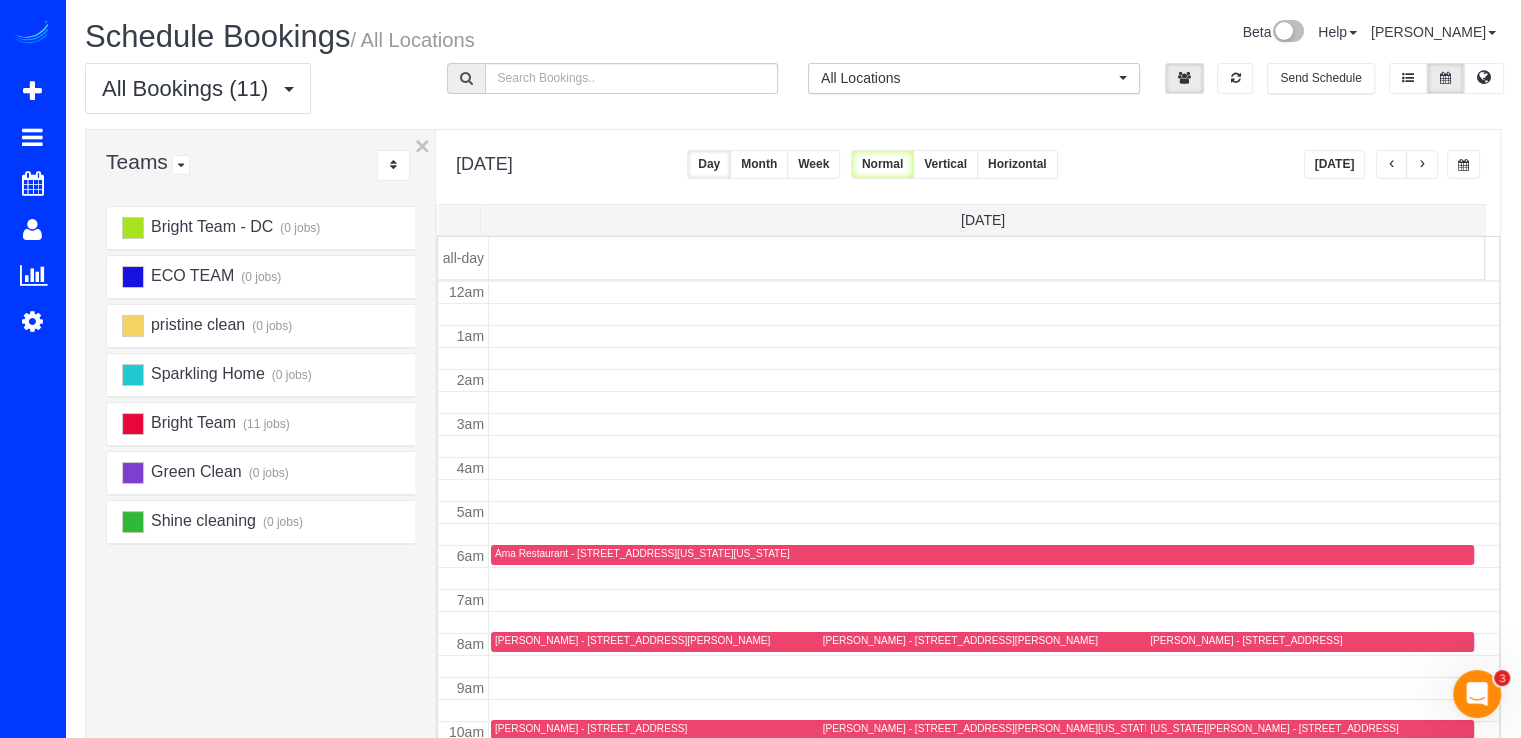 click on "Today" at bounding box center [1335, 164] 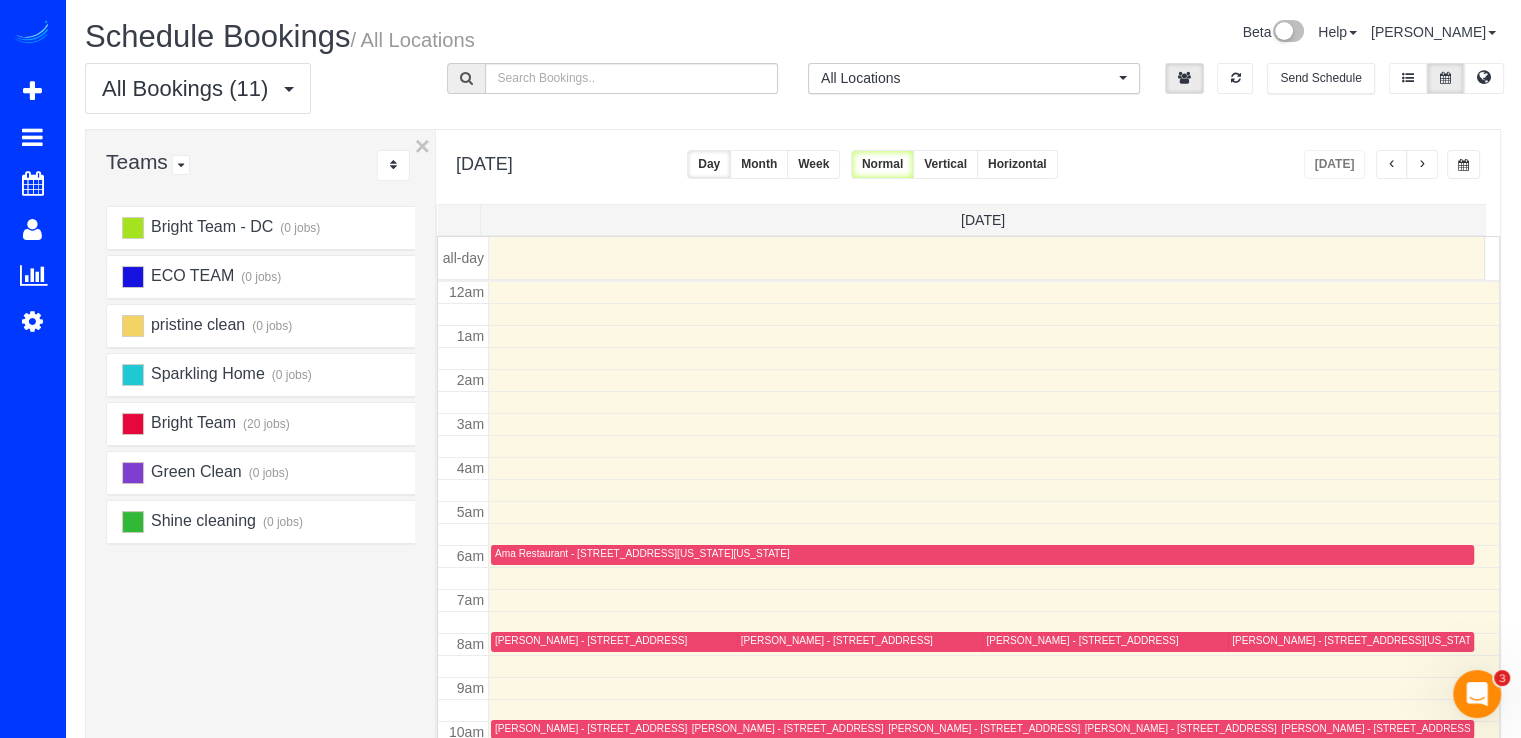 scroll, scrollTop: 263, scrollLeft: 0, axis: vertical 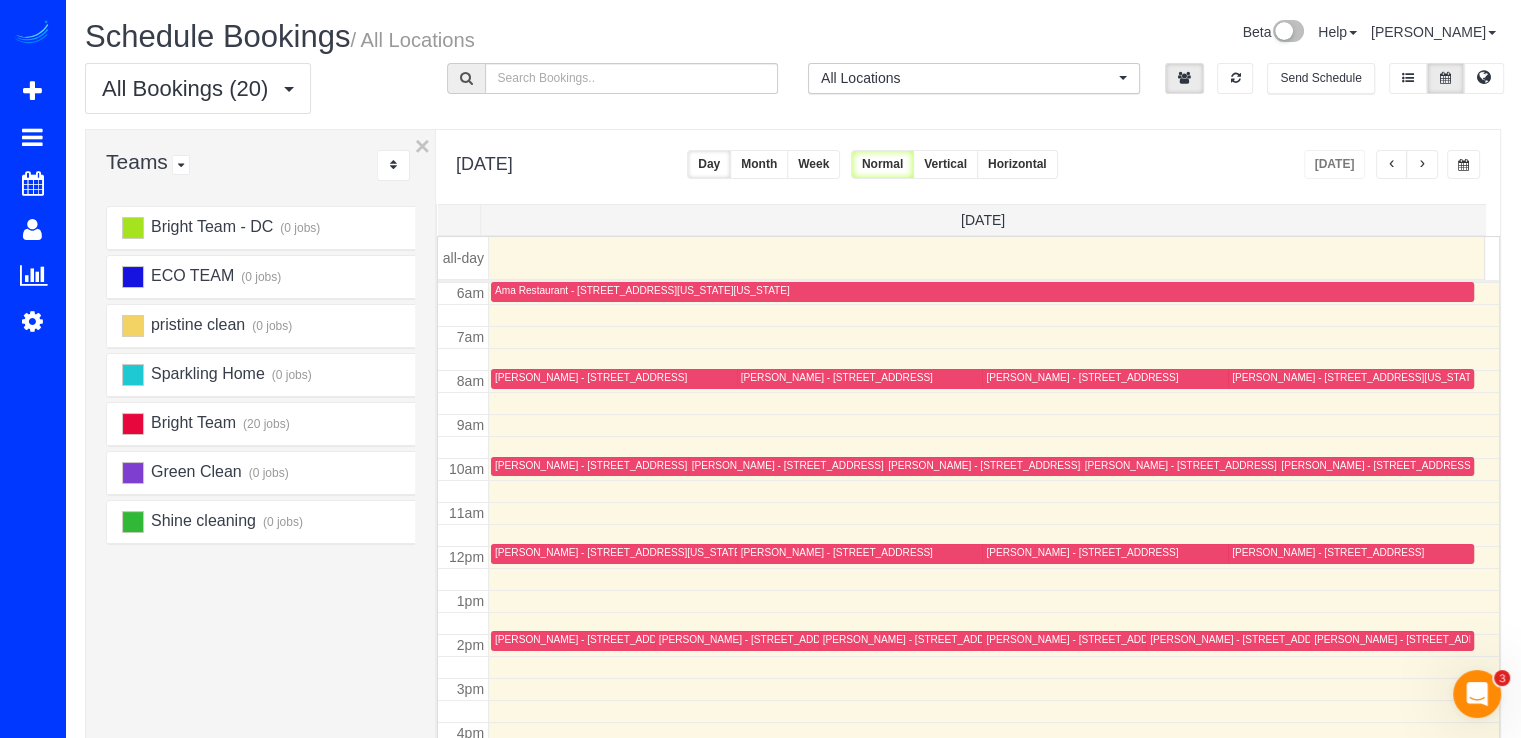 click at bounding box center [1422, 164] 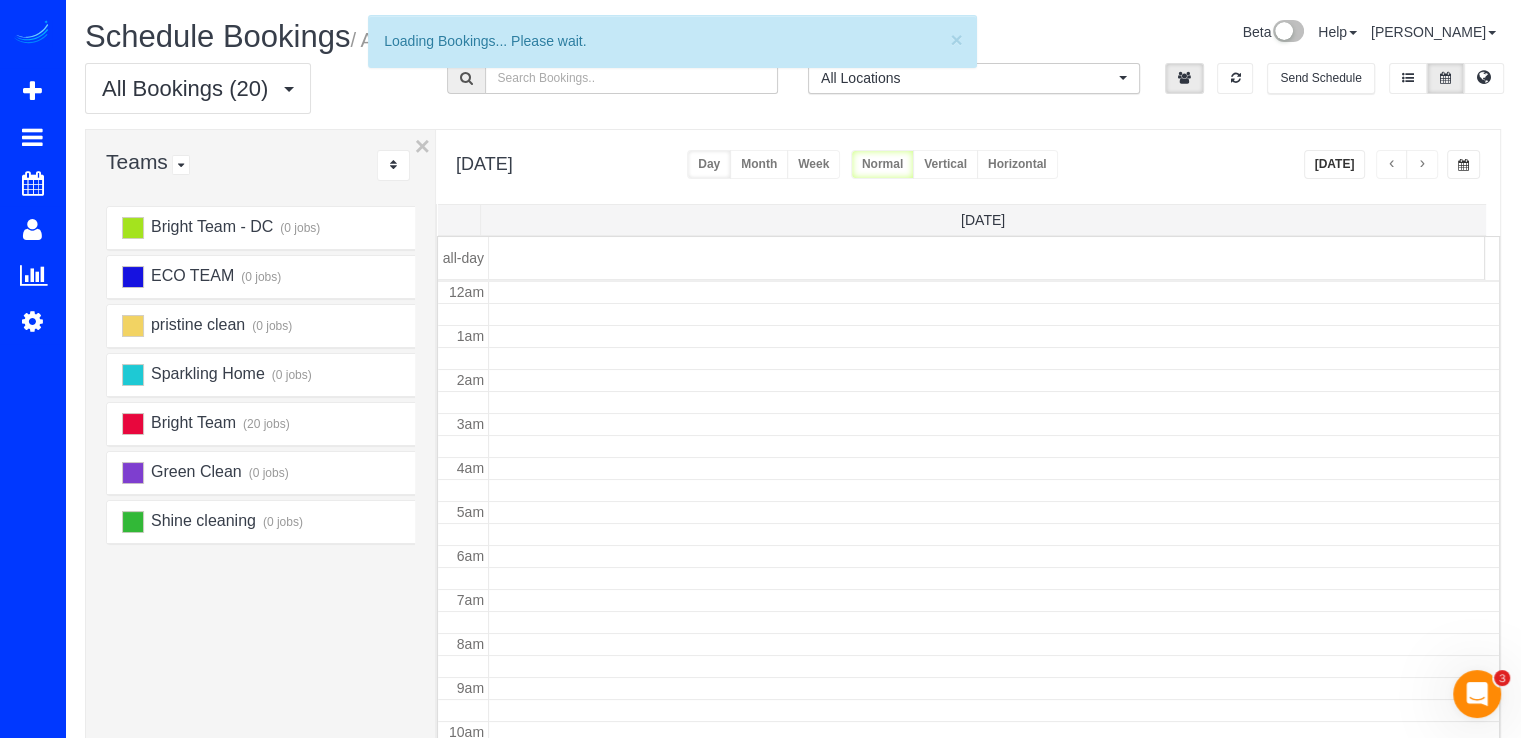 scroll, scrollTop: 263, scrollLeft: 0, axis: vertical 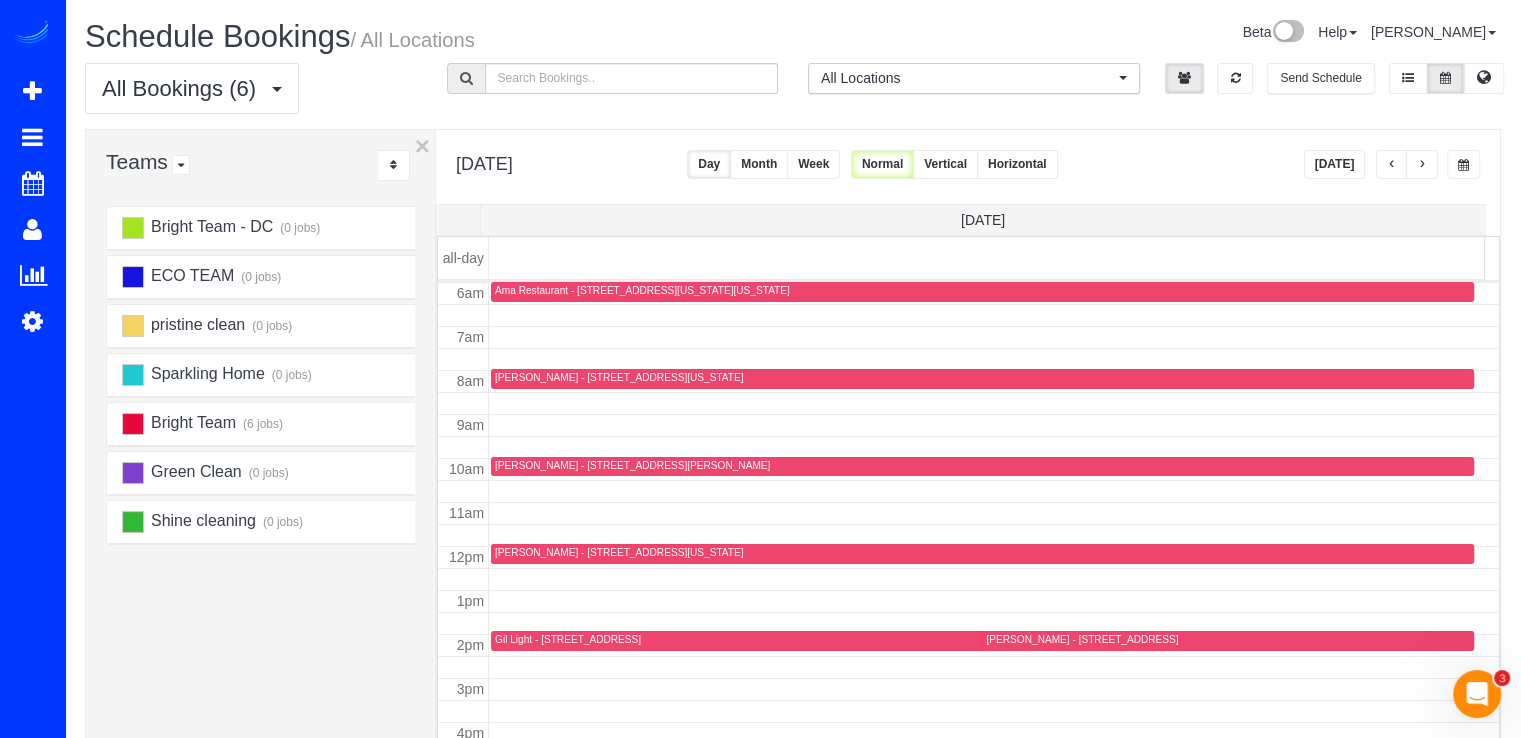 click at bounding box center [1422, 165] 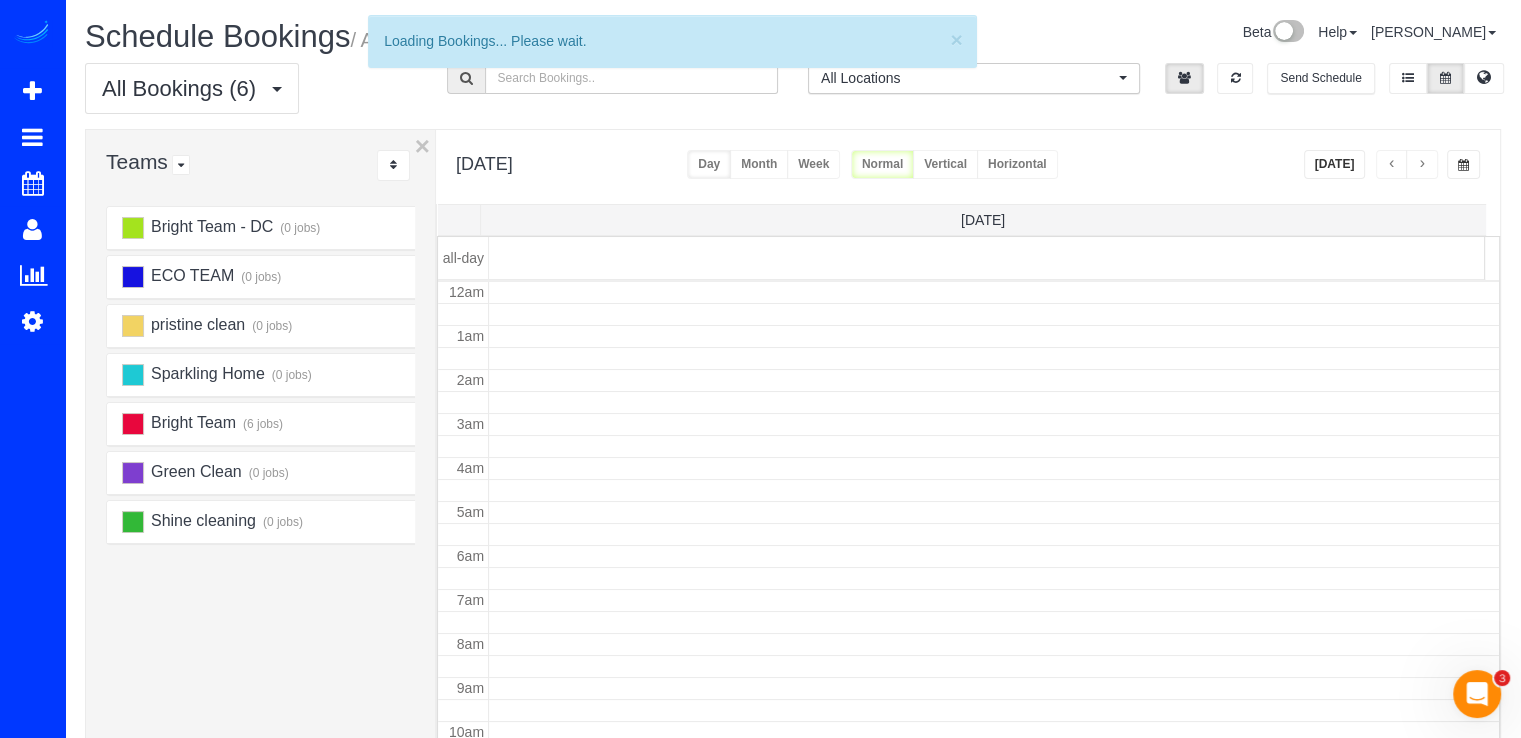 scroll, scrollTop: 263, scrollLeft: 0, axis: vertical 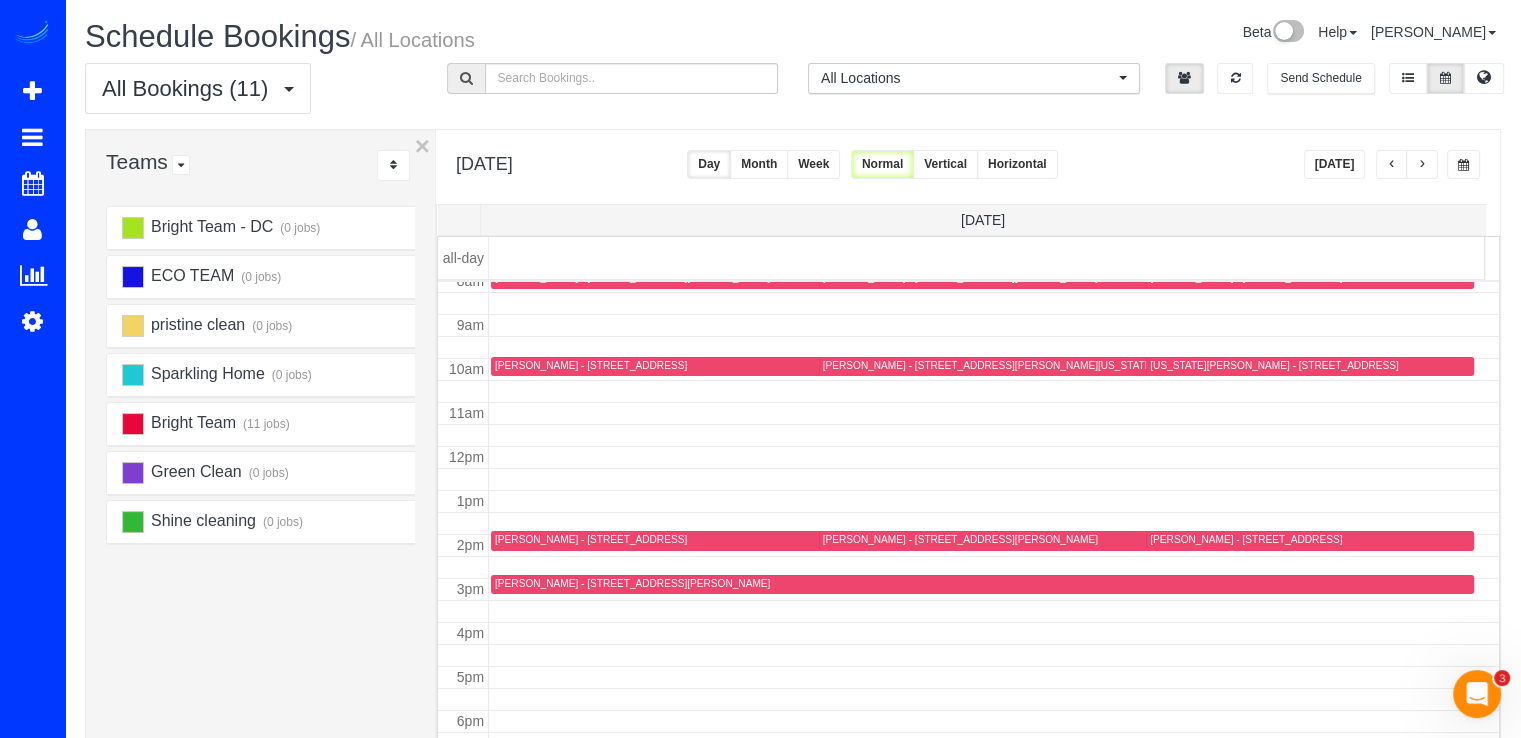 click on "Today" at bounding box center [1335, 164] 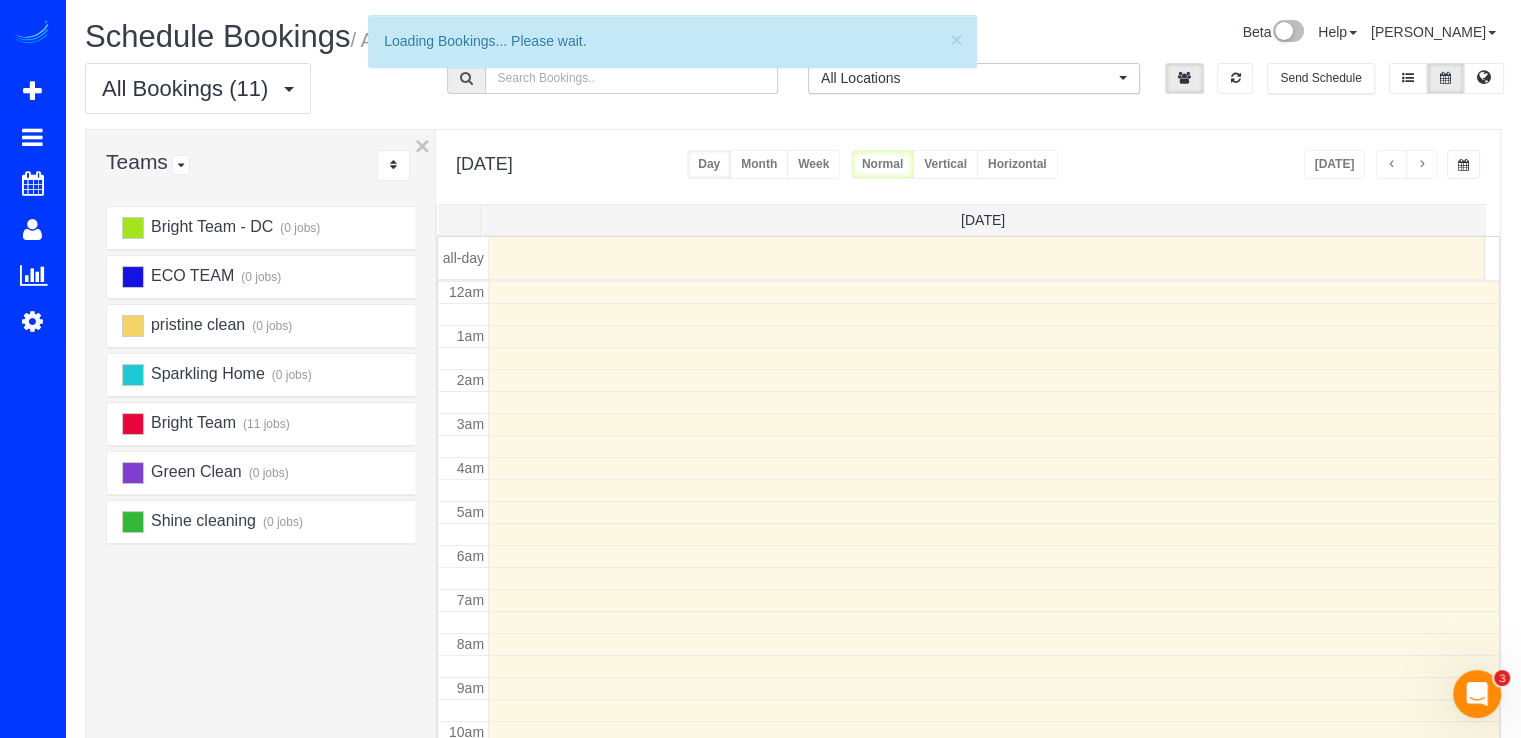 scroll, scrollTop: 263, scrollLeft: 0, axis: vertical 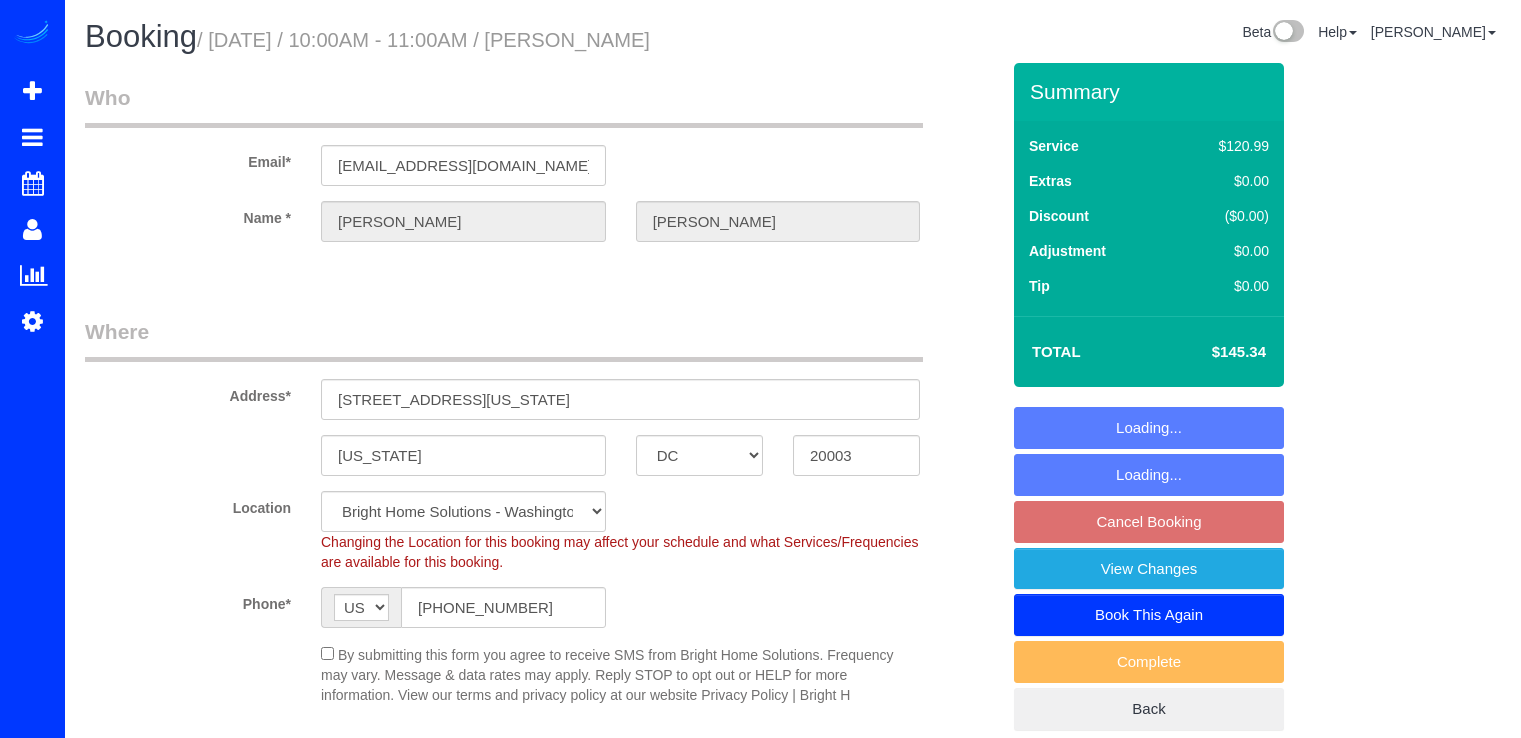 select on "DC" 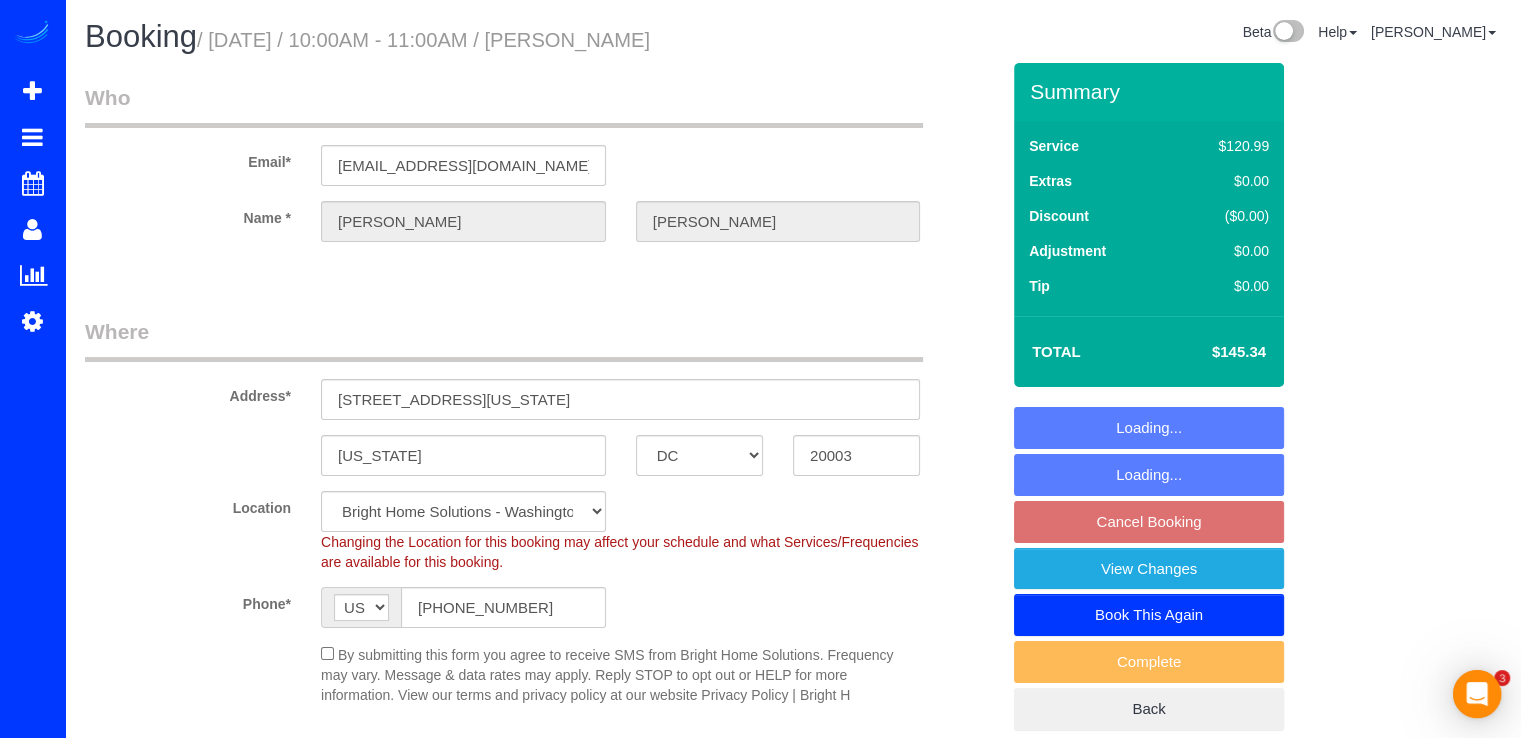 scroll, scrollTop: 0, scrollLeft: 0, axis: both 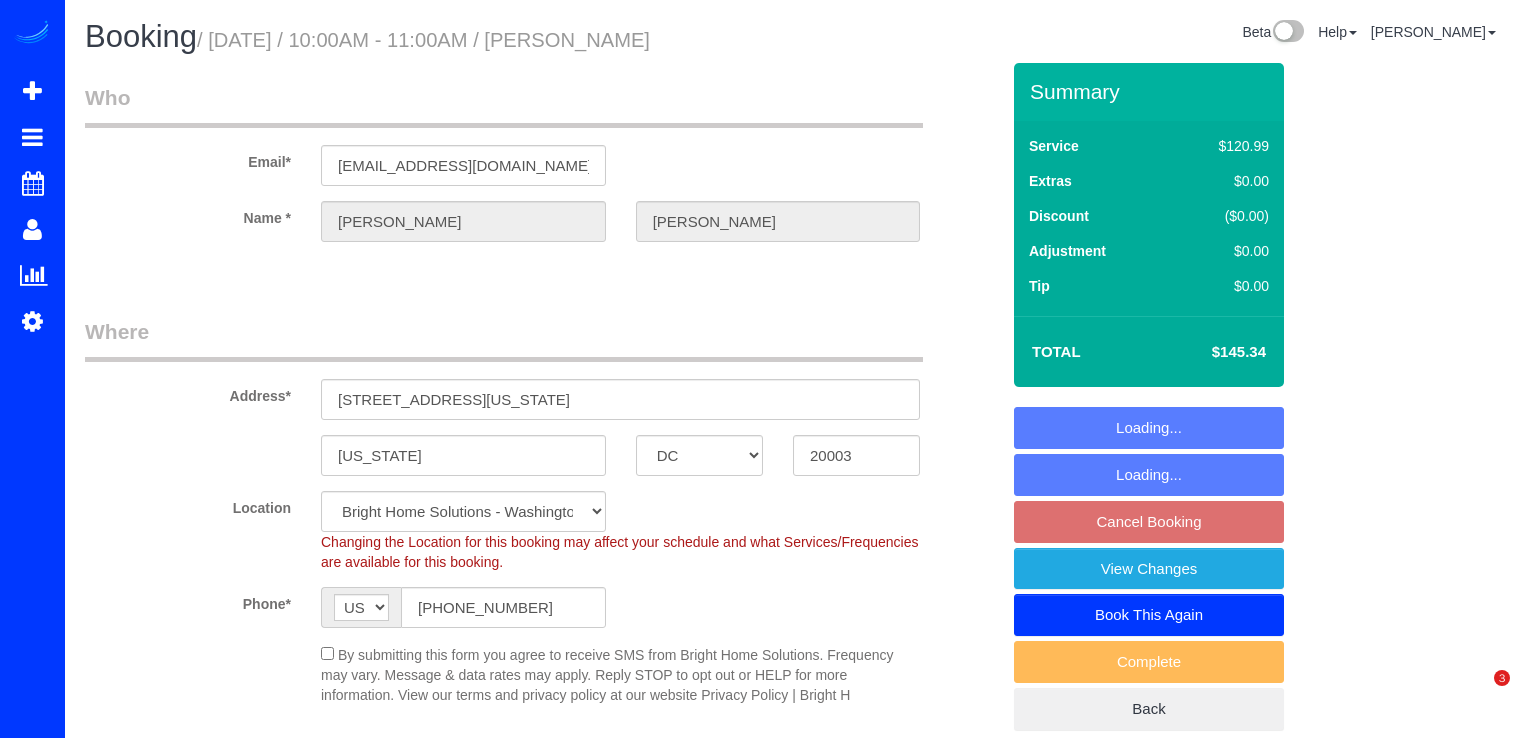 select on "DC" 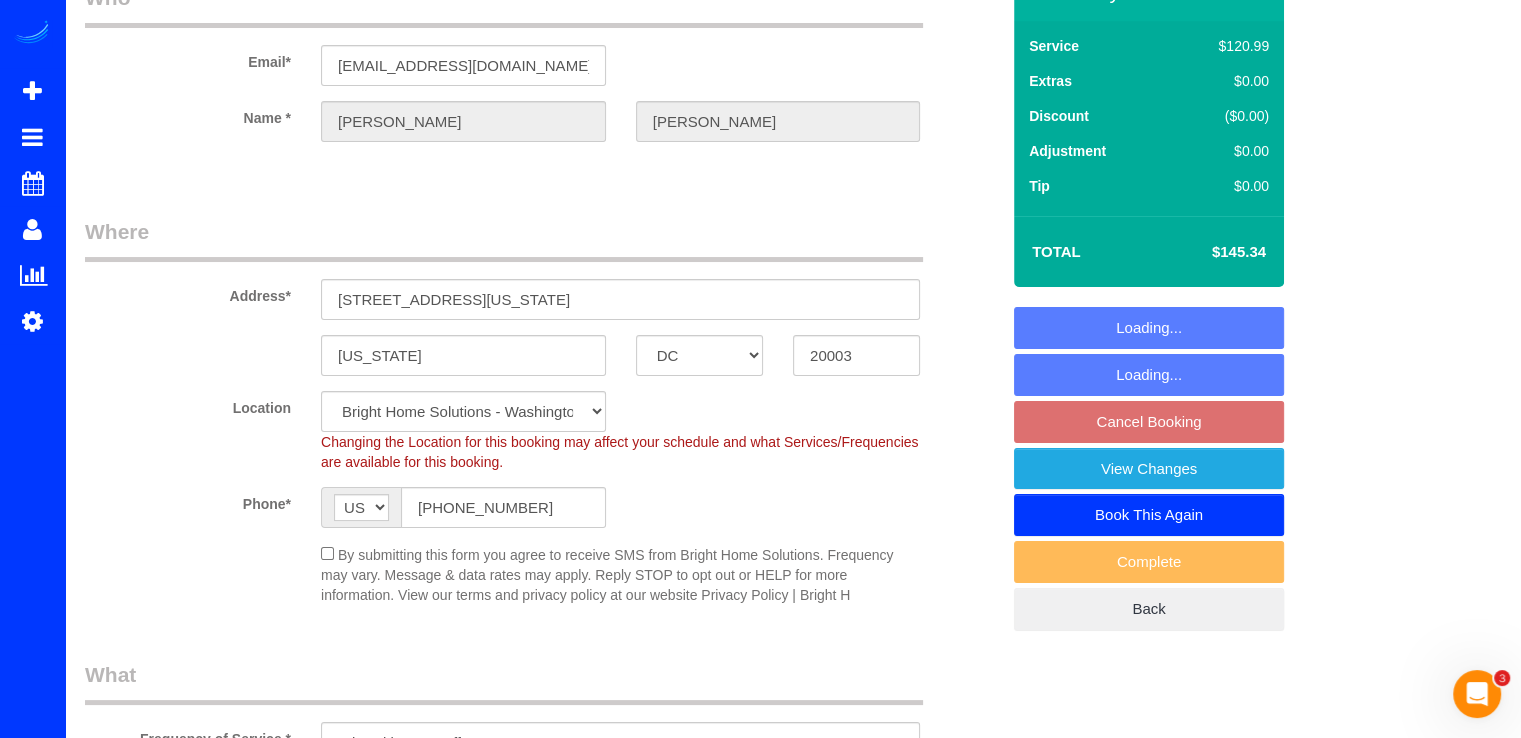 scroll, scrollTop: 0, scrollLeft: 0, axis: both 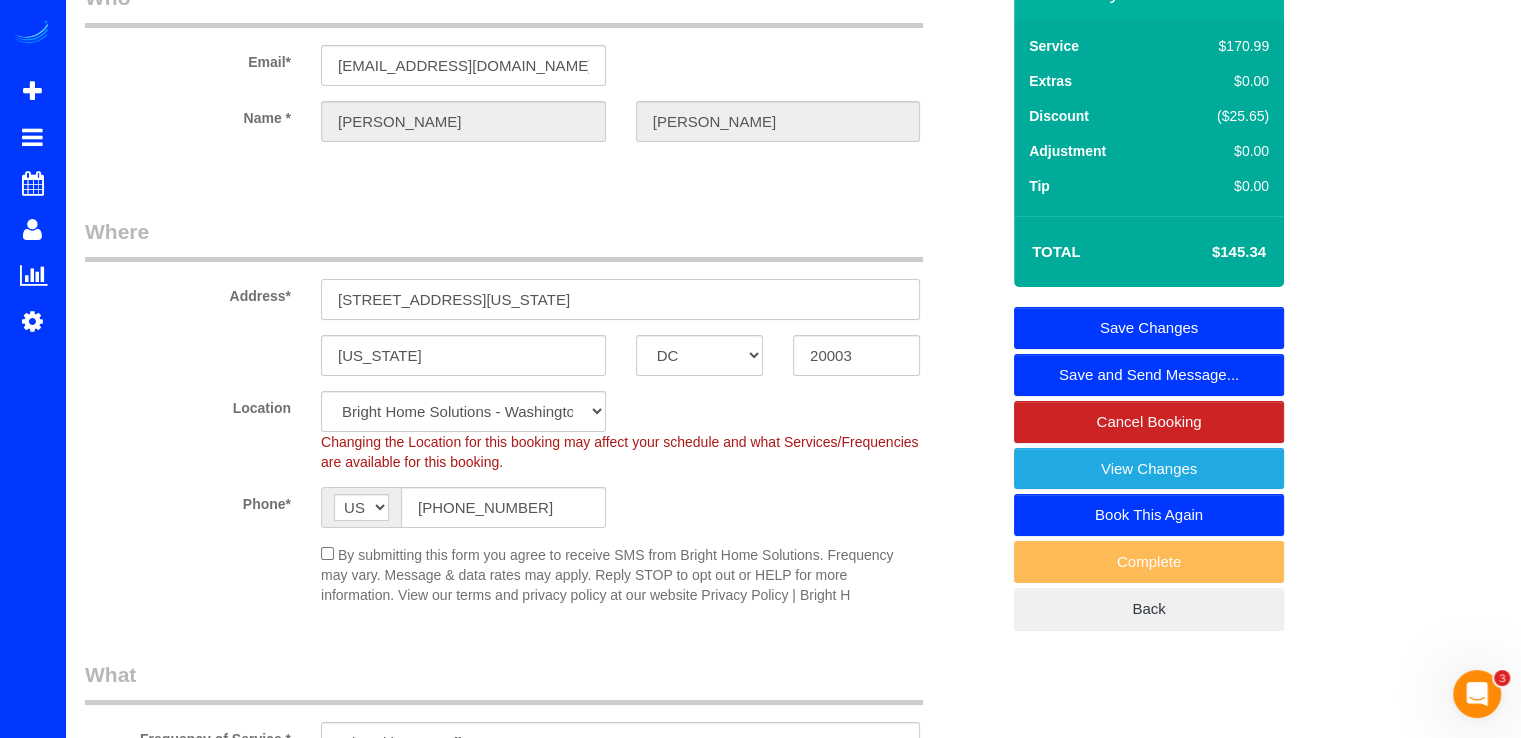 drag, startPoint x: 611, startPoint y: 304, endPoint x: 312, endPoint y: 294, distance: 299.16718 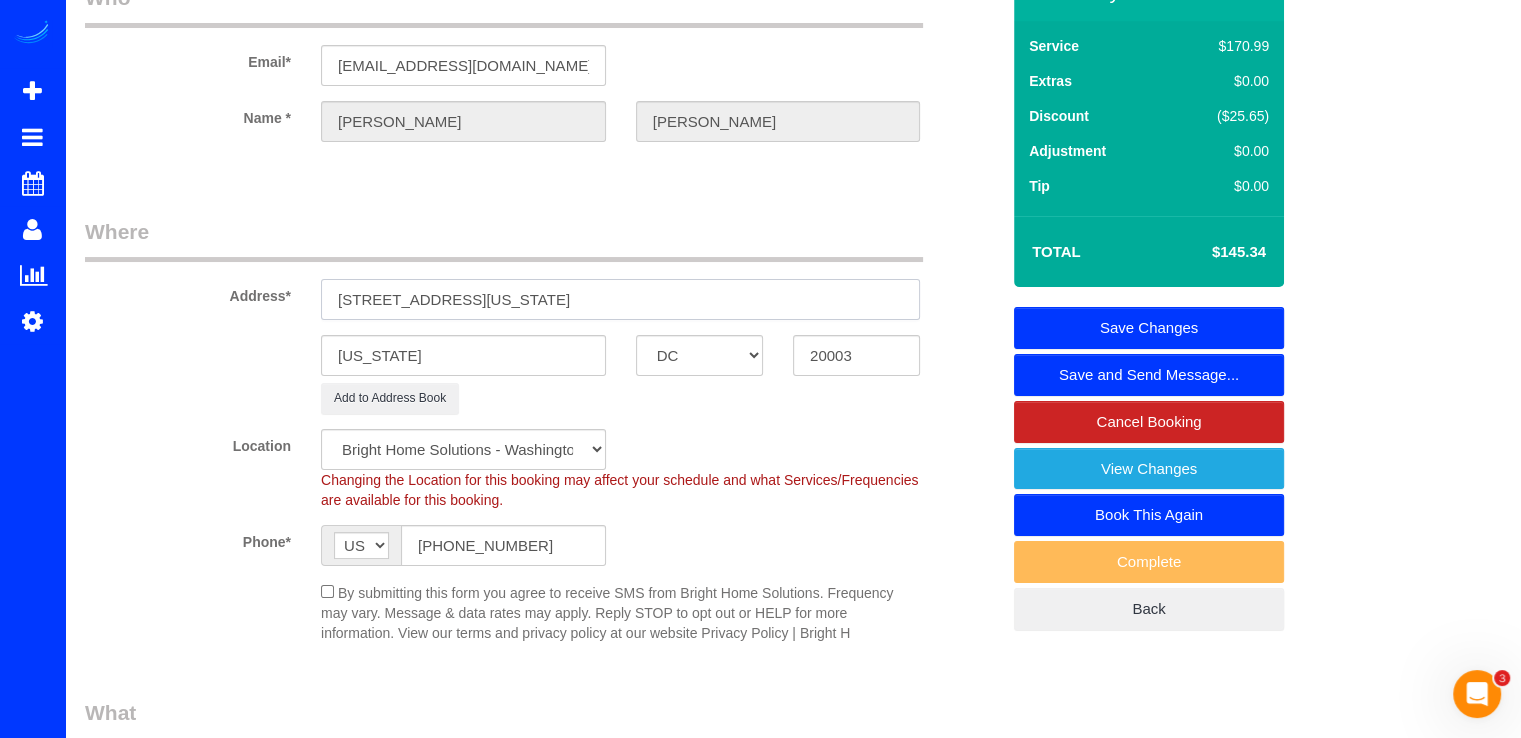type on "[STREET_ADDRESS][US_STATE]" 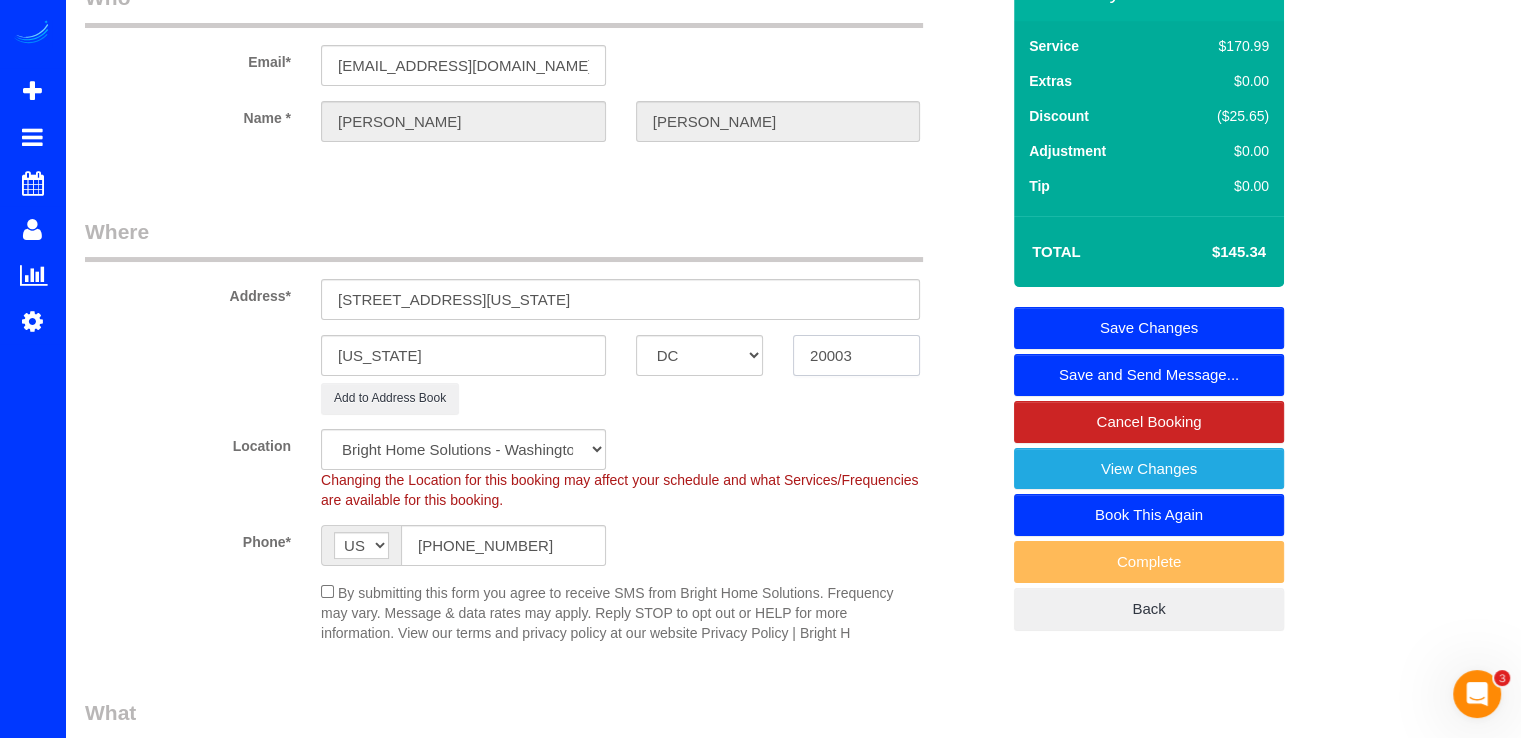 click on "20003" at bounding box center [856, 355] 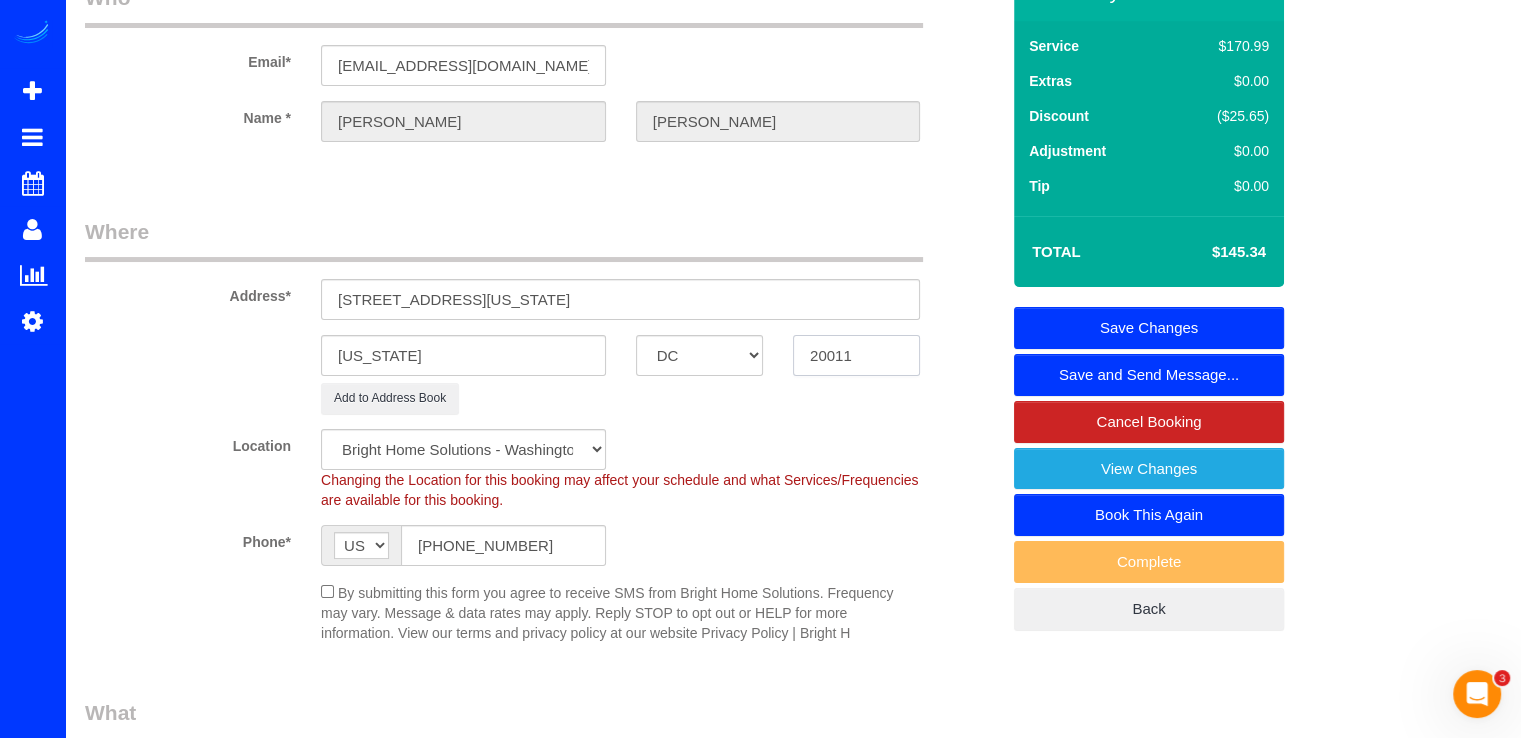 type on "20011" 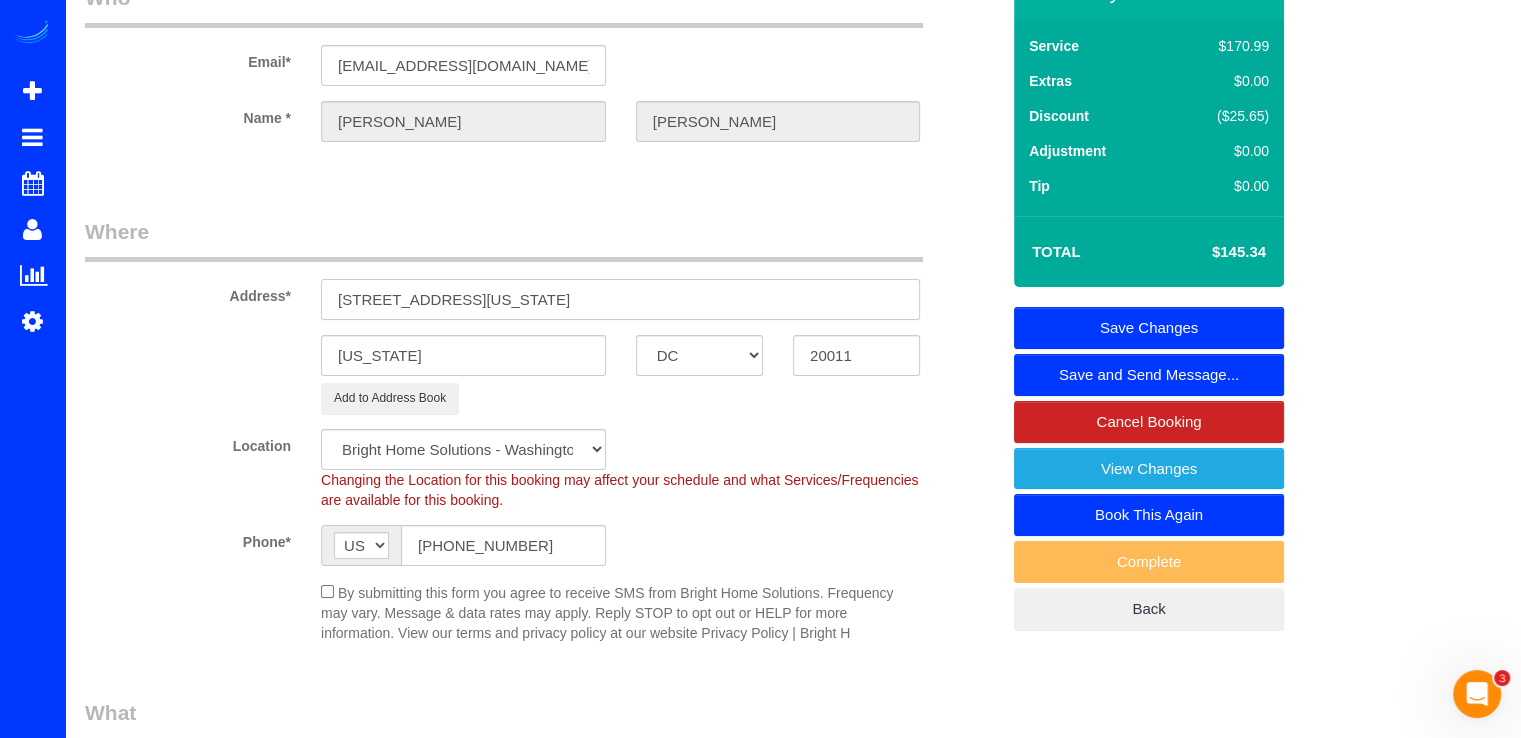 drag, startPoint x: 742, startPoint y: 304, endPoint x: 495, endPoint y: 299, distance: 247.0506 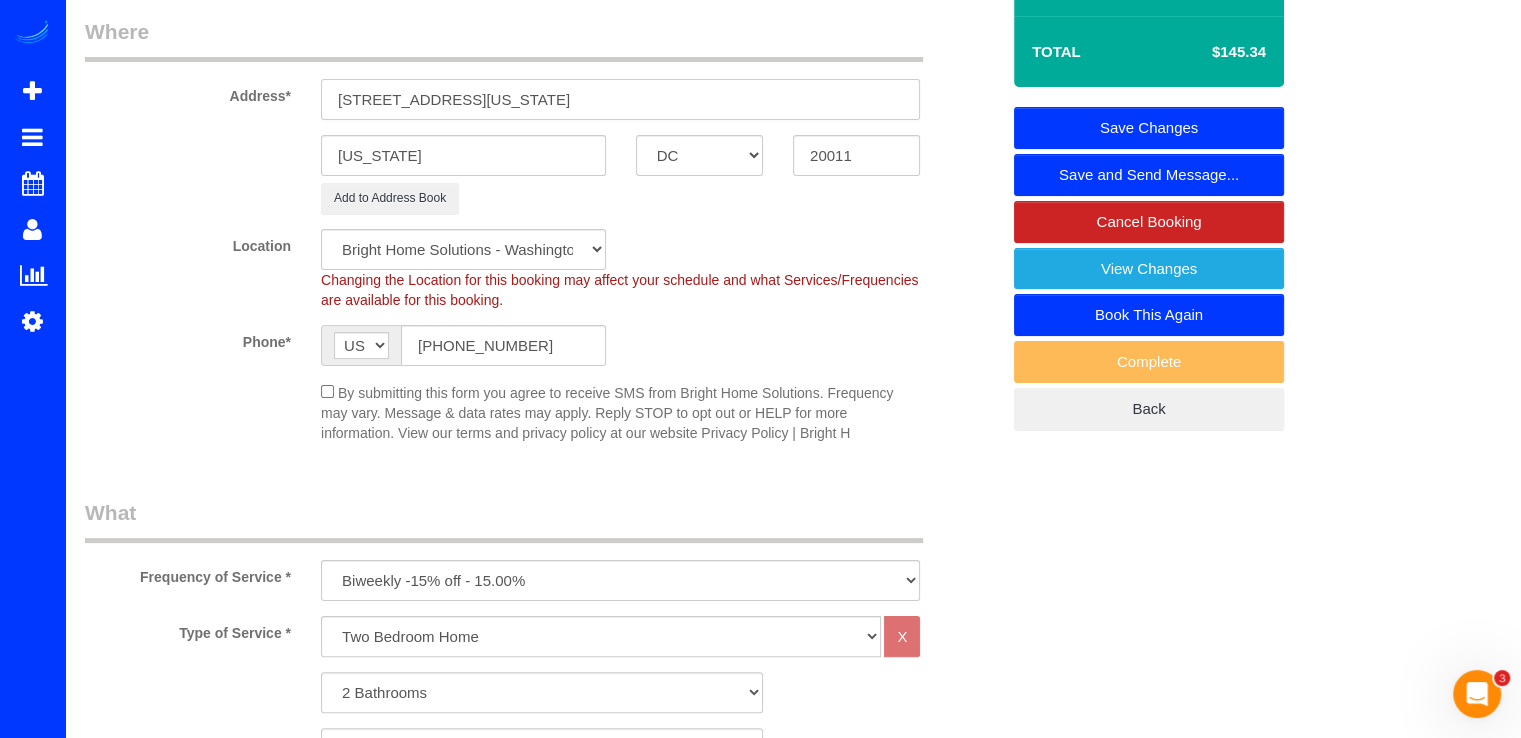 scroll, scrollTop: 500, scrollLeft: 0, axis: vertical 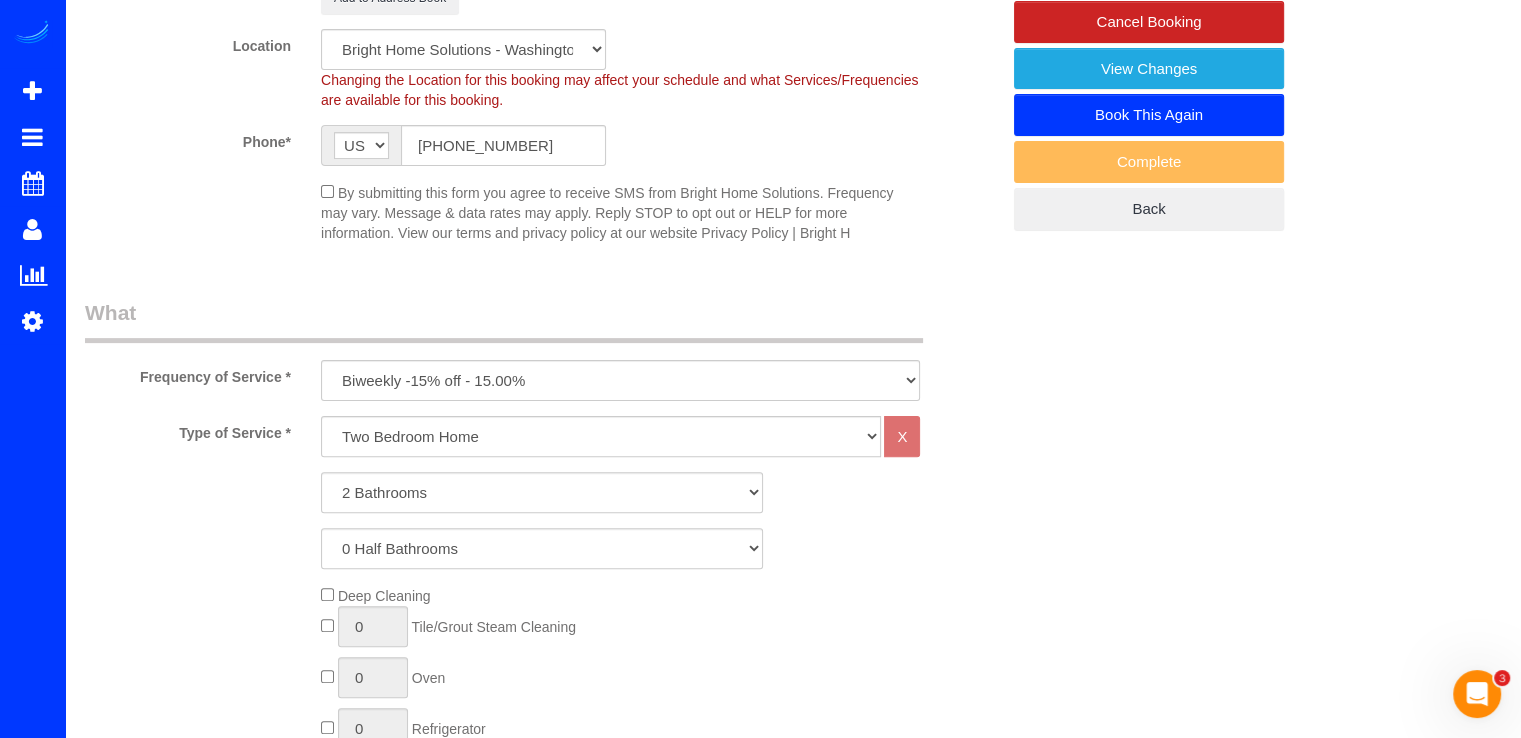 type on "[STREET_ADDRESS][US_STATE]" 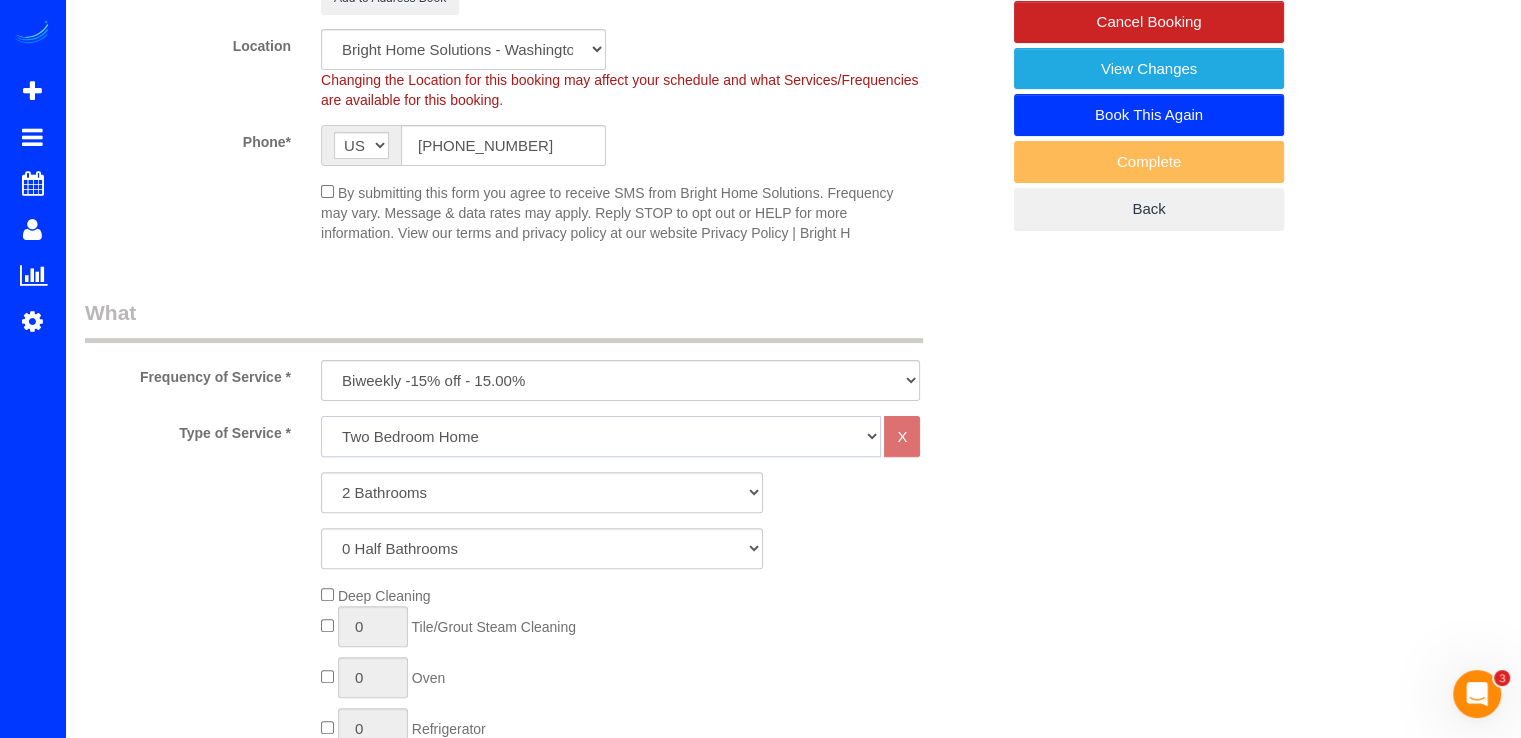 click on "One Bedroom Home Two Bedroom Home Two Bedroom Home Three Bedroom Home Four Bedroom Home Five Bedroom Home Six Bedroom Home COMMERCIAL FACILITY Seven Bedroom Home Eight Bedrooms Nine Bedrooms Ten Bedrooms Office Cleaning Garage Cleaning CARPET SHAMPOO Post-construction Cleaning Exterior Windows Cleaning" 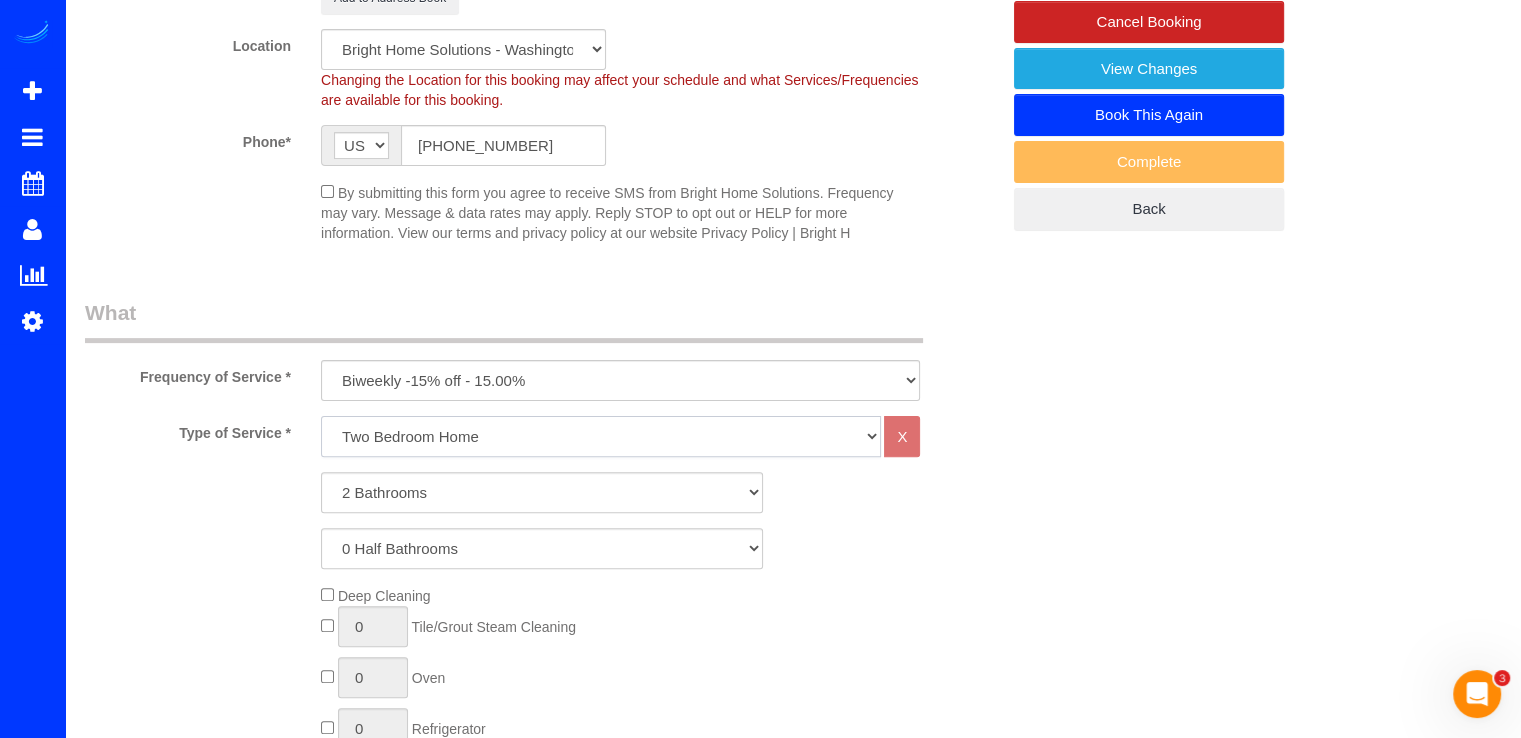 select on "256" 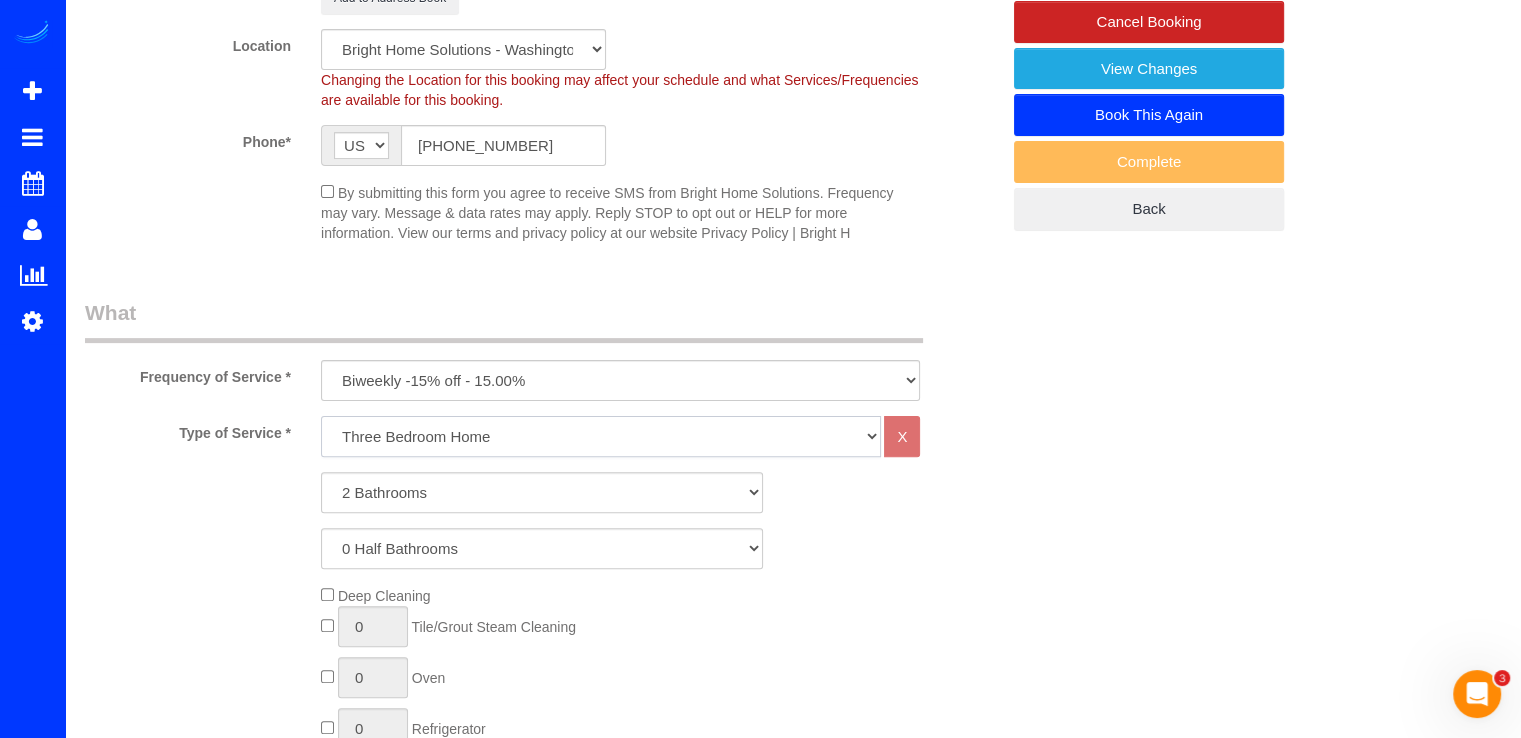 click on "One Bedroom Home Two Bedroom Home Two Bedroom Home Three Bedroom Home Four Bedroom Home Five Bedroom Home Six Bedroom Home COMMERCIAL FACILITY Seven Bedroom Home Eight Bedrooms Nine Bedrooms Ten Bedrooms Office Cleaning Garage Cleaning CARPET SHAMPOO Post-construction Cleaning Exterior Windows Cleaning" 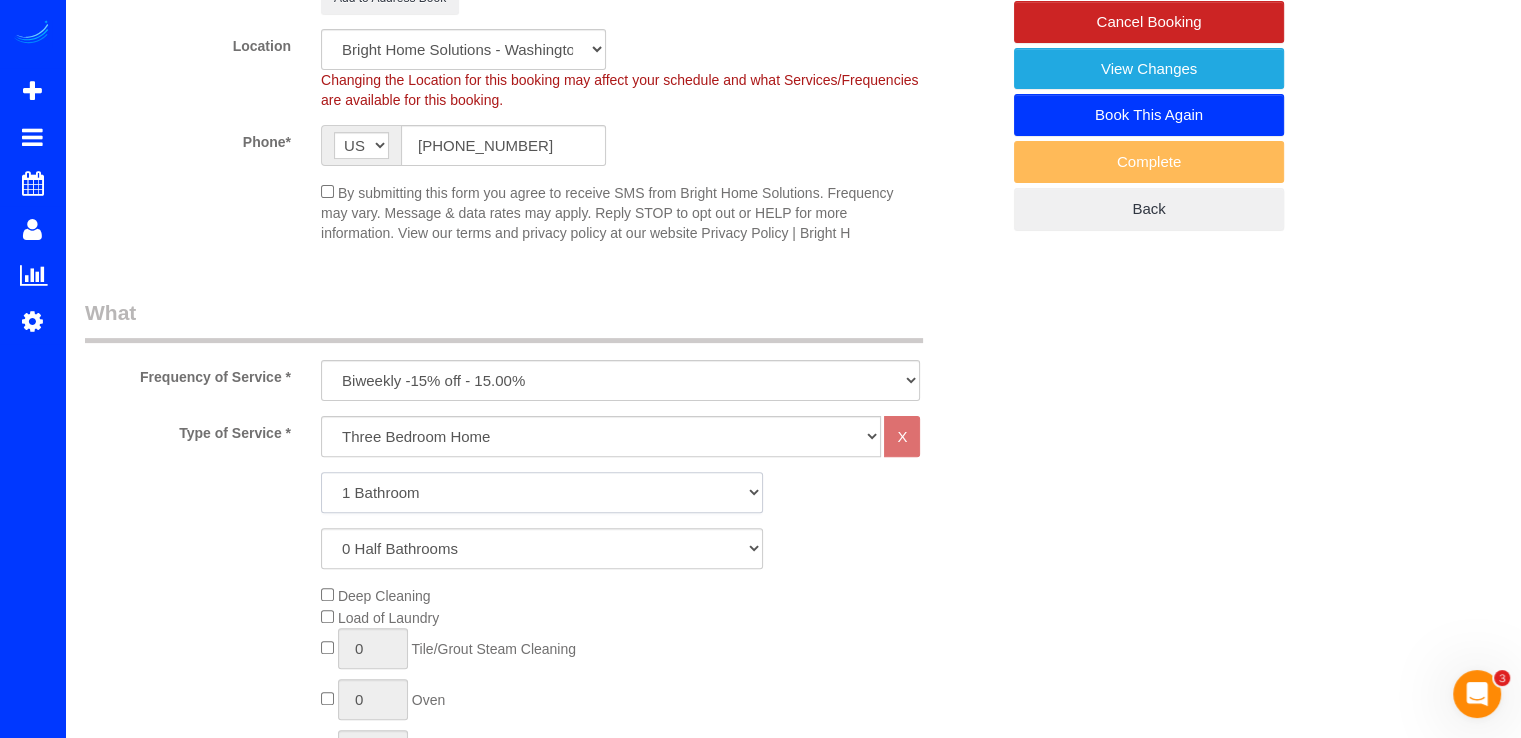 click on "1 Bathroom
2 Bathrooms
3 Bathrooms
4 Bathrooms
5 Bathrooms
6 Bathrooms
7 Bathrooms
8 Bathrooms
9 Bathrooms
10 Bathrooms" 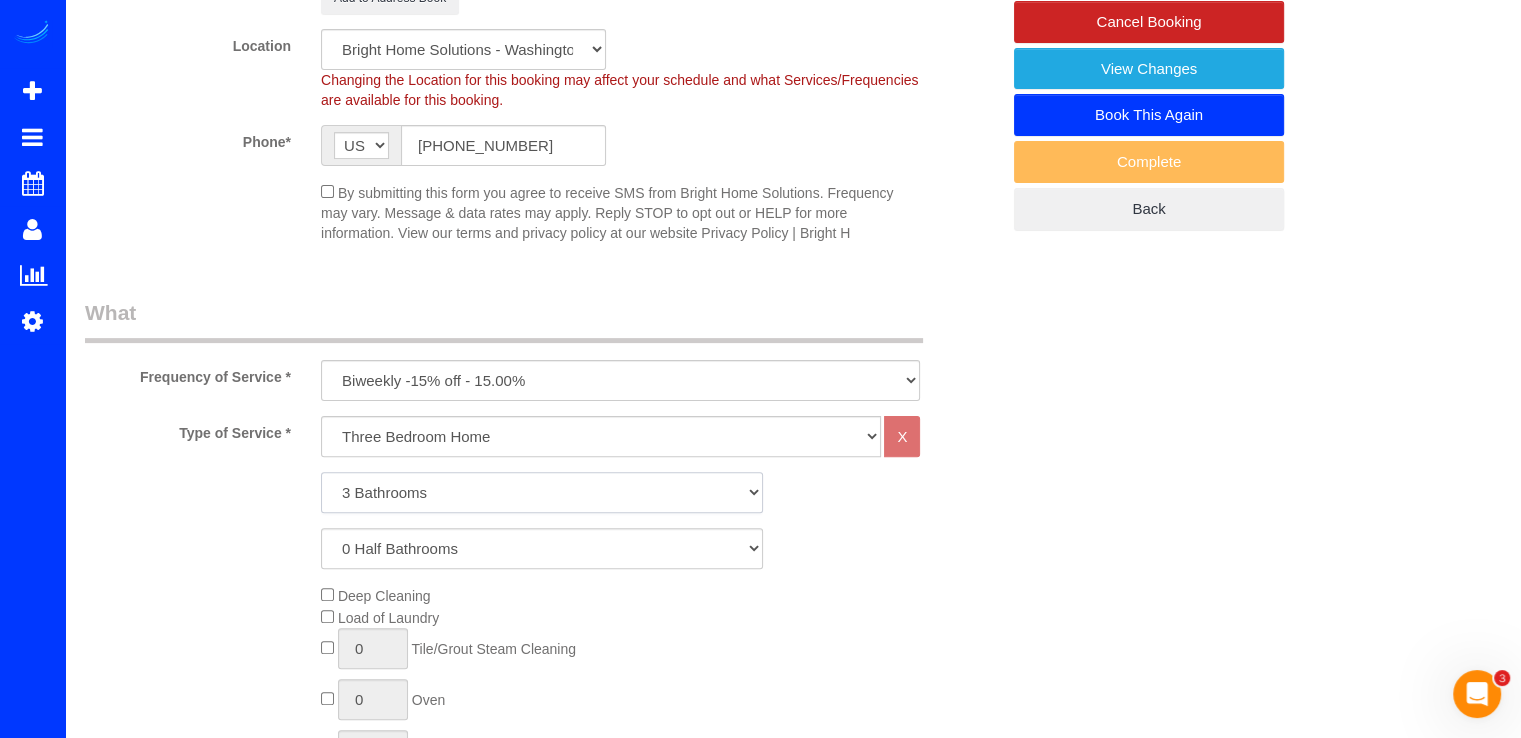 click on "1 Bathroom
2 Bathrooms
3 Bathrooms
4 Bathrooms
5 Bathrooms
6 Bathrooms
7 Bathrooms
8 Bathrooms
9 Bathrooms
10 Bathrooms" 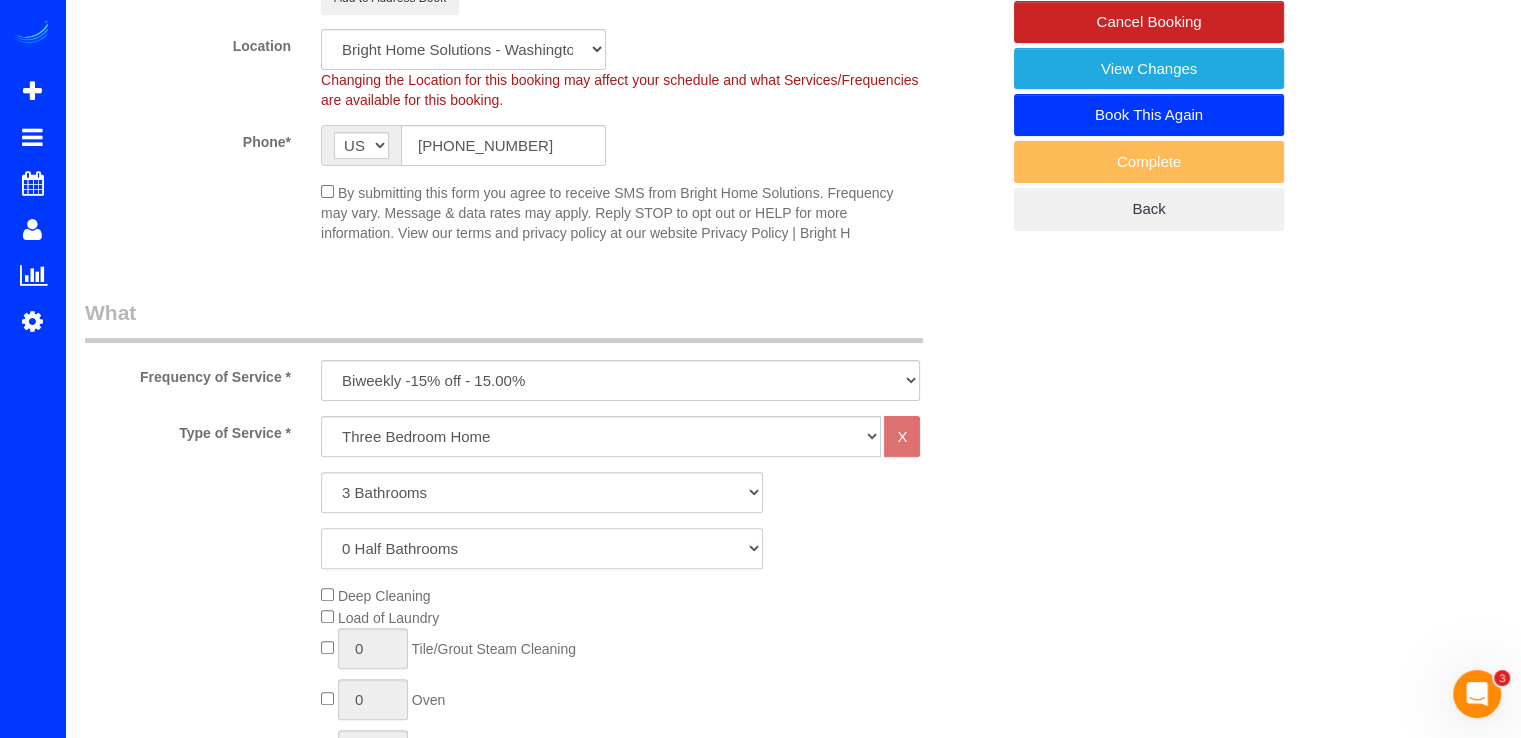 click on "0 Half Bathrooms
1 Half Bathroom
2 Half Bathrooms
3 Half Bathrooms
4 Half Bathrooms
5 Half Bathrooms" 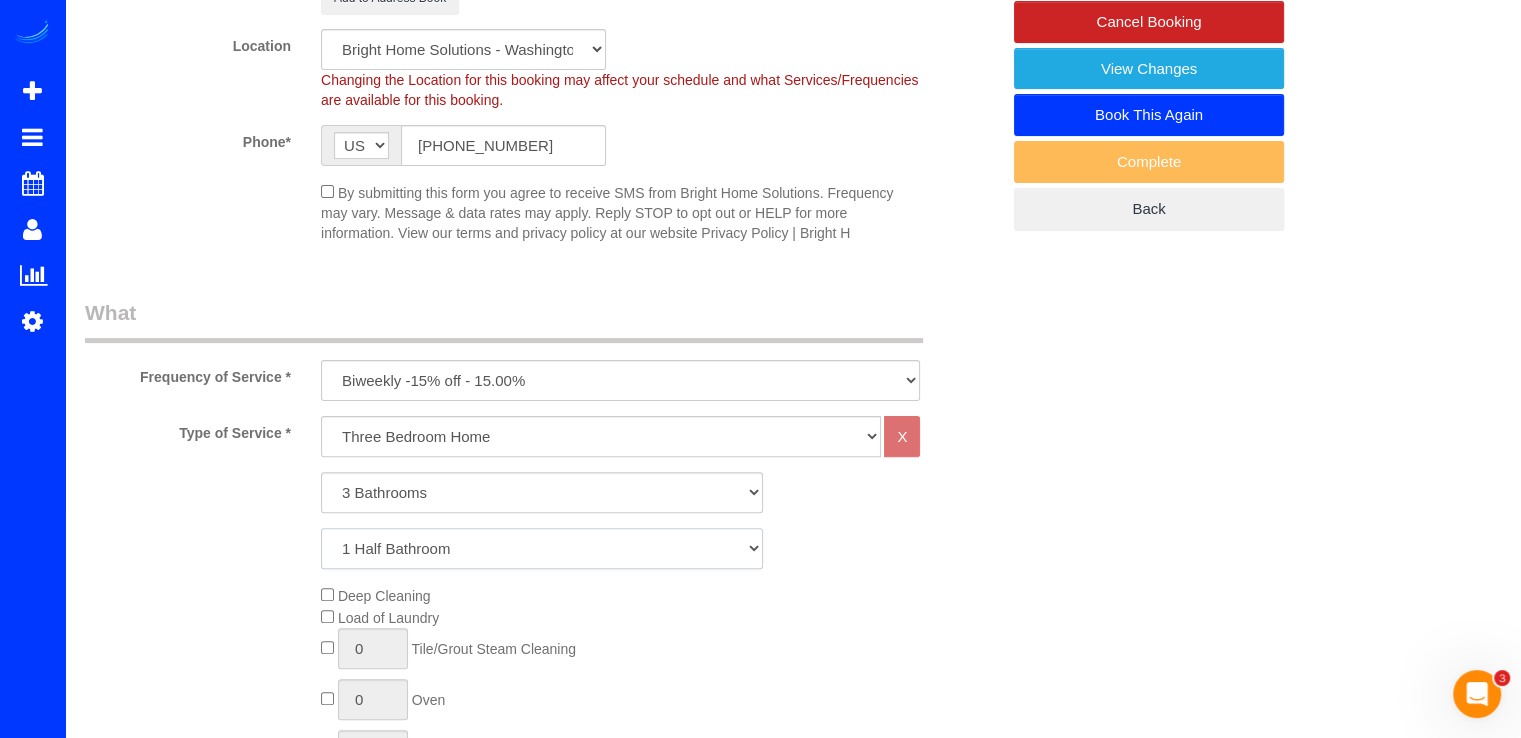 click on "0 Half Bathrooms
1 Half Bathroom
2 Half Bathrooms
3 Half Bathrooms
4 Half Bathrooms
5 Half Bathrooms" 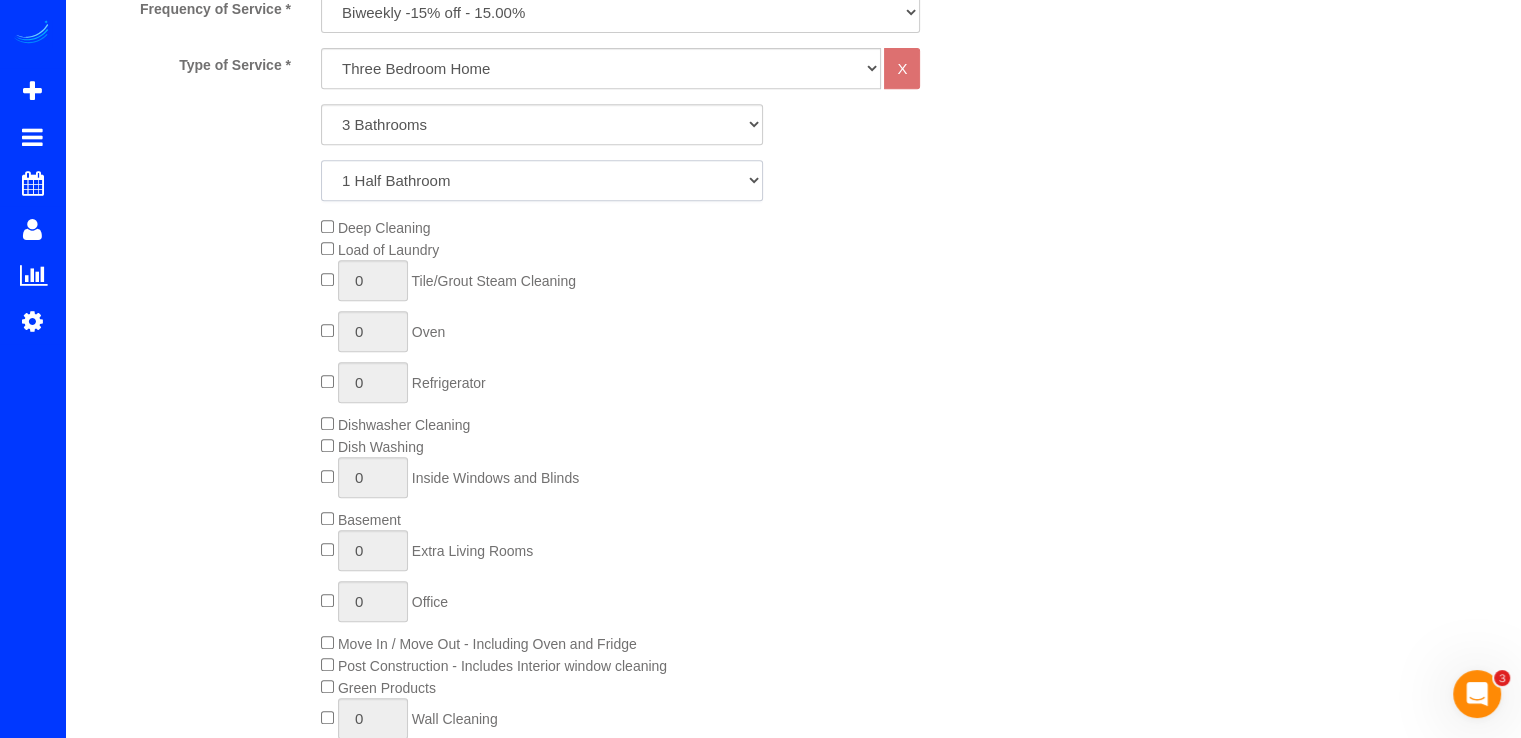scroll, scrollTop: 900, scrollLeft: 0, axis: vertical 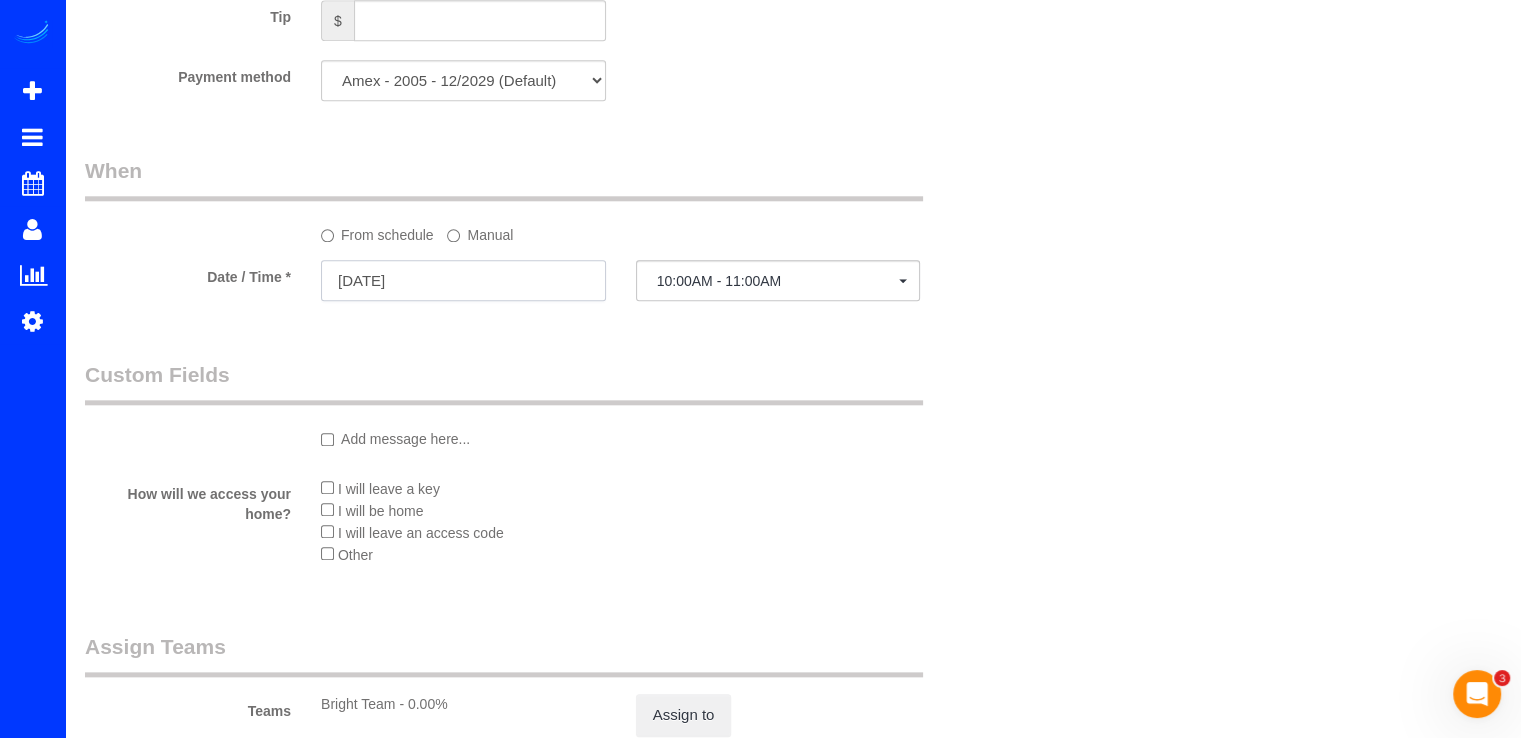 click on "[DATE]" at bounding box center (463, 280) 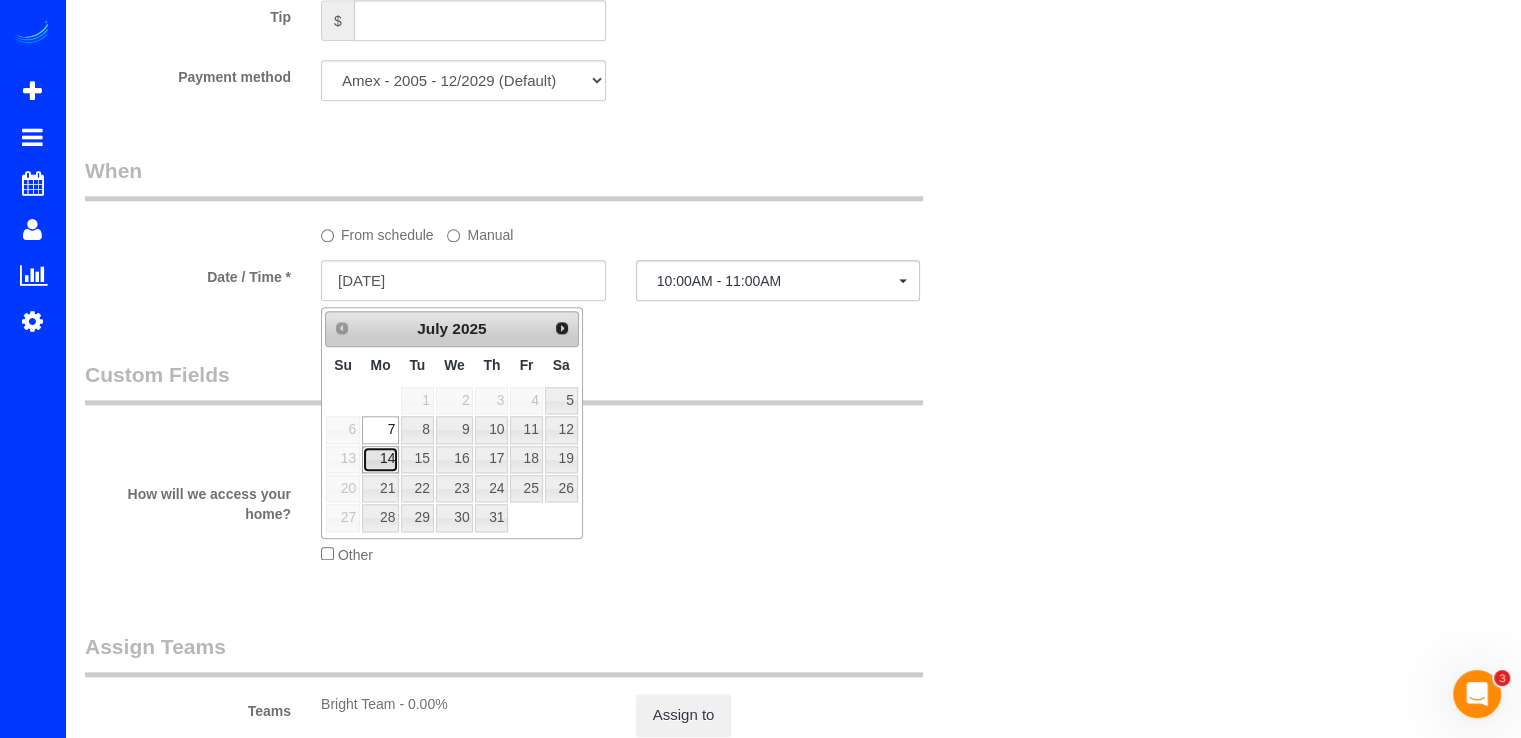 click on "14" at bounding box center [380, 459] 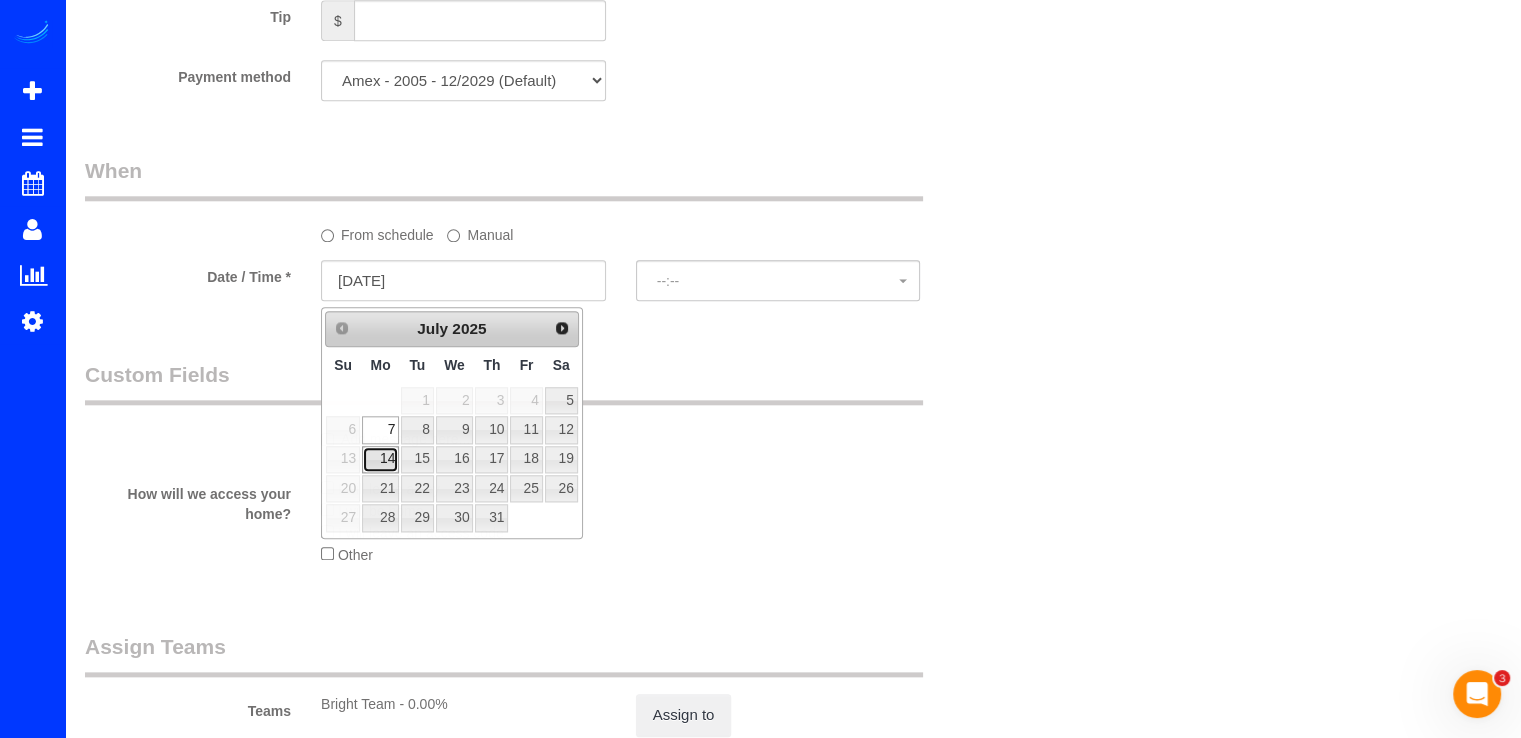 select on "spot21" 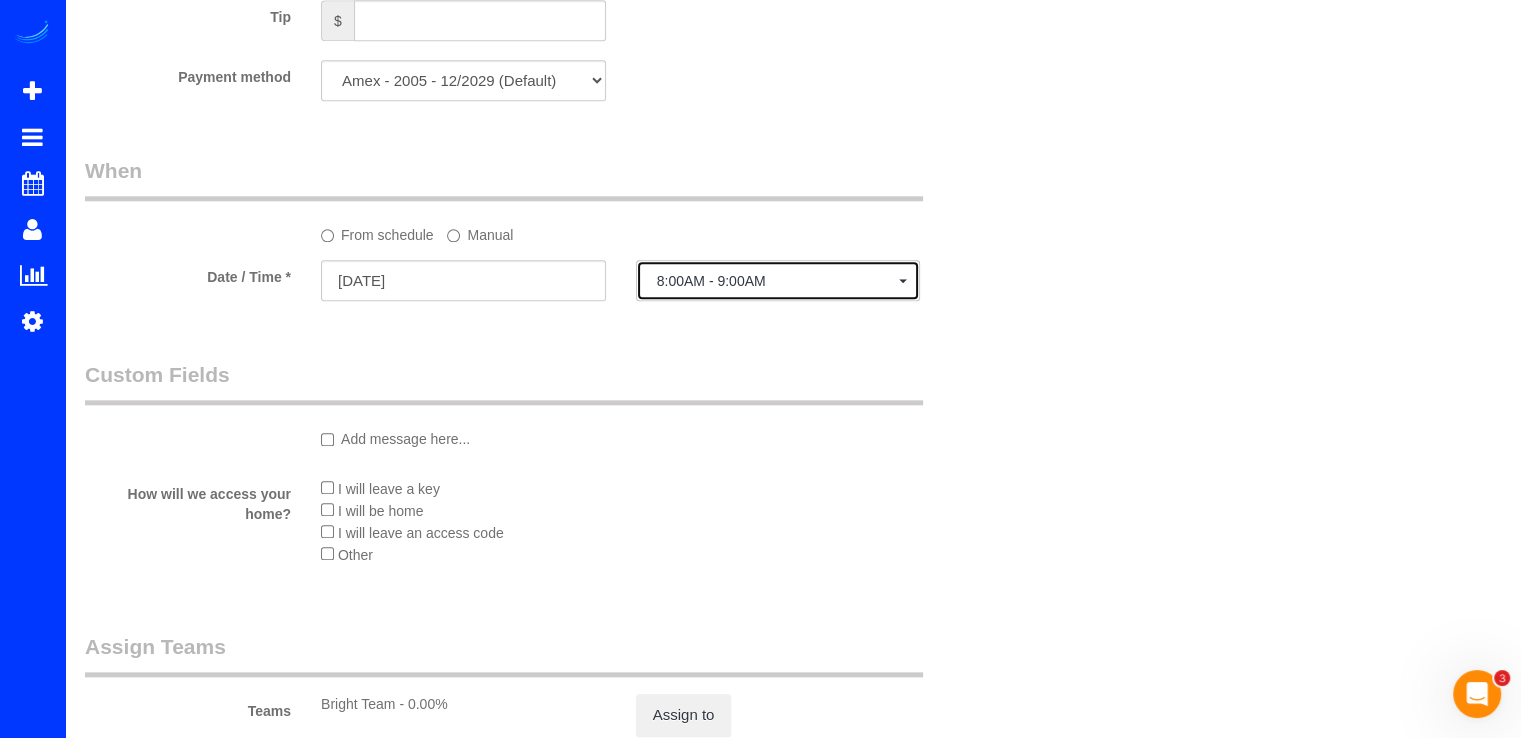 click on "8:00AM - 9:00AM" 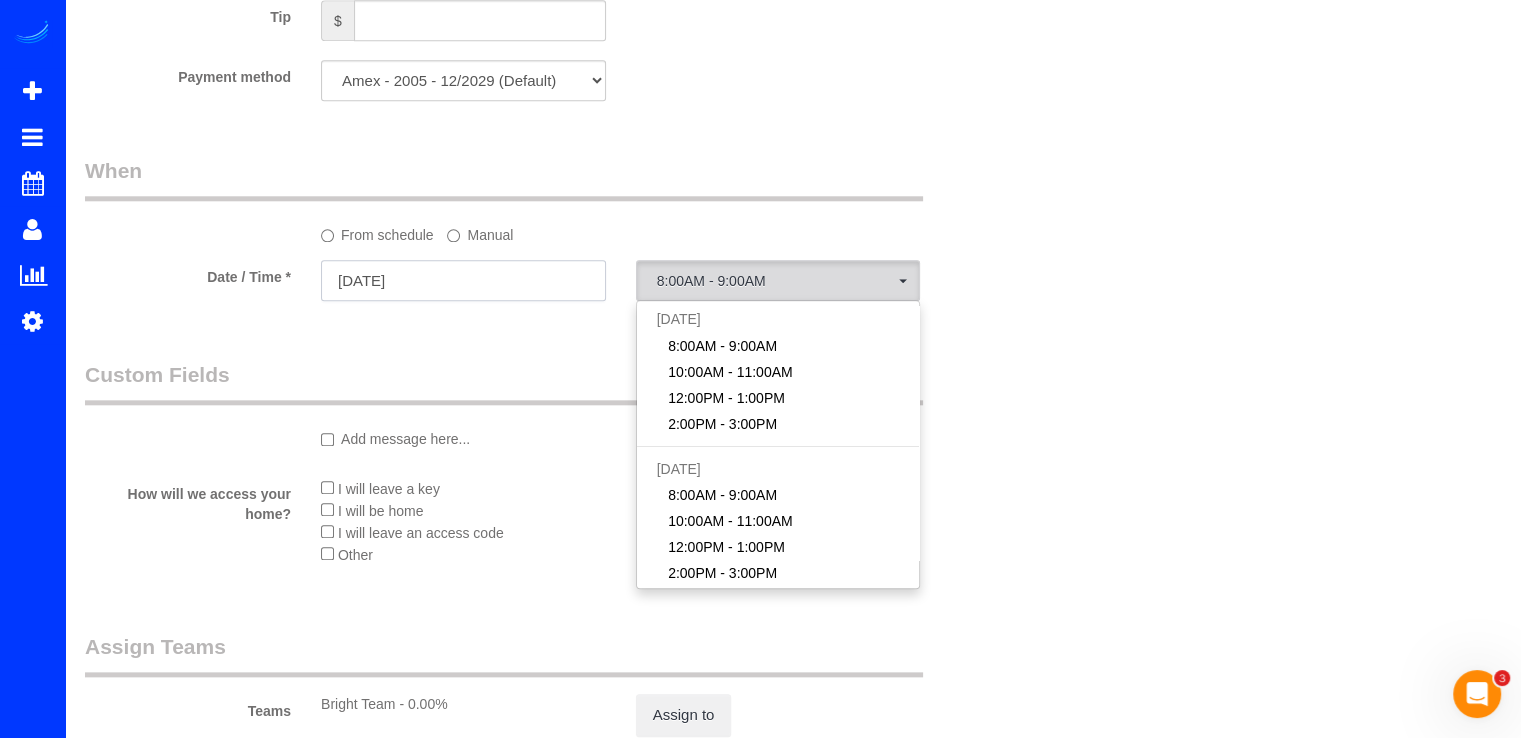 click on "[DATE]" at bounding box center [463, 280] 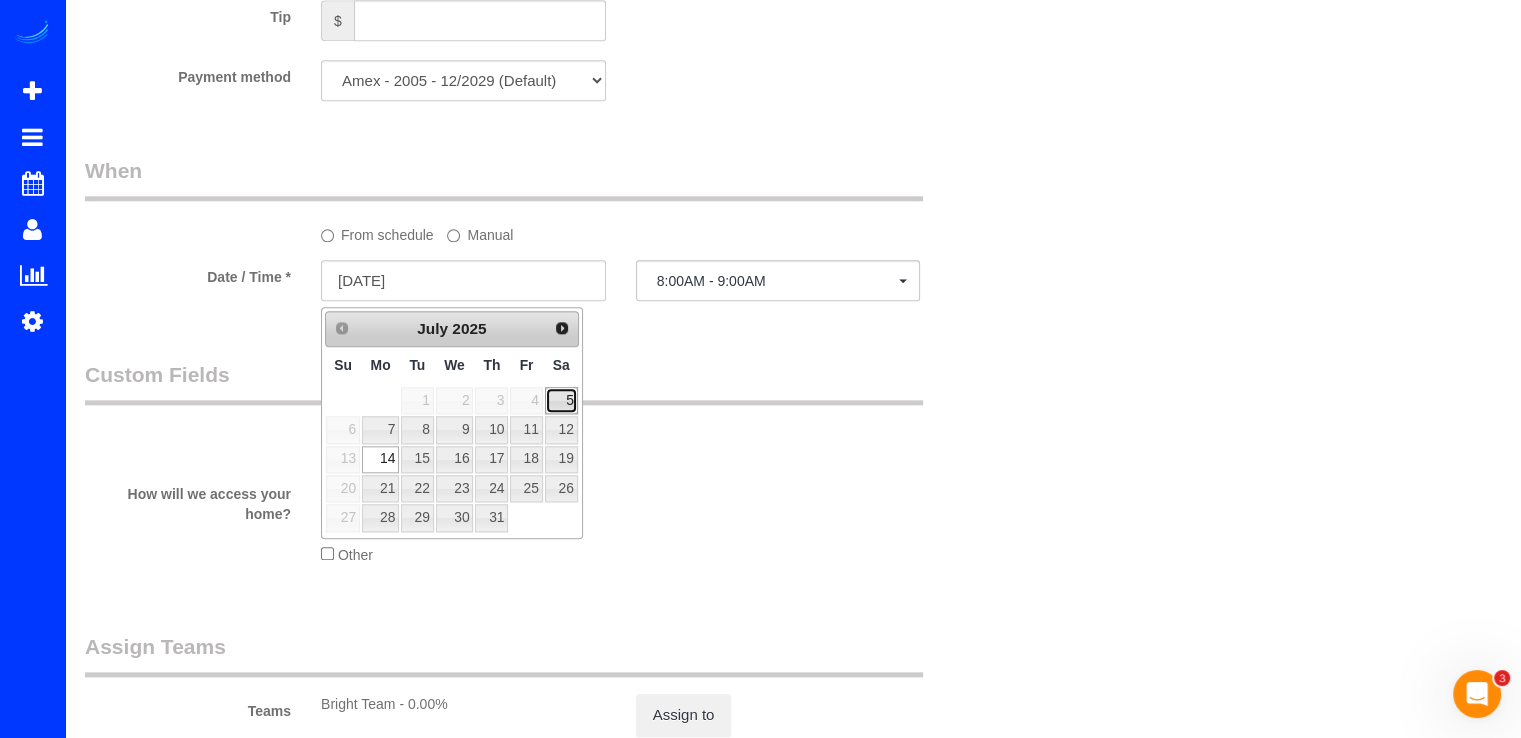 click on "5" at bounding box center [561, 400] 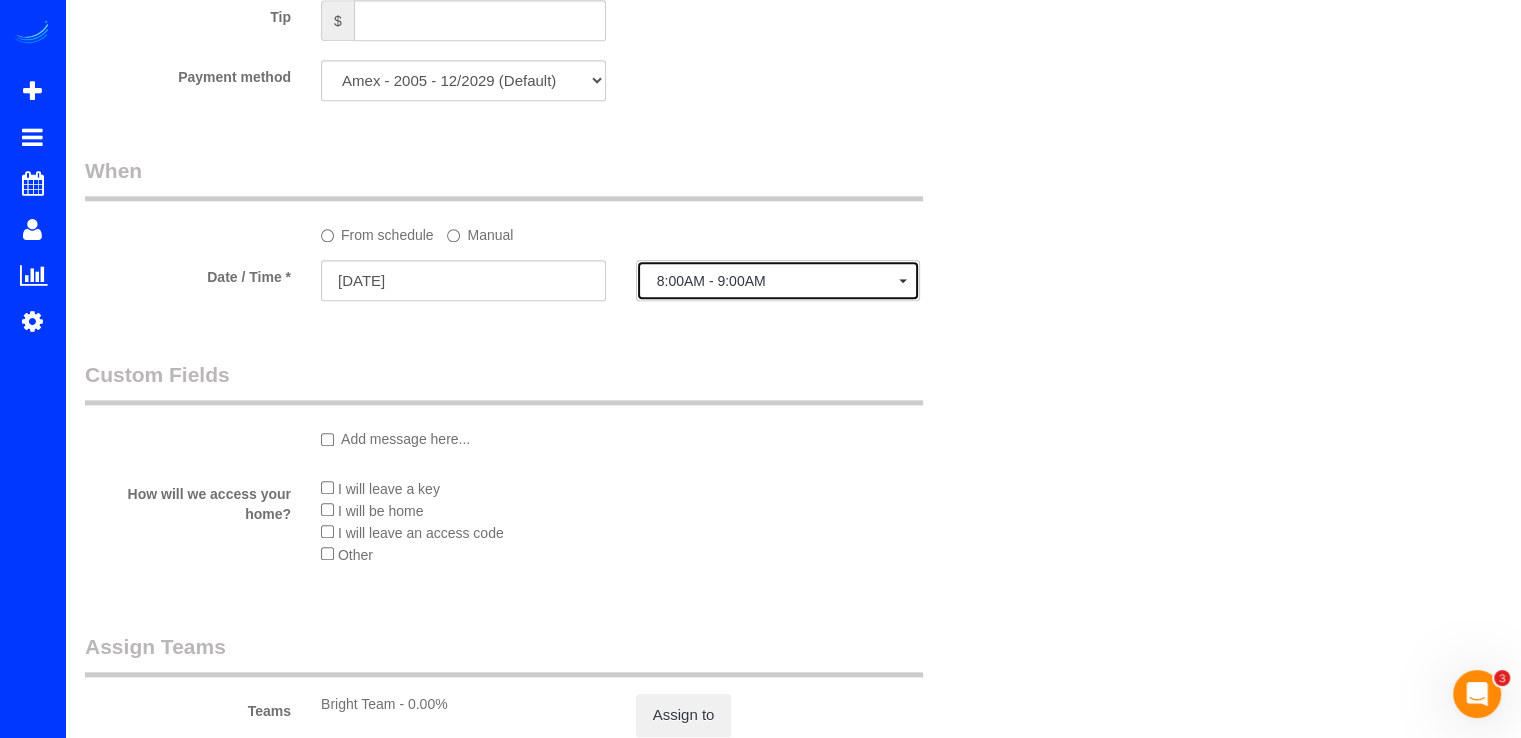 click on "8:00AM - 9:00AM" 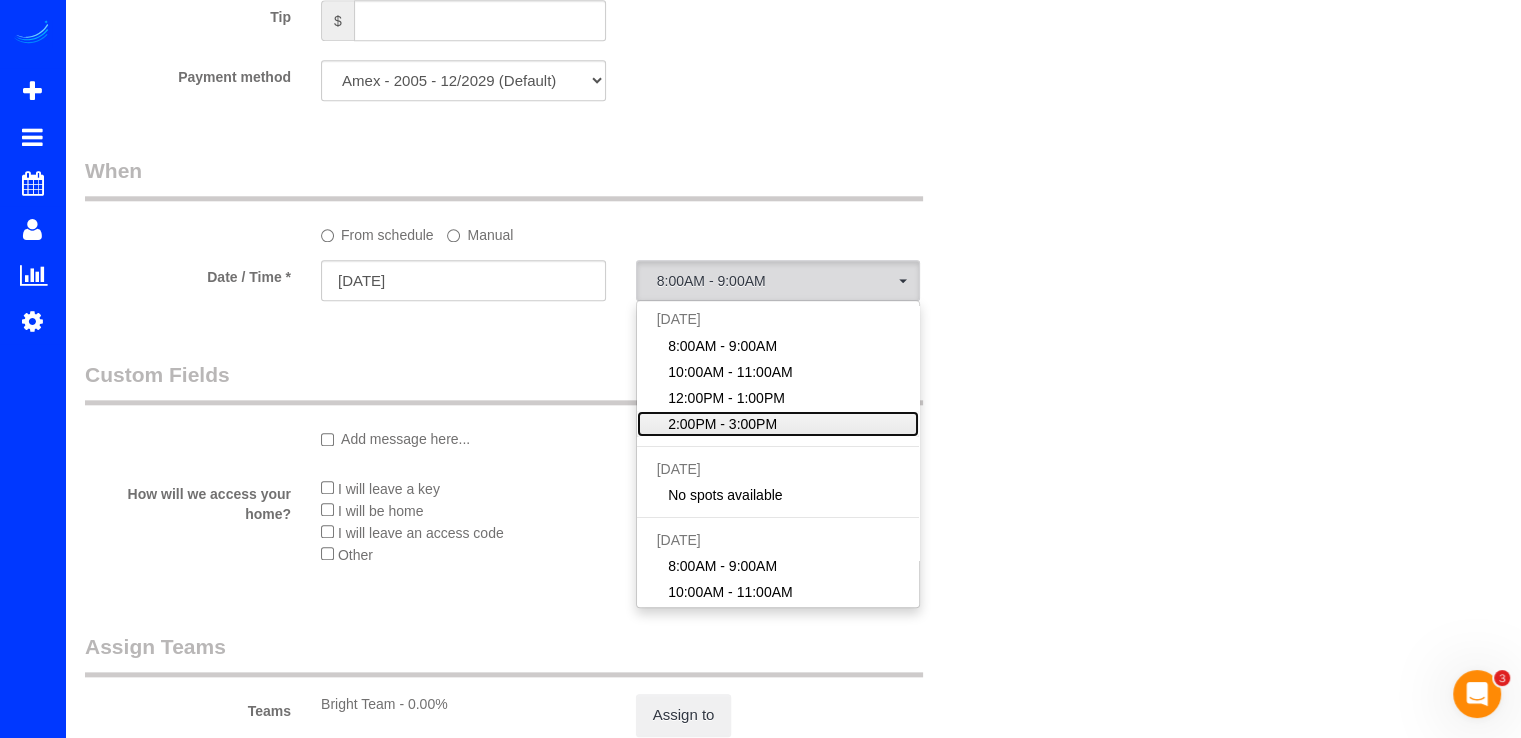 click on "2:00PM - 3:00PM" 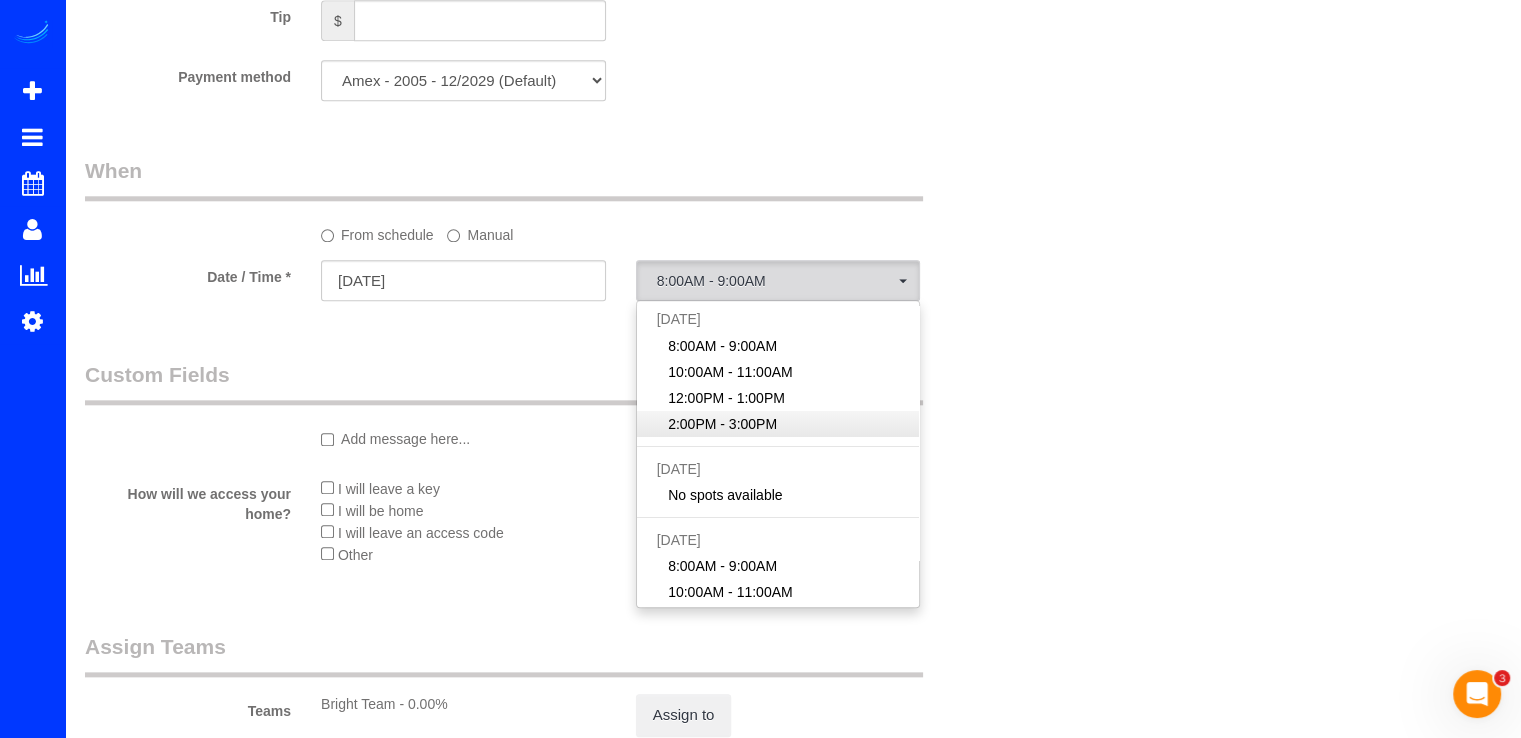 select on "spot44" 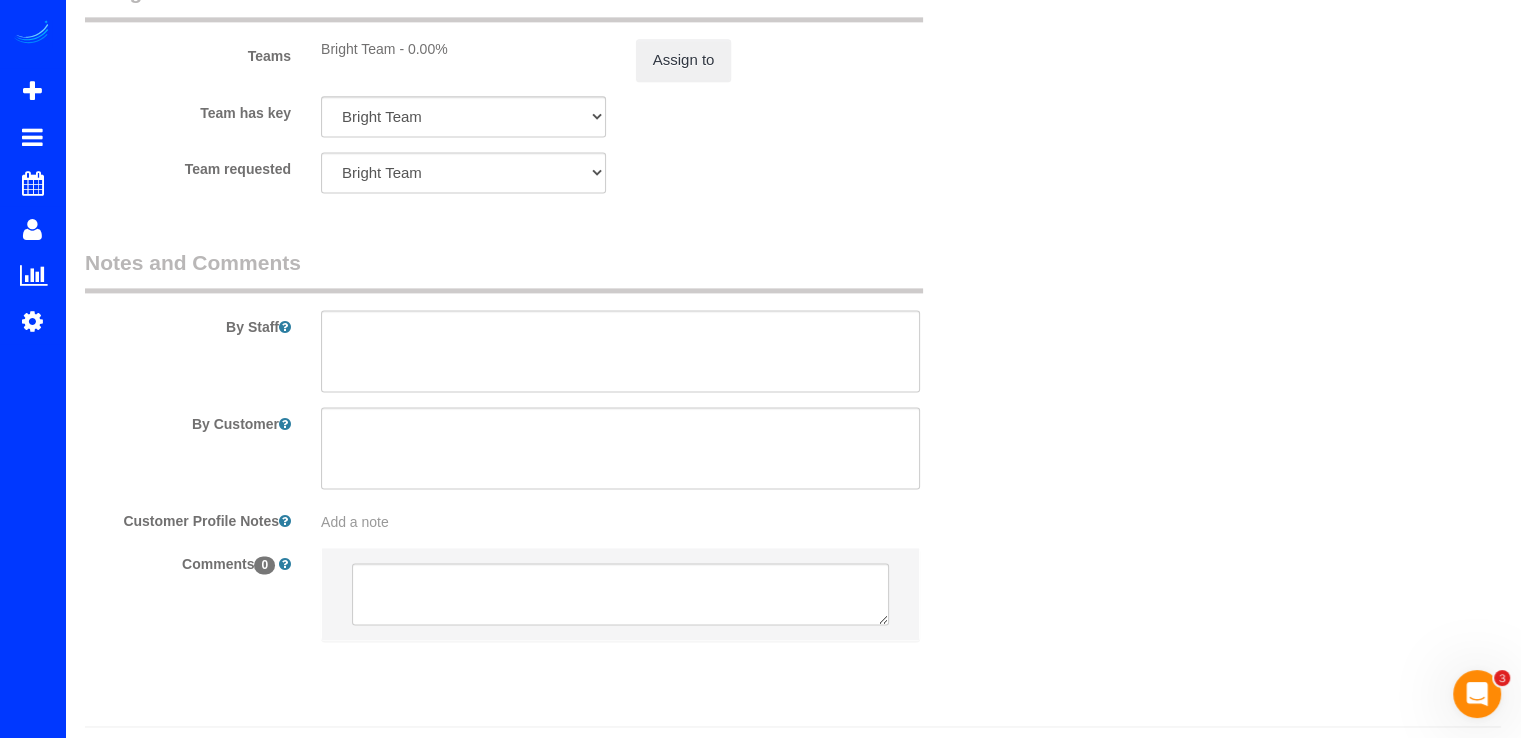 scroll, scrollTop: 2808, scrollLeft: 0, axis: vertical 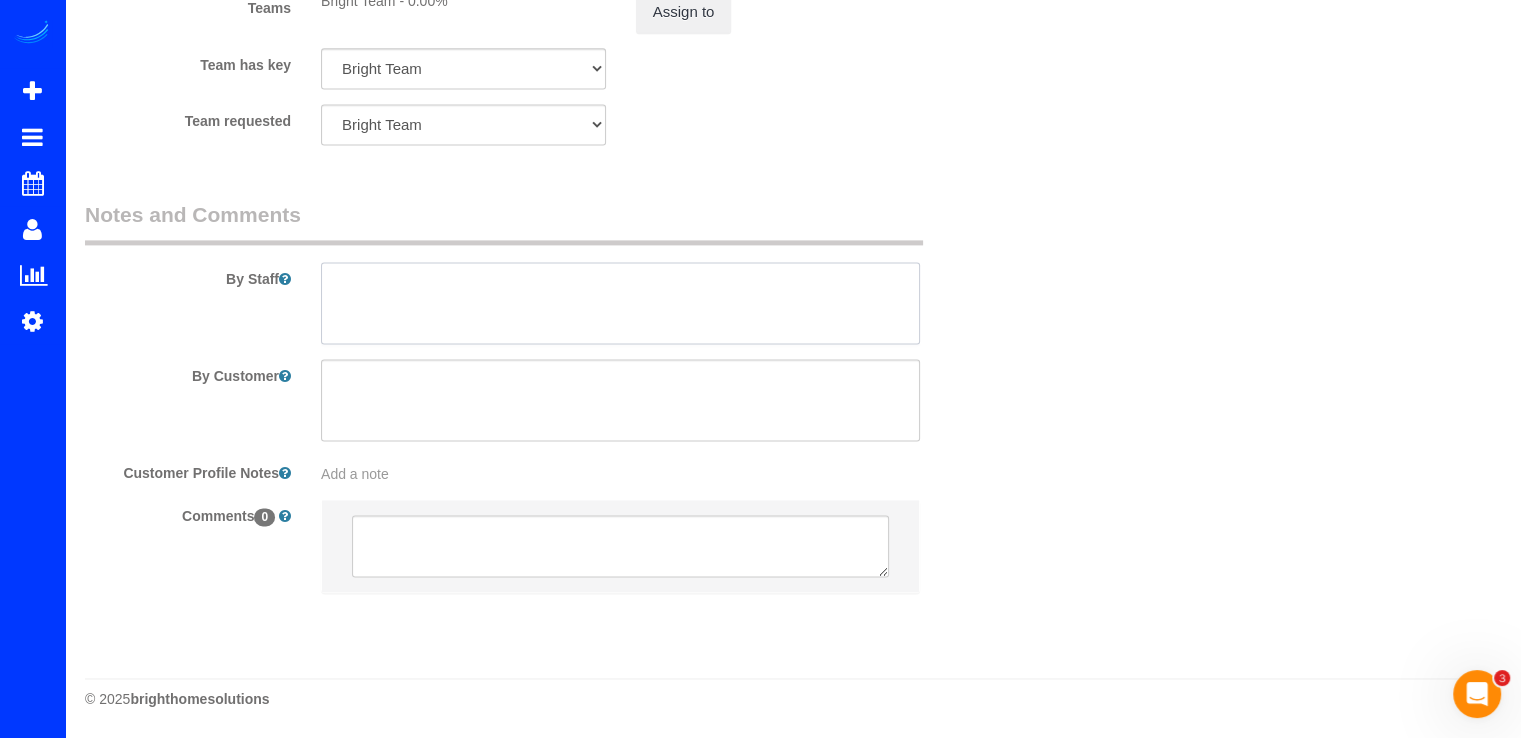 click at bounding box center [620, 303] 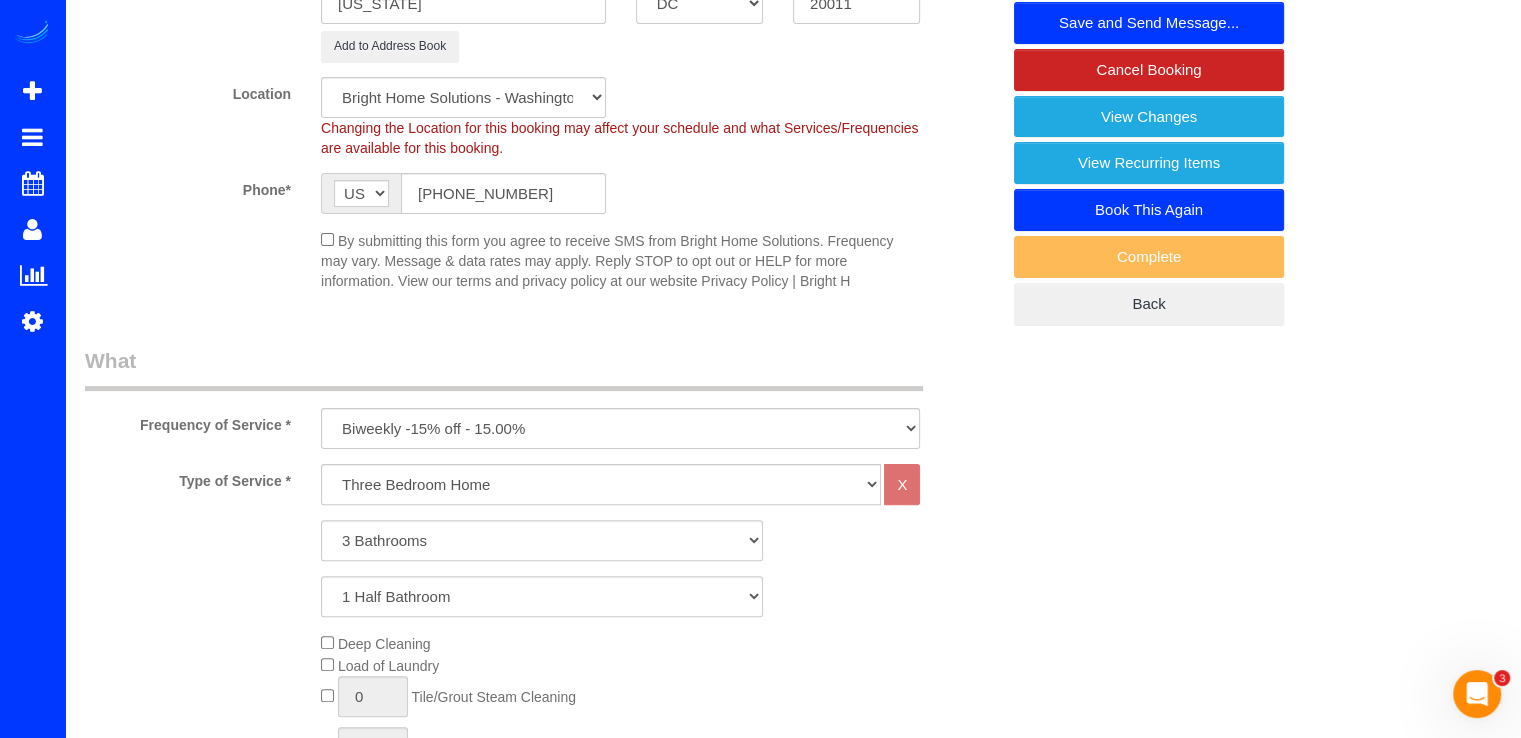 scroll, scrollTop: 408, scrollLeft: 0, axis: vertical 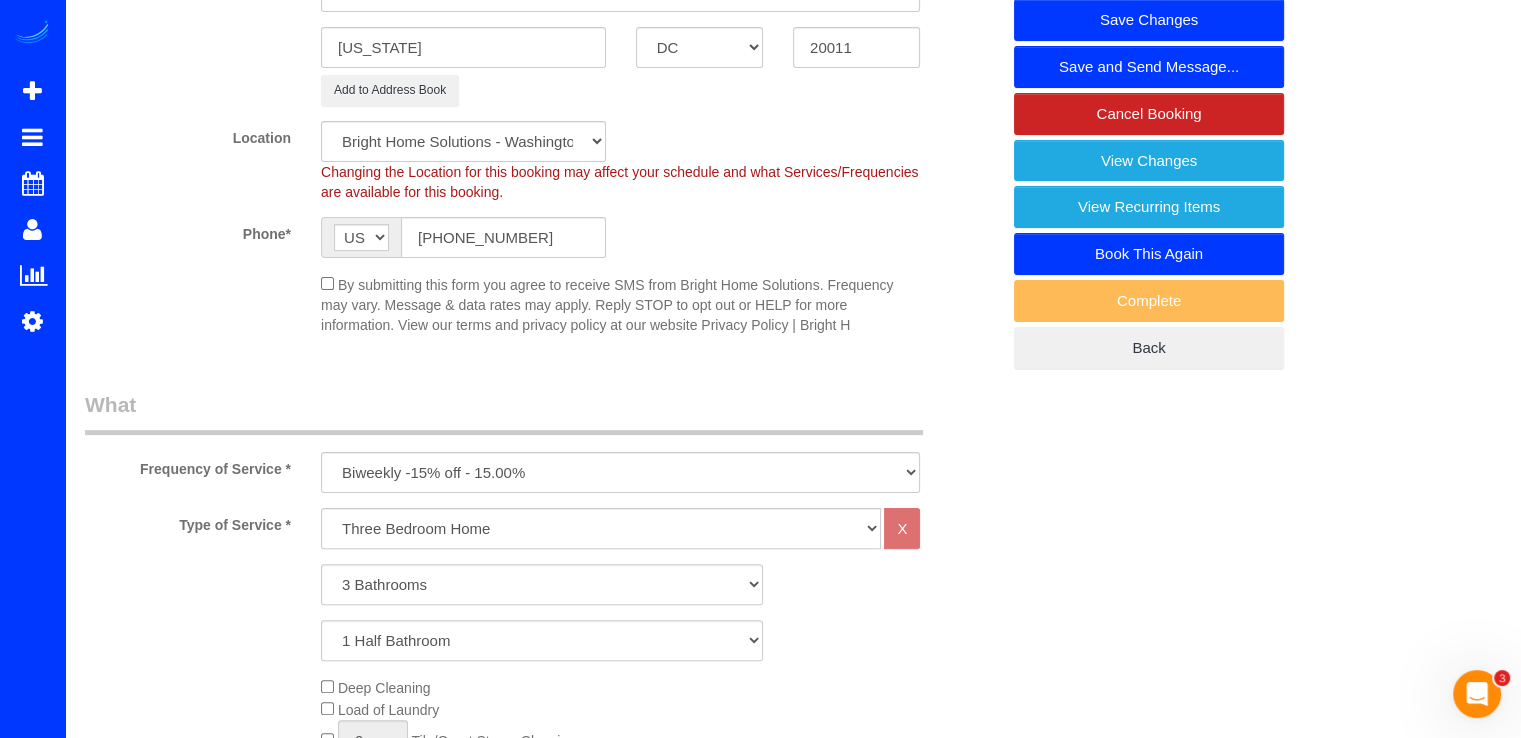 type on "Nueva Propiedad!! El cliente opto por emperzar con un standard cleaning." 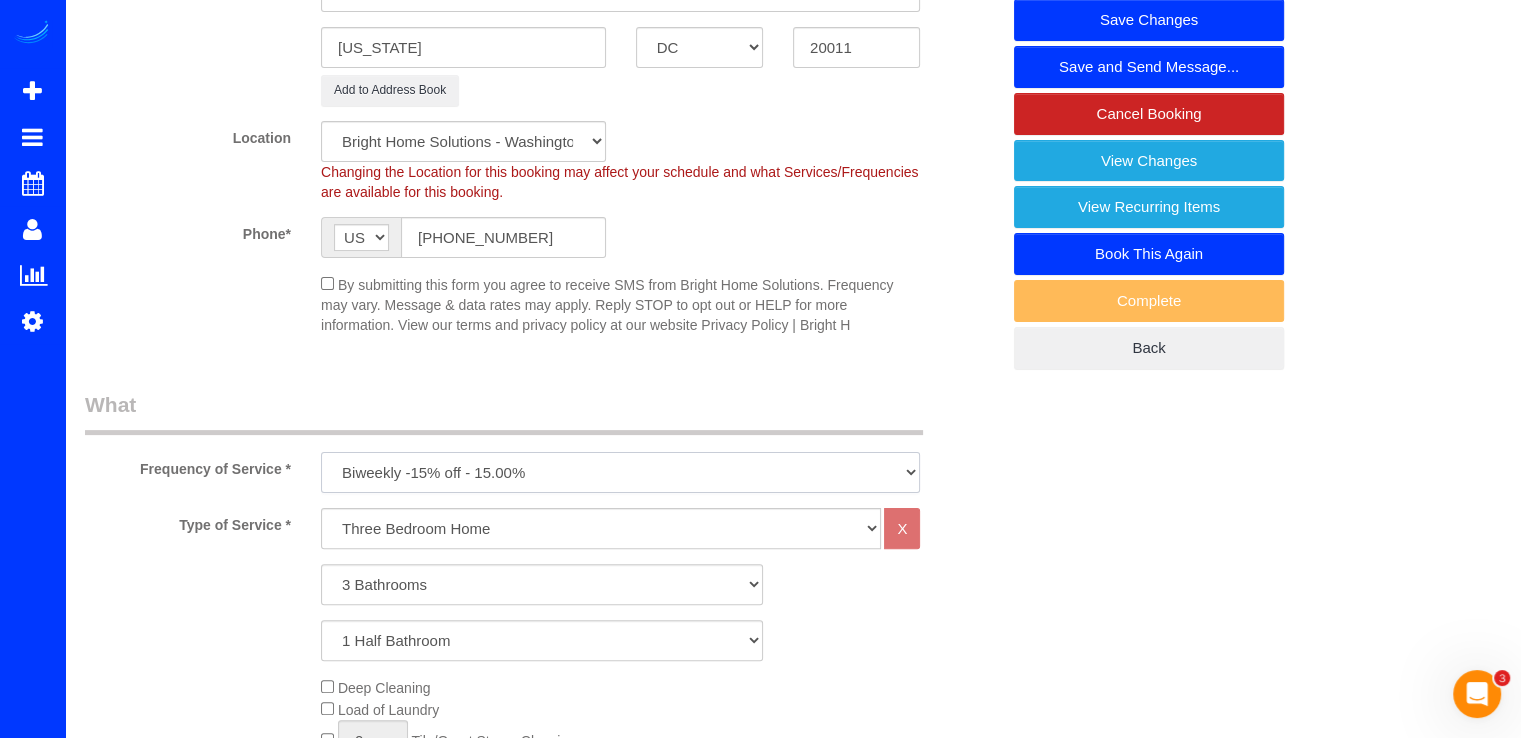 click on "triweekly -15% off - 15.00% Biweekly -20% off - 20.00% Monthly -10% off - 10.00% One Time Weekly -30% OFF - 30.00% Biweekly -15% off - 15.00%" at bounding box center [620, 472] 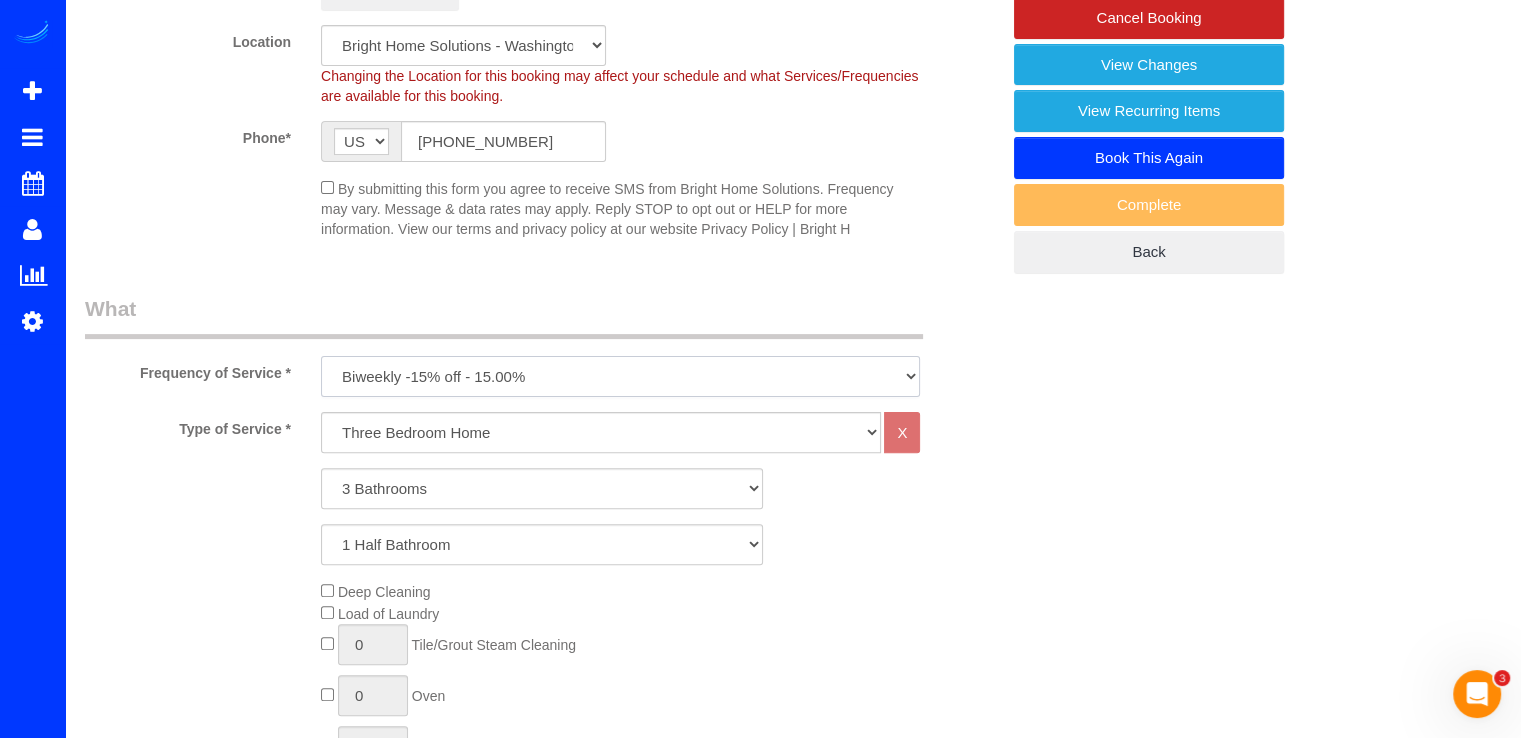 scroll, scrollTop: 608, scrollLeft: 0, axis: vertical 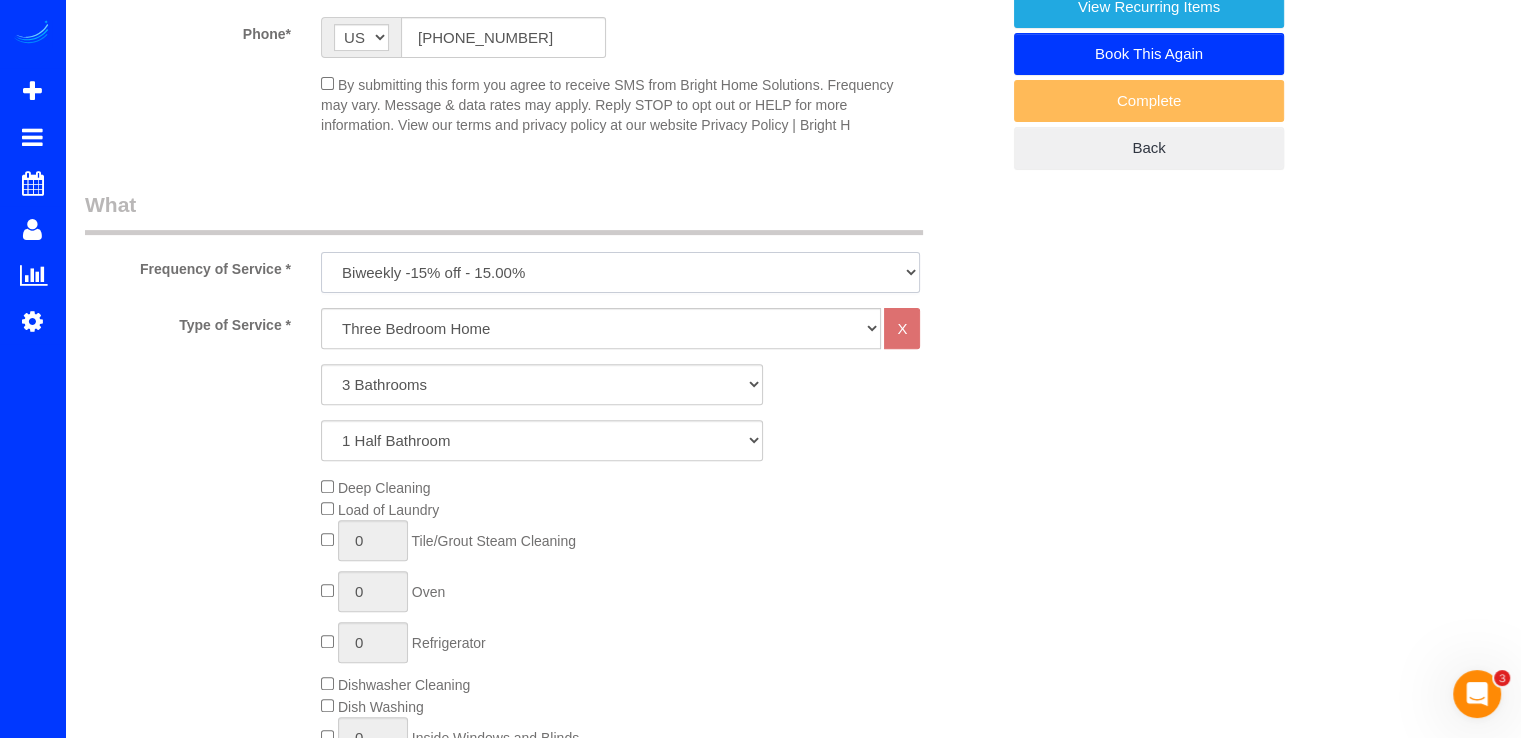 click on "triweekly -15% off - 15.00% Biweekly -20% off - 20.00% Monthly -10% off - 10.00% One Time Weekly -30% OFF - 30.00% Biweekly -15% off - 15.00%" at bounding box center [620, 272] 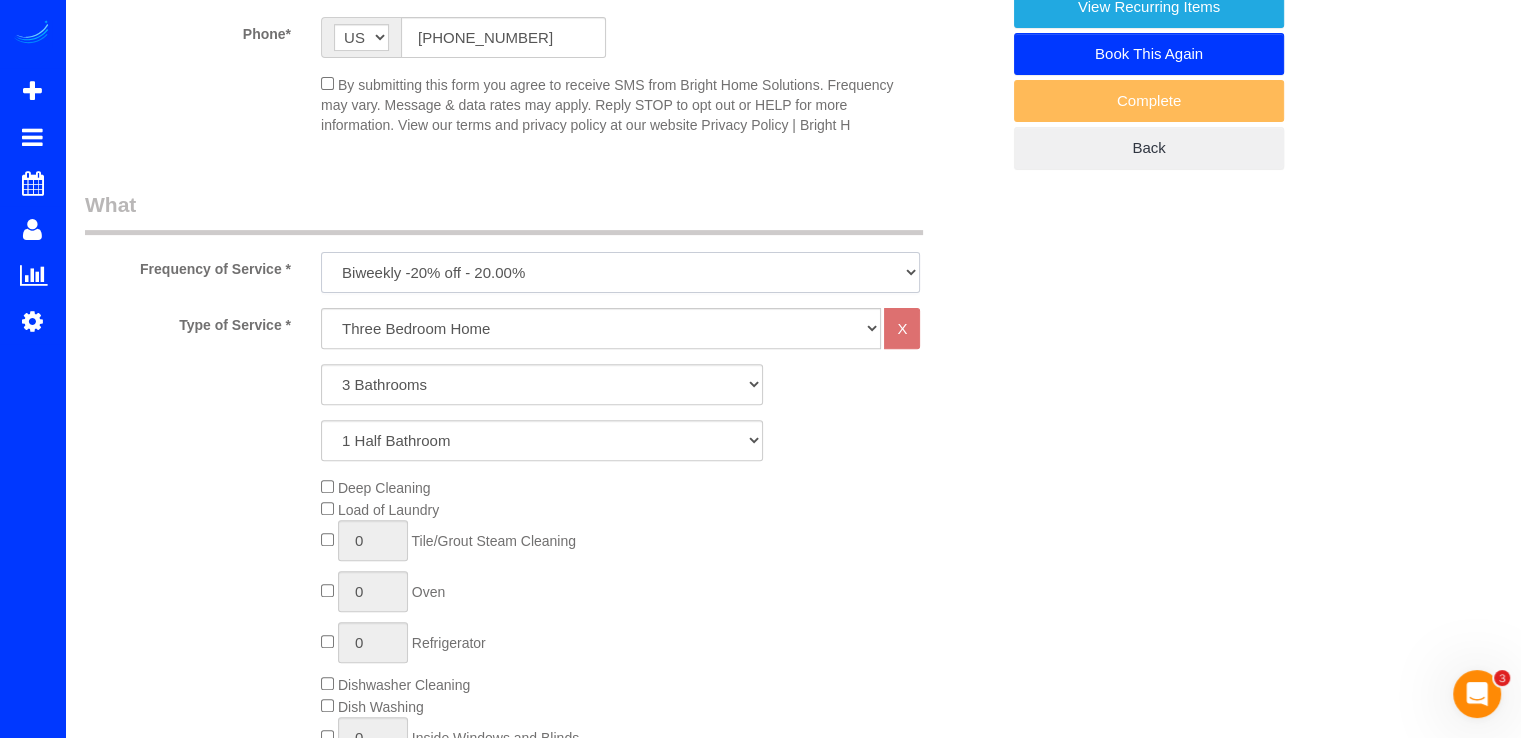 click on "triweekly -15% off - 15.00% Biweekly -20% off - 20.00% Monthly -10% off - 10.00% One Time Weekly -30% OFF - 30.00% Biweekly -15% off - 15.00%" at bounding box center (620, 272) 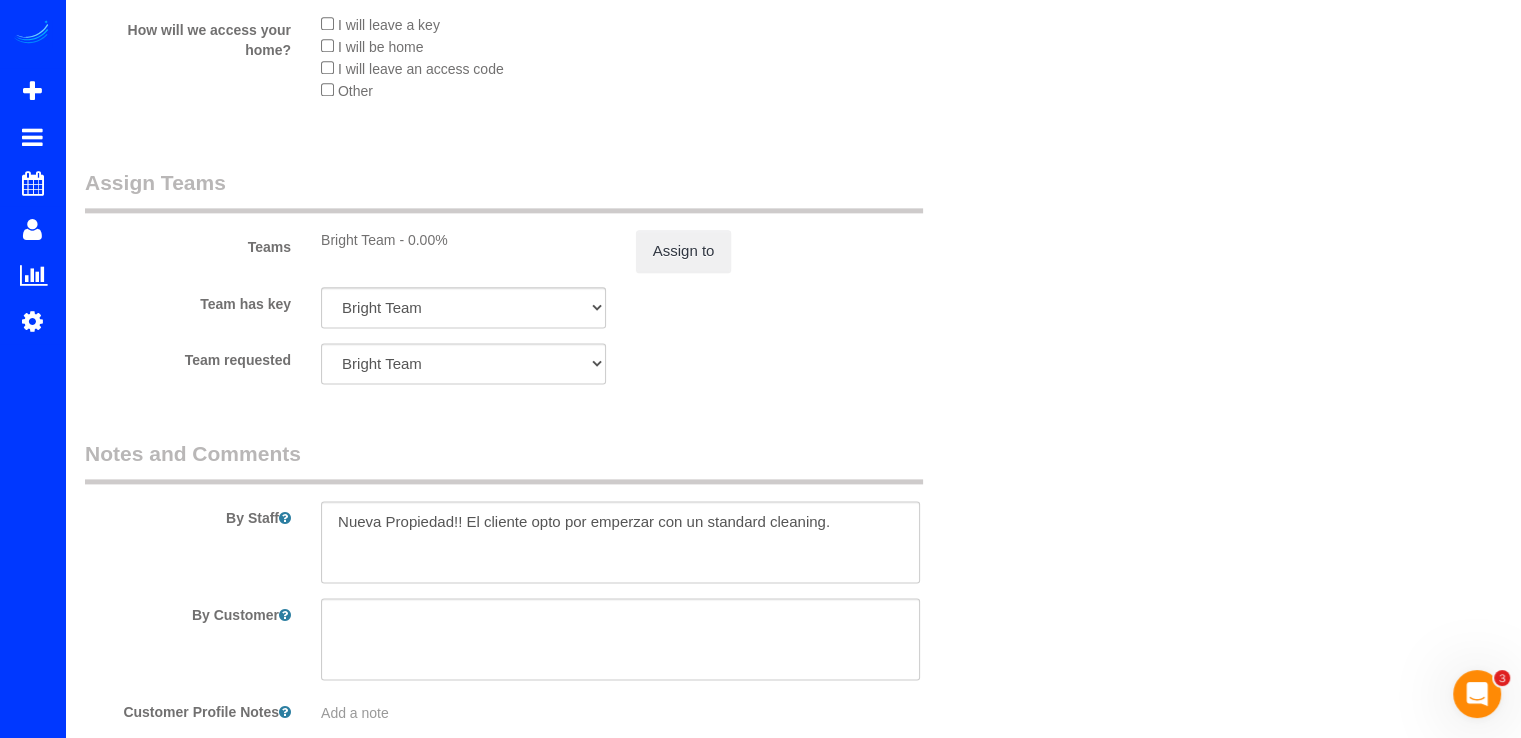 scroll, scrollTop: 2808, scrollLeft: 0, axis: vertical 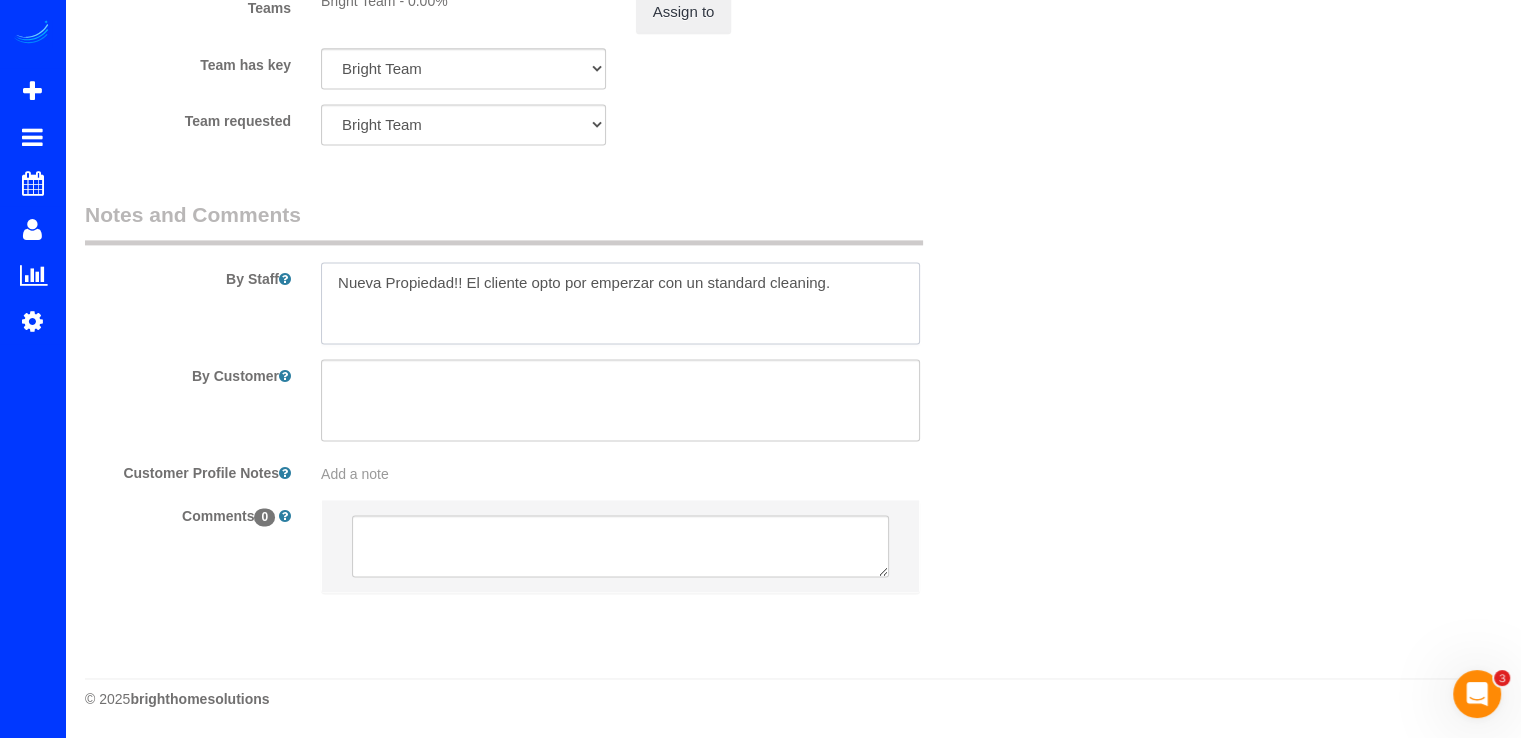 click at bounding box center [620, 303] 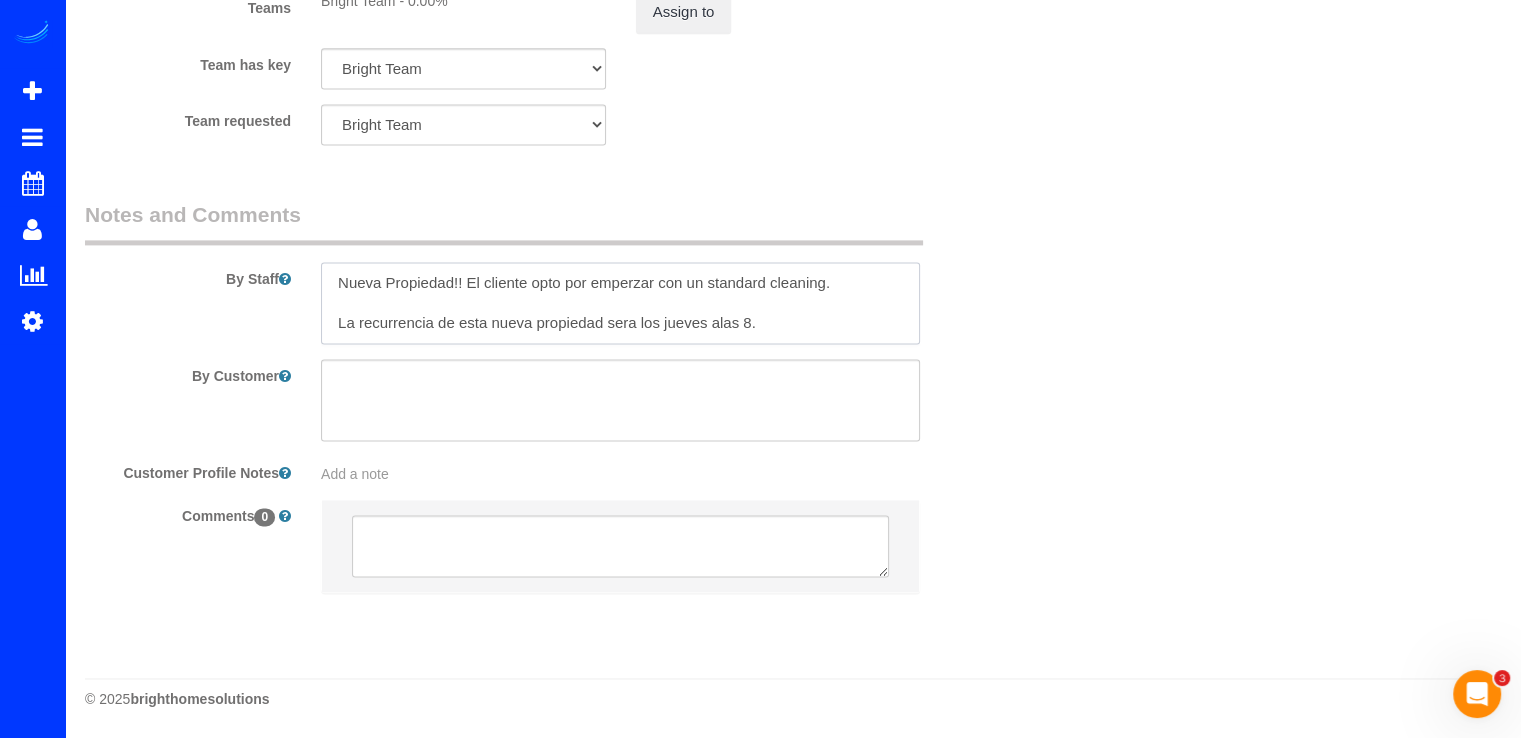 drag, startPoint x: 684, startPoint y: 283, endPoint x: 589, endPoint y: 285, distance: 95.02105 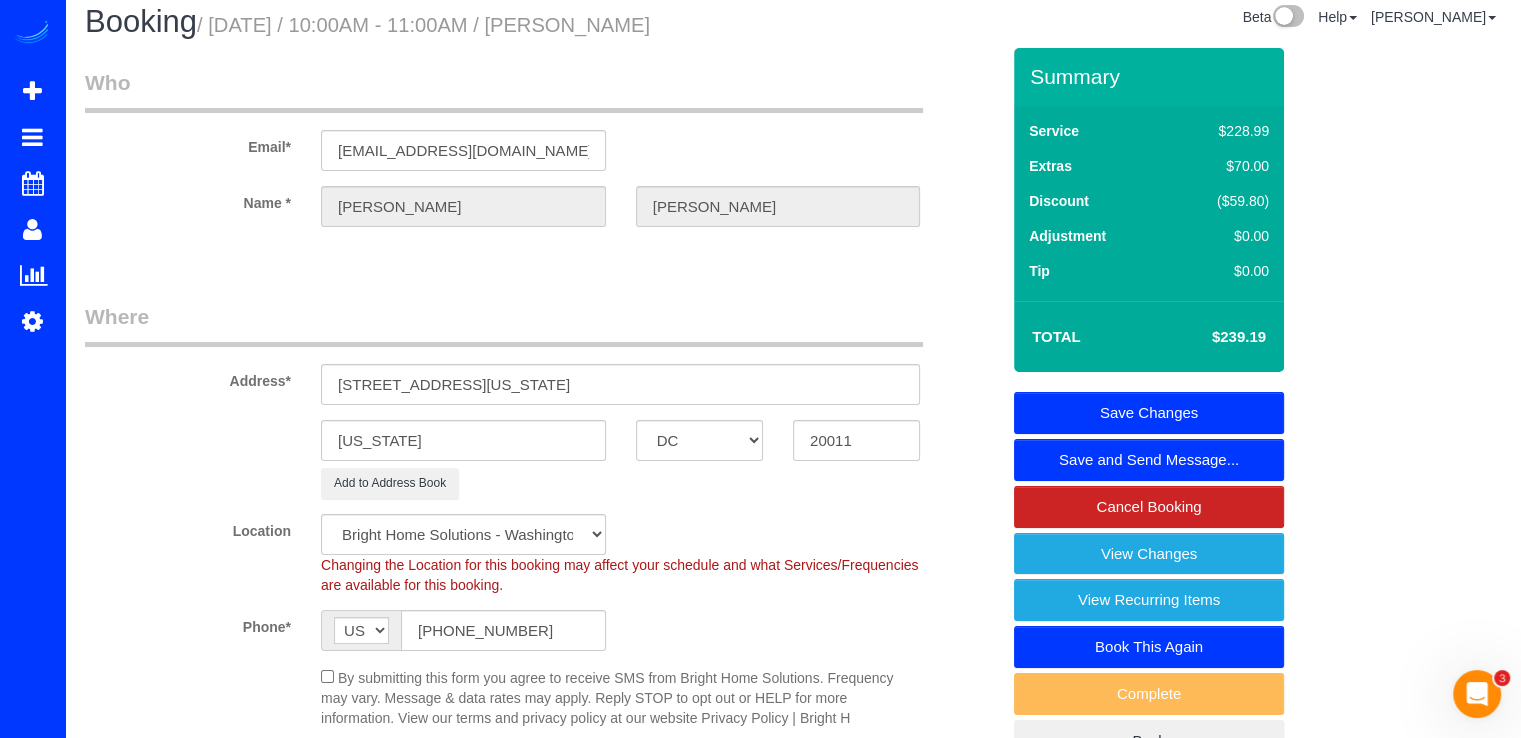 scroll, scrollTop: 0, scrollLeft: 0, axis: both 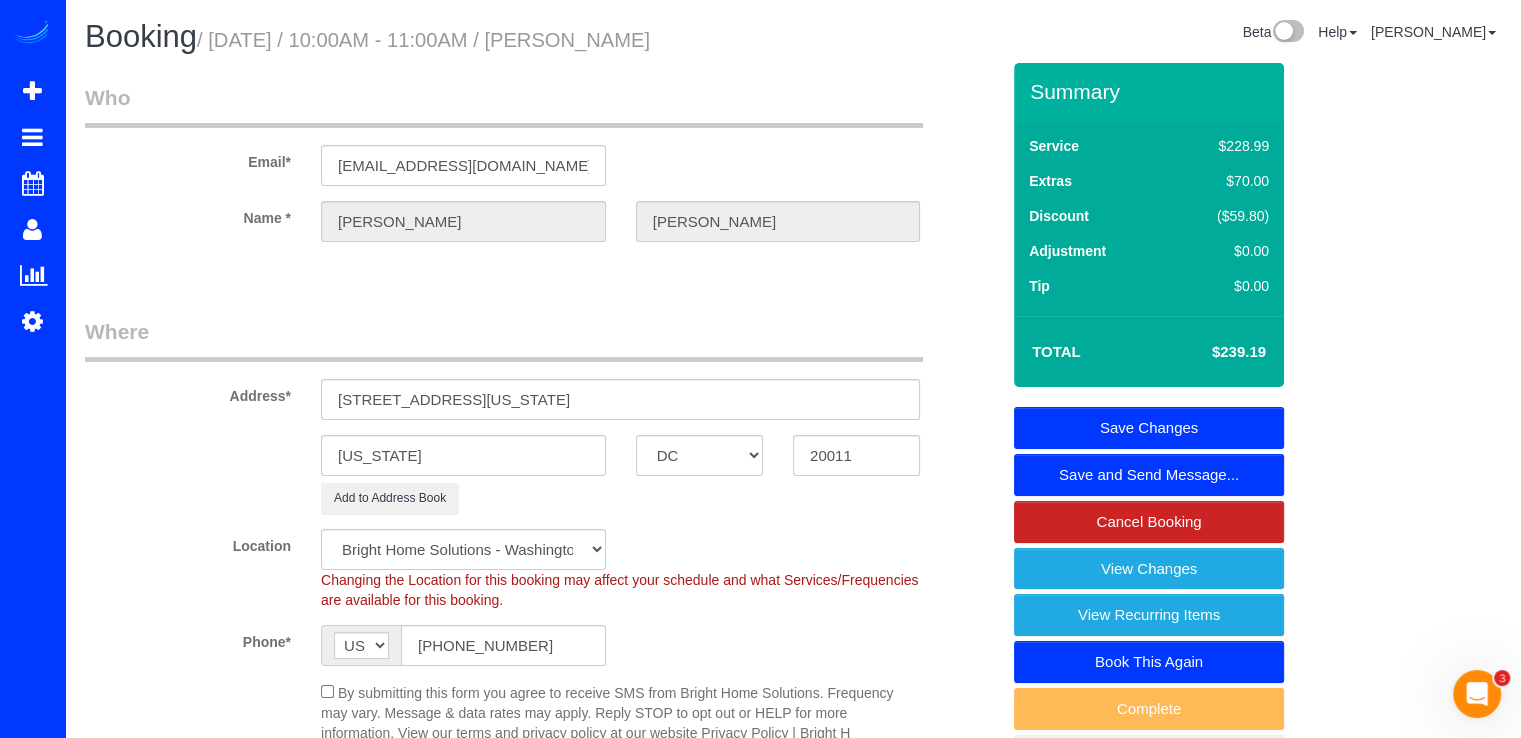 type on "Nueva Propiedad!! El cliente opto por  un standard cleaning.
La recurrencia de esta nueva propiedad sera los jueves alas 8." 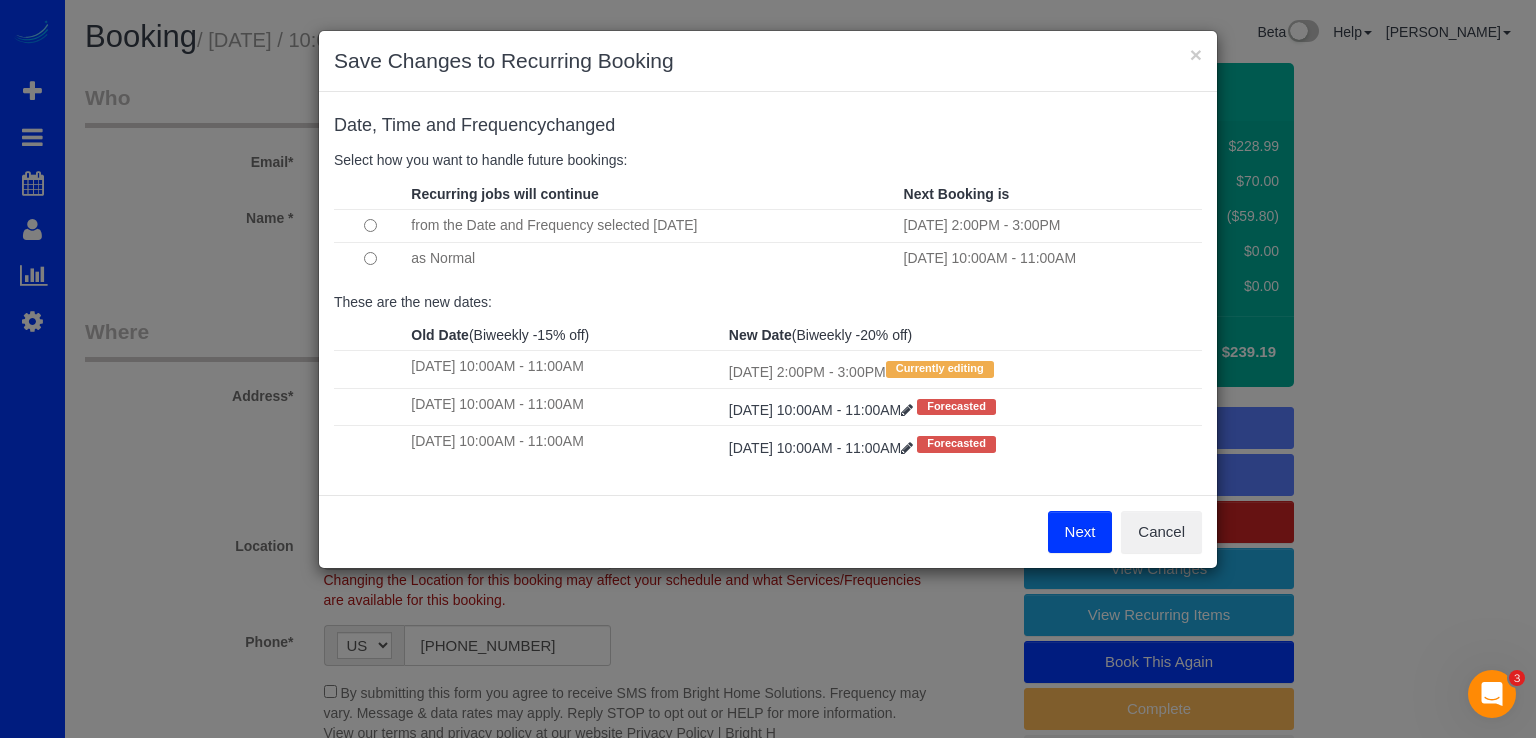 click on "Next" at bounding box center [1080, 532] 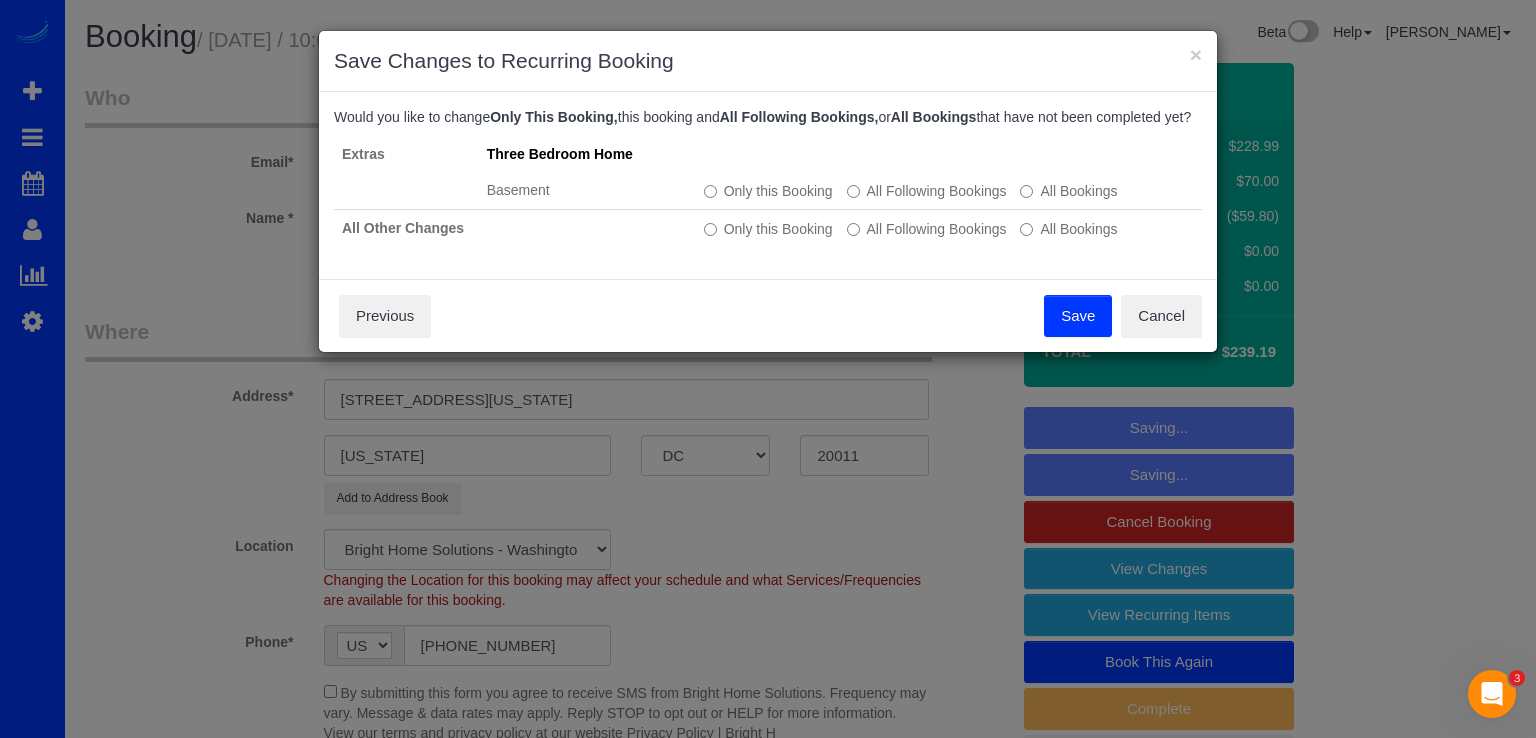 click on "Save" at bounding box center [1078, 316] 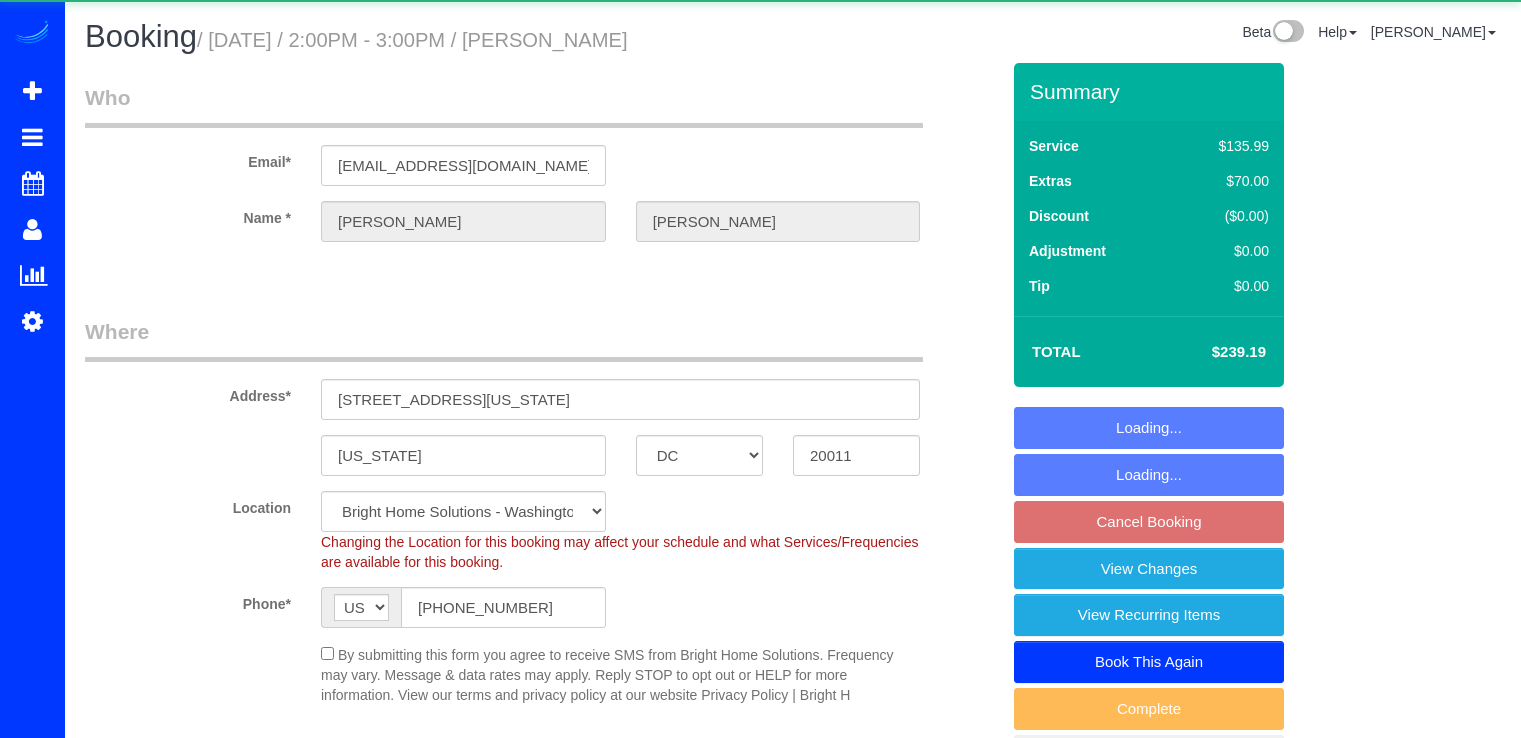 select on "DC" 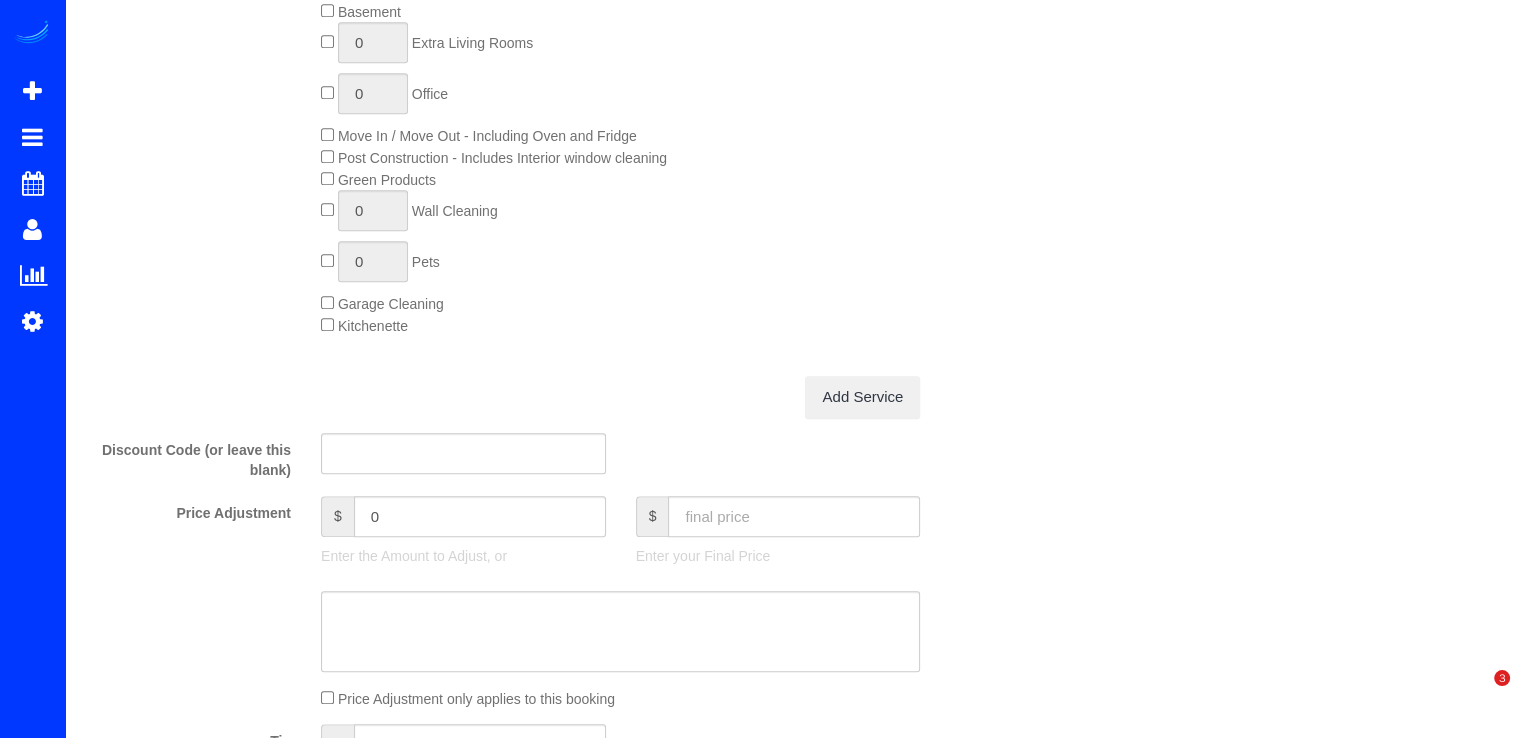 scroll, scrollTop: 1413, scrollLeft: 0, axis: vertical 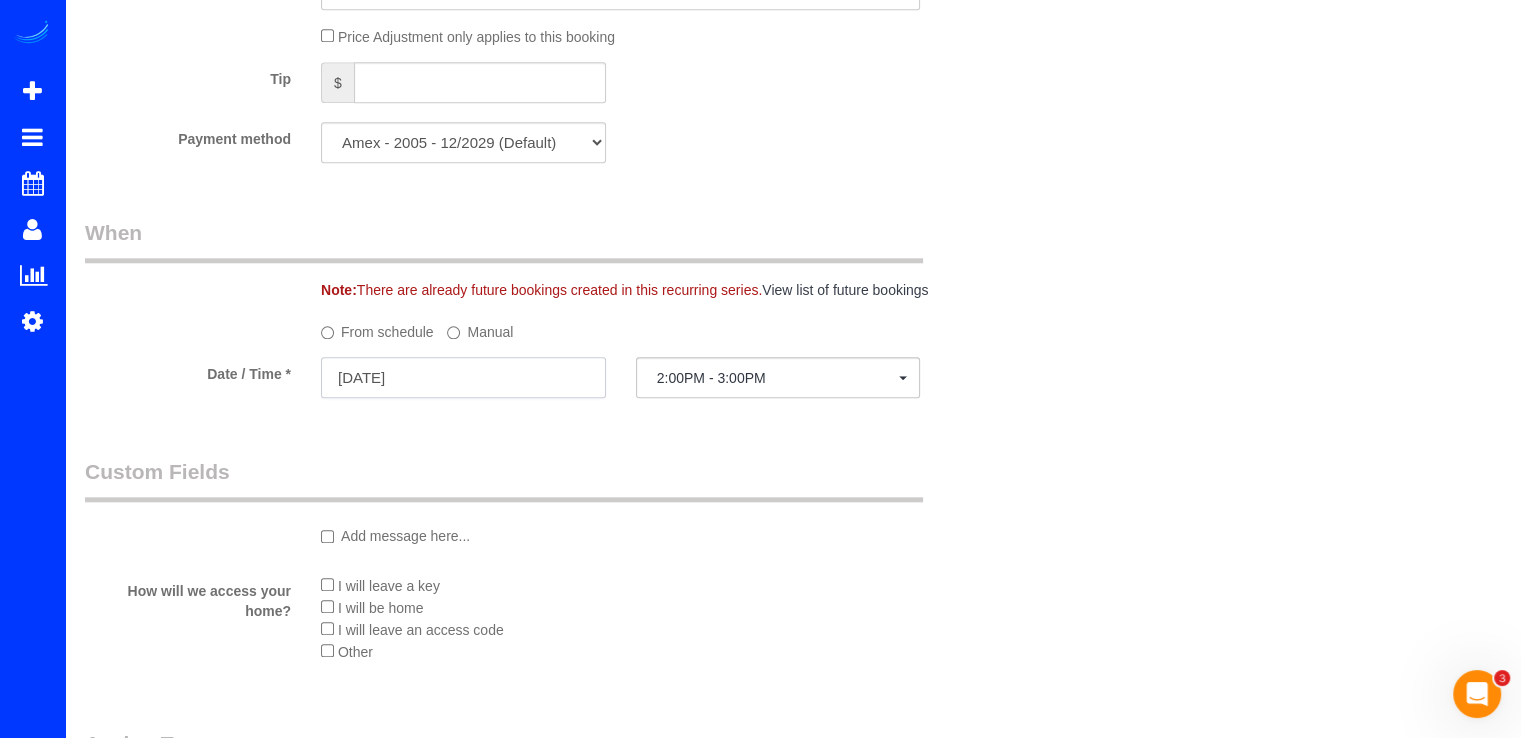 click on "[DATE]" at bounding box center [463, 377] 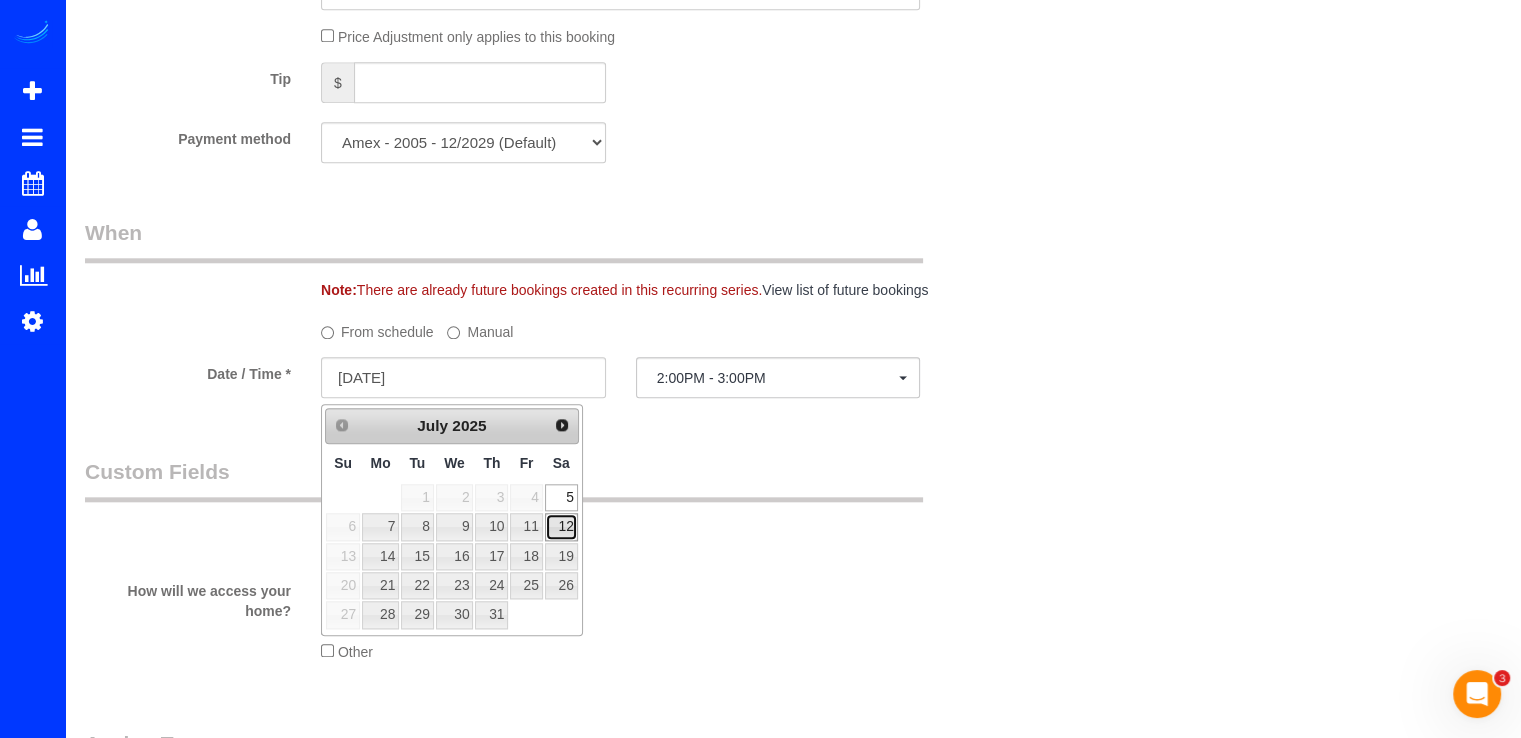 click on "12" at bounding box center [561, 526] 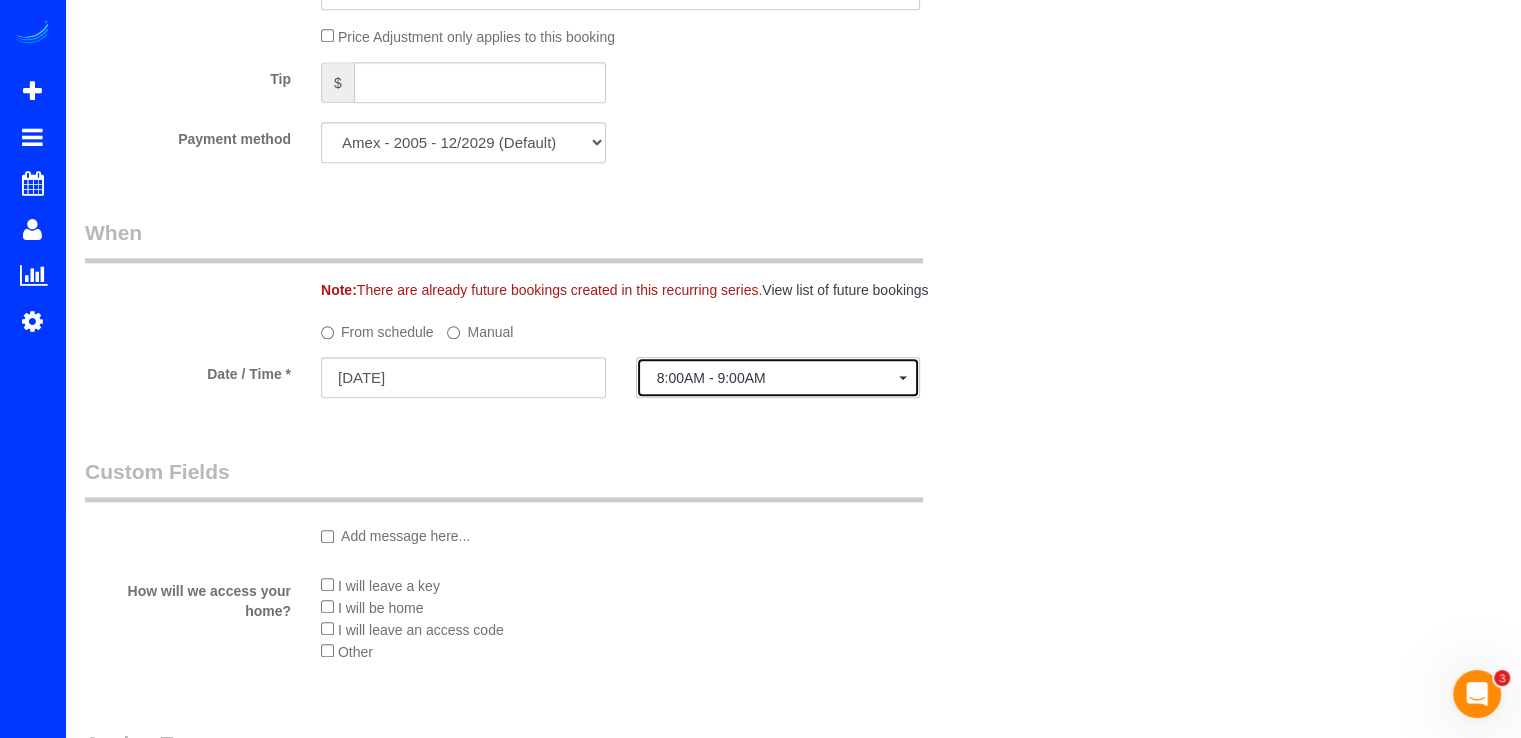 click on "8:00AM - 9:00AM" 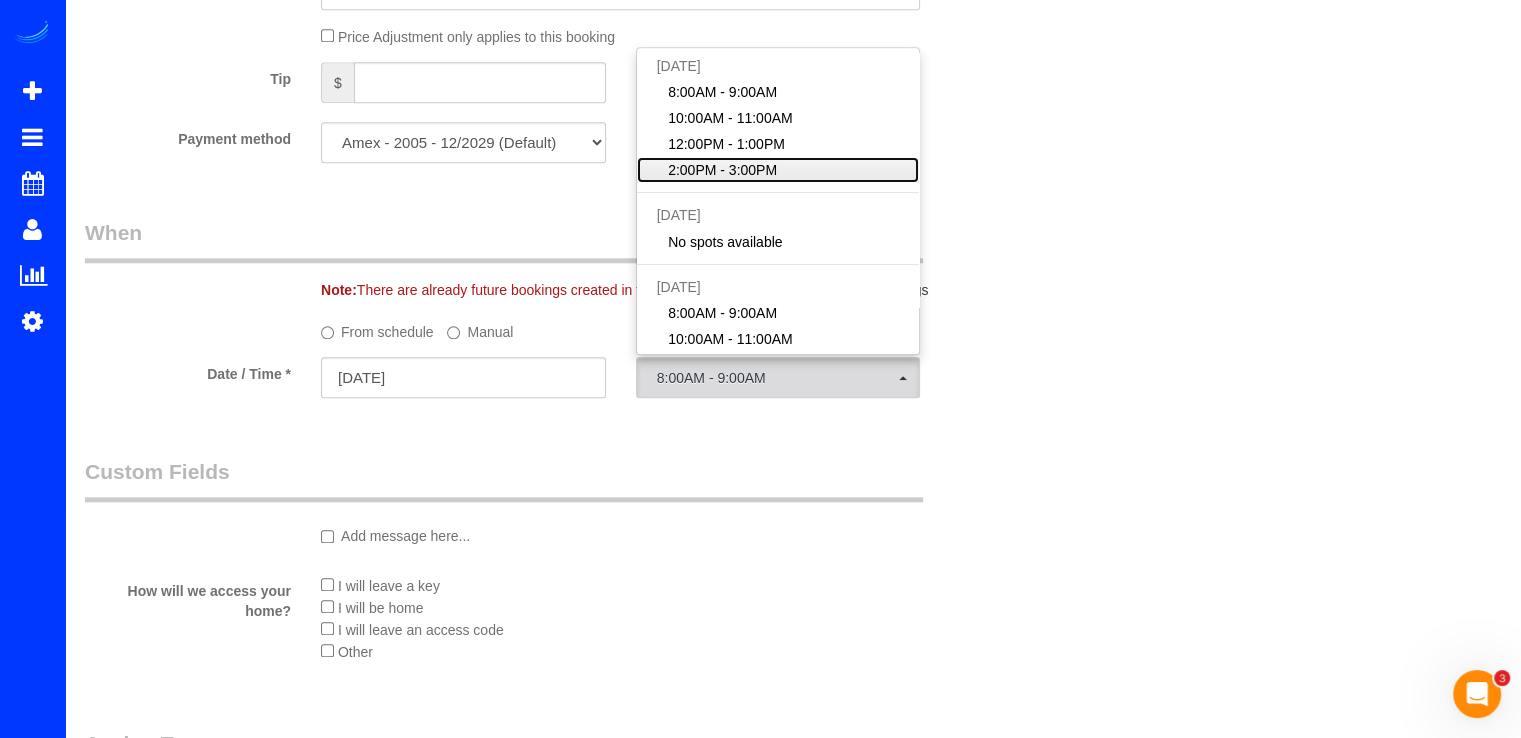 click on "2:00PM - 3:00PM" 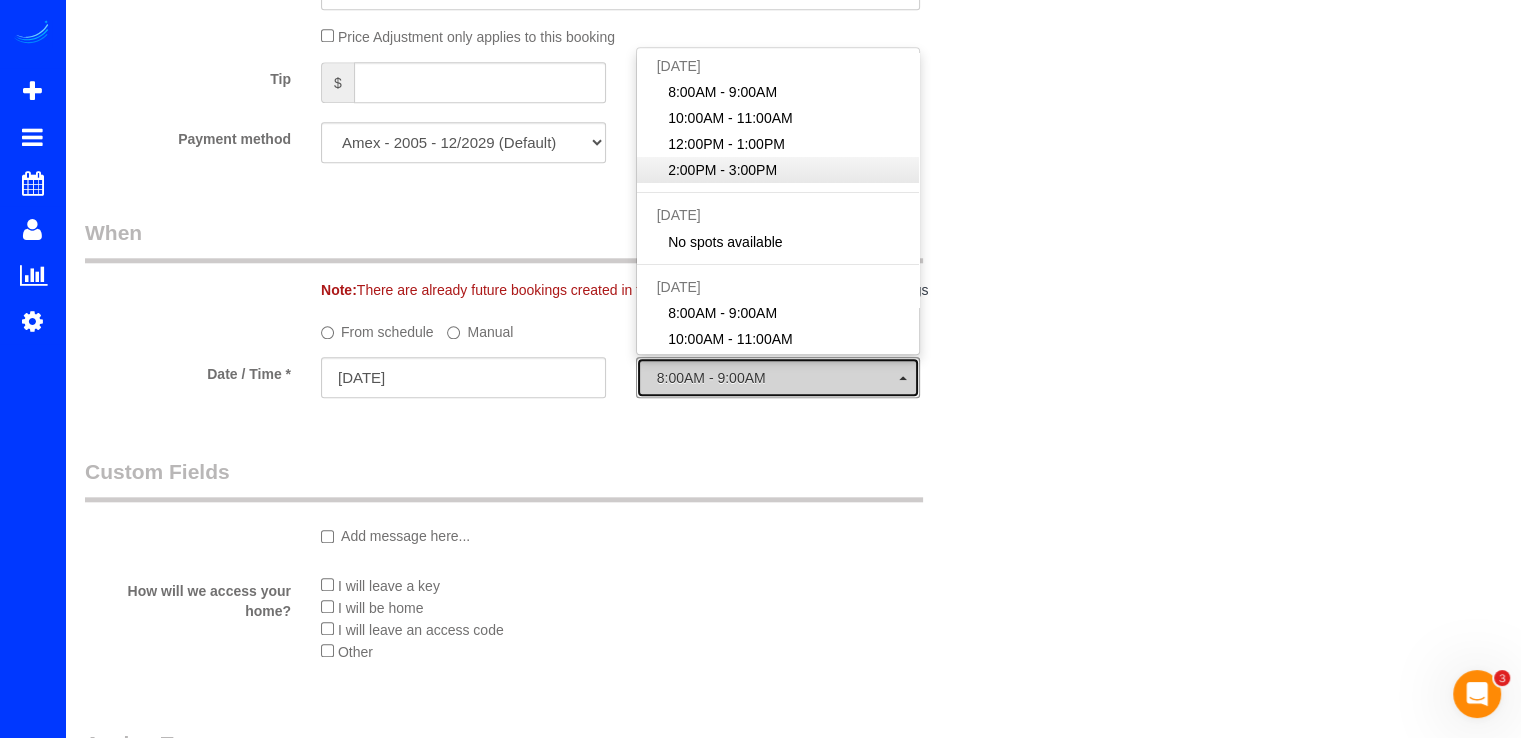 select on "spot21" 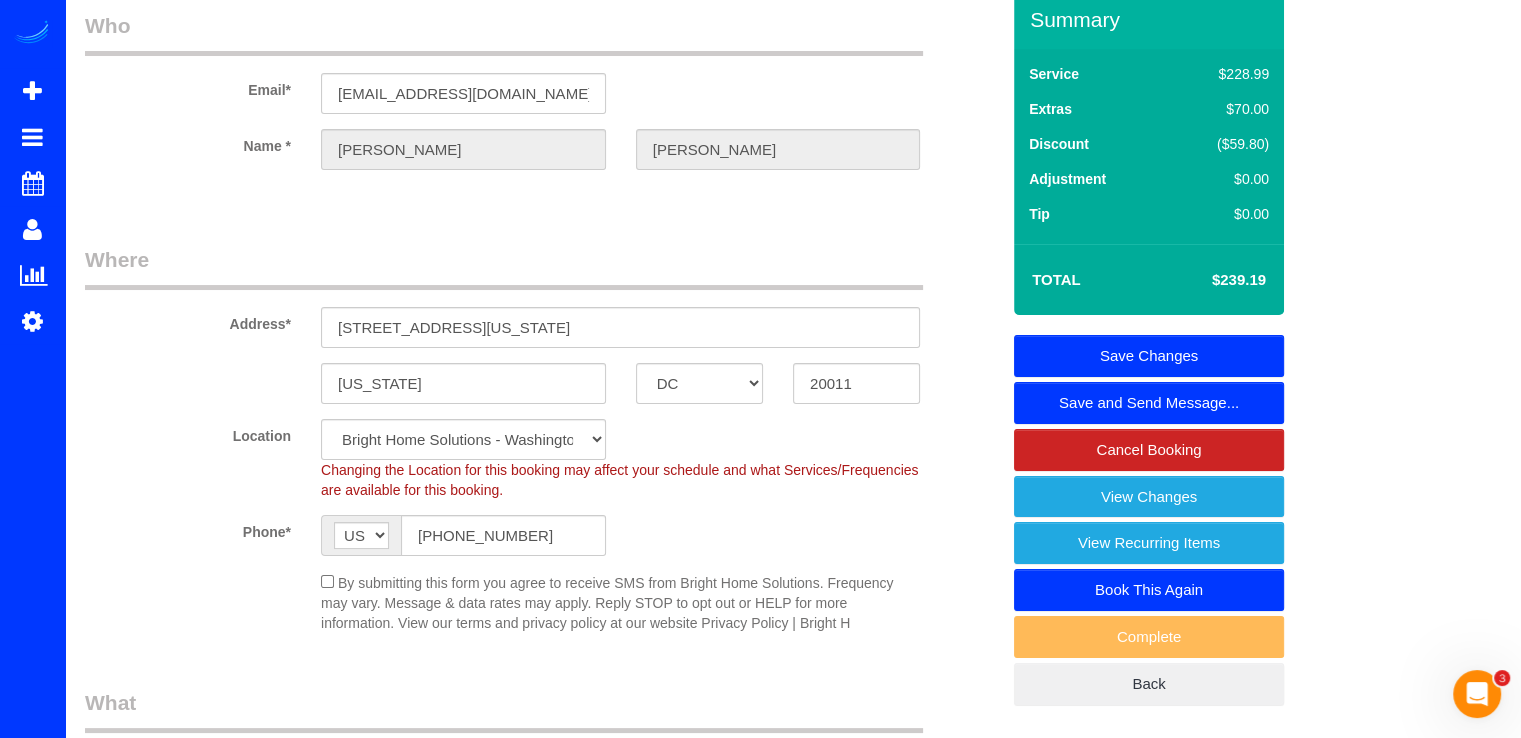 scroll, scrollTop: 0, scrollLeft: 0, axis: both 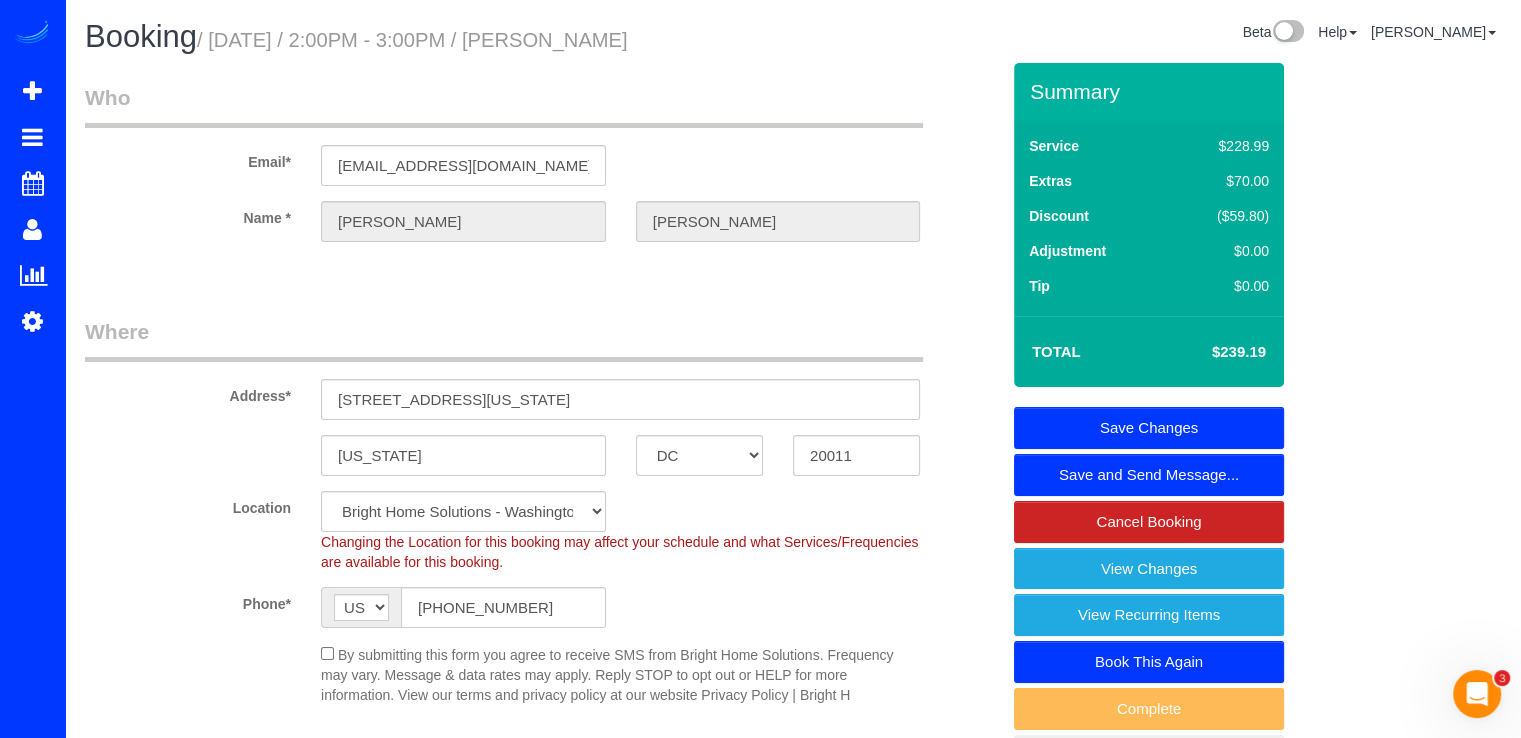 click on "Save Changes" at bounding box center [1149, 428] 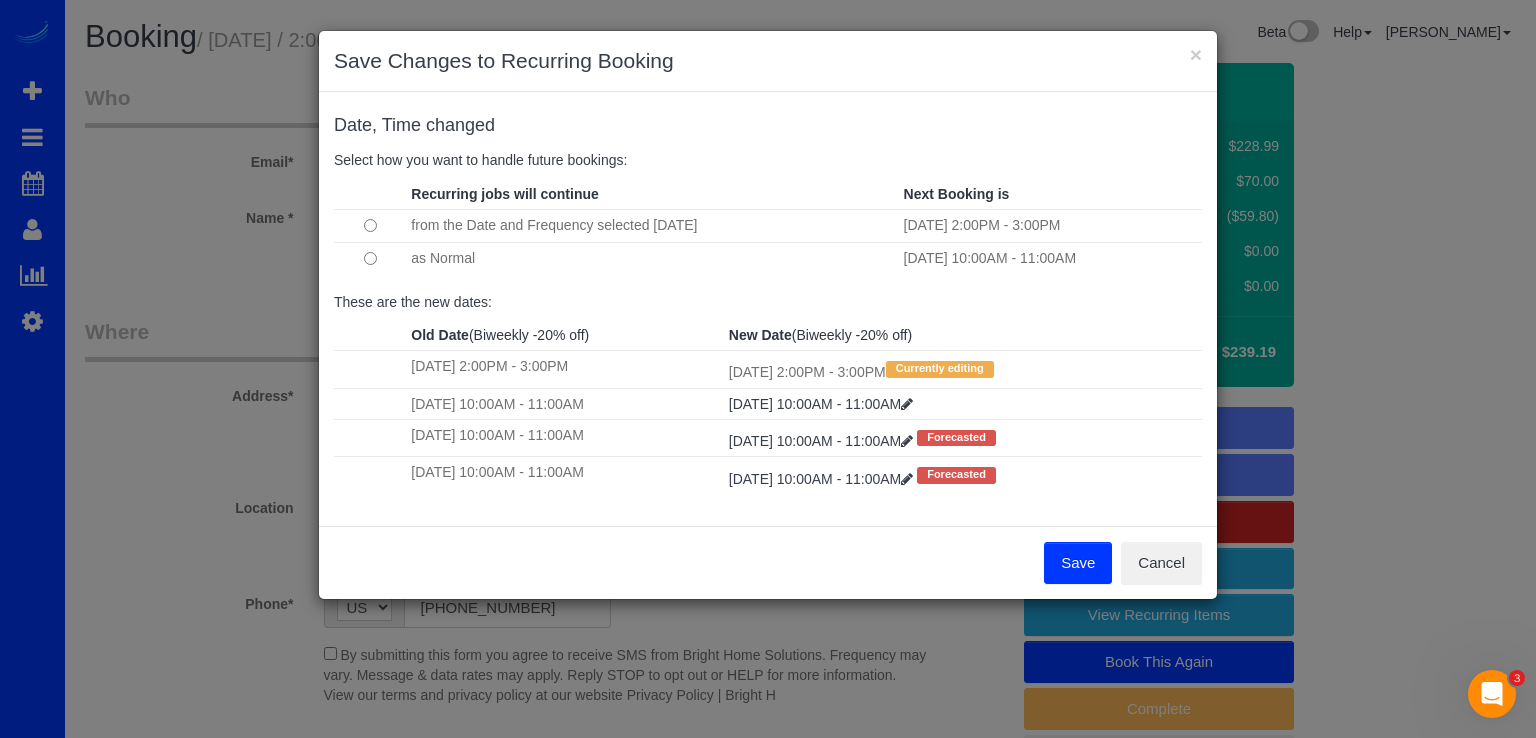 click on "Save" at bounding box center [1078, 563] 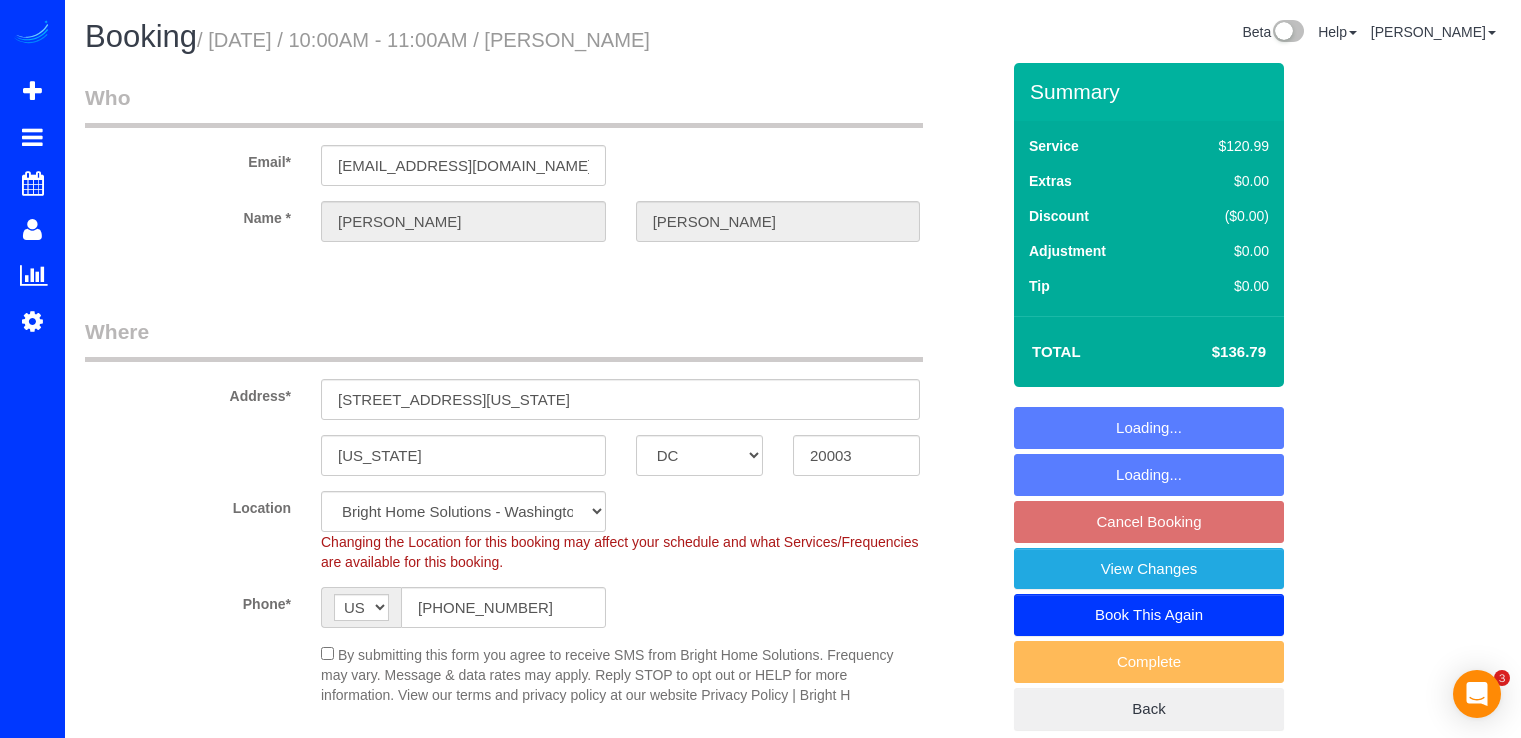 select on "DC" 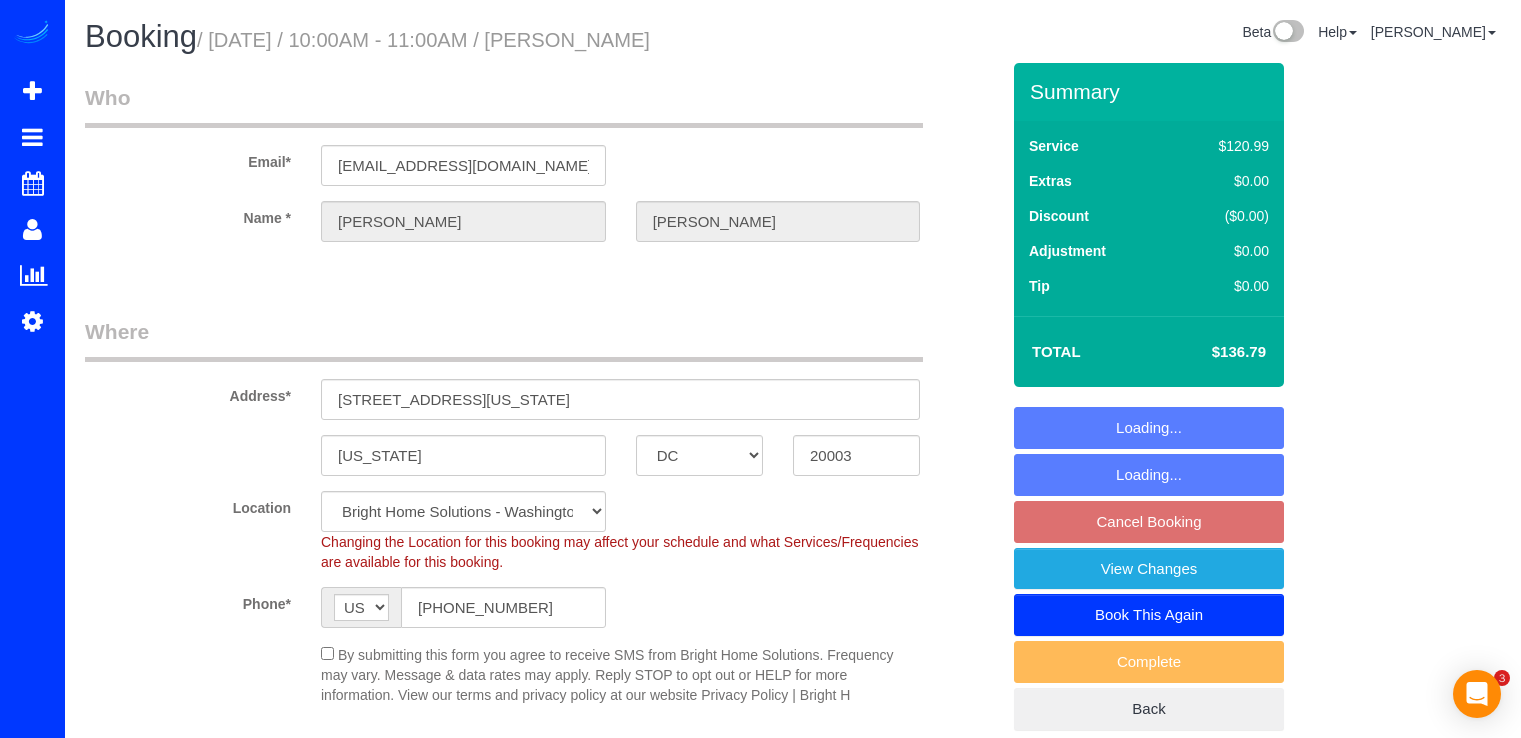 scroll, scrollTop: 1300, scrollLeft: 0, axis: vertical 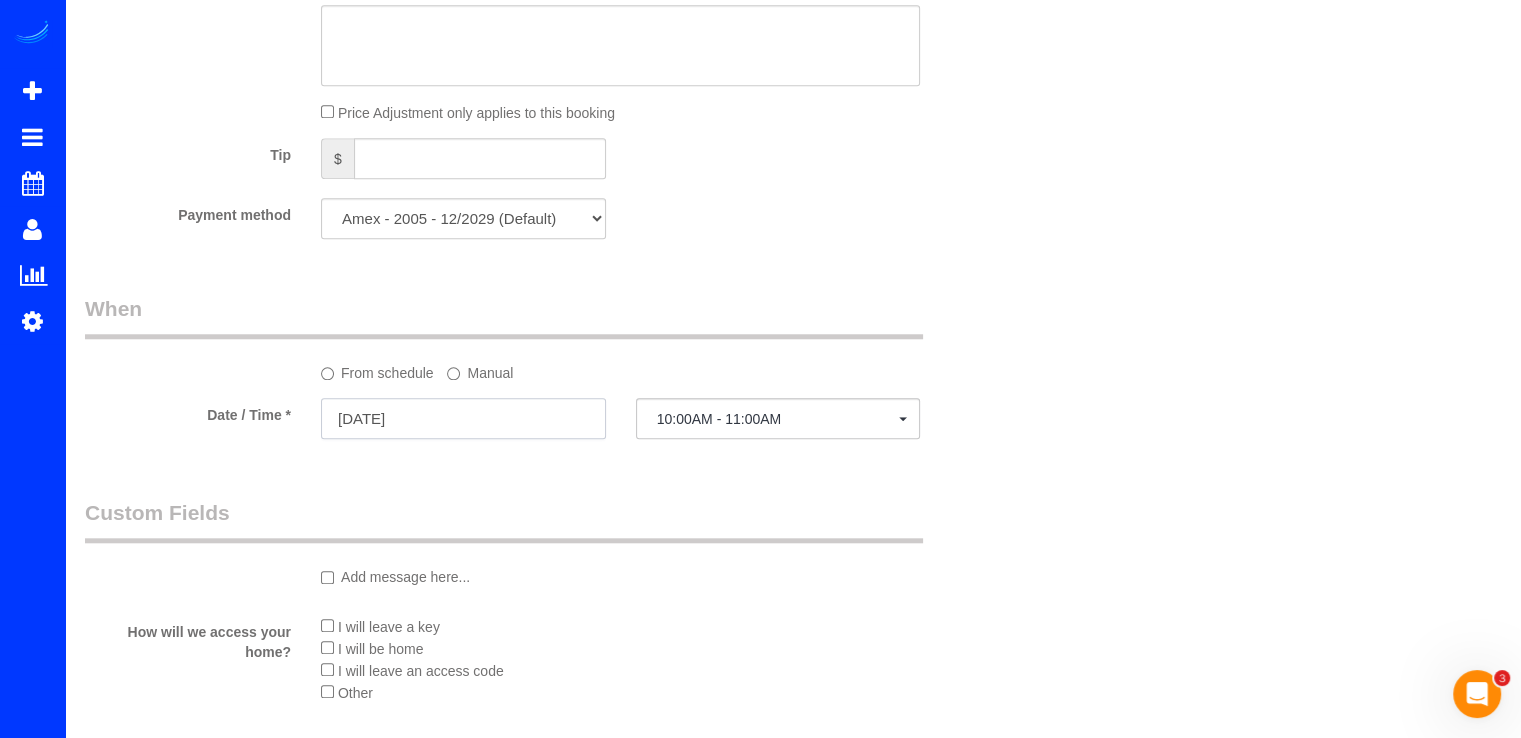 click on "07/21/2025" at bounding box center (463, 418) 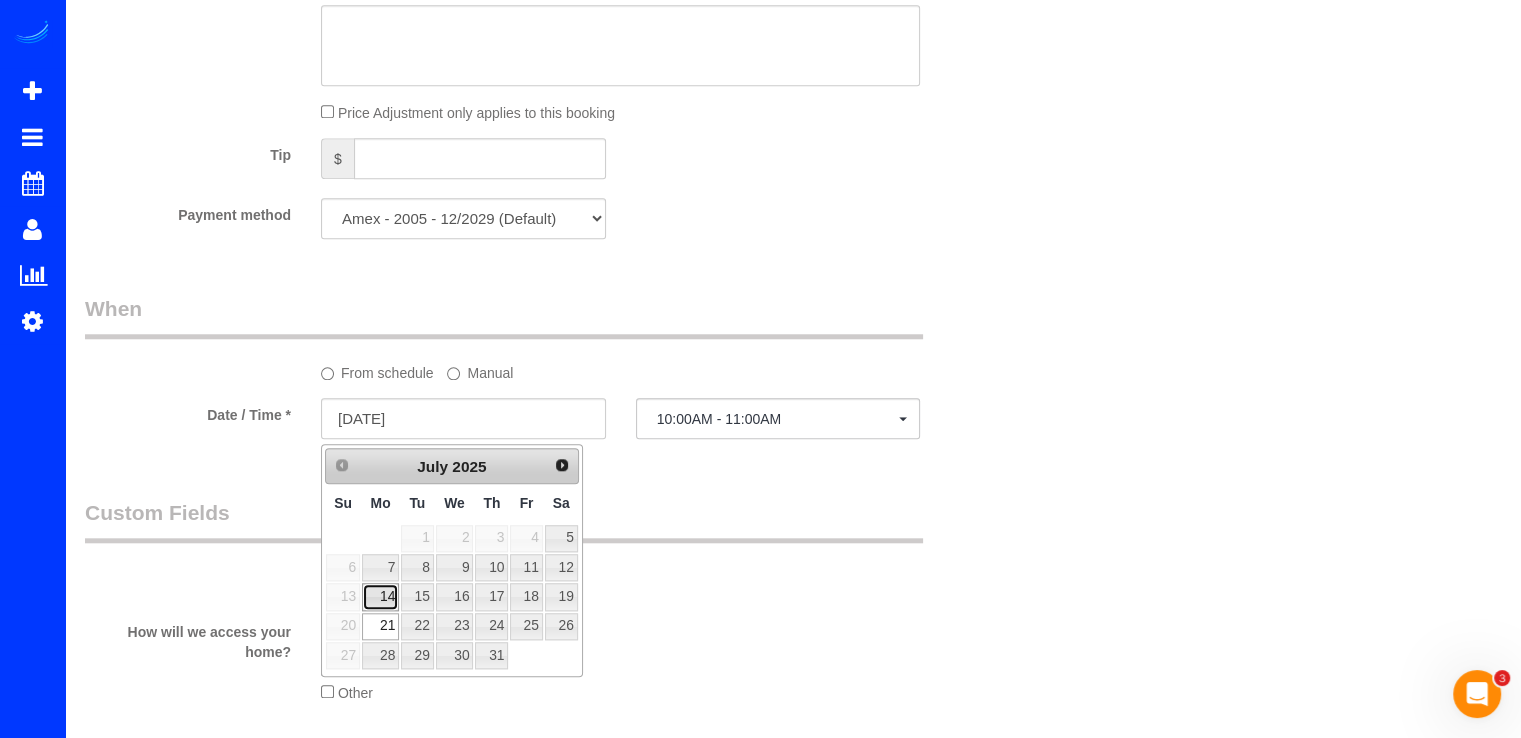 click on "14" at bounding box center (380, 596) 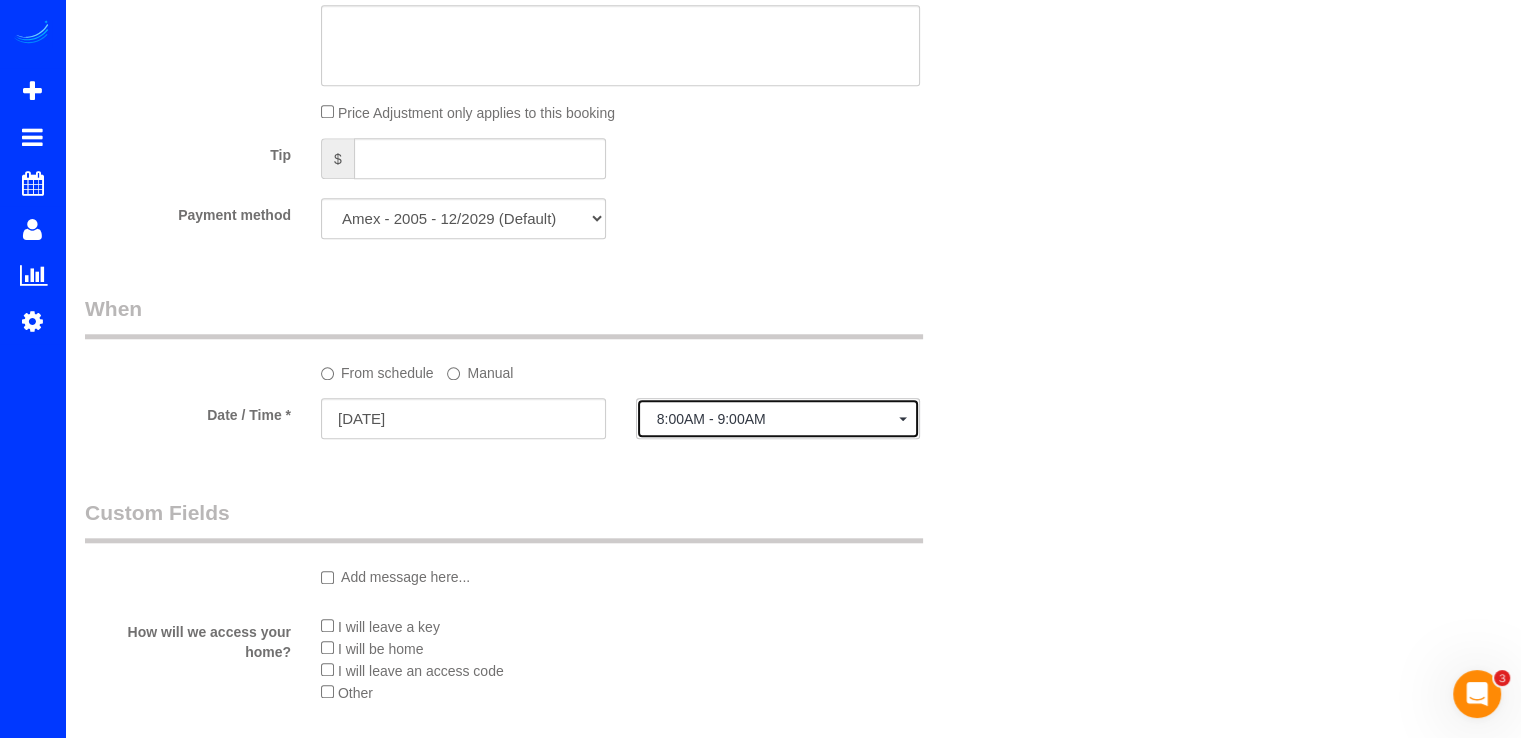 drag, startPoint x: 734, startPoint y: 405, endPoint x: 728, endPoint y: 423, distance: 18.973665 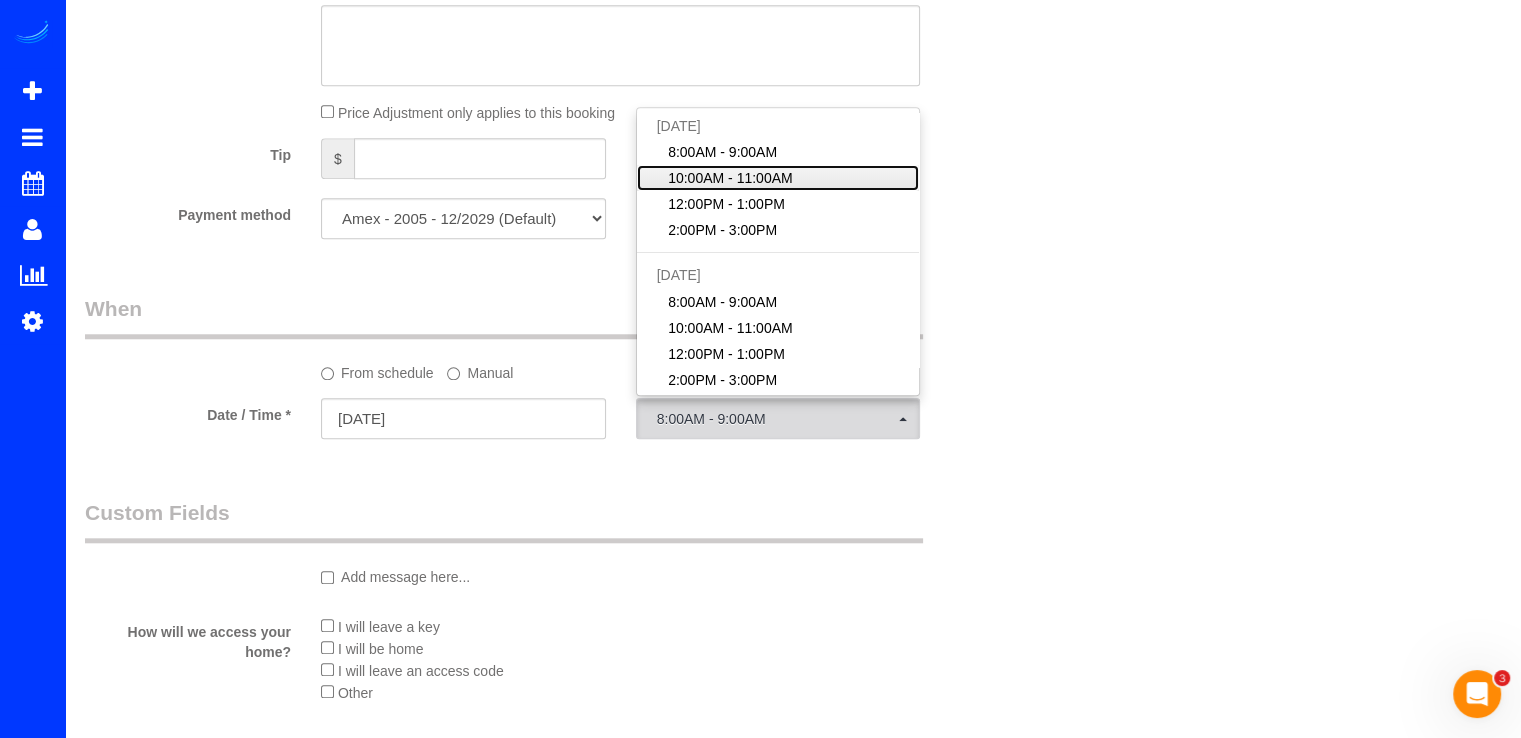 click on "10:00AM - 11:00AM" 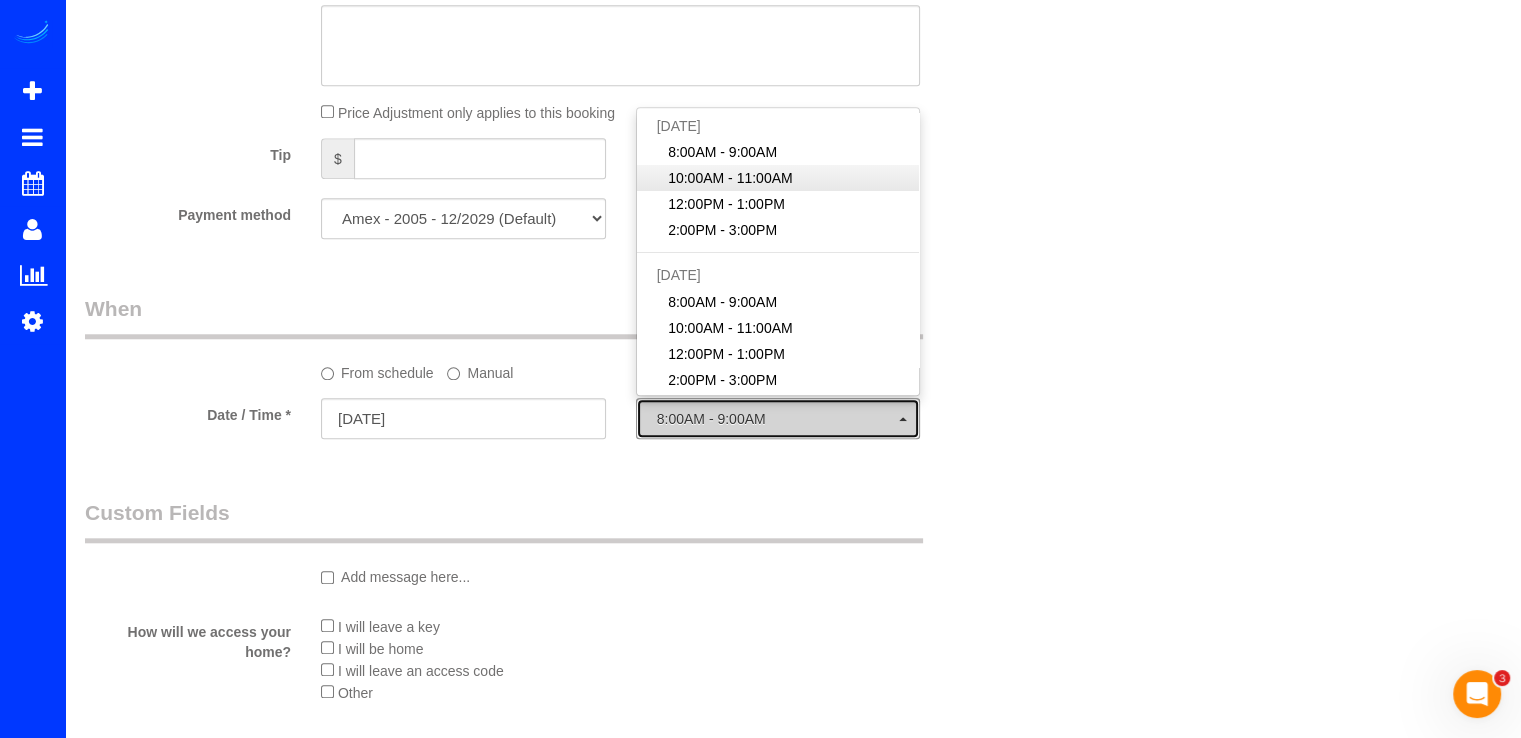 select on "spot22" 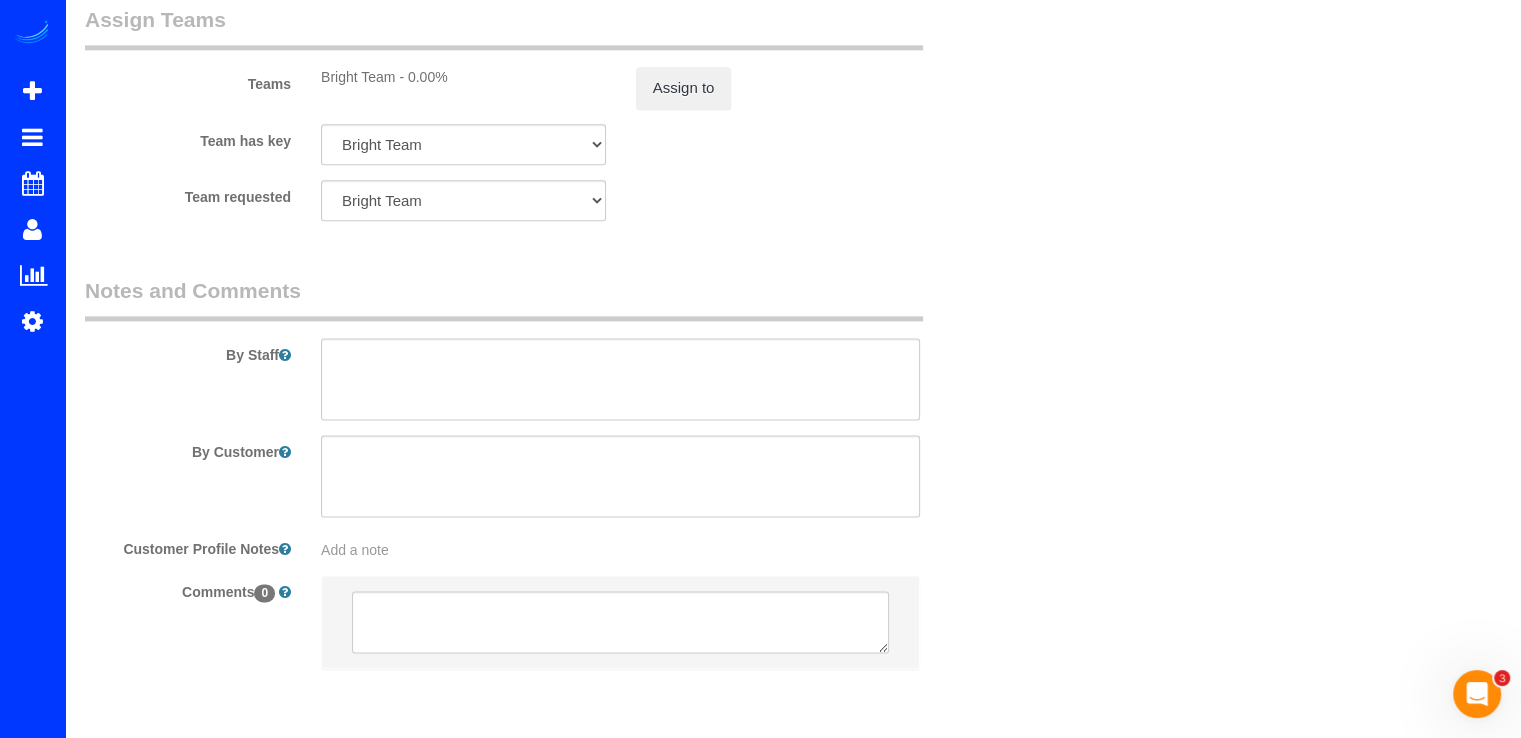 scroll, scrollTop: 2600, scrollLeft: 0, axis: vertical 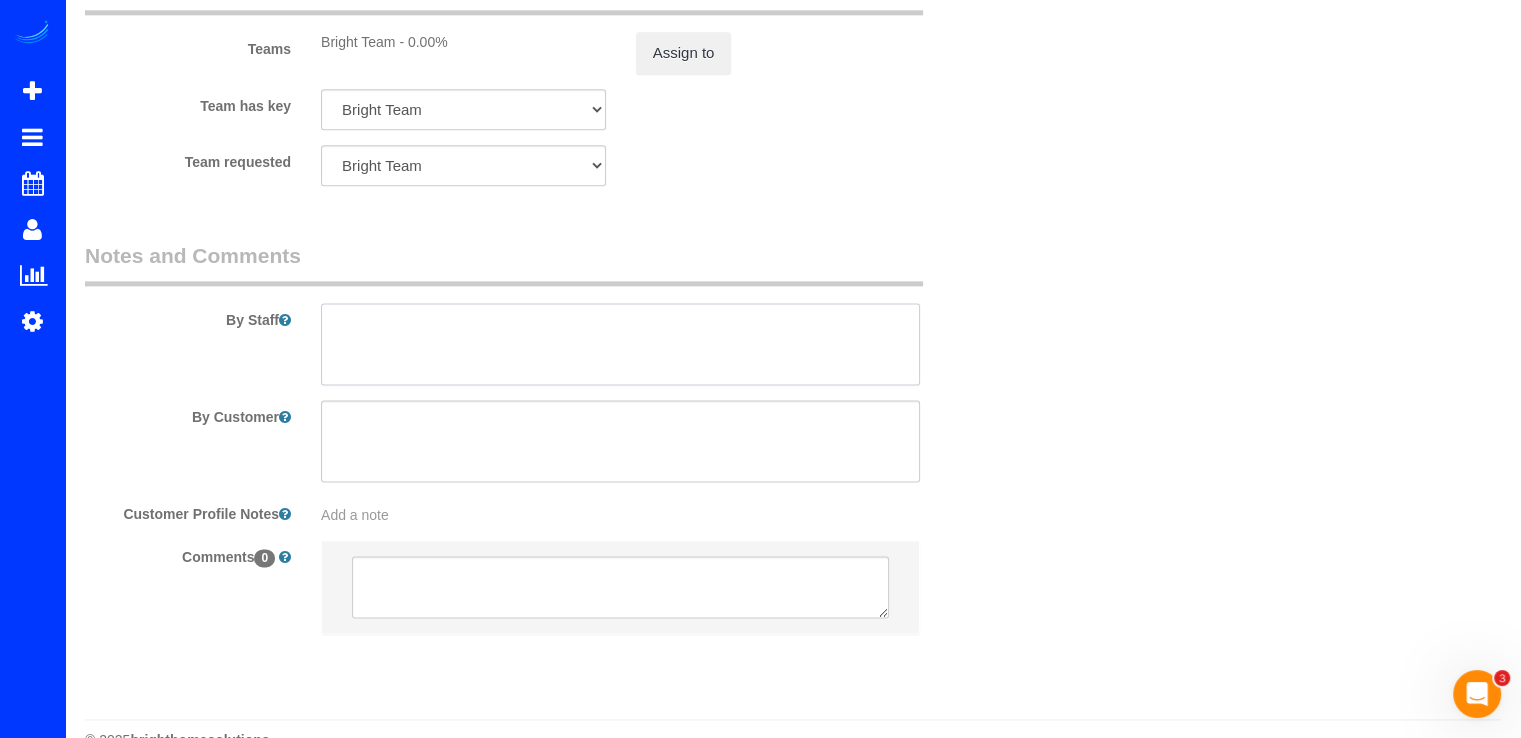 click at bounding box center (620, 344) 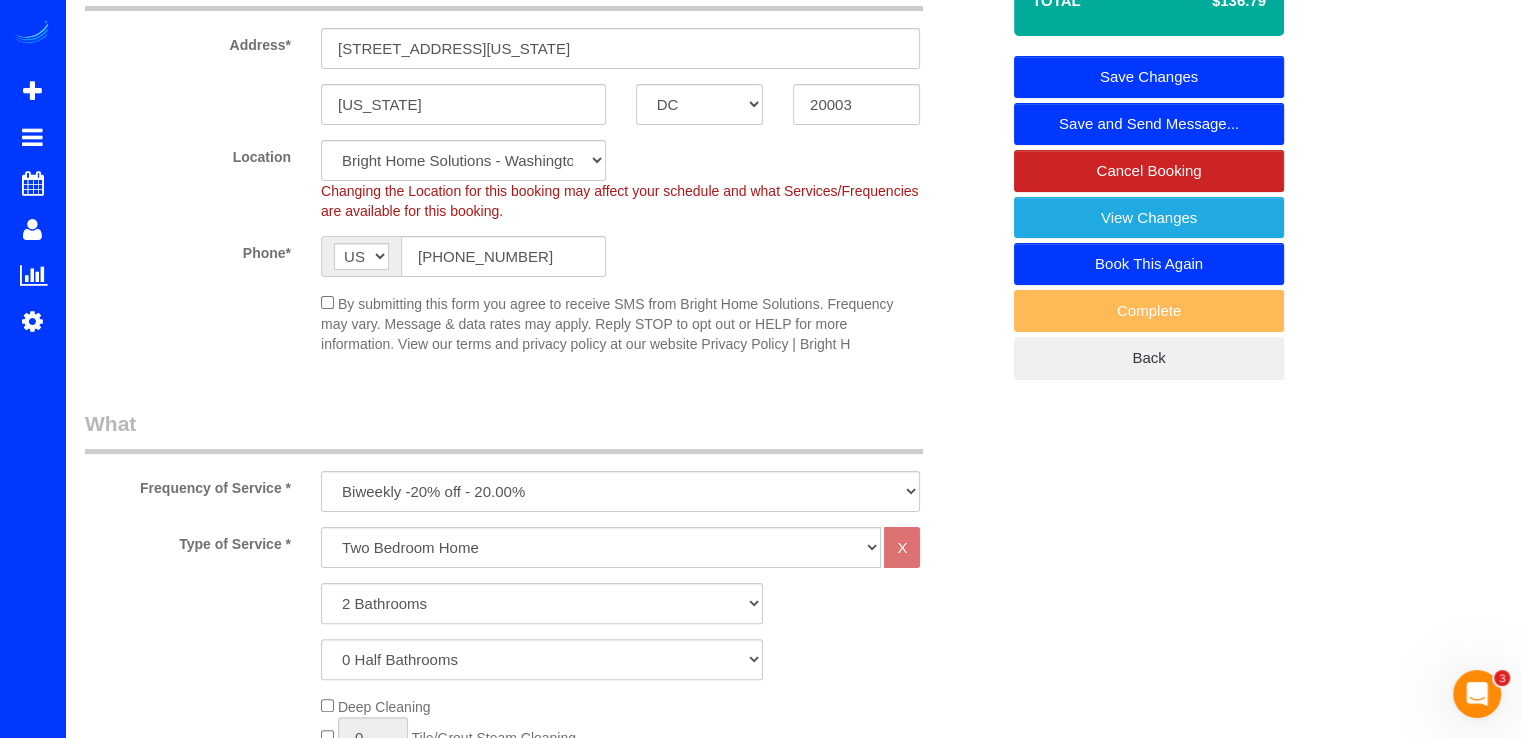 scroll, scrollTop: 0, scrollLeft: 0, axis: both 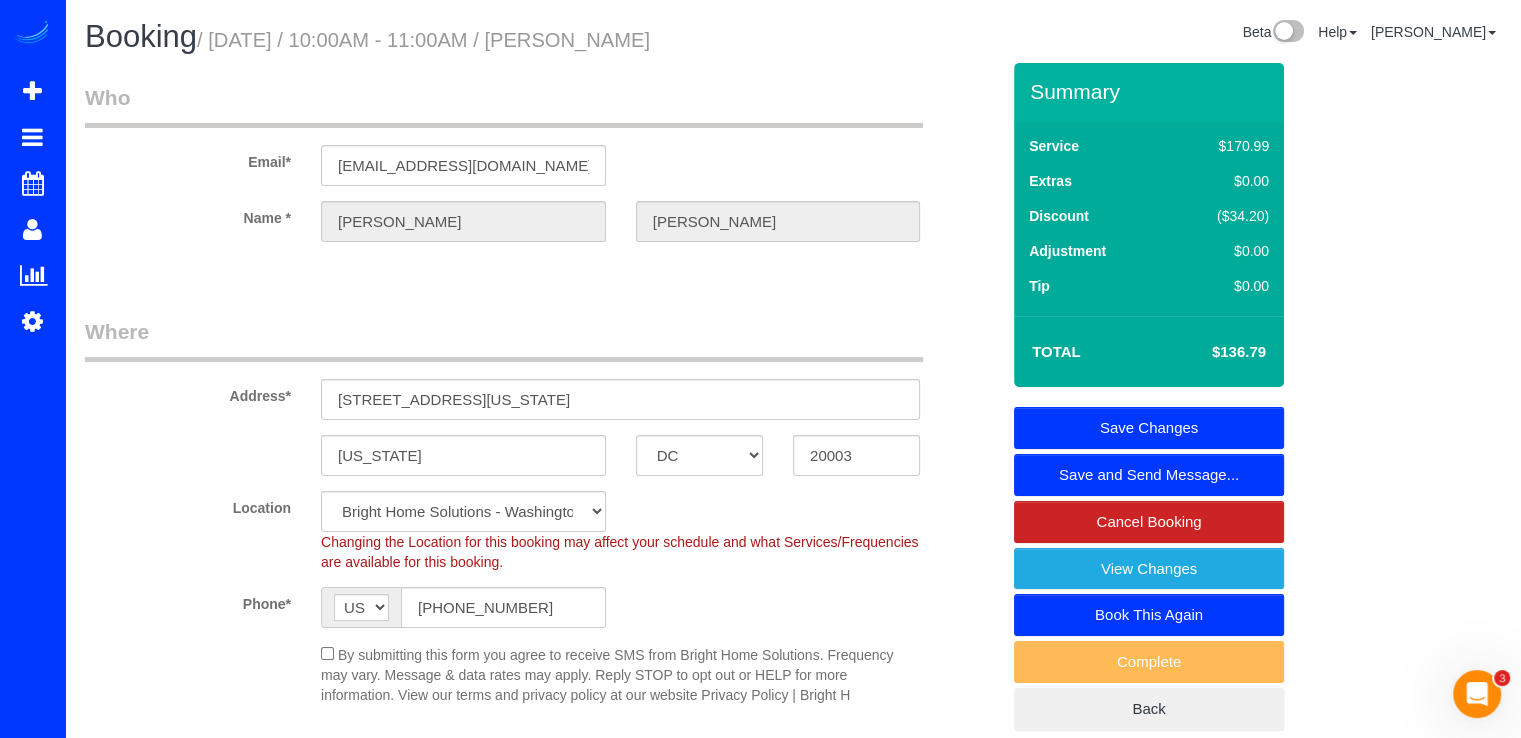 type on "Ultima limpieza de esta propiedad!!" 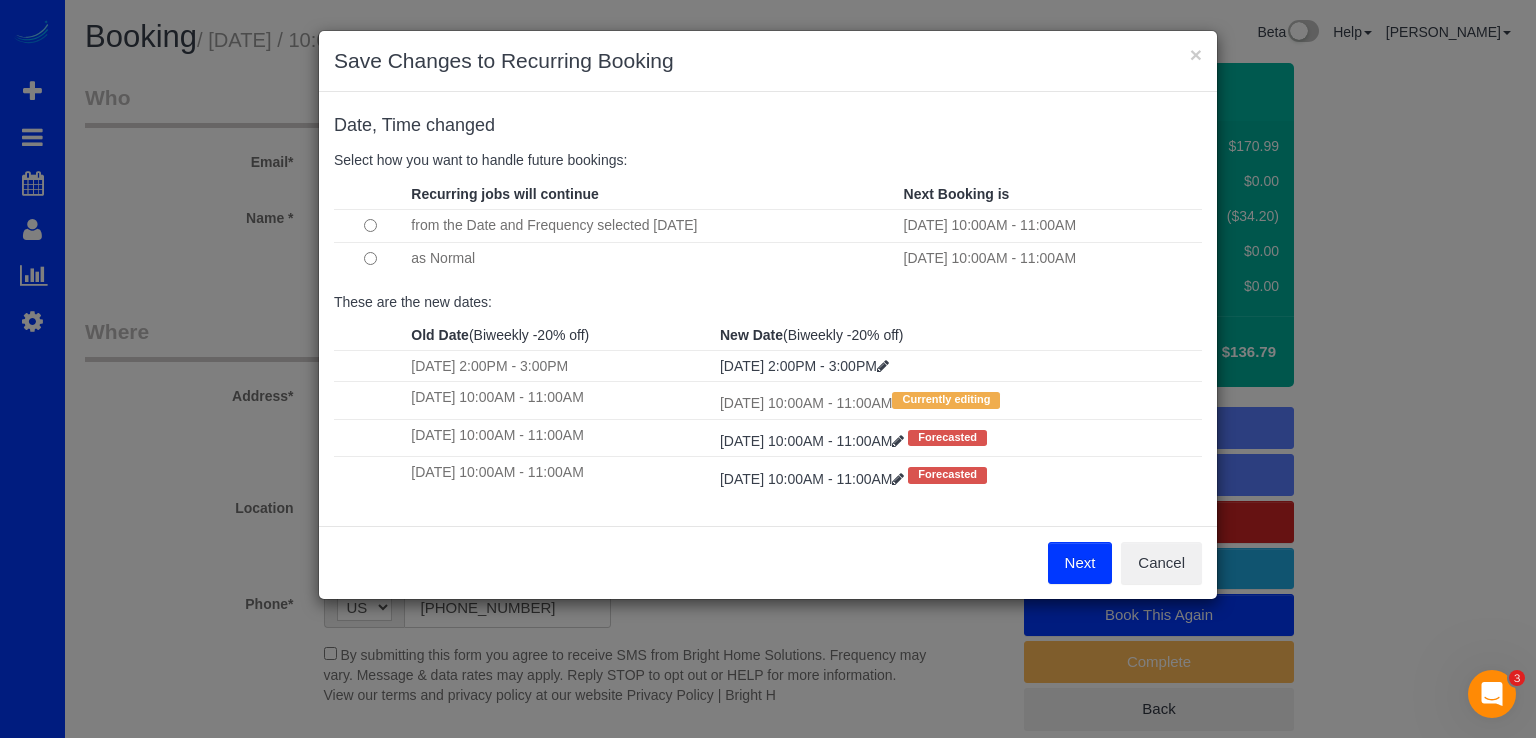 click on "Next" at bounding box center (1080, 563) 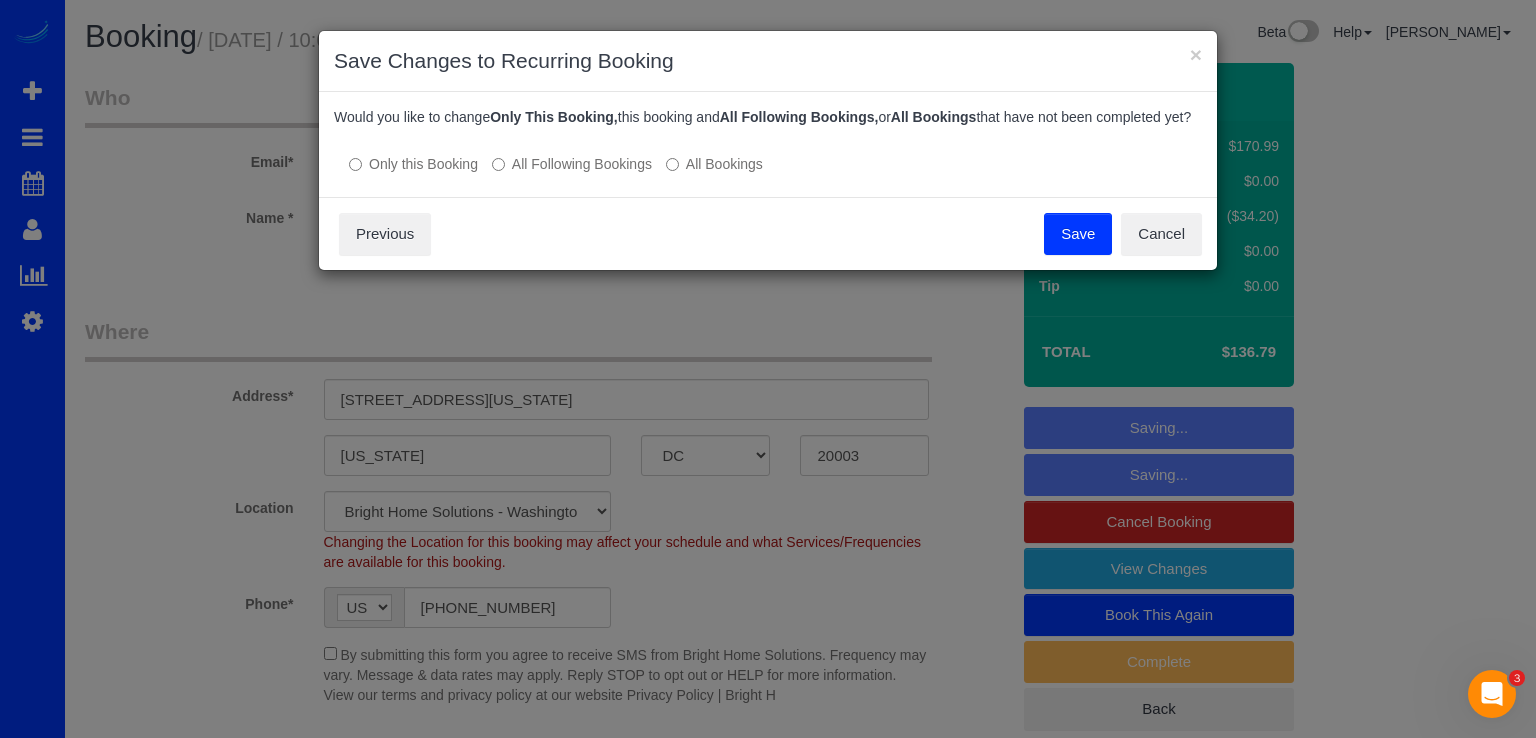 click on "Save" at bounding box center [1078, 234] 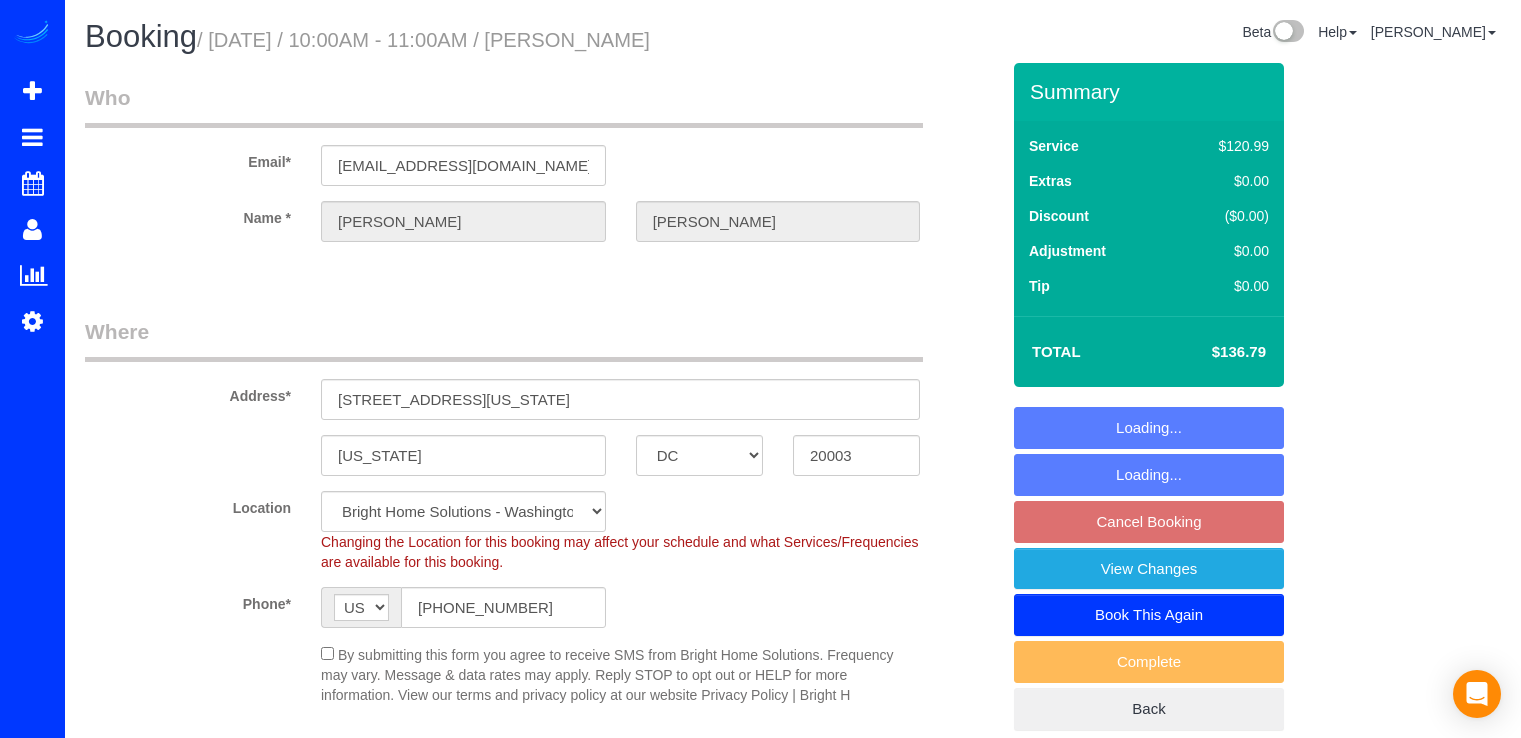 select on "DC" 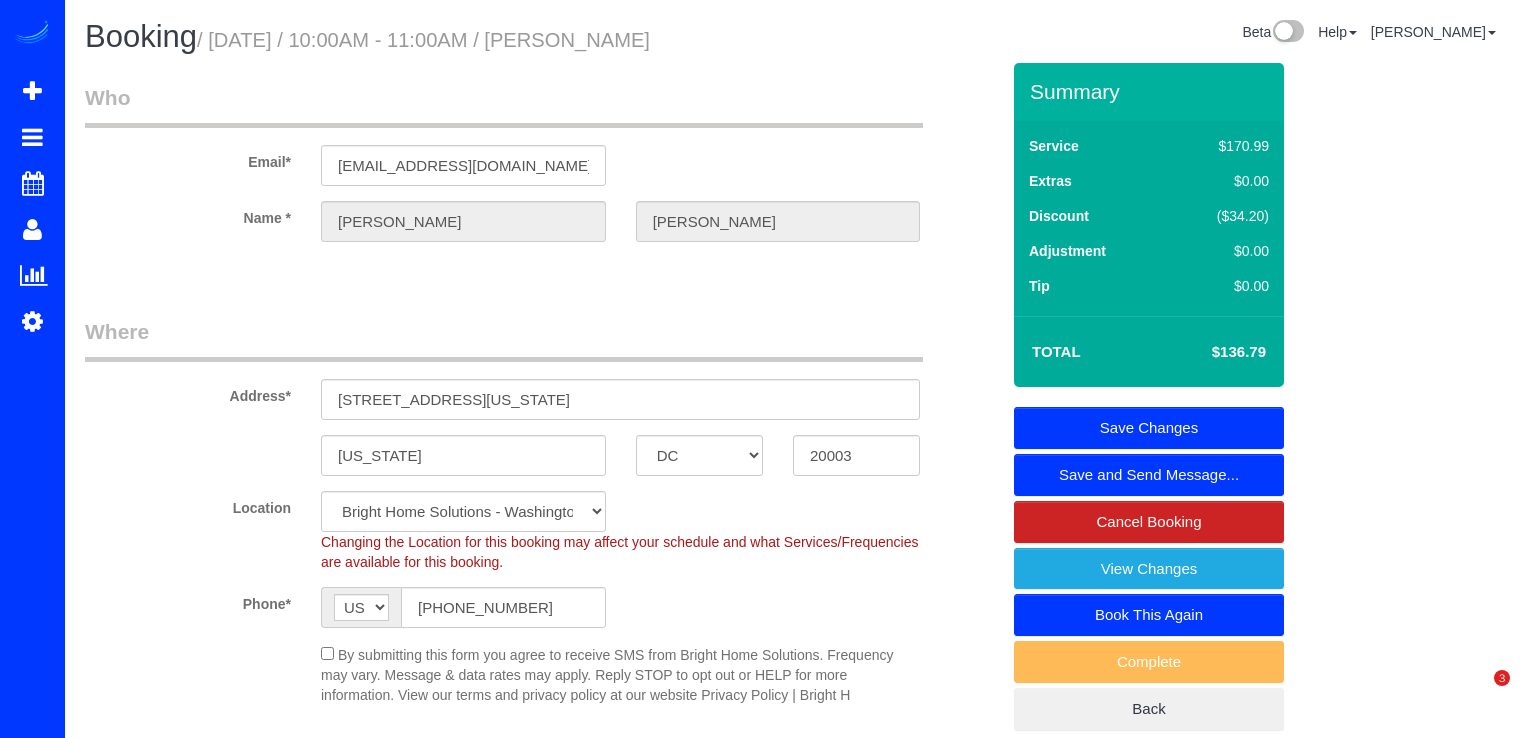 scroll, scrollTop: 0, scrollLeft: 0, axis: both 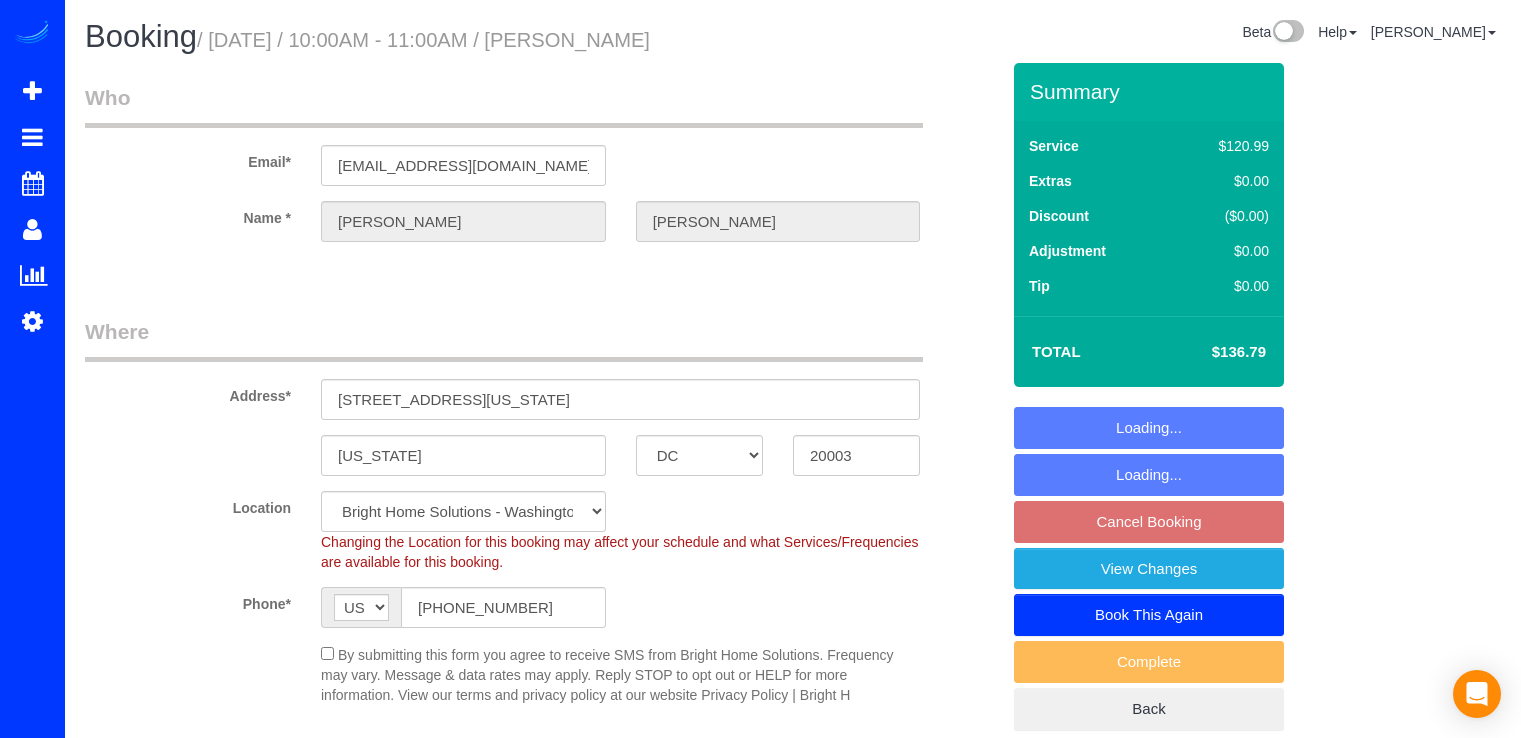 select on "DC" 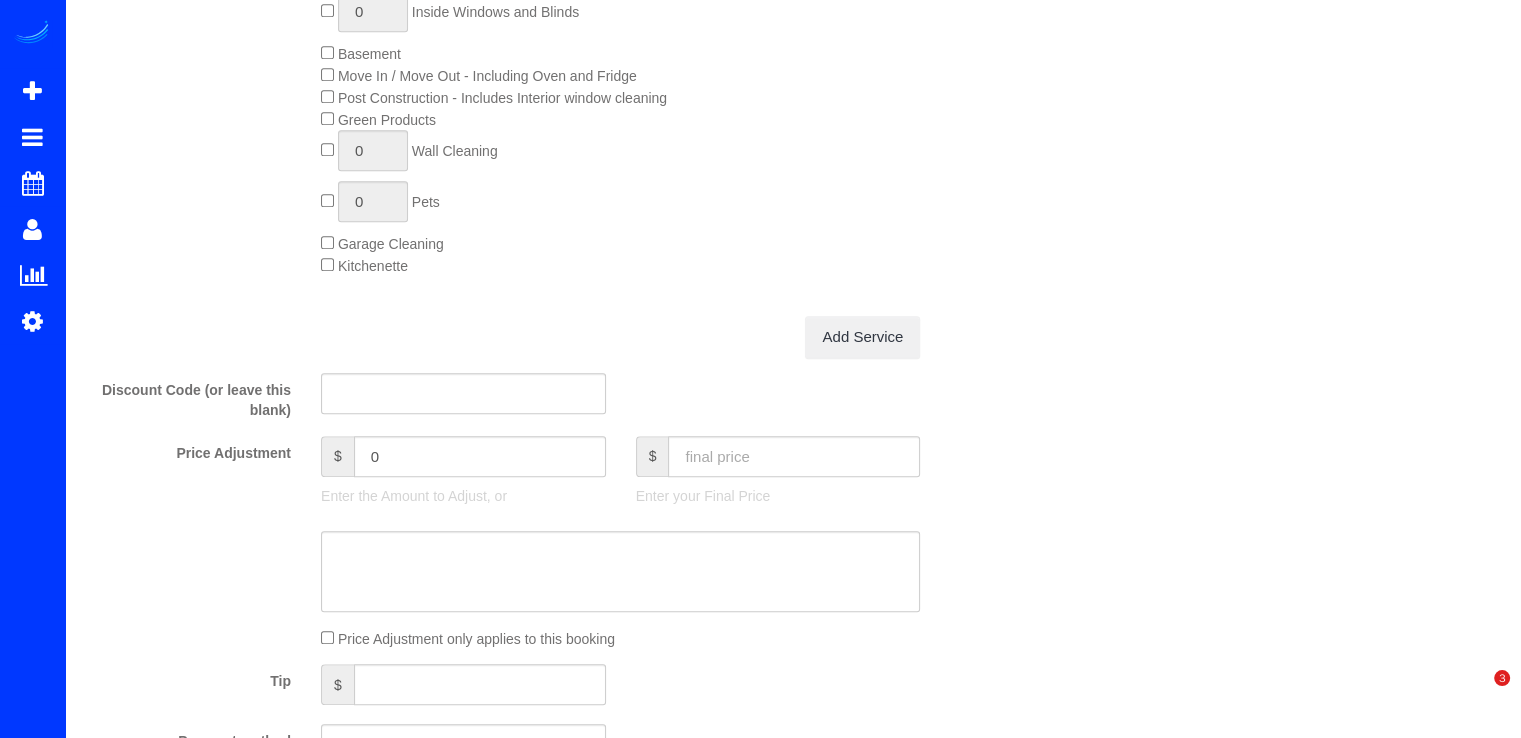 scroll, scrollTop: 1300, scrollLeft: 0, axis: vertical 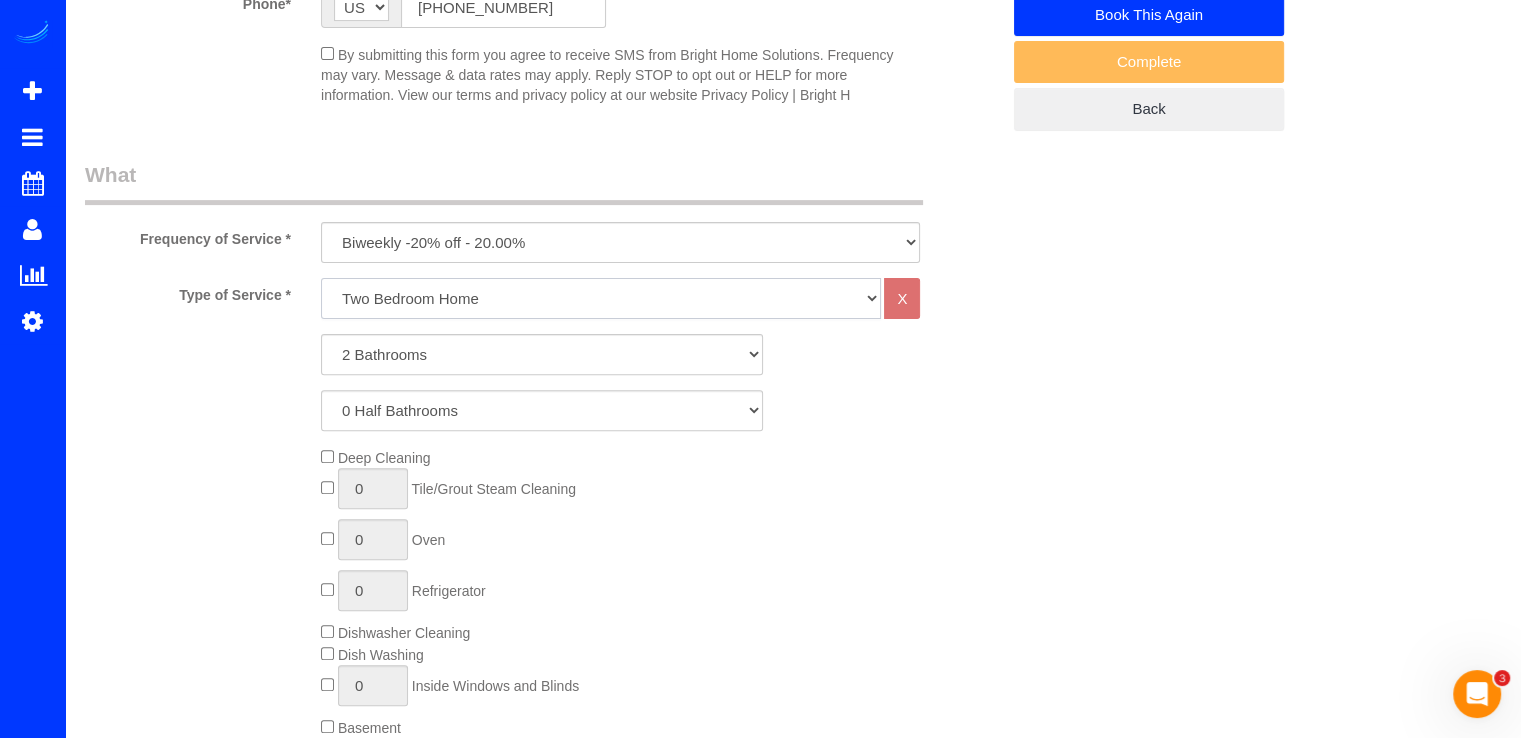 click on "One Bedroom Home Two Bedroom Home Two Bedroom Home Three Bedroom Home Four Bedroom Home Five Bedroom Home Six Bedroom Home COMMERCIAL FACILITY Seven Bedroom Home Eight Bedrooms Nine Bedrooms Ten Bedrooms Office Cleaning Garage Cleaning CARPET SHAMPOO Post-construction Cleaning Exterior Windows Cleaning" 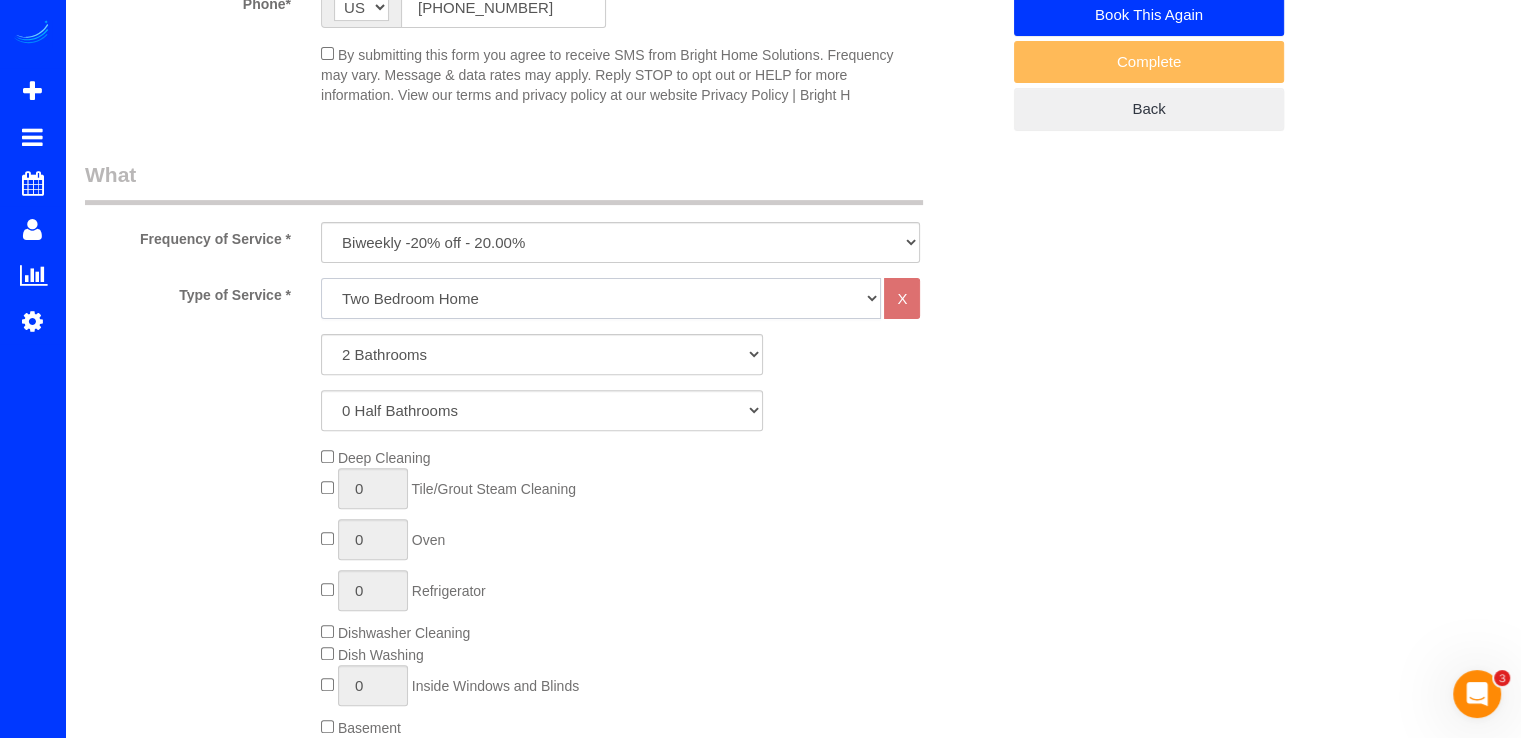 select on "256" 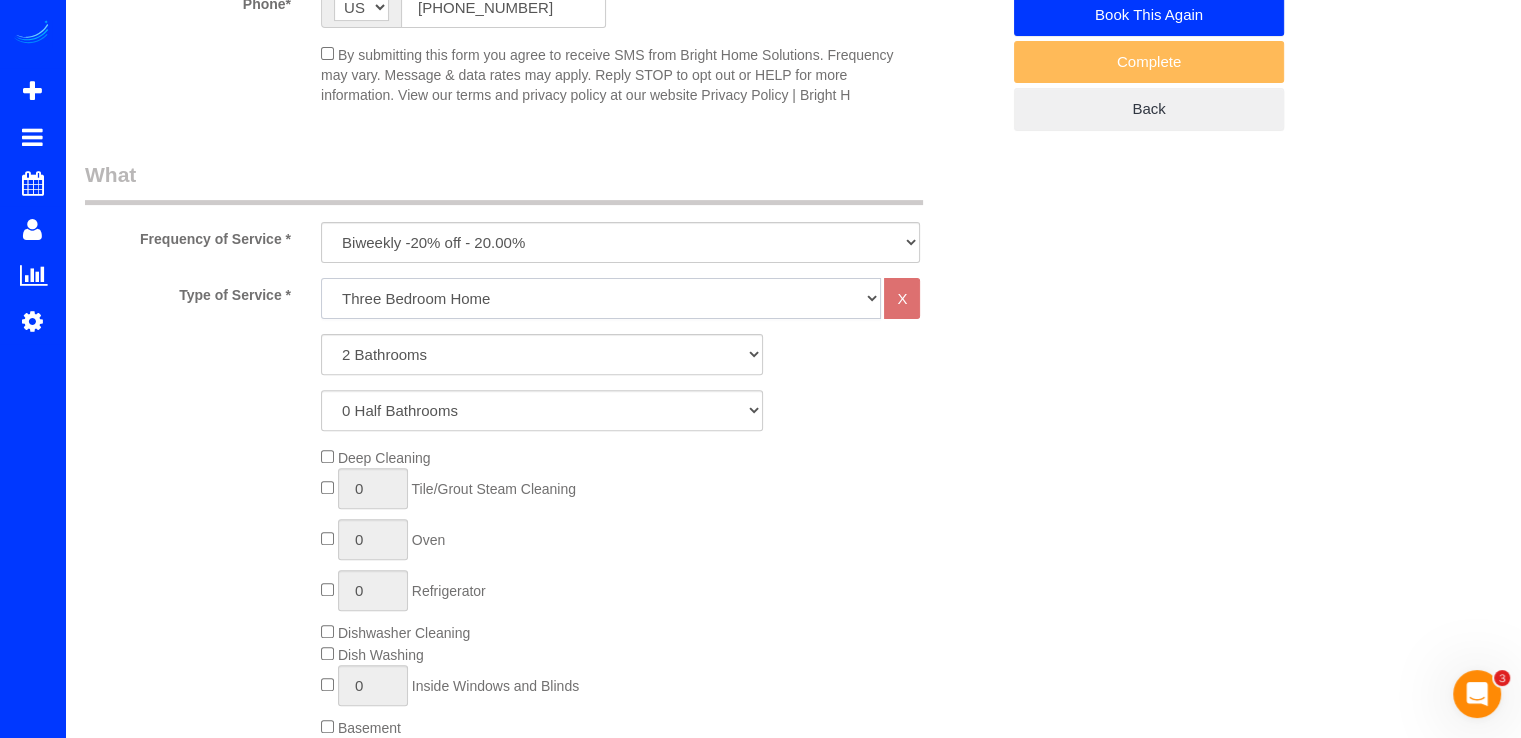 click on "One Bedroom Home Two Bedroom Home Two Bedroom Home Three Bedroom Home Four Bedroom Home Five Bedroom Home Six Bedroom Home COMMERCIAL FACILITY Seven Bedroom Home Eight Bedrooms Nine Bedrooms Ten Bedrooms Office Cleaning Garage Cleaning CARPET SHAMPOO Post-construction Cleaning Exterior Windows Cleaning" 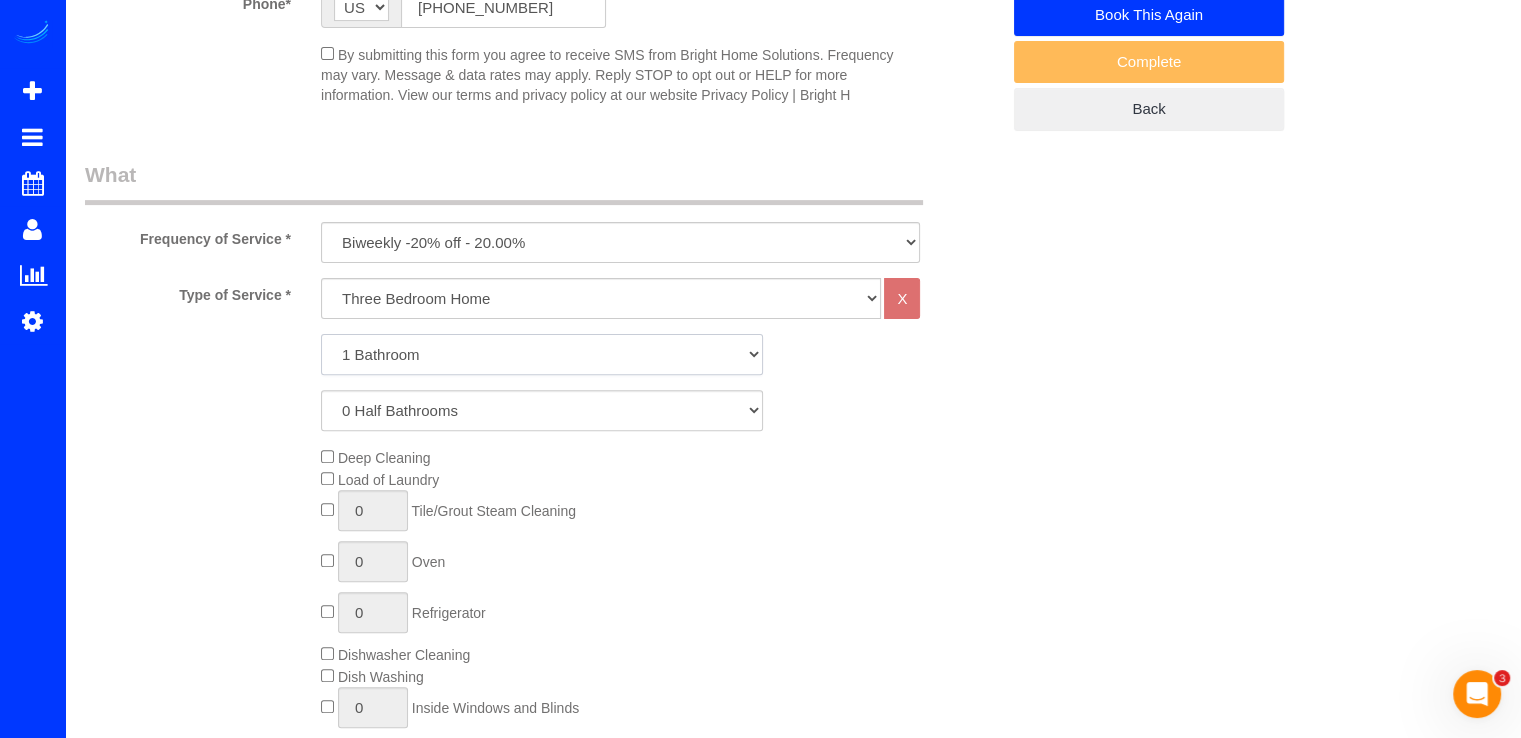 click on "1 Bathroom
2 Bathrooms
3 Bathrooms
4 Bathrooms
5 Bathrooms
6 Bathrooms
7 Bathrooms
8 Bathrooms
9 Bathrooms
10 Bathrooms" 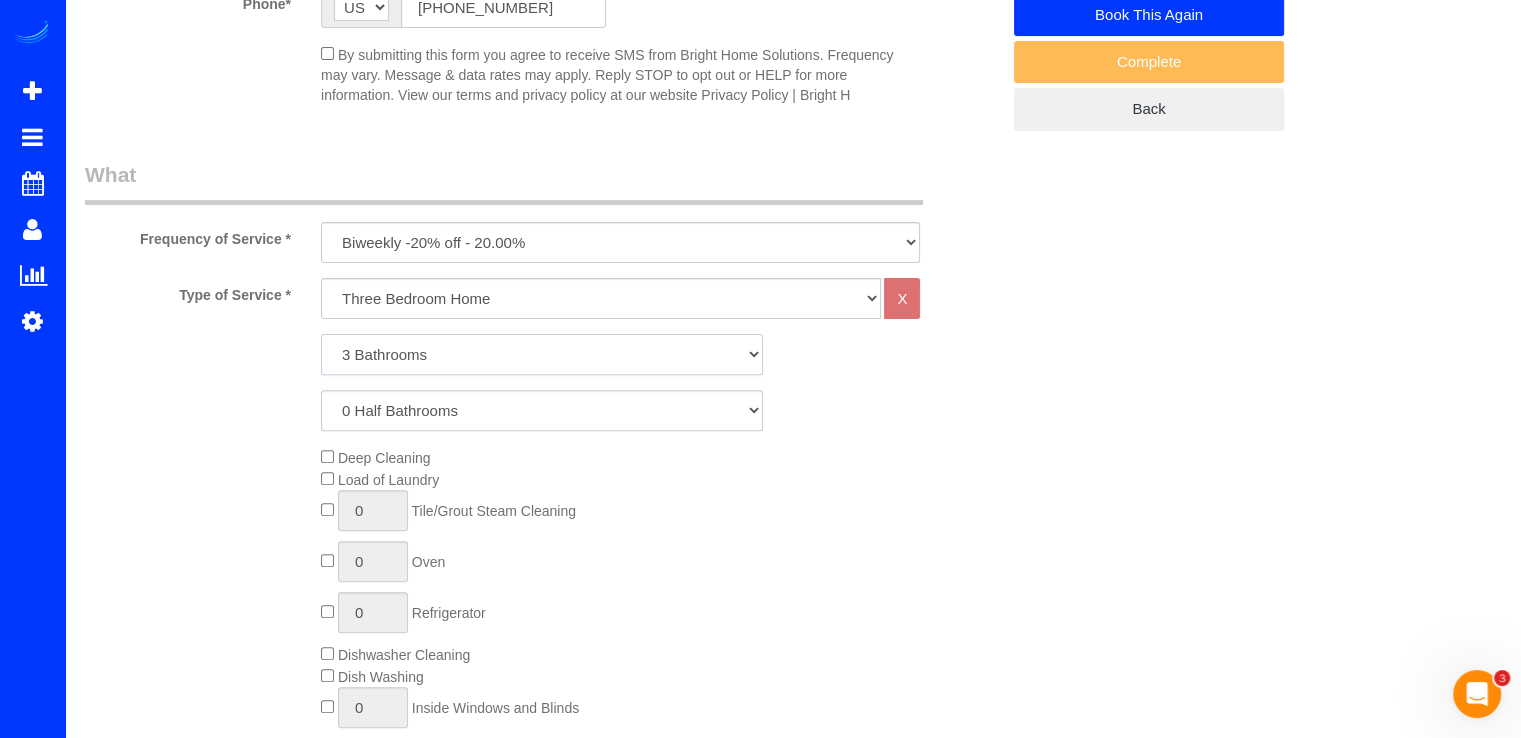 click on "1 Bathroom
2 Bathrooms
3 Bathrooms
4 Bathrooms
5 Bathrooms
6 Bathrooms
7 Bathrooms
8 Bathrooms
9 Bathrooms
10 Bathrooms" 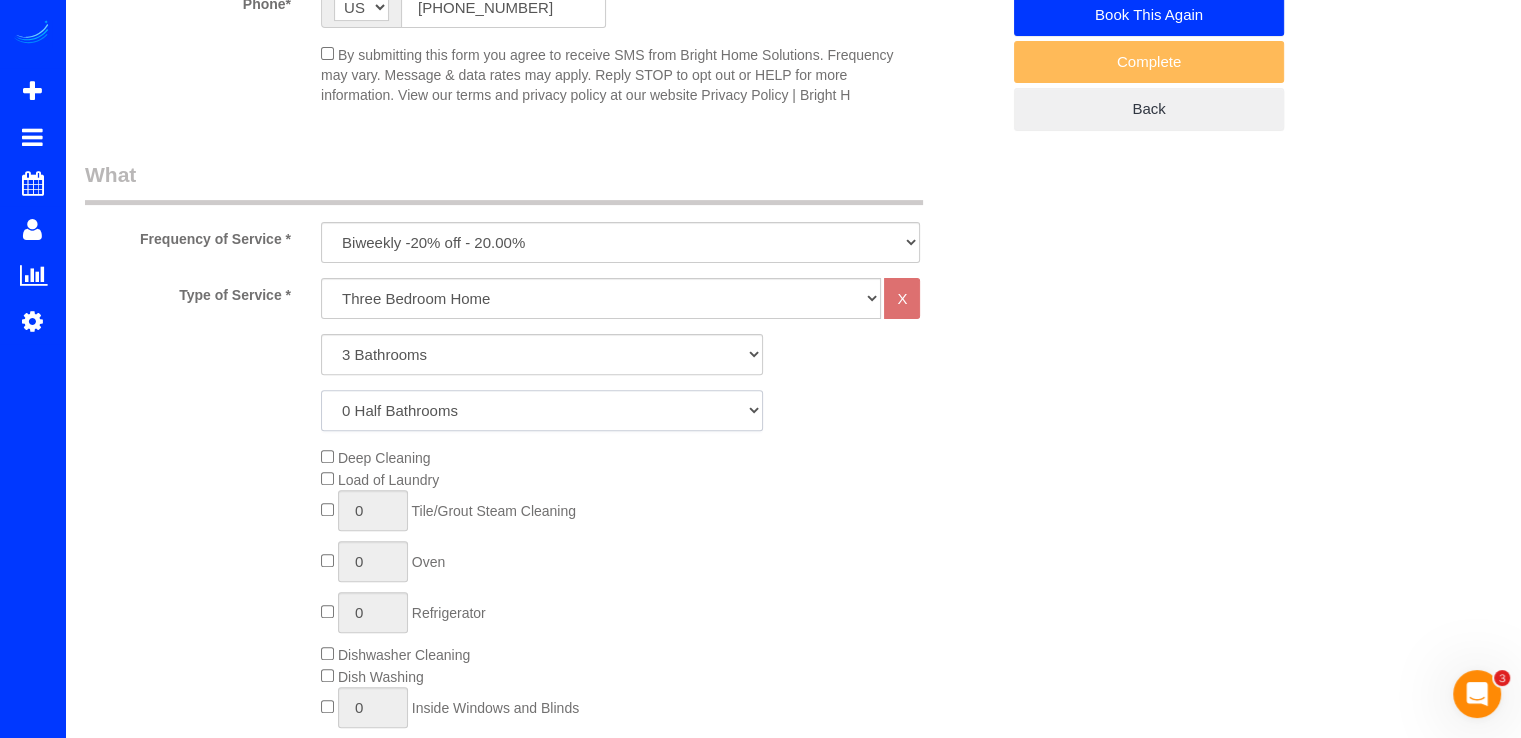 click on "0 Half Bathrooms
1 Half Bathroom
2 Half Bathrooms
3 Half Bathrooms
4 Half Bathrooms
5 Half Bathrooms" 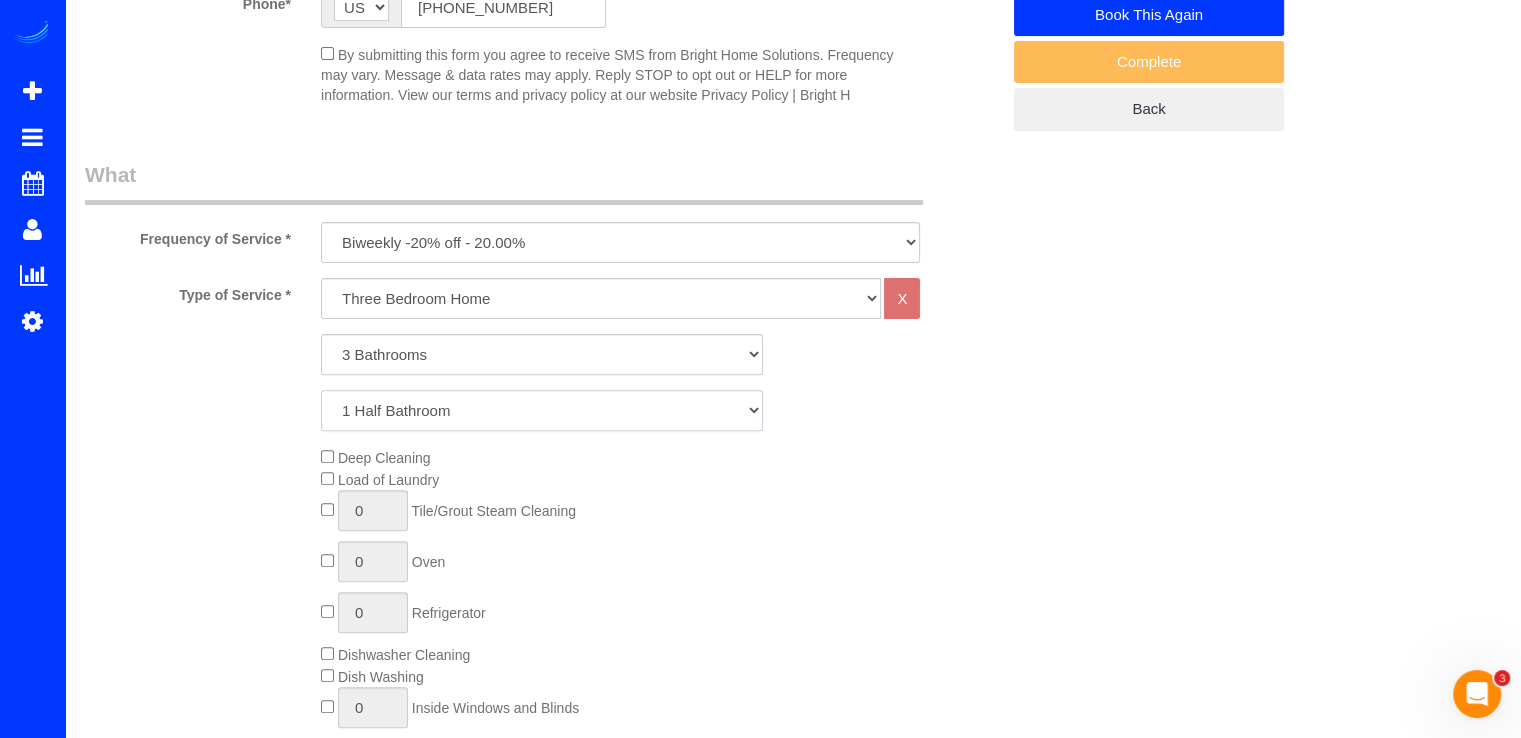 click on "0 Half Bathrooms
1 Half Bathroom
2 Half Bathrooms
3 Half Bathrooms
4 Half Bathrooms
5 Half Bathrooms" 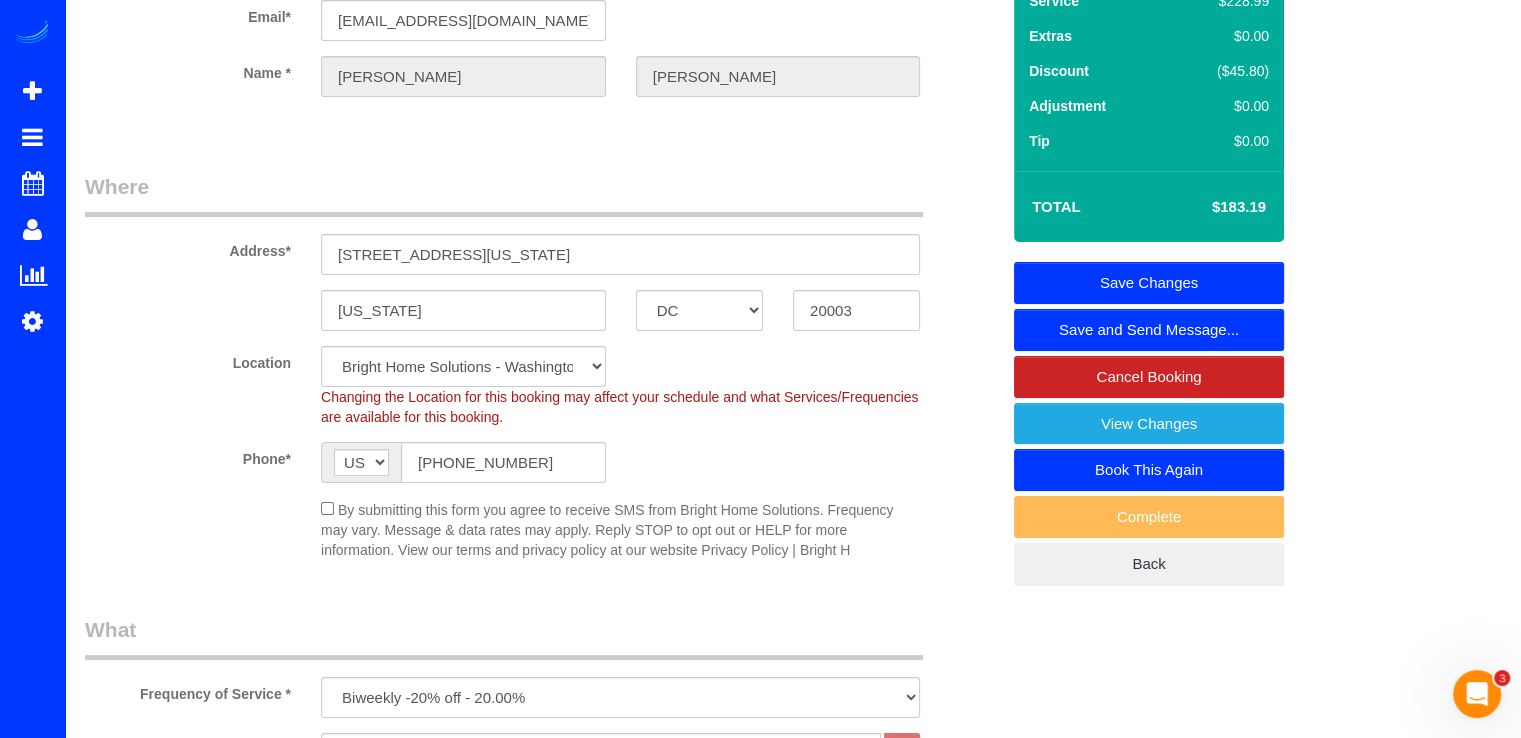 scroll, scrollTop: 100, scrollLeft: 0, axis: vertical 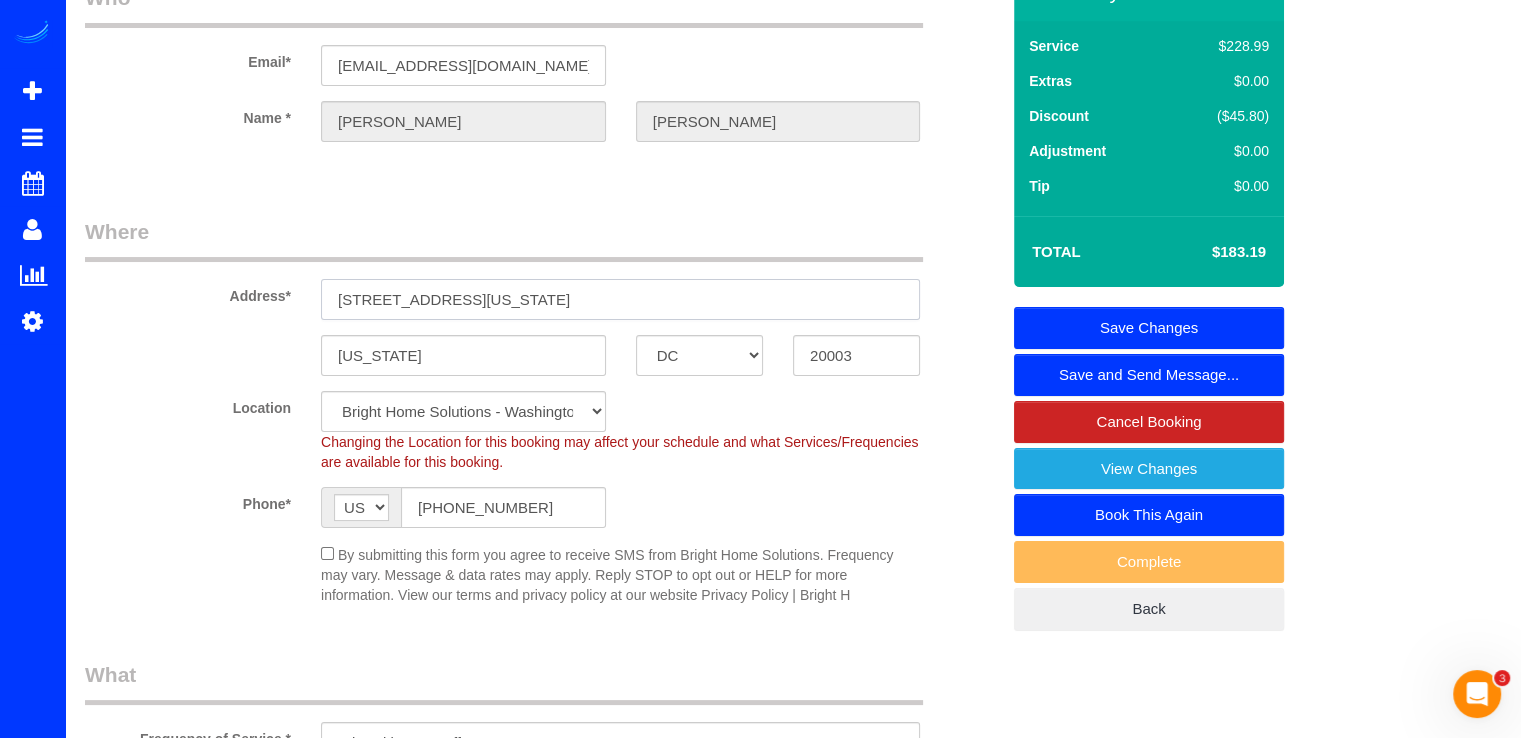 drag, startPoint x: 600, startPoint y: 293, endPoint x: 327, endPoint y: 305, distance: 273.2636 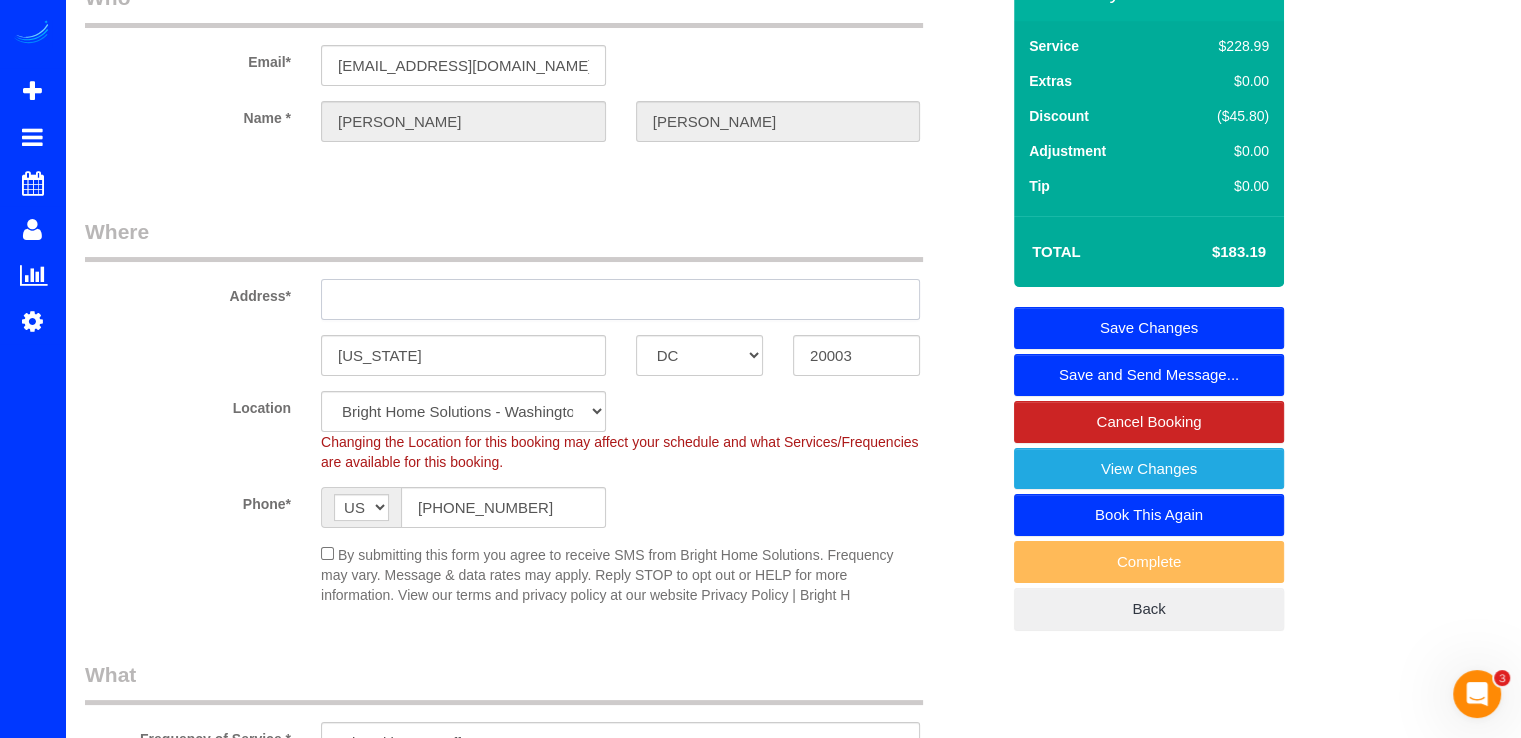 type on "5" 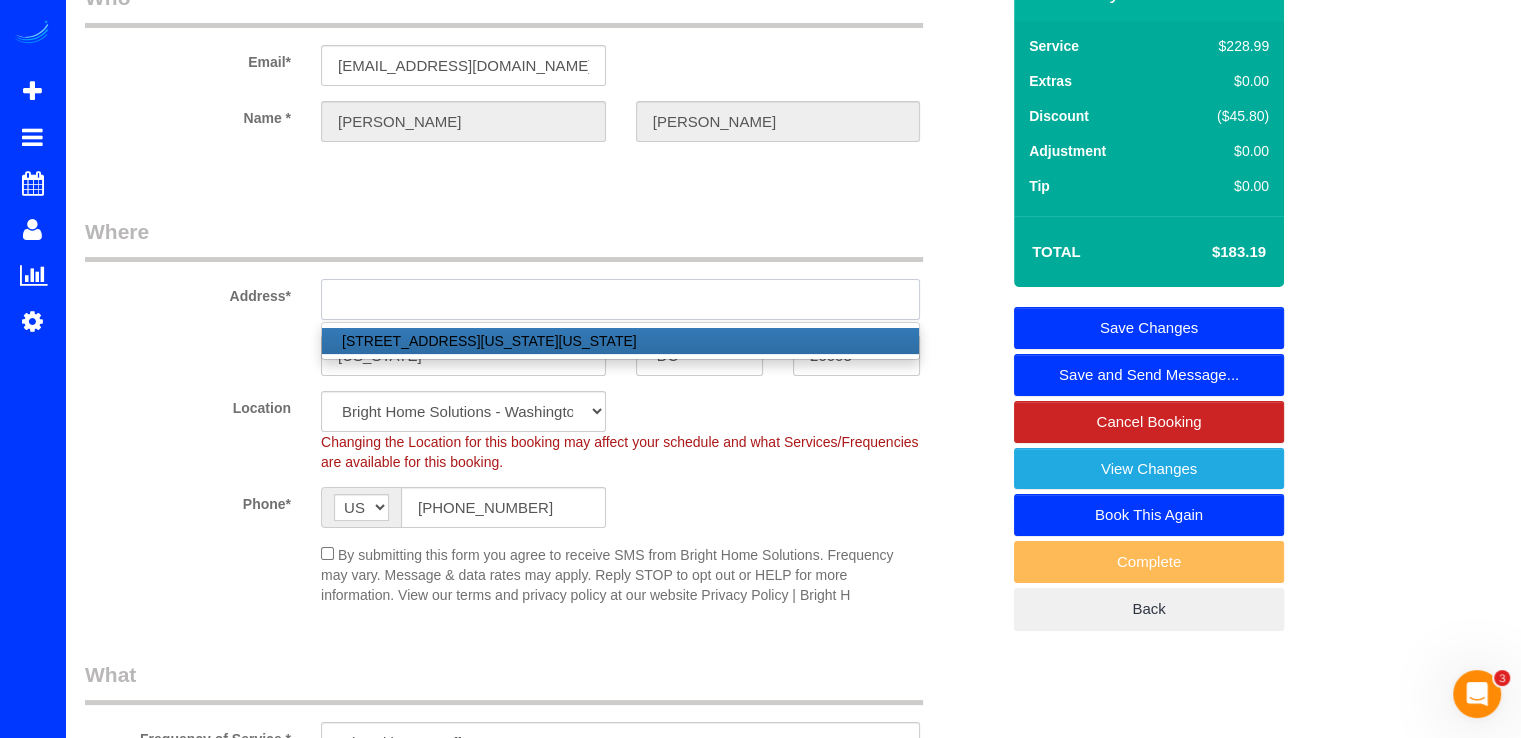 paste on "5707 Colorado Ave Nw, Washington, DC 20011" 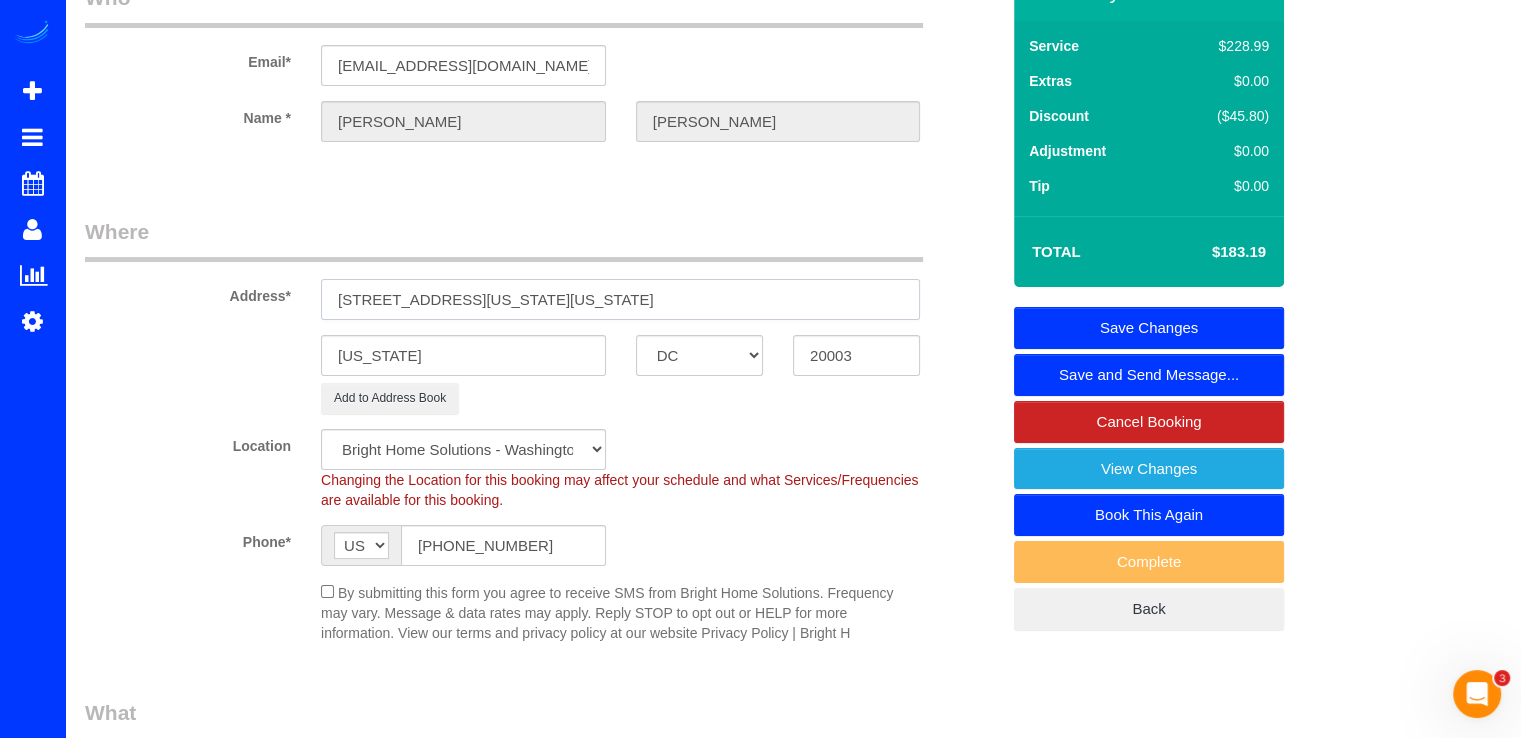 drag, startPoint x: 611, startPoint y: 294, endPoint x: 697, endPoint y: 295, distance: 86.00581 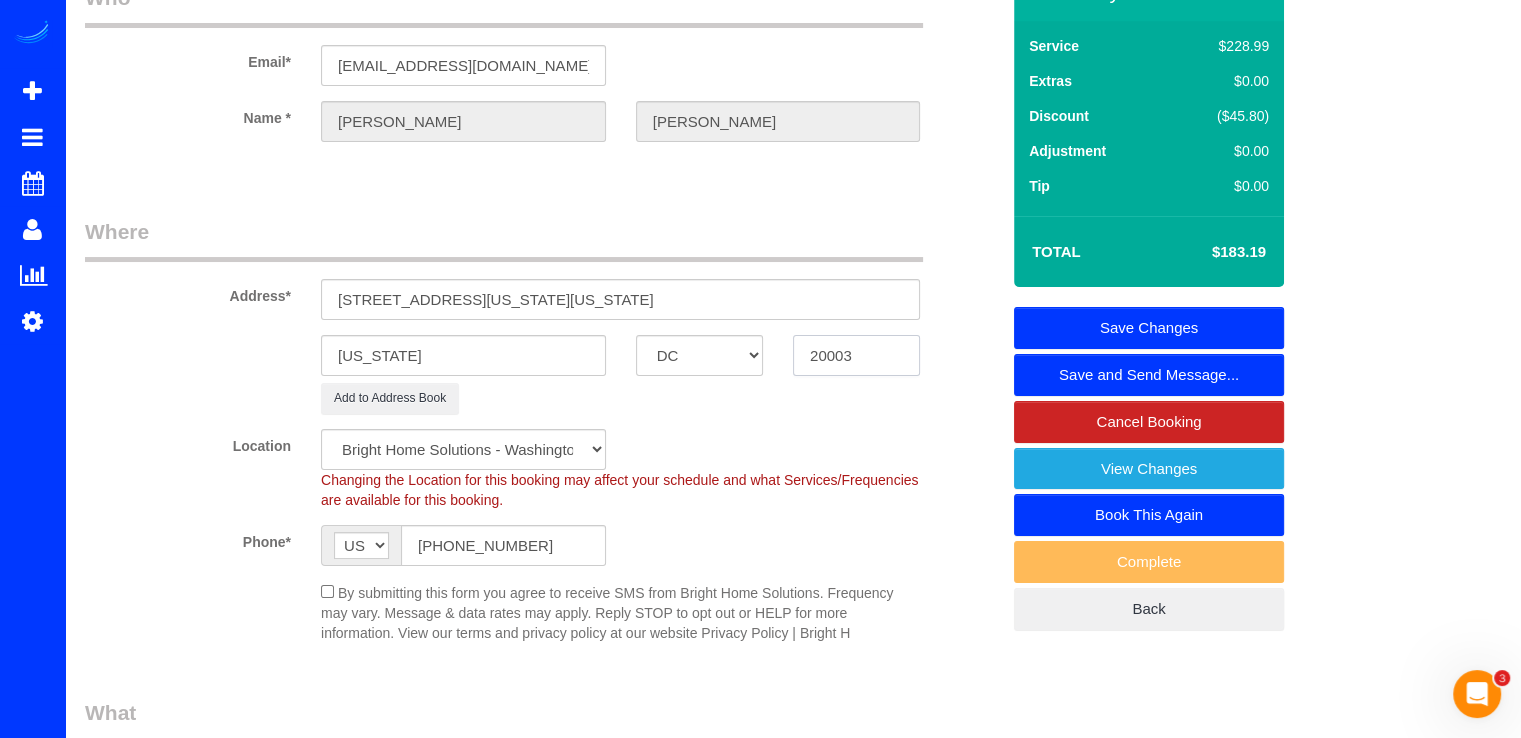 drag, startPoint x: 864, startPoint y: 354, endPoint x: 768, endPoint y: 358, distance: 96.0833 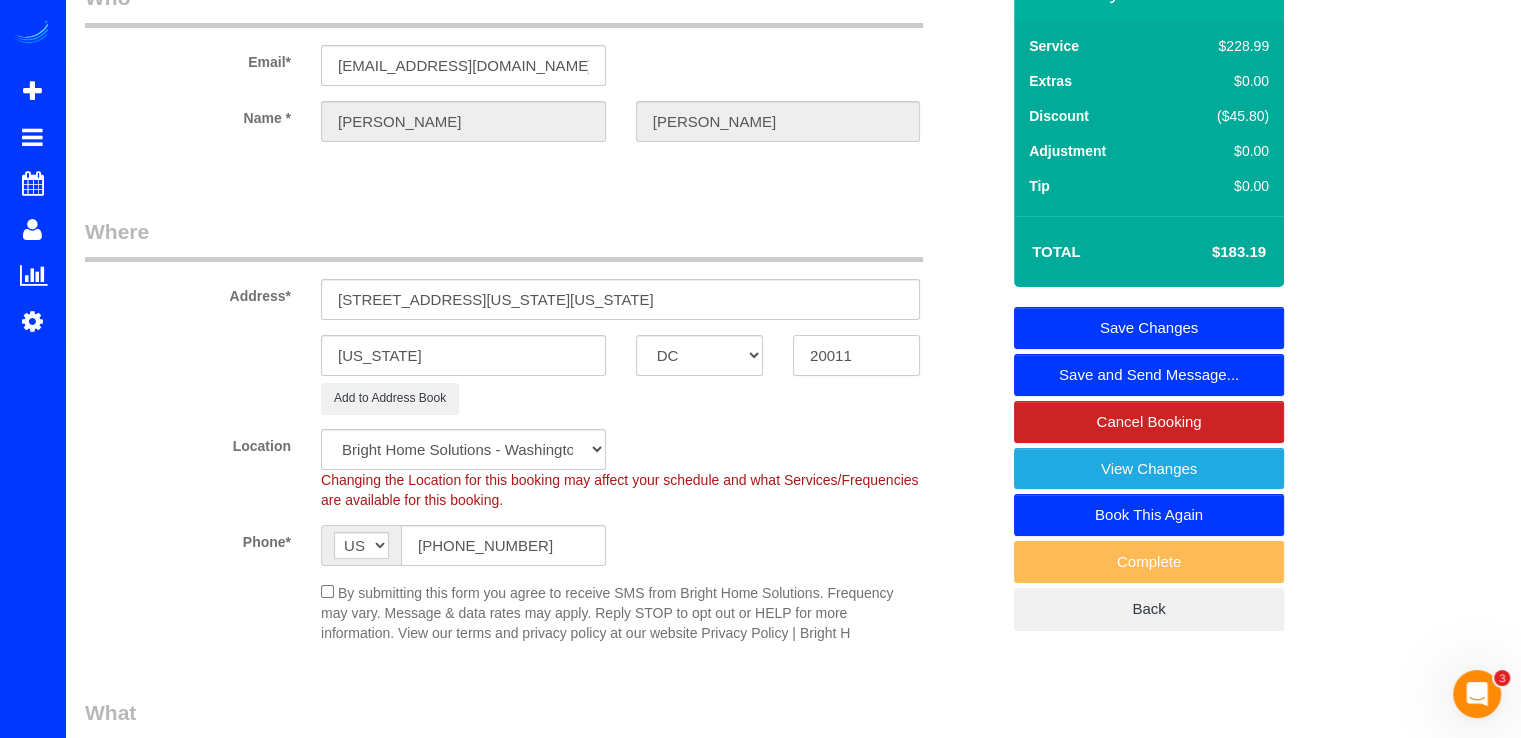 type on "20011" 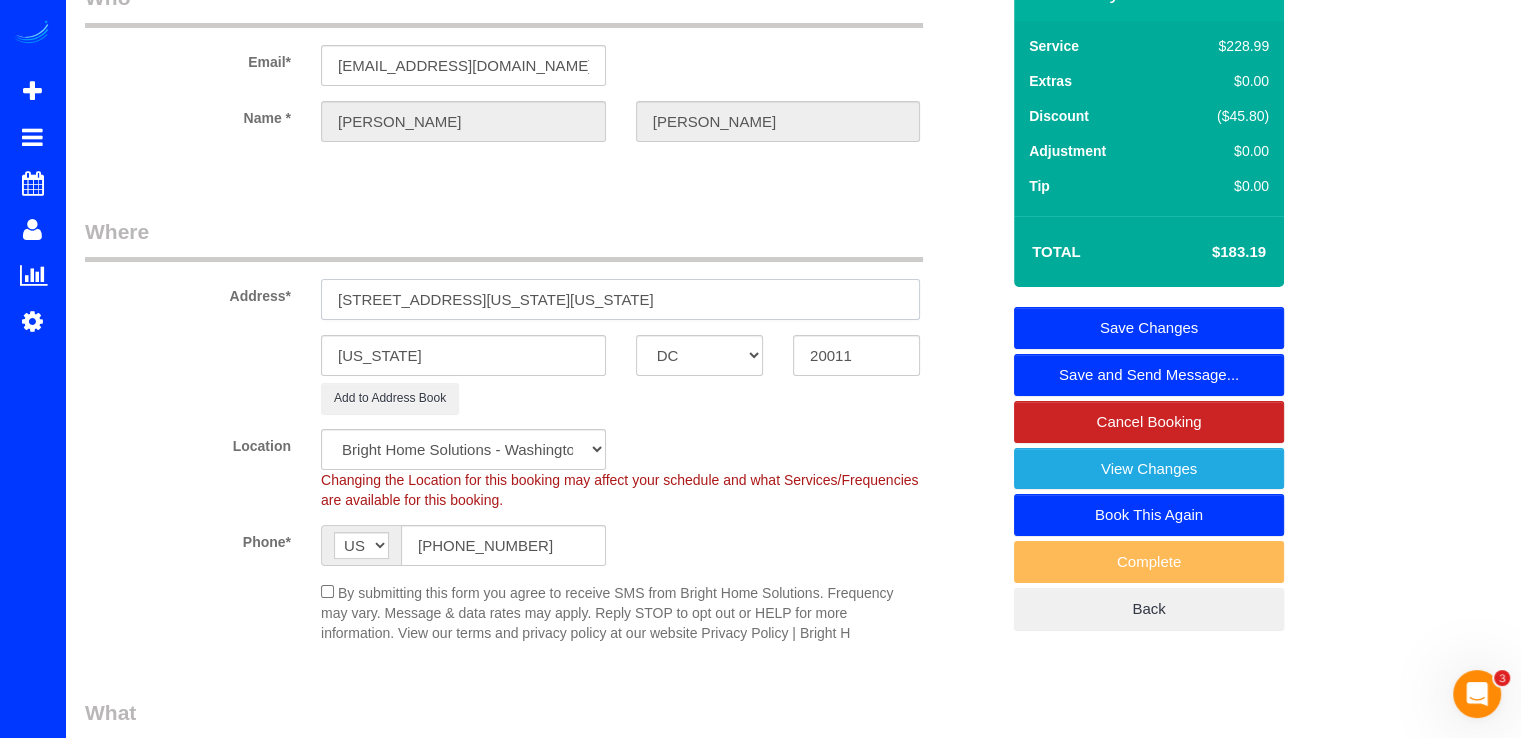 drag, startPoint x: 686, startPoint y: 309, endPoint x: 495, endPoint y: 308, distance: 191.00262 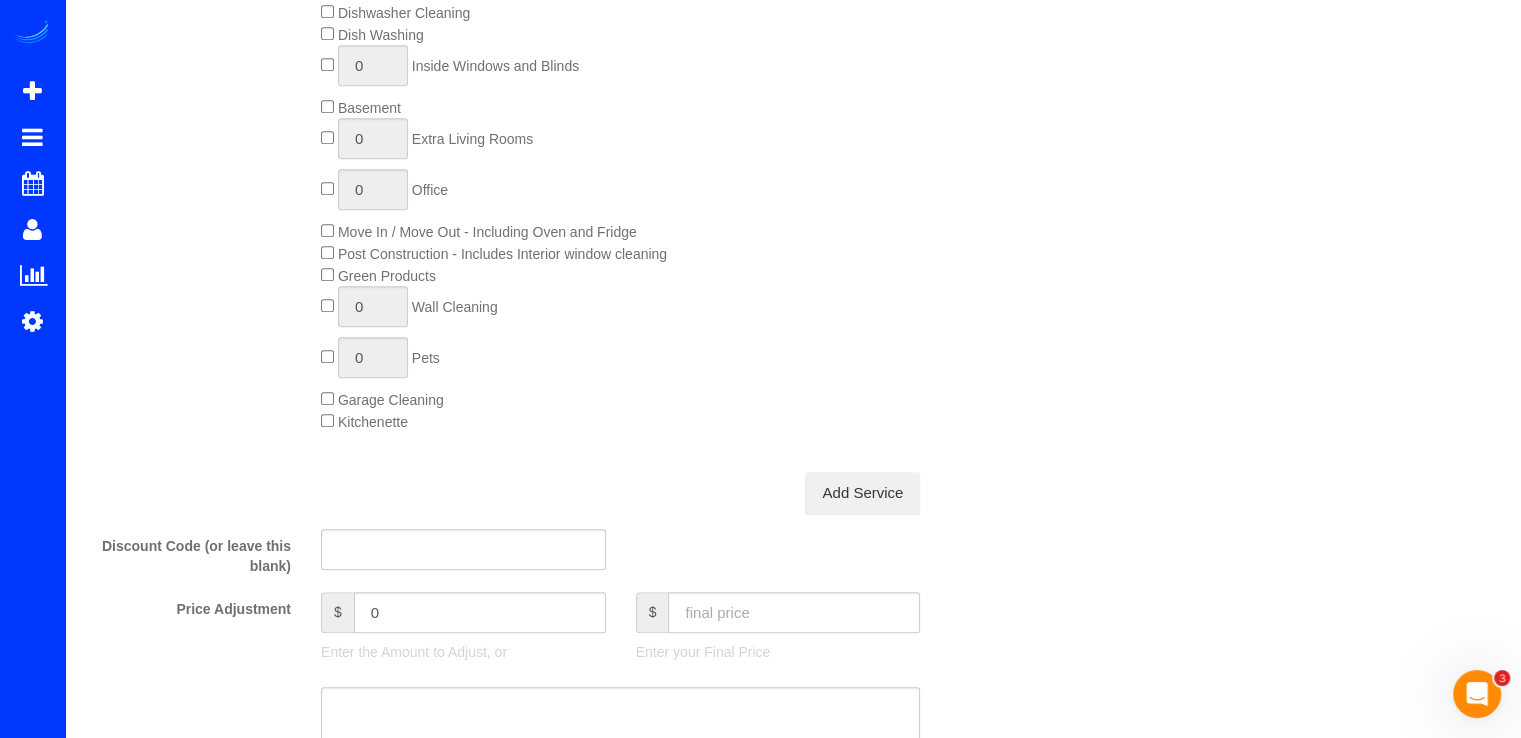 scroll, scrollTop: 1200, scrollLeft: 0, axis: vertical 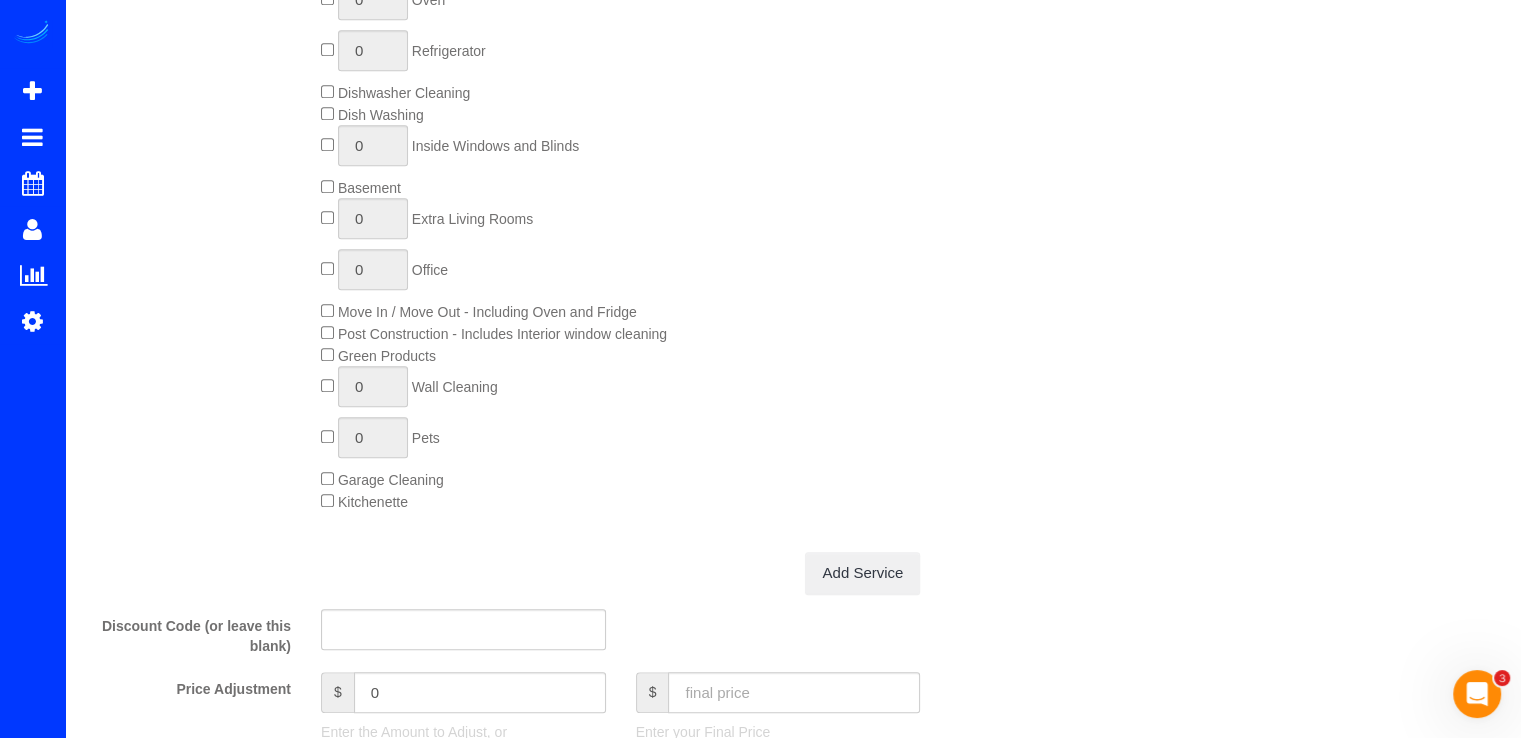 type on "5707 Colorado Ave Nw," 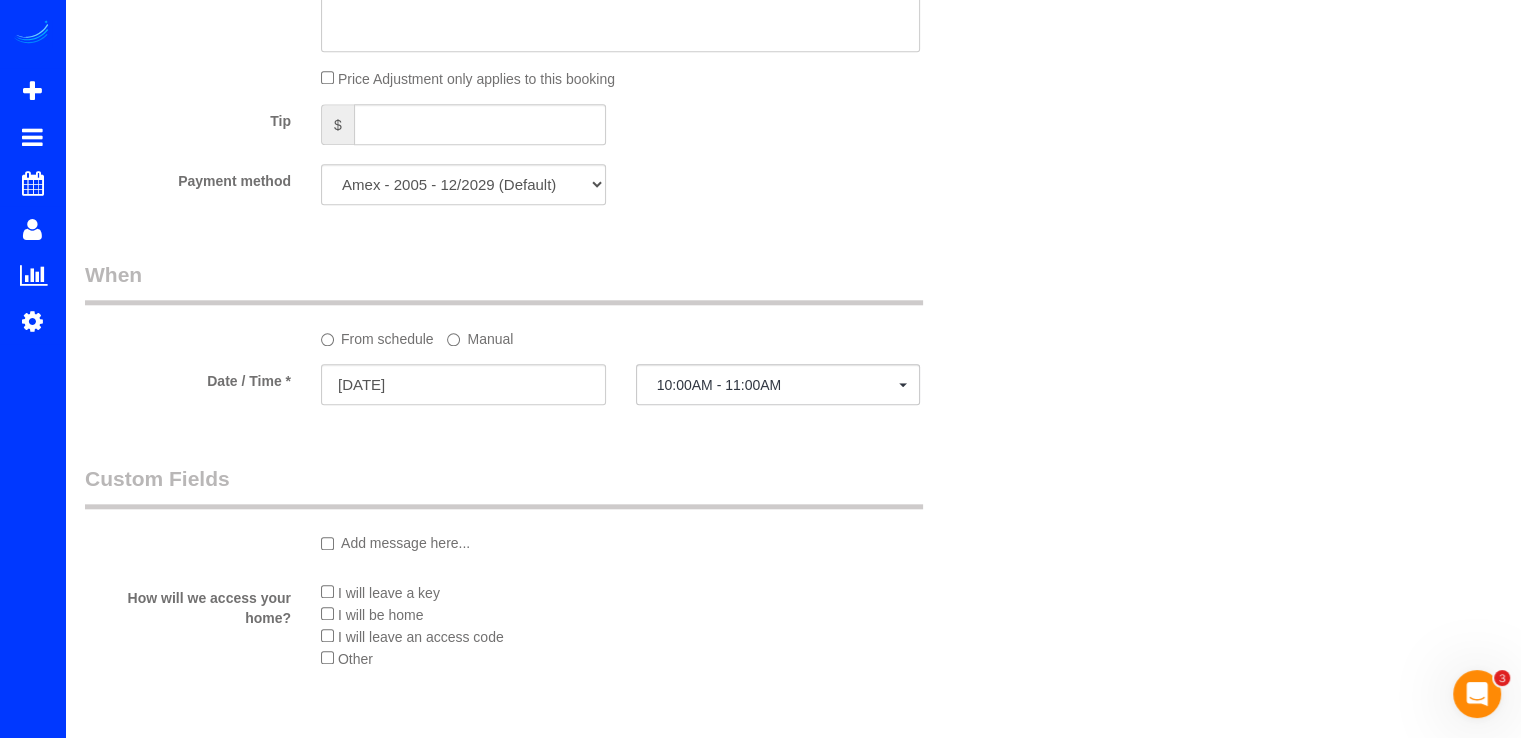 scroll, scrollTop: 2000, scrollLeft: 0, axis: vertical 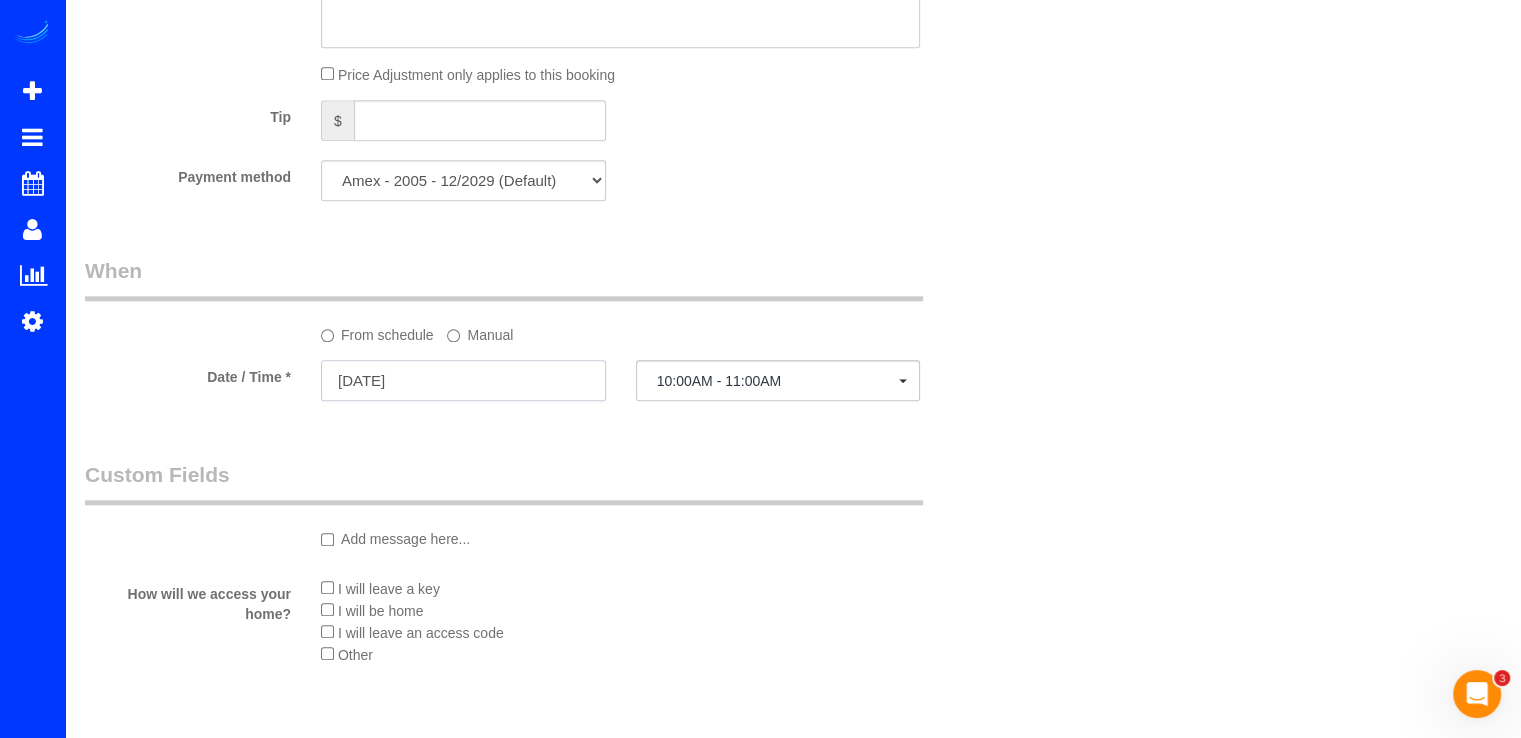 click on "07/28/2025" at bounding box center (463, 380) 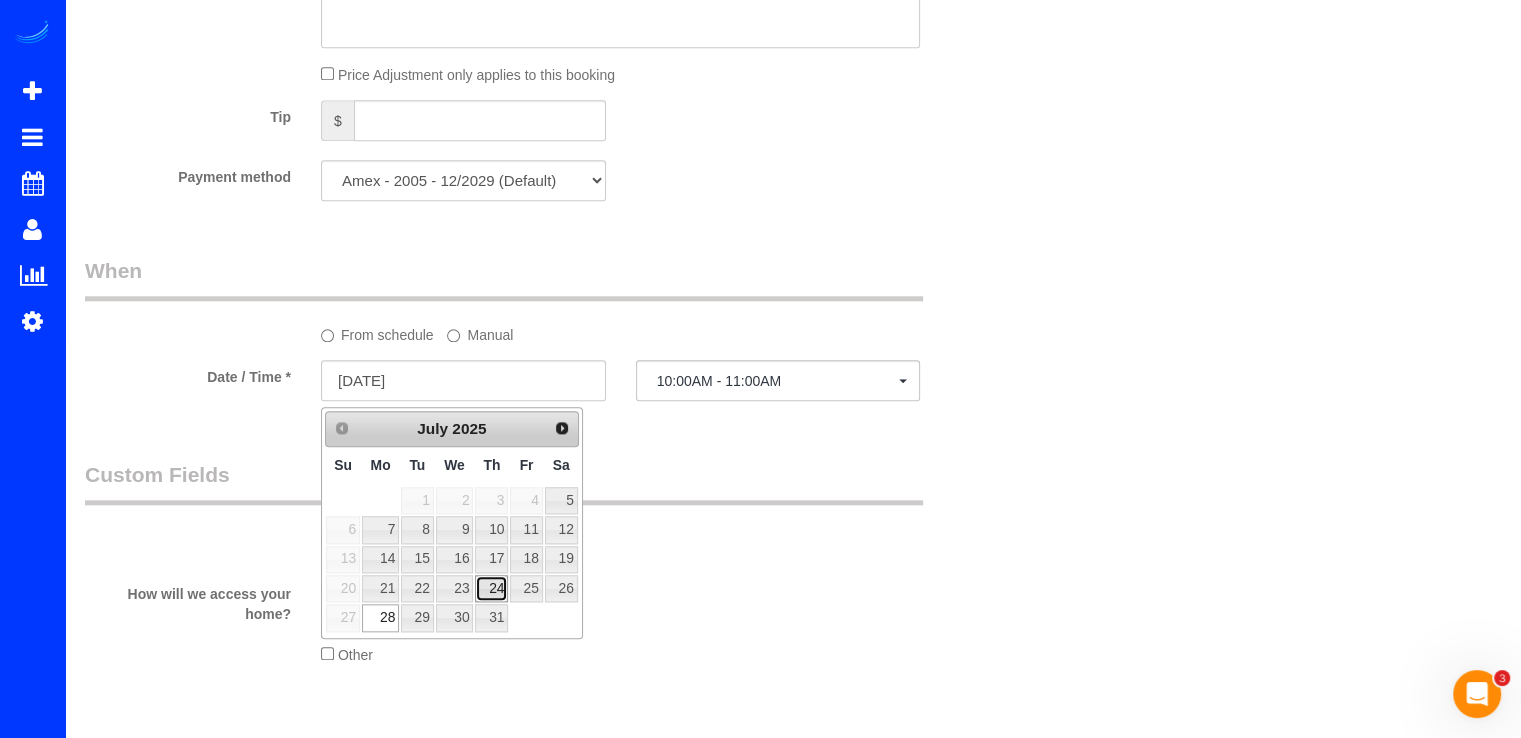 click on "24" at bounding box center (491, 588) 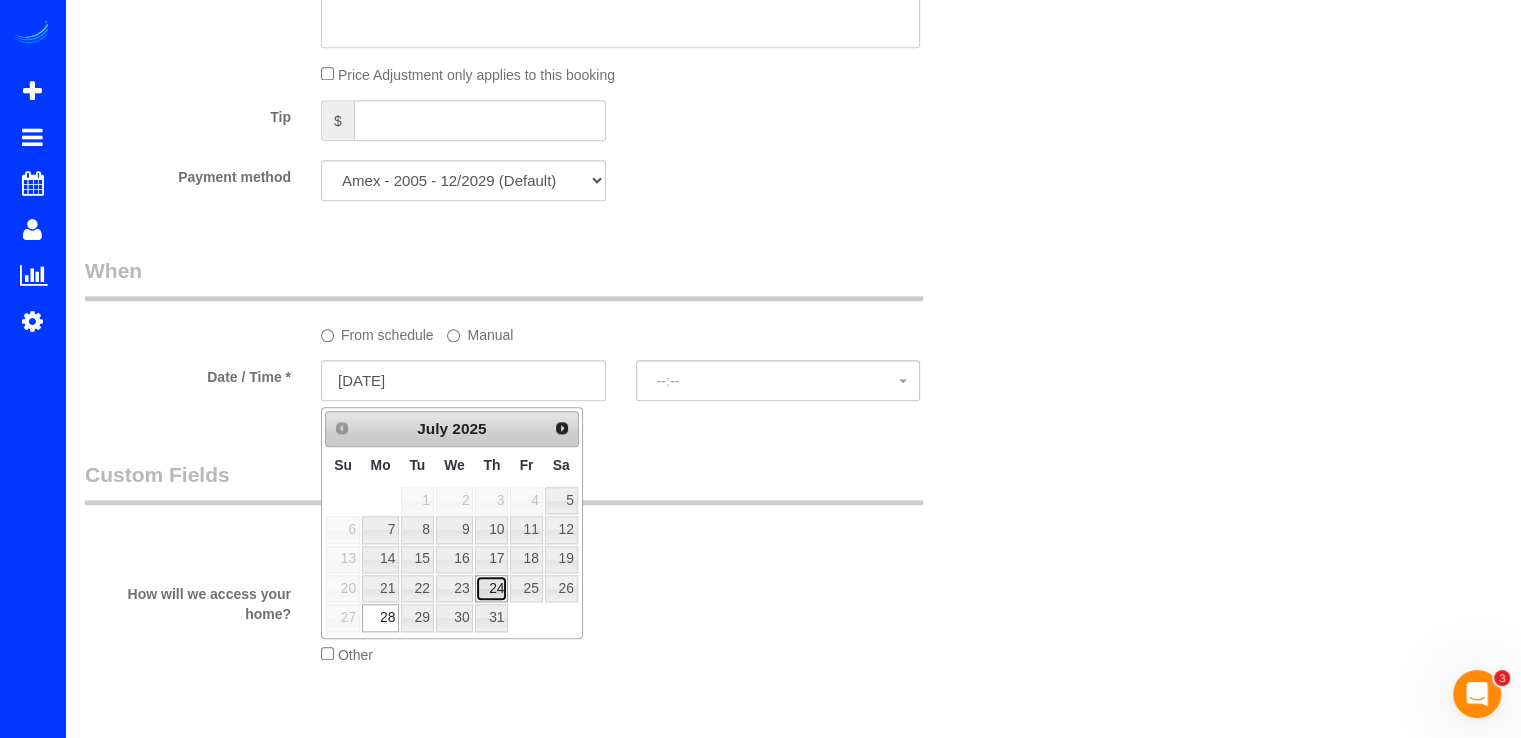 type on "07/24/2025" 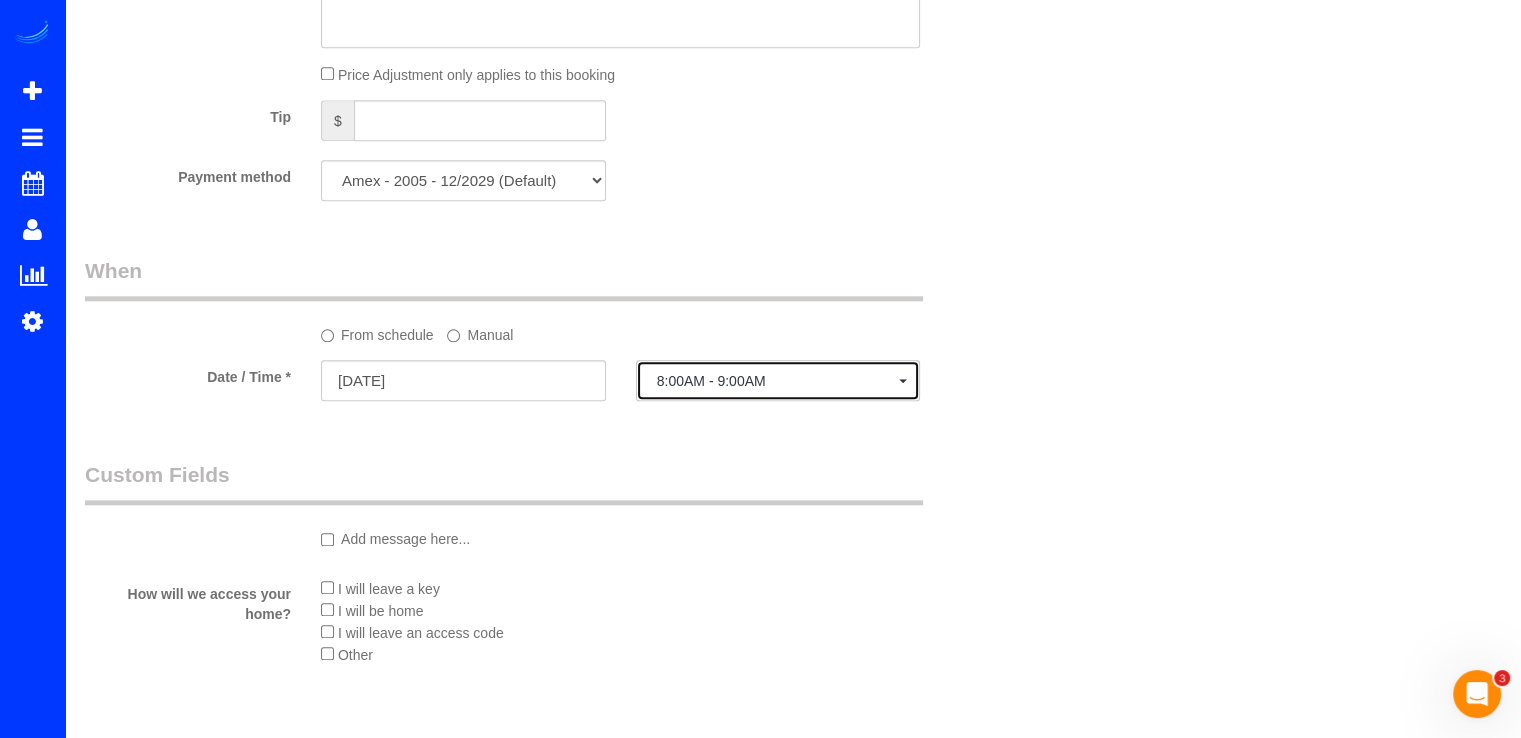 click on "8:00AM - 9:00AM" 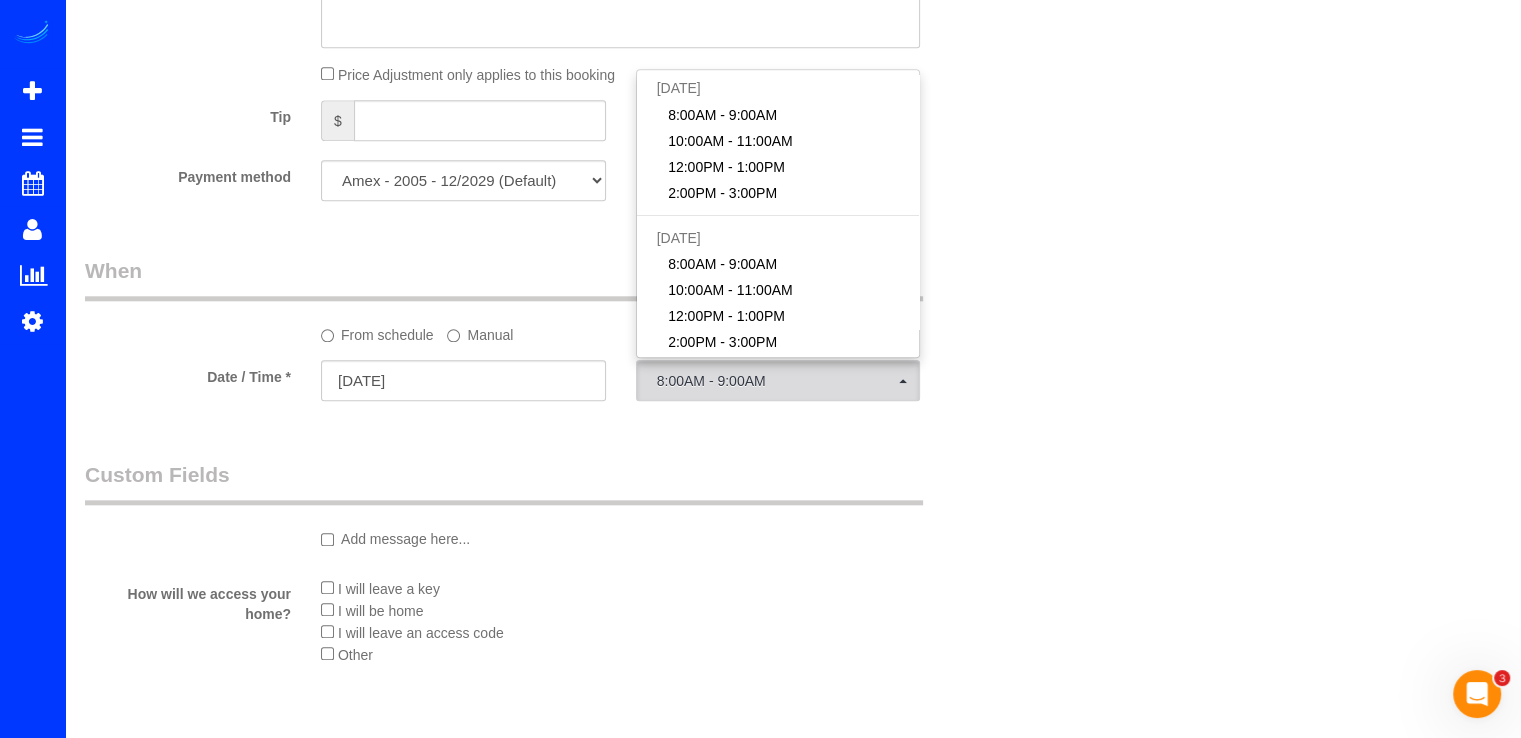 click on "Who
Email*
perforin@gmail.com
Name *
Michael
Hsieh
Where
Address*
5707 Colorado Ave Nw,
WASHINGTON
AK
AL
AR
AZ
CA
CO
CT
DC
DE
FL
GA
HI
IA
ID
IL
IN
KS
KY
LA
MA
MD
ME
MI
MN
MO
MS
MT
NC
ND
NE" at bounding box center [793, -233] 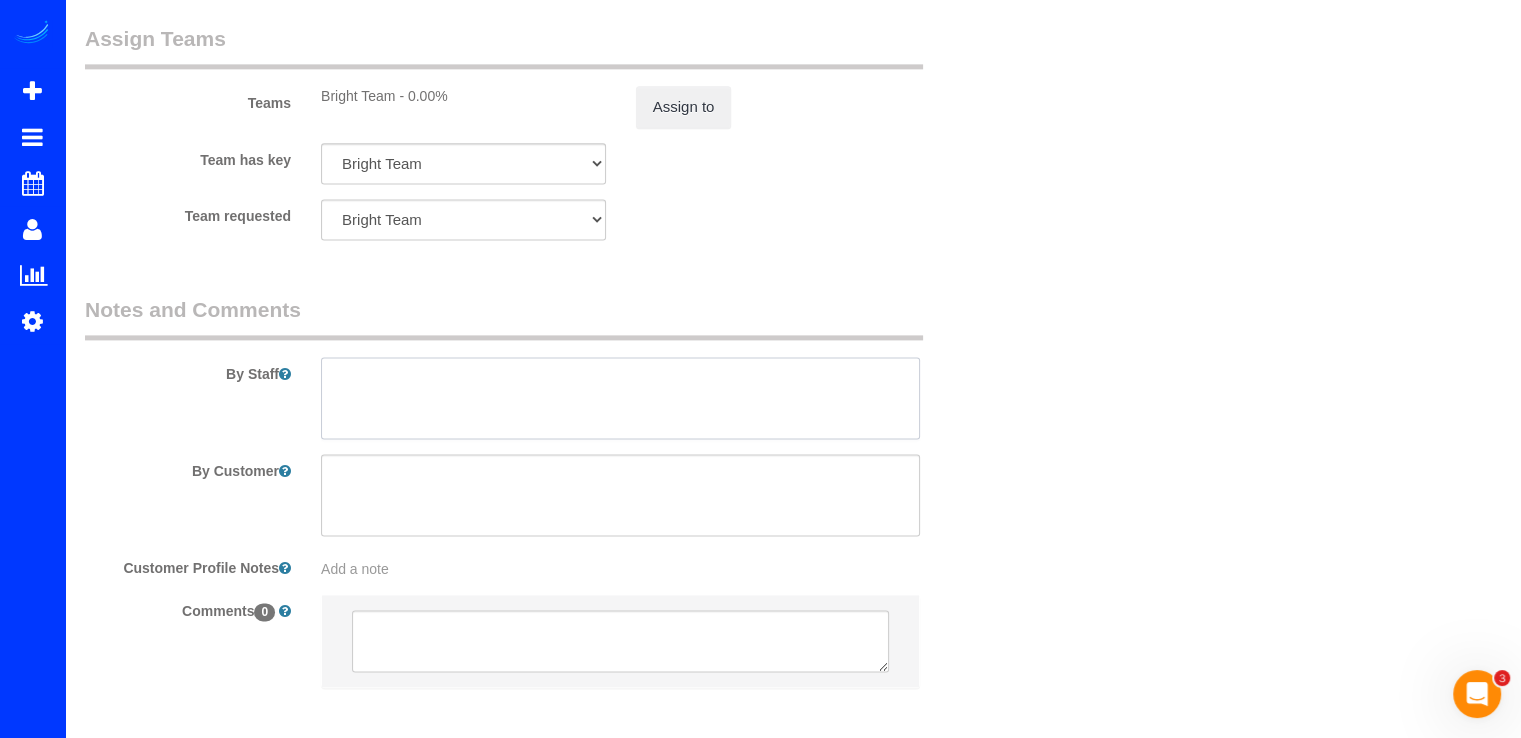 click at bounding box center [620, 398] 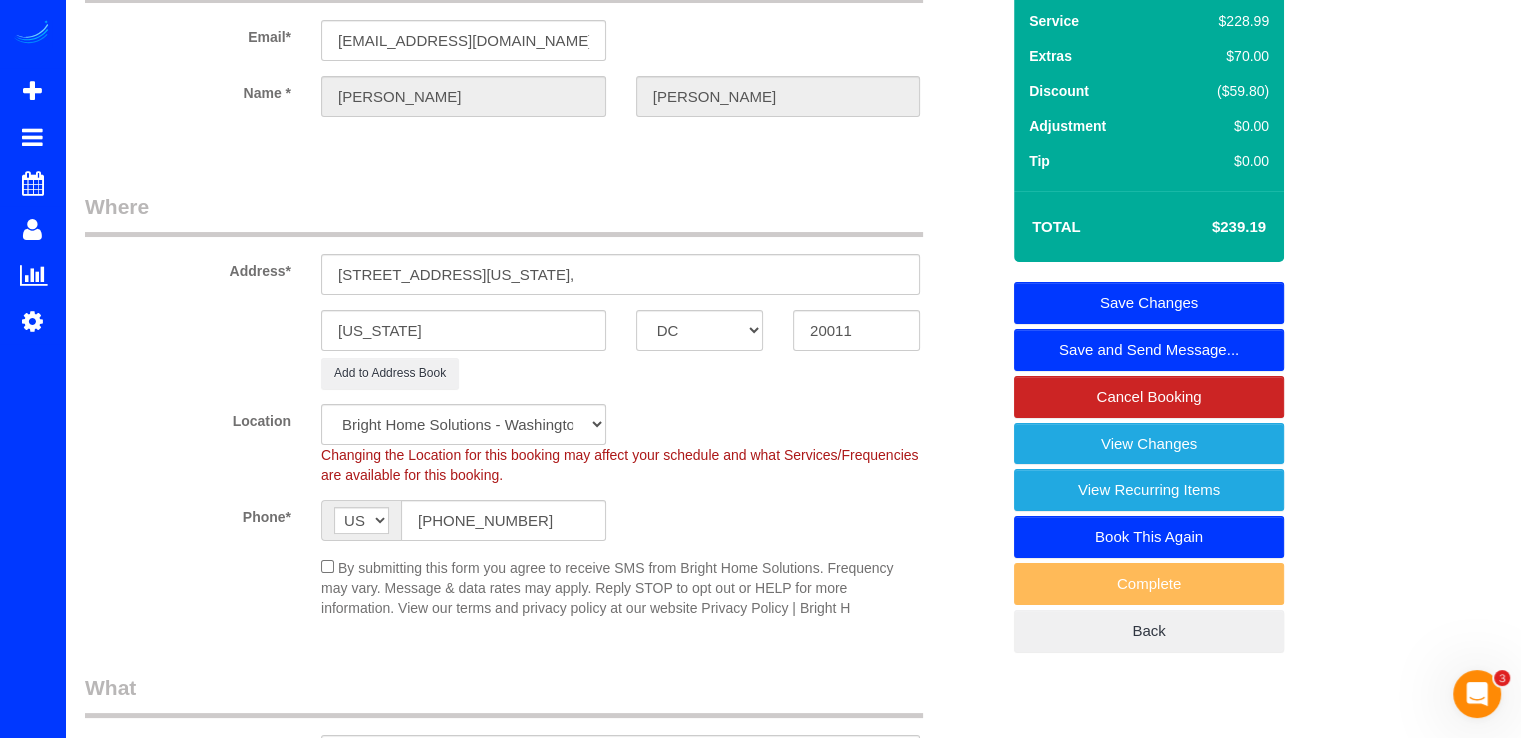 scroll, scrollTop: 0, scrollLeft: 0, axis: both 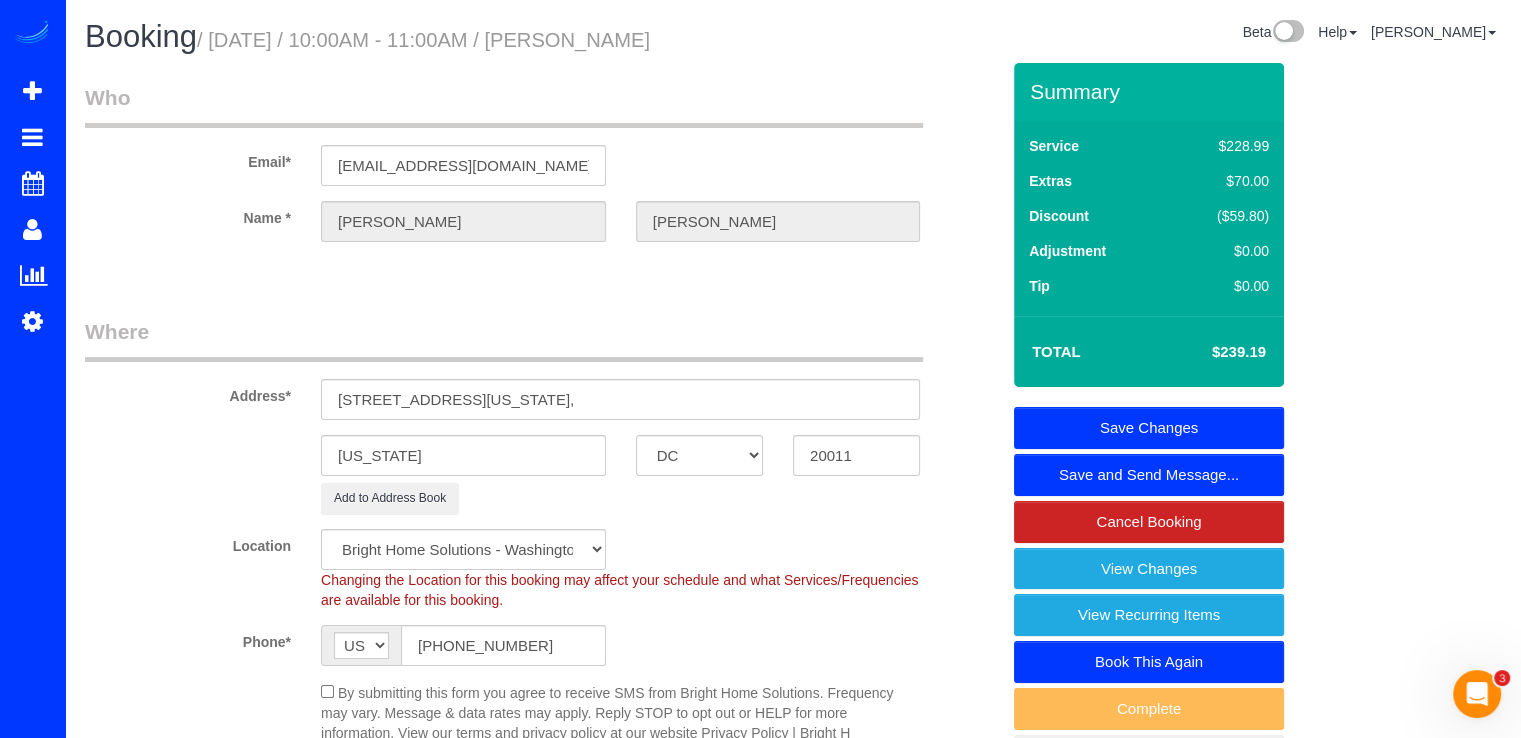 click on "Save Changes" at bounding box center (1149, 428) 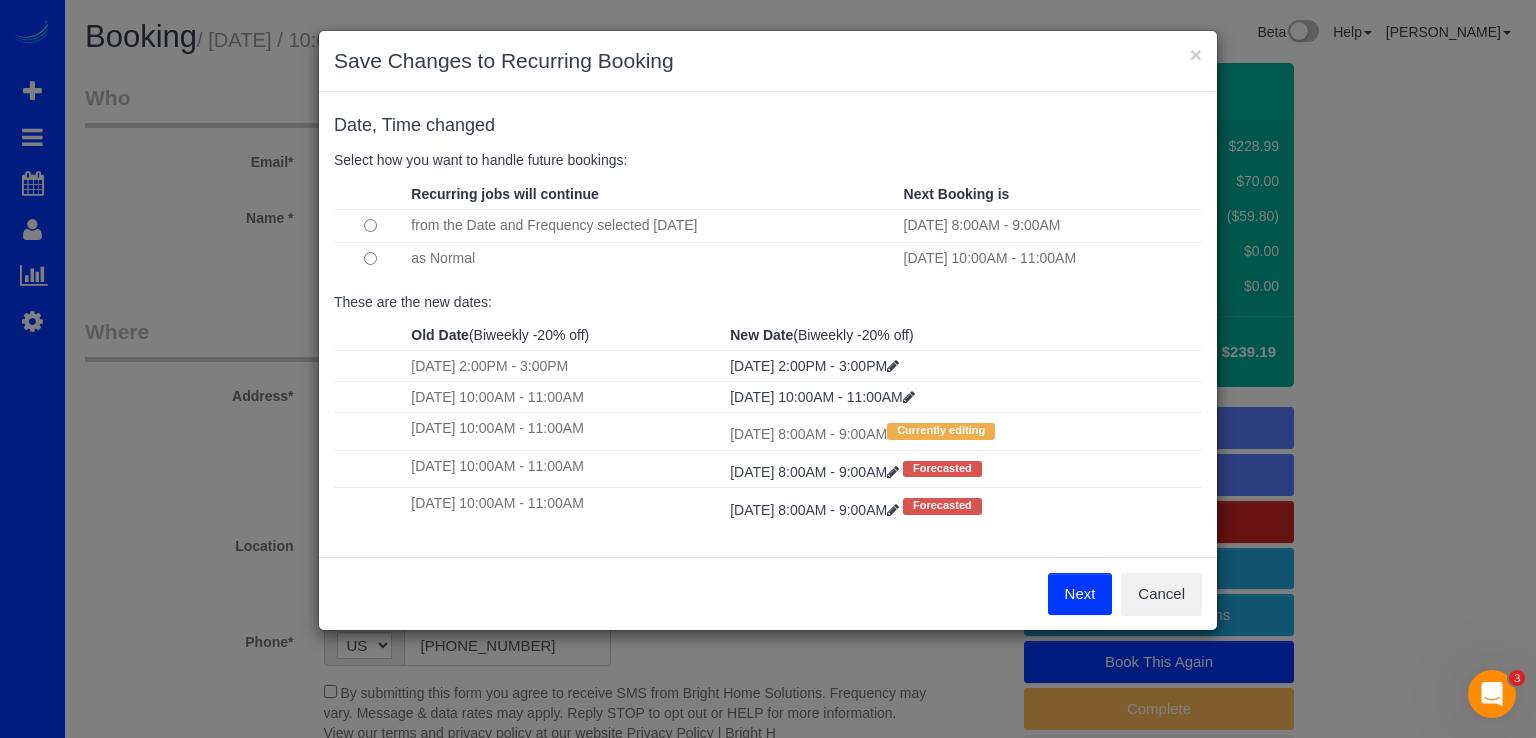 click on "Next" at bounding box center [1080, 594] 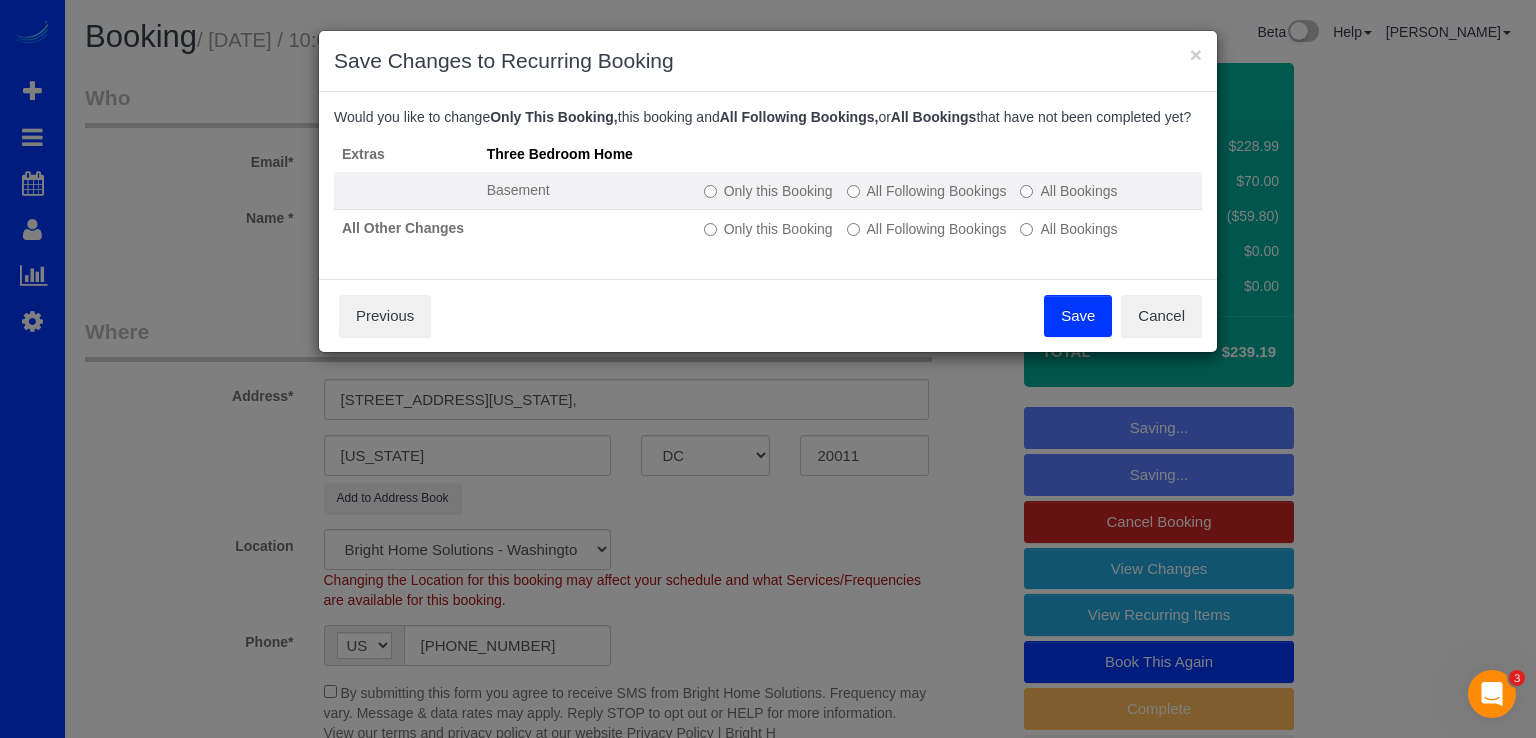 click on "All Following Bookings" at bounding box center (927, 191) 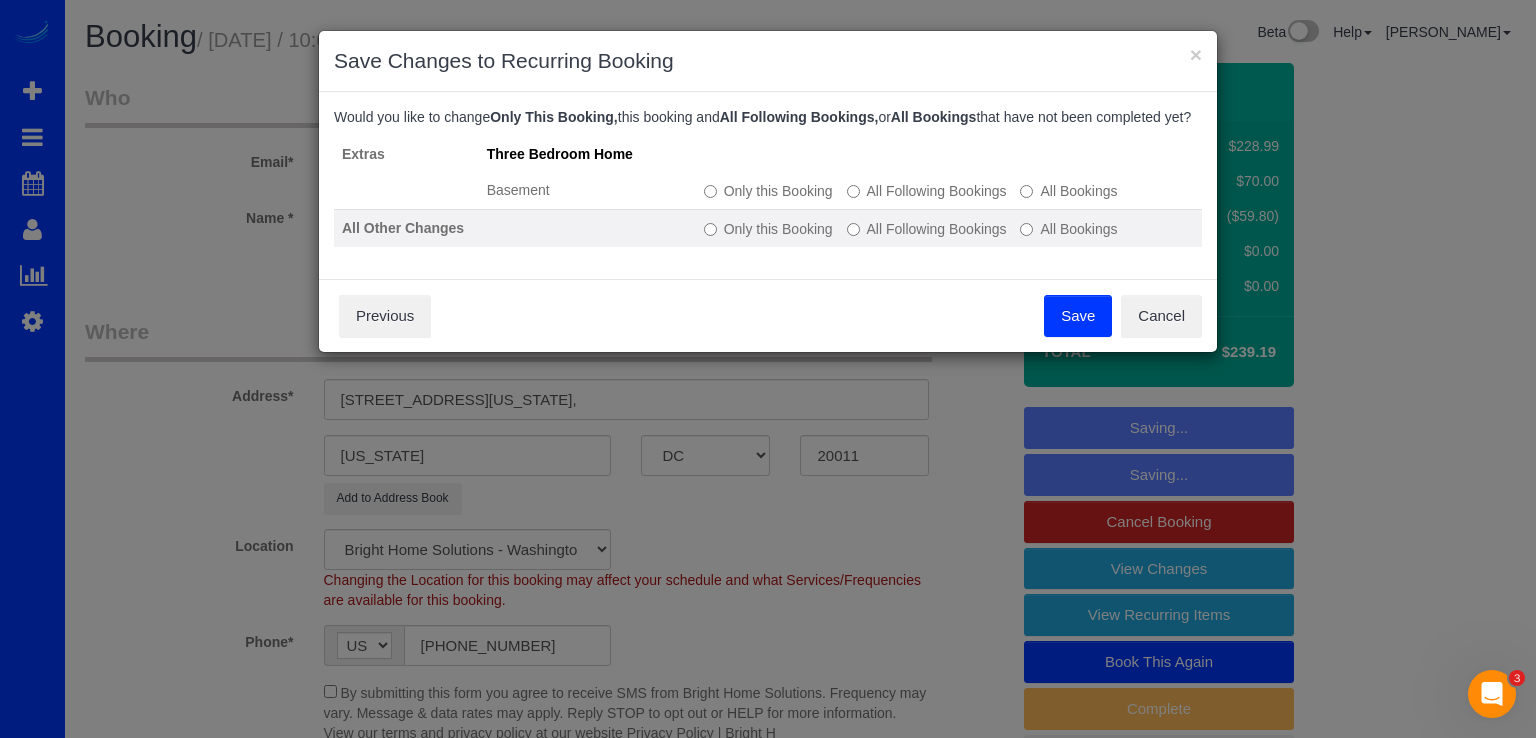 click on "All Following Bookings" at bounding box center (927, 229) 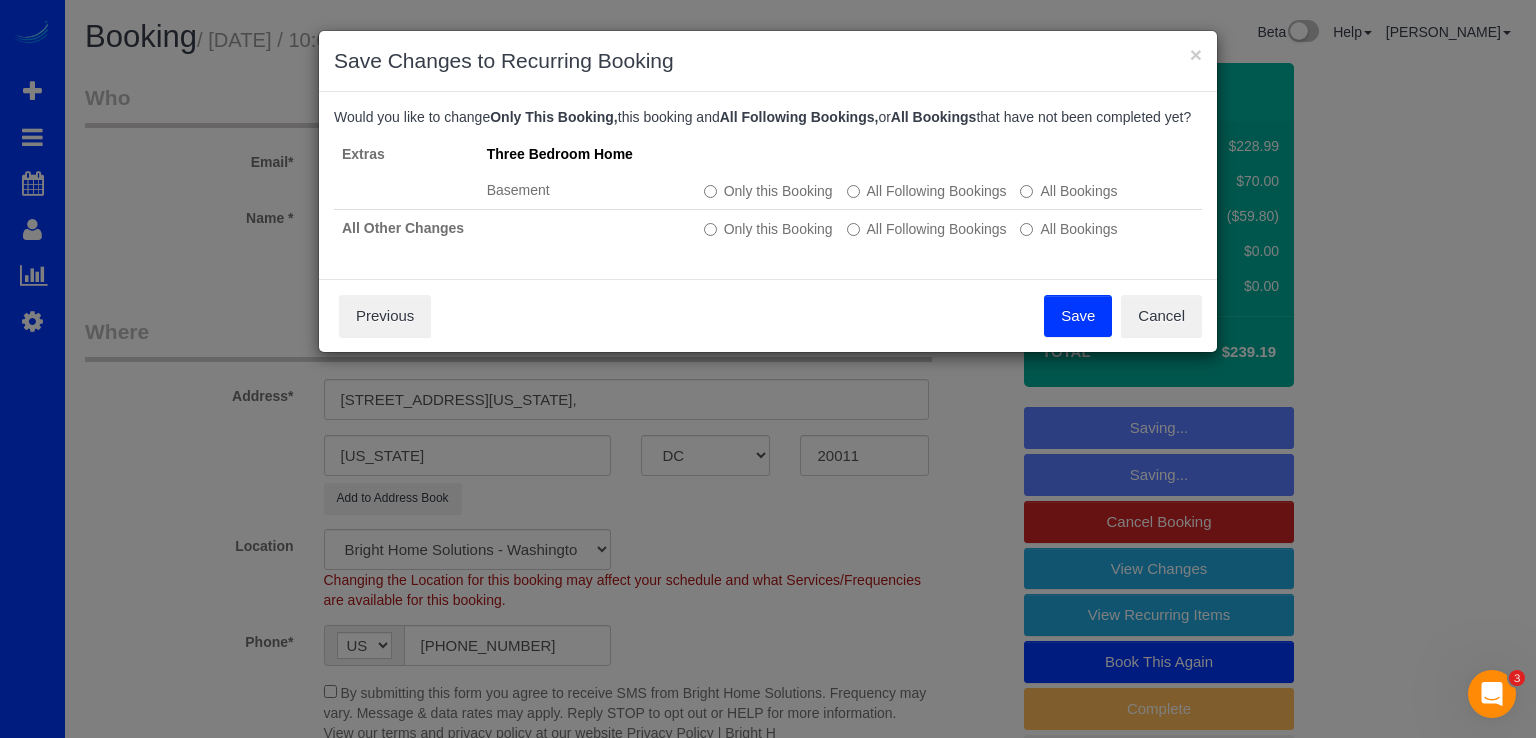 click on "Save" at bounding box center [1078, 316] 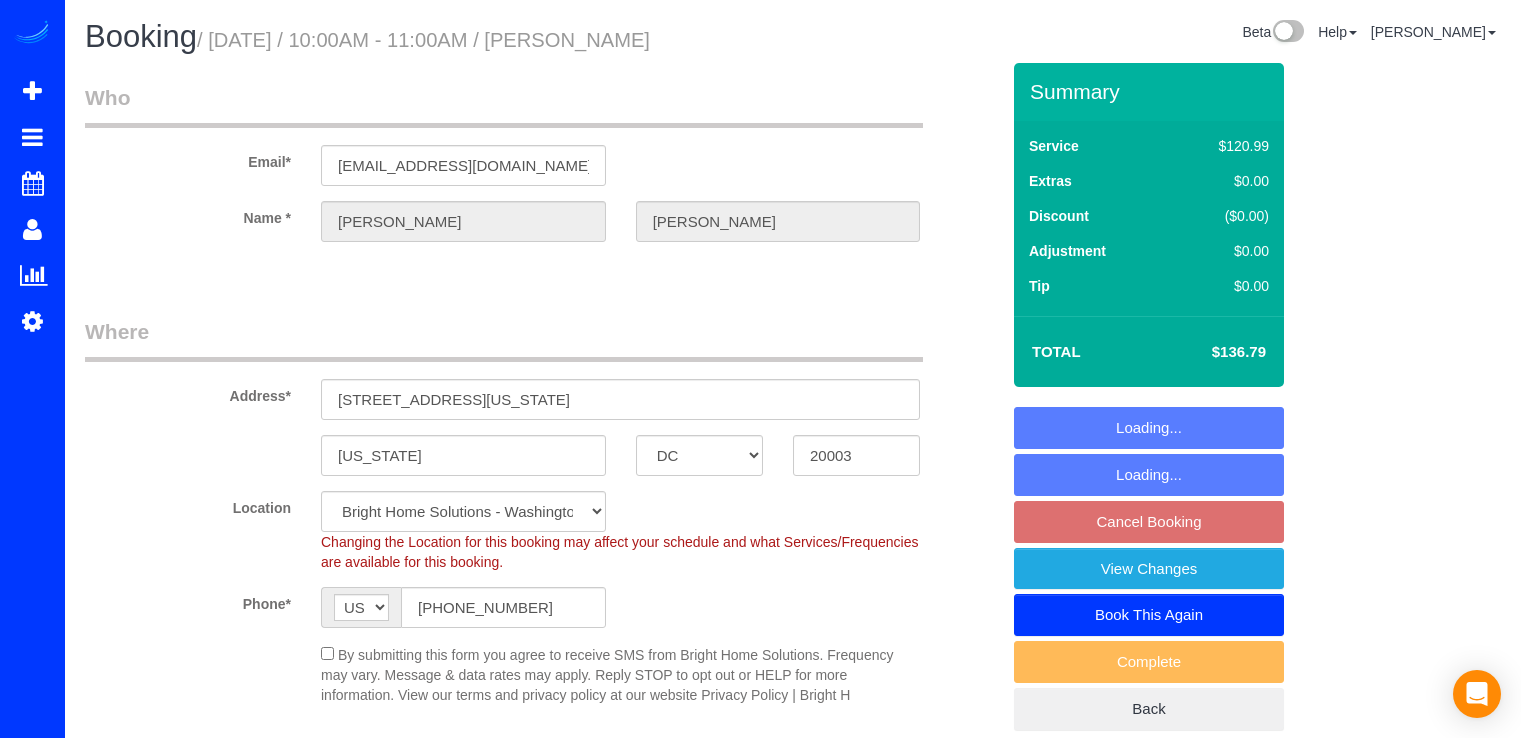 select on "DC" 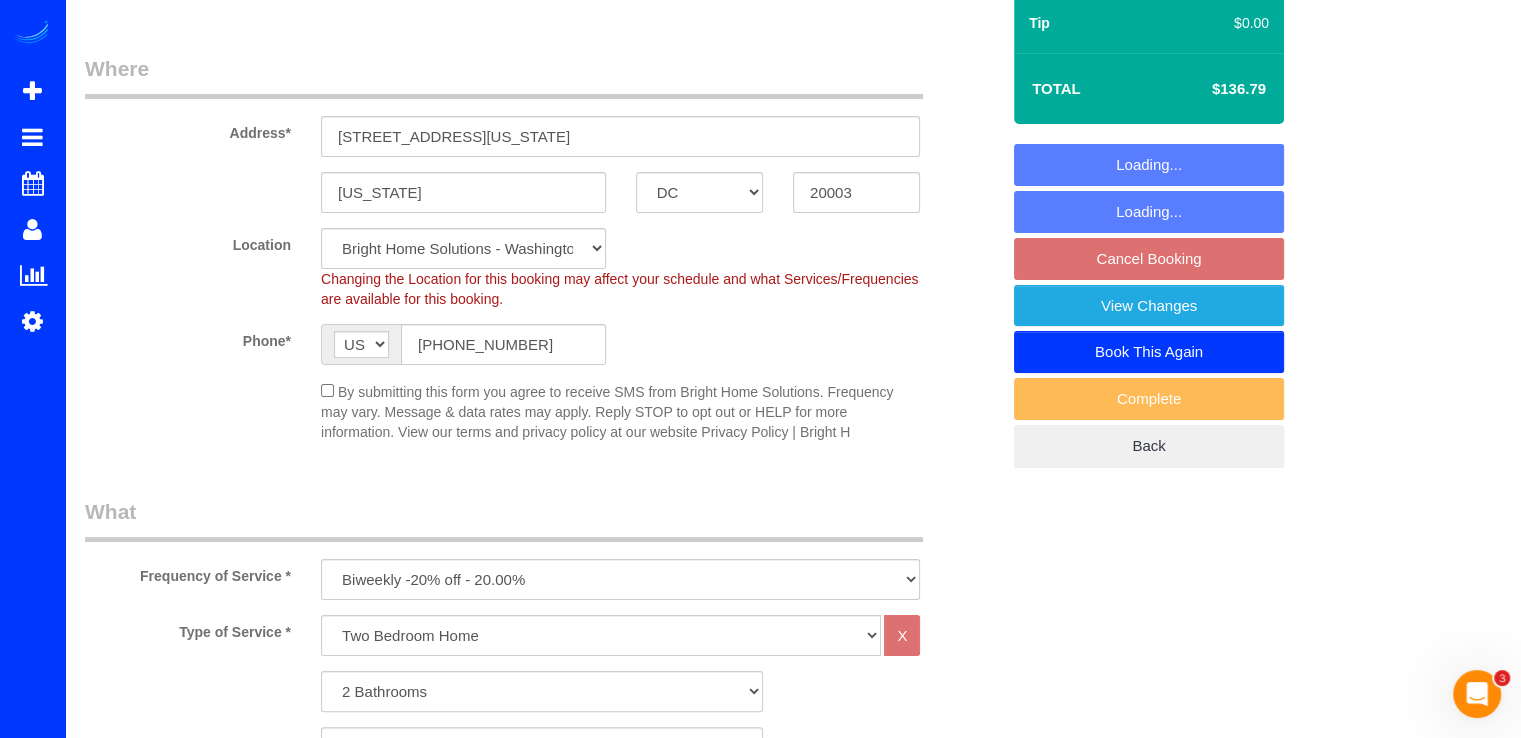 scroll, scrollTop: 100, scrollLeft: 0, axis: vertical 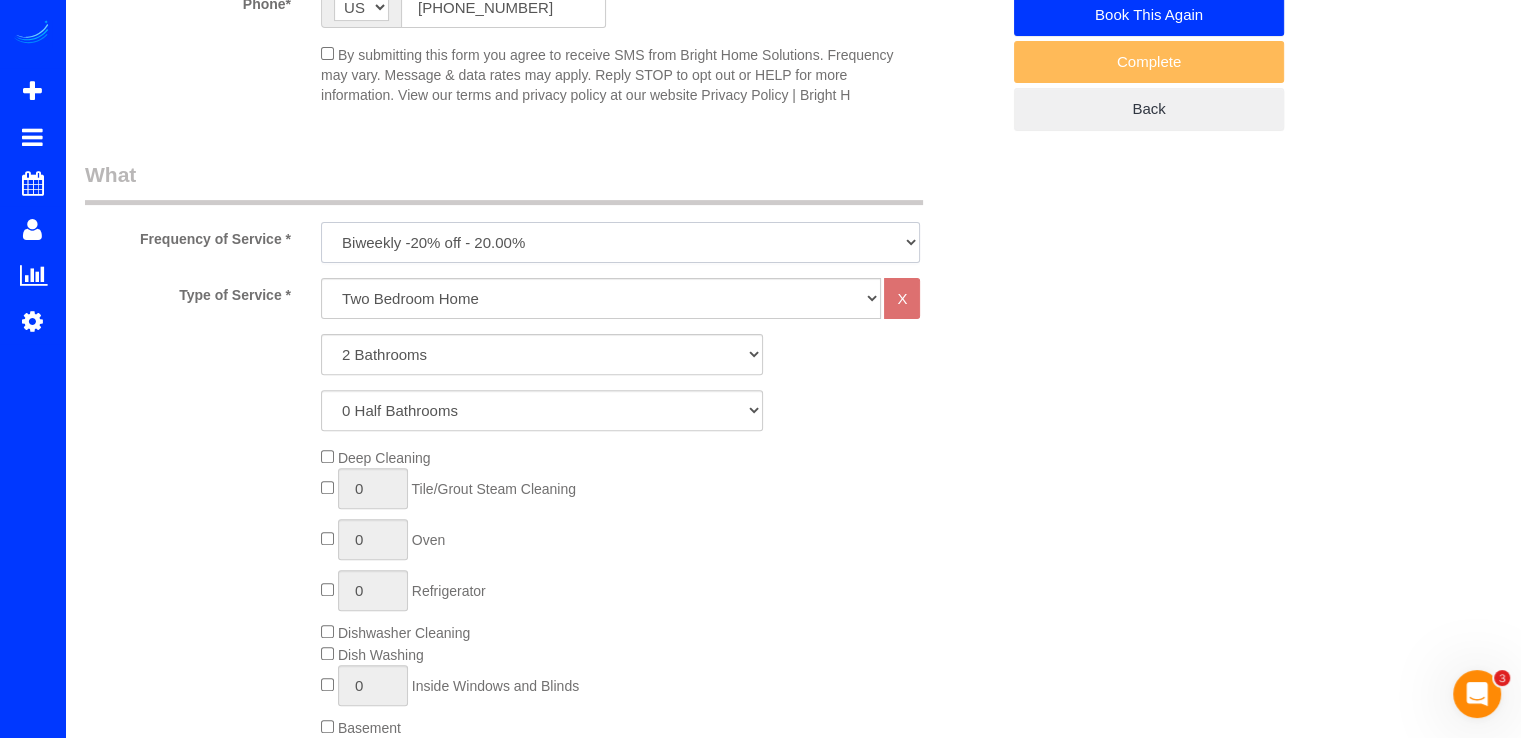 click on "triweekly -15% off - 15.00% Biweekly -20% off - 20.00% Monthly -10% off - 10.00% One Time Weekly -30% OFF - 30.00%" at bounding box center (620, 242) 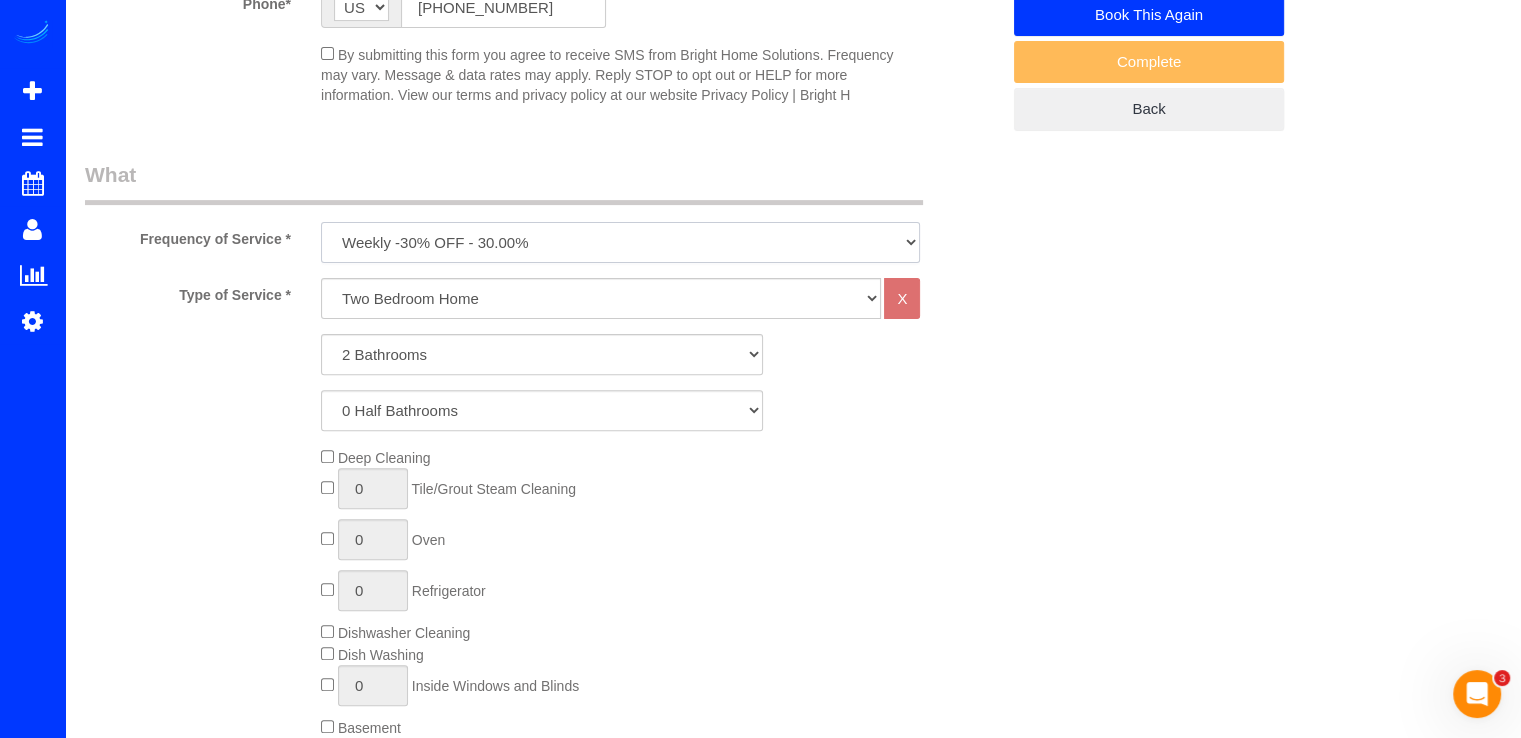 click on "triweekly -15% off - 15.00% Biweekly -20% off - 20.00% Monthly -10% off - 10.00% One Time Weekly -30% OFF - 30.00%" at bounding box center [620, 242] 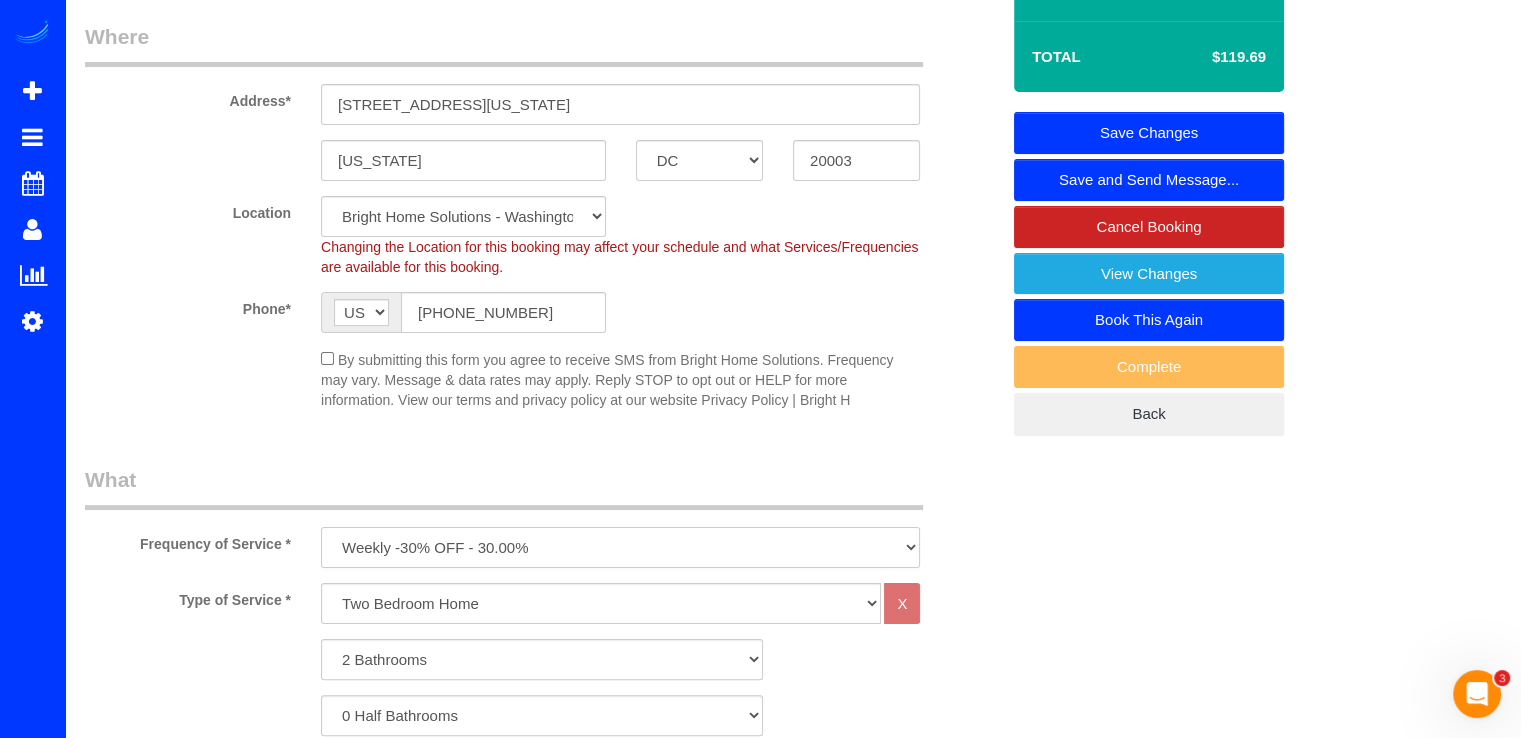 scroll, scrollTop: 300, scrollLeft: 0, axis: vertical 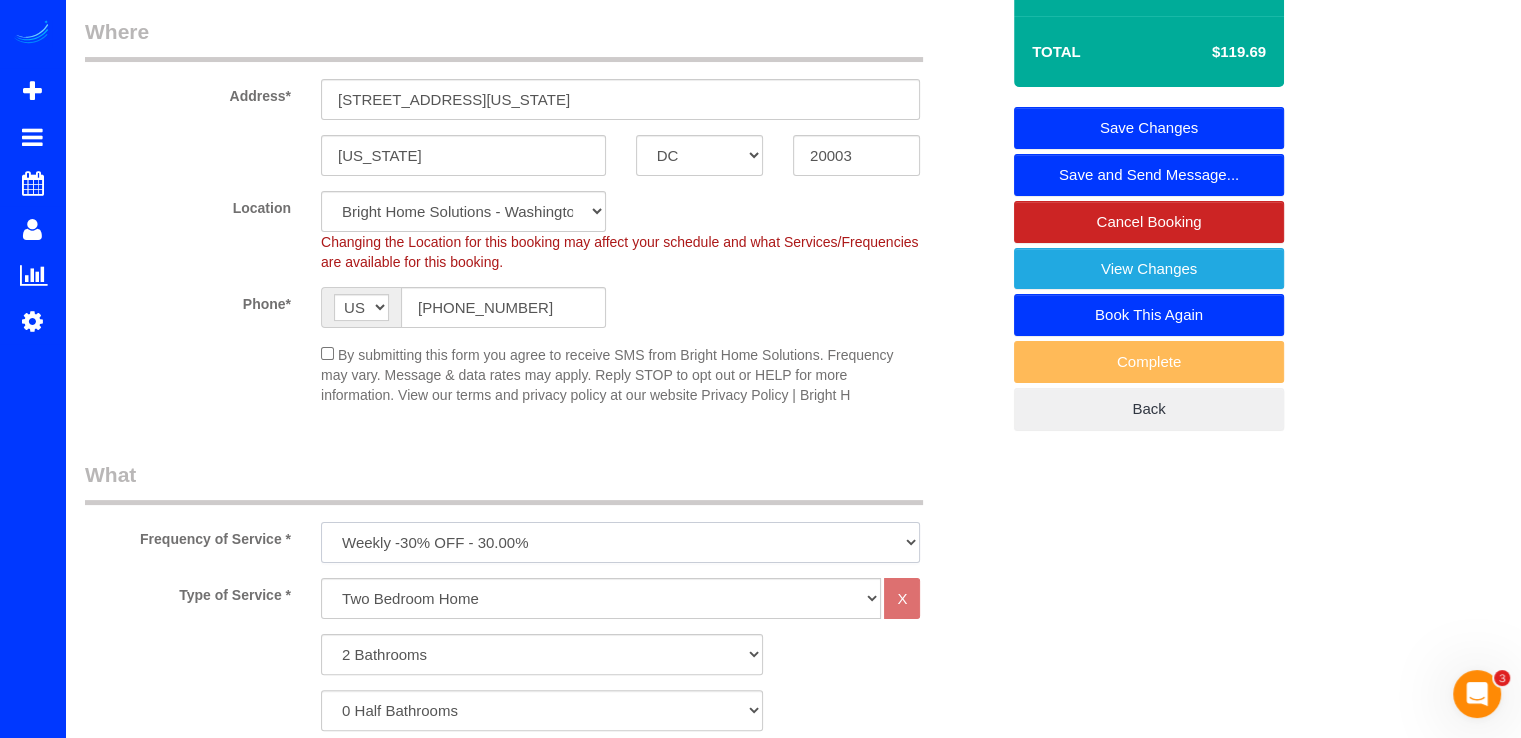 click on "triweekly -15% off - 15.00% Biweekly -20% off - 20.00% Monthly -10% off - 10.00% One Time Weekly -30% OFF - 30.00%" at bounding box center [620, 542] 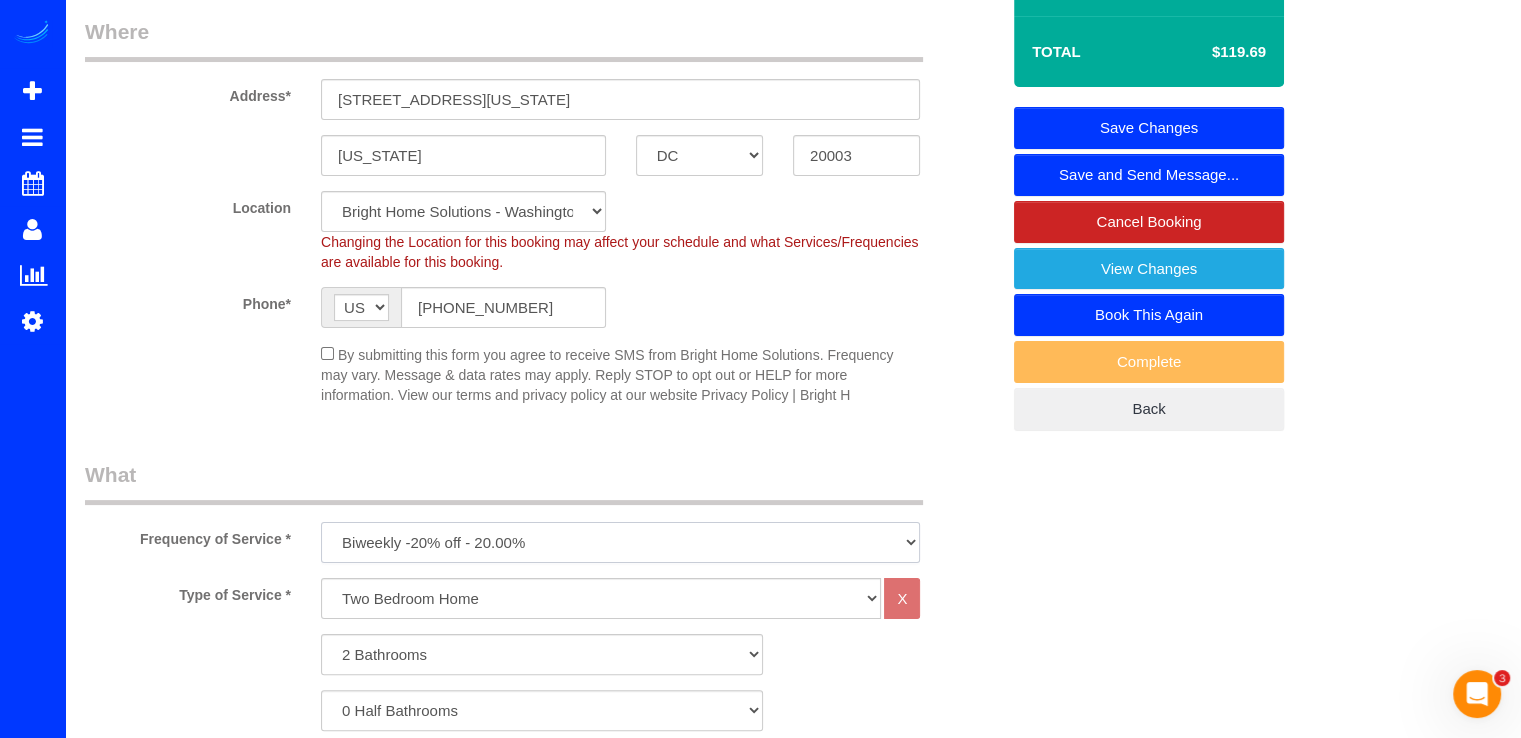 click on "triweekly -15% off - 15.00% Biweekly -20% off - 20.00% Monthly -10% off - 10.00% One Time Weekly -30% OFF - 30.00%" at bounding box center [620, 542] 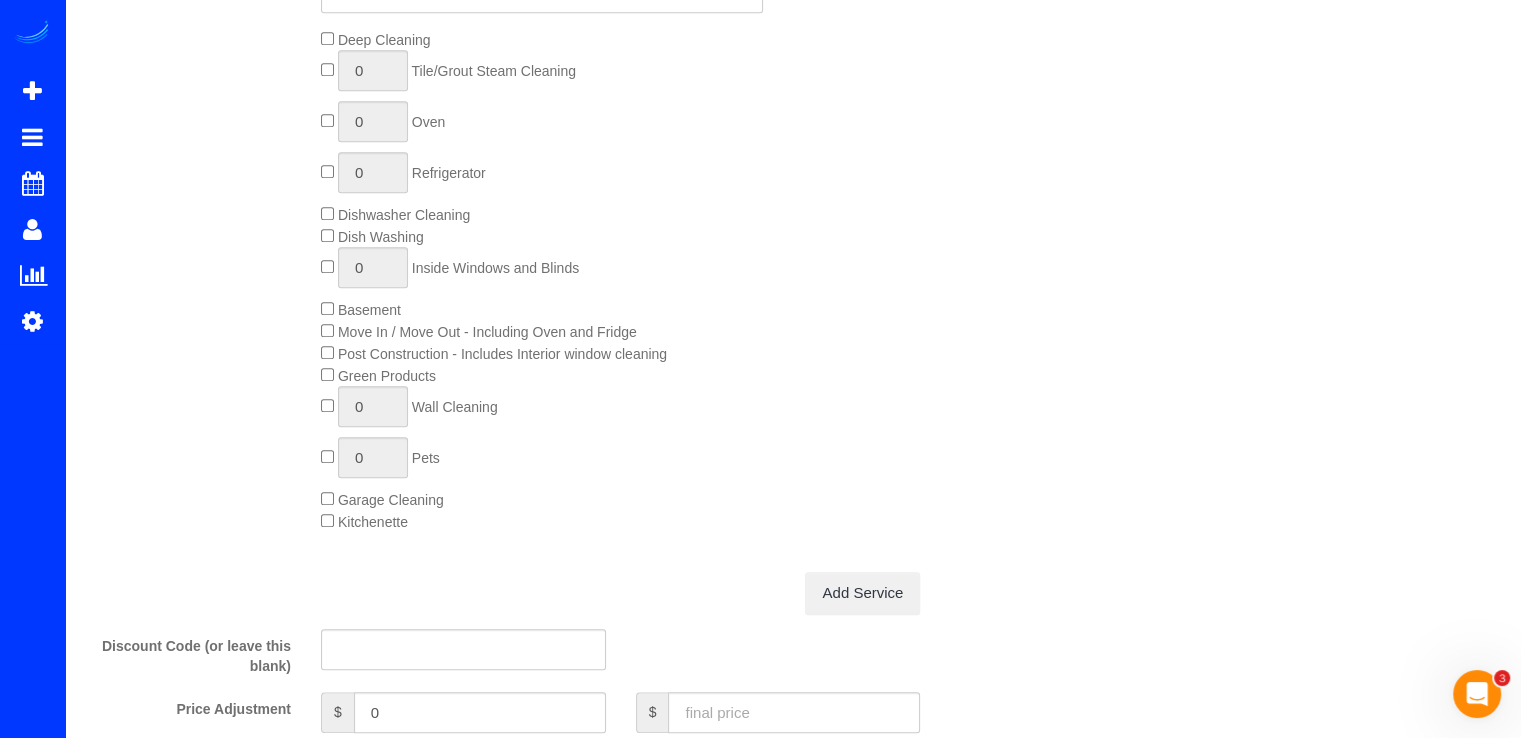 scroll, scrollTop: 1400, scrollLeft: 0, axis: vertical 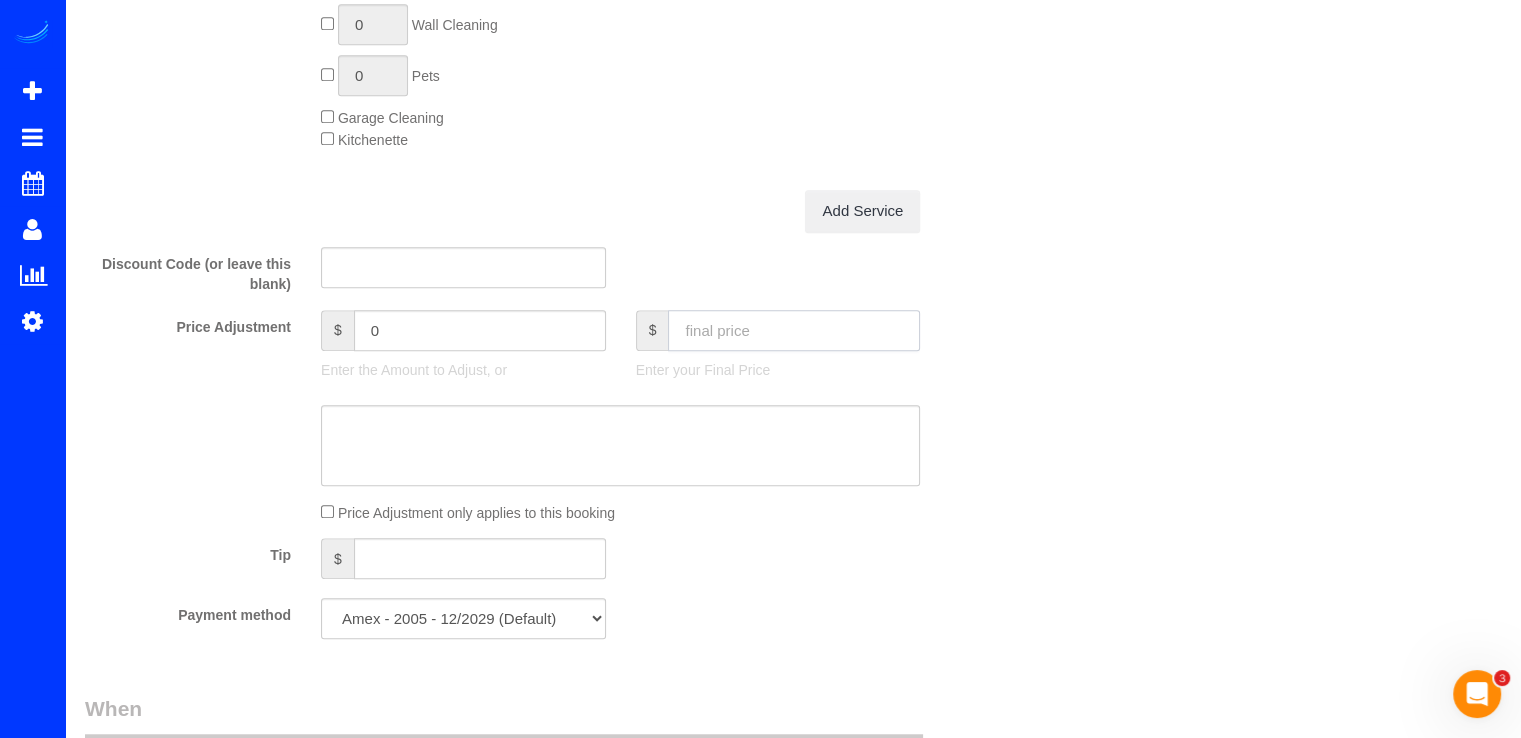 click 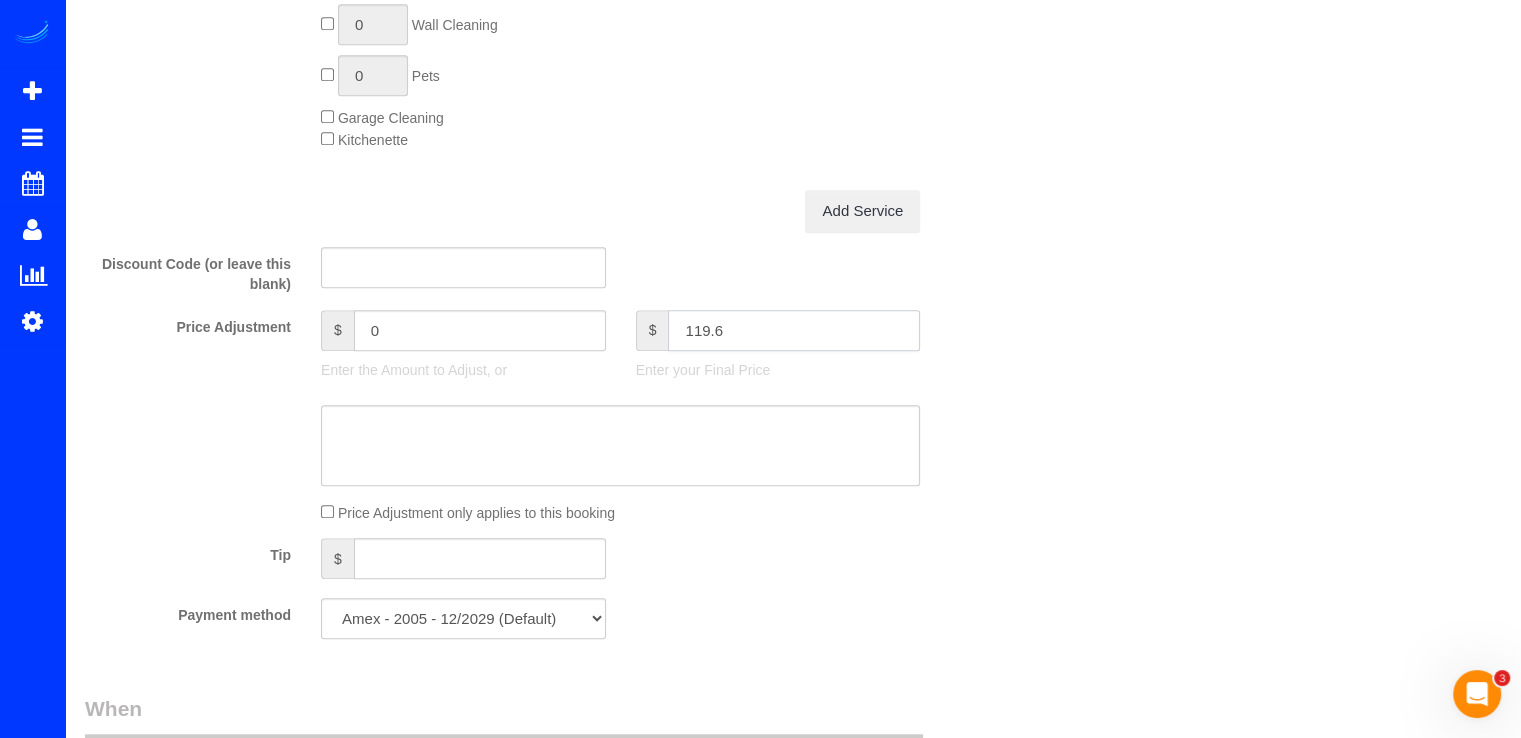 type on "119.69" 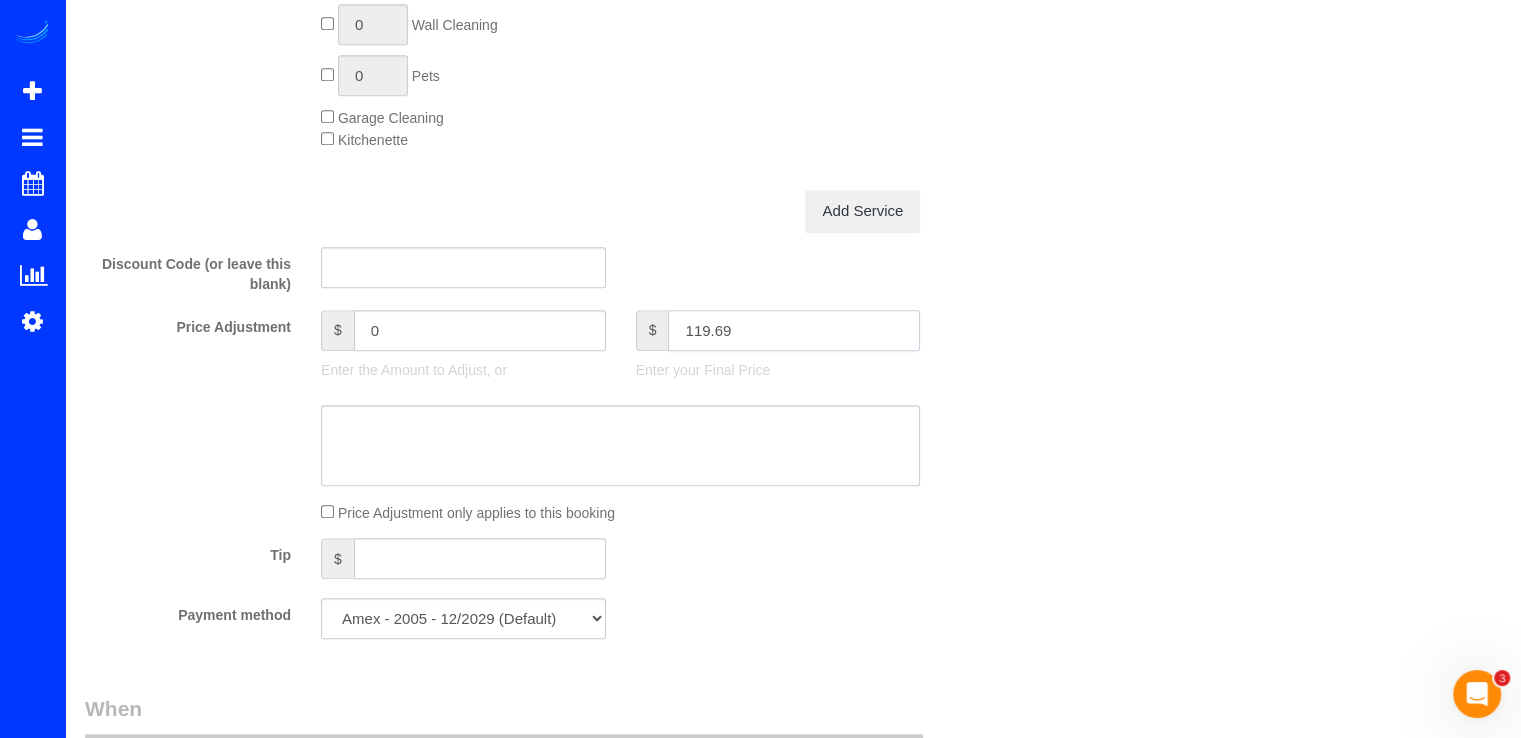 type on "-17.1" 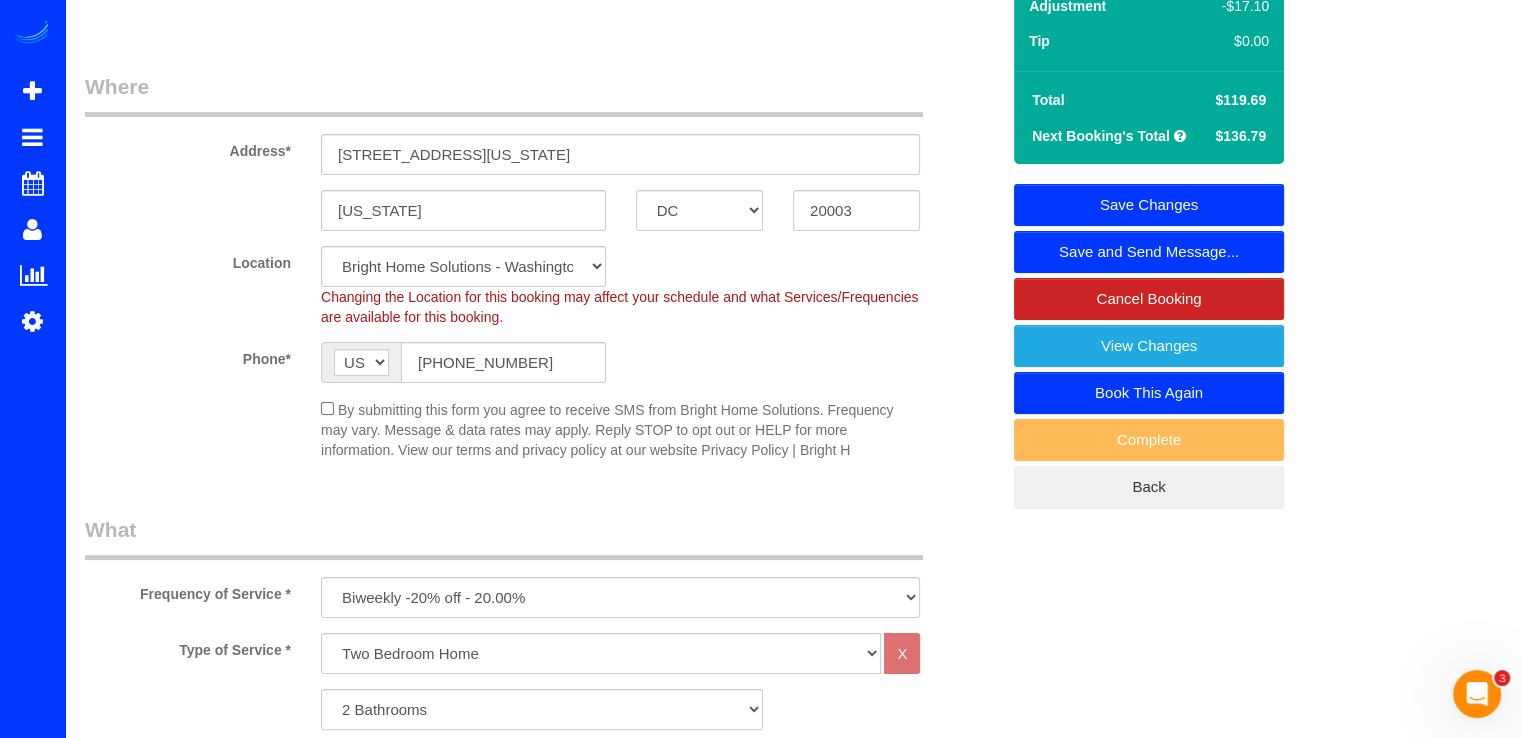 scroll, scrollTop: 0, scrollLeft: 0, axis: both 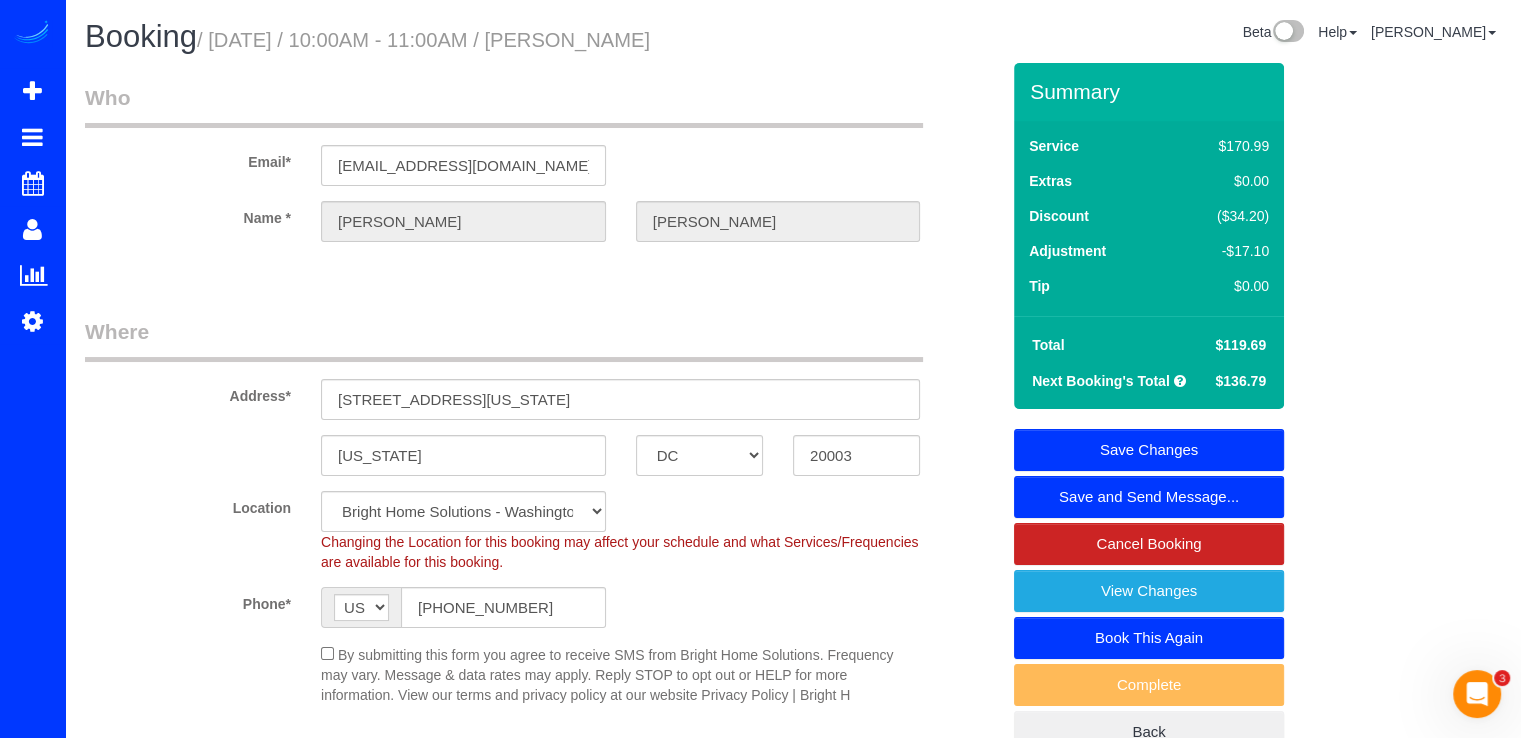 click on "Save Changes" at bounding box center [1149, 450] 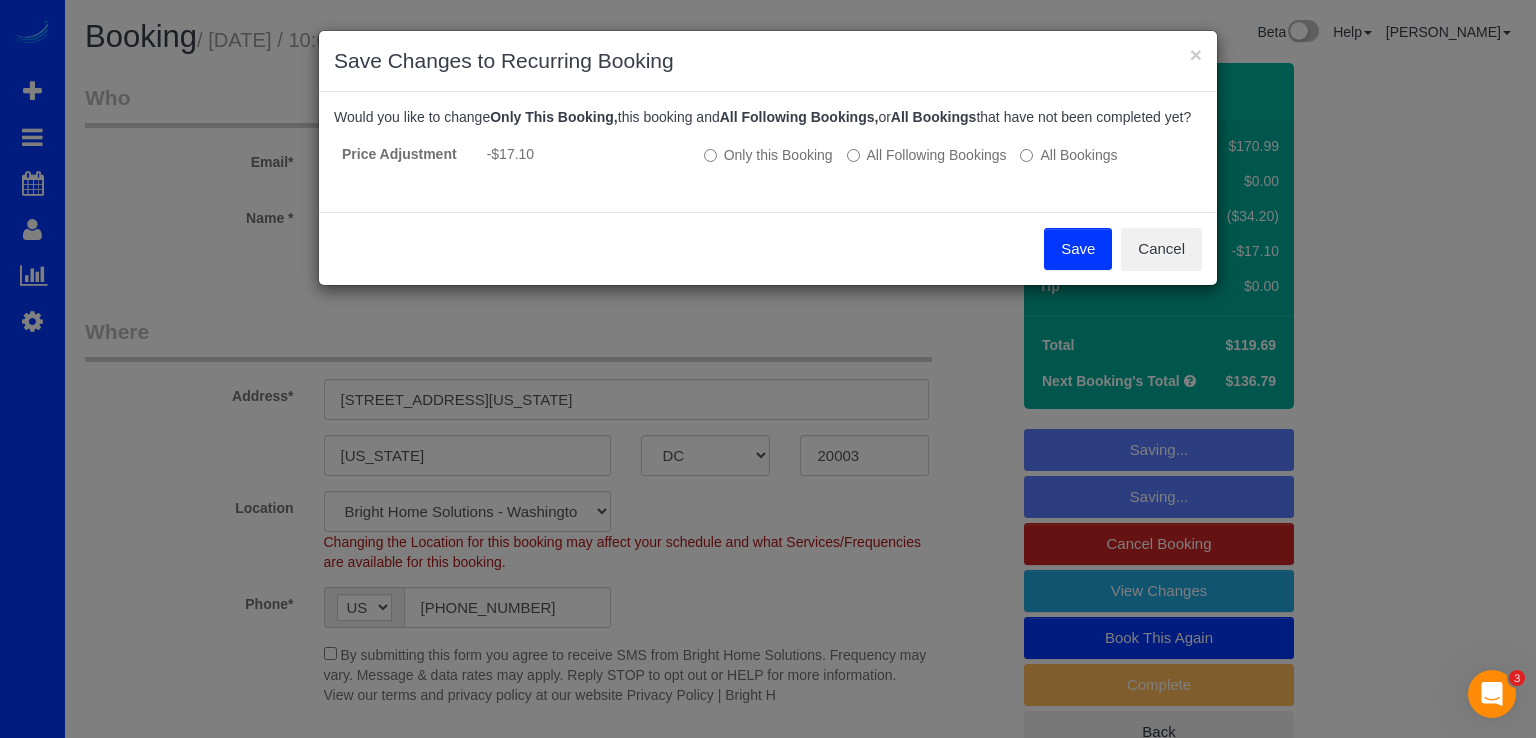 click on "Save" at bounding box center (1078, 249) 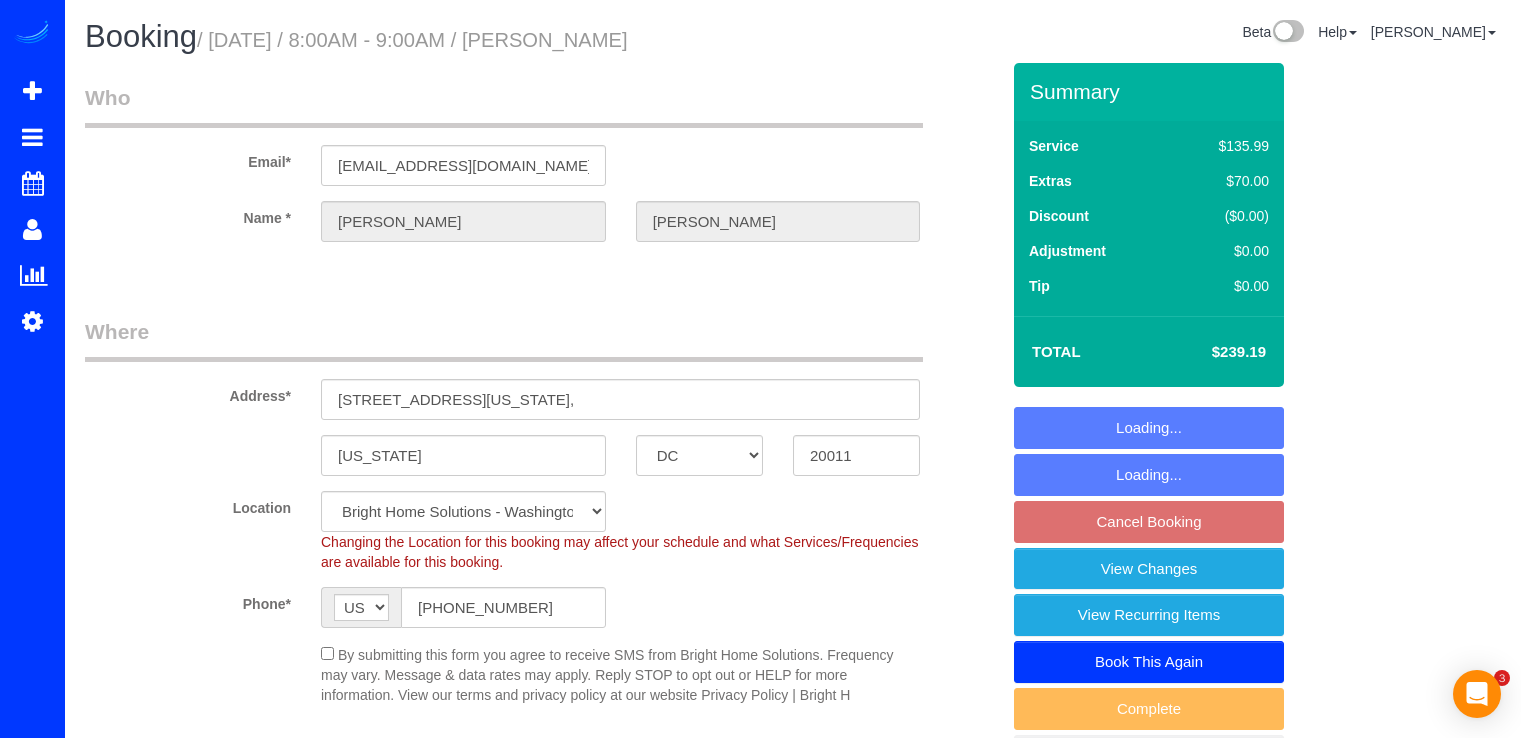 select on "DC" 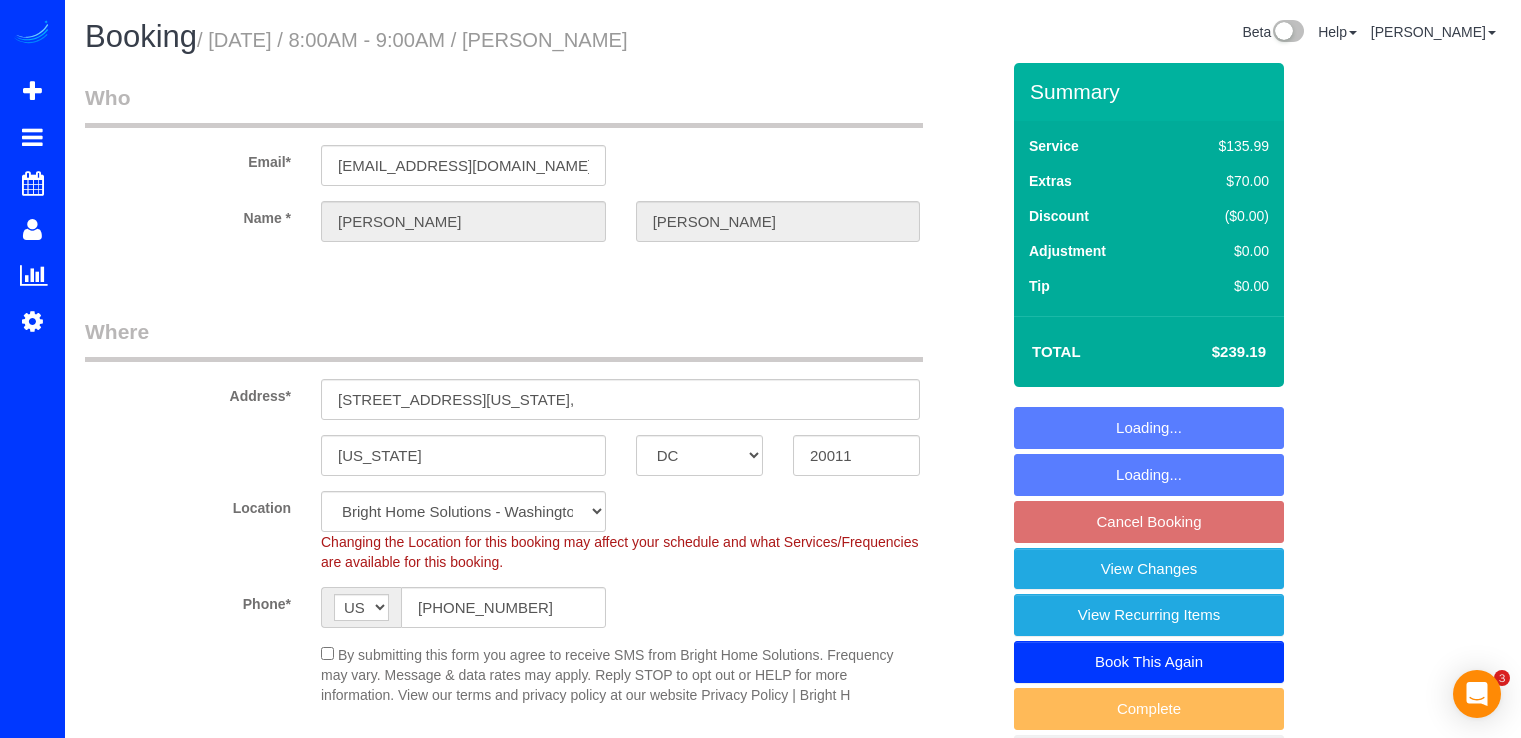 scroll, scrollTop: 0, scrollLeft: 0, axis: both 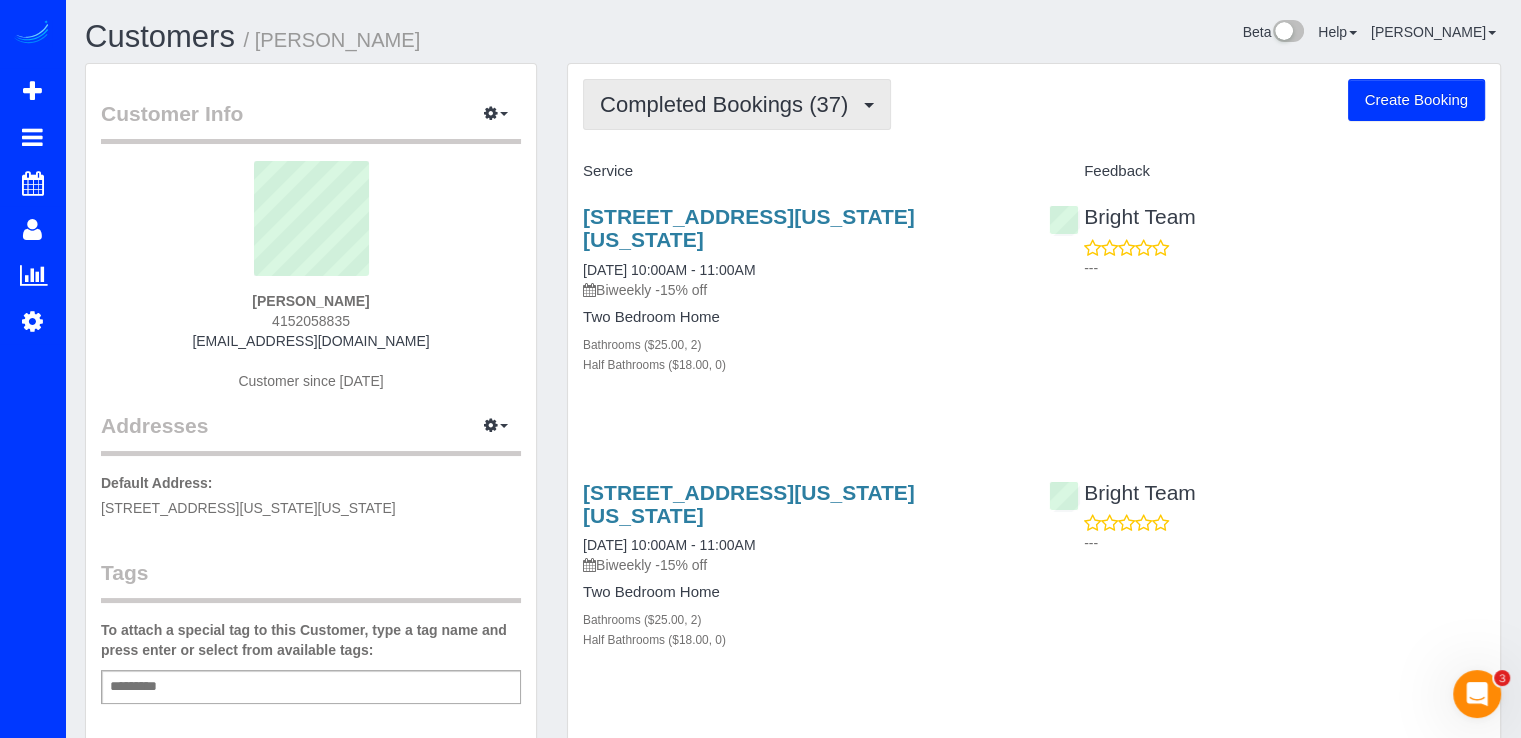 click on "Completed Bookings (37)" at bounding box center [737, 104] 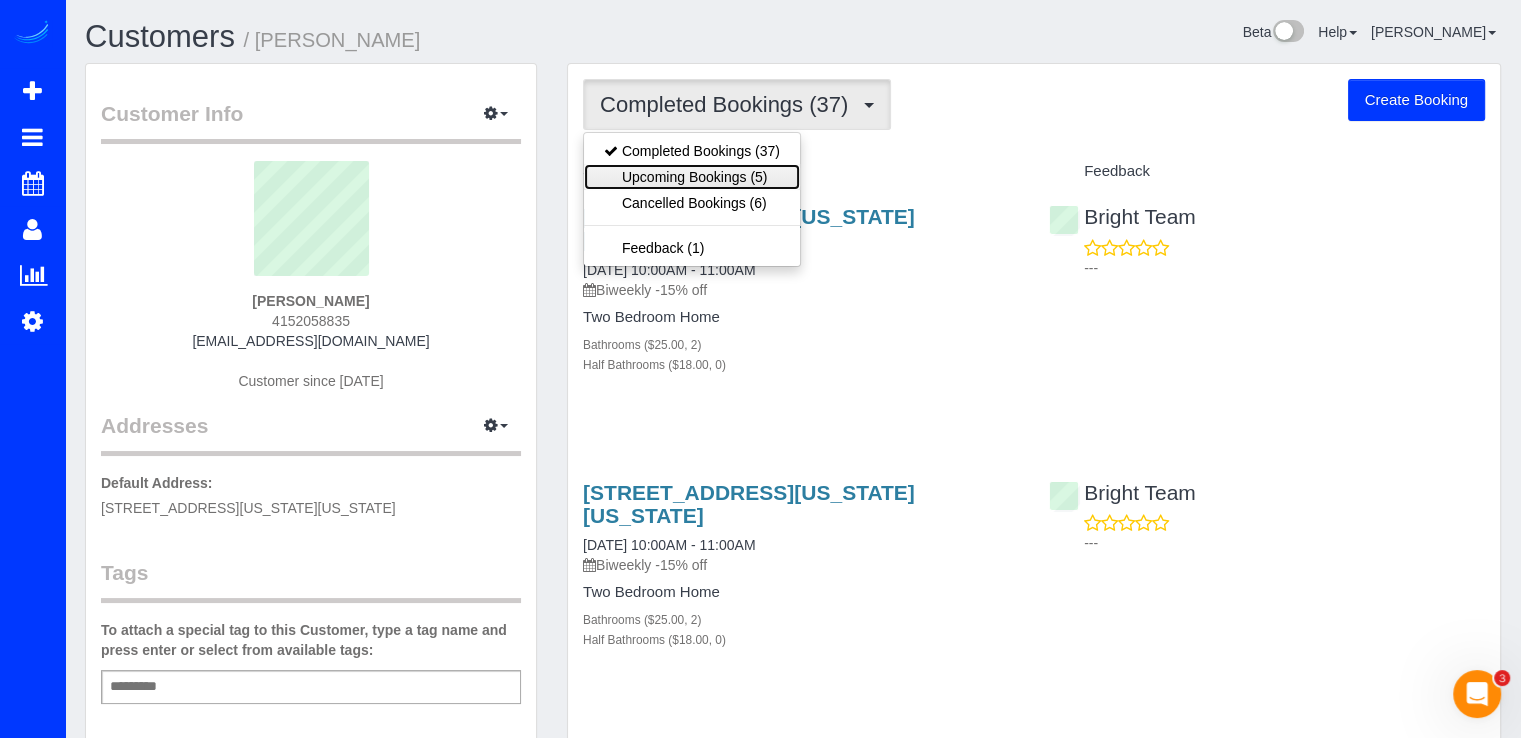 click on "Upcoming Bookings (5)" at bounding box center [692, 177] 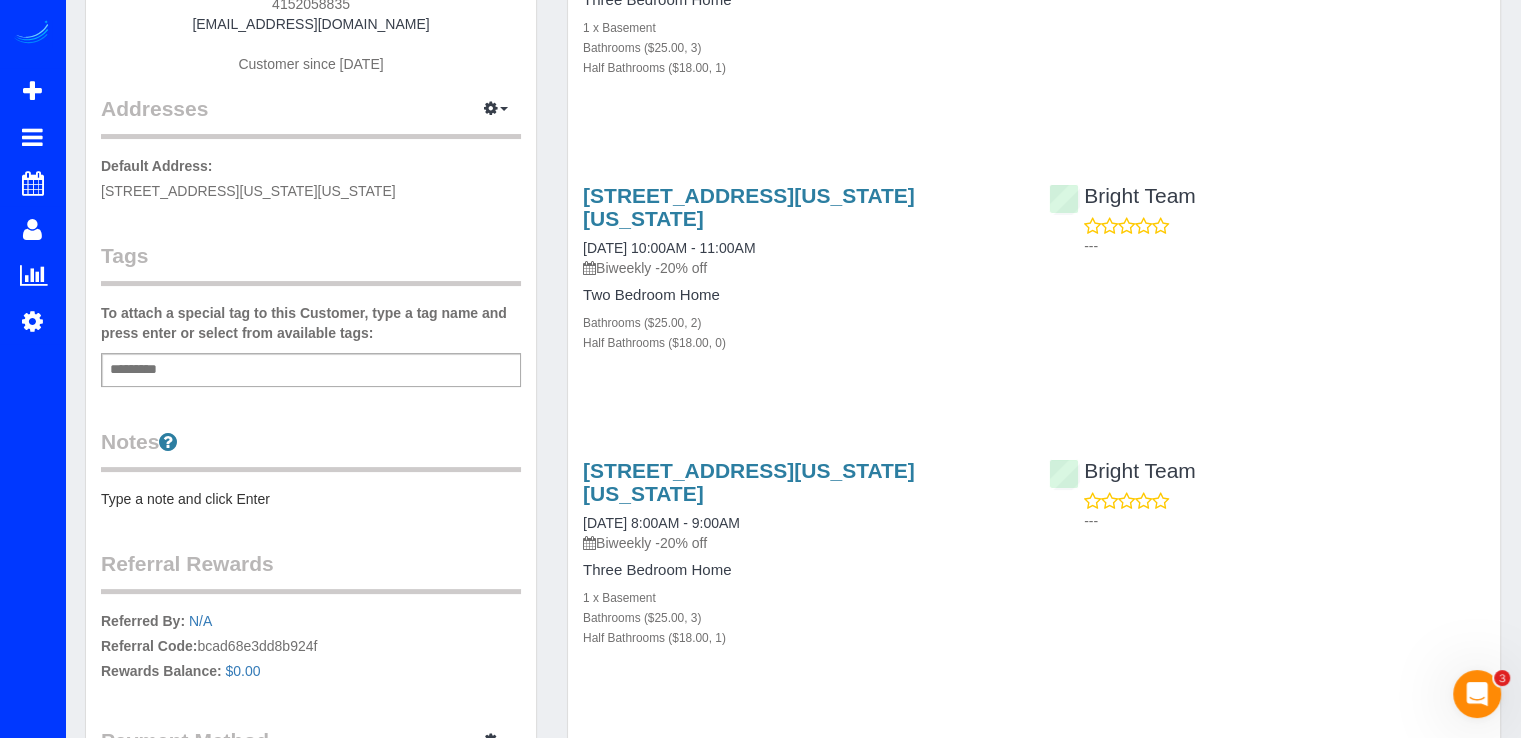scroll, scrollTop: 200, scrollLeft: 0, axis: vertical 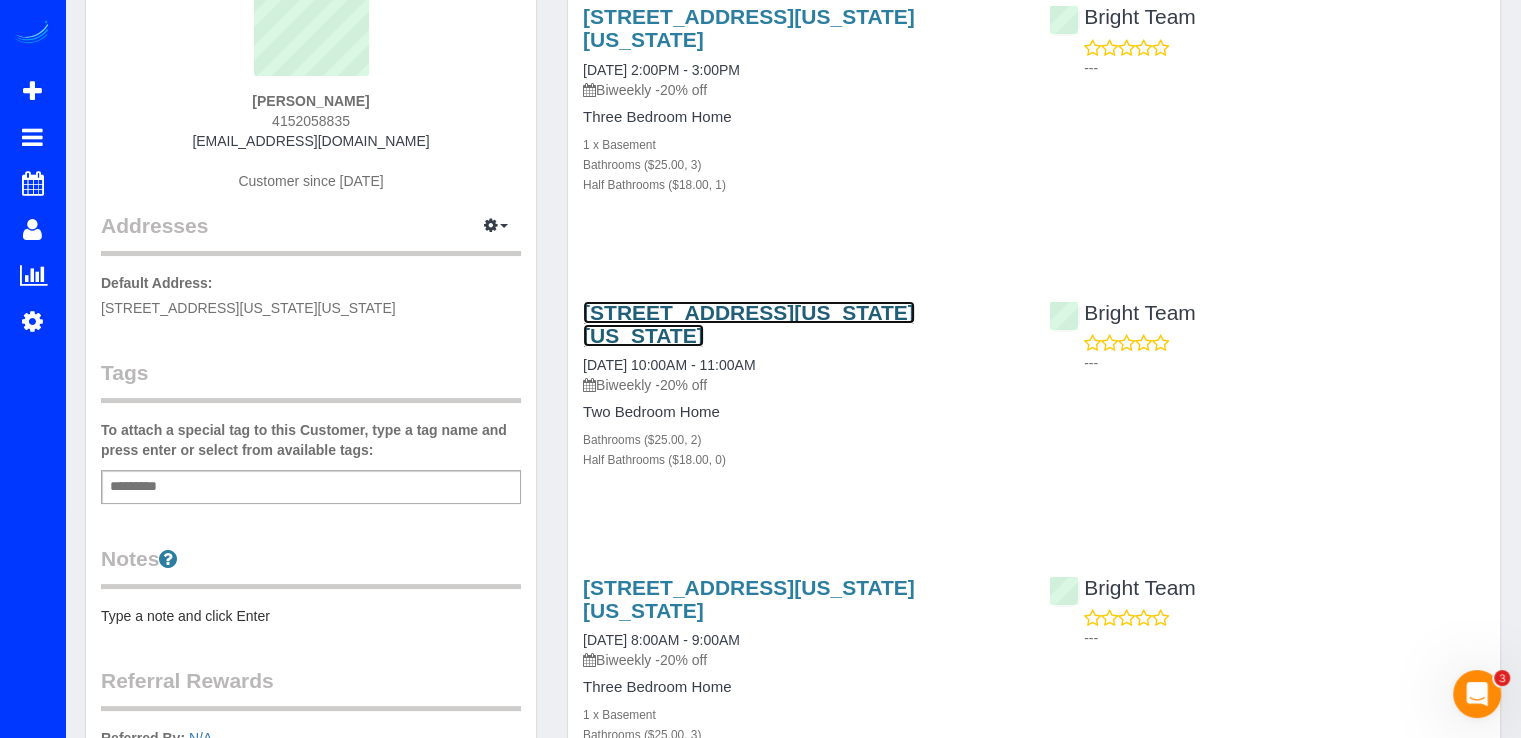 click on "1000 New Jersey Ave Se, Apt 914, Washington, DC 20003" at bounding box center (749, 324) 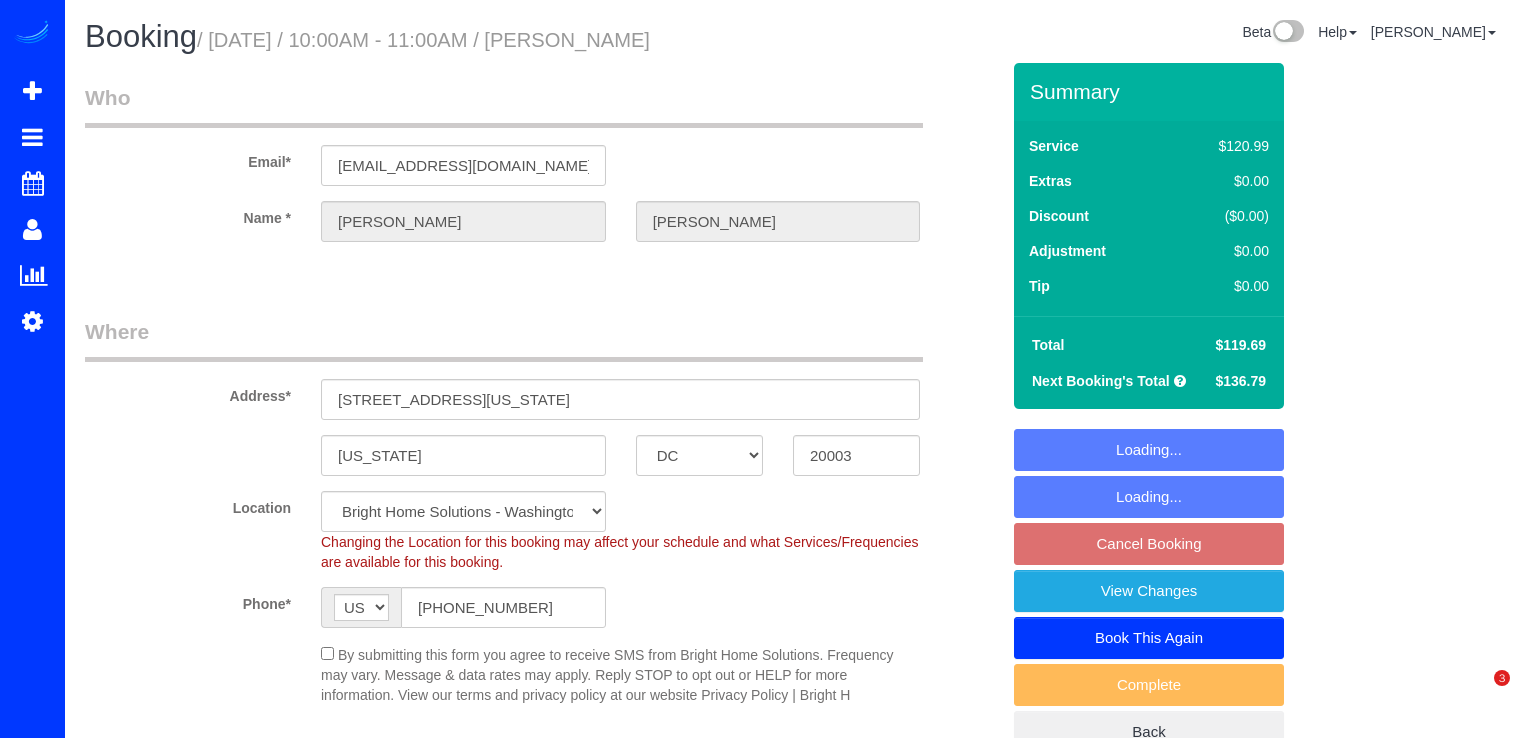 select on "DC" 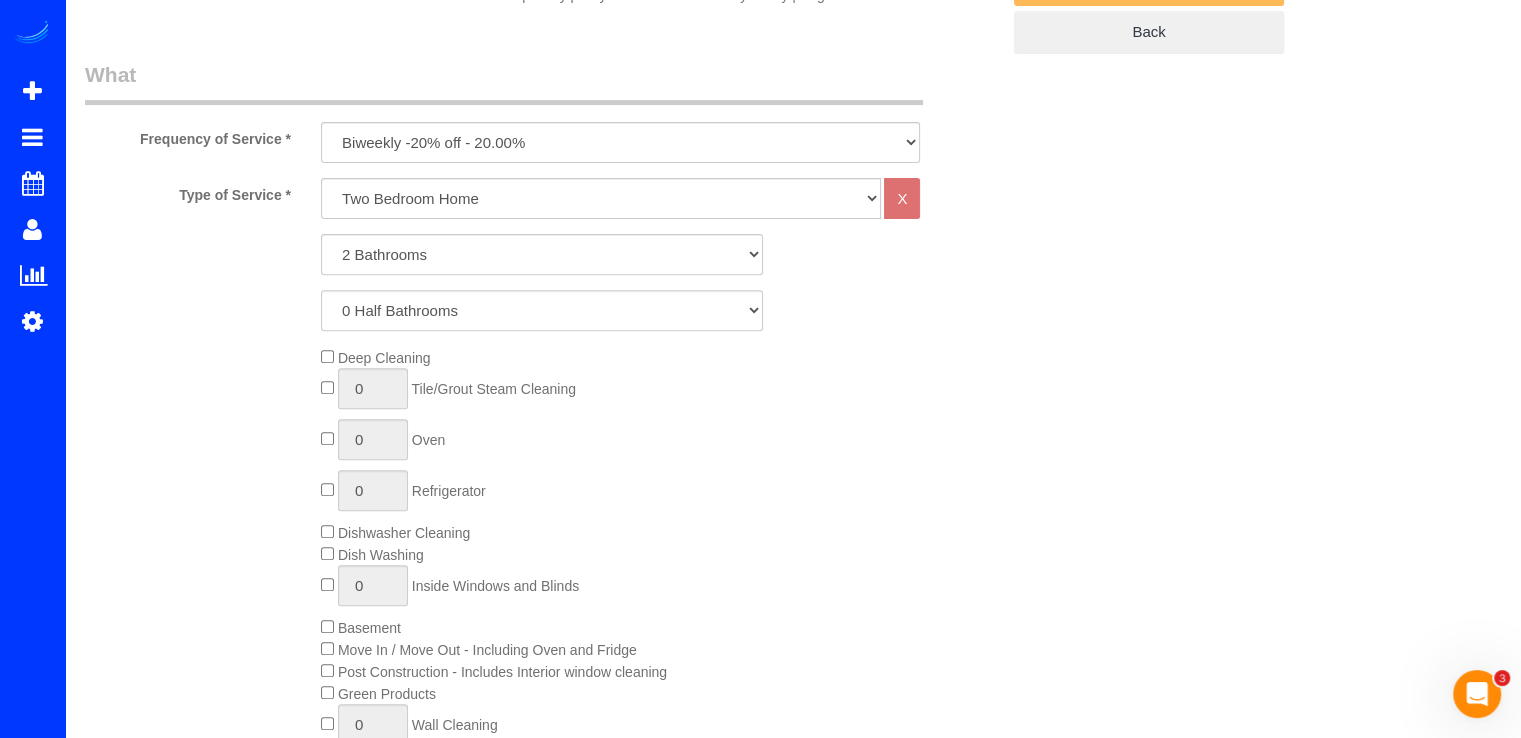 scroll, scrollTop: 700, scrollLeft: 0, axis: vertical 